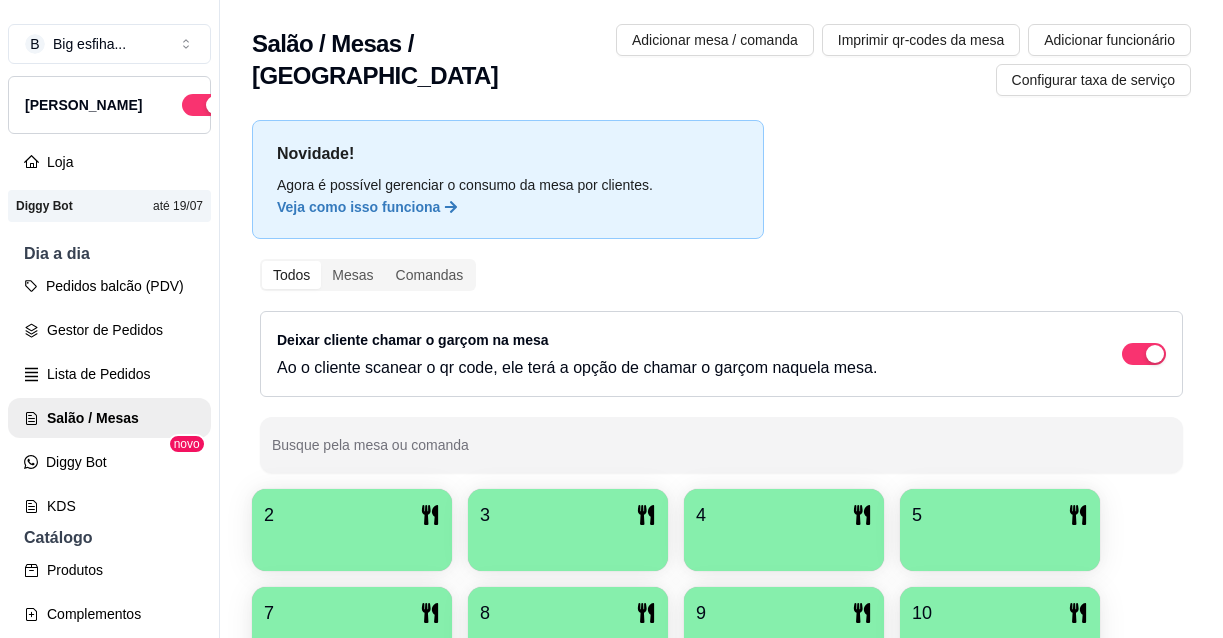 scroll, scrollTop: 0, scrollLeft: 0, axis: both 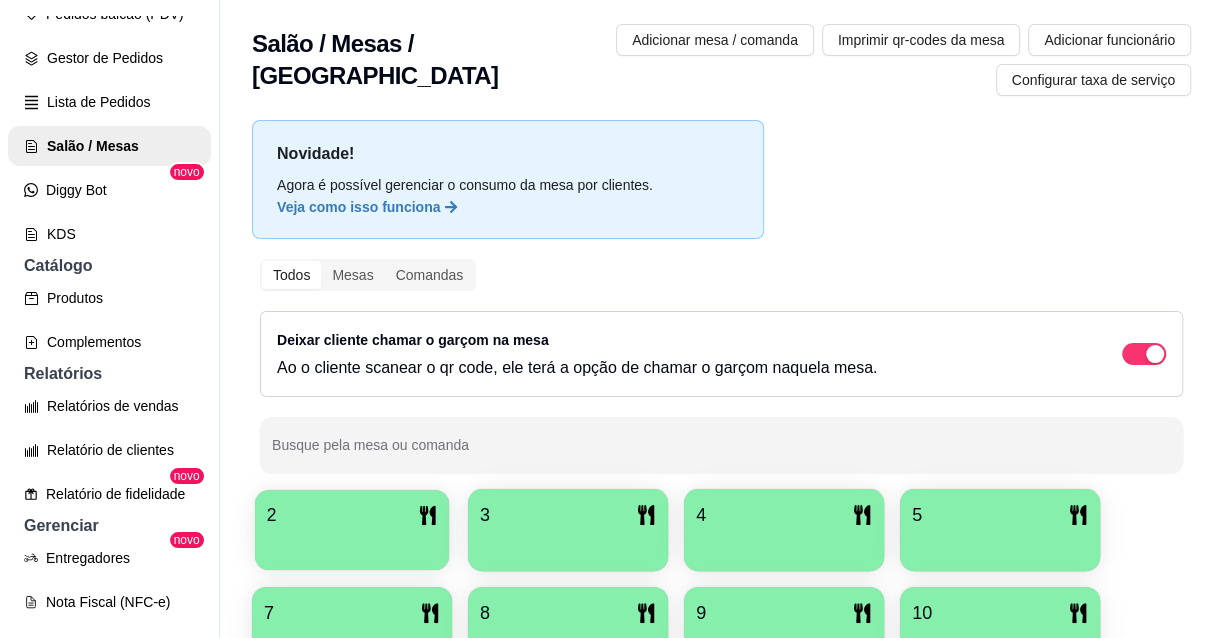 click on "2" at bounding box center (352, 515) 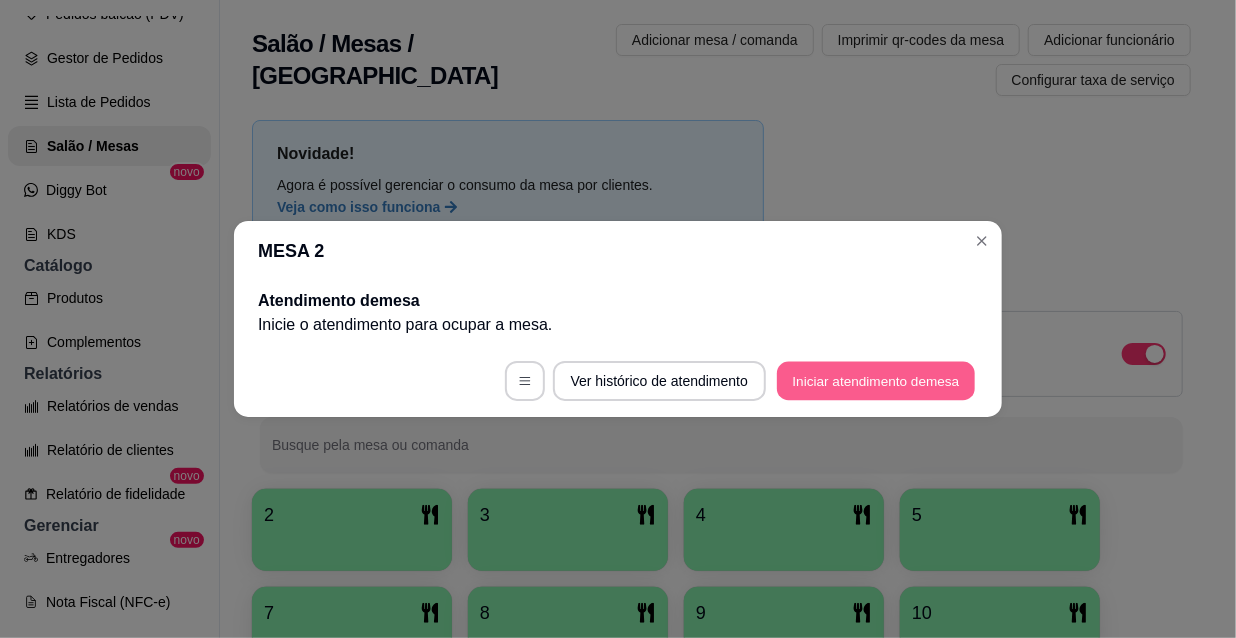 click on "Iniciar atendimento de  mesa" at bounding box center [876, 381] 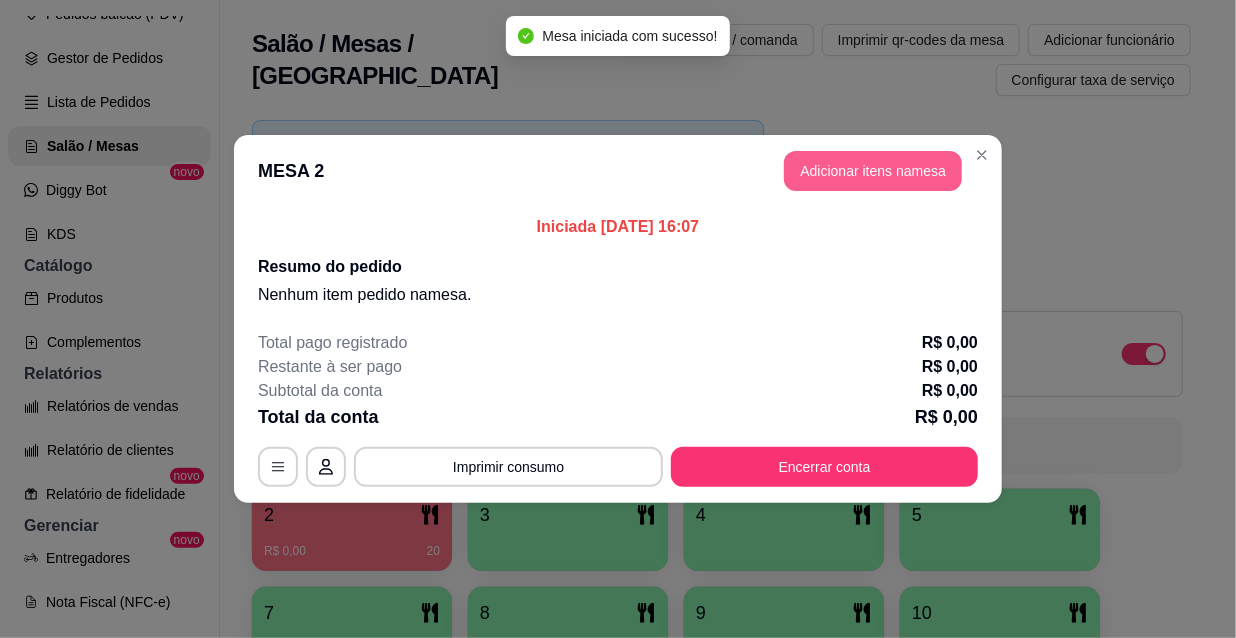 click on "Adicionar itens na  mesa" at bounding box center [873, 171] 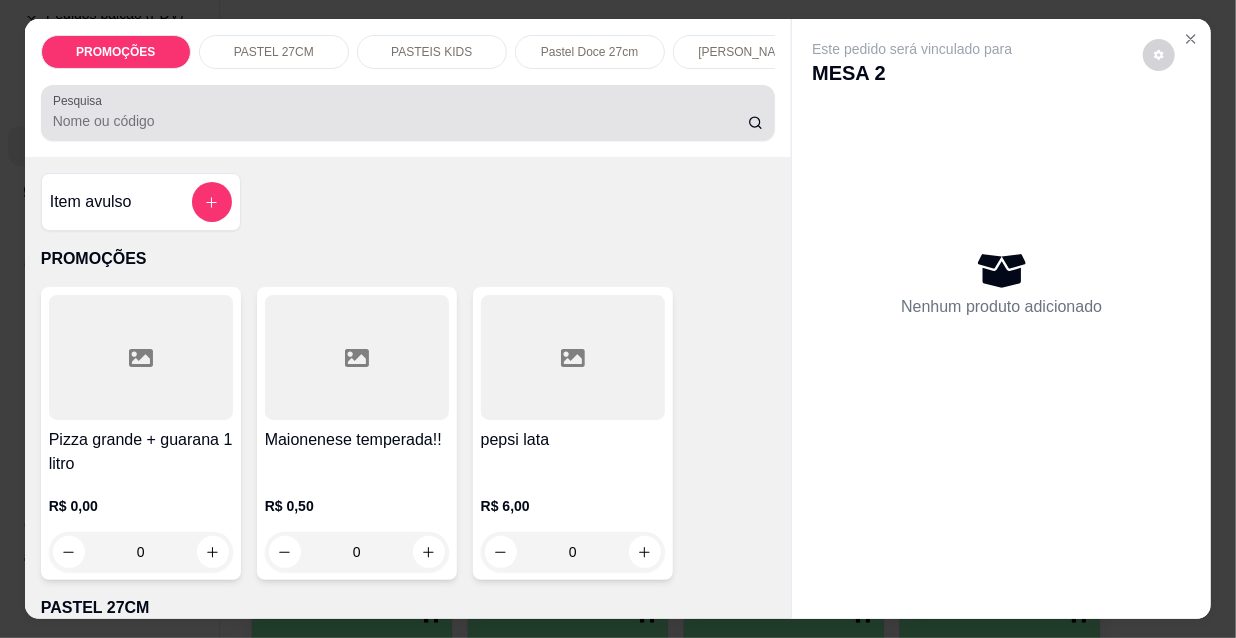 click on "Pesquisa" at bounding box center [408, 113] 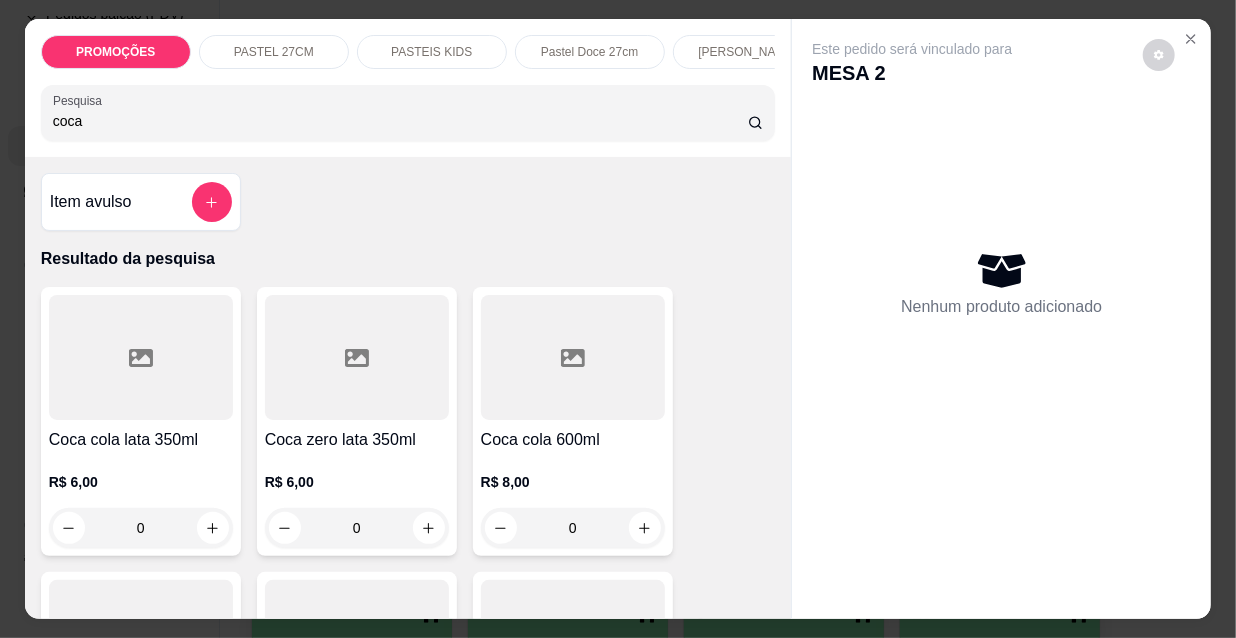 scroll, scrollTop: 181, scrollLeft: 0, axis: vertical 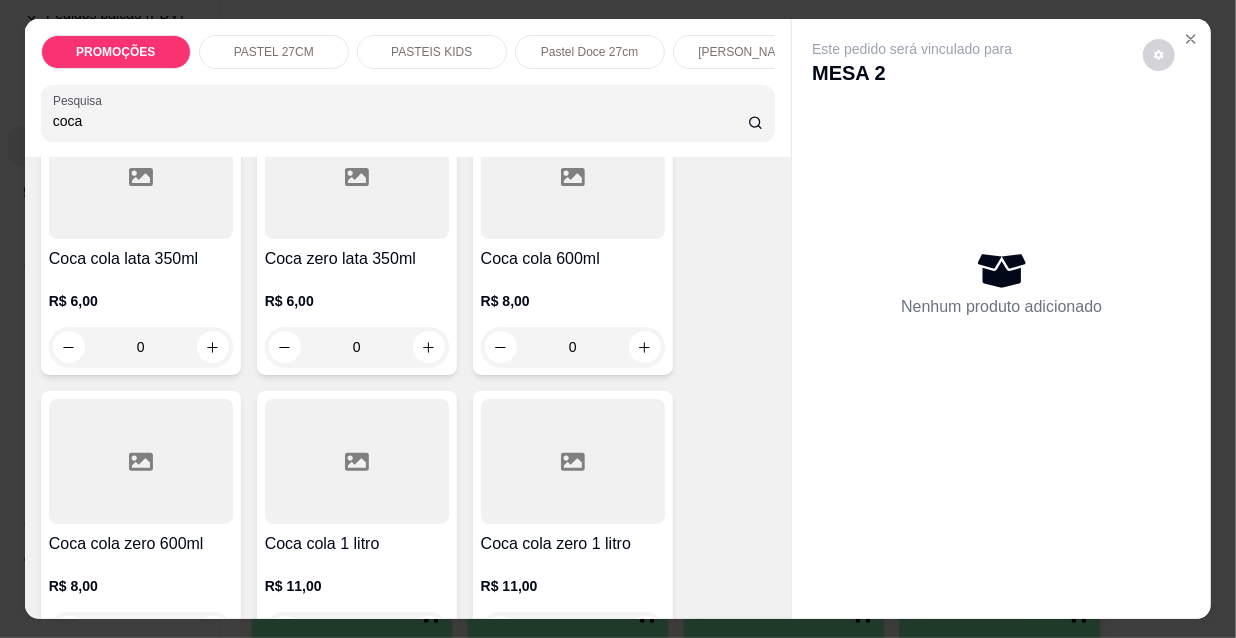 type on "coca" 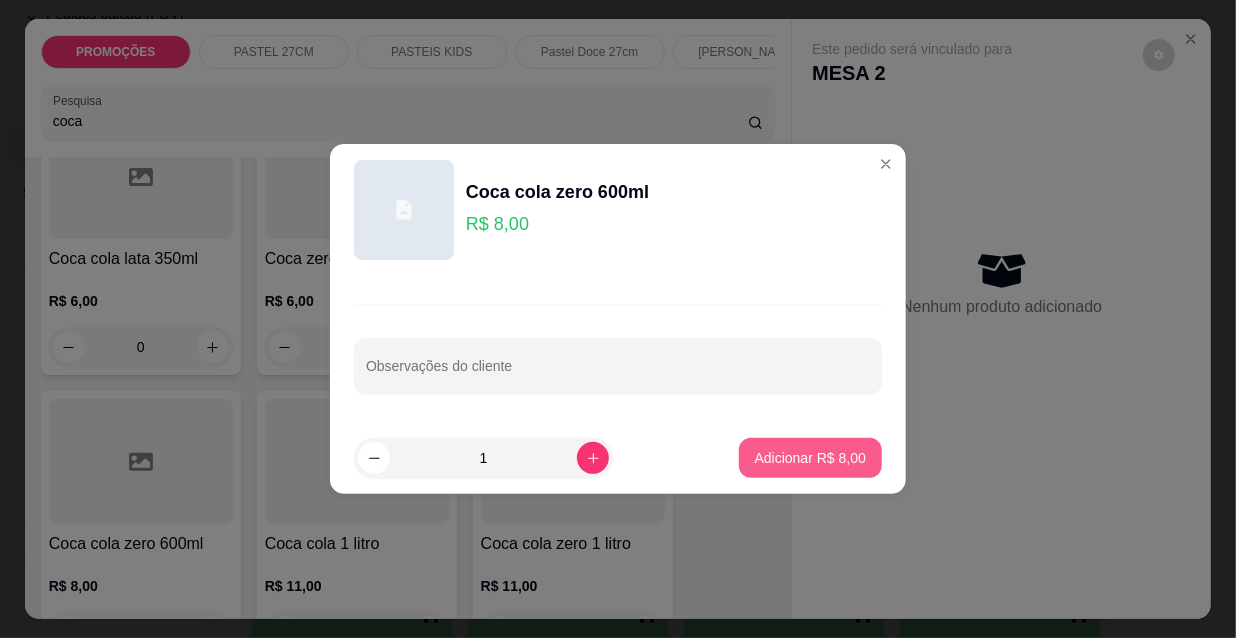 click on "Adicionar   R$ 8,00" at bounding box center (810, 458) 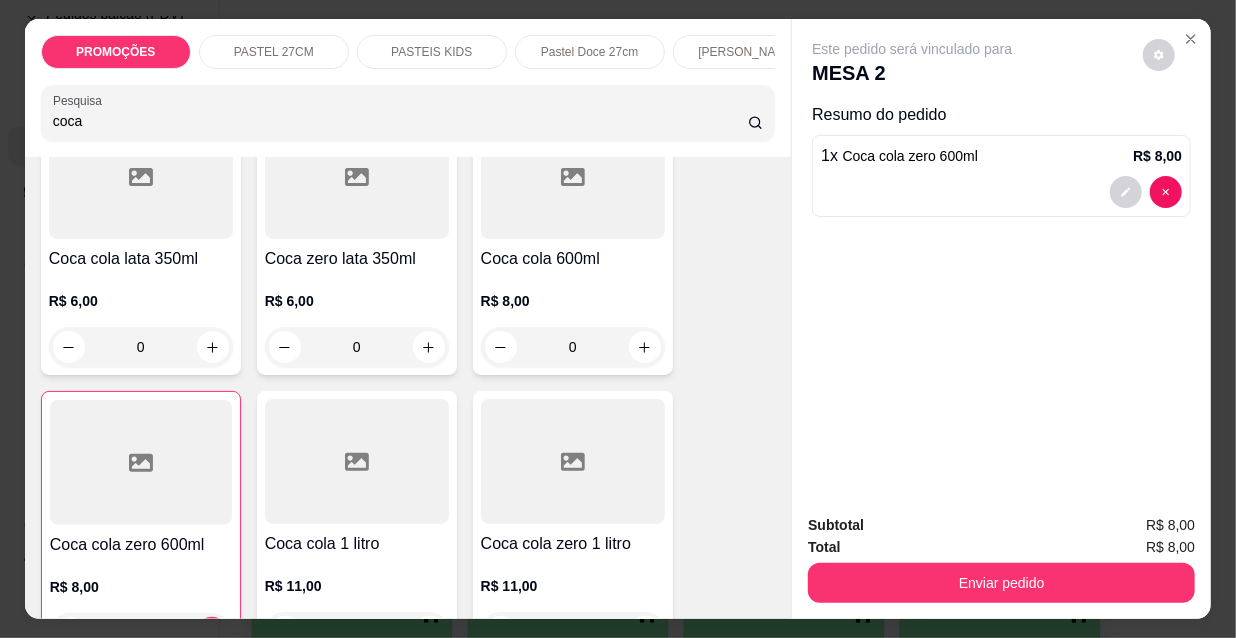 drag, startPoint x: 76, startPoint y: 134, endPoint x: 7, endPoint y: 141, distance: 69.354164 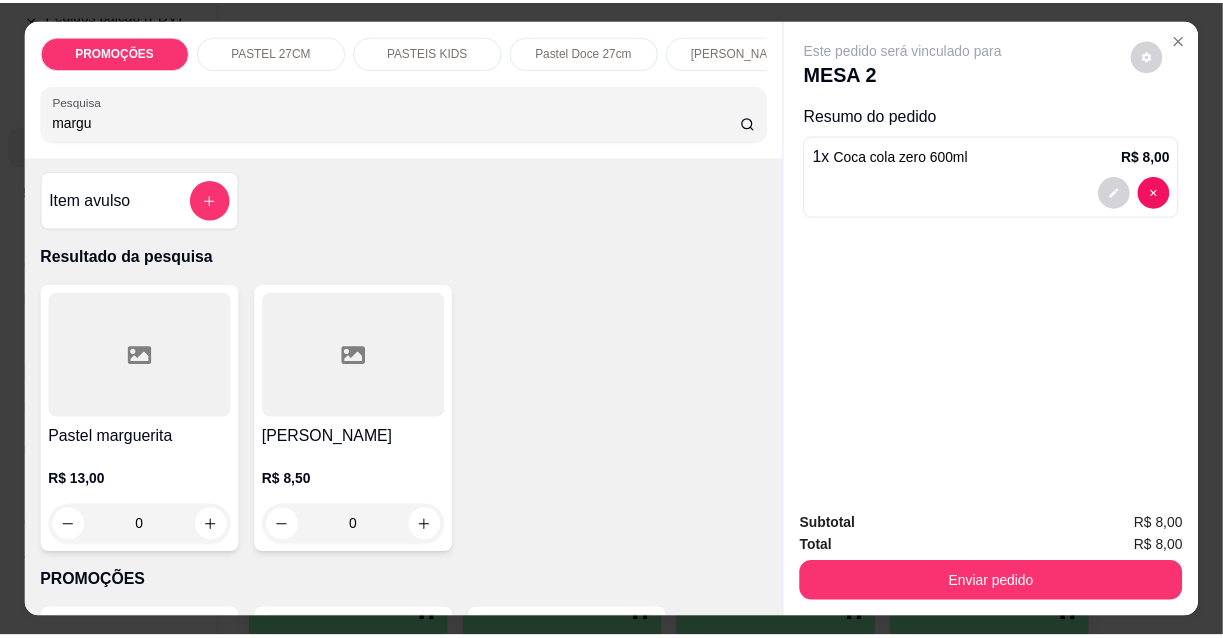 scroll, scrollTop: 0, scrollLeft: 0, axis: both 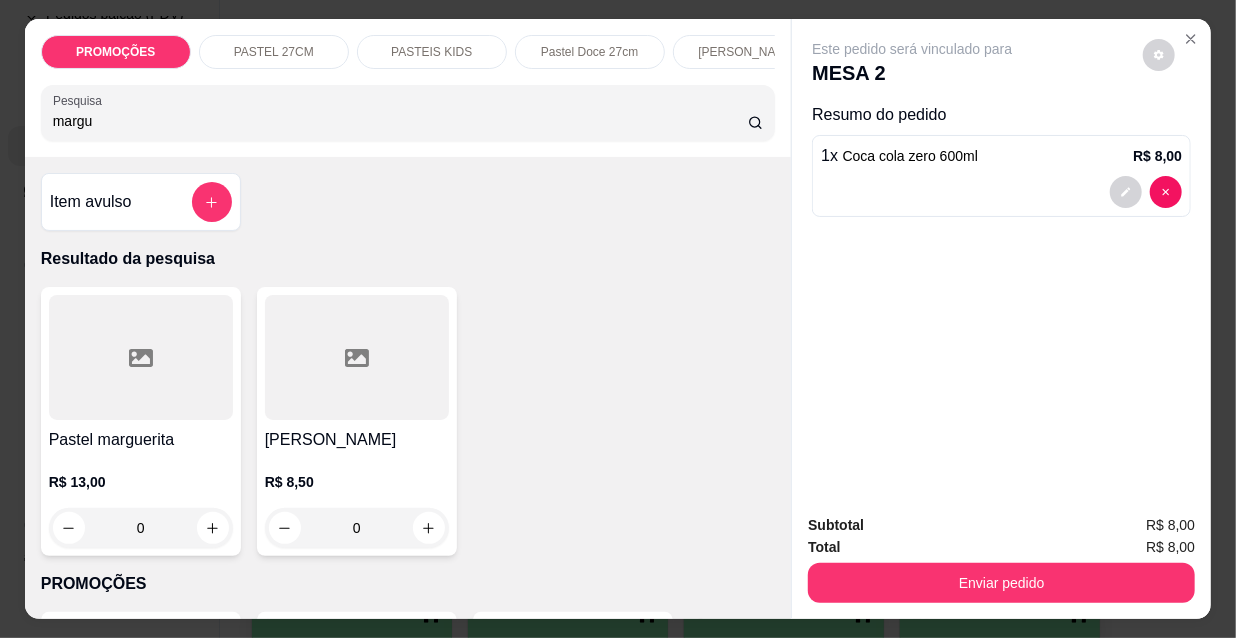 type on "margu" 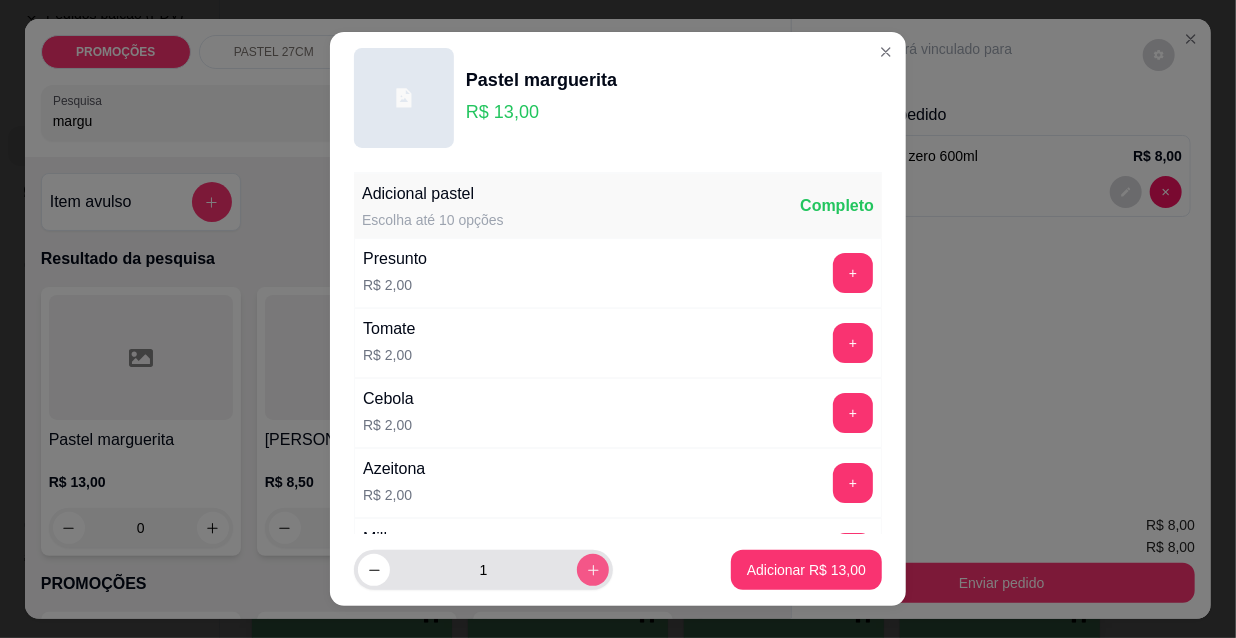 click at bounding box center [593, 570] 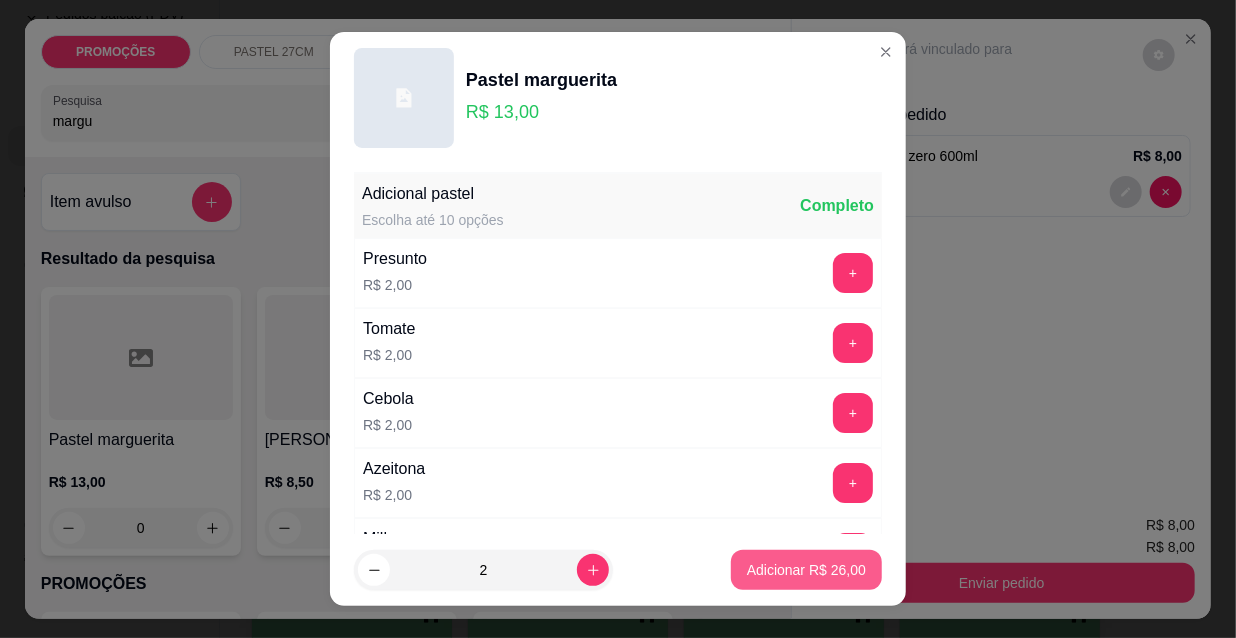 click on "Adicionar   R$ 26,00" at bounding box center (806, 570) 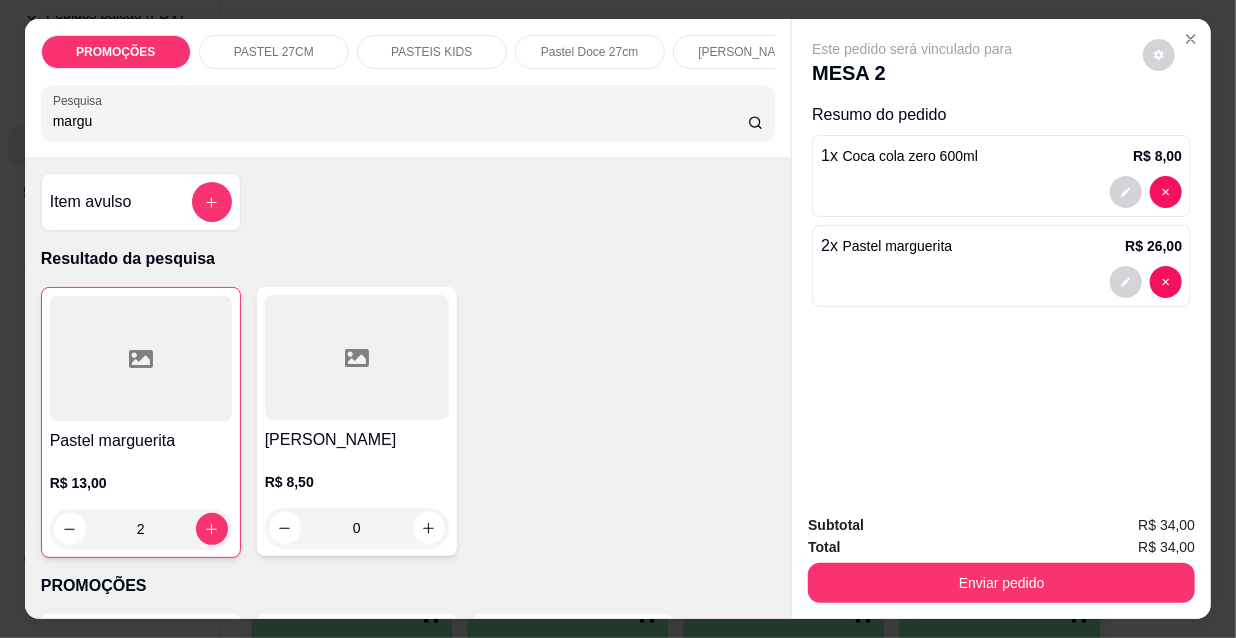 type on "2" 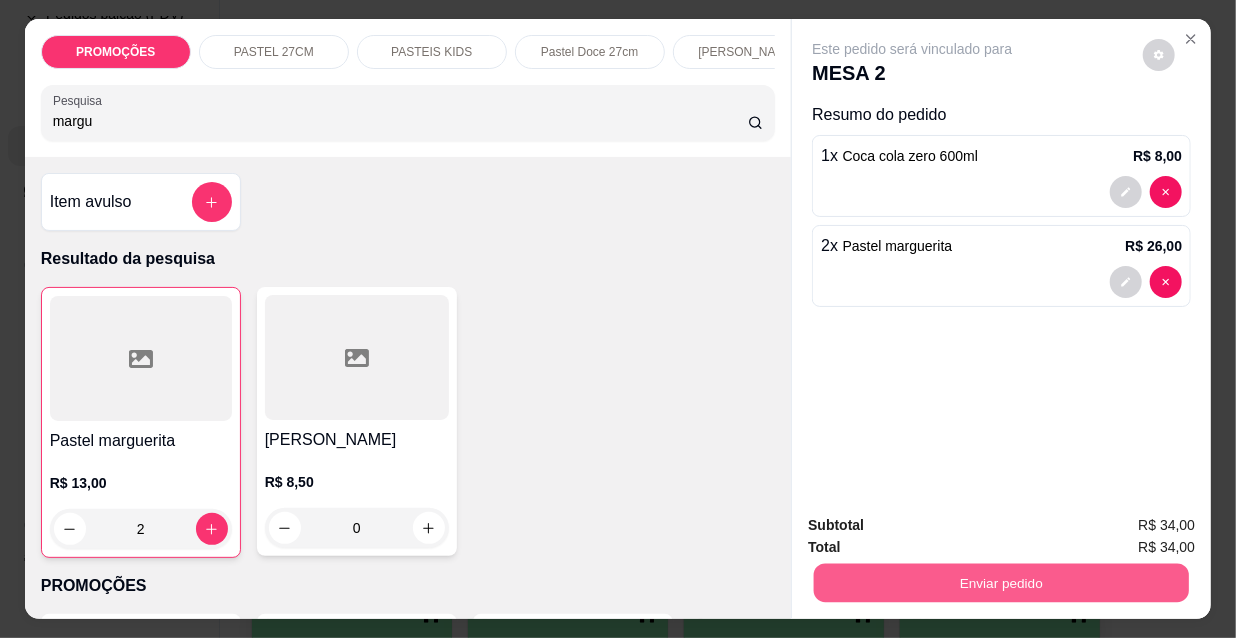 click on "Enviar pedido" at bounding box center [1001, 582] 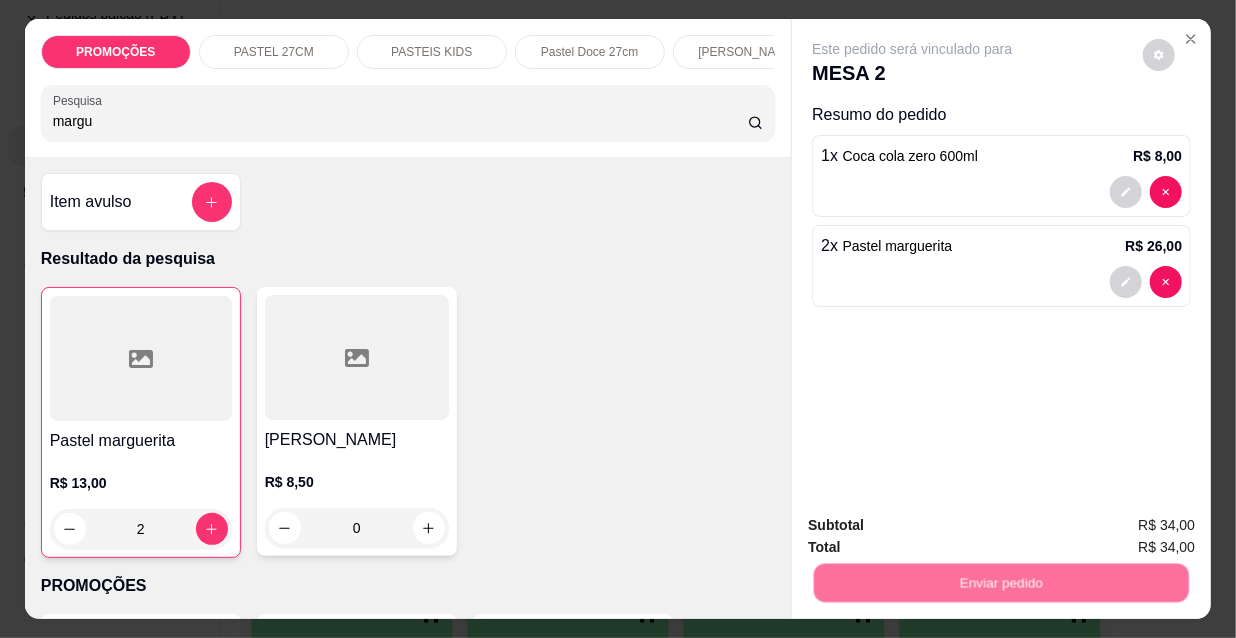 click on "Não registrar e enviar pedido" at bounding box center [937, 526] 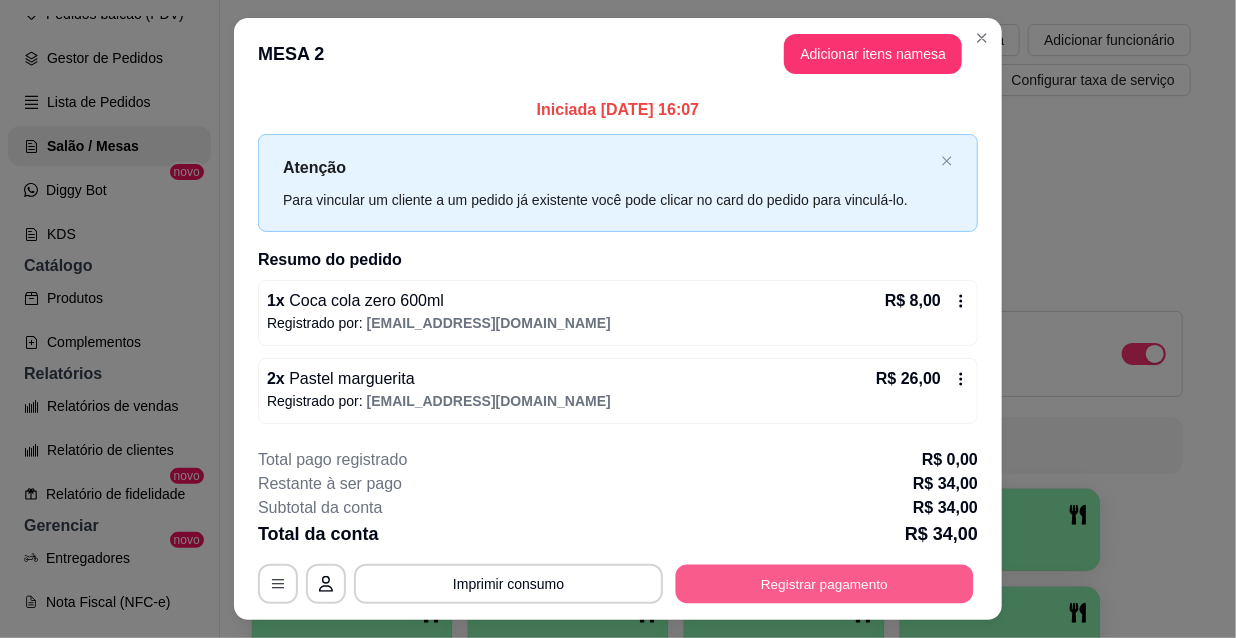 click on "Registrar pagamento" at bounding box center (825, 583) 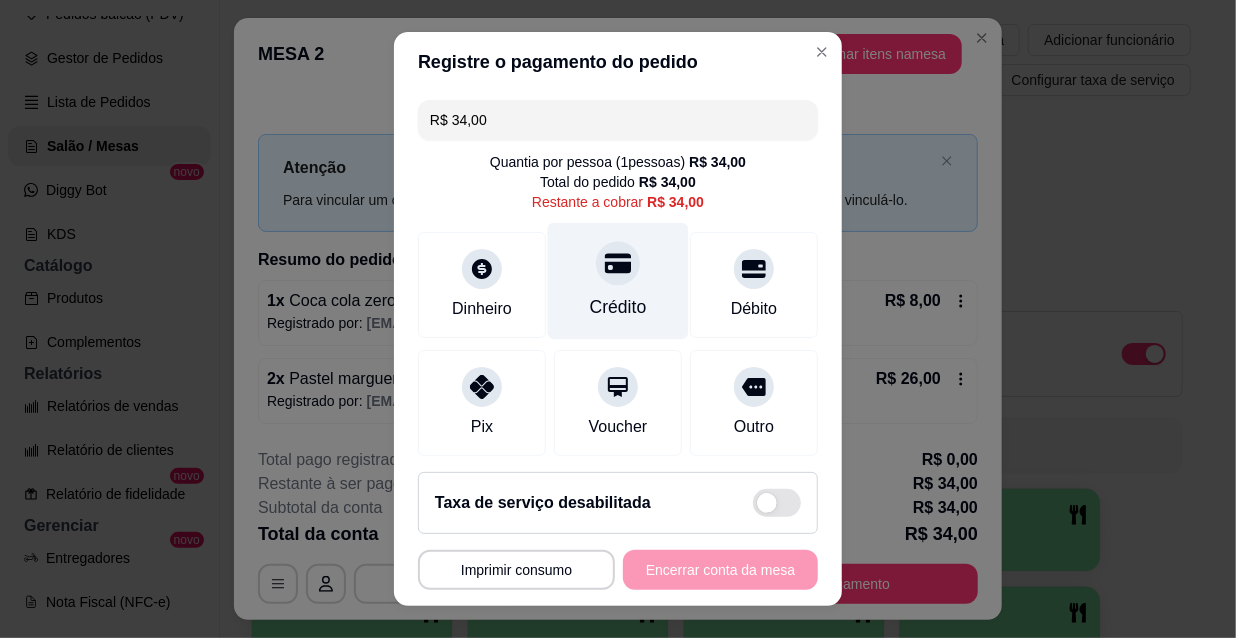 drag, startPoint x: 599, startPoint y: 281, endPoint x: 585, endPoint y: 266, distance: 20.518284 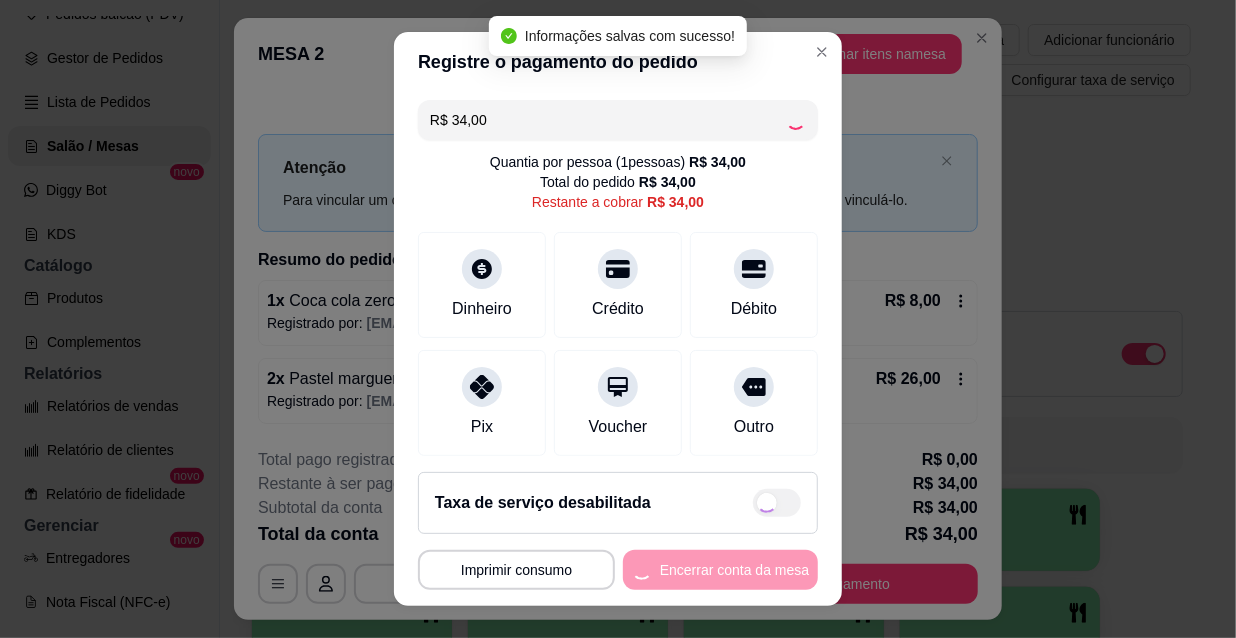 type on "R$ 0,00" 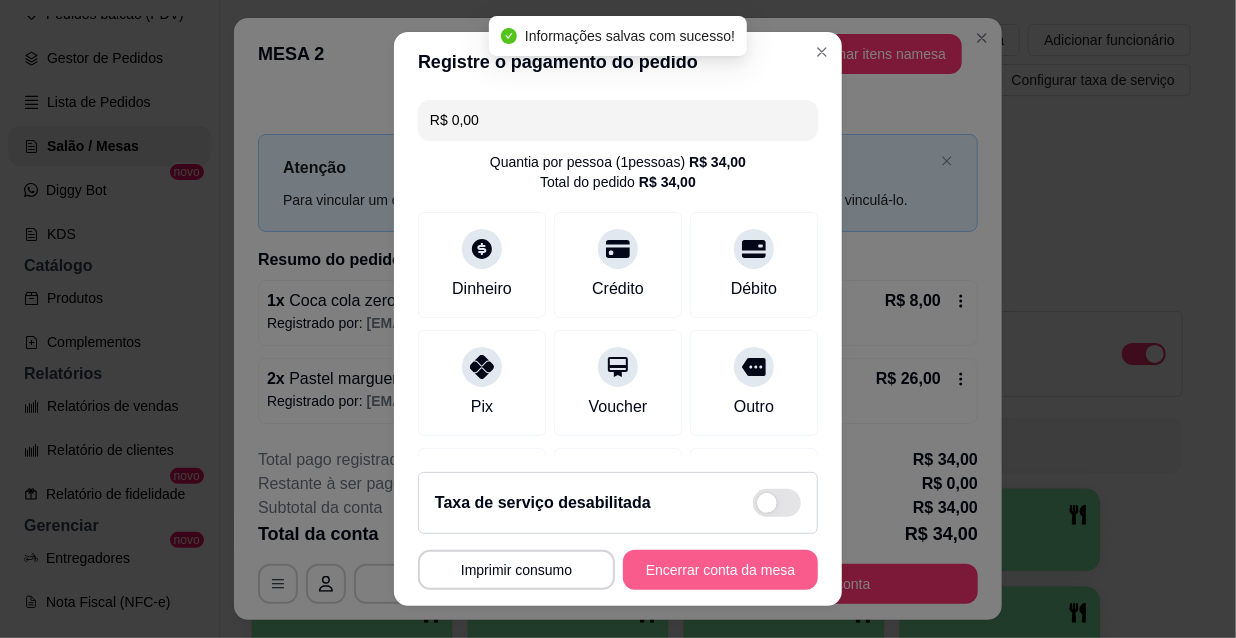 click on "Encerrar conta da mesa" at bounding box center [720, 570] 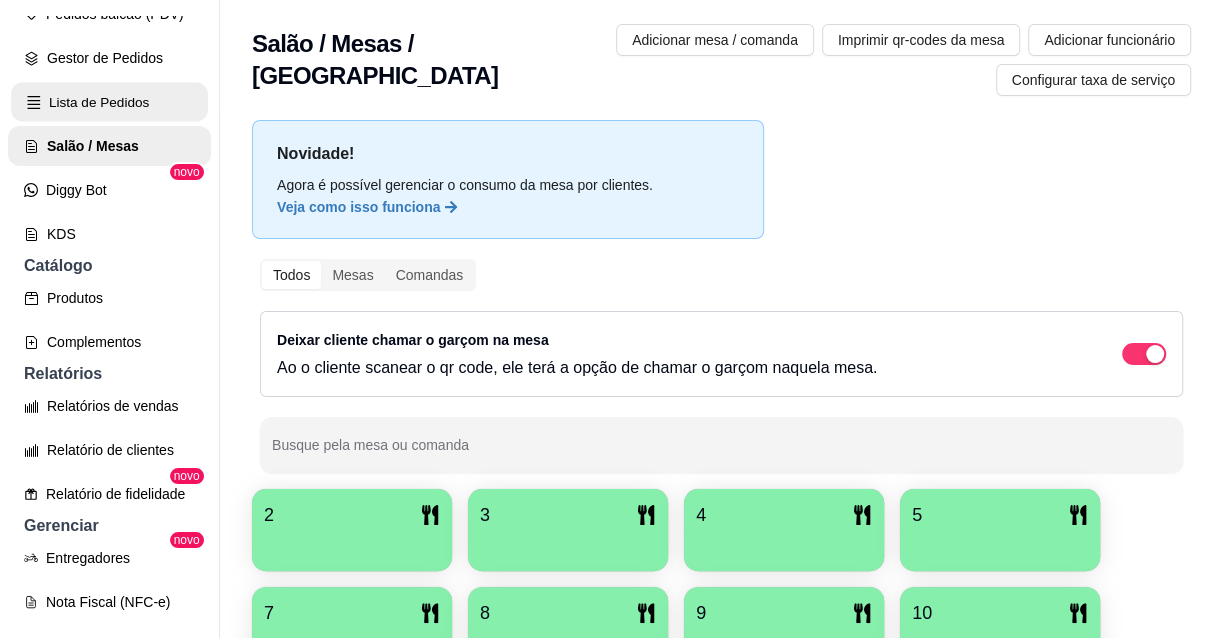 click on "Lista de Pedidos" at bounding box center [109, 102] 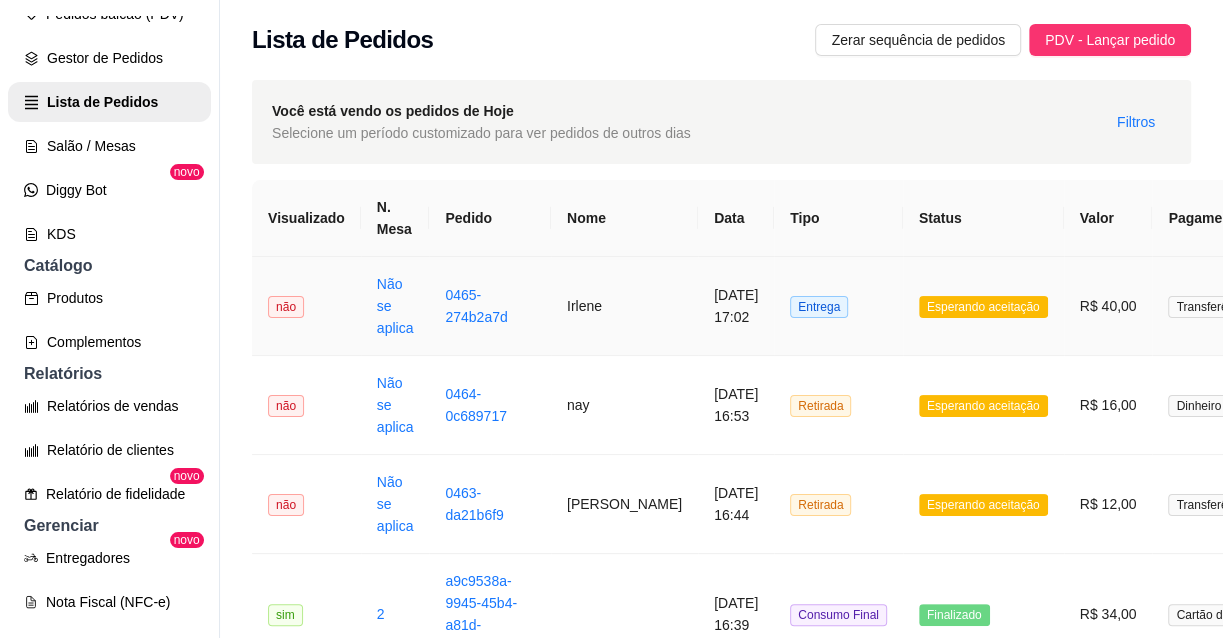 click on "Irlene" at bounding box center [624, 306] 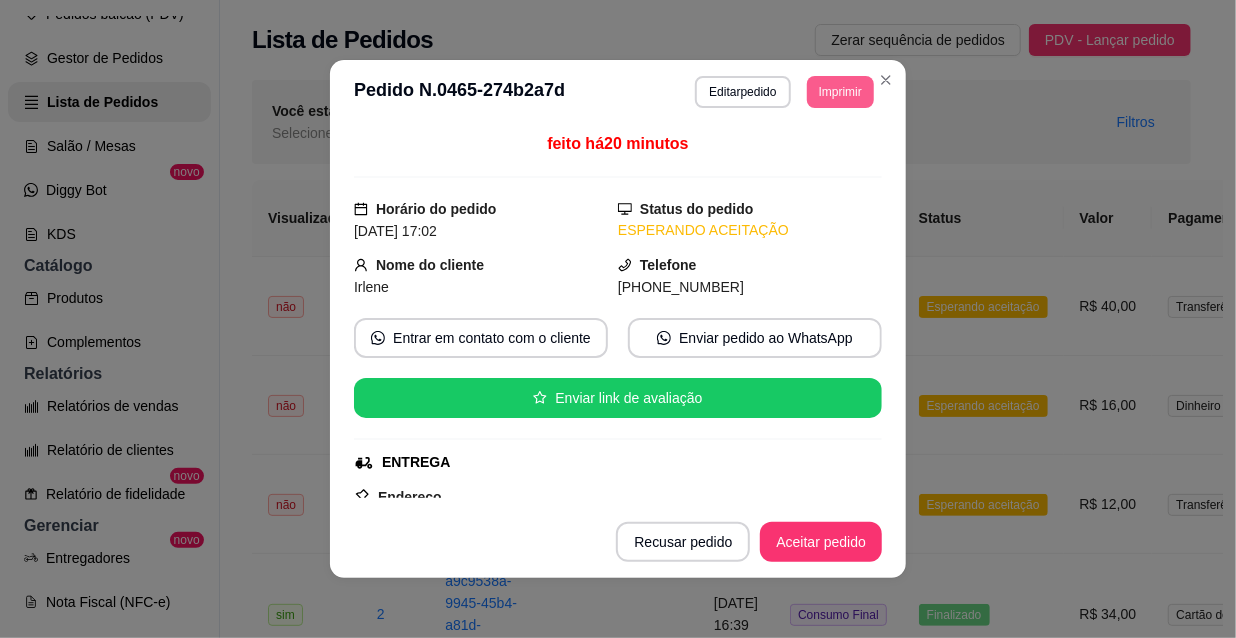 click on "Imprimir" at bounding box center [840, 92] 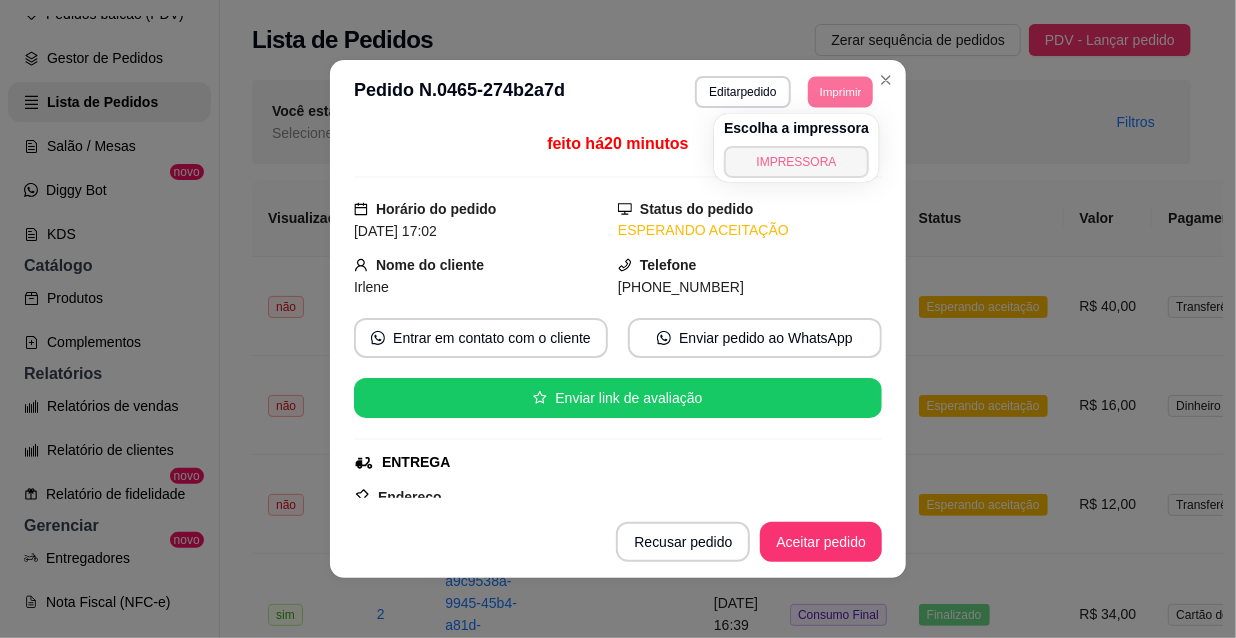 click on "IMPRESSORA" at bounding box center (796, 162) 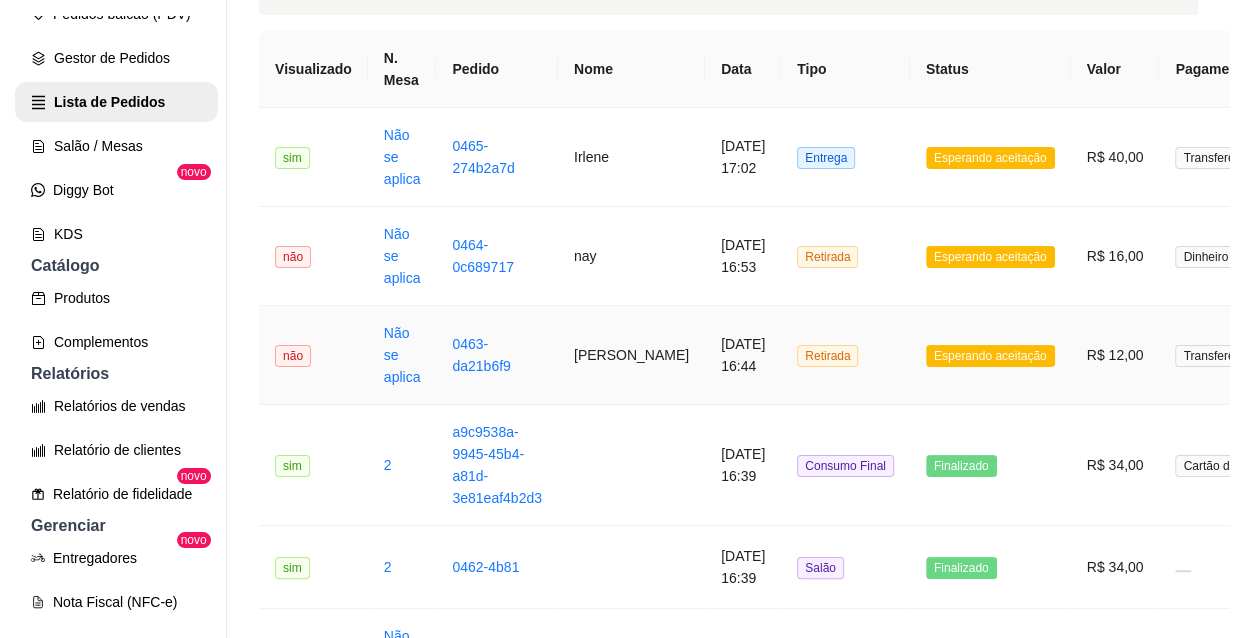 scroll, scrollTop: 181, scrollLeft: 0, axis: vertical 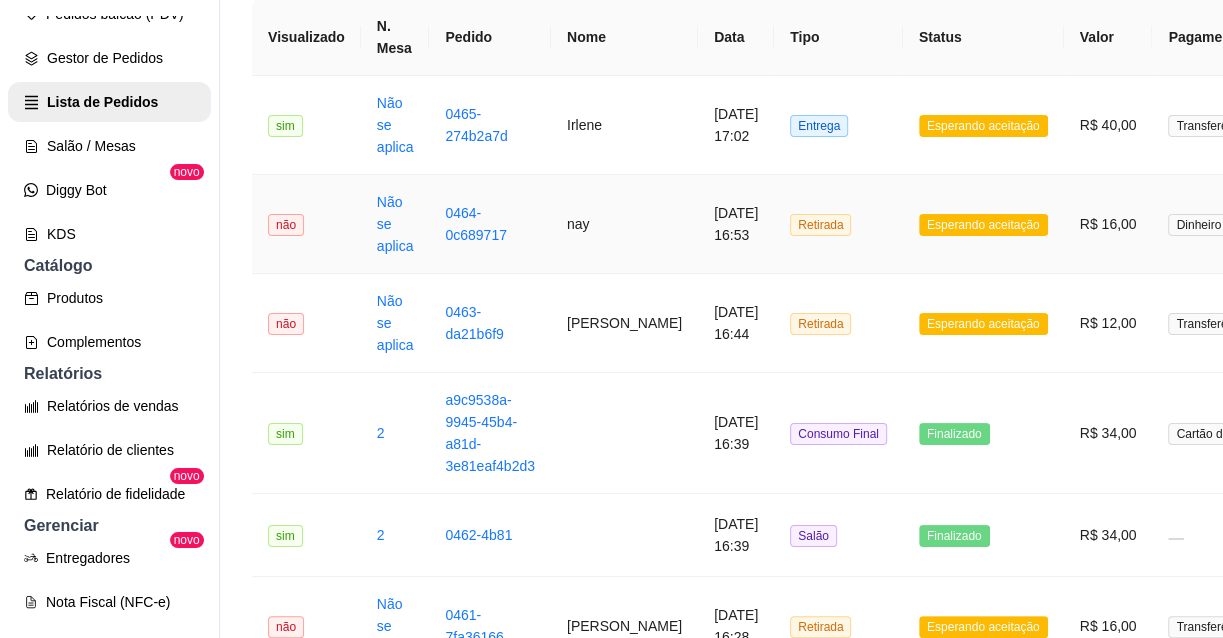 click on "Retirada" at bounding box center [838, 224] 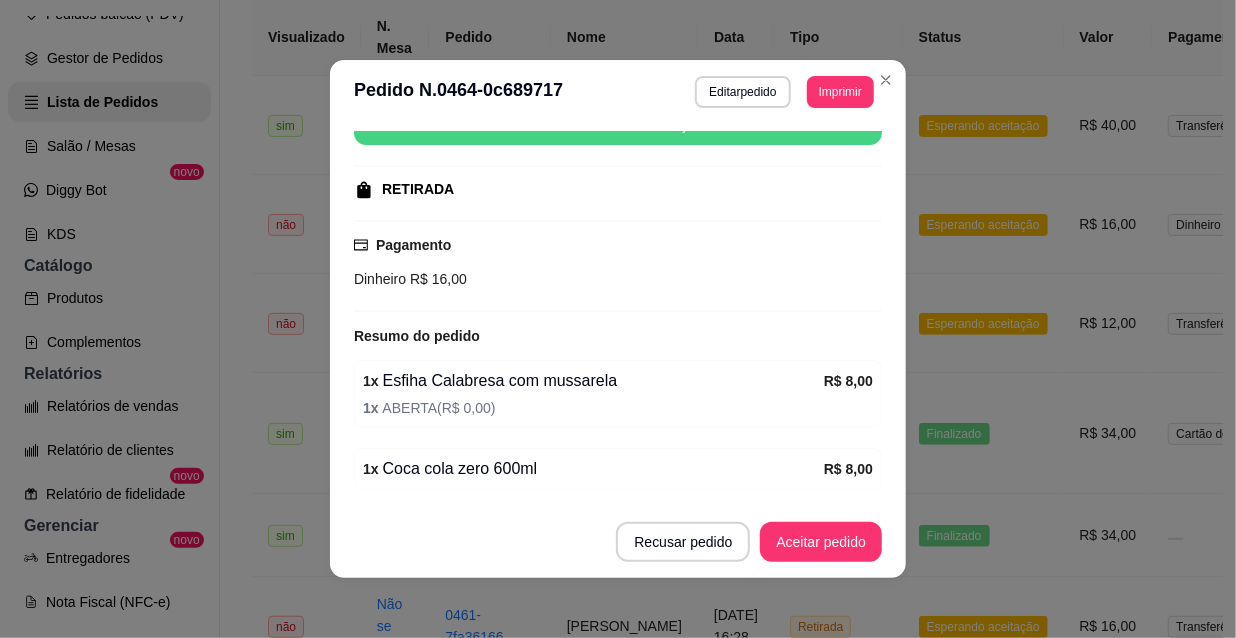 scroll, scrollTop: 340, scrollLeft: 0, axis: vertical 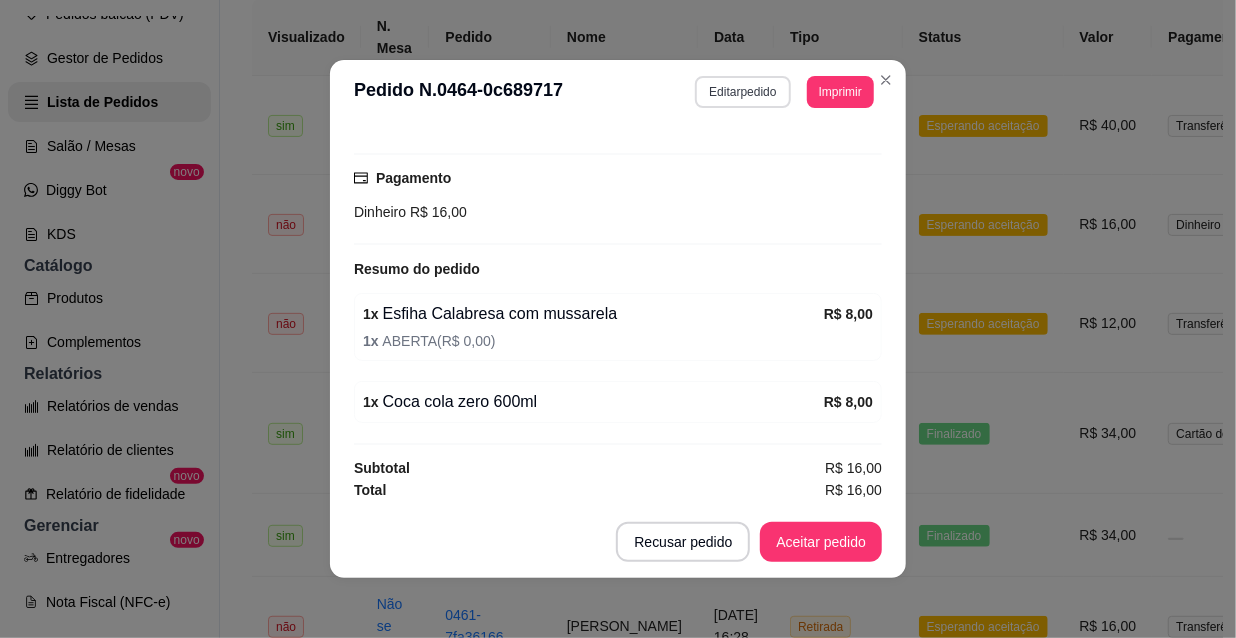 click on "Editar  pedido" at bounding box center (742, 92) 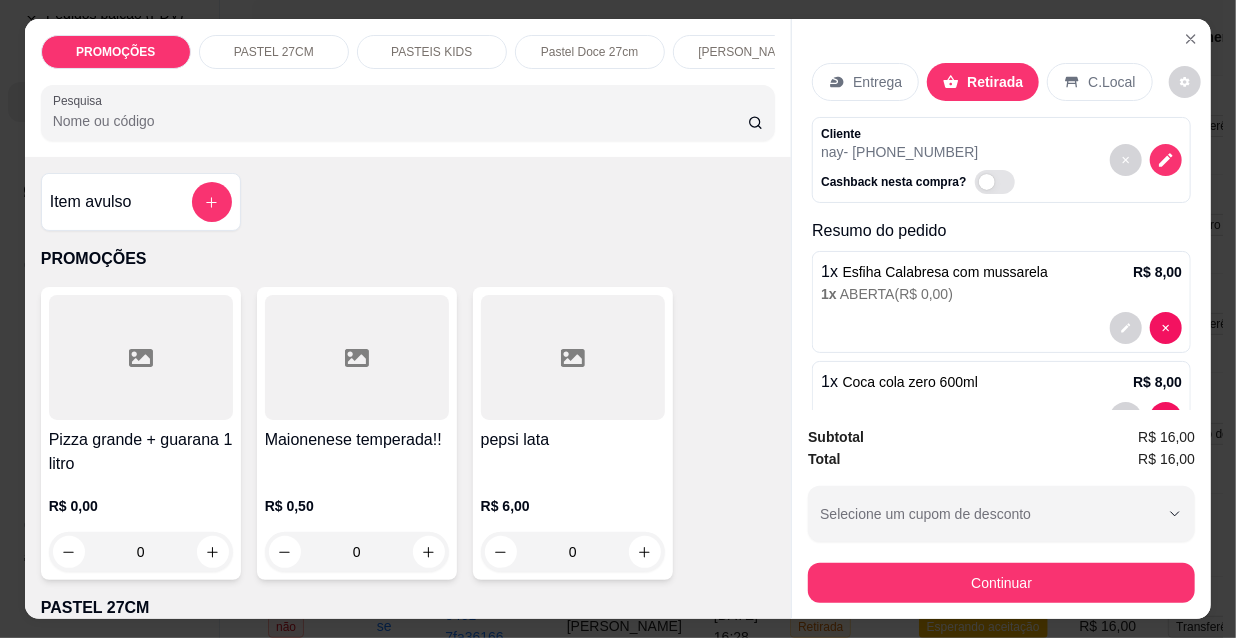 click on "Continuar" at bounding box center (1001, 583) 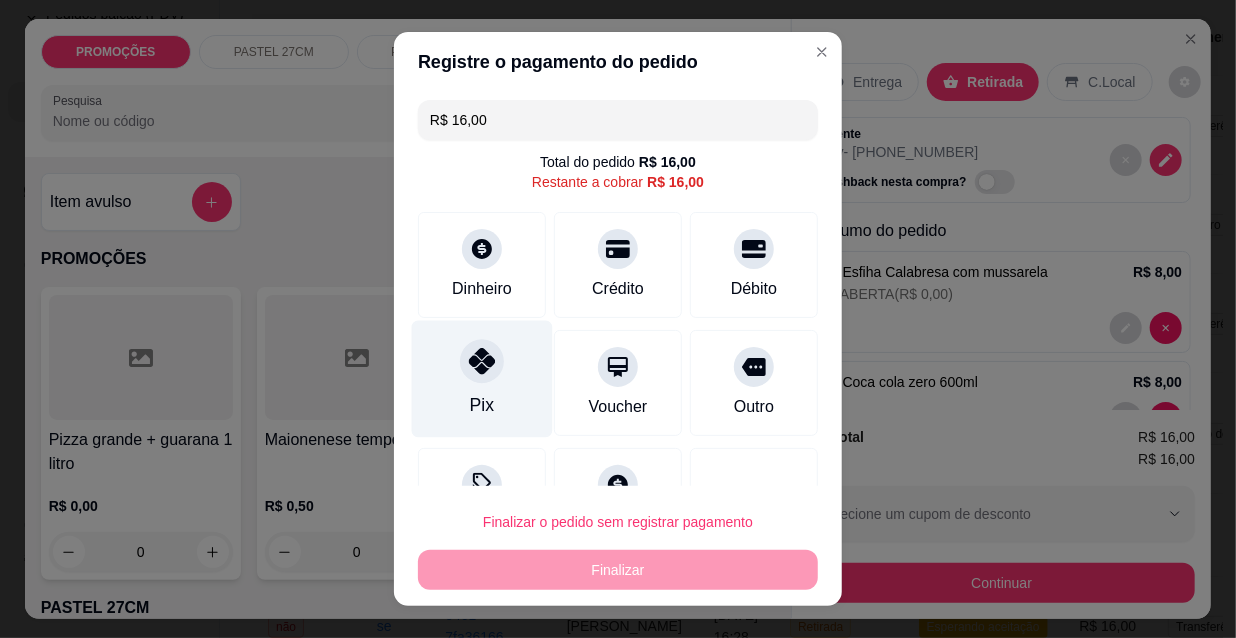 click at bounding box center (482, 361) 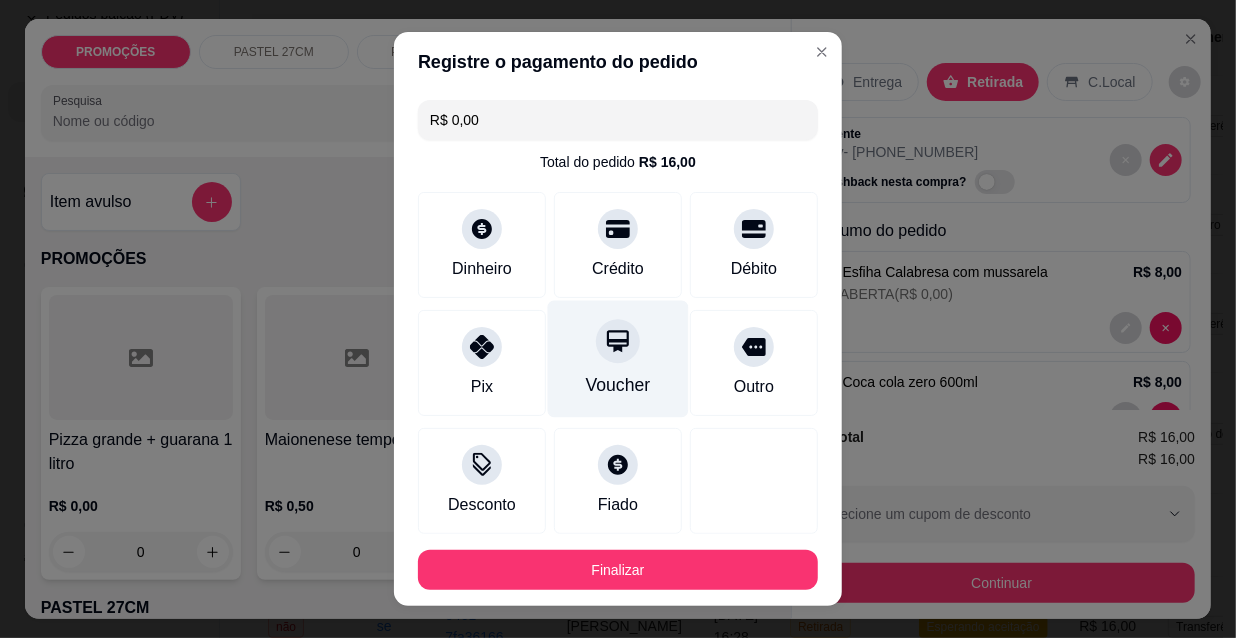 scroll, scrollTop: 110, scrollLeft: 0, axis: vertical 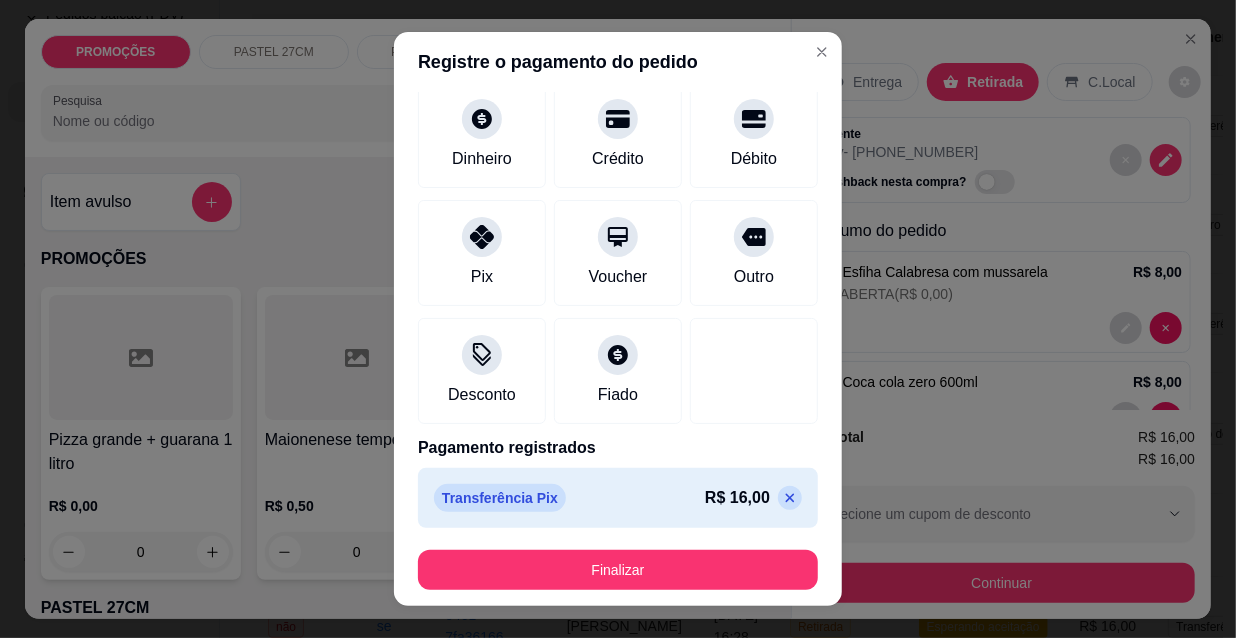 click 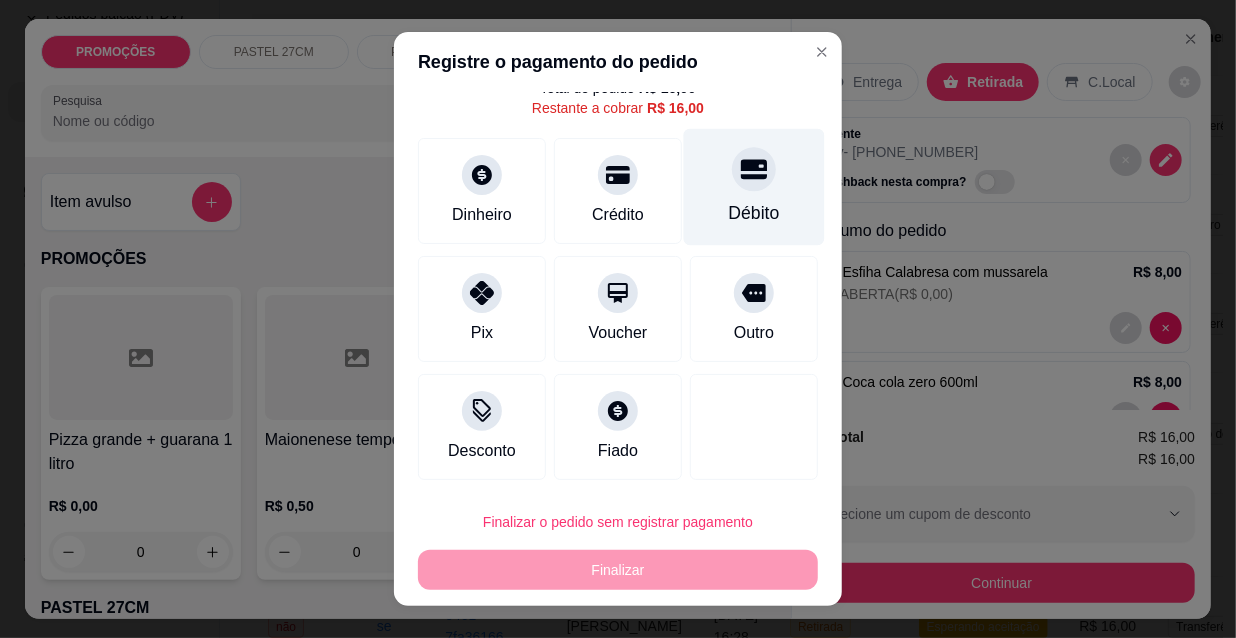 click on "Débito" at bounding box center (754, 213) 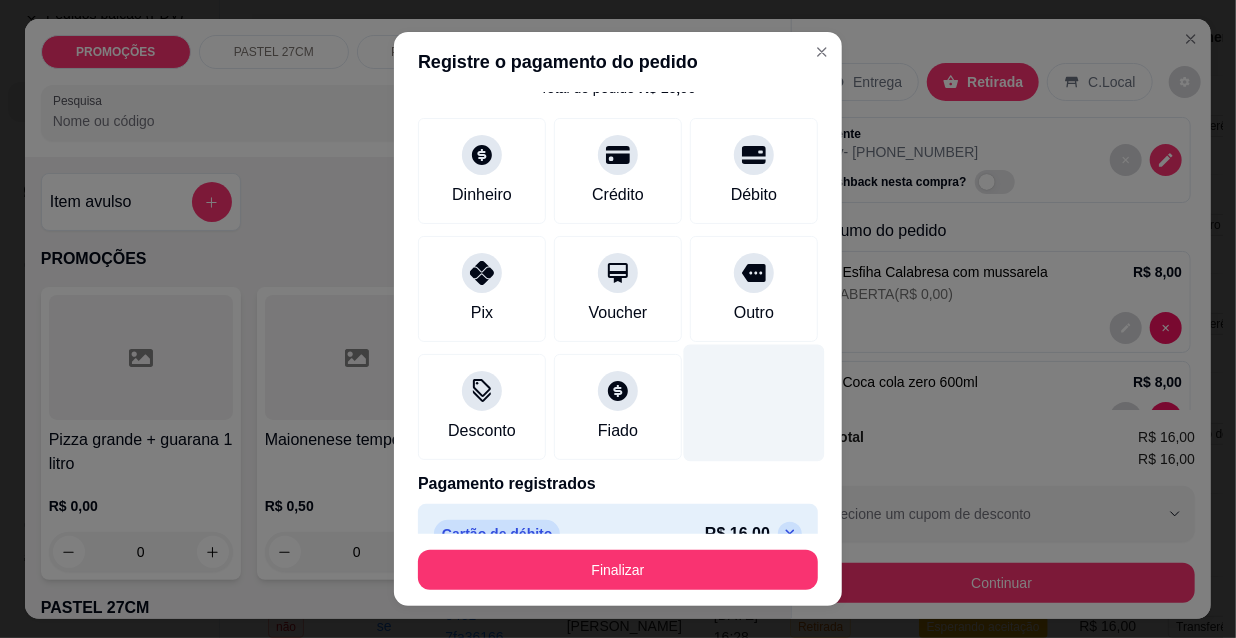 scroll, scrollTop: 110, scrollLeft: 0, axis: vertical 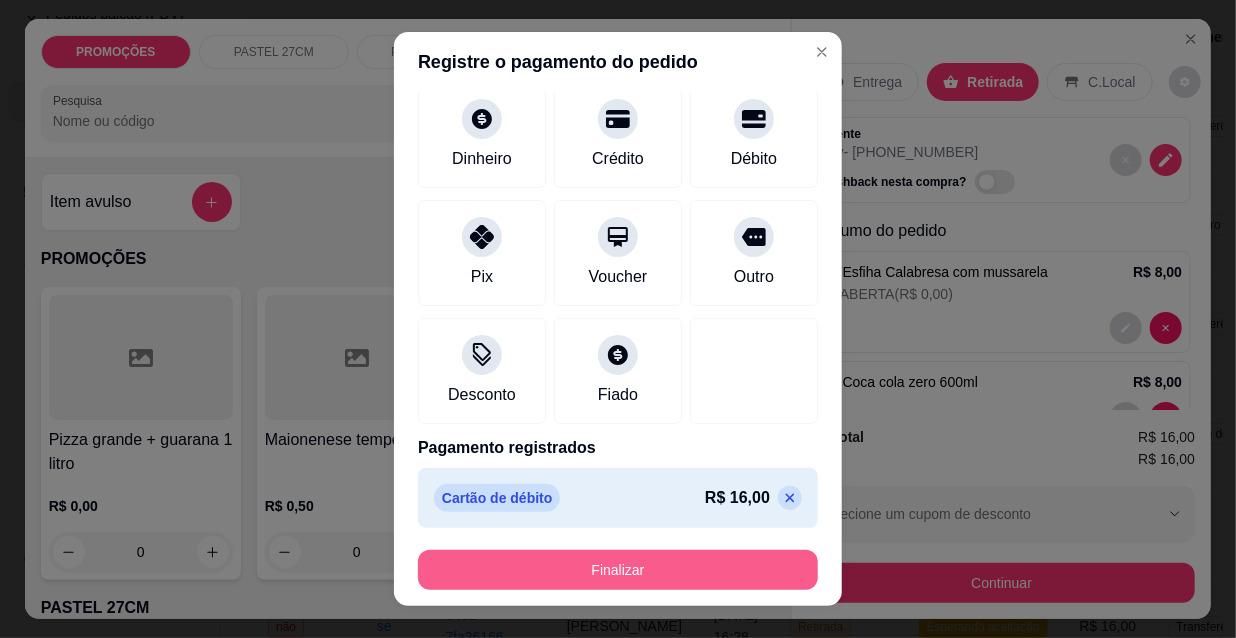 click on "Finalizar" at bounding box center [618, 570] 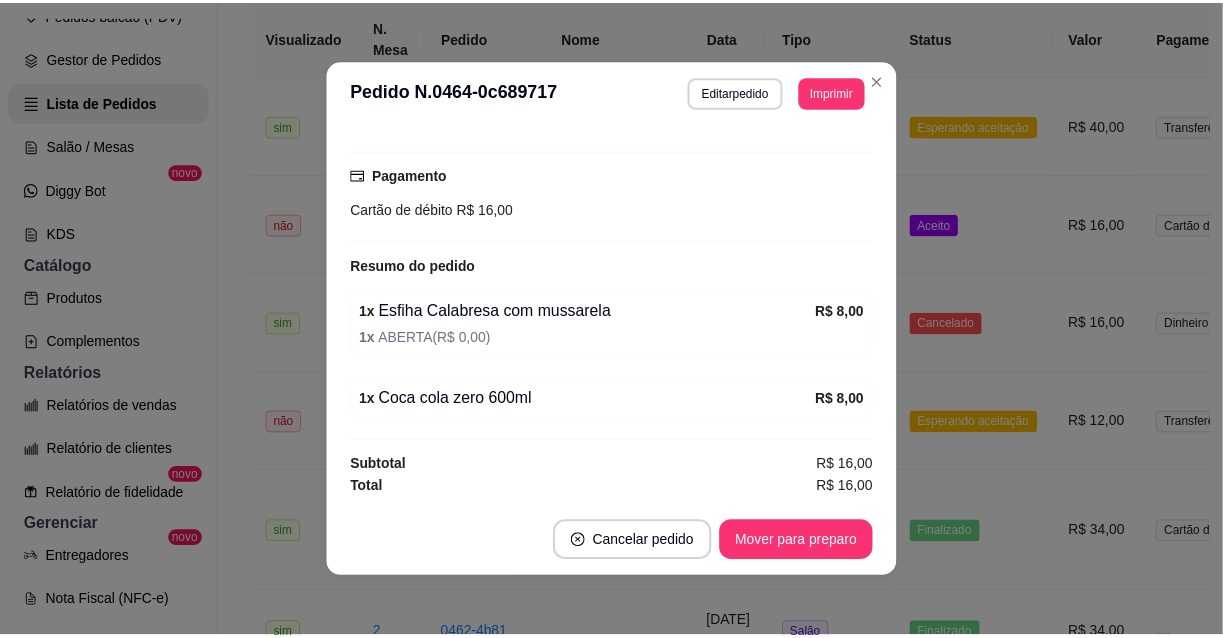 scroll, scrollTop: 324, scrollLeft: 0, axis: vertical 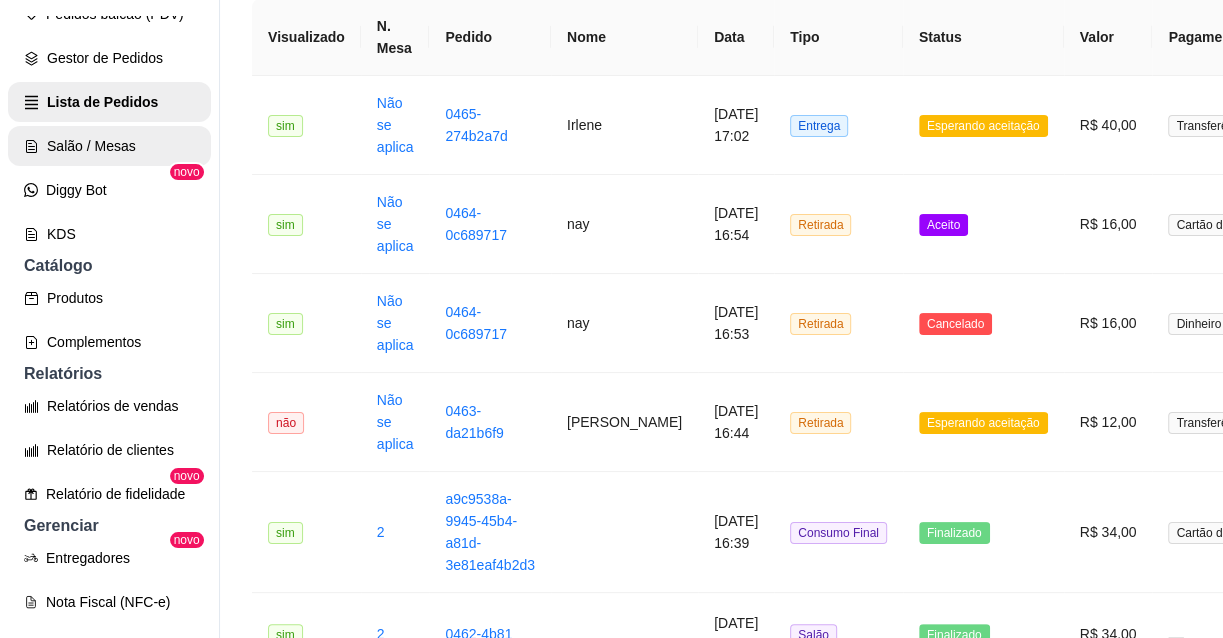click on "Salão / Mesas" at bounding box center [109, 146] 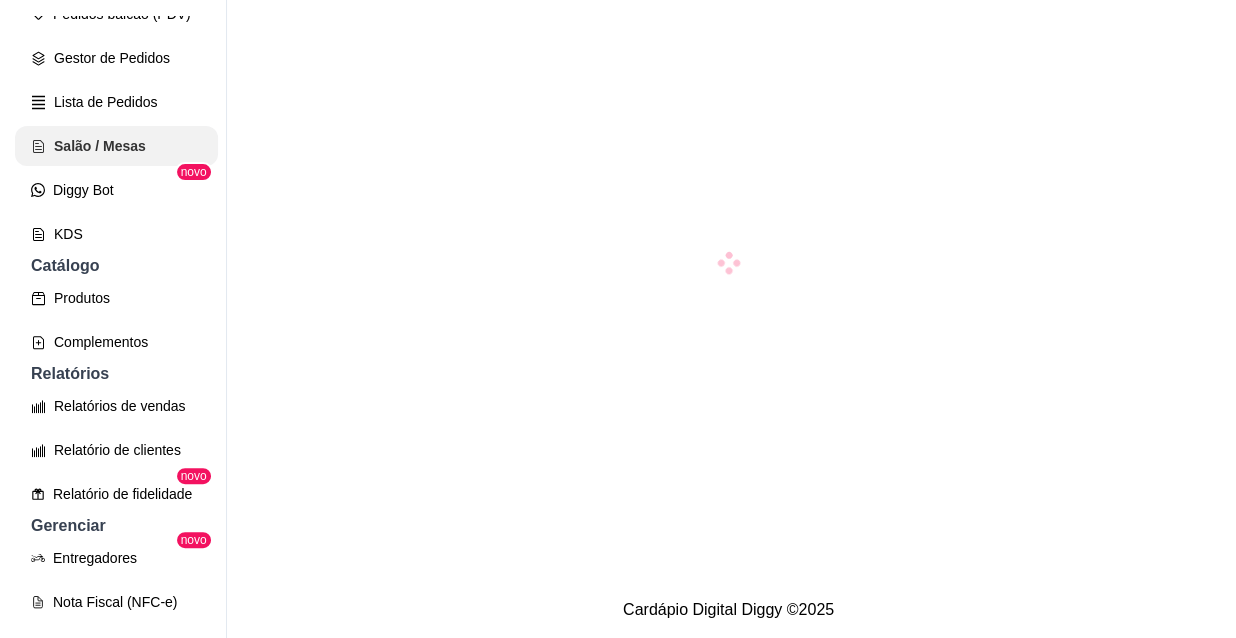 scroll, scrollTop: 0, scrollLeft: 0, axis: both 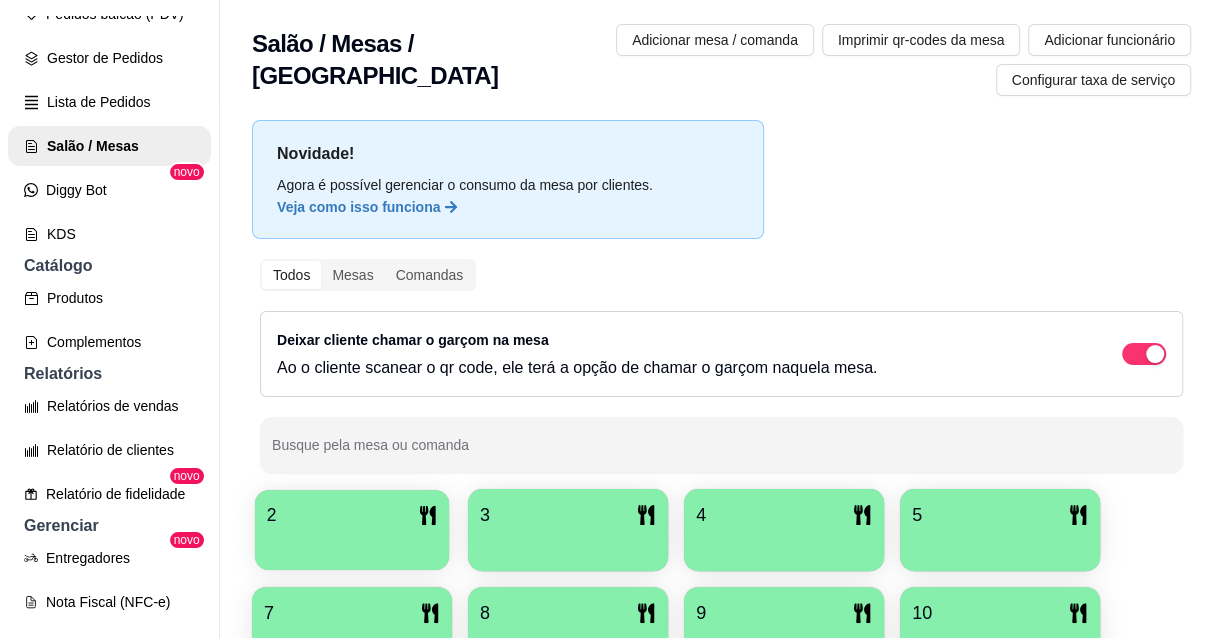 click on "2" at bounding box center [352, 515] 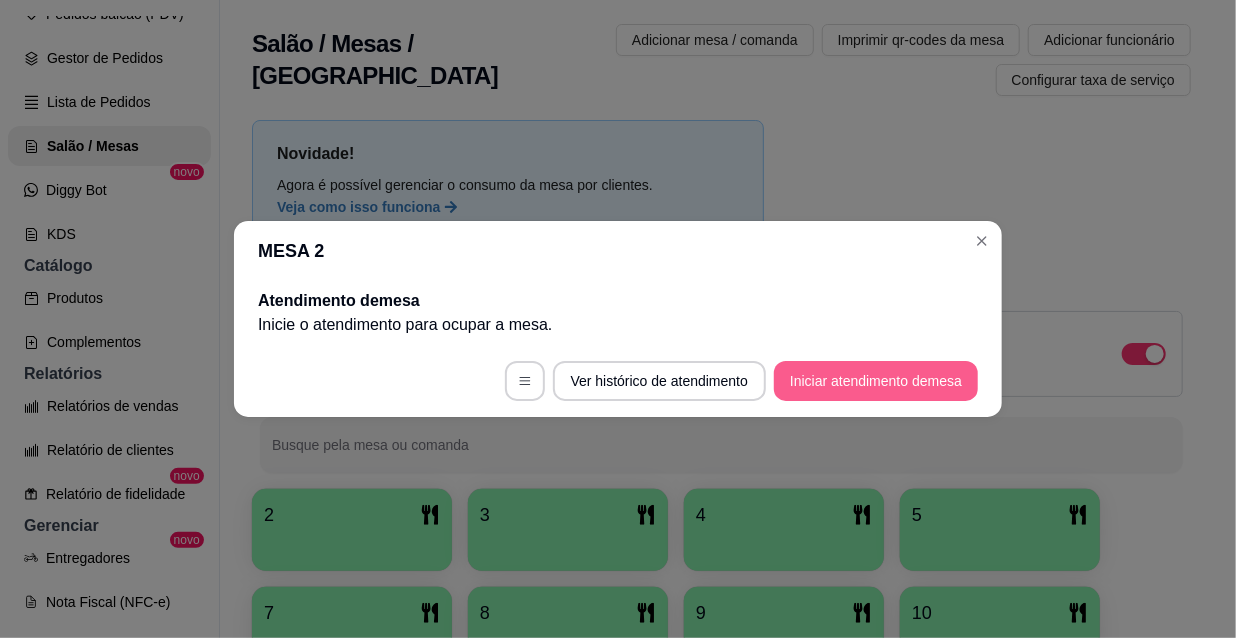 click on "Iniciar atendimento de  mesa" at bounding box center (876, 381) 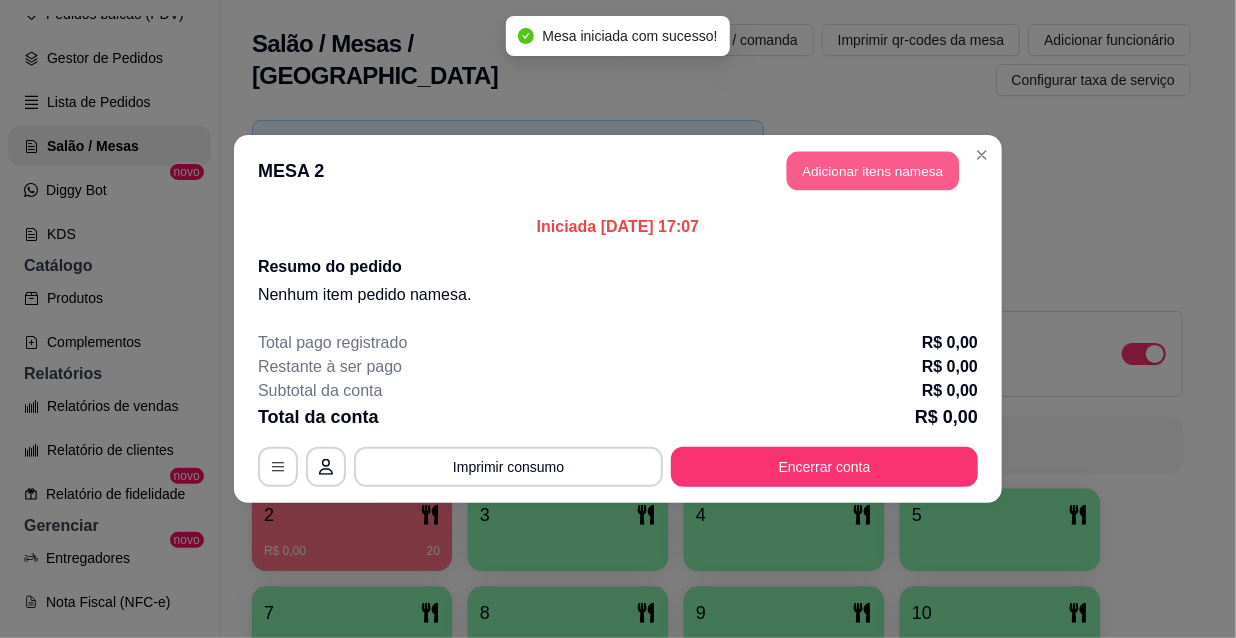 click on "Adicionar itens na  mesa" at bounding box center [873, 171] 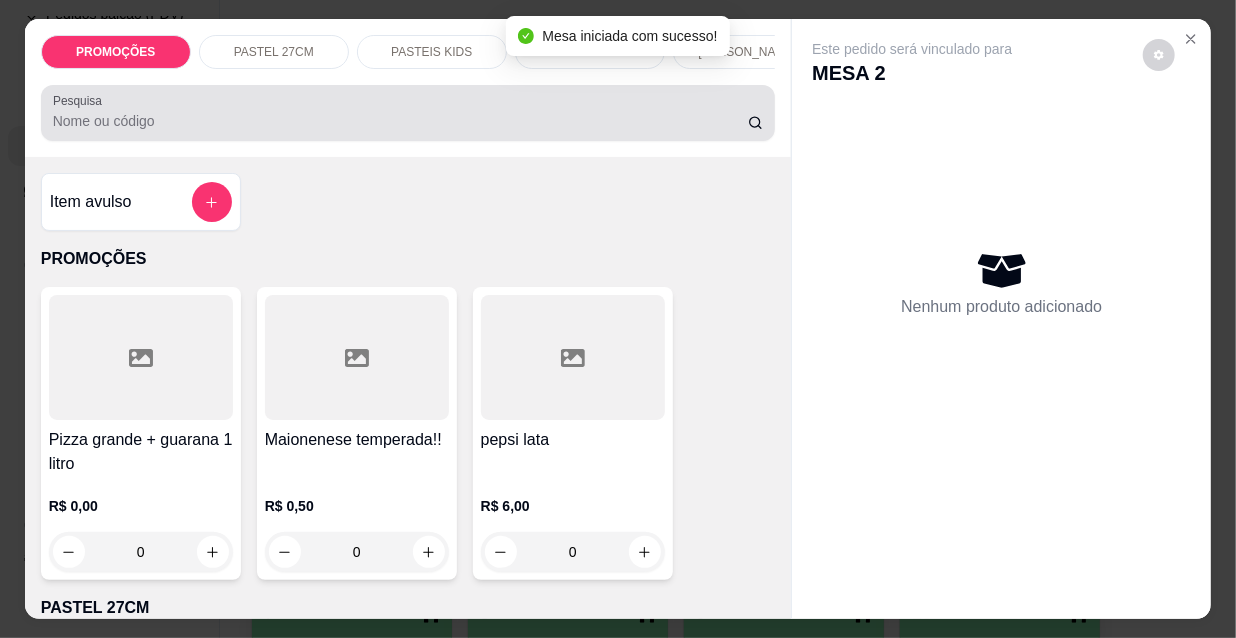 click on "Pesquisa" at bounding box center (400, 121) 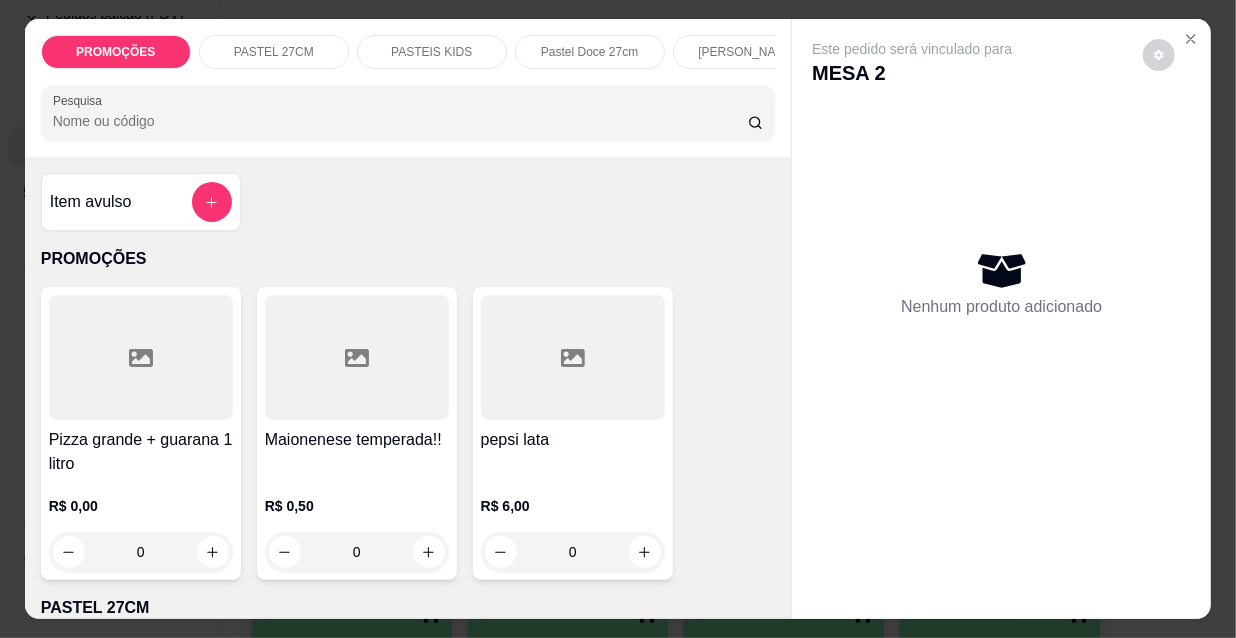 click on "PASTEIS KIDS" at bounding box center (431, 52) 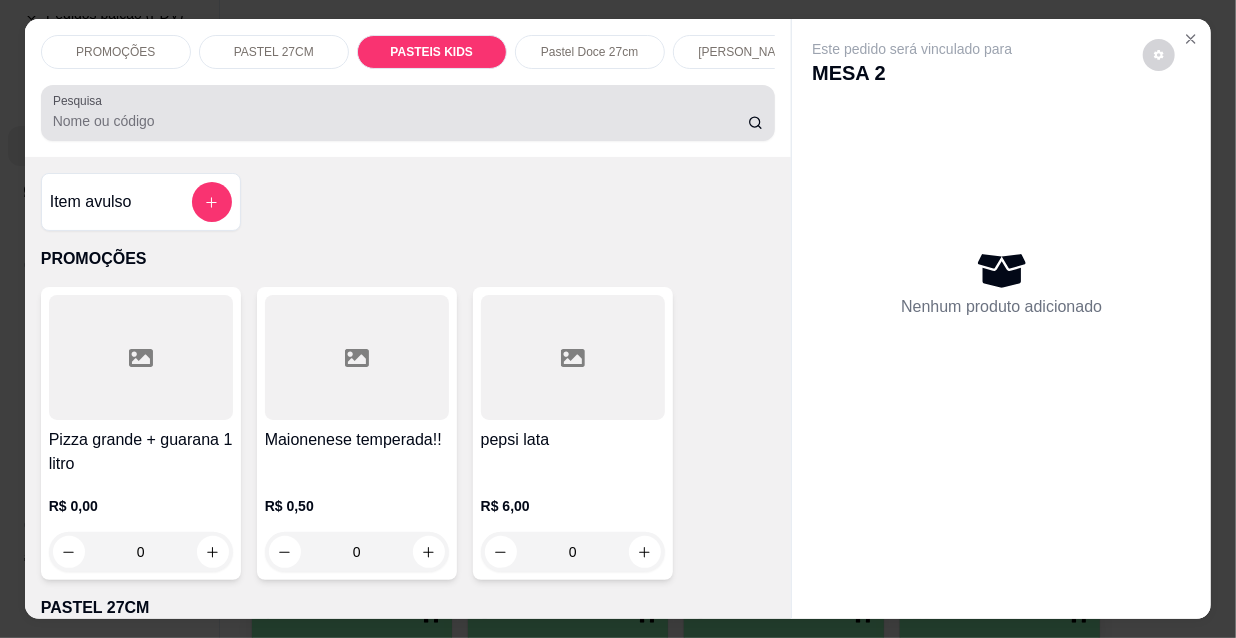 scroll, scrollTop: 6180, scrollLeft: 0, axis: vertical 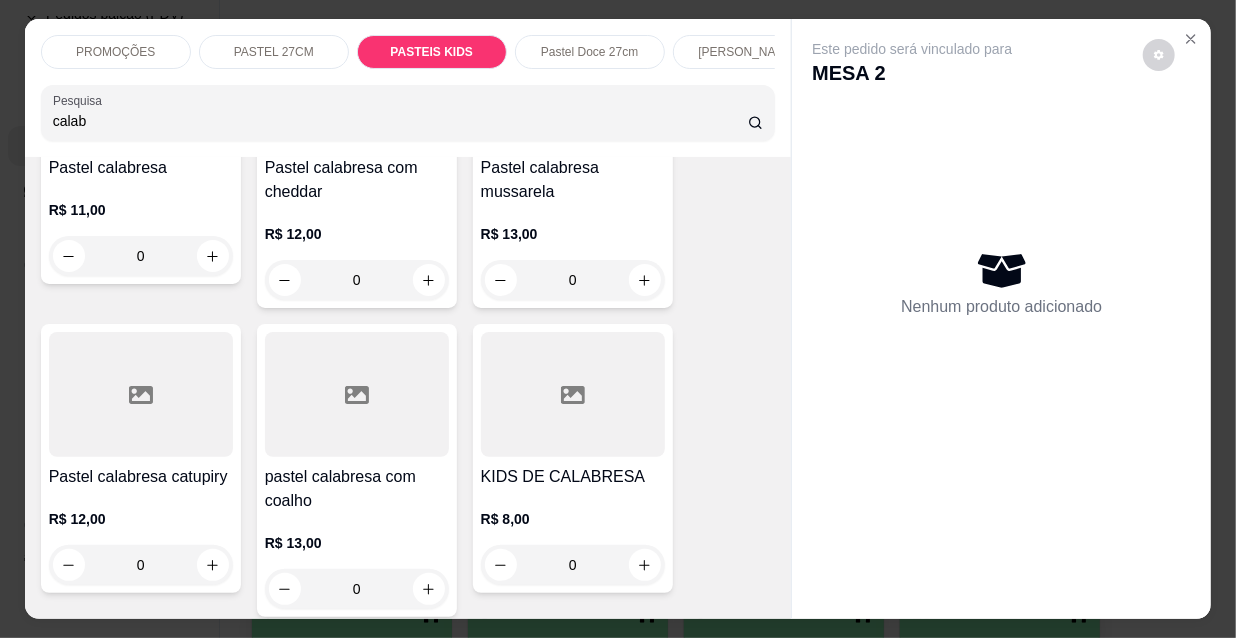 type on "calab" 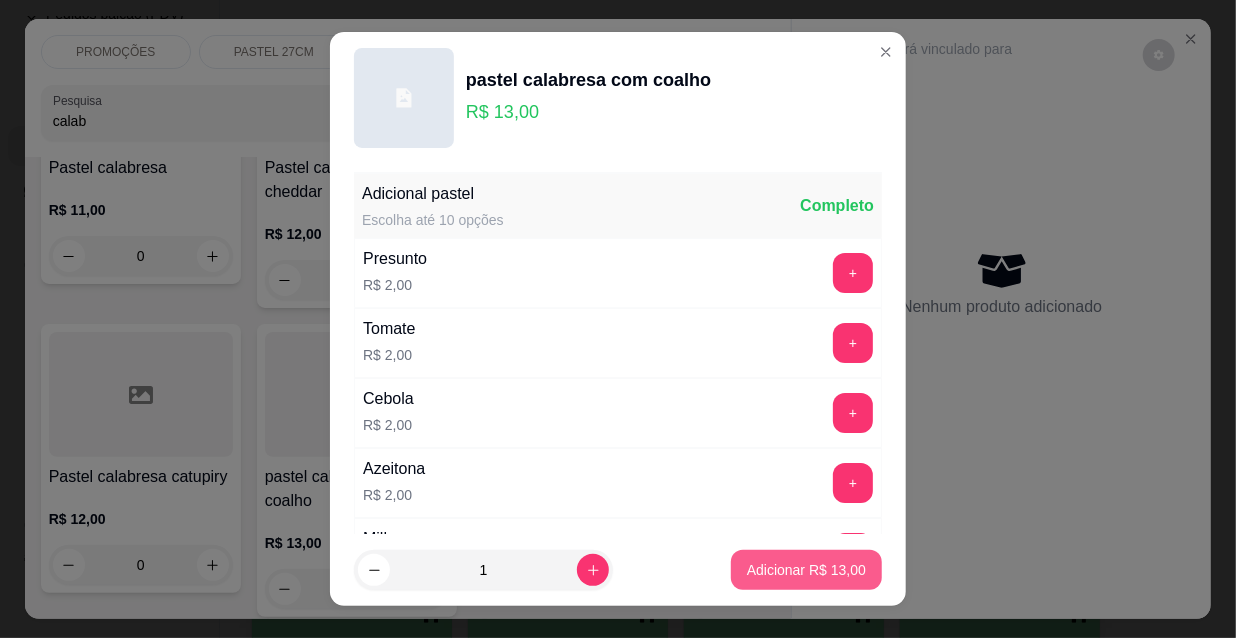 click on "Adicionar   R$ 13,00" at bounding box center [806, 570] 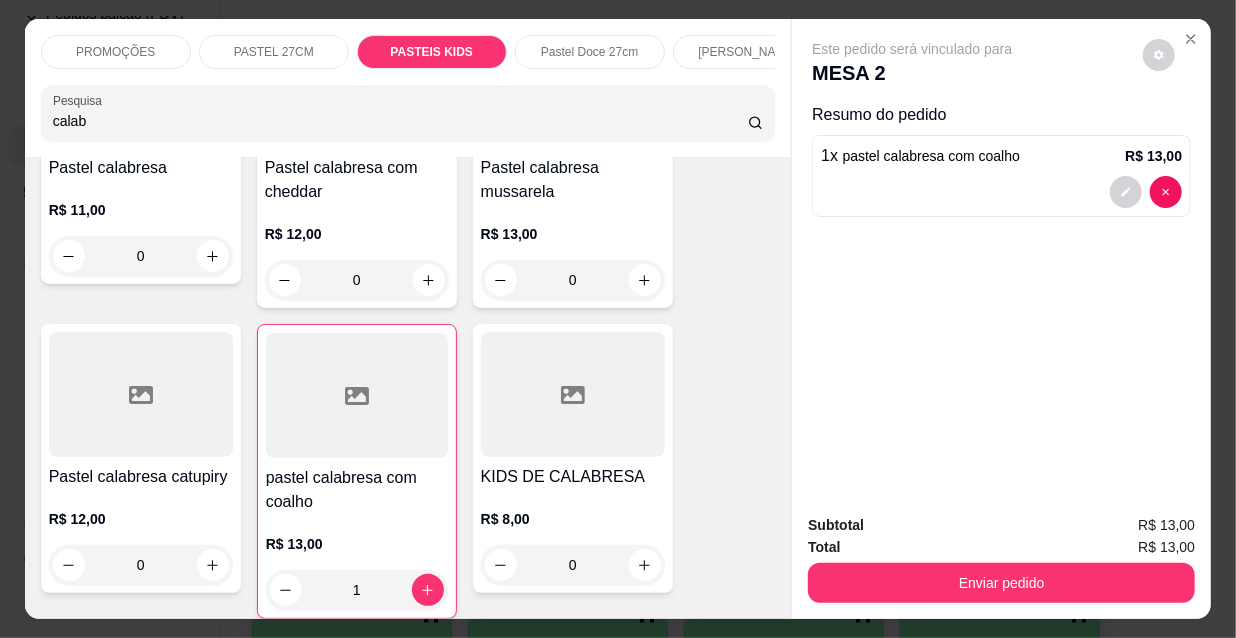 drag, startPoint x: 94, startPoint y: 129, endPoint x: 0, endPoint y: 116, distance: 94.89468 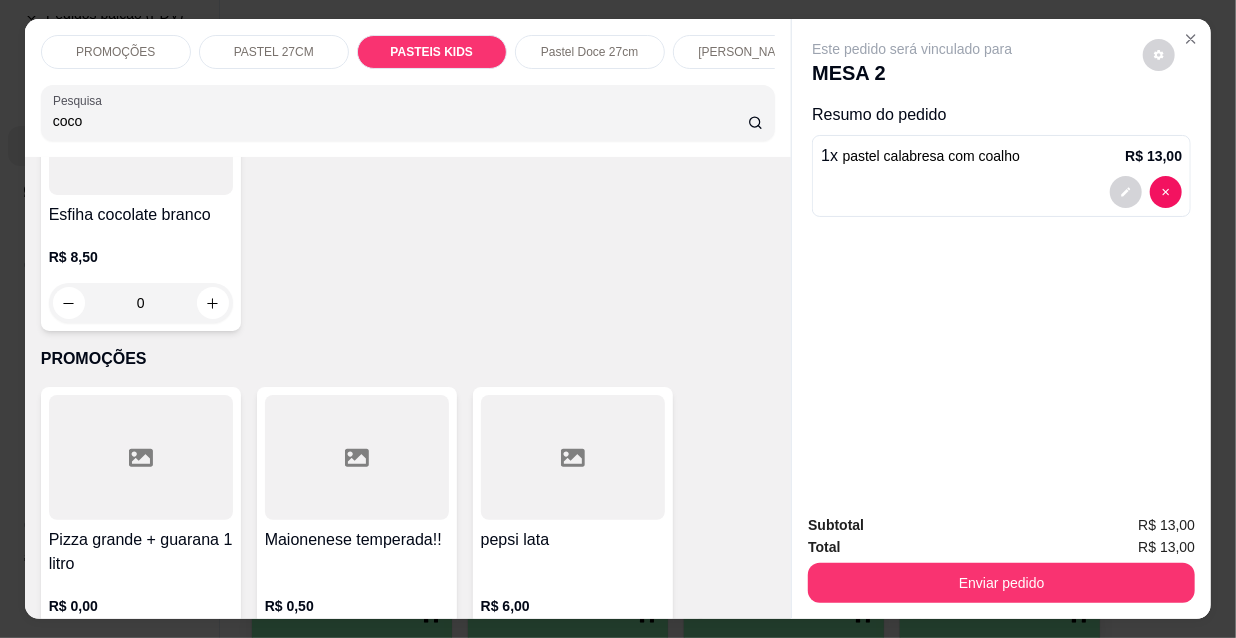 scroll, scrollTop: 0, scrollLeft: 0, axis: both 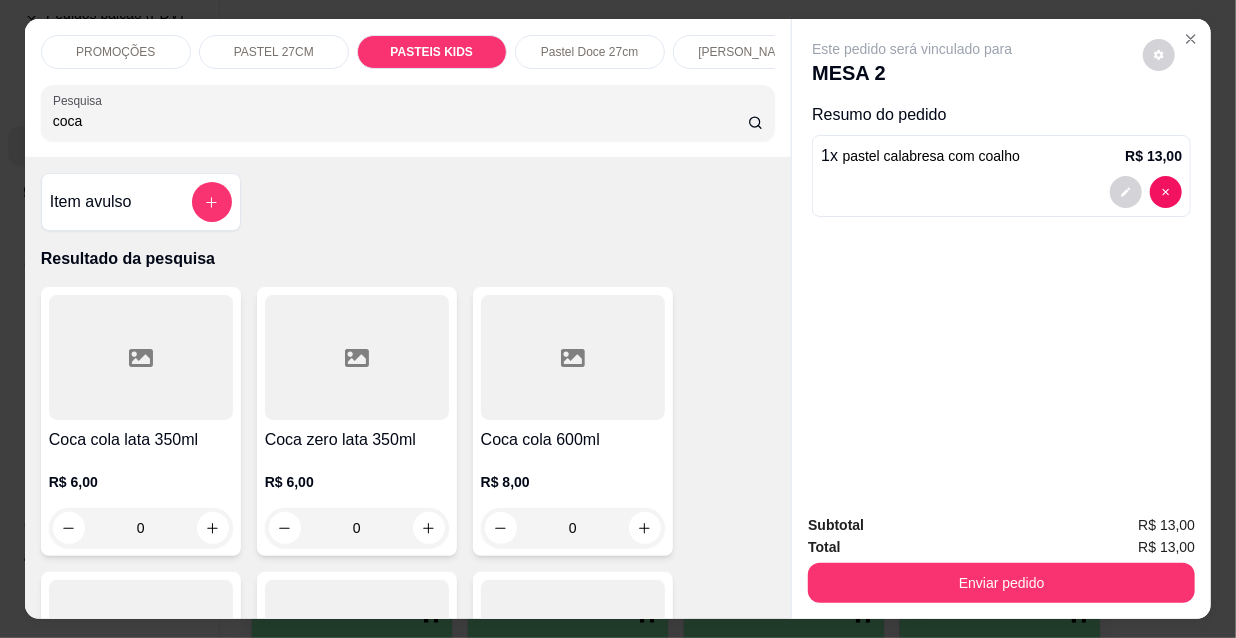 type on "coca" 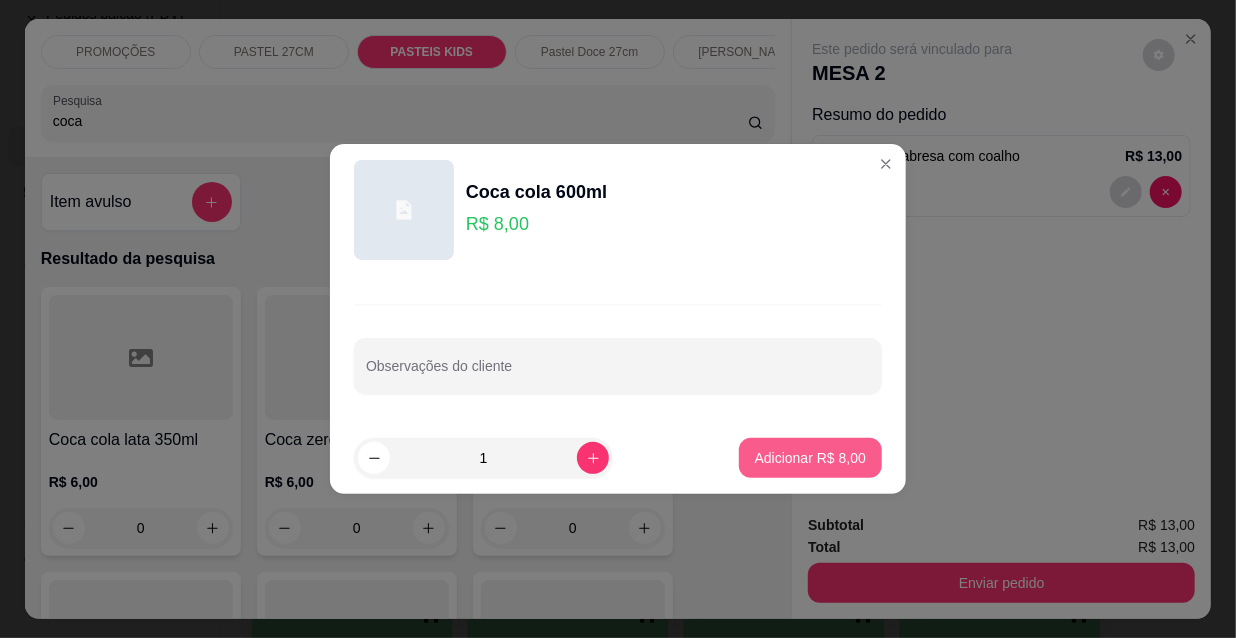 click on "Adicionar   R$ 8,00" at bounding box center [810, 458] 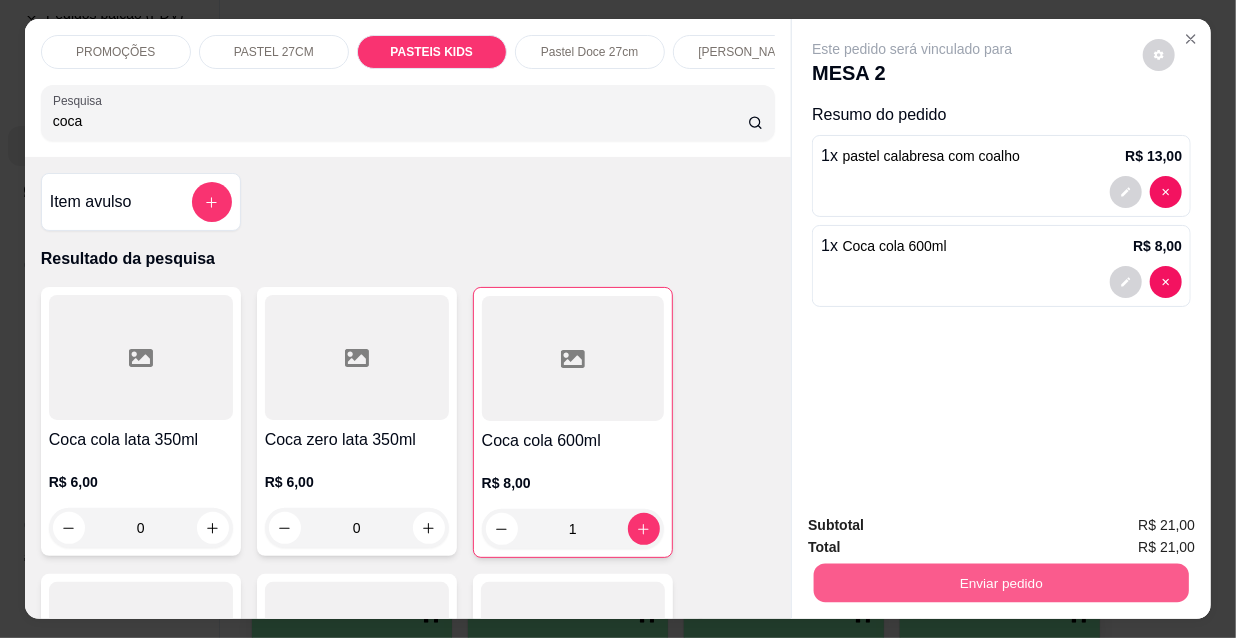 click on "Enviar pedido" at bounding box center [1001, 582] 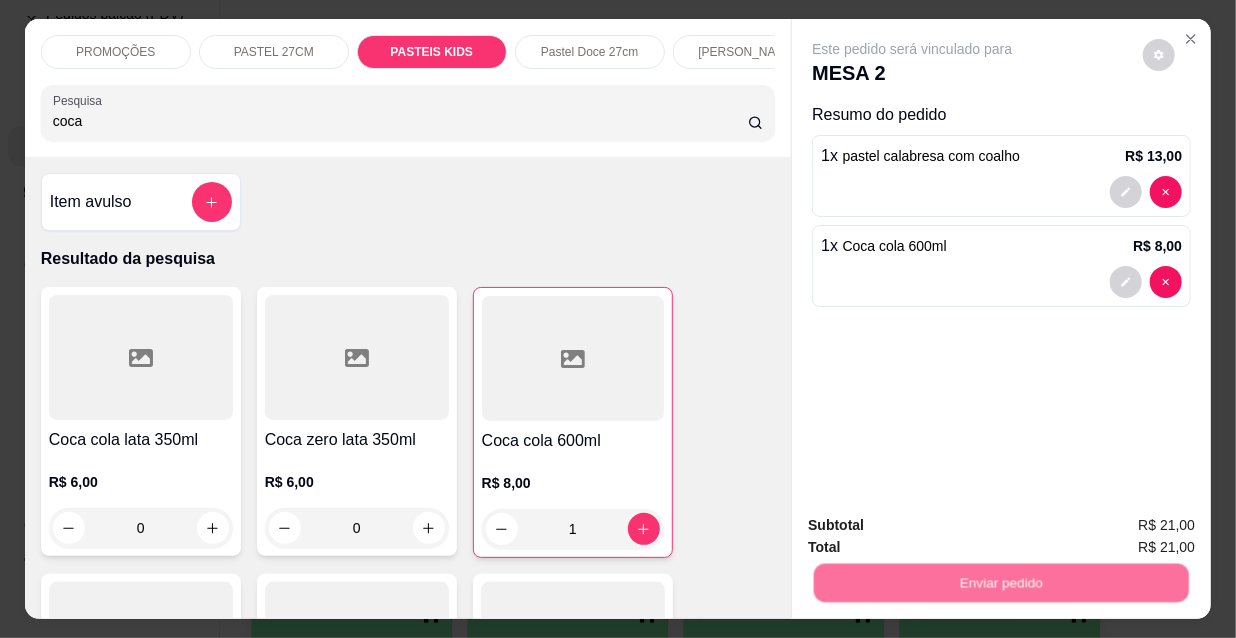 click on "Não registrar e enviar pedido" at bounding box center [937, 527] 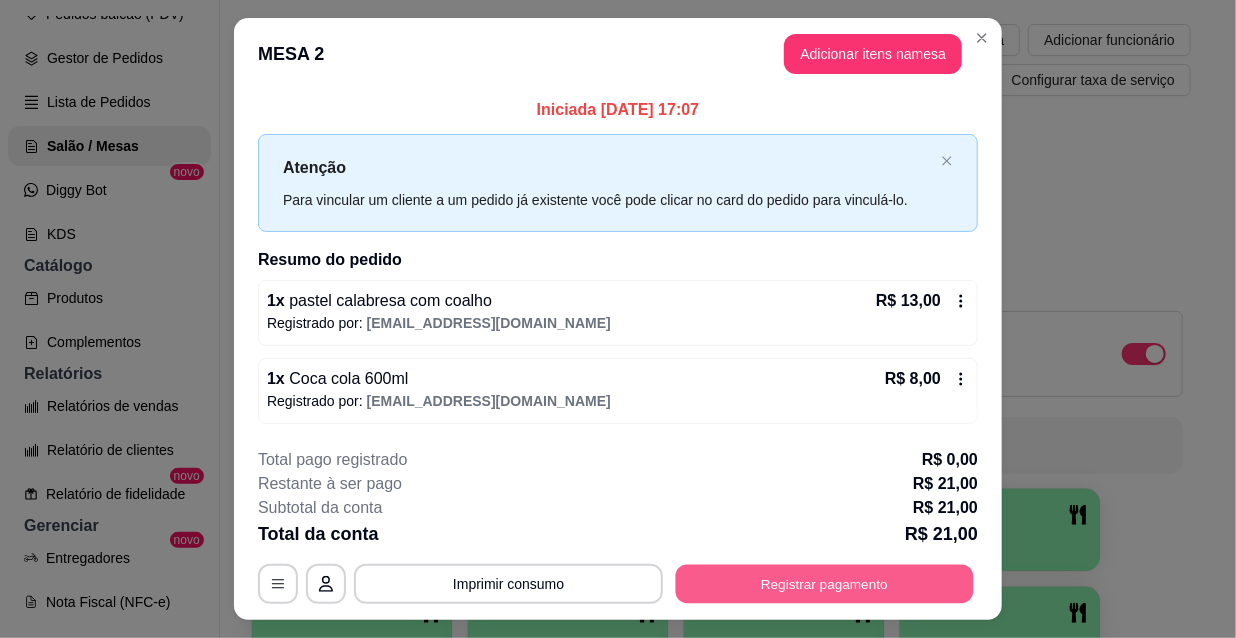 click on "Registrar pagamento" at bounding box center [825, 583] 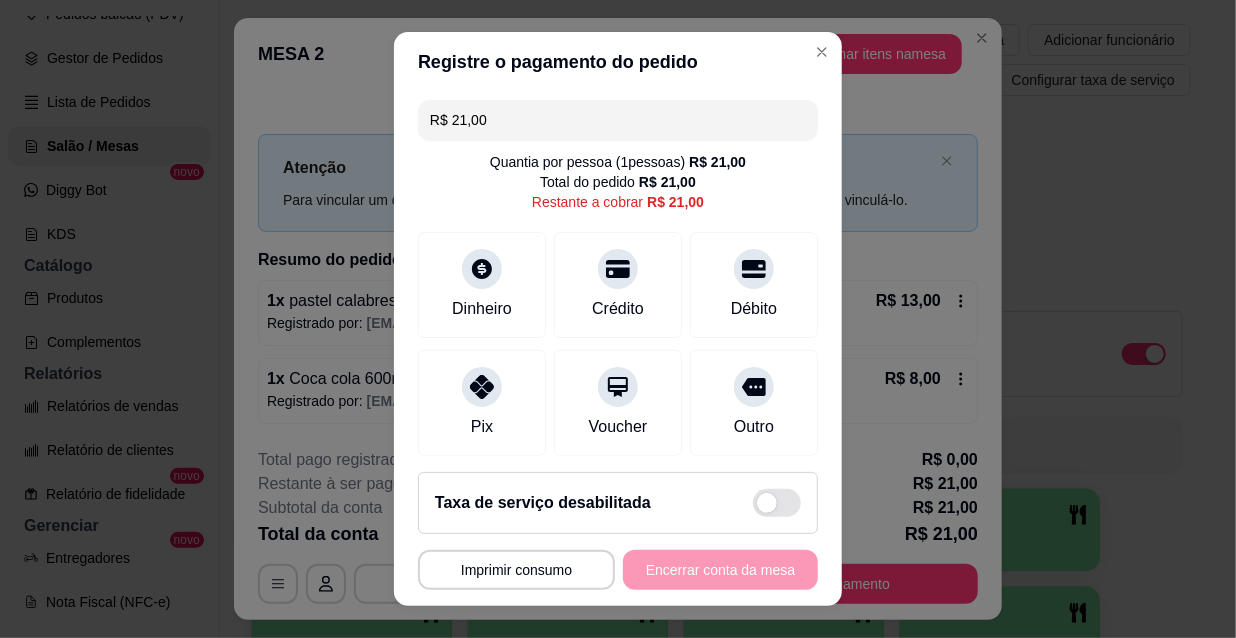 drag, startPoint x: 499, startPoint y: 118, endPoint x: 351, endPoint y: 99, distance: 149.21461 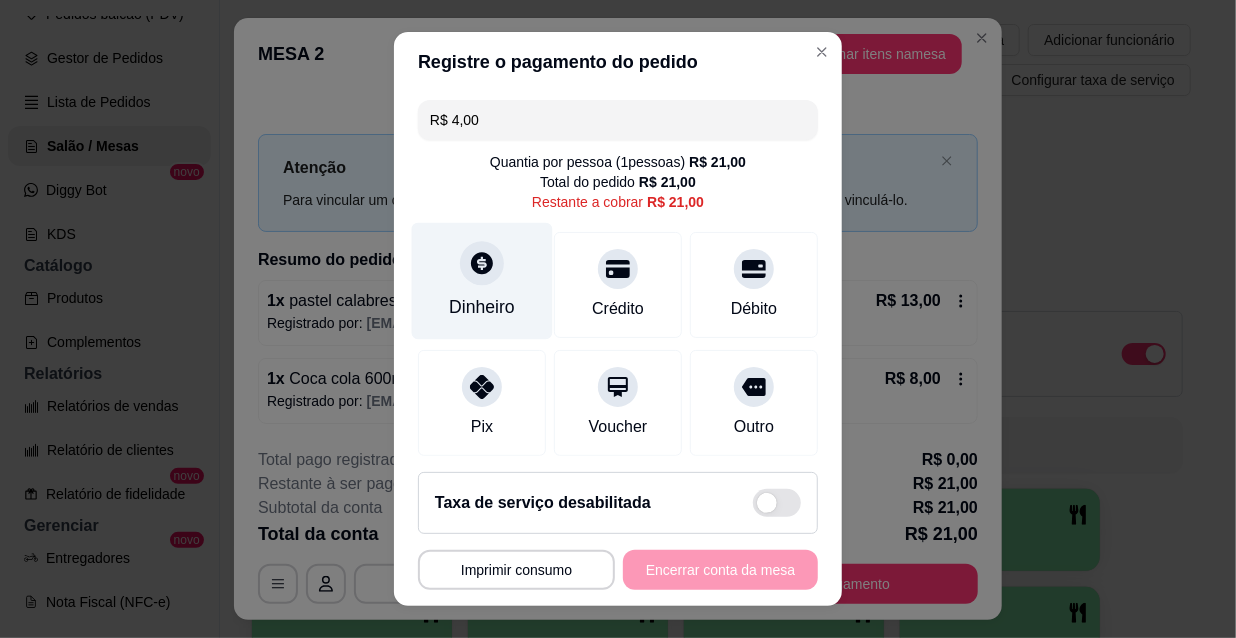 click on "Dinheiro" at bounding box center [482, 281] 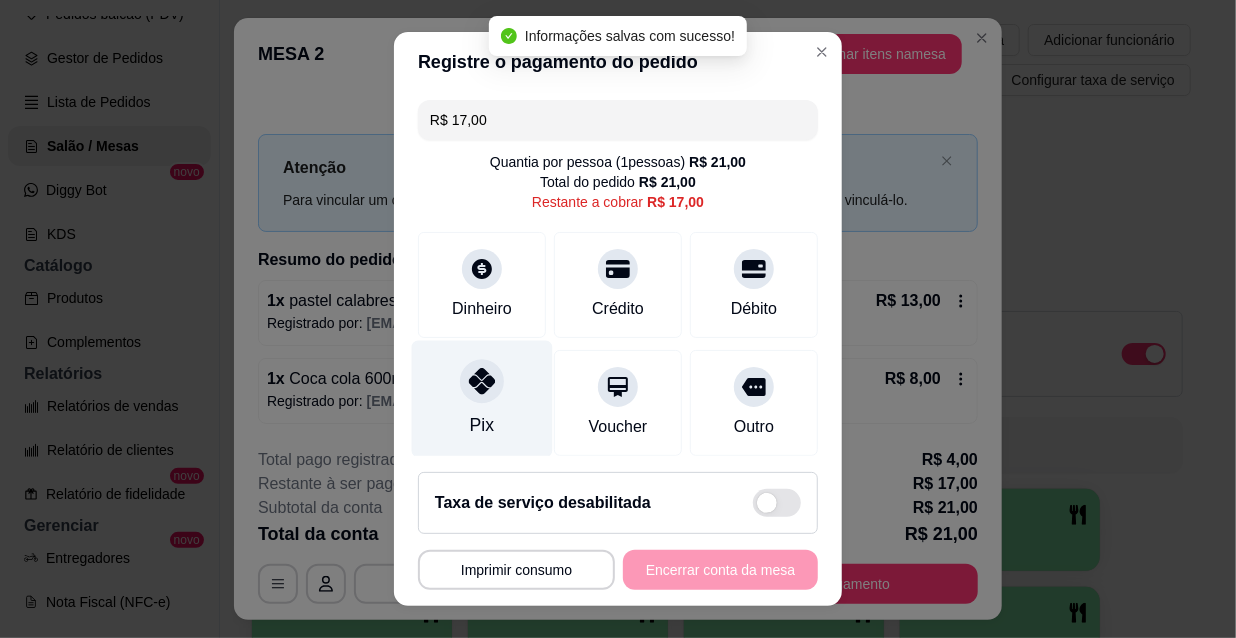 click 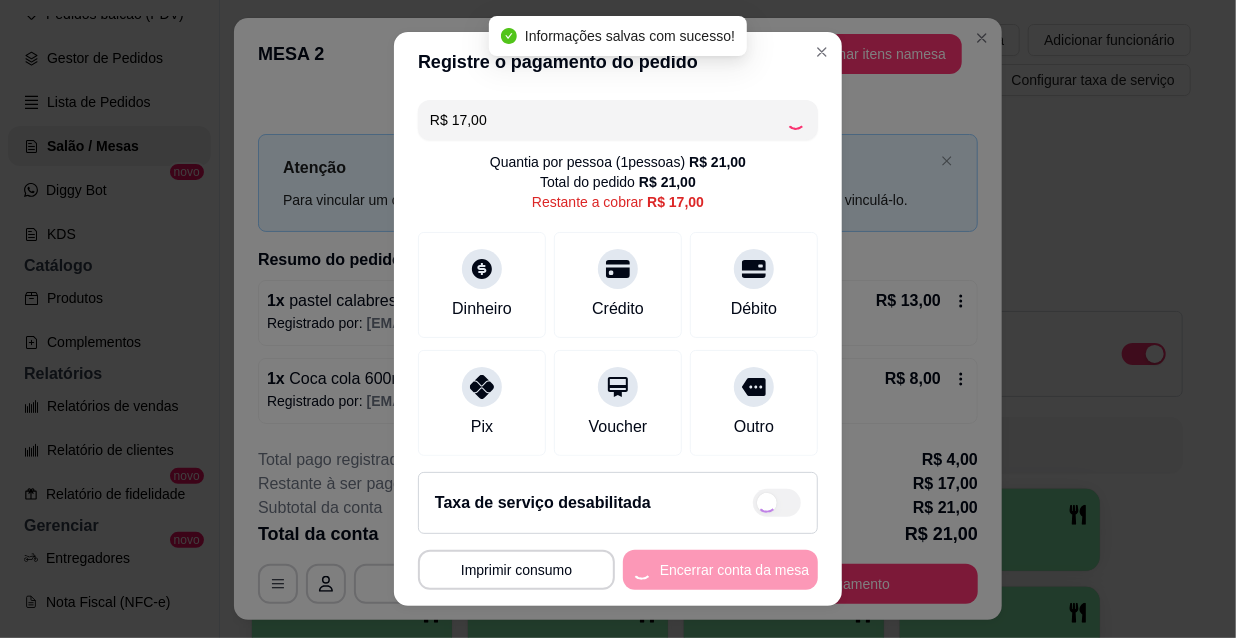 type on "R$ 0,00" 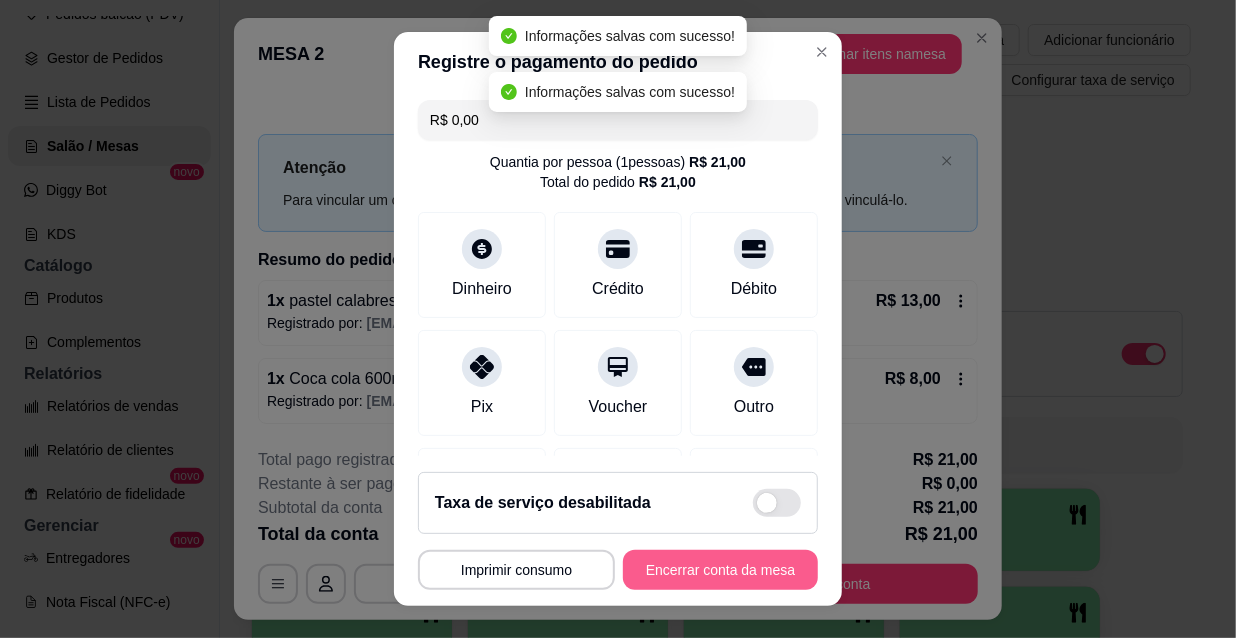 click on "Encerrar conta da mesa" at bounding box center [720, 570] 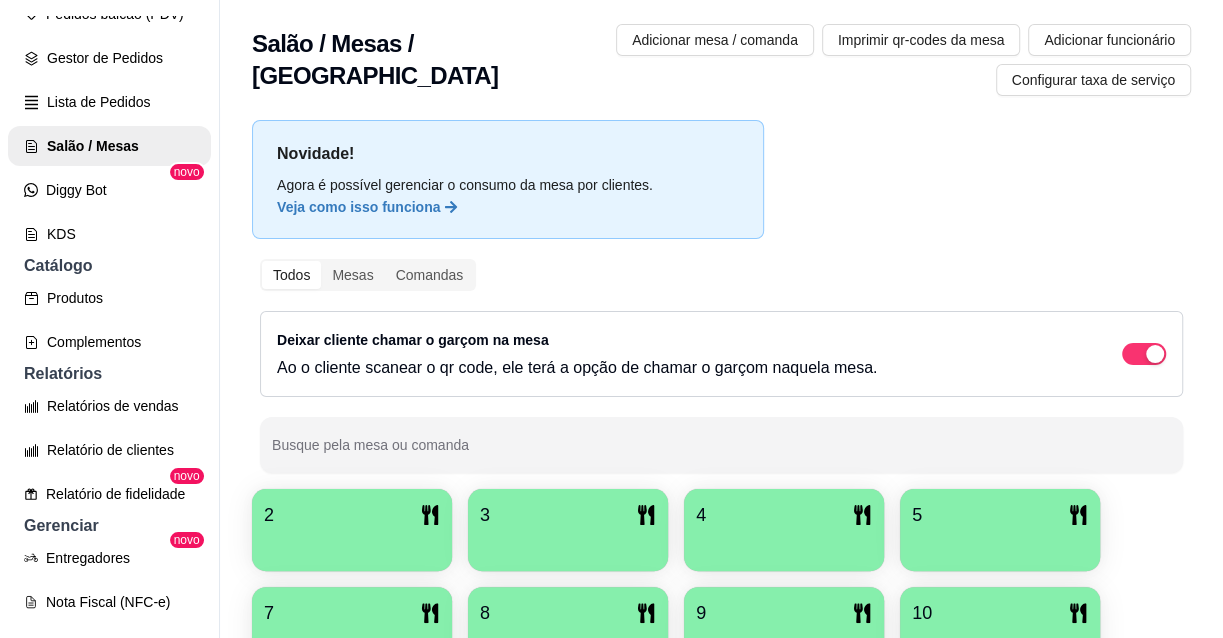 click on "2" at bounding box center (352, 515) 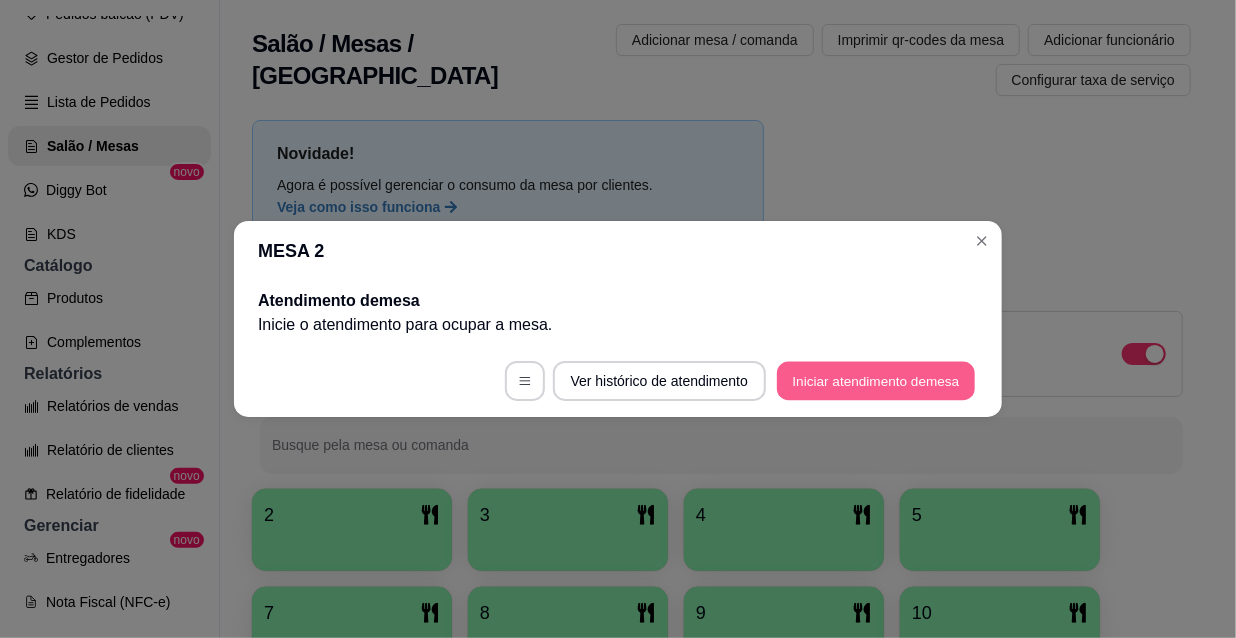 click on "Iniciar atendimento de  mesa" at bounding box center [876, 381] 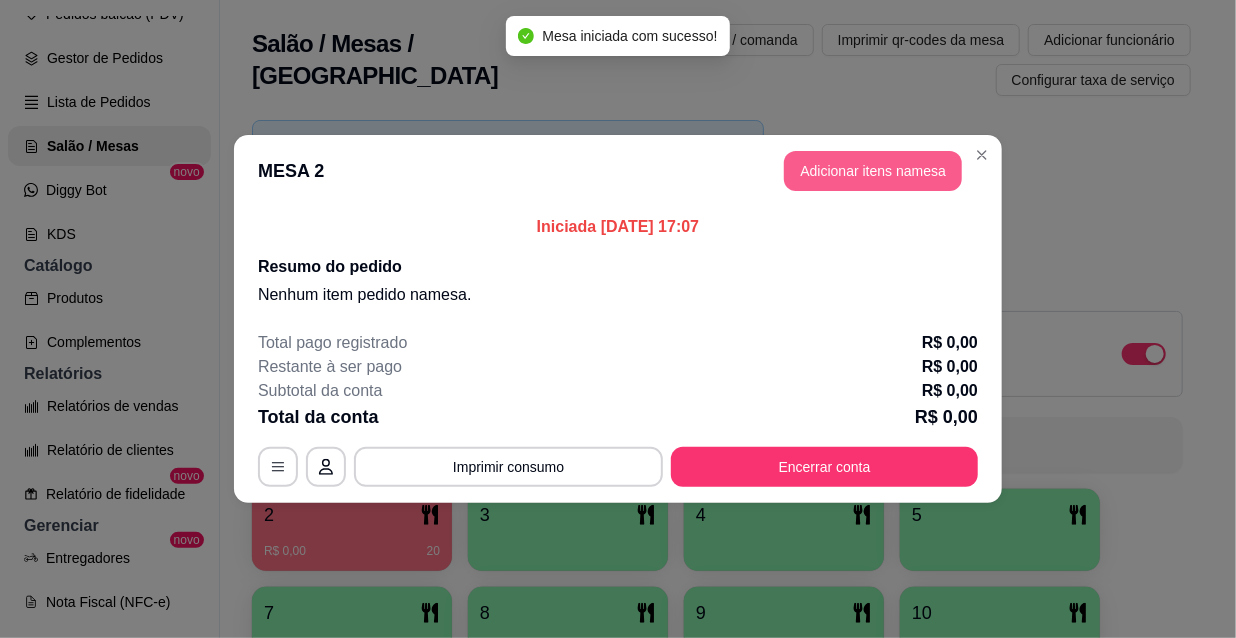 click on "Adicionar itens na  mesa" at bounding box center [873, 171] 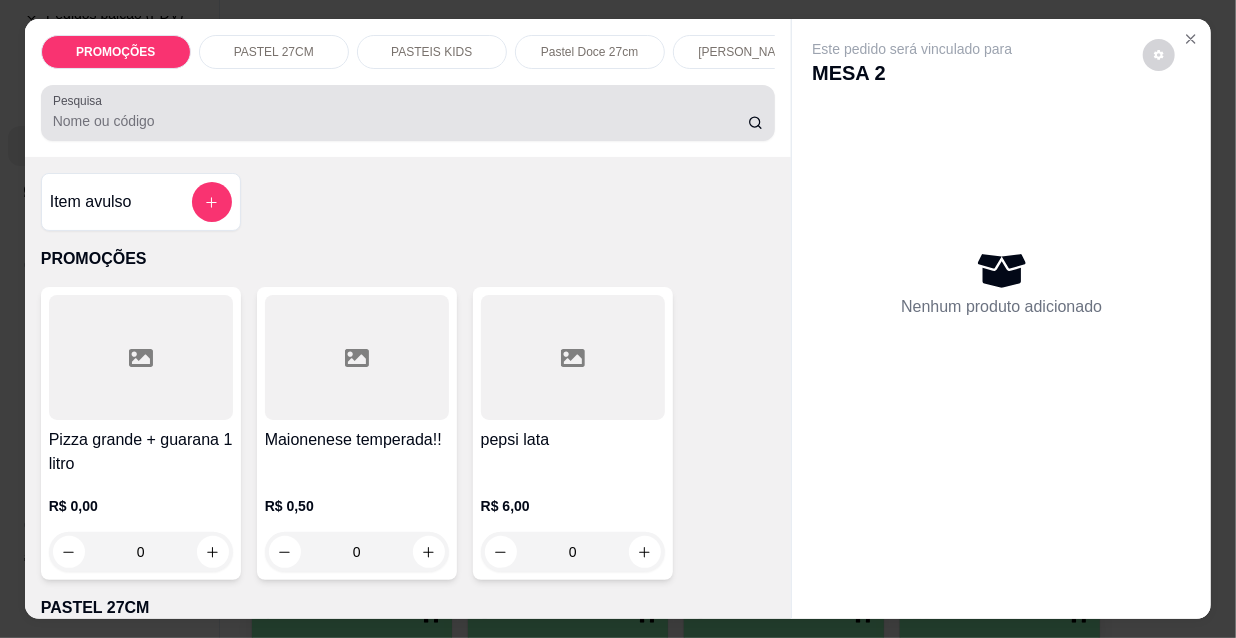 click on "Pesquisa" at bounding box center (400, 121) 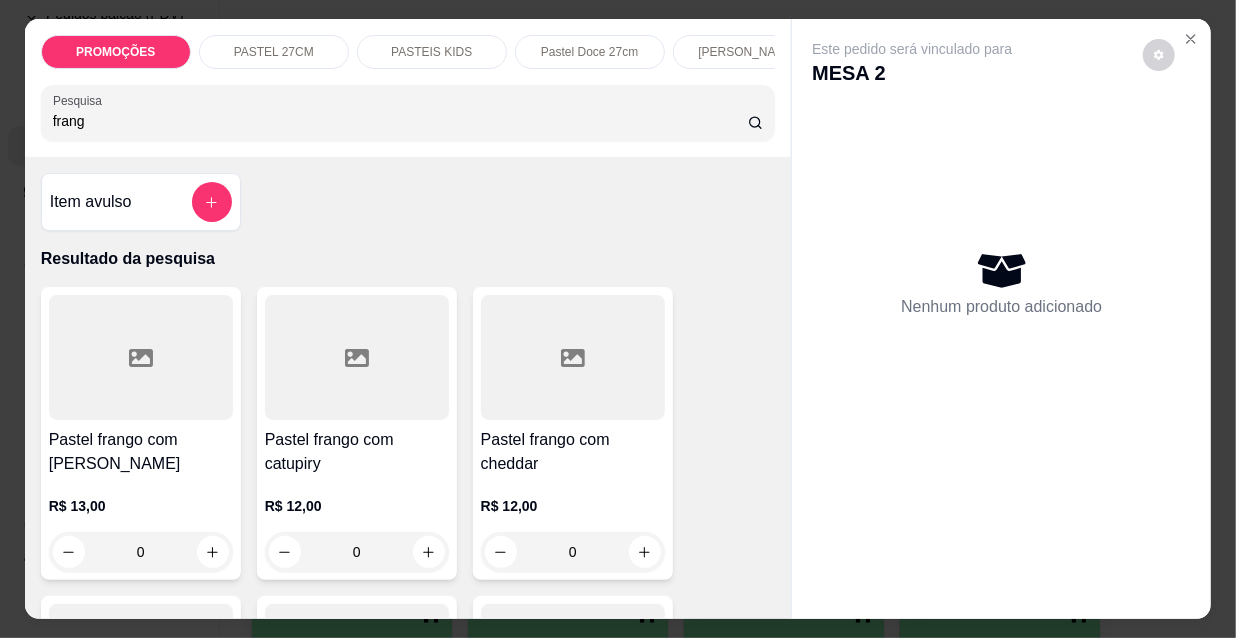 type on "frang" 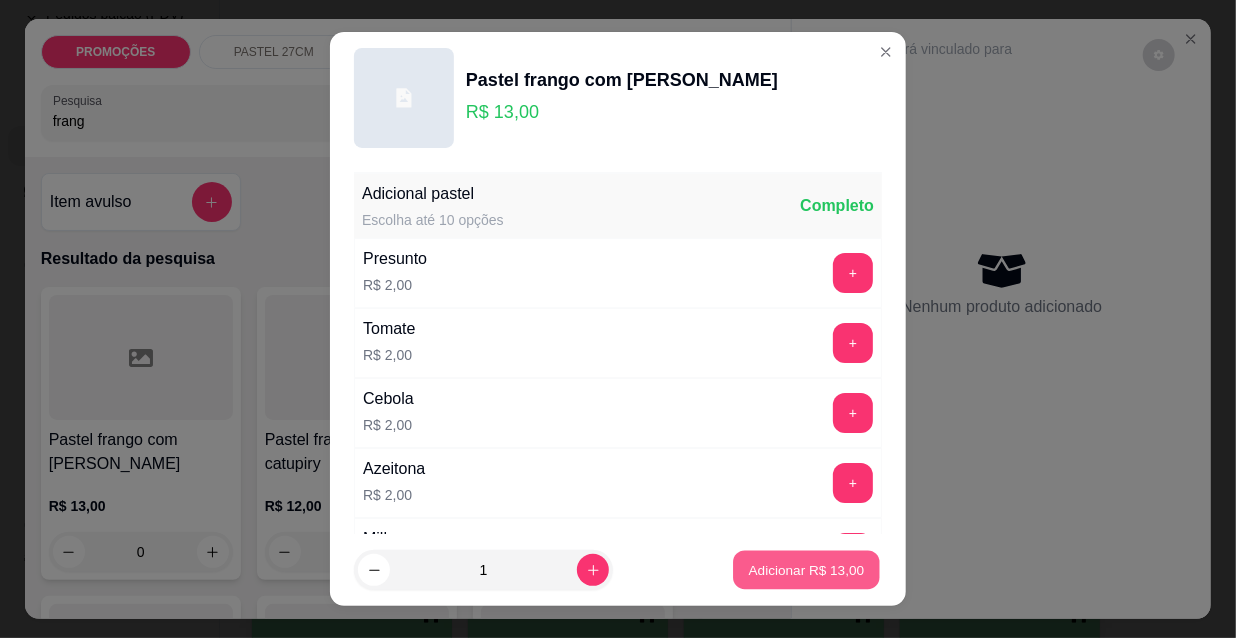 click on "Adicionar   R$ 13,00" at bounding box center [806, 570] 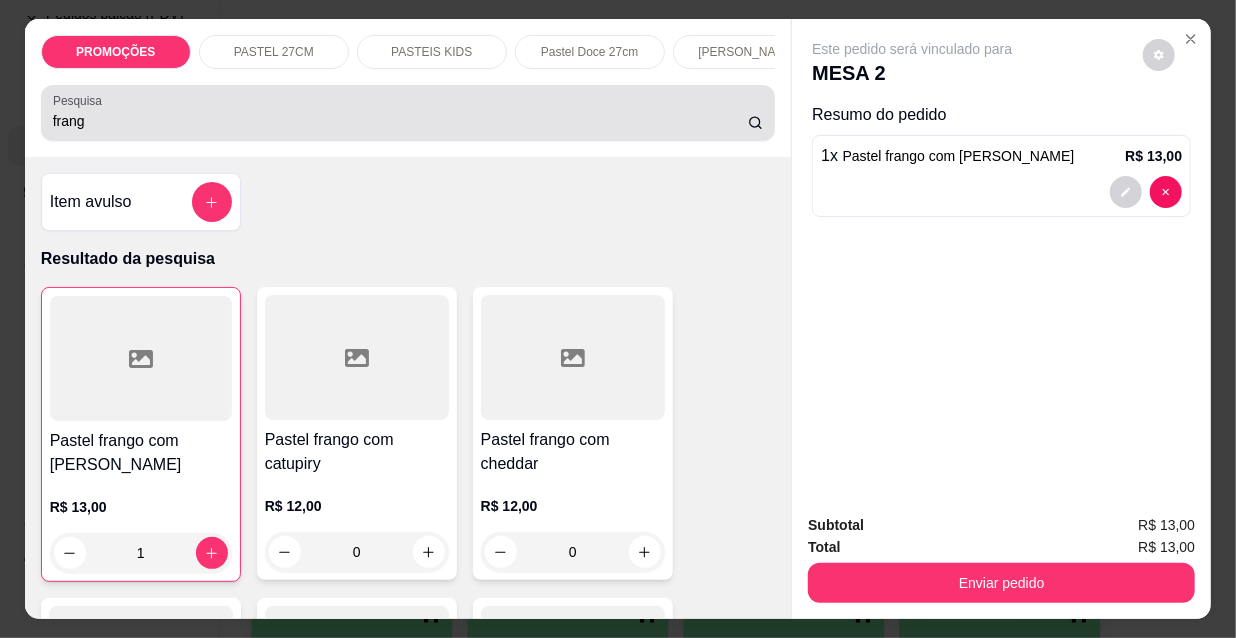click on "PROMOÇÕES PASTEL 27CM PASTEIS KIDS Pastel Doce 27cm Esfihas Salgadas Esfihas doce Kibes Pizzas tradicionais Pizza doce Beirutes Refrigerante Suco Pesquisa frang Item avulso Resultado da pesquisa Pastel frango com mussarela   R$ 13,00 1 Pastel frango com catupiry   R$ 12,00 0 Pastel frango com cheddar   R$ 12,00 0 Pastel frango   R$ 11,00 0 Pastel frango com coalho   R$ 13,00 0 KIDS de Frango   R$ 8,00 0 KIDS de [PERSON_NAME]   R$ 10,00 0 Esfiha Frango   R$ 7,50 0 [PERSON_NAME]   R$ 8,00 0 Esfiha Frango catupiry   R$ 8,00 0 Esfiha Frango com cheddar   R$ 8,00 0 Esfiha frango com coalho   R$ 8,00 0 PROMOÇÕES Pizza grande + guarana 1 litro   R$ 0,00 0 Maionenese temperada!!   R$ 0,50 0 pepsi lata    R$ 6,00 0 PASTEL 27CM Pastel carne   R$ 12,00 0 Pastel mussarela   R$ 11,00 0 Pastel calabresa   R$ 11,00 0 Pastel dois queijos   R$ 12,00 0 Pastel três queijos   R$ 13,00 0 Pastel quatro queijo   R$ 16,00 0 Pastel alho mussarela   R$ 13,00 0 Pastel alho catupiry   R$ 12,00 0" at bounding box center [618, 319] 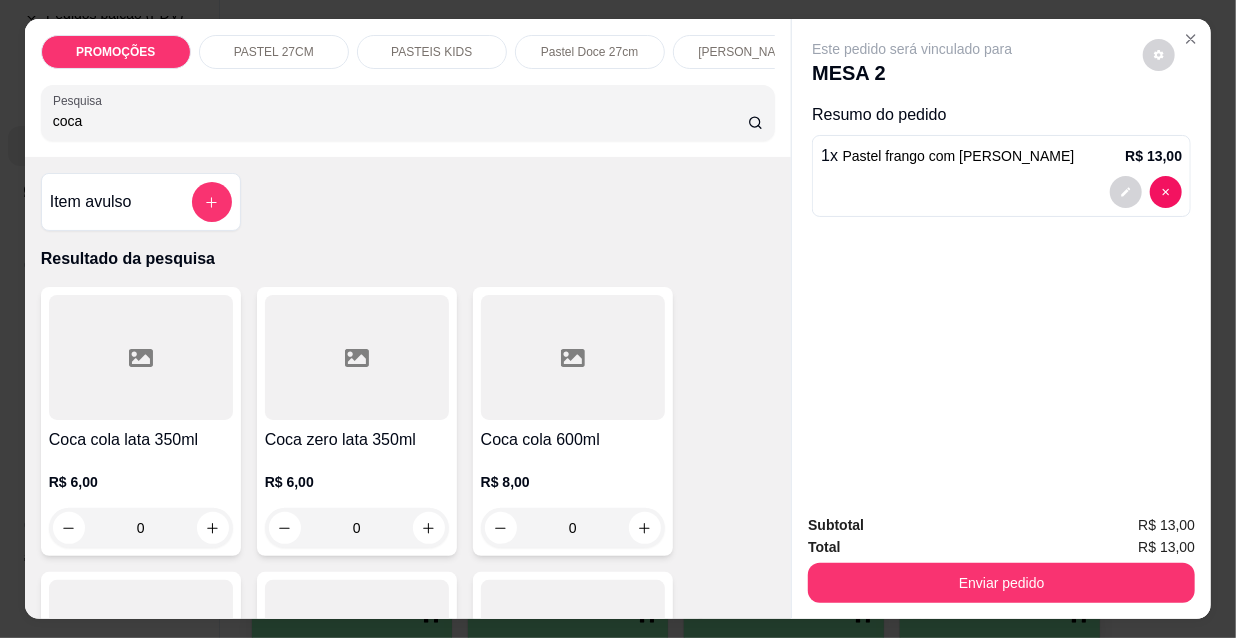type on "coca" 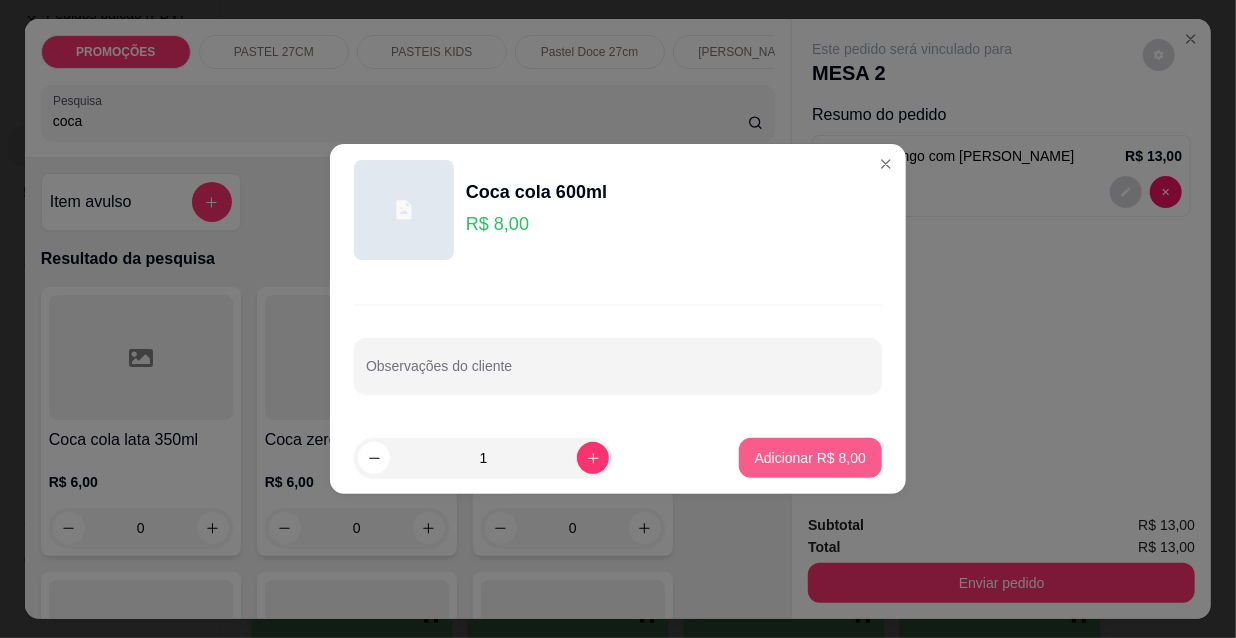 click on "Adicionar   R$ 8,00" at bounding box center [810, 458] 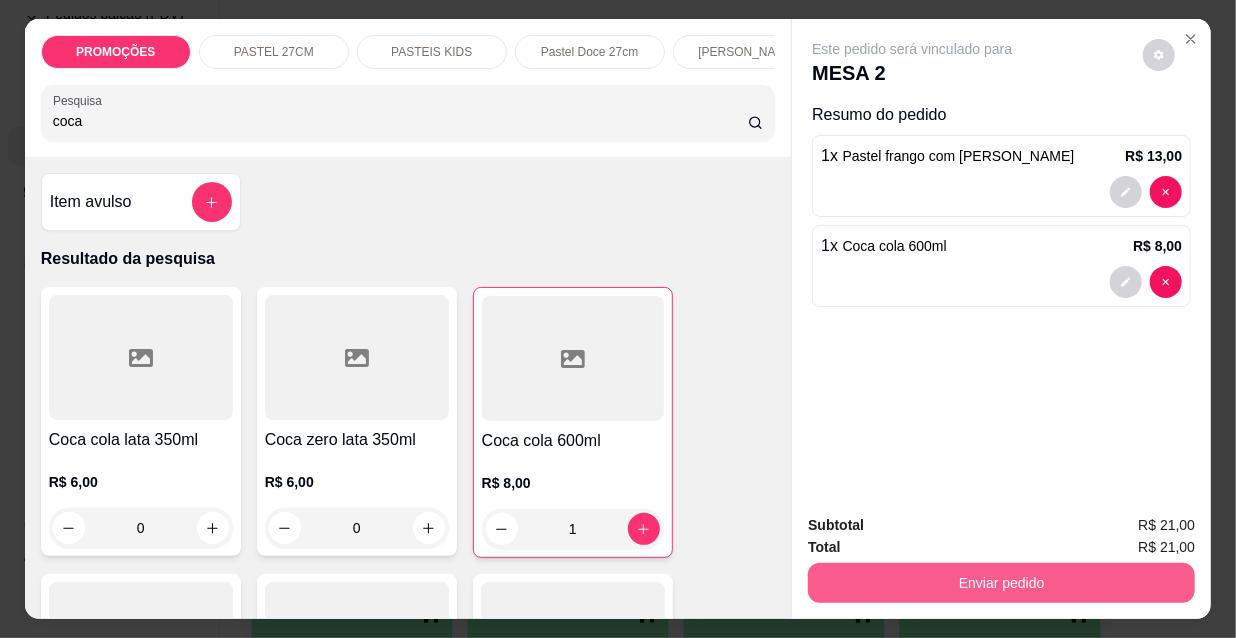 click on "Enviar pedido" at bounding box center (1001, 583) 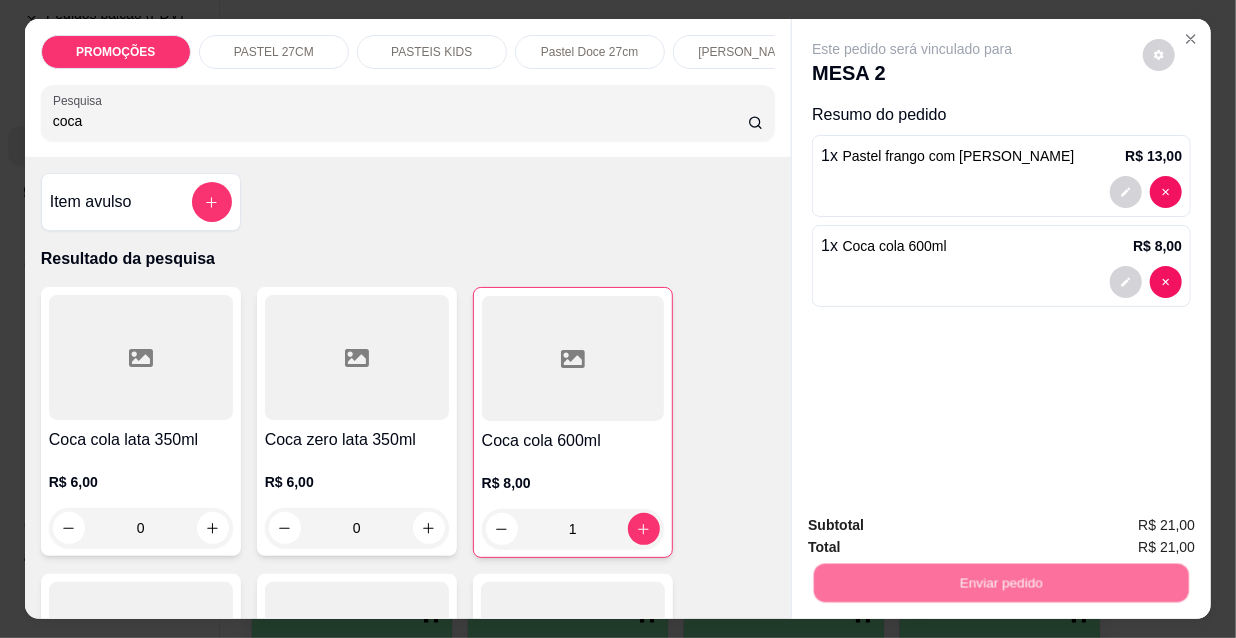 click on "Não registrar e enviar pedido" at bounding box center [937, 527] 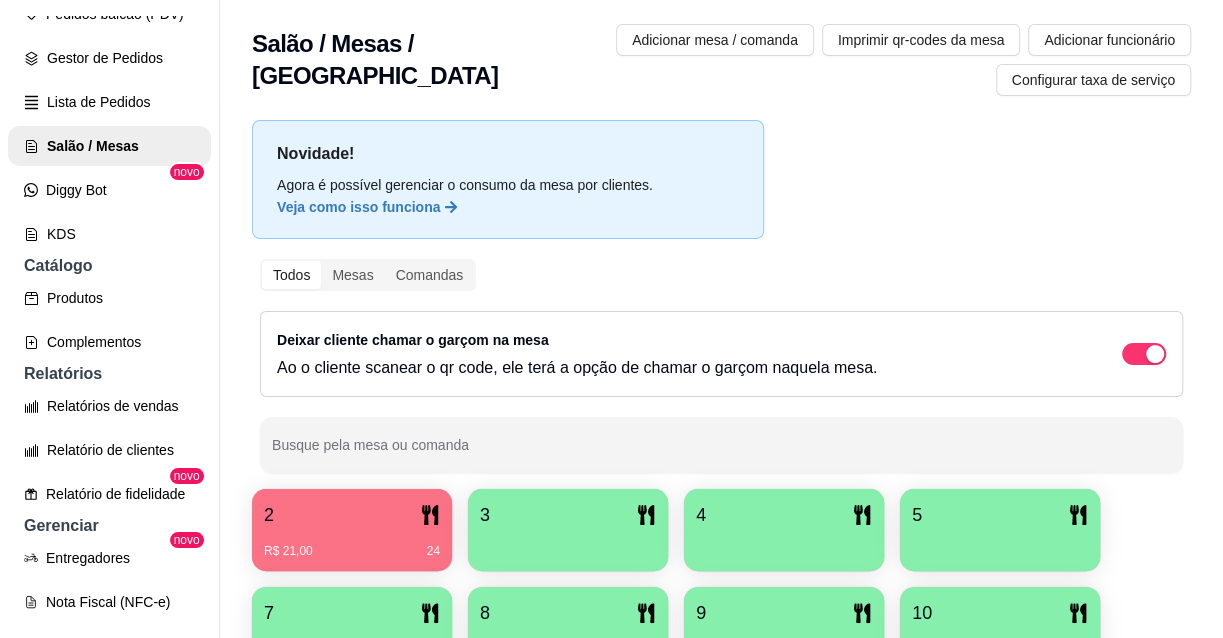 click at bounding box center (568, 544) 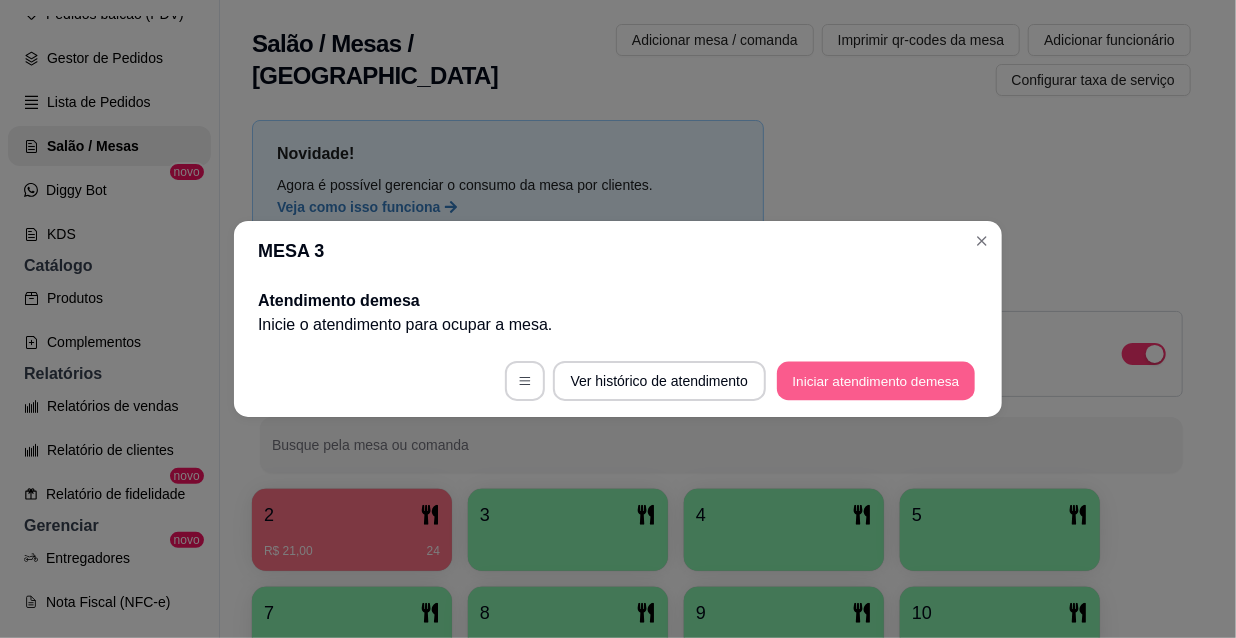 click on "Iniciar atendimento de  mesa" at bounding box center [876, 381] 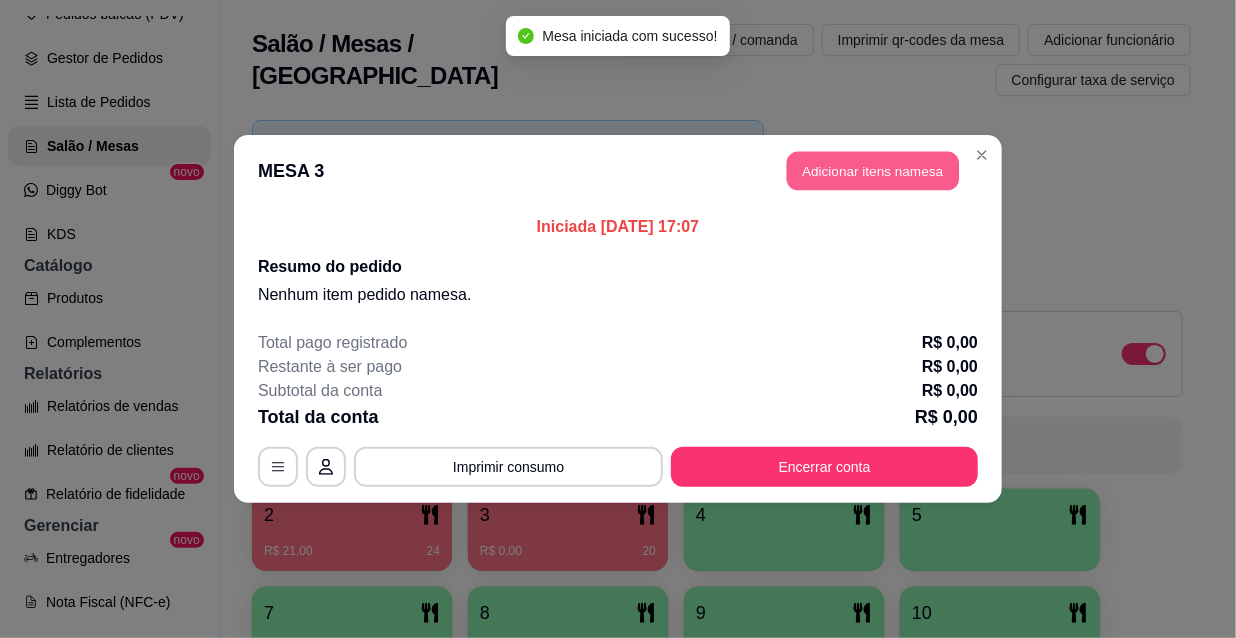 click on "Adicionar itens na  mesa" at bounding box center [873, 171] 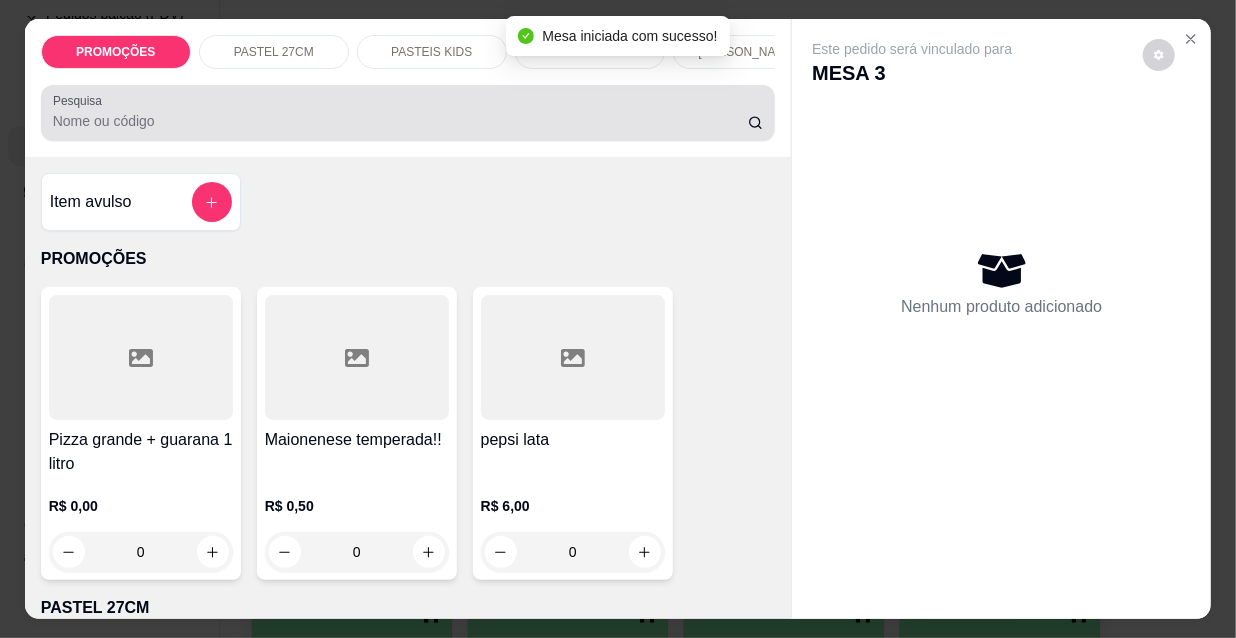 click at bounding box center [408, 113] 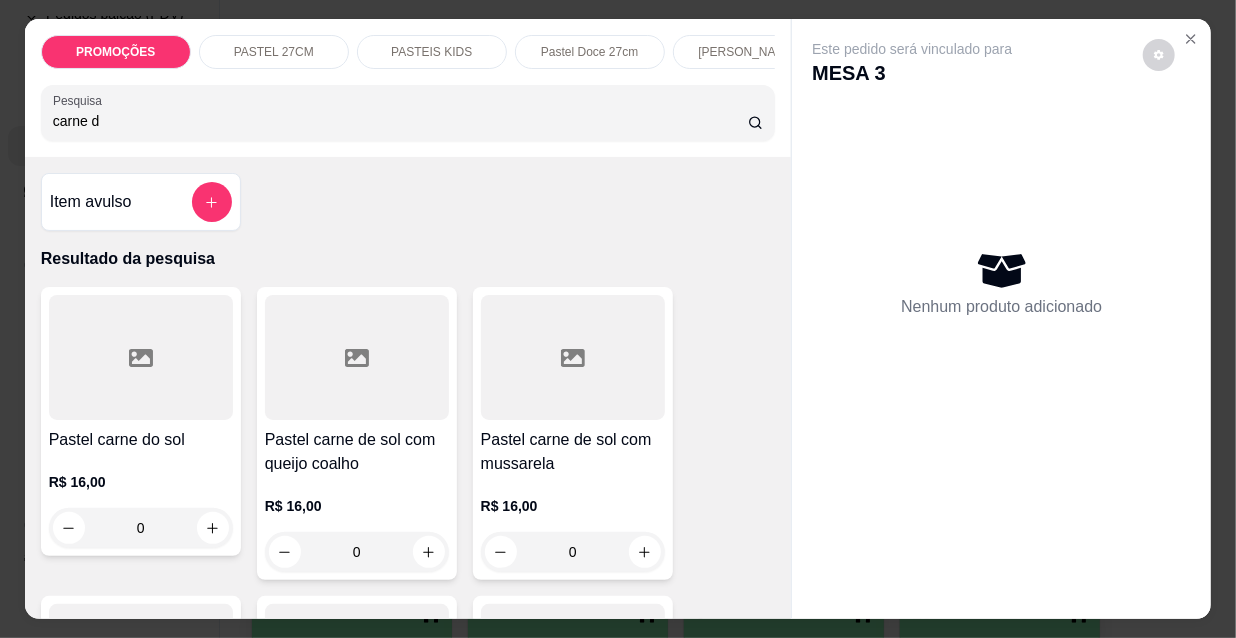 type on "carne d" 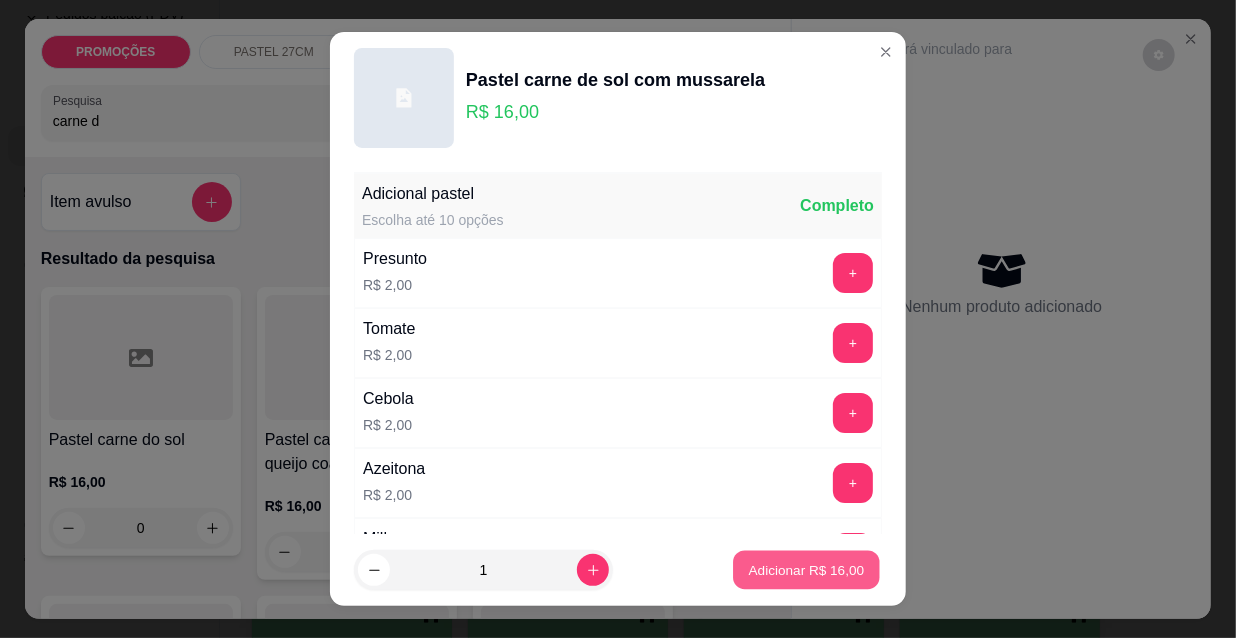 click on "Adicionar   R$ 16,00" at bounding box center [807, 569] 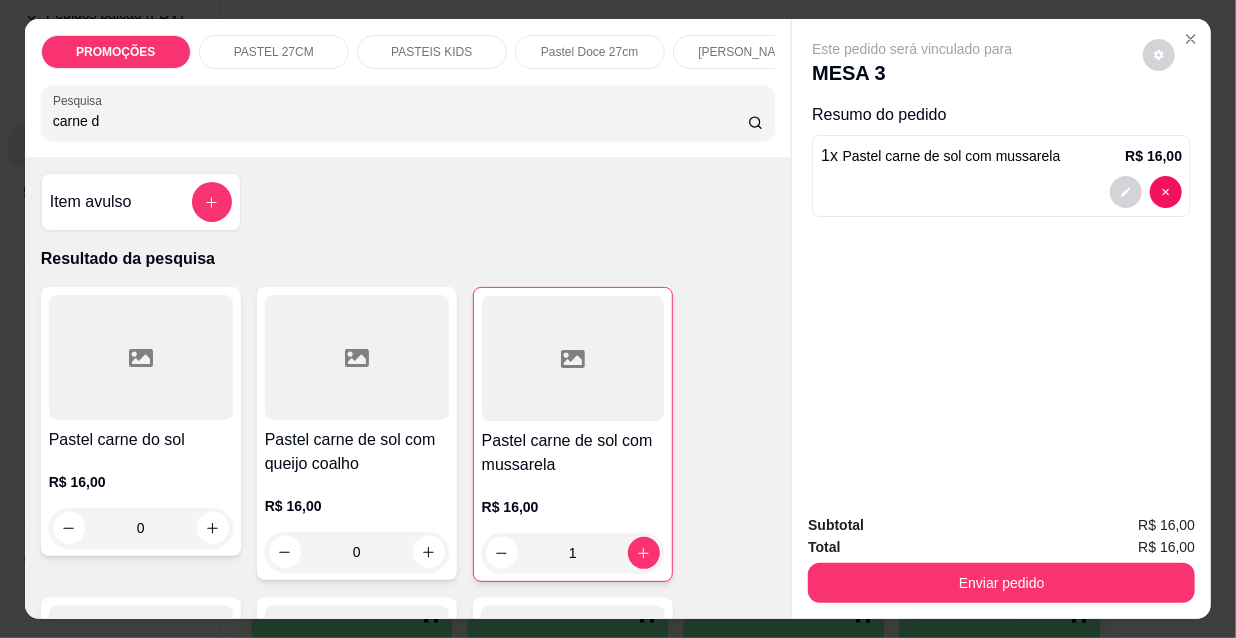 drag, startPoint x: 81, startPoint y: 134, endPoint x: 0, endPoint y: 110, distance: 84.48077 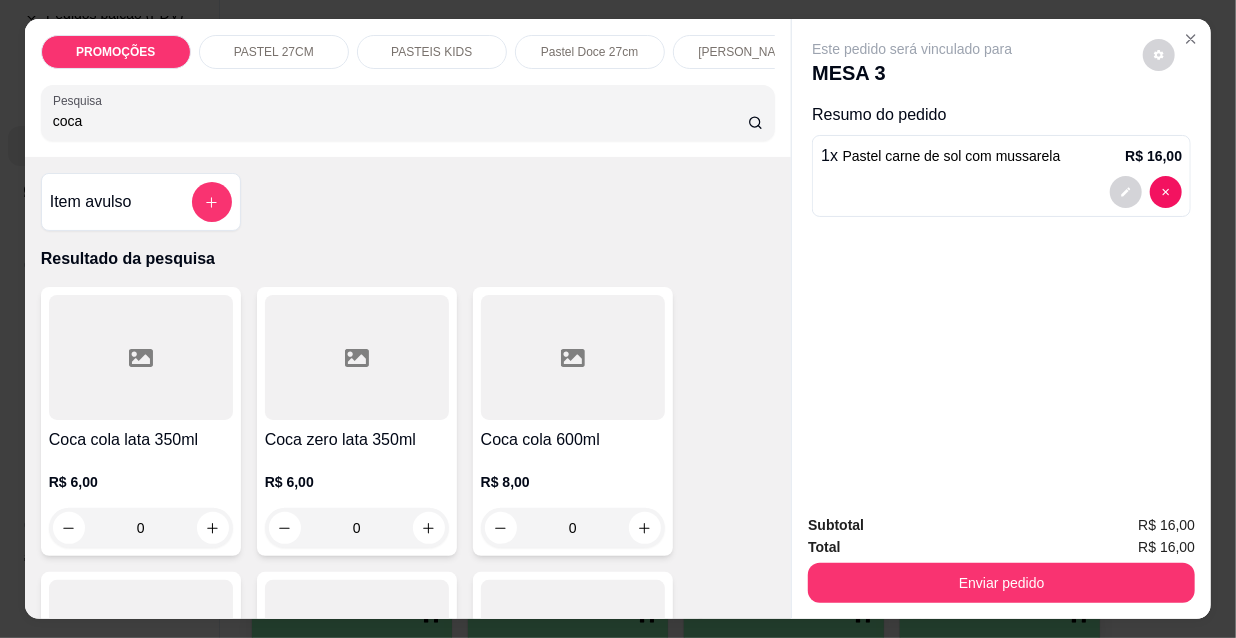 type on "coca" 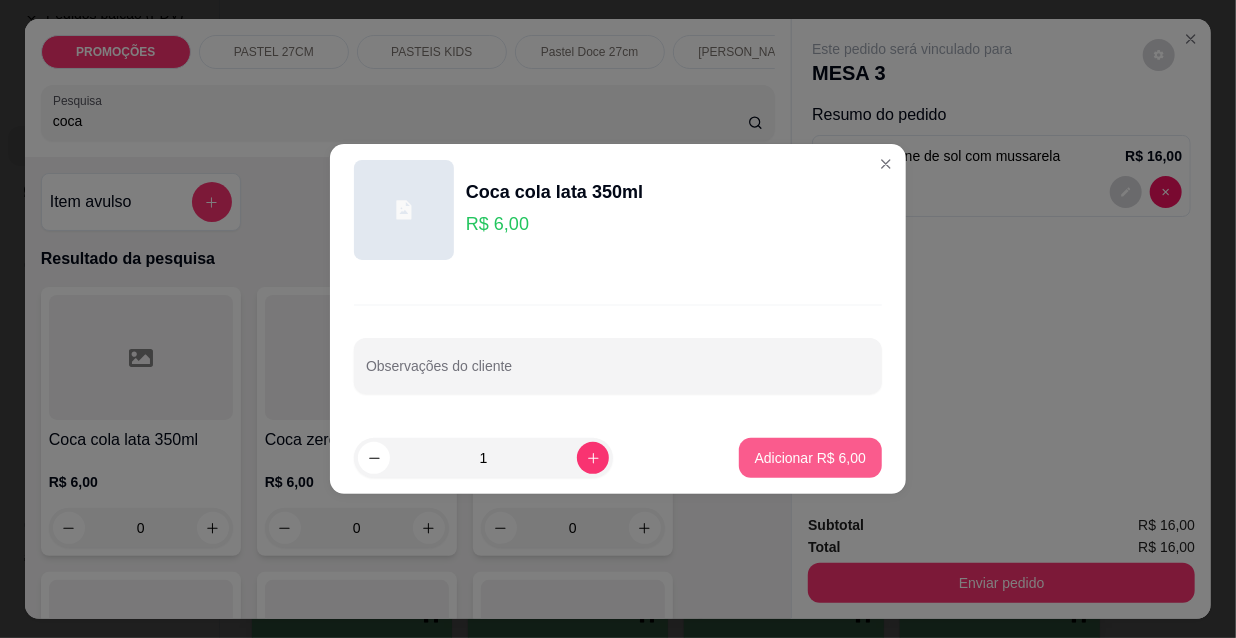 click on "Adicionar   R$ 6,00" at bounding box center (810, 458) 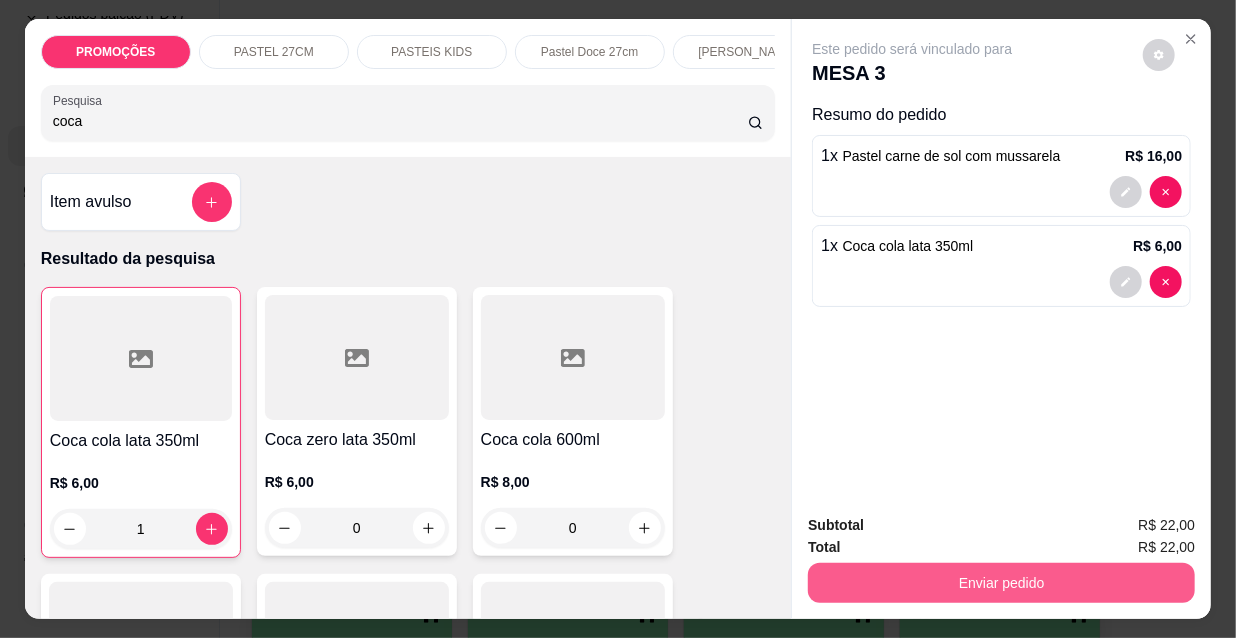 click on "Enviar pedido" at bounding box center [1001, 583] 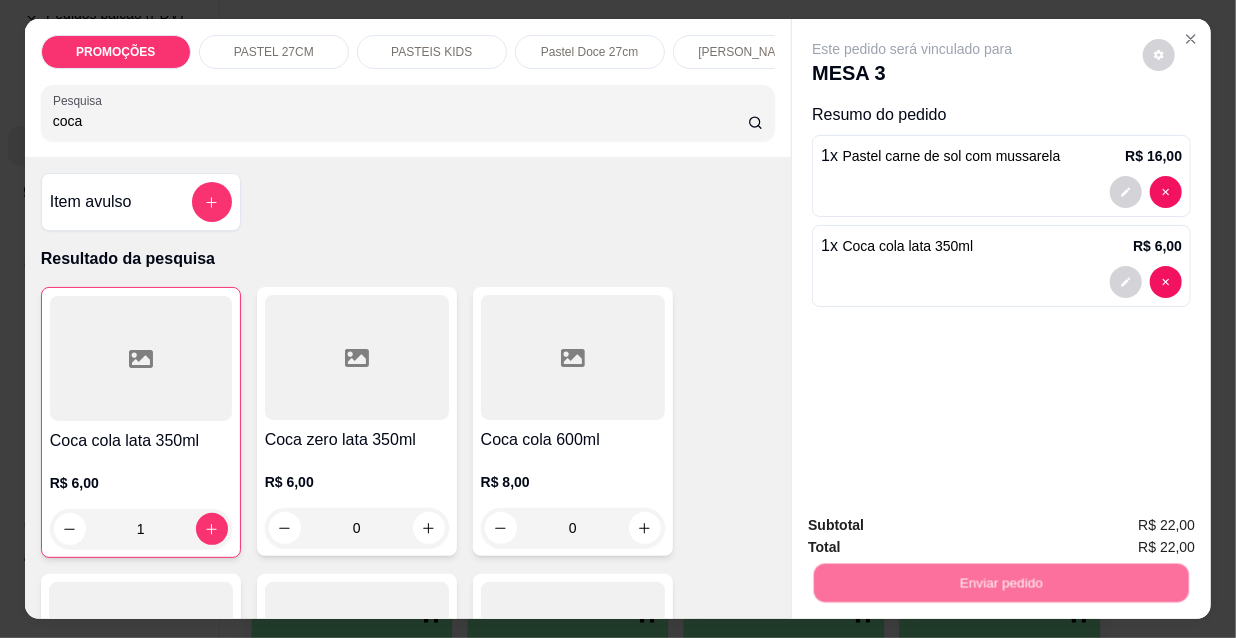 click on "Não registrar e enviar pedido" at bounding box center (937, 527) 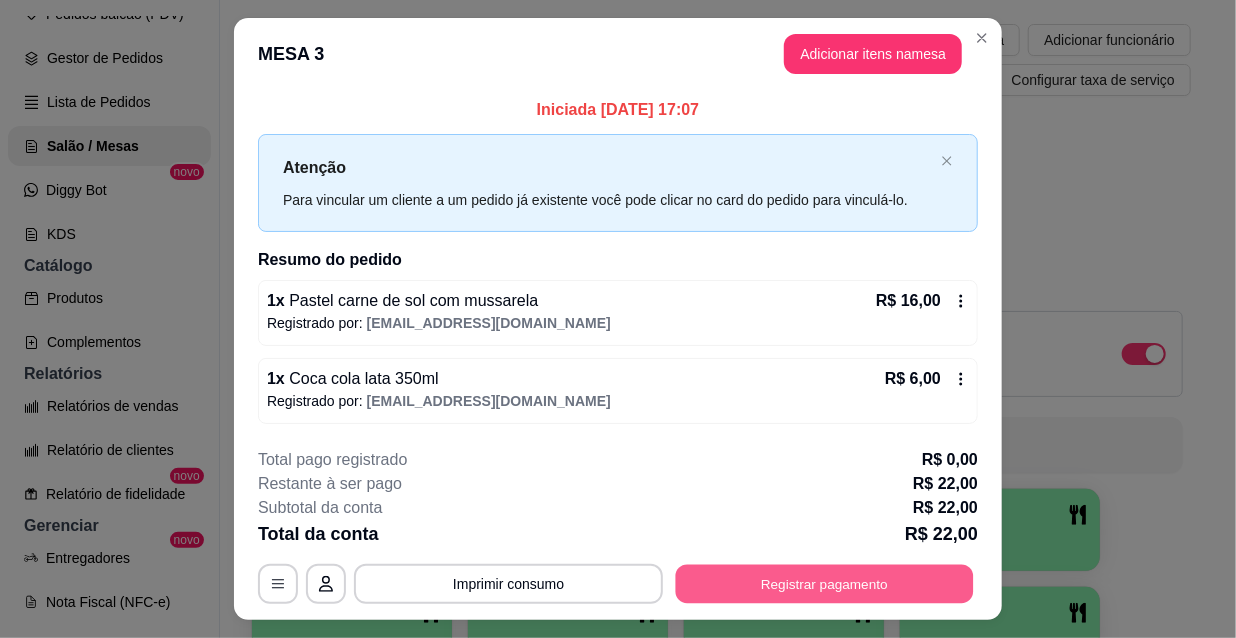 click on "Registrar pagamento" at bounding box center (825, 583) 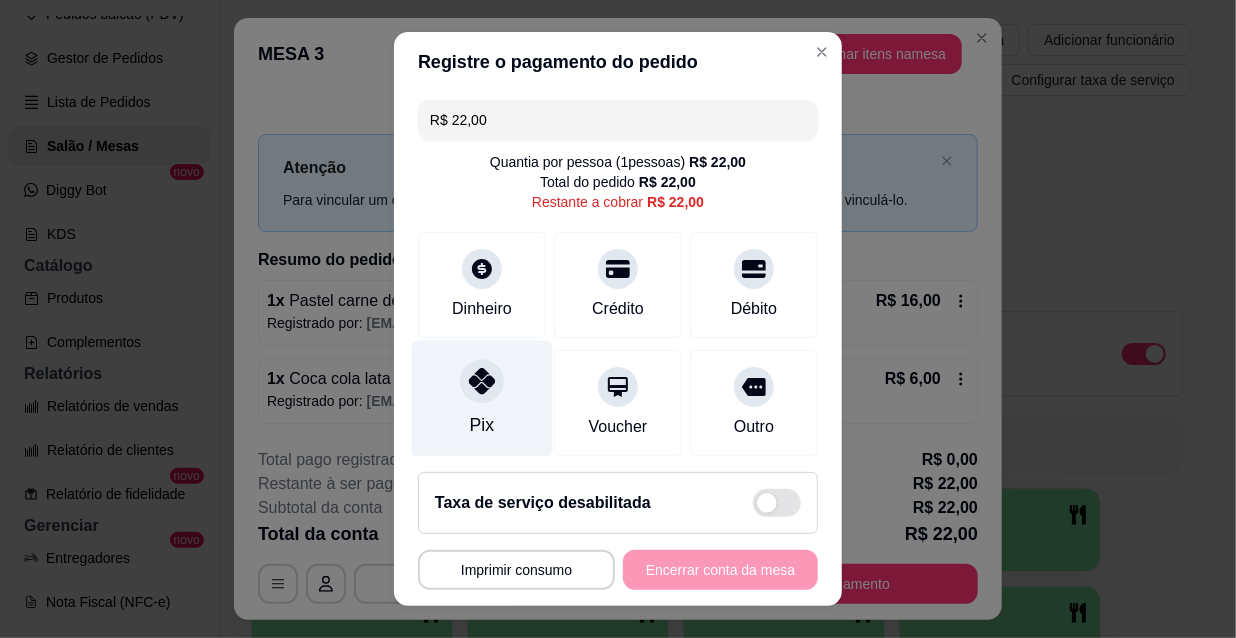 click 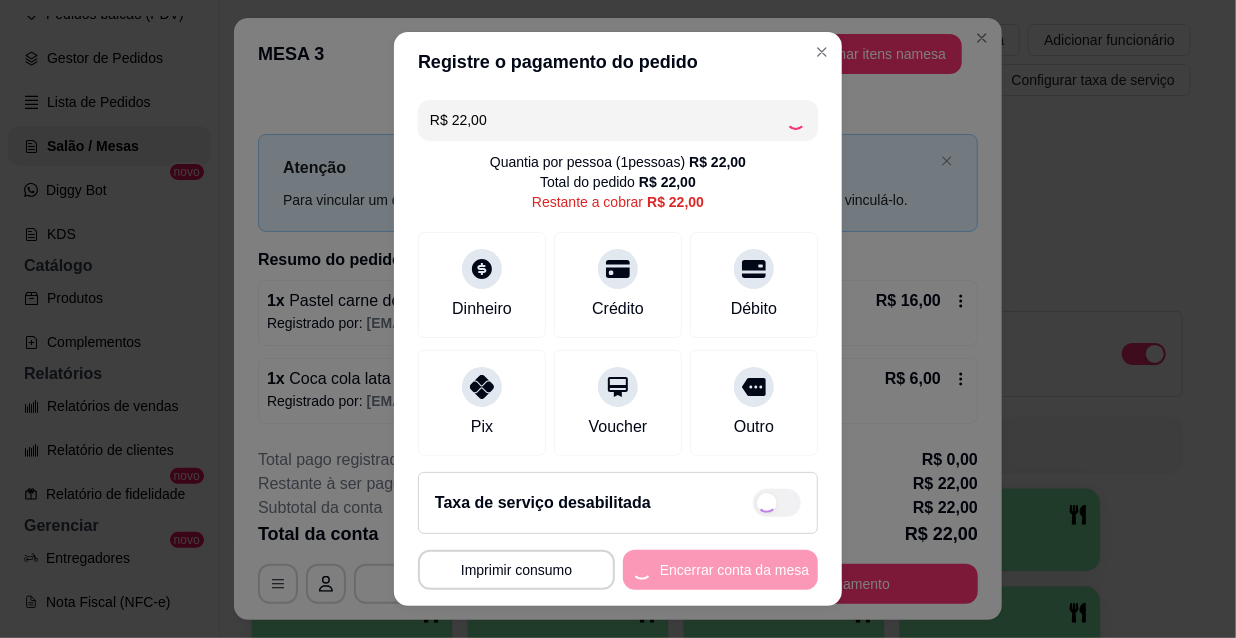 type on "R$ 0,00" 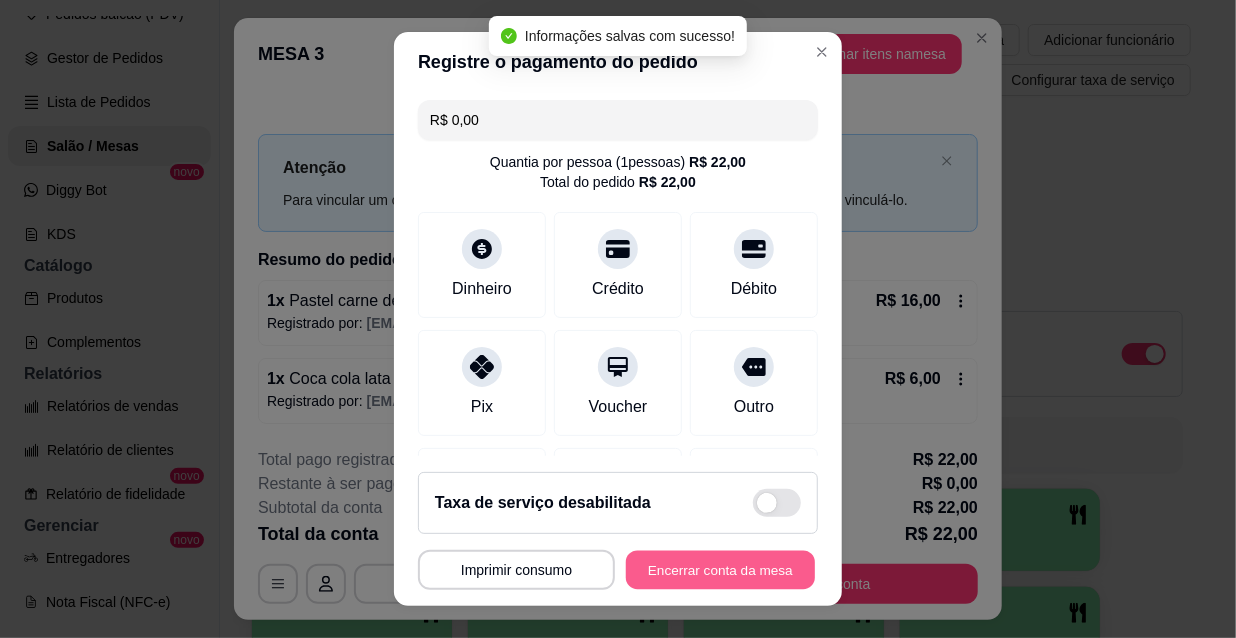 click on "Encerrar conta da mesa" at bounding box center (720, 570) 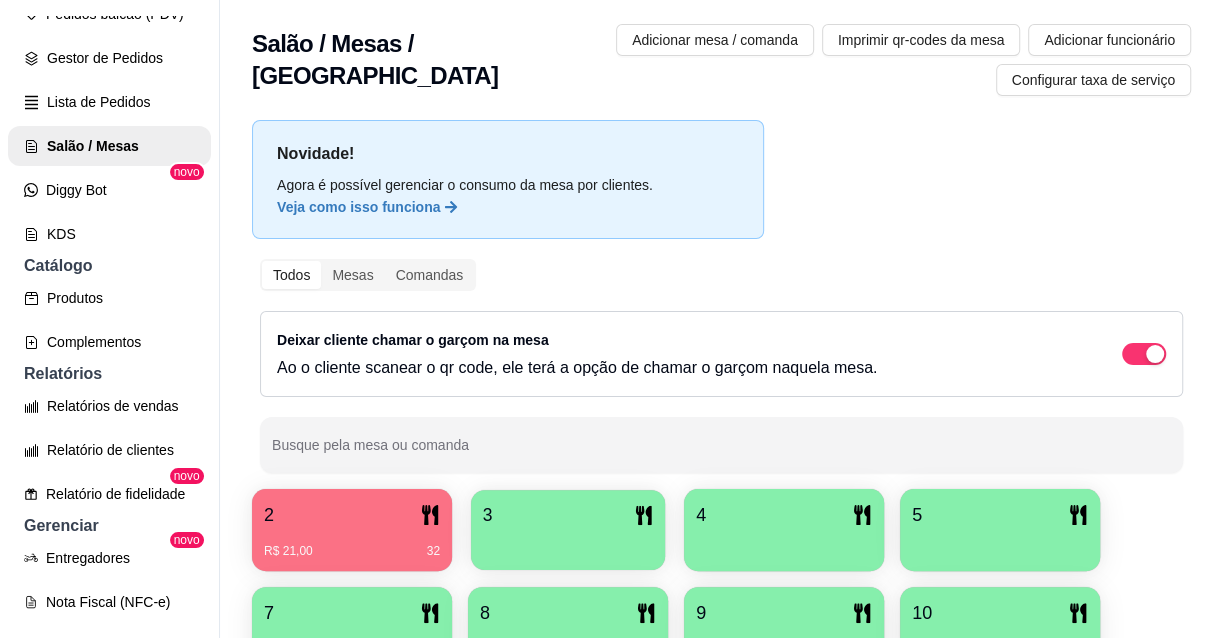 click at bounding box center (568, 543) 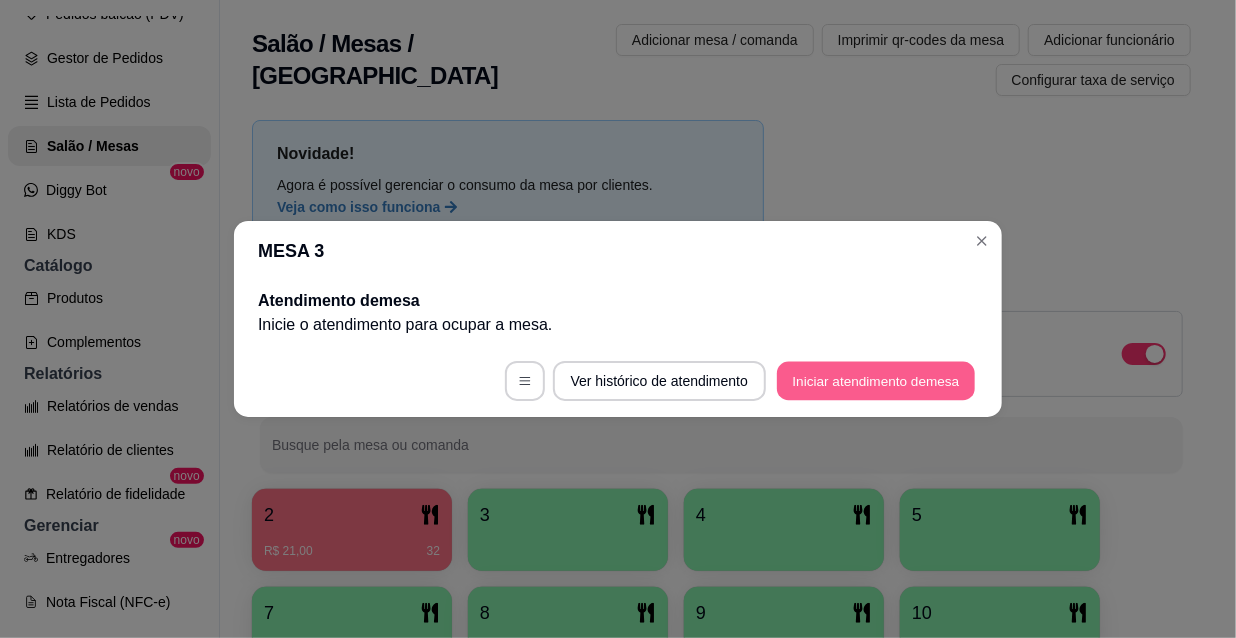 click on "Iniciar atendimento de  mesa" at bounding box center (876, 381) 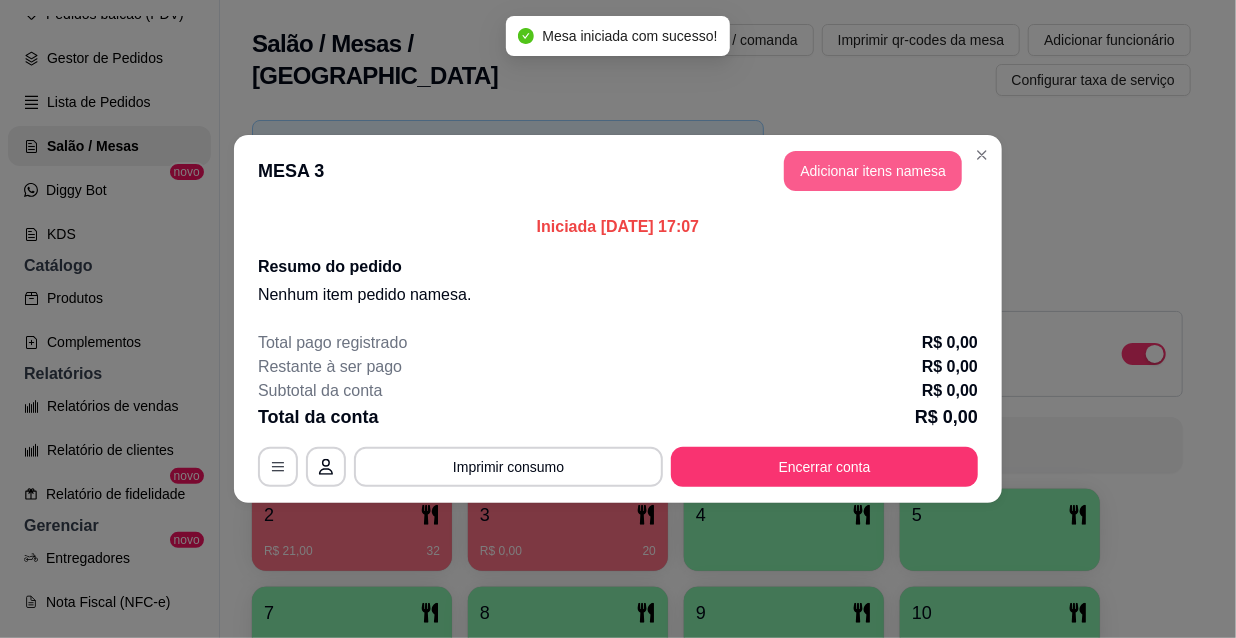 click on "Adicionar itens na  mesa" at bounding box center (873, 171) 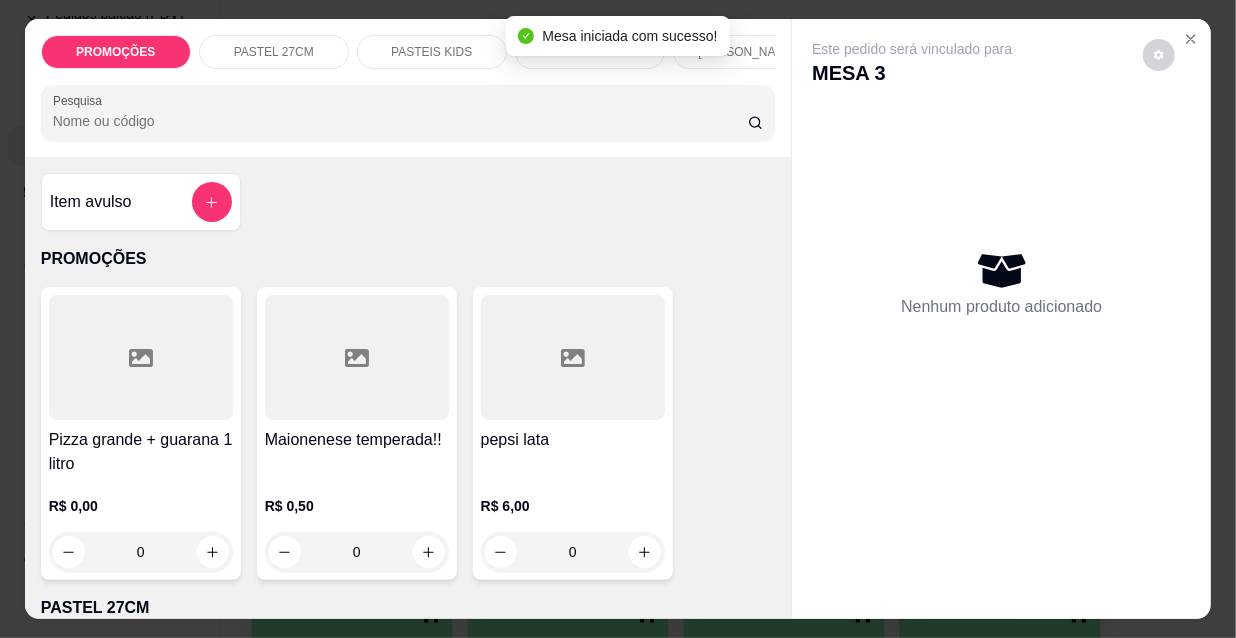 click on "Pesquisa" at bounding box center [400, 121] 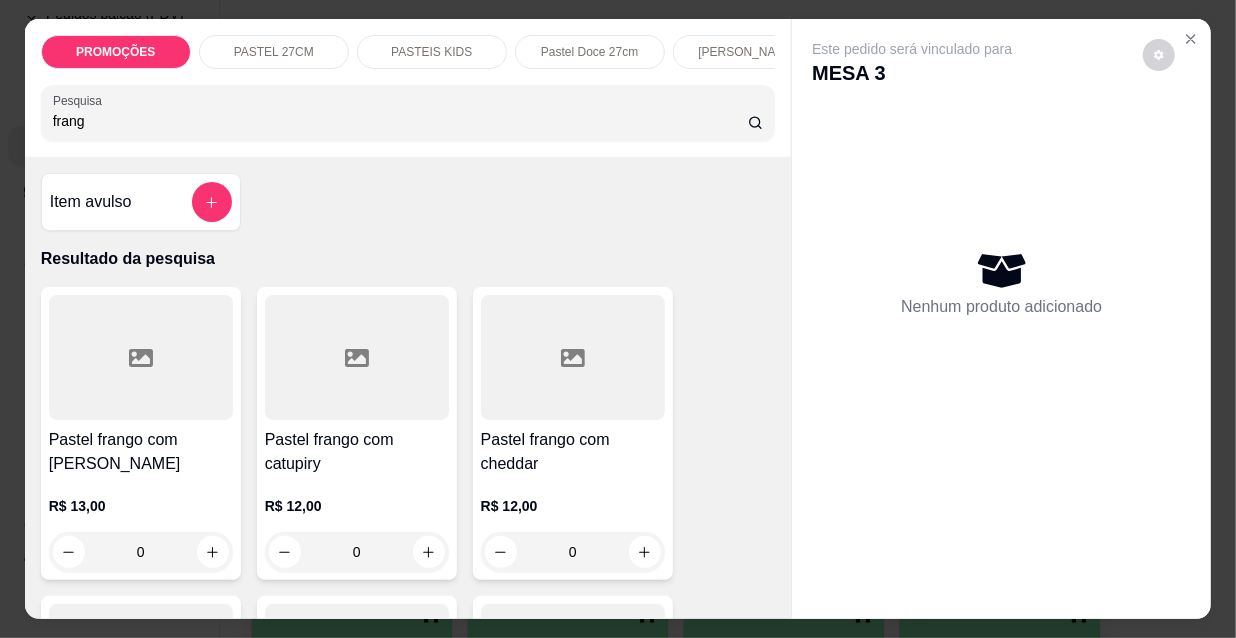 type on "frang" 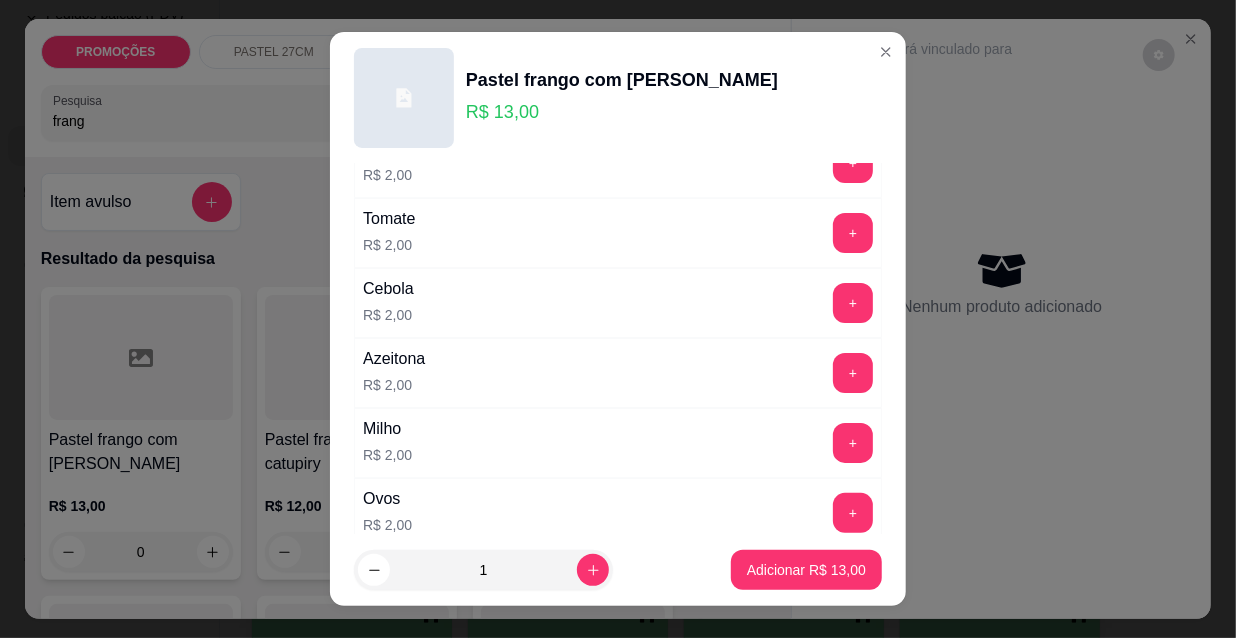 scroll, scrollTop: 181, scrollLeft: 0, axis: vertical 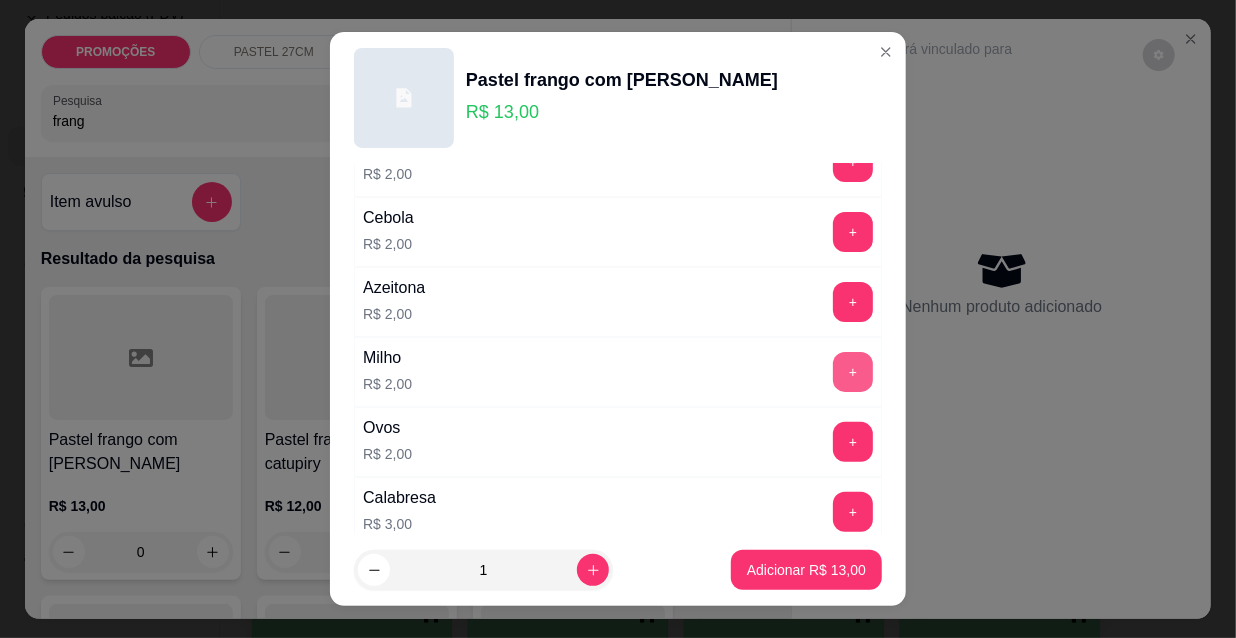 click on "+" at bounding box center [853, 372] 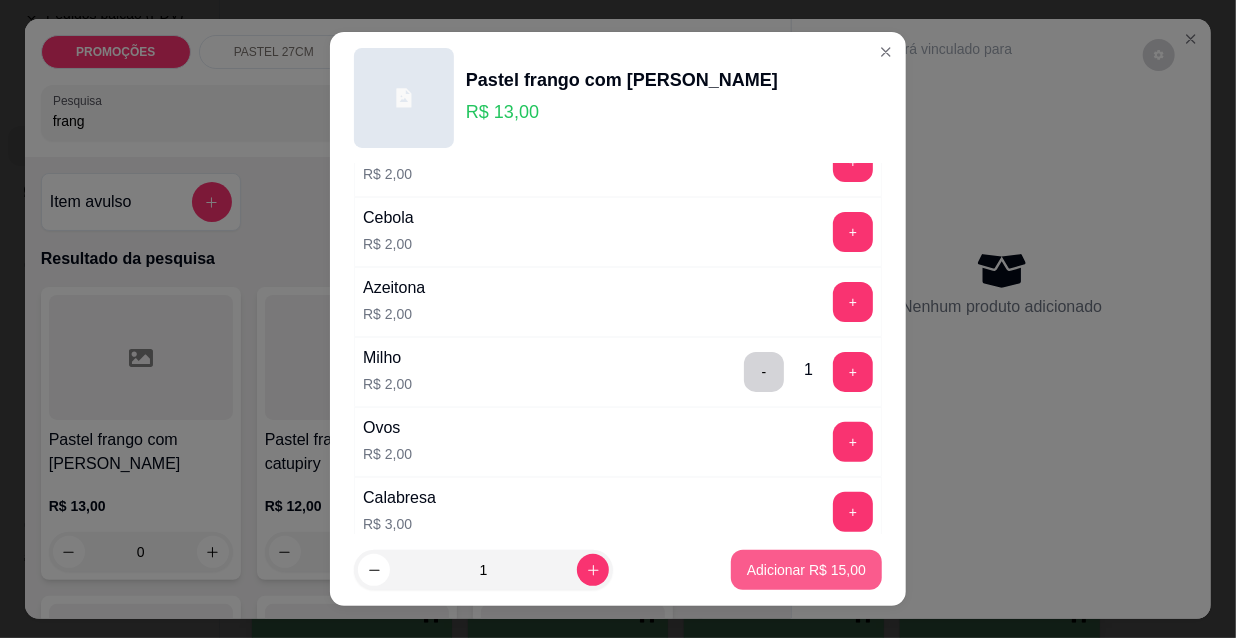 click on "Adicionar   R$ 15,00" at bounding box center [806, 570] 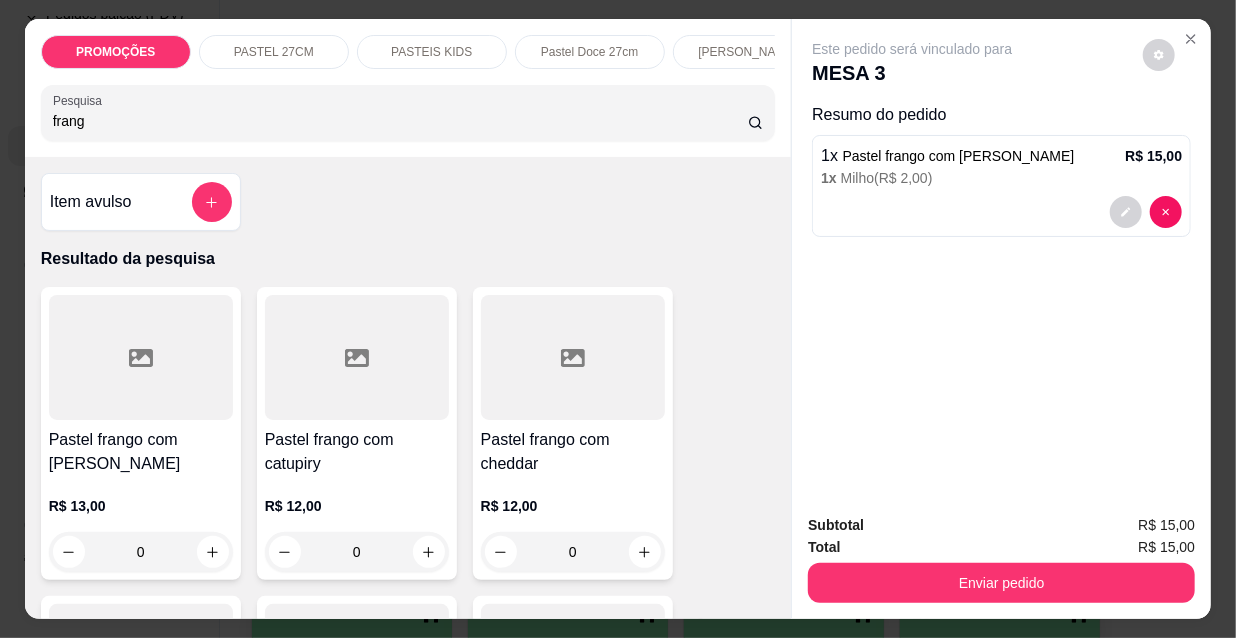 drag, startPoint x: 90, startPoint y: 135, endPoint x: 0, endPoint y: 135, distance: 90 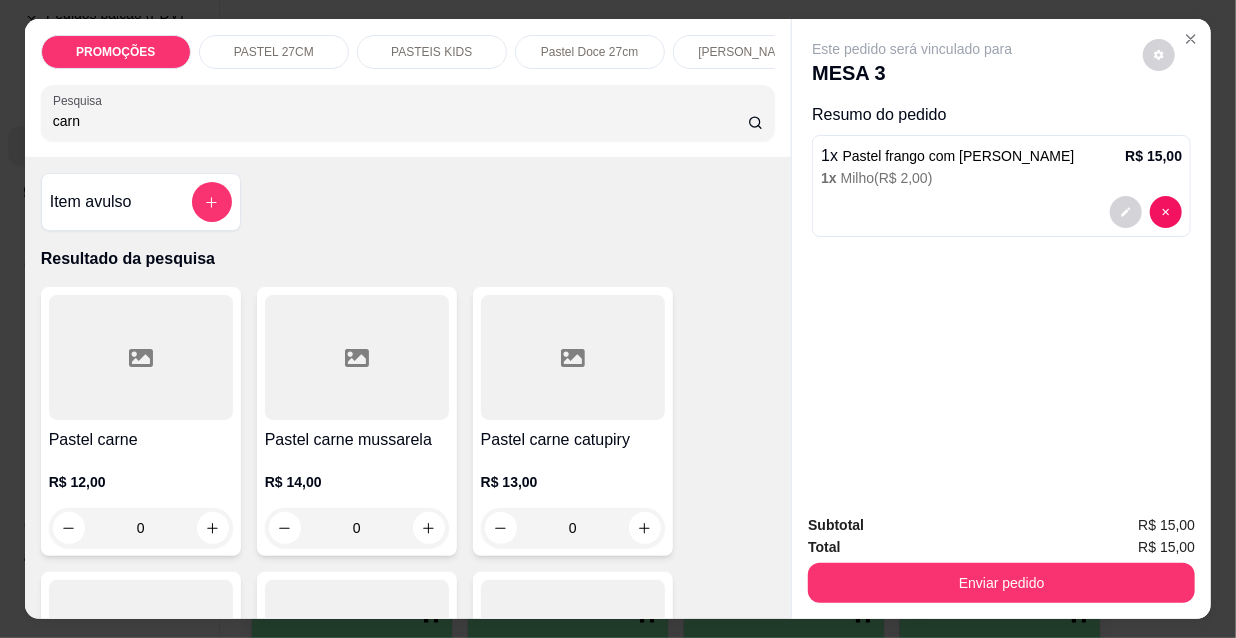 type on "carn" 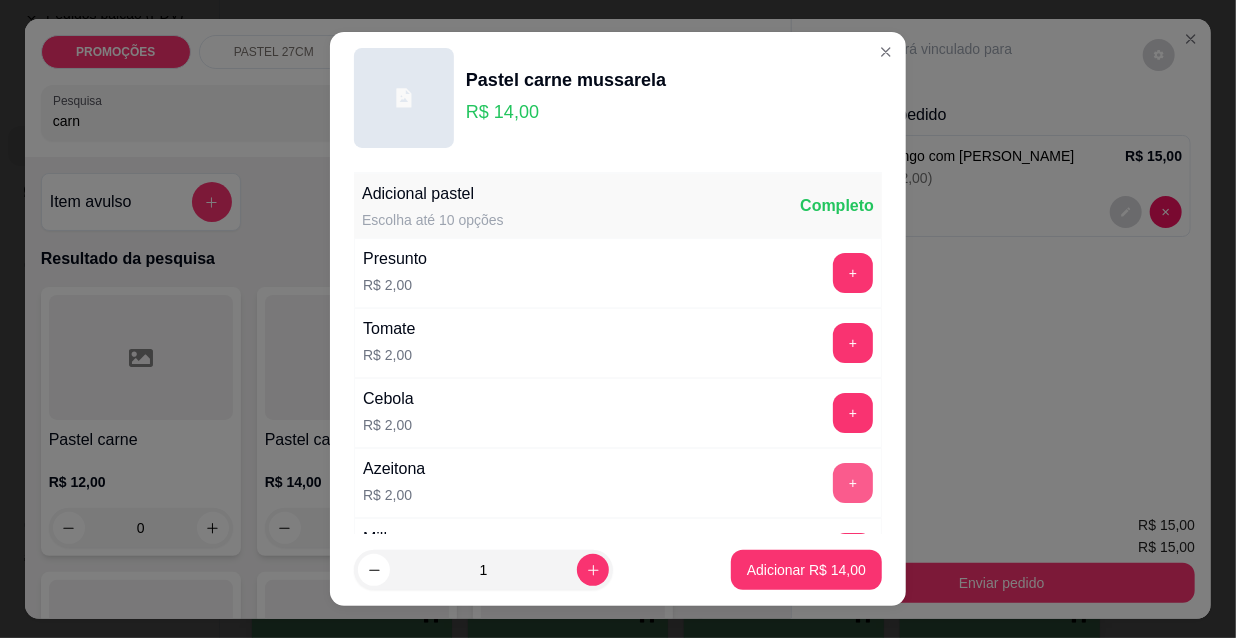 click on "+" at bounding box center (853, 483) 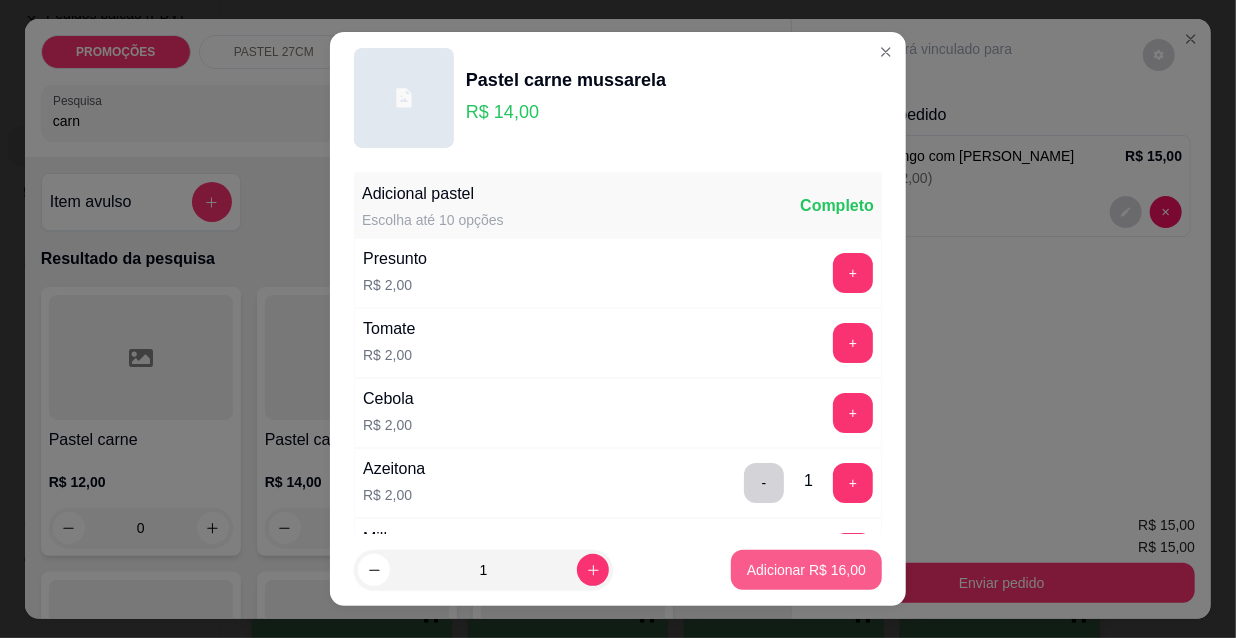 click on "Adicionar   R$ 16,00" at bounding box center [806, 570] 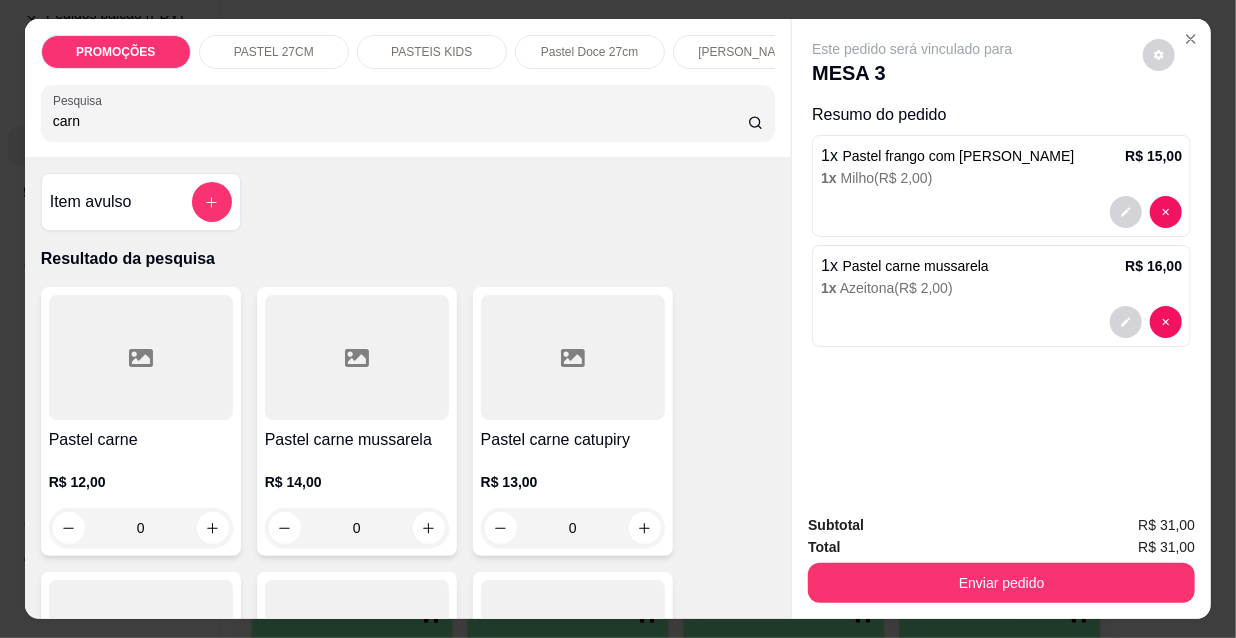 drag, startPoint x: 77, startPoint y: 133, endPoint x: 0, endPoint y: 116, distance: 78.854294 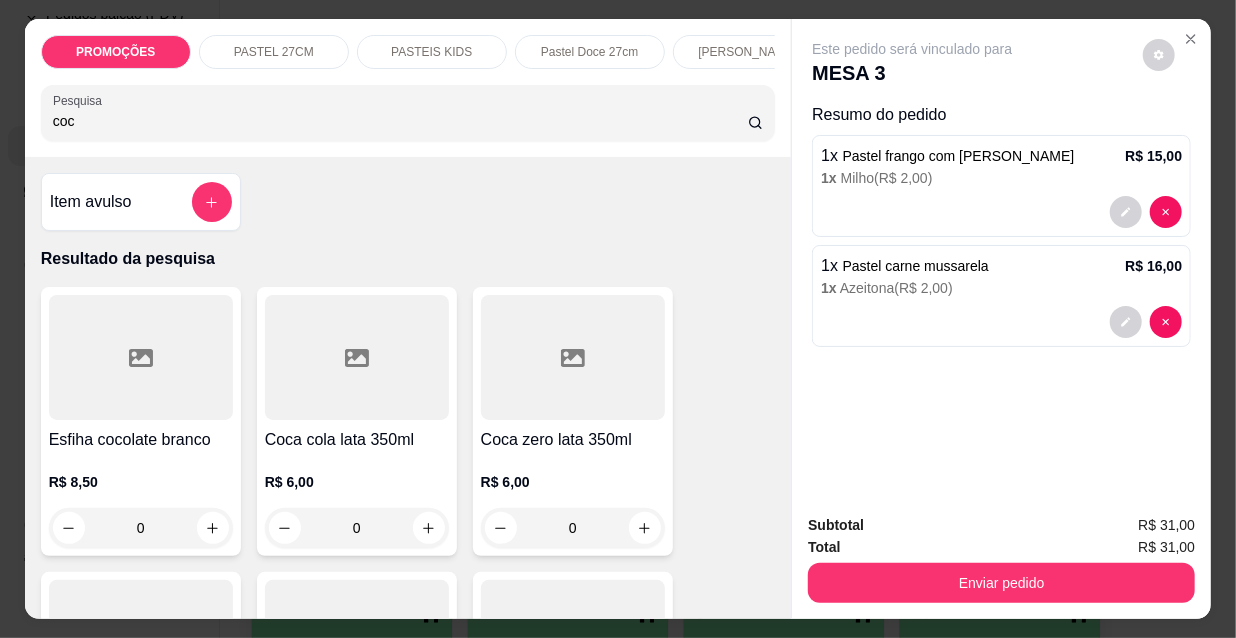 type on "coc" 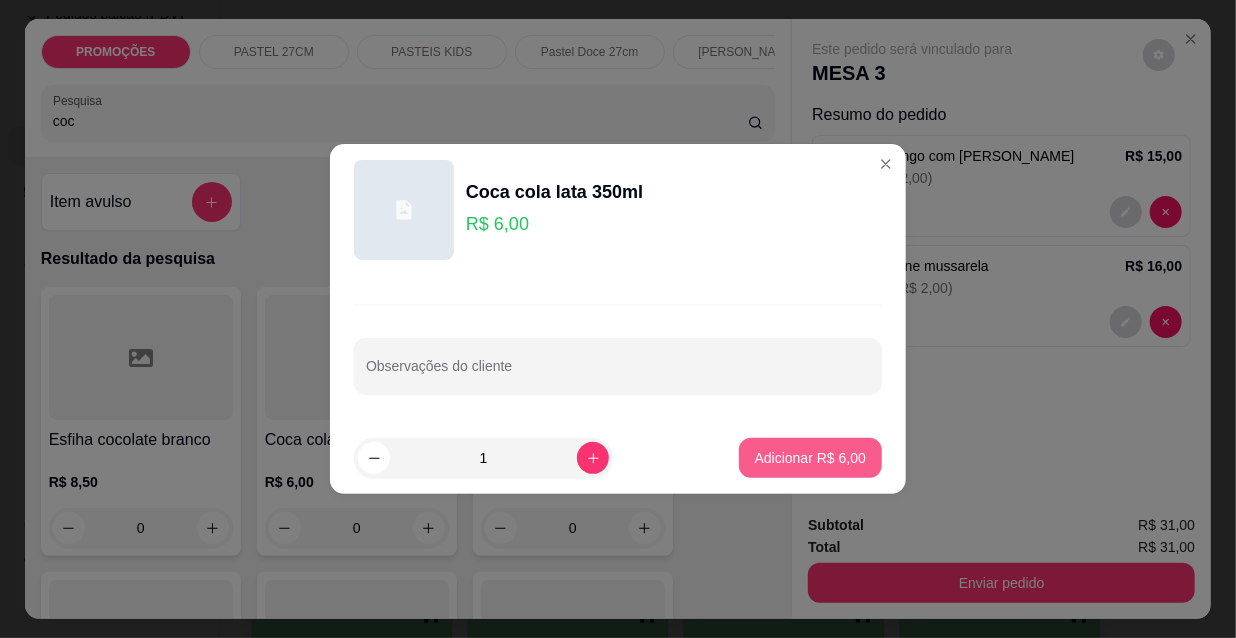click on "Adicionar   R$ 6,00" at bounding box center (810, 458) 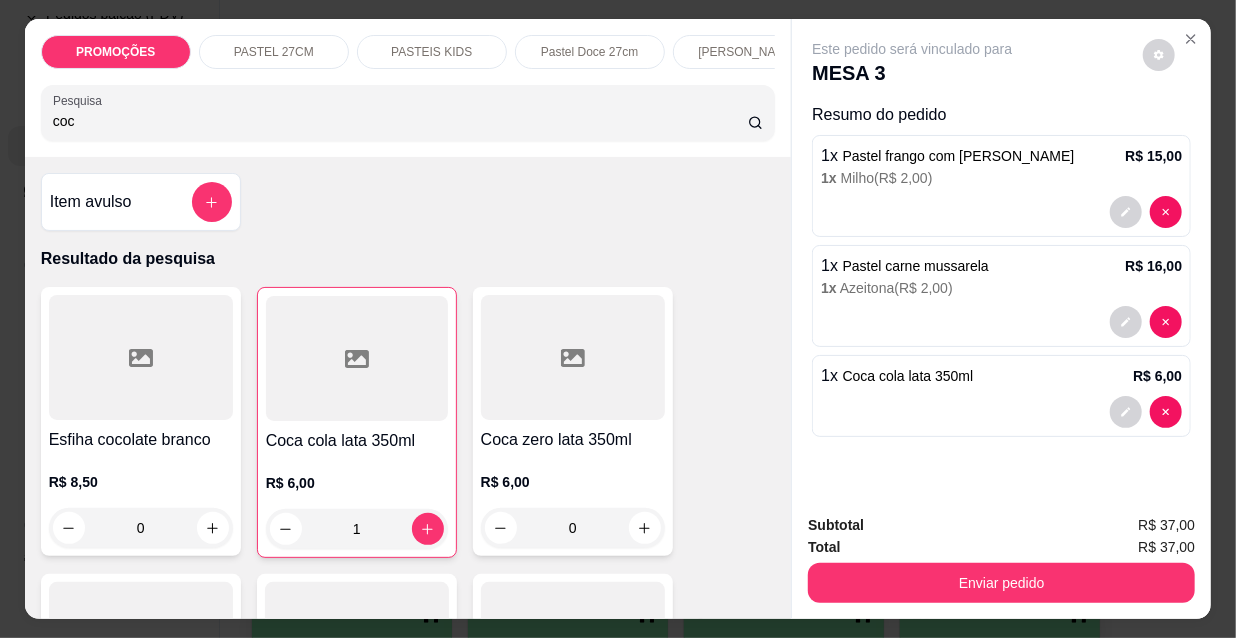 type on "1" 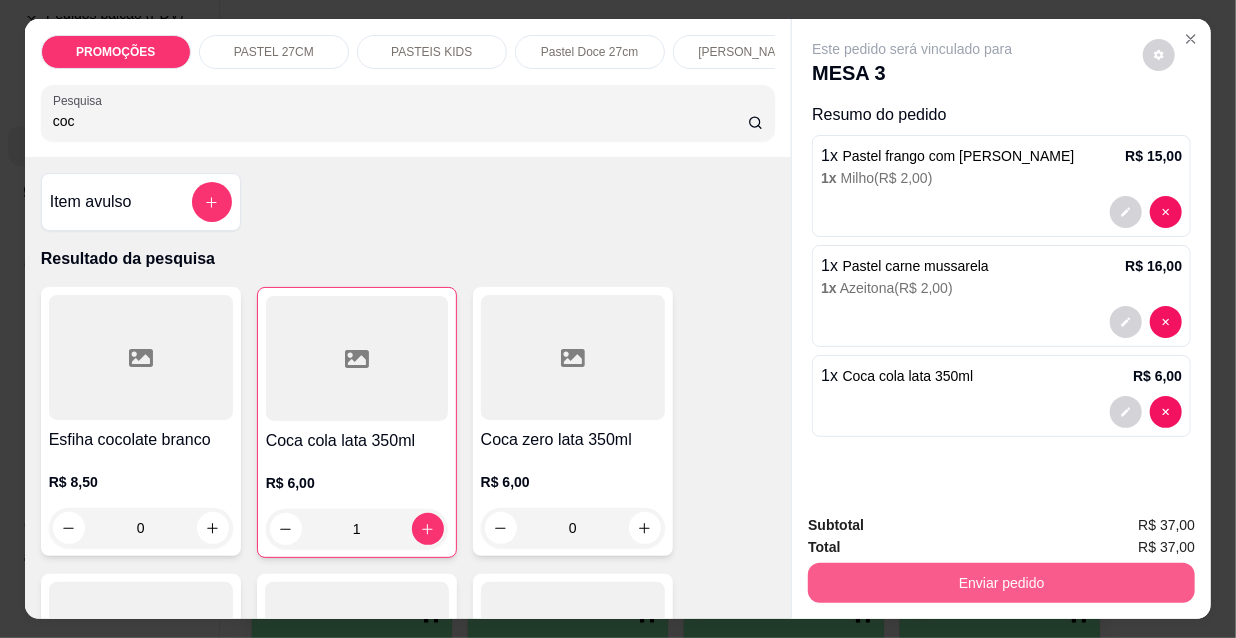 click on "Enviar pedido" at bounding box center (1001, 583) 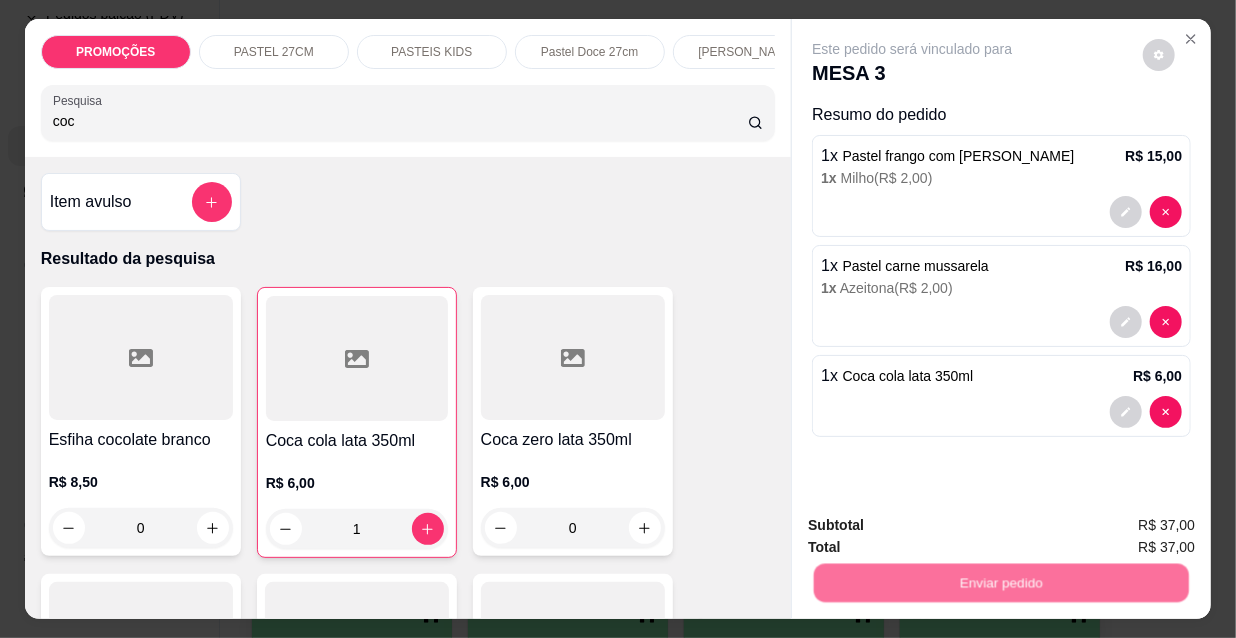click on "Não registrar e enviar pedido" at bounding box center [937, 527] 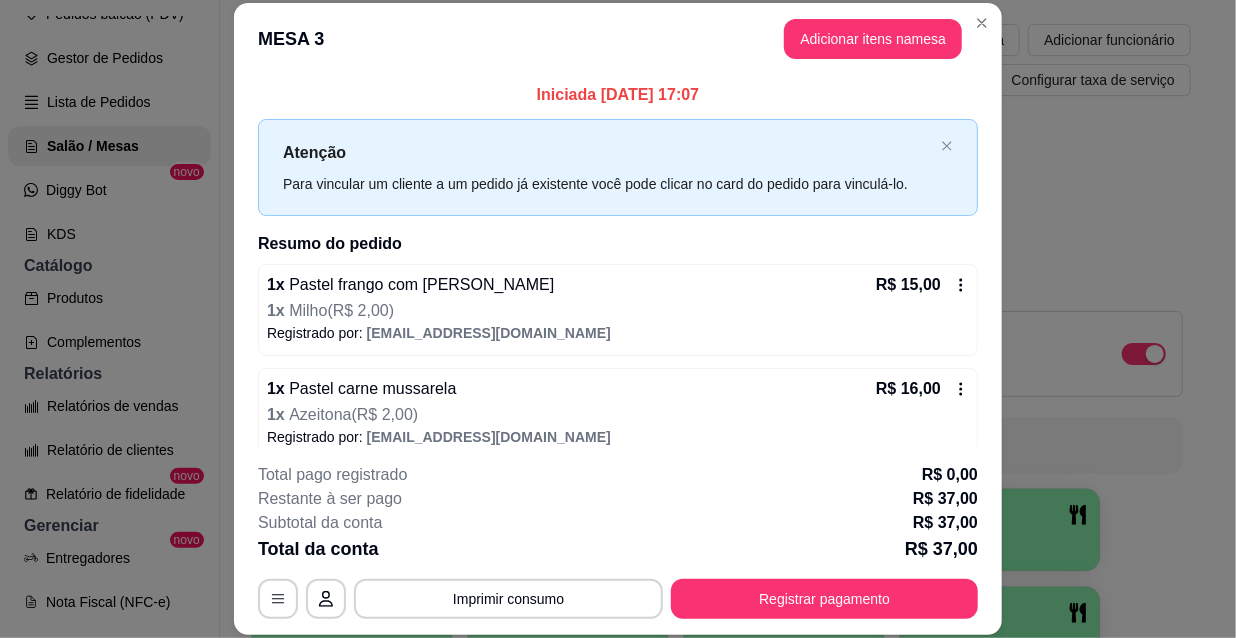 scroll, scrollTop: 90, scrollLeft: 0, axis: vertical 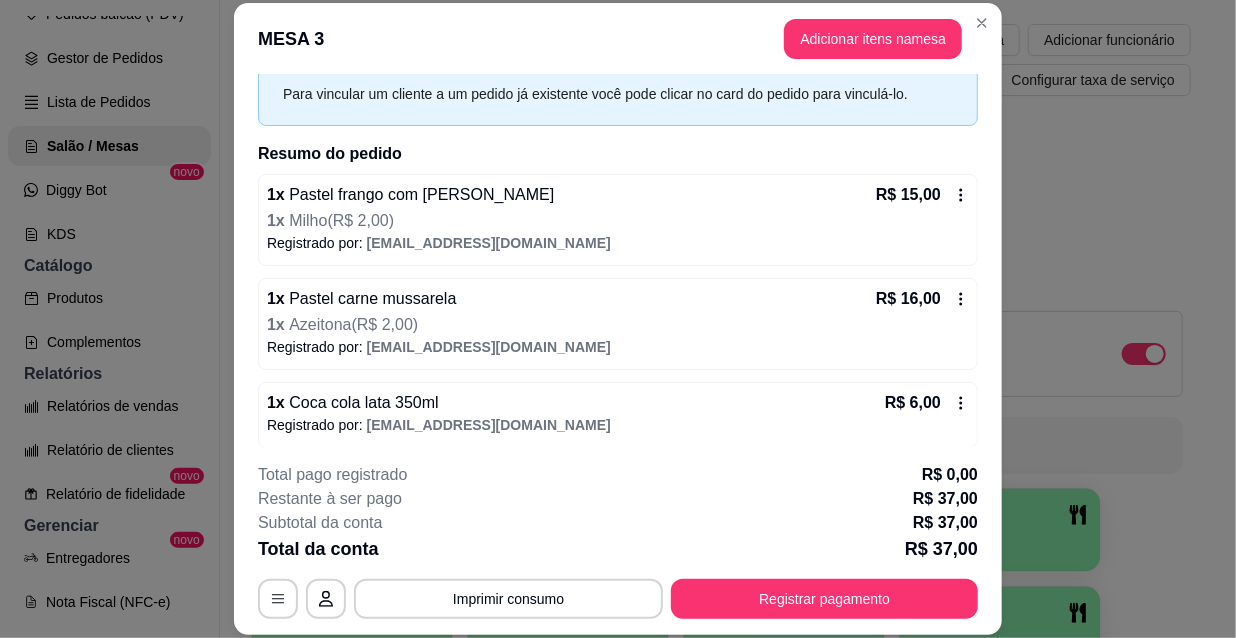 click on "1 x   Pastel carne mussarela R$ 16,00 1 x   Azeitona  ( R$ 2,00 ) Registrado por:   [EMAIL_ADDRESS][DOMAIN_NAME]" at bounding box center [618, 324] 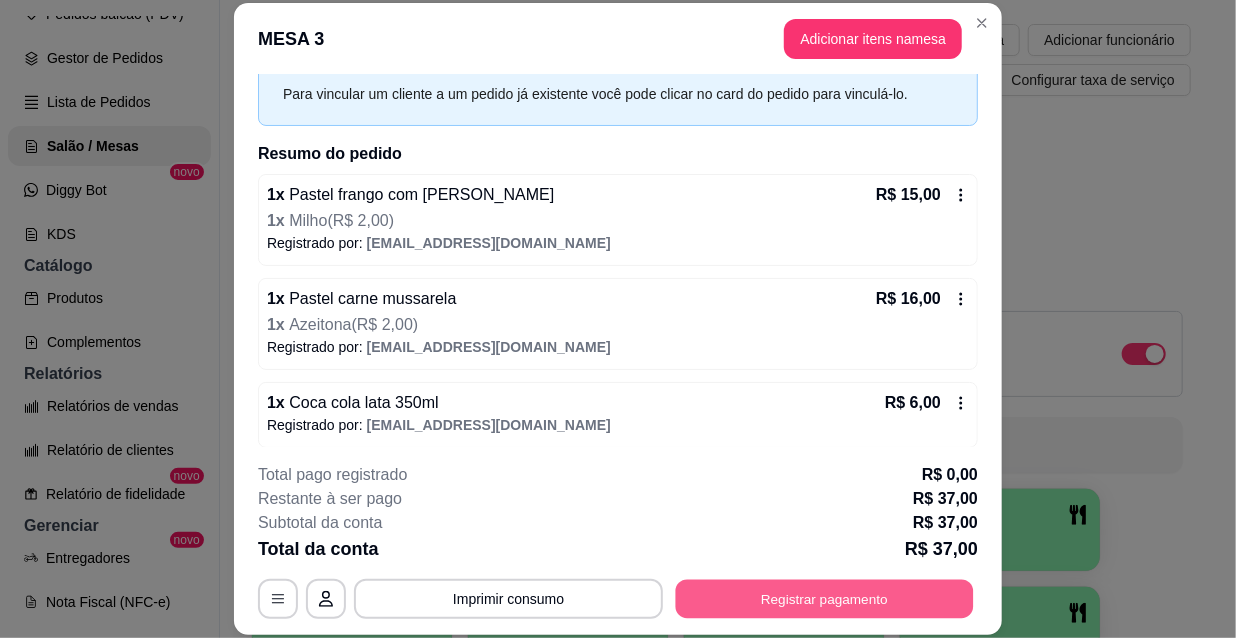 click on "Registrar pagamento" at bounding box center [825, 598] 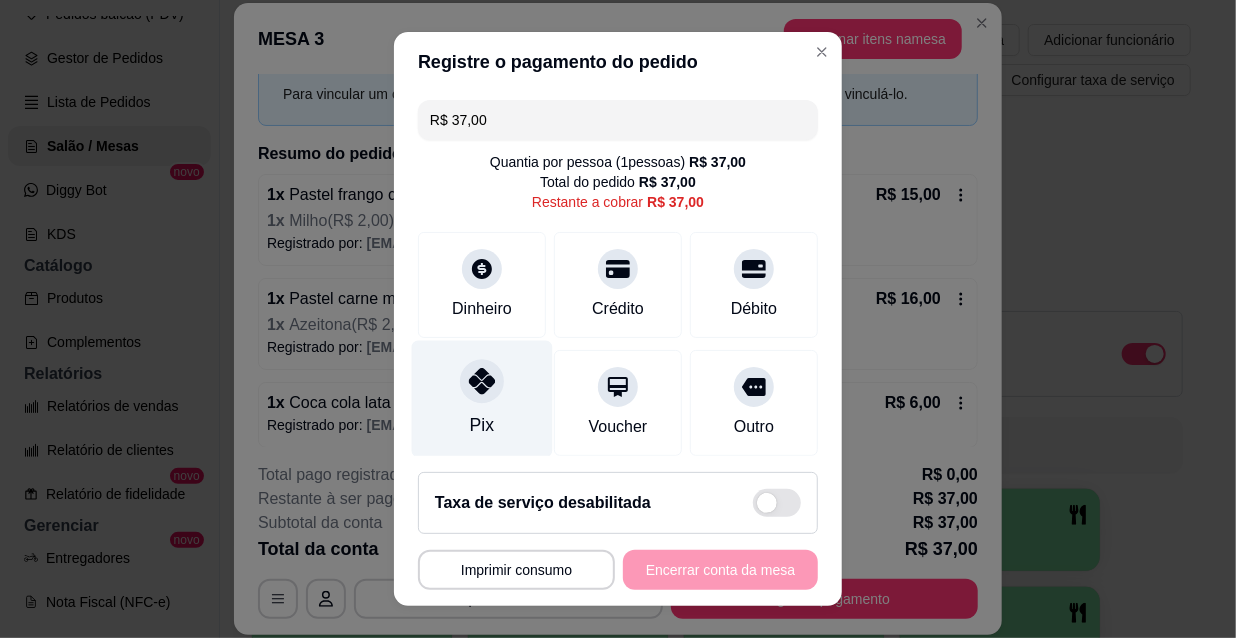 click at bounding box center (482, 381) 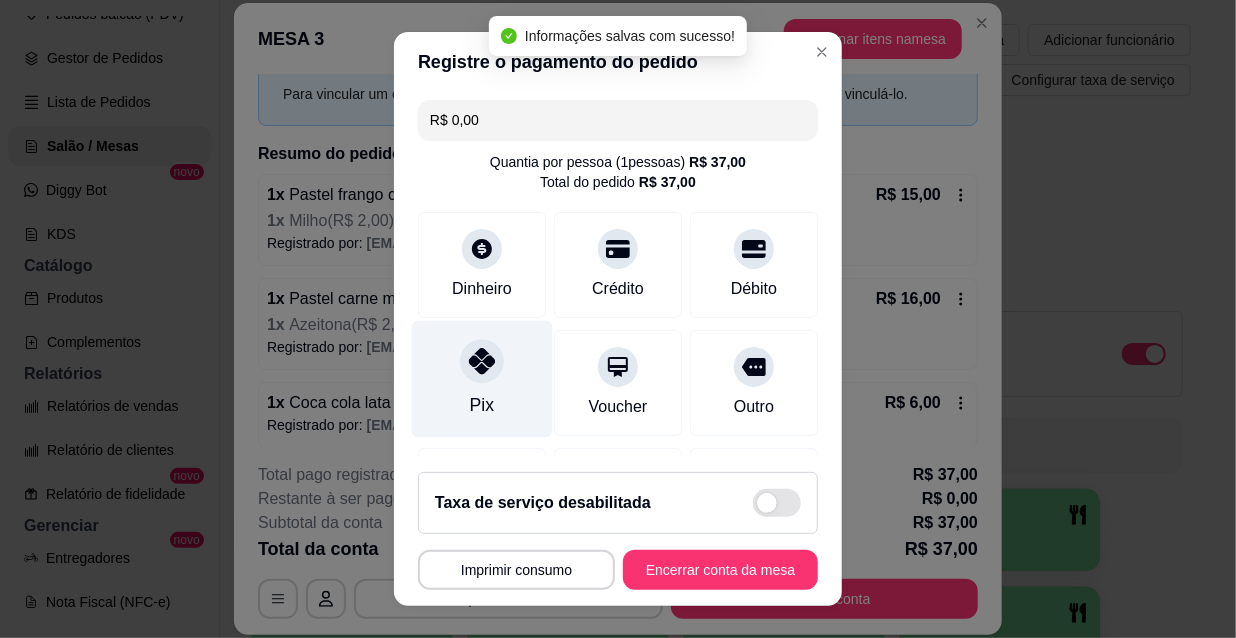 type on "R$ 0,00" 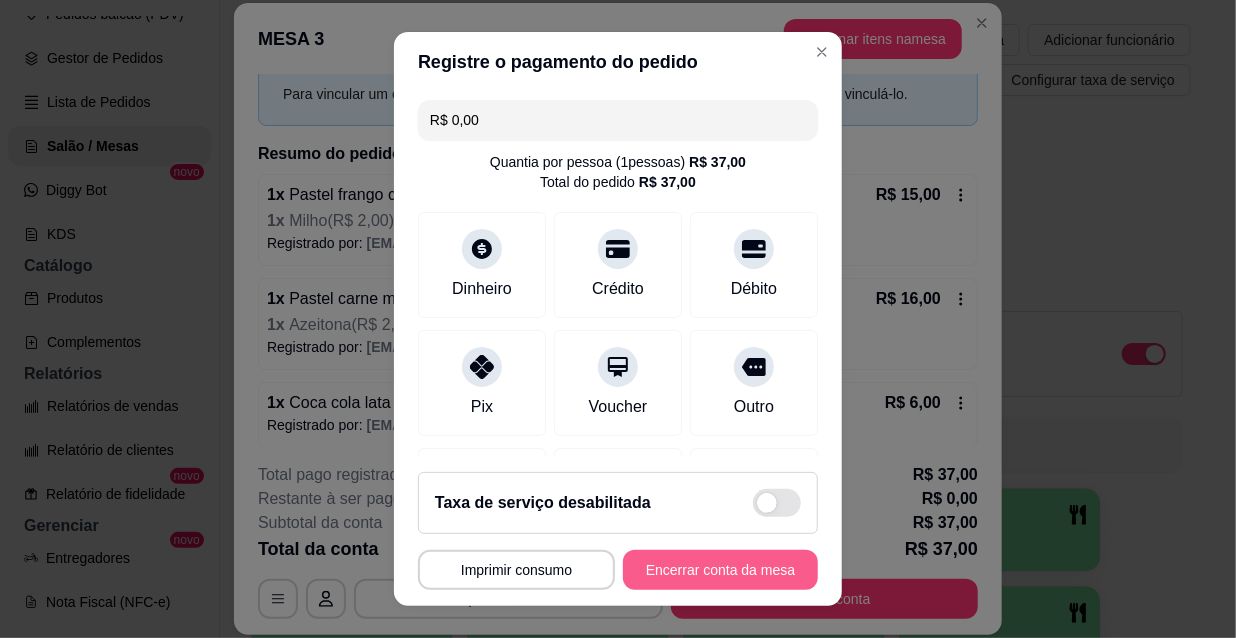 click on "Encerrar conta da mesa" at bounding box center (720, 570) 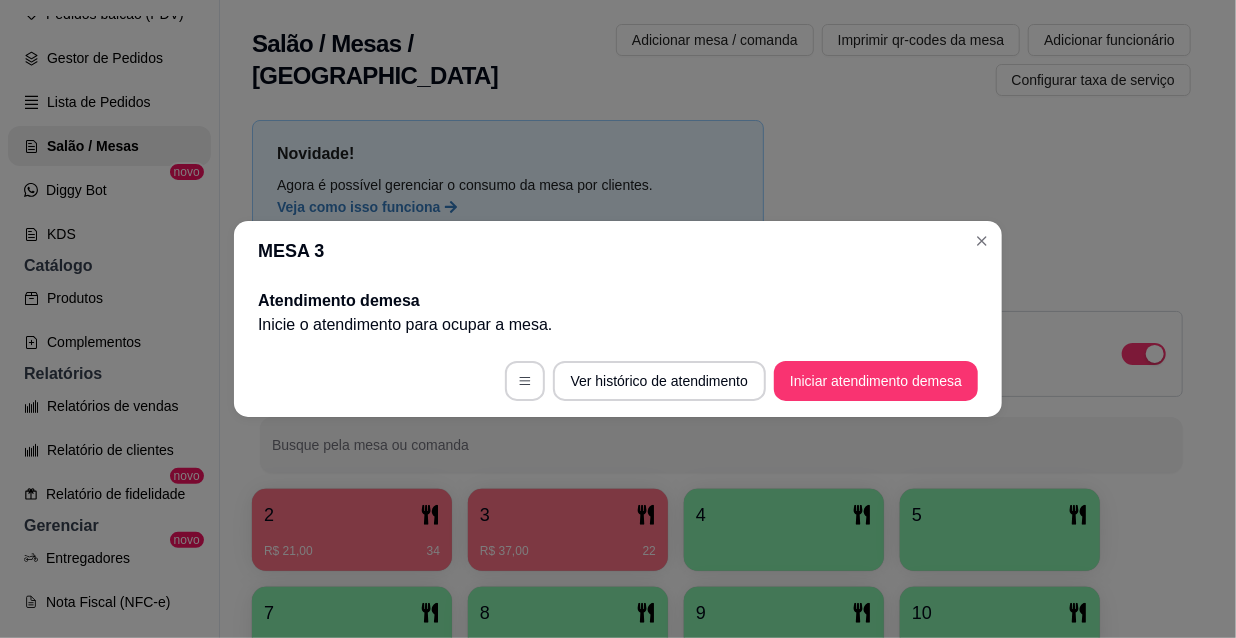 scroll, scrollTop: 0, scrollLeft: 0, axis: both 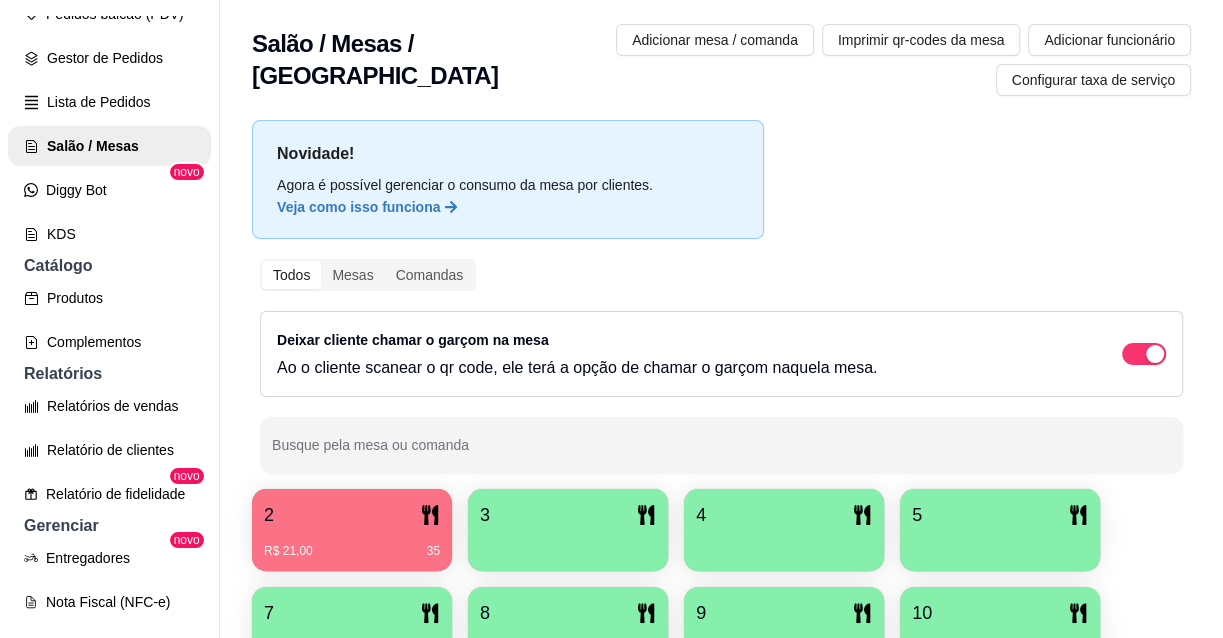 click on "2" at bounding box center (352, 515) 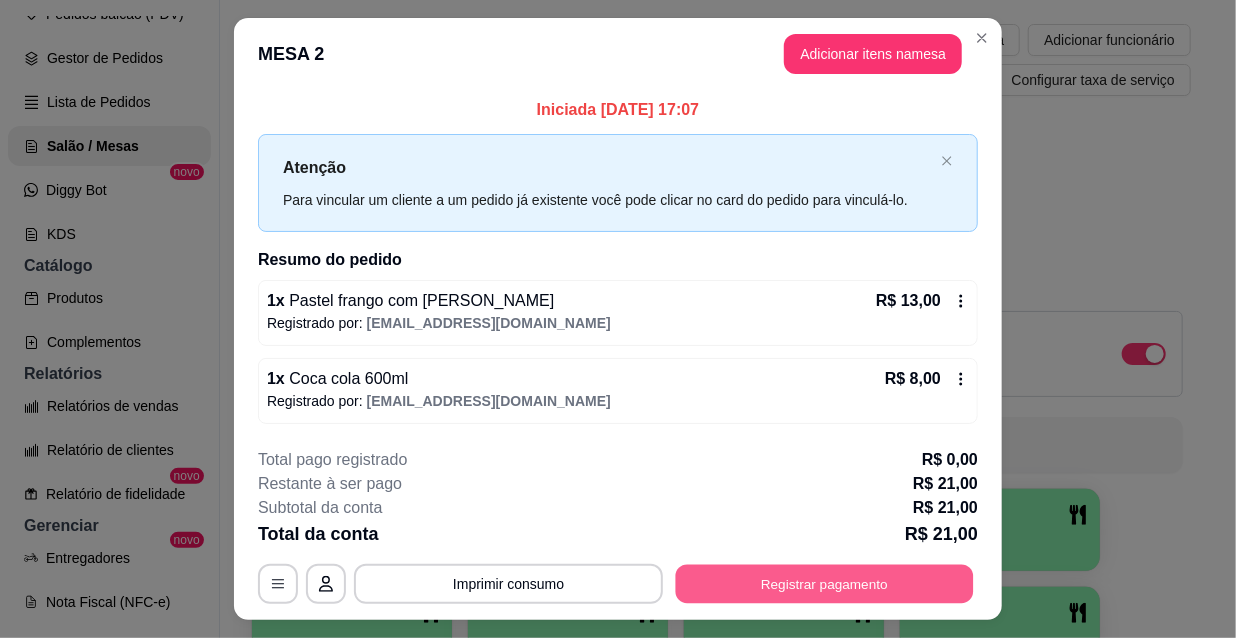 click on "Registrar pagamento" at bounding box center [825, 583] 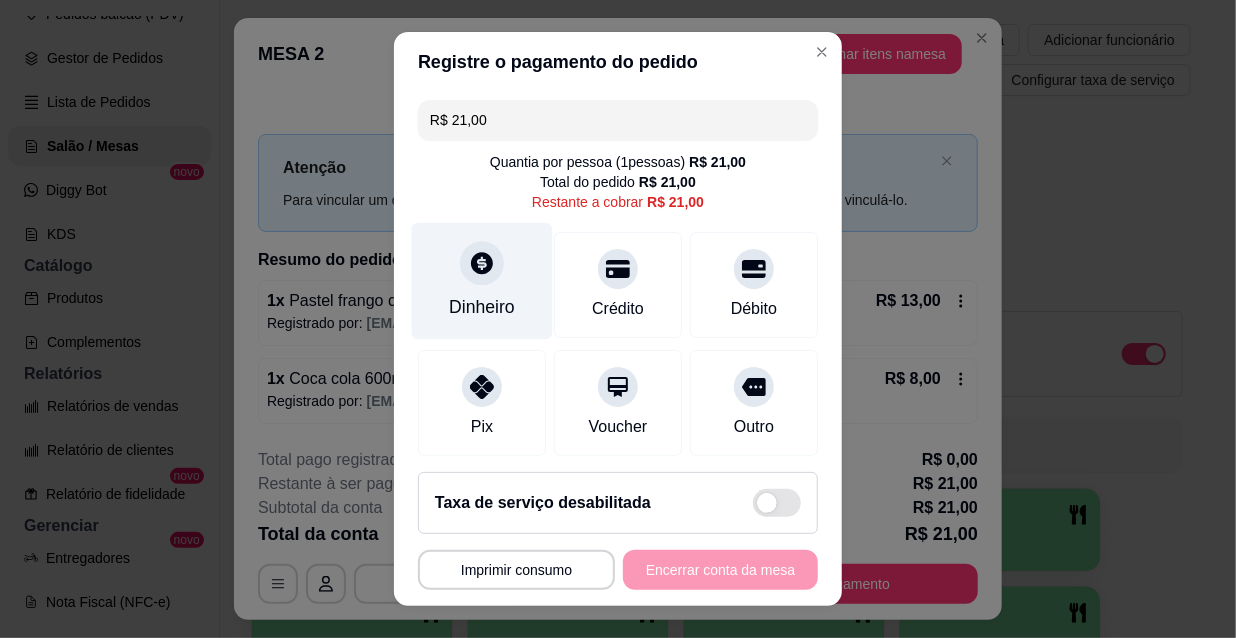 click on "Dinheiro" at bounding box center (482, 281) 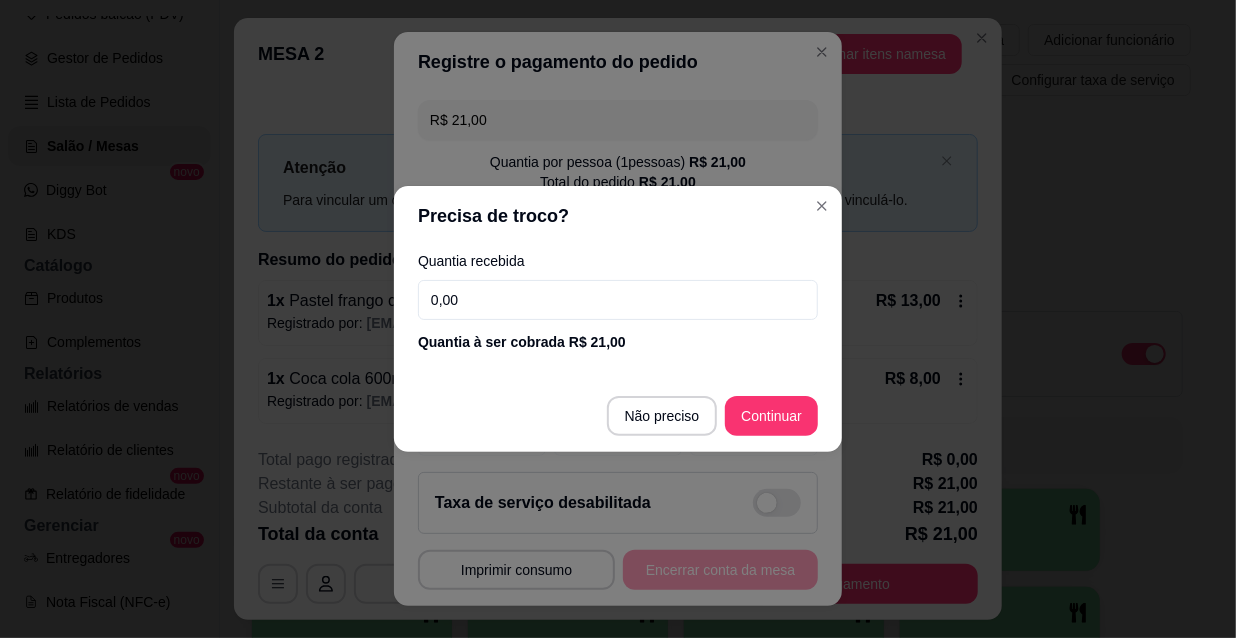 click on "0,00" at bounding box center (618, 300) 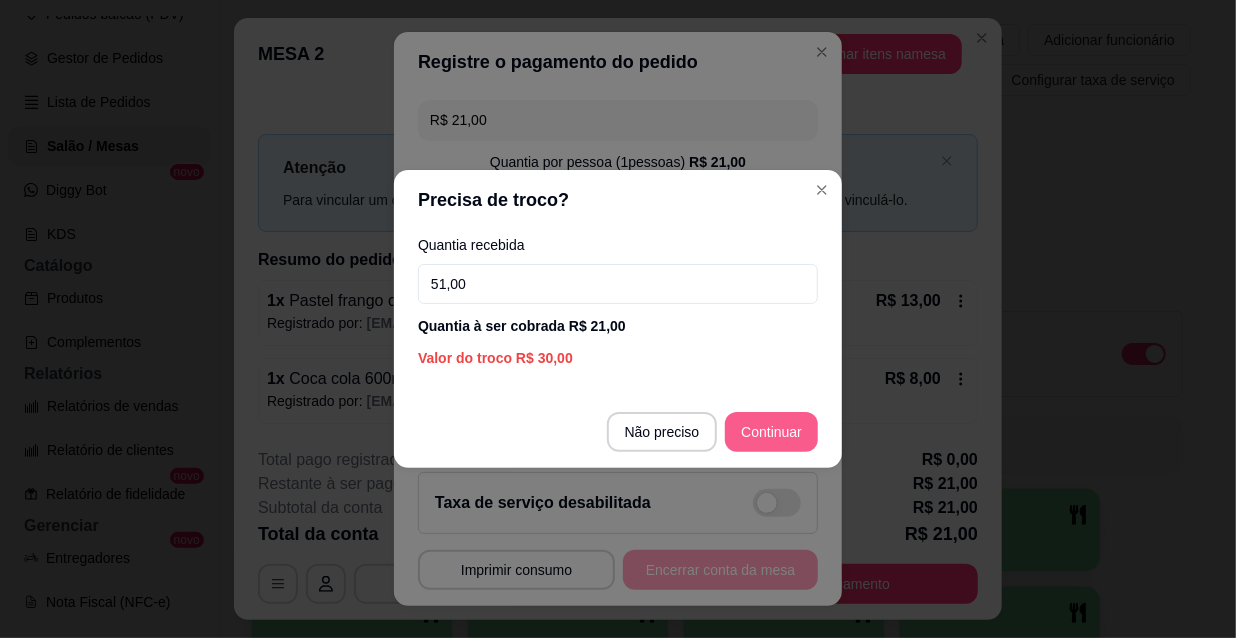 type on "51,00" 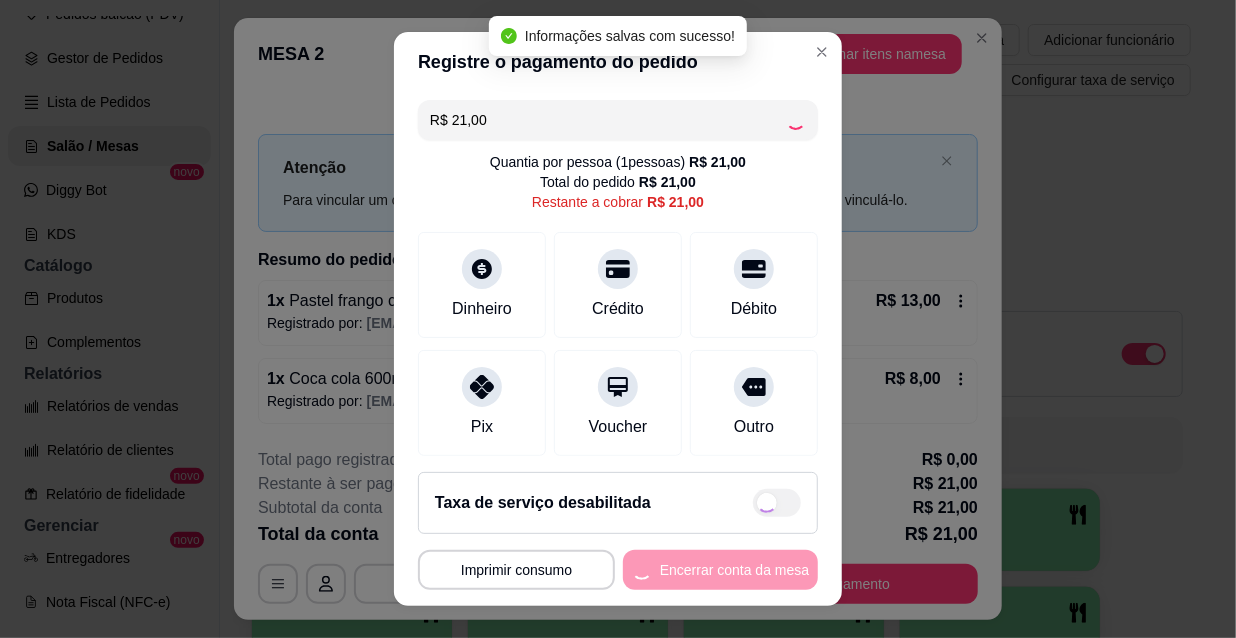 type on "R$ 0,00" 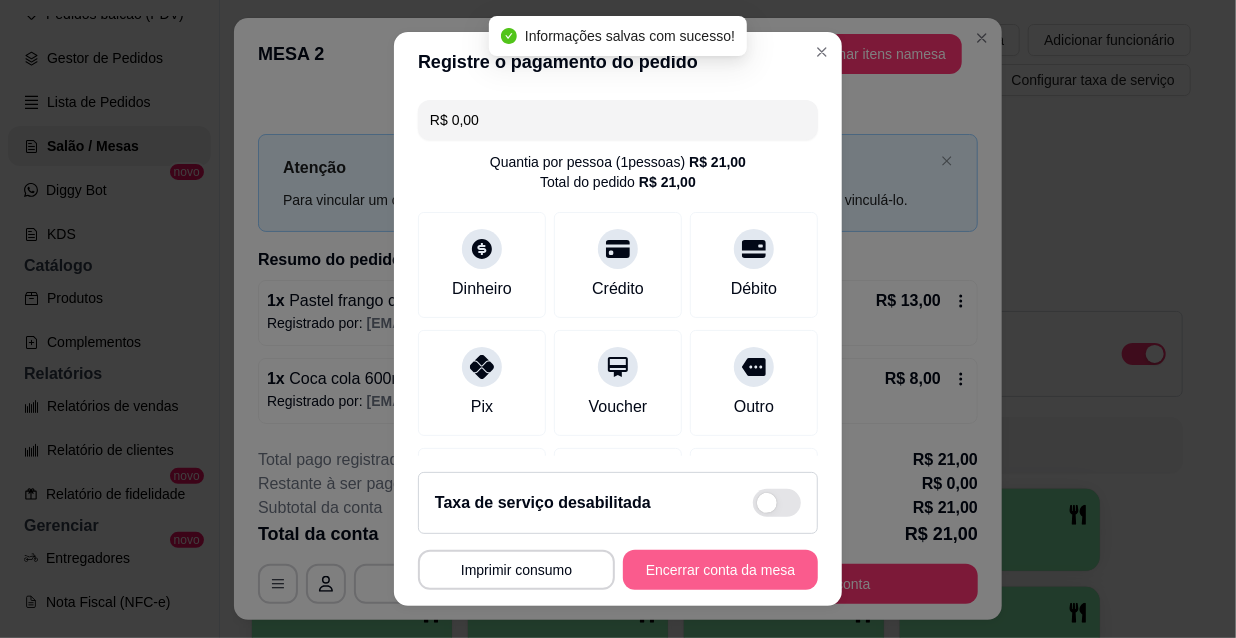 click on "Encerrar conta da mesa" at bounding box center (720, 570) 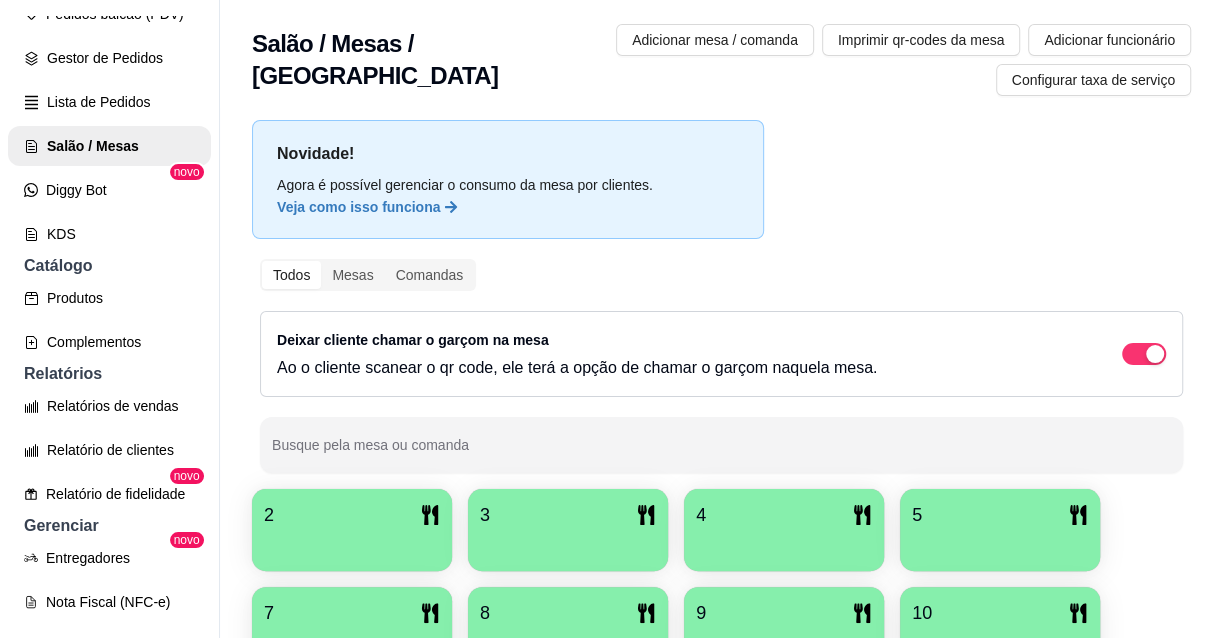 click on "2" at bounding box center [352, 530] 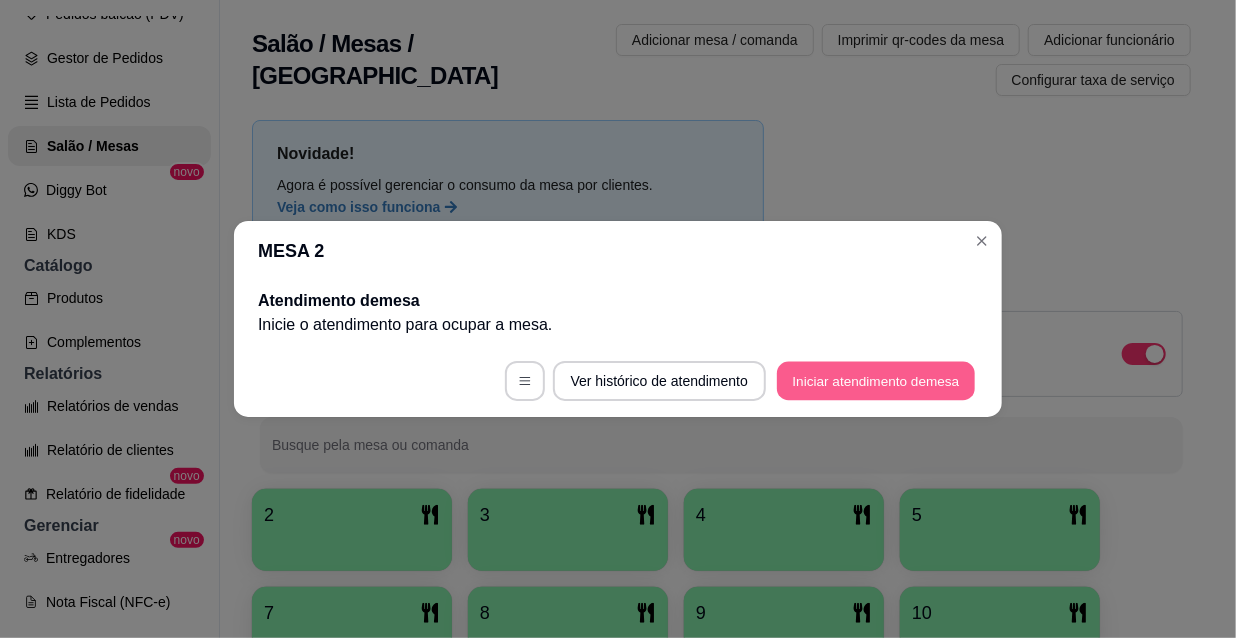 click on "Iniciar atendimento de  mesa" at bounding box center [876, 381] 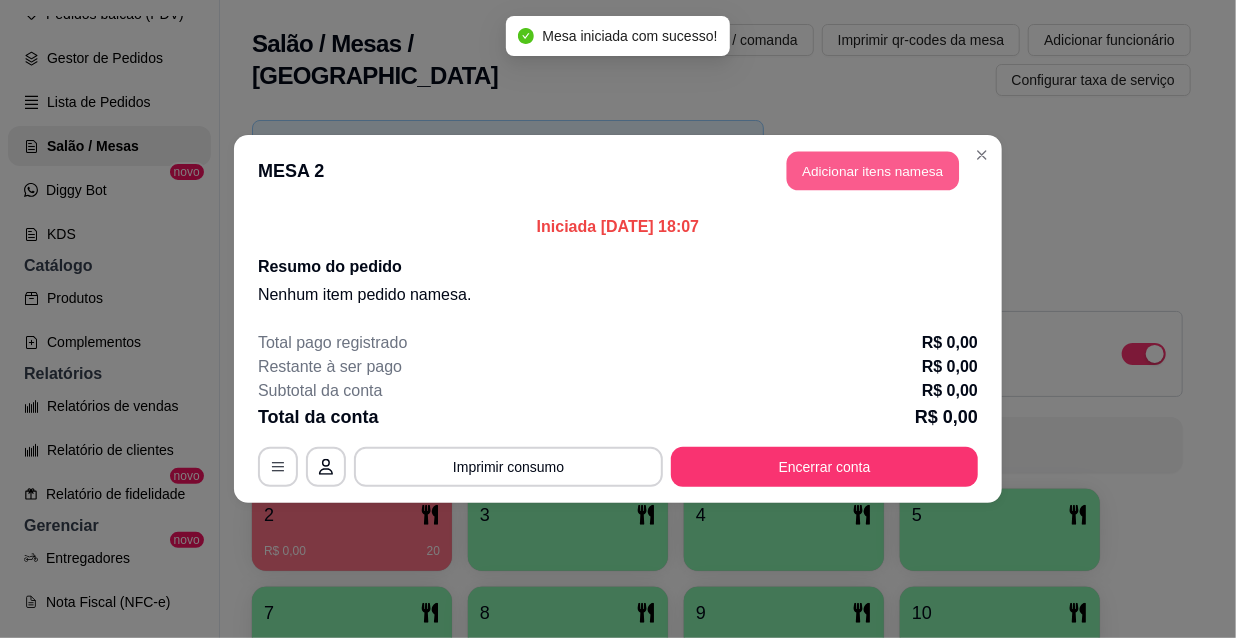 click on "Adicionar itens na  mesa" at bounding box center [873, 171] 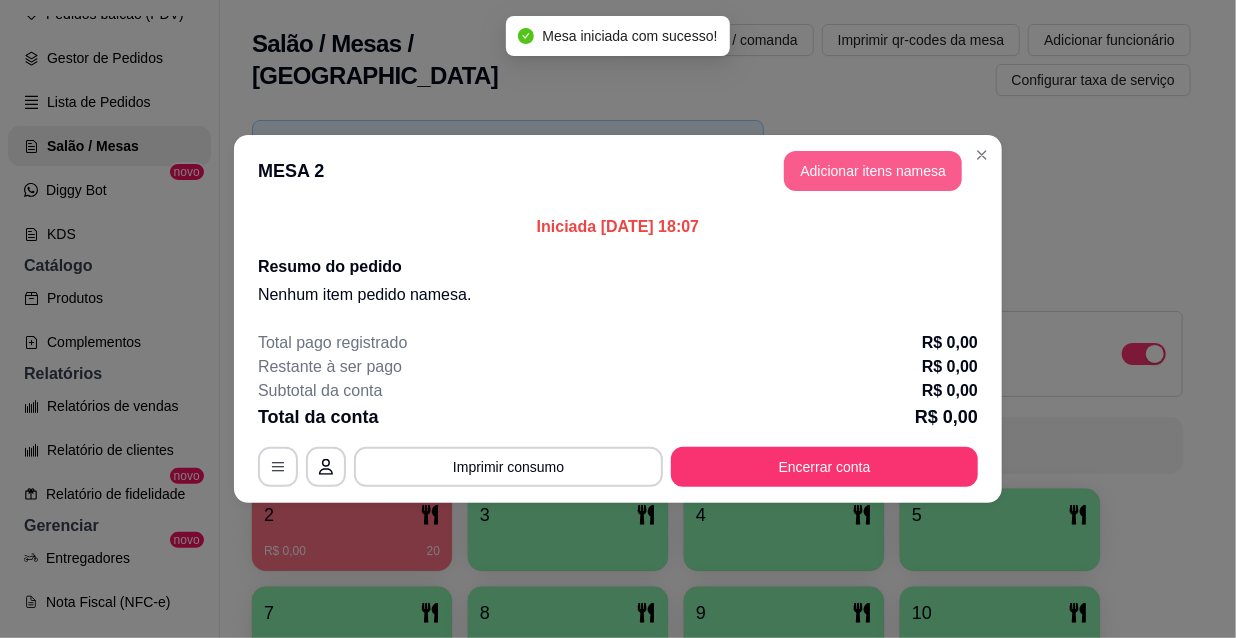click on "Adicionar itens na  mesa" at bounding box center [873, 171] 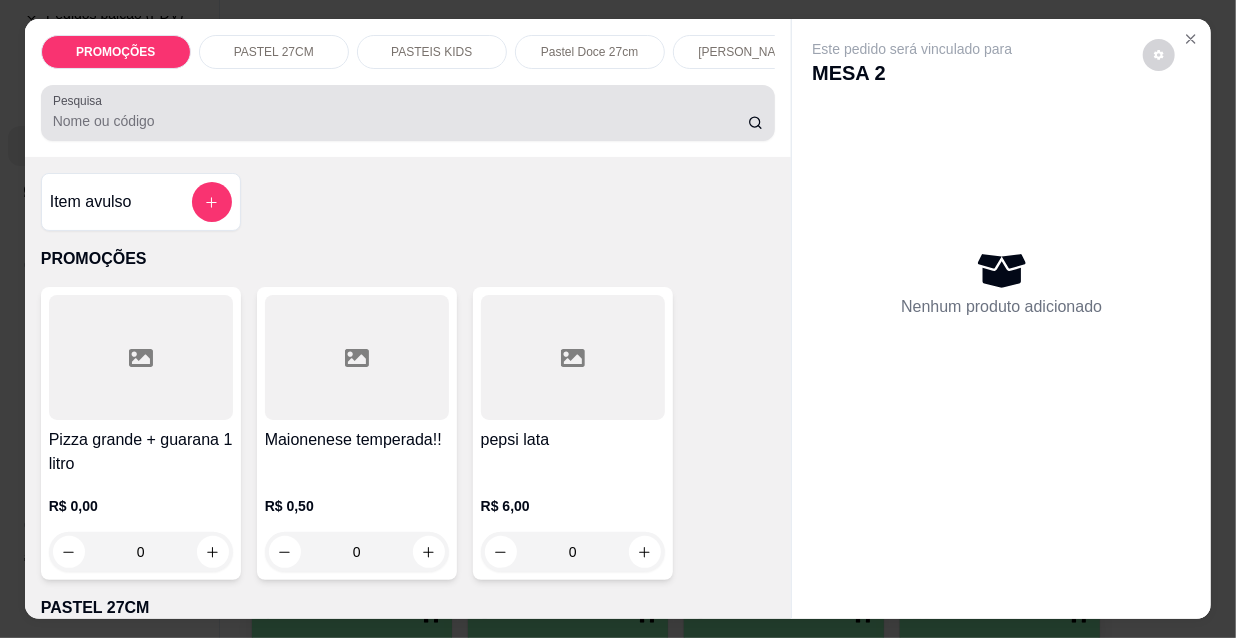 click on "Pesquisa" at bounding box center (400, 121) 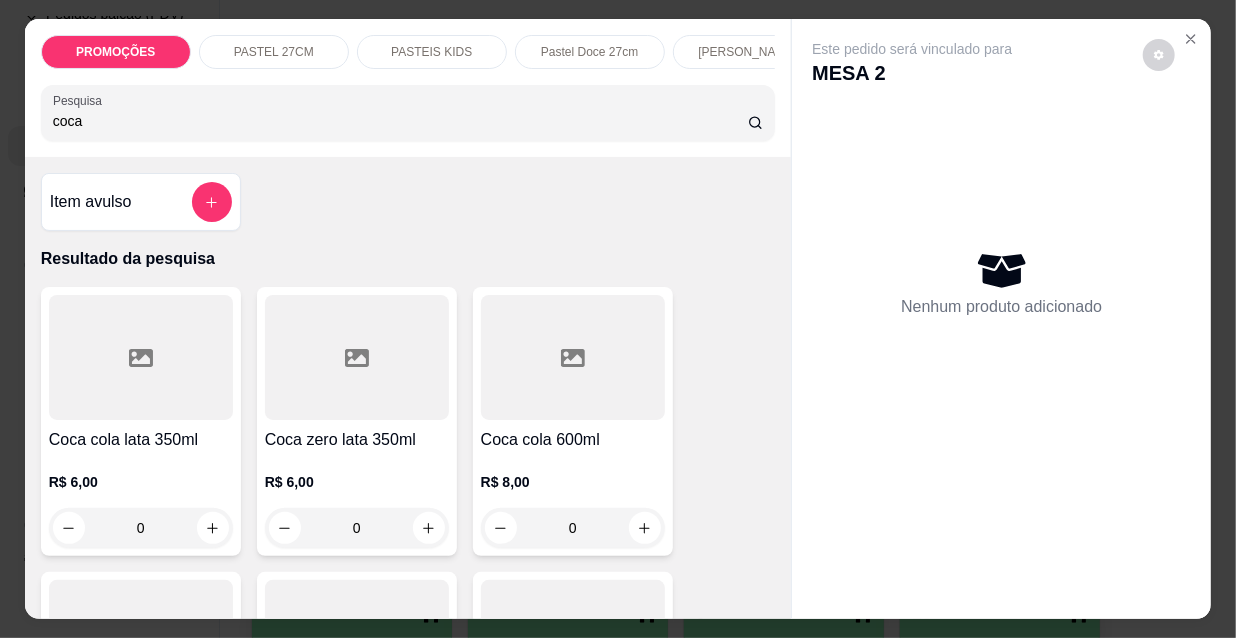 scroll, scrollTop: 181, scrollLeft: 0, axis: vertical 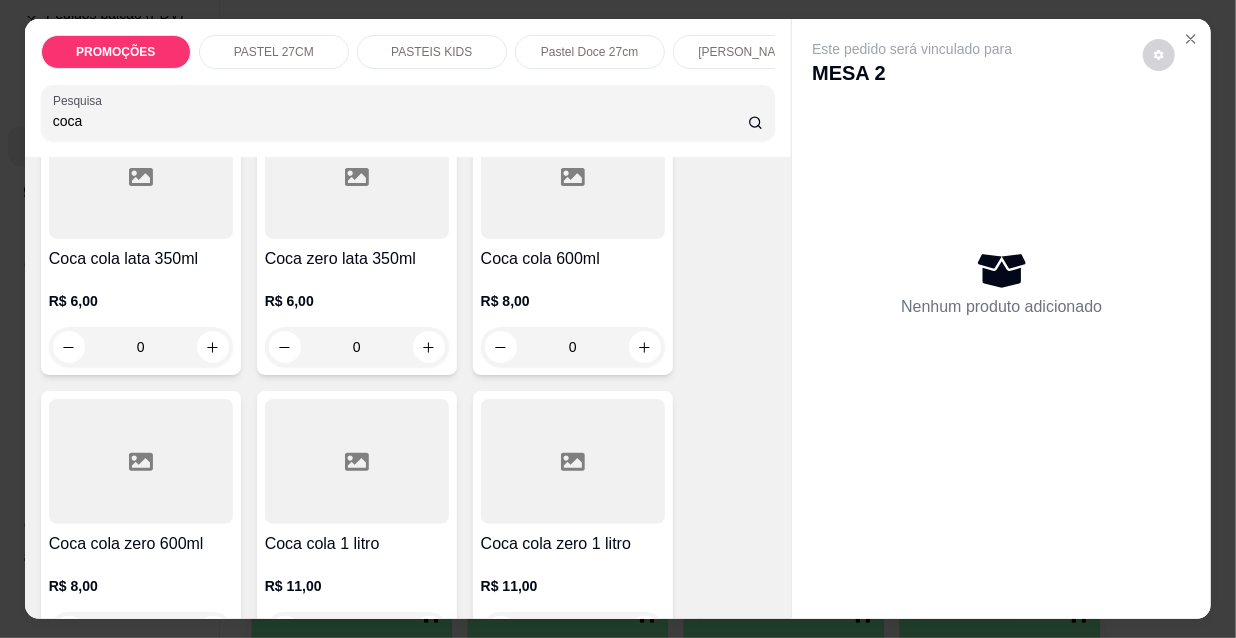 type on "coca" 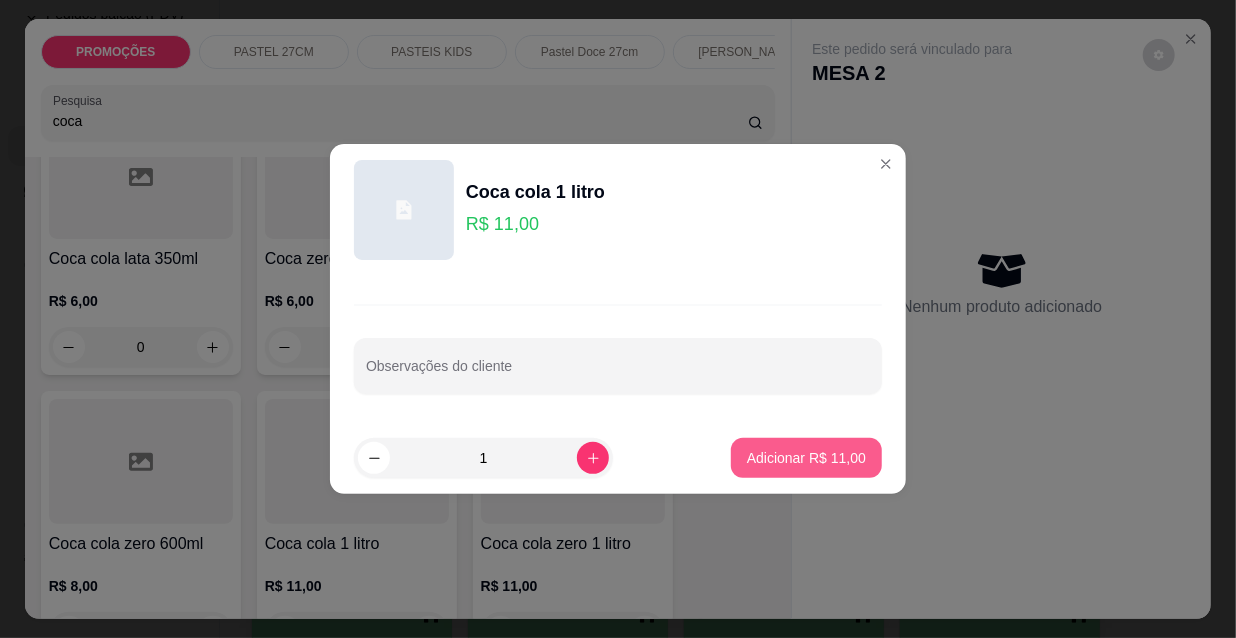 click on "Adicionar   R$ 11,00" at bounding box center [806, 458] 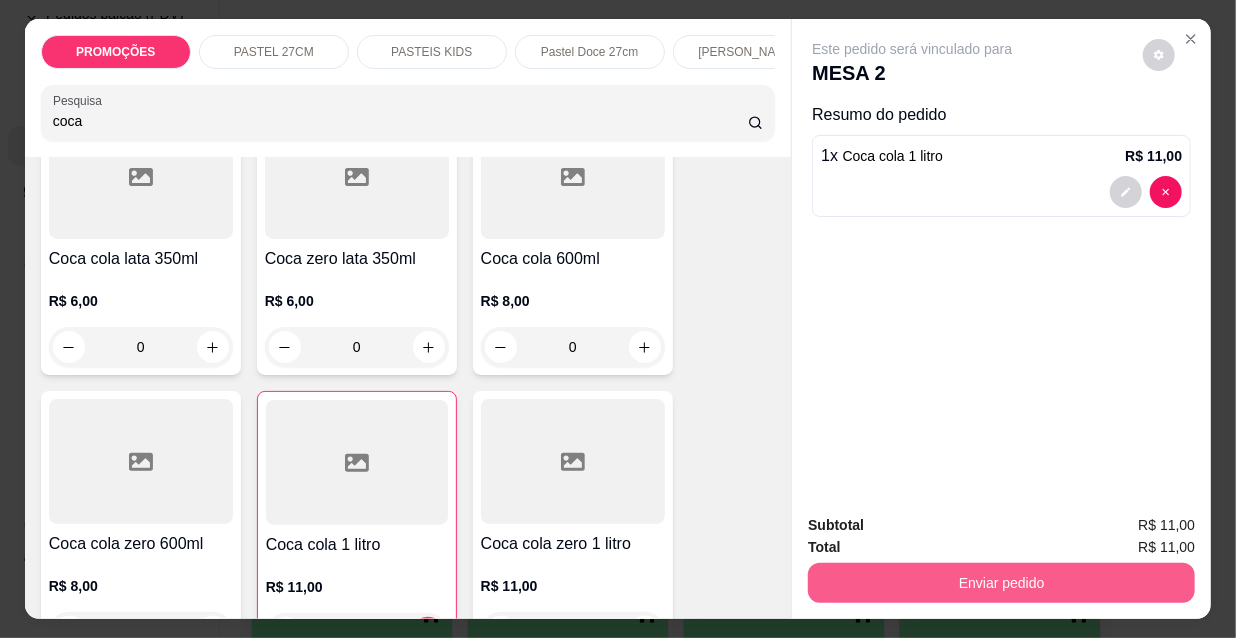 click on "Enviar pedido" at bounding box center (1001, 583) 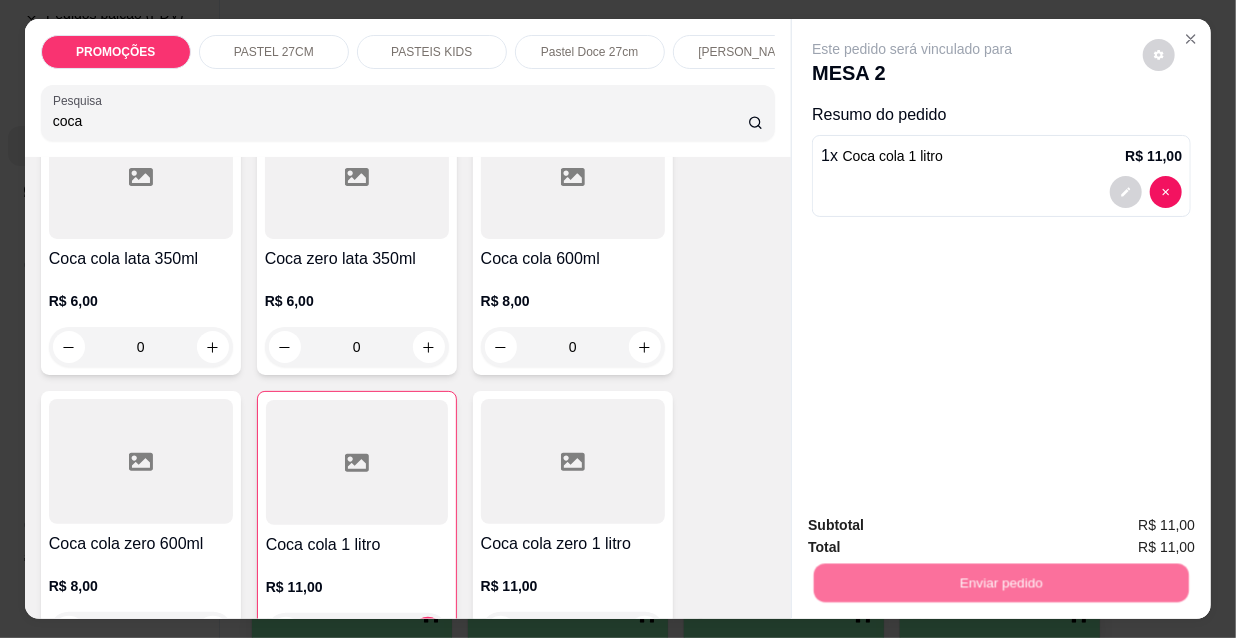 click on "Não registrar e enviar pedido" at bounding box center [937, 526] 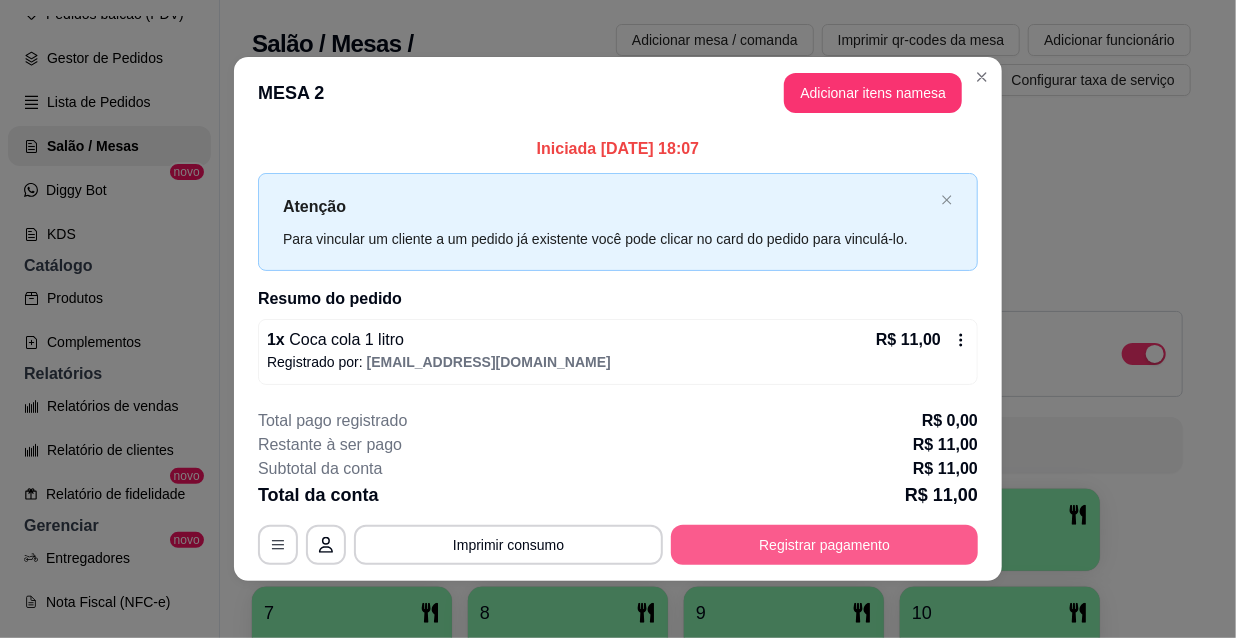 click on "Registrar pagamento" at bounding box center [824, 545] 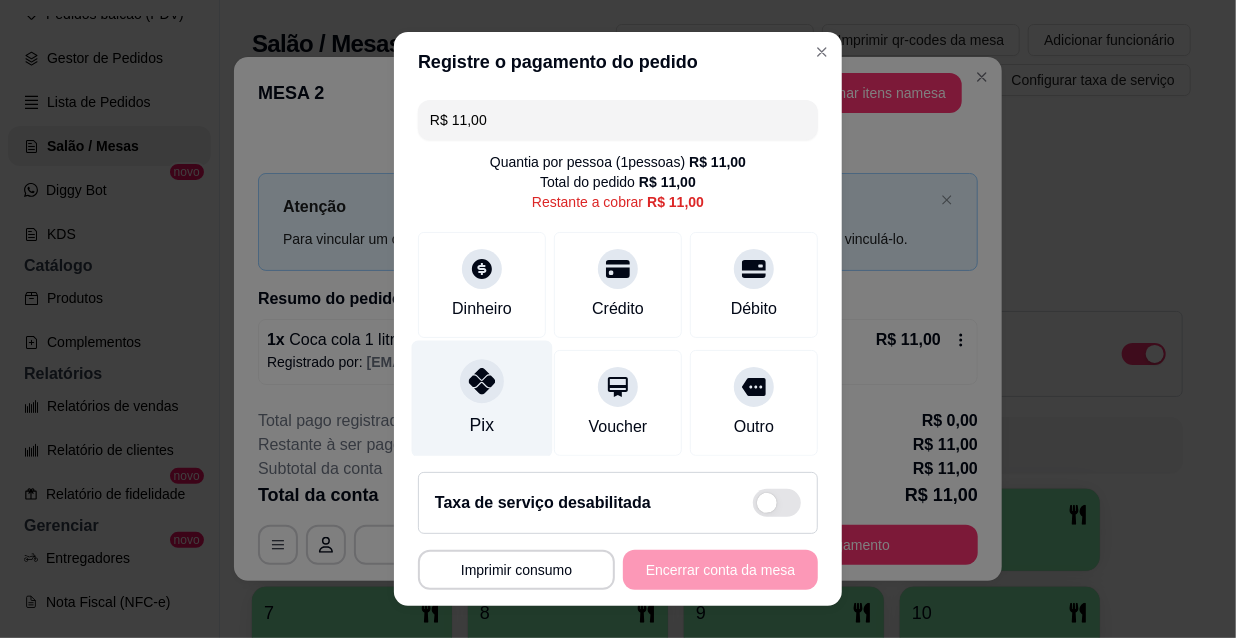click 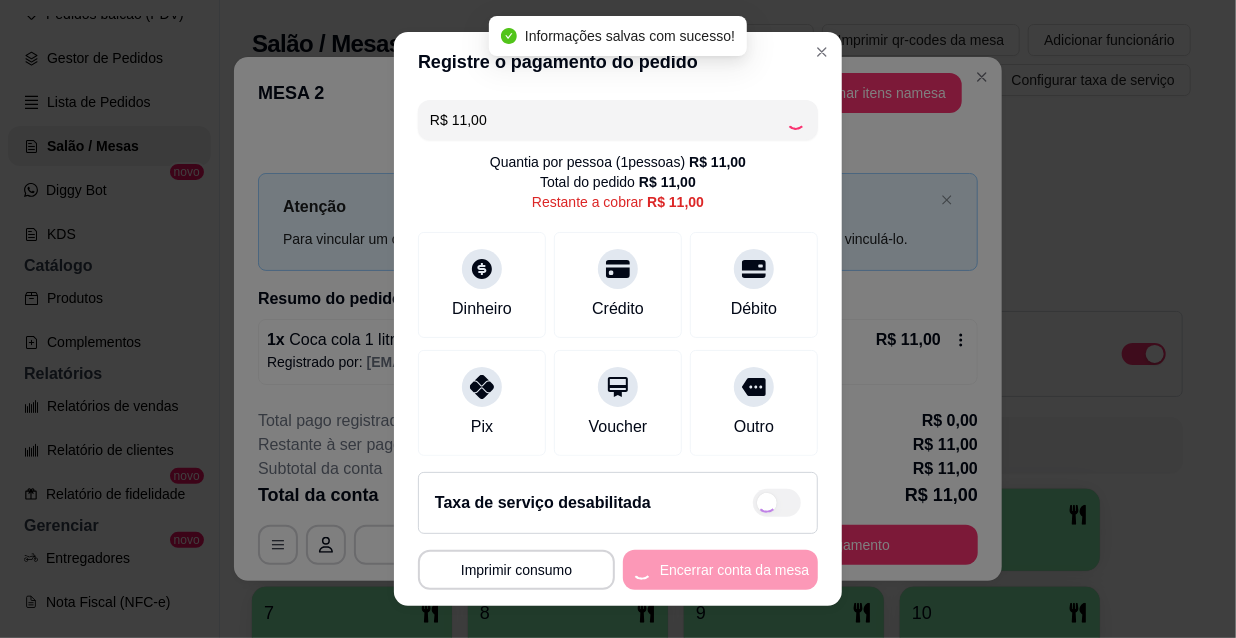 type on "R$ 0,00" 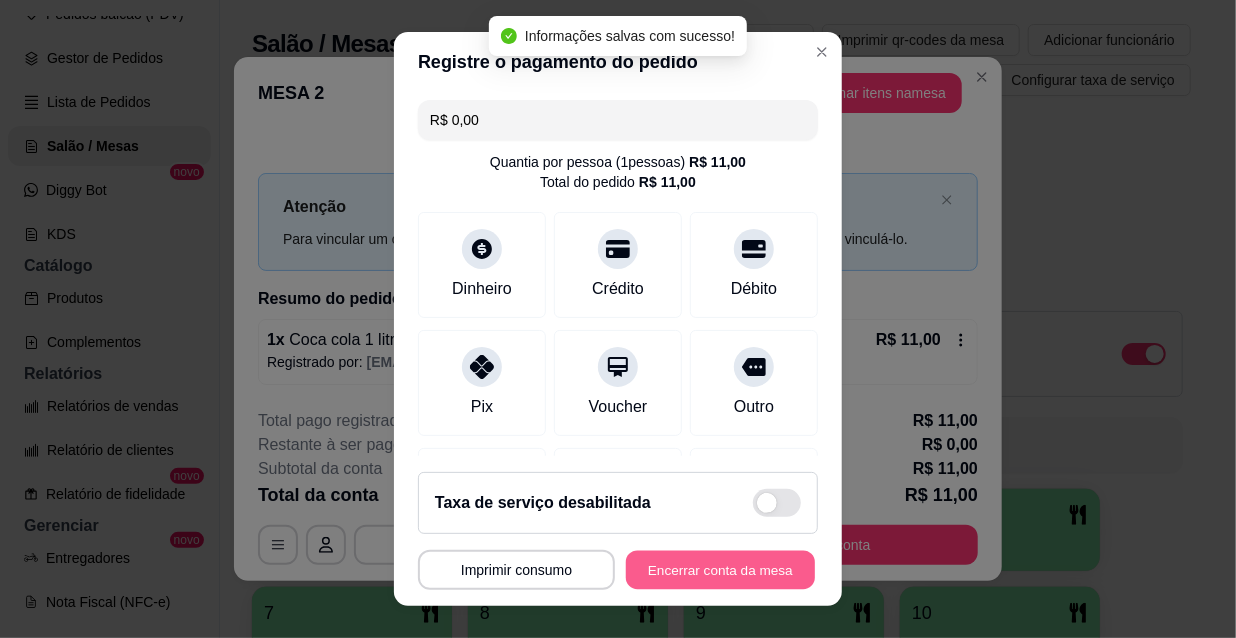 click on "Encerrar conta da mesa" at bounding box center (720, 570) 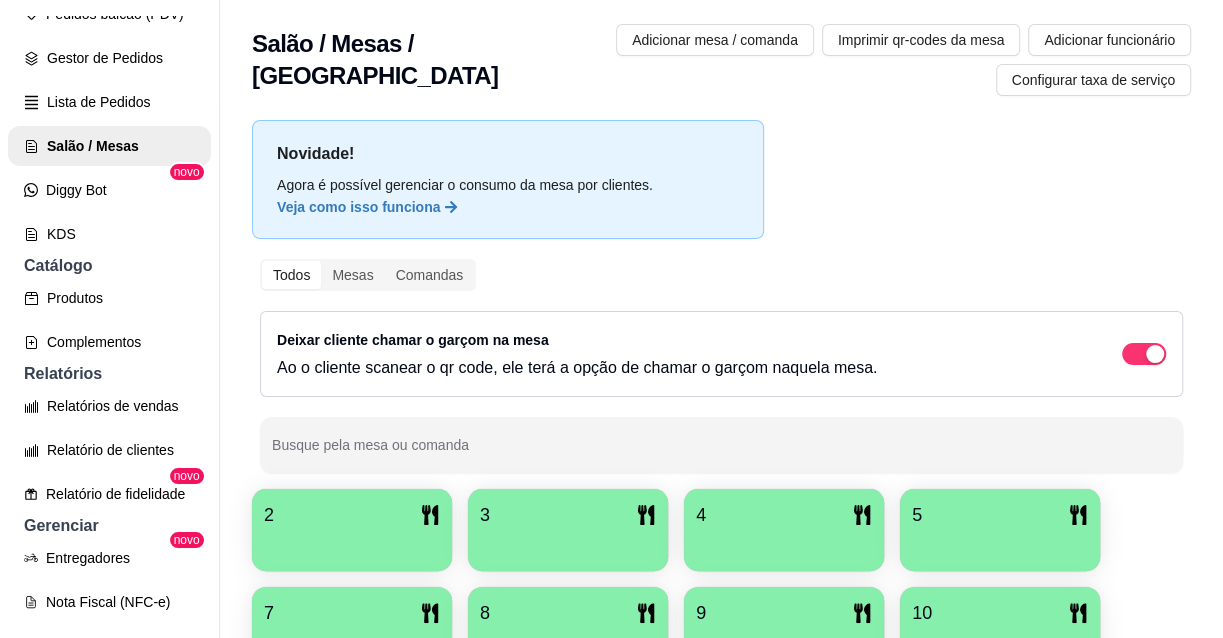 click on "Novidade! Agora é possível gerenciar o consumo da mesa por clientes.   Veja como isso funciona Todos Mesas Comandas Deixar cliente chamar o garçom na mesa Ao o cliente scanear o qr code, ele terá a opção de chamar o garçom naquela mesa. Busque pela mesa ou comanda
2 3 4 5 7 8 9 10 11 12 13 14 15 16 17 18 19 20 21 22 23 24 25 26 27 28 29 30" at bounding box center [721, 645] 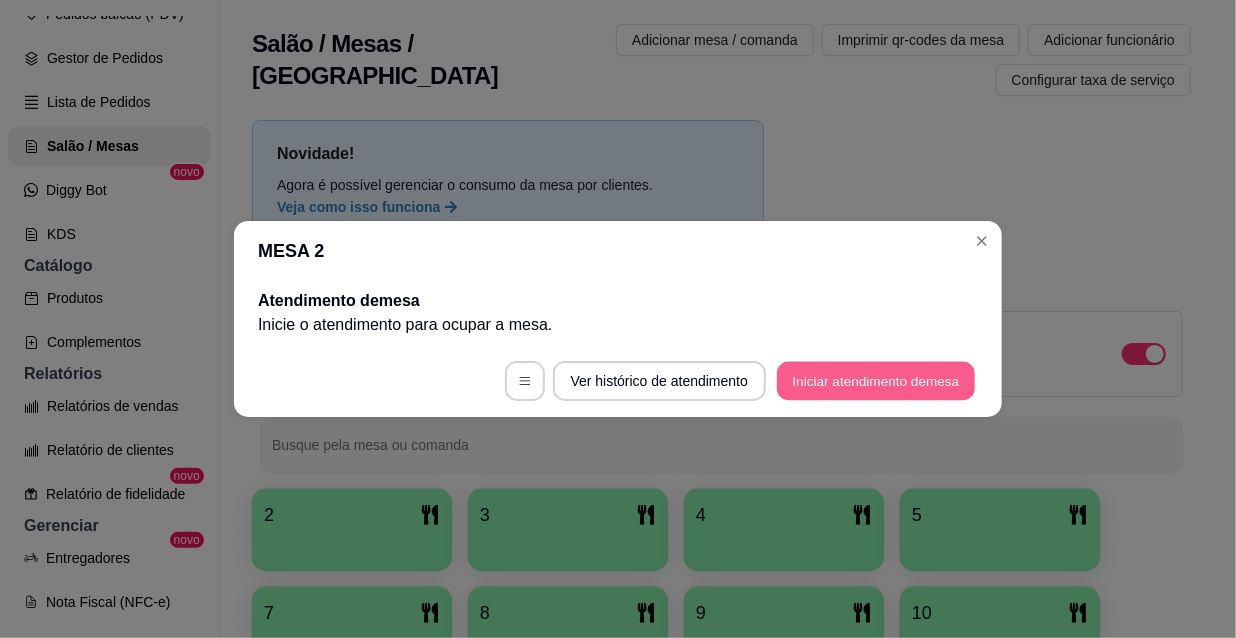 click on "Iniciar atendimento de  mesa" at bounding box center (876, 381) 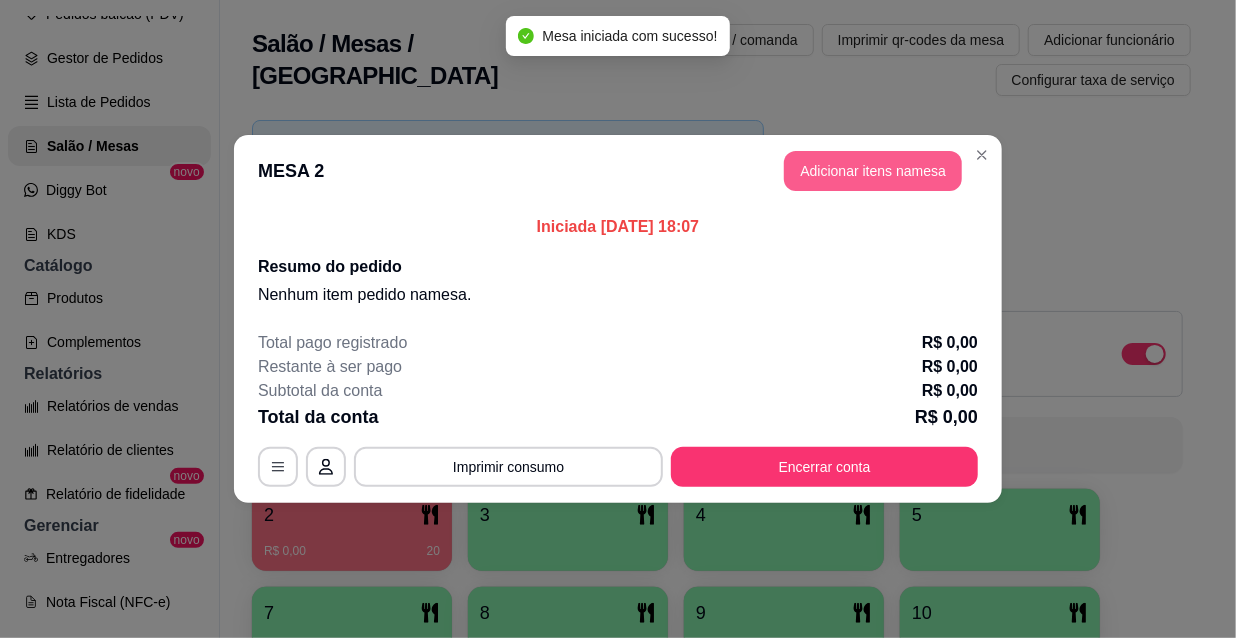 click on "Adicionar itens na  mesa" at bounding box center [873, 171] 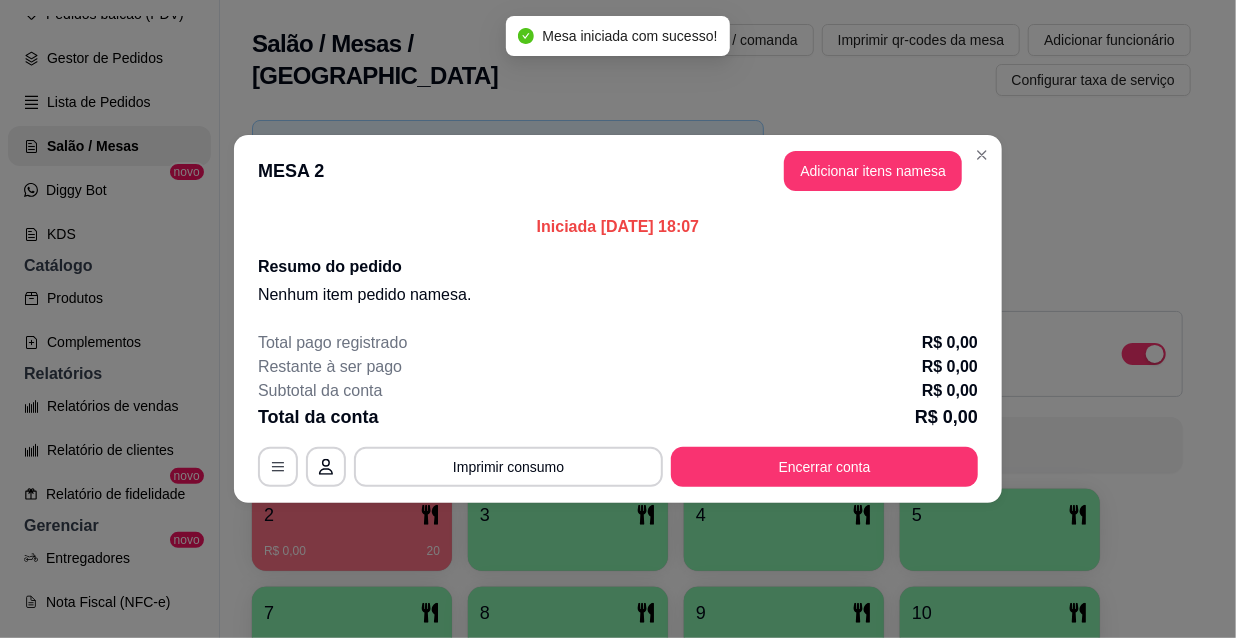 click at bounding box center (408, 113) 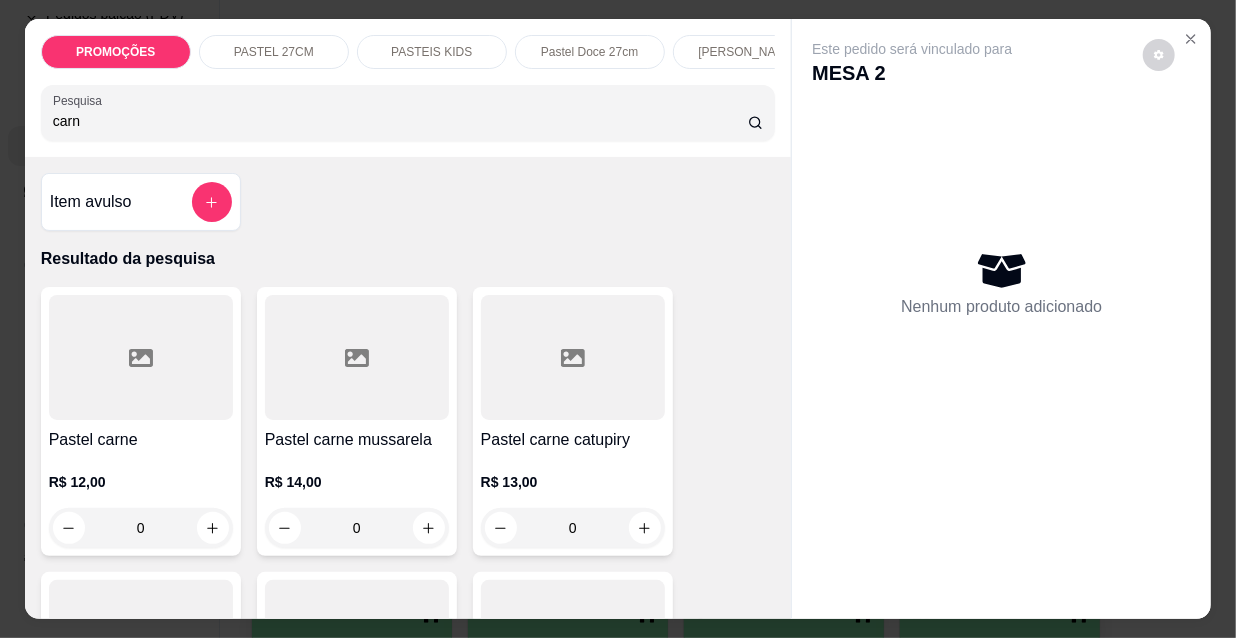 type on "carn" 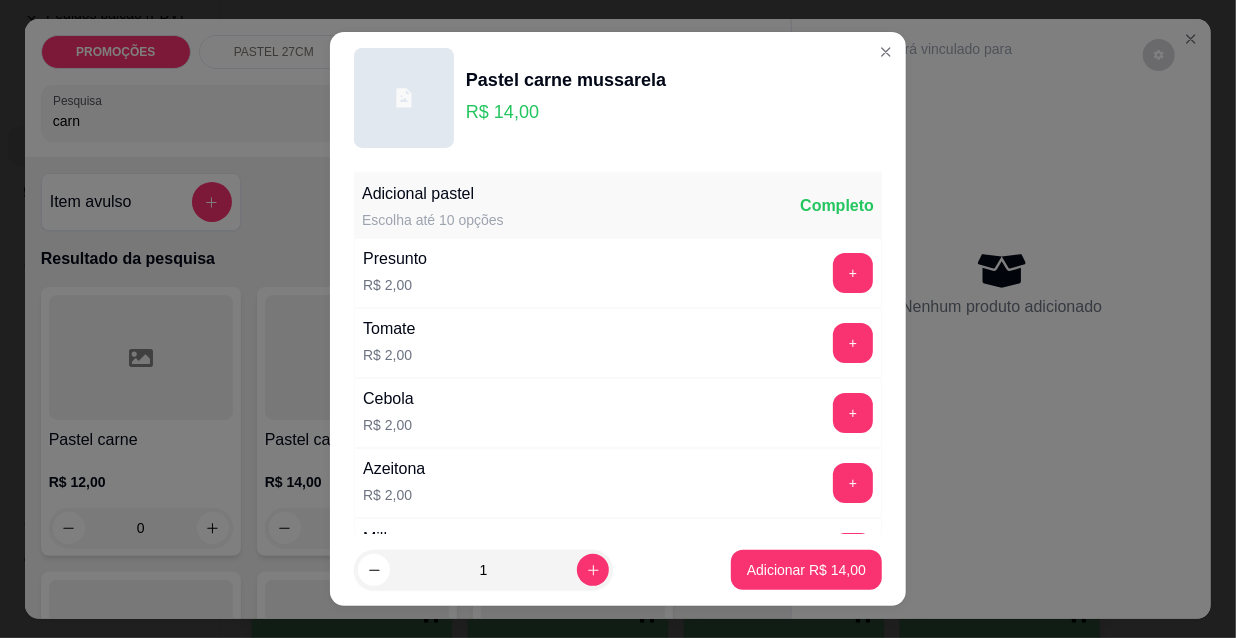 click on "1 Adicionar   R$ 14,00" at bounding box center (618, 570) 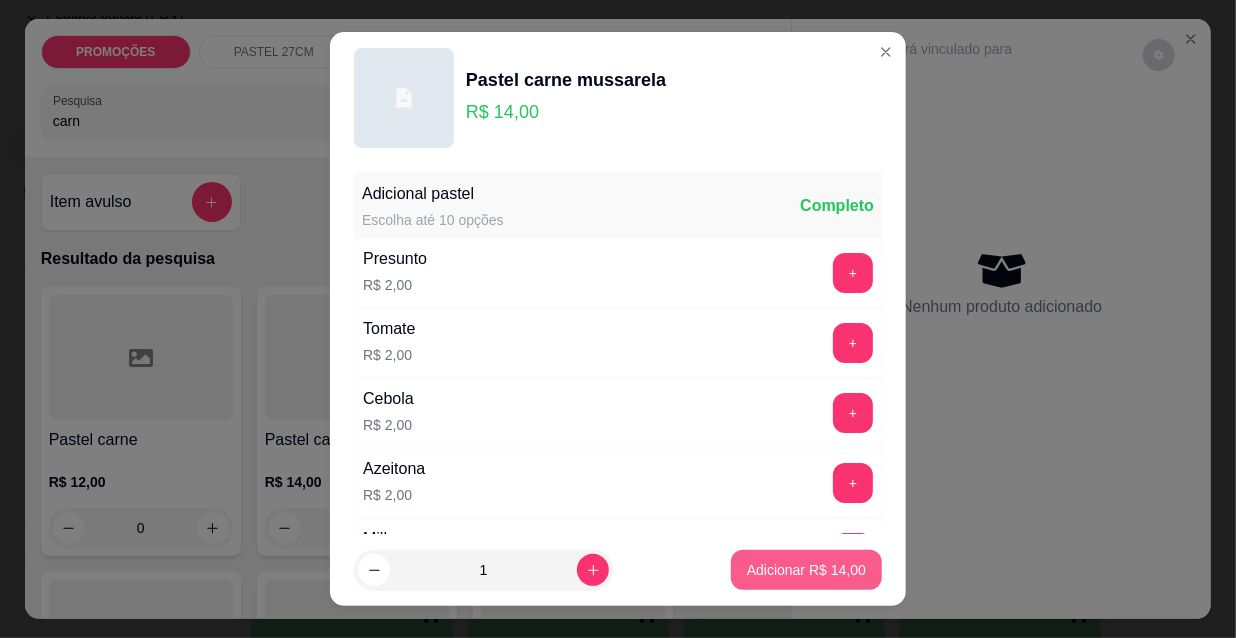 click on "Adicionar   R$ 14,00" at bounding box center (806, 570) 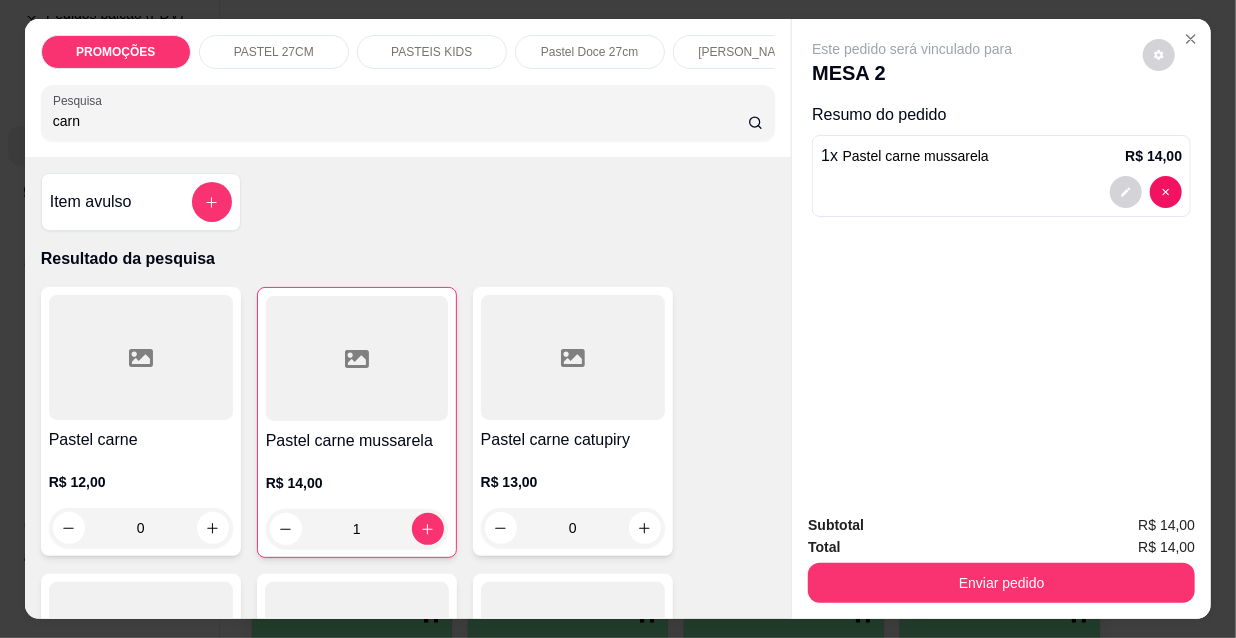 click on "PASTEIS KIDS" at bounding box center [431, 52] 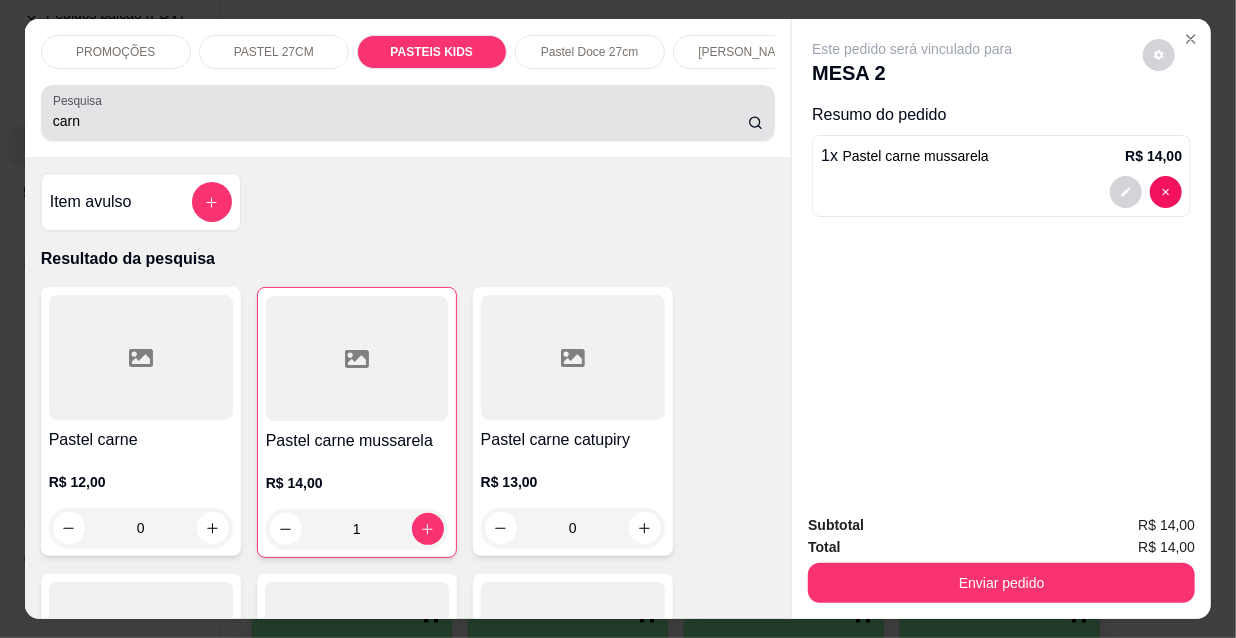 scroll, scrollTop: 8624, scrollLeft: 0, axis: vertical 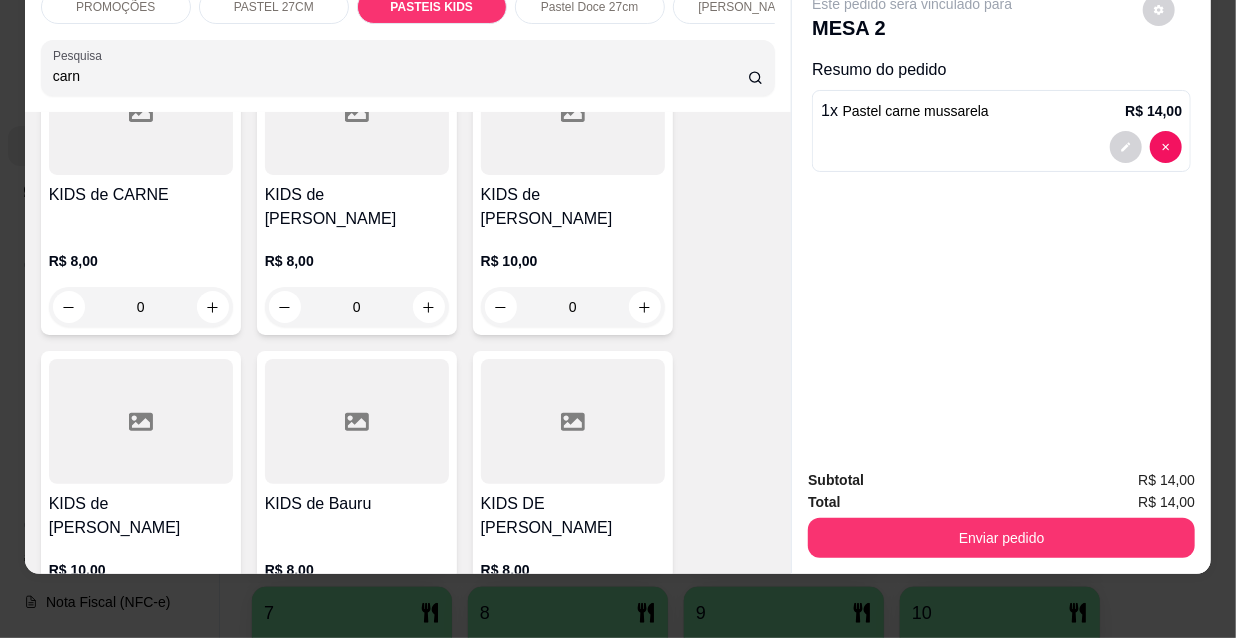 click at bounding box center (573, 421) 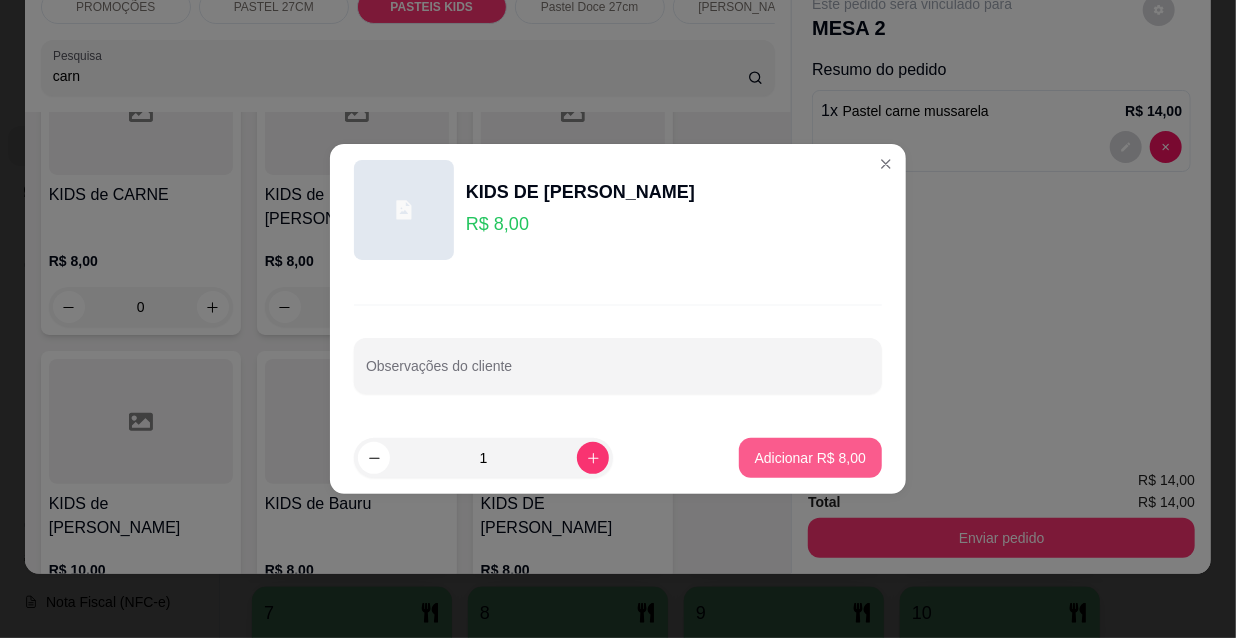 click on "Adicionar   R$ 8,00" at bounding box center [810, 458] 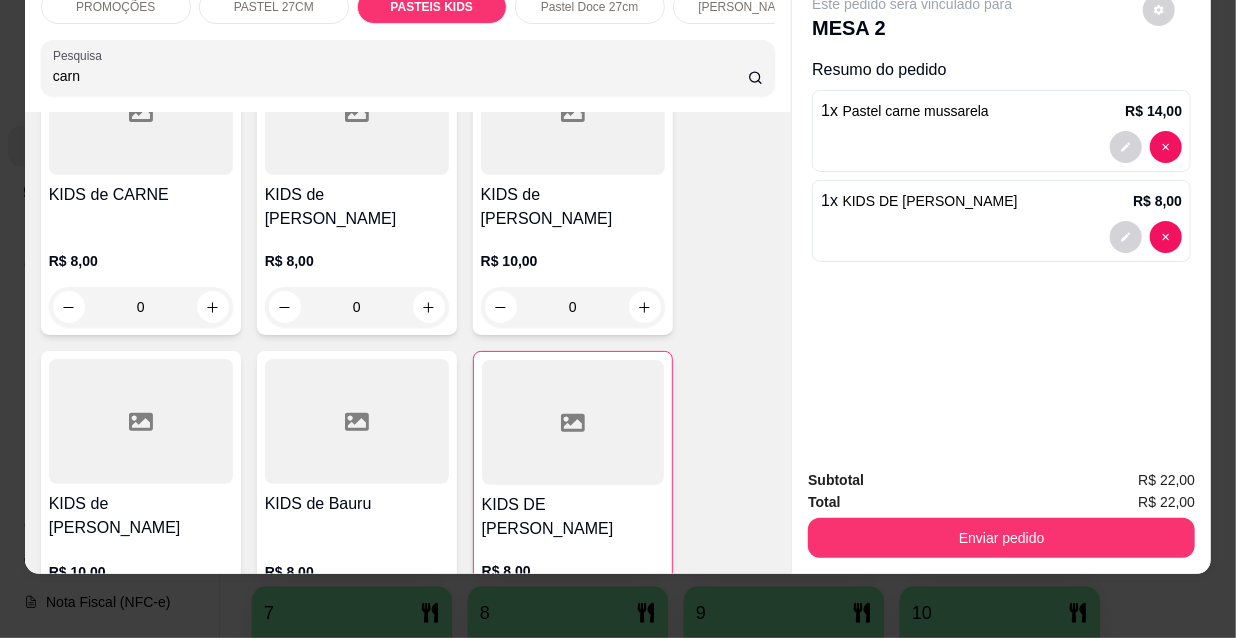 type on "1" 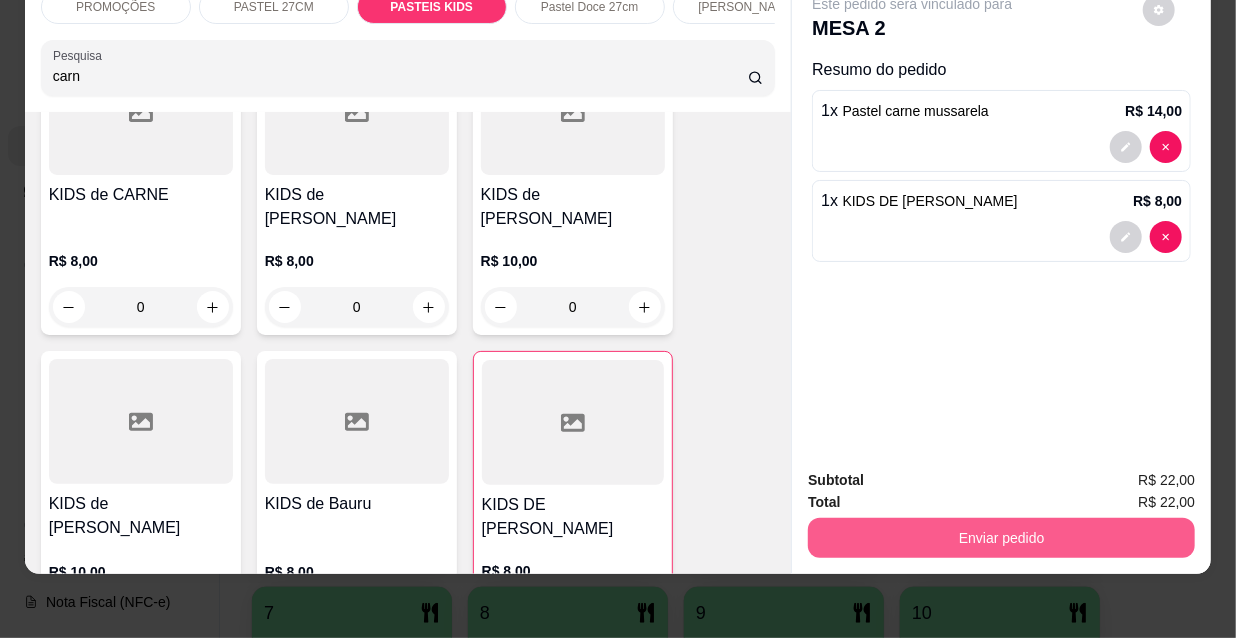 click on "Enviar pedido" at bounding box center (1001, 538) 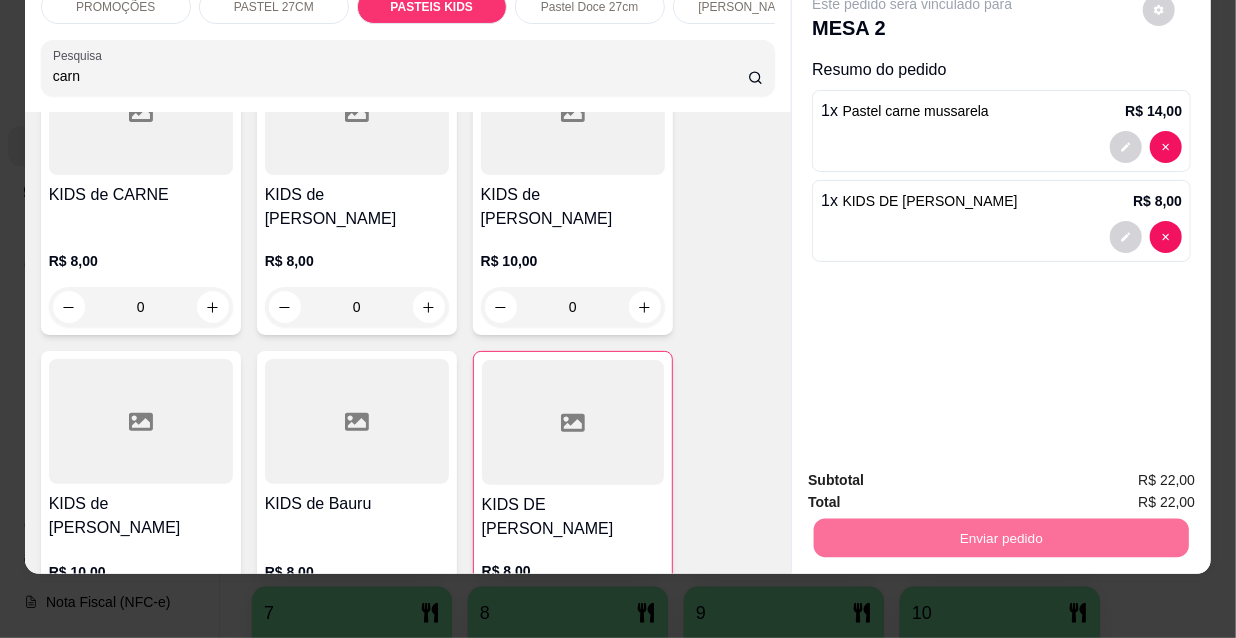 click on "Não registrar e enviar pedido" at bounding box center [937, 474] 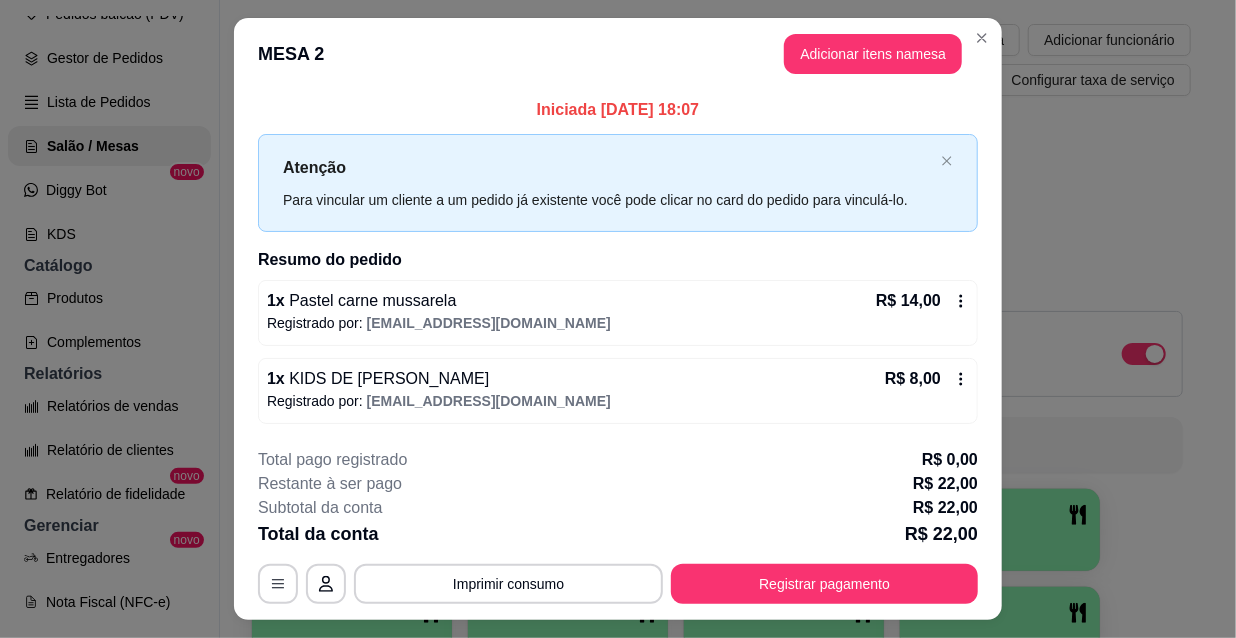 click on "Registrar pagamento" at bounding box center [824, 584] 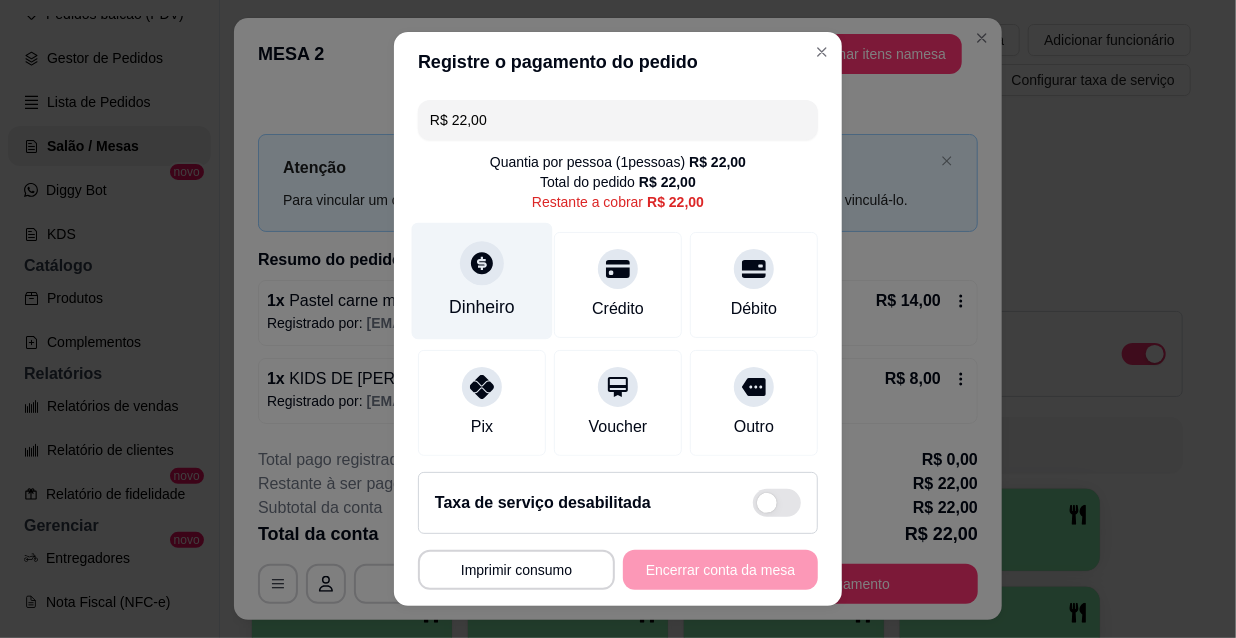 click on "Dinheiro" at bounding box center [482, 307] 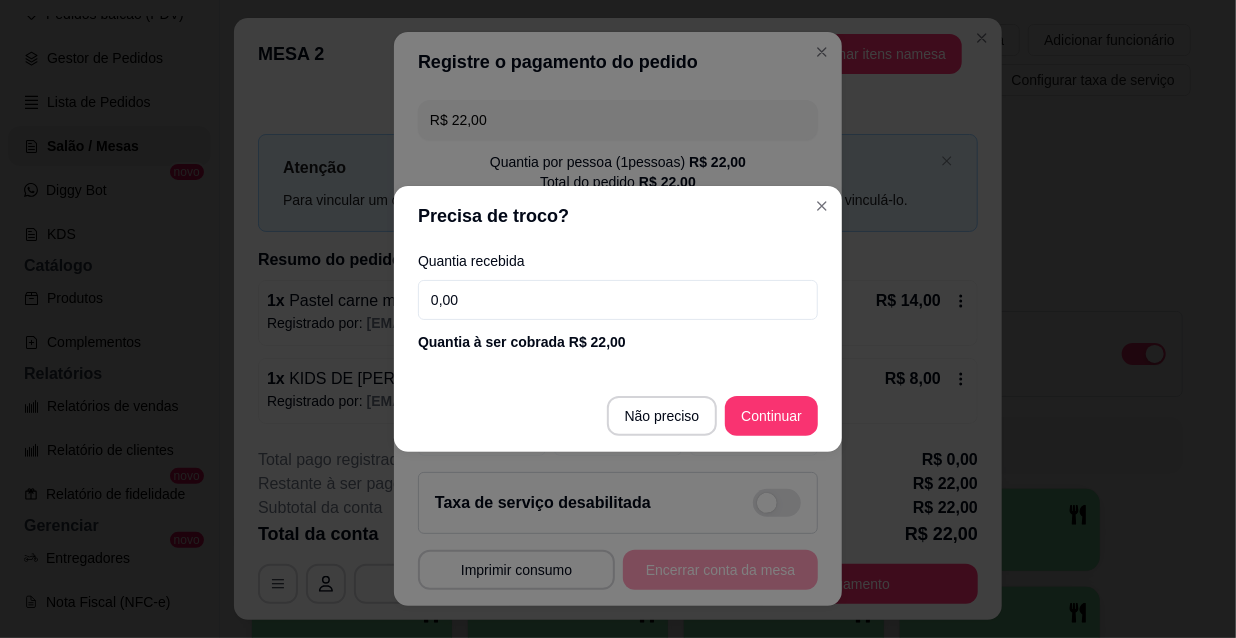 click on "0,00" at bounding box center [618, 300] 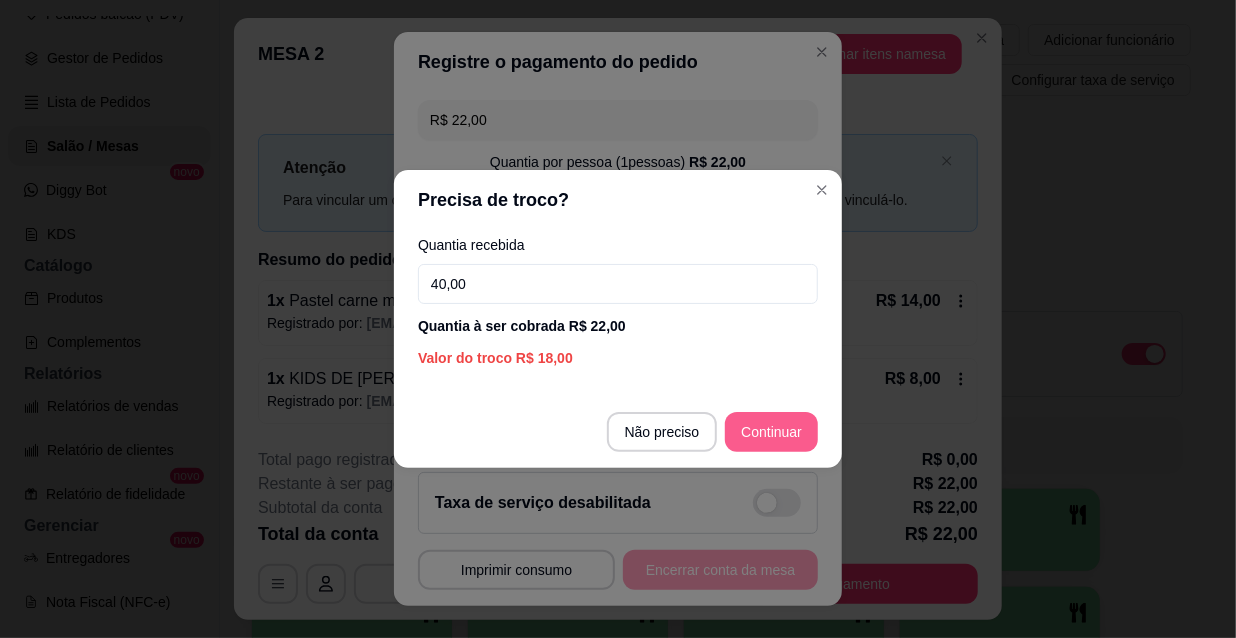 type on "40,00" 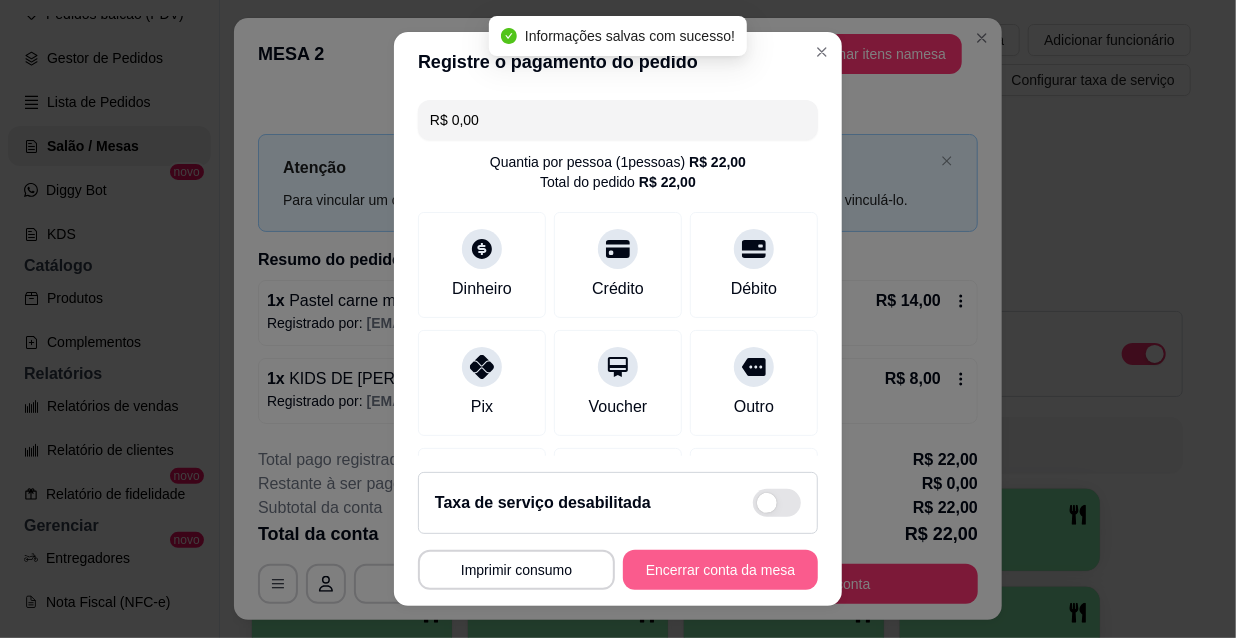 type on "R$ 0,00" 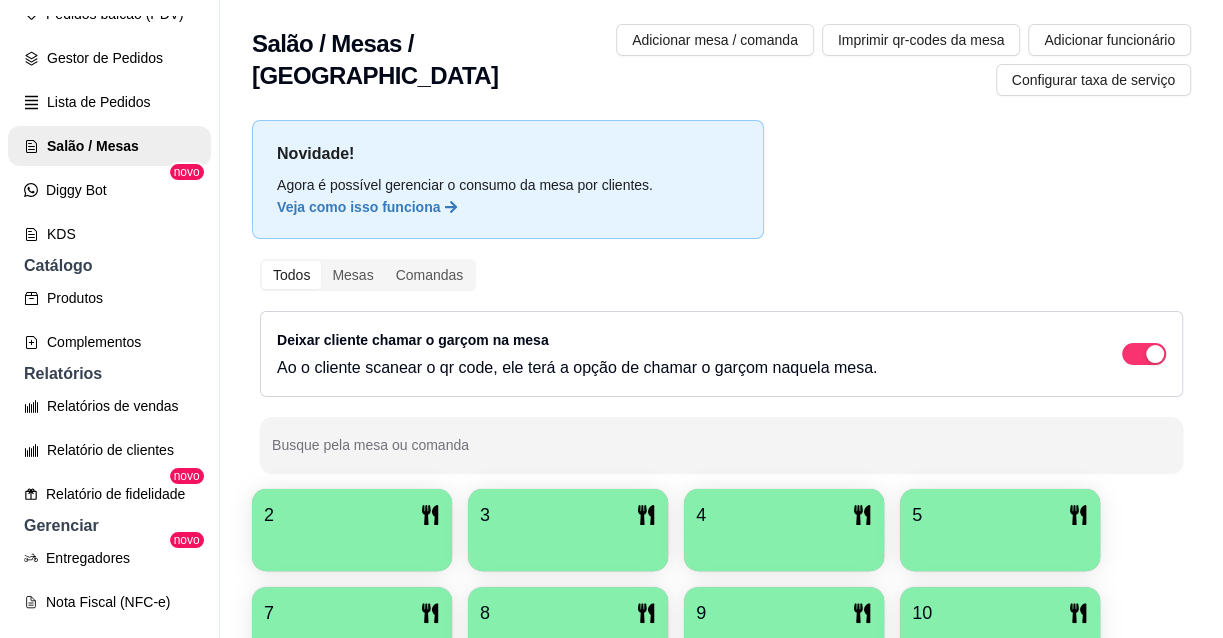 click on "Novidade! Agora é possível gerenciar o consumo da mesa por clientes.   Veja como isso funciona Todos Mesas Comandas Deixar cliente chamar o garçom na mesa Ao o cliente scanear o qr code, ele terá a opção de chamar o garçom naquela mesa. Busque pela mesa ou comanda
2 3 4 5 7 8 9 10 11 12 13 14 15 16 17 18 19 20 21 22 23 24 25 26 27 28 29 30" at bounding box center (721, 645) 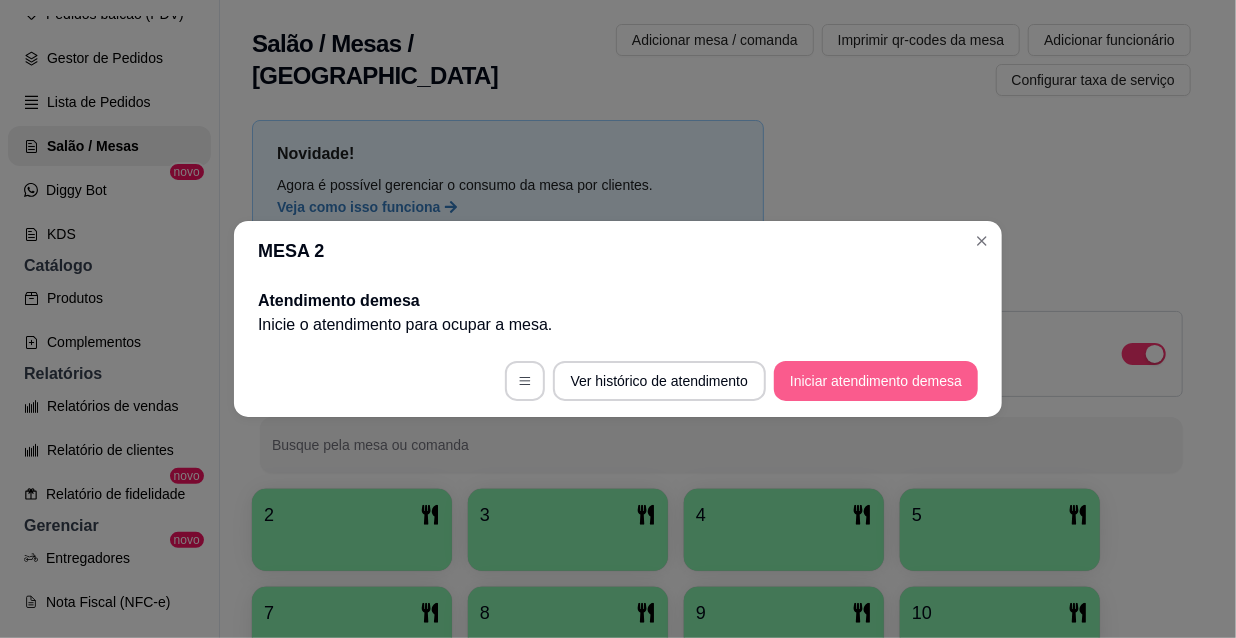 click on "Iniciar atendimento de  mesa" at bounding box center (876, 381) 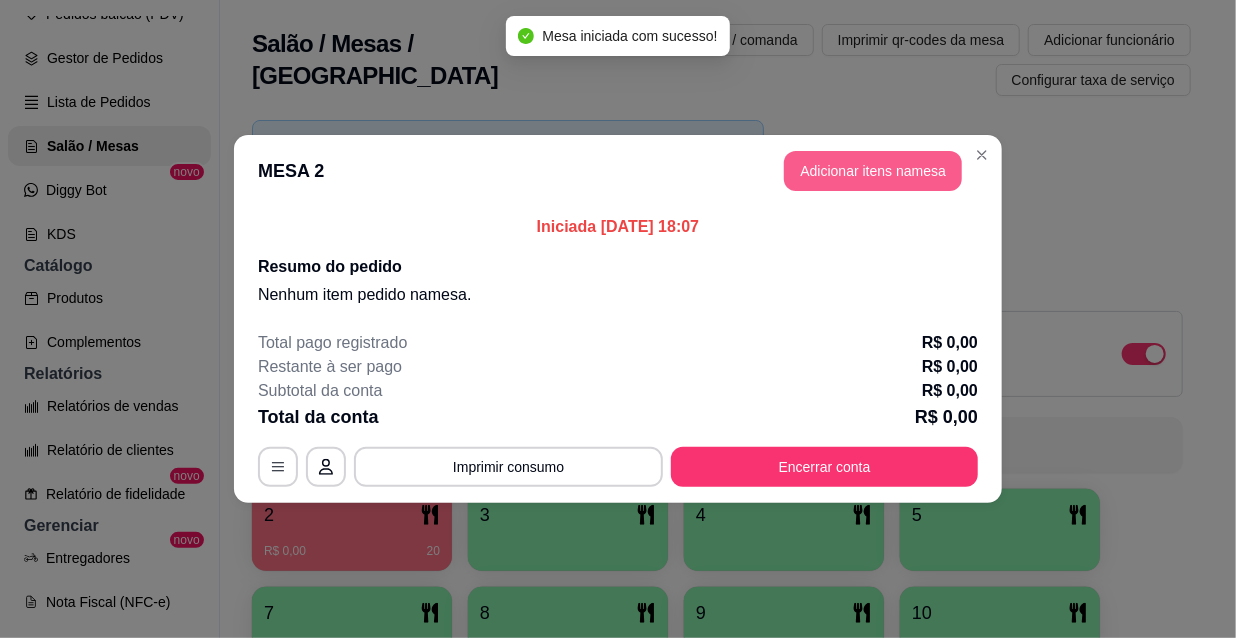 click on "Adicionar itens na  mesa" at bounding box center (873, 171) 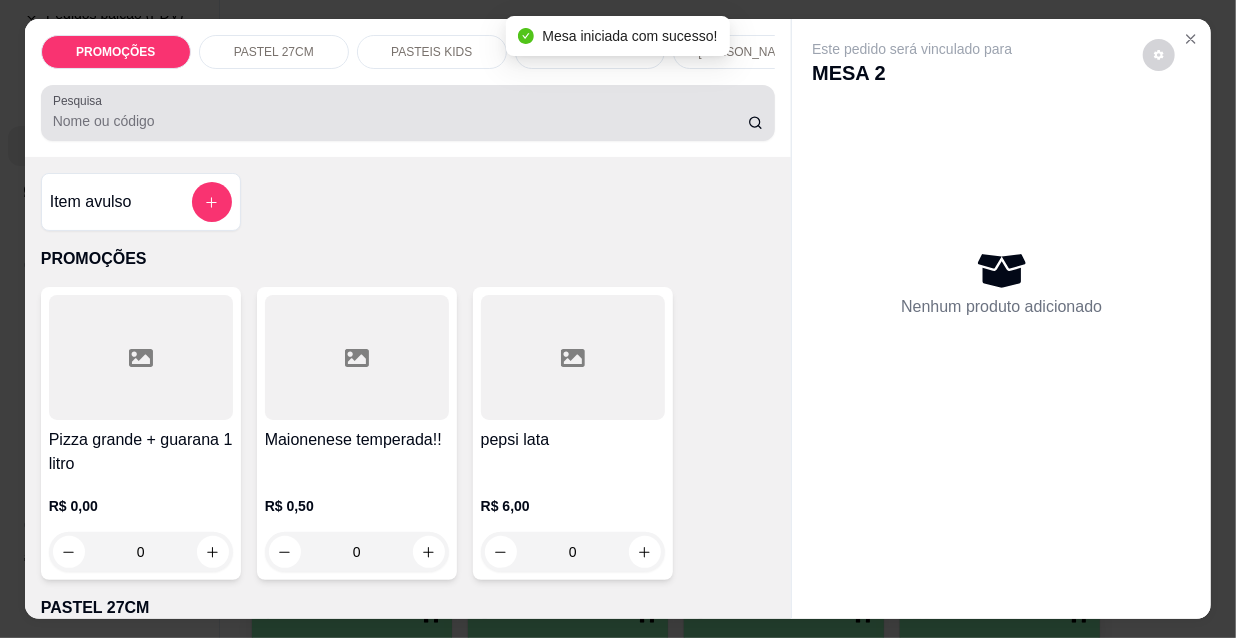 click at bounding box center (408, 113) 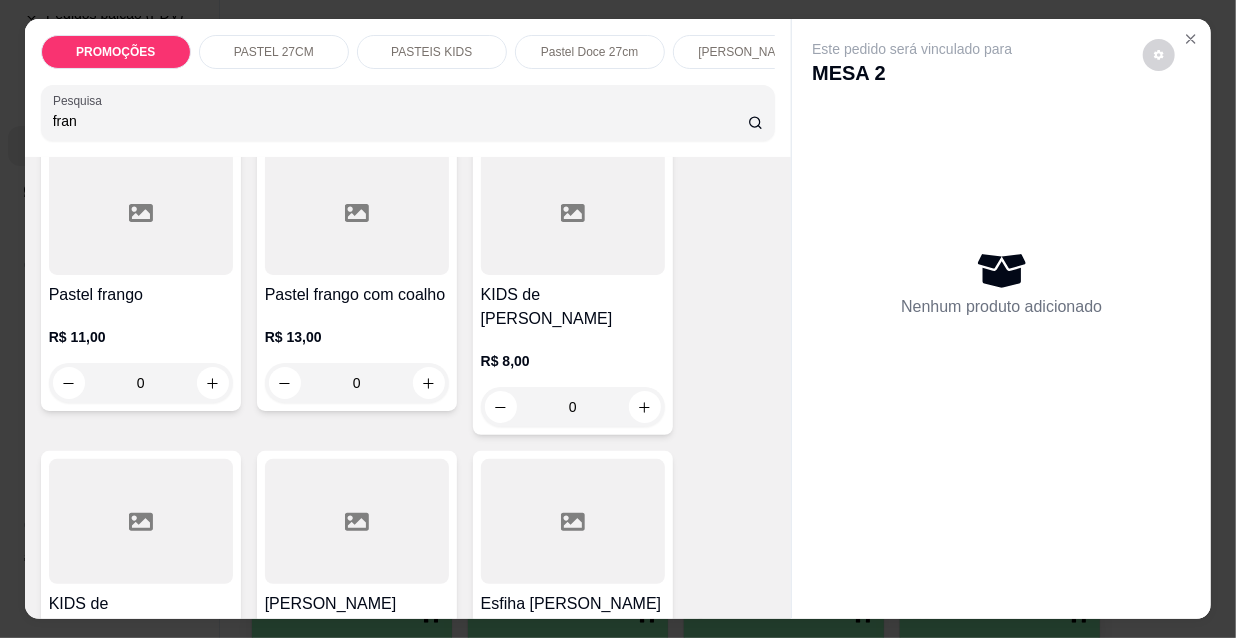 scroll, scrollTop: 545, scrollLeft: 0, axis: vertical 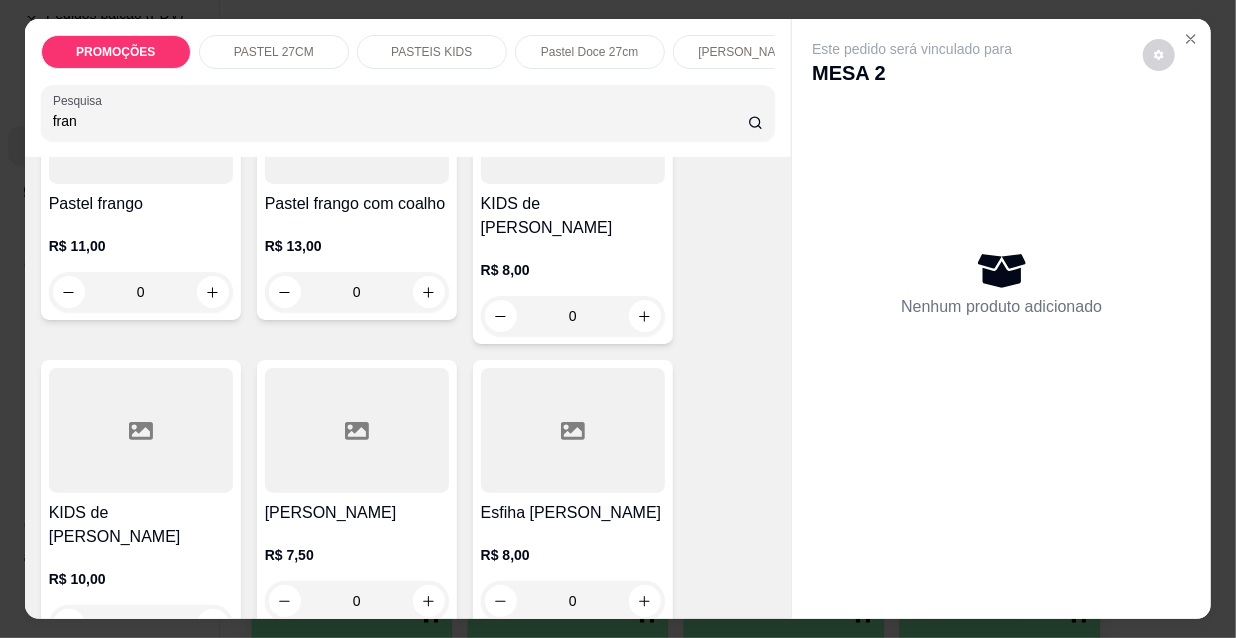 type on "fran" 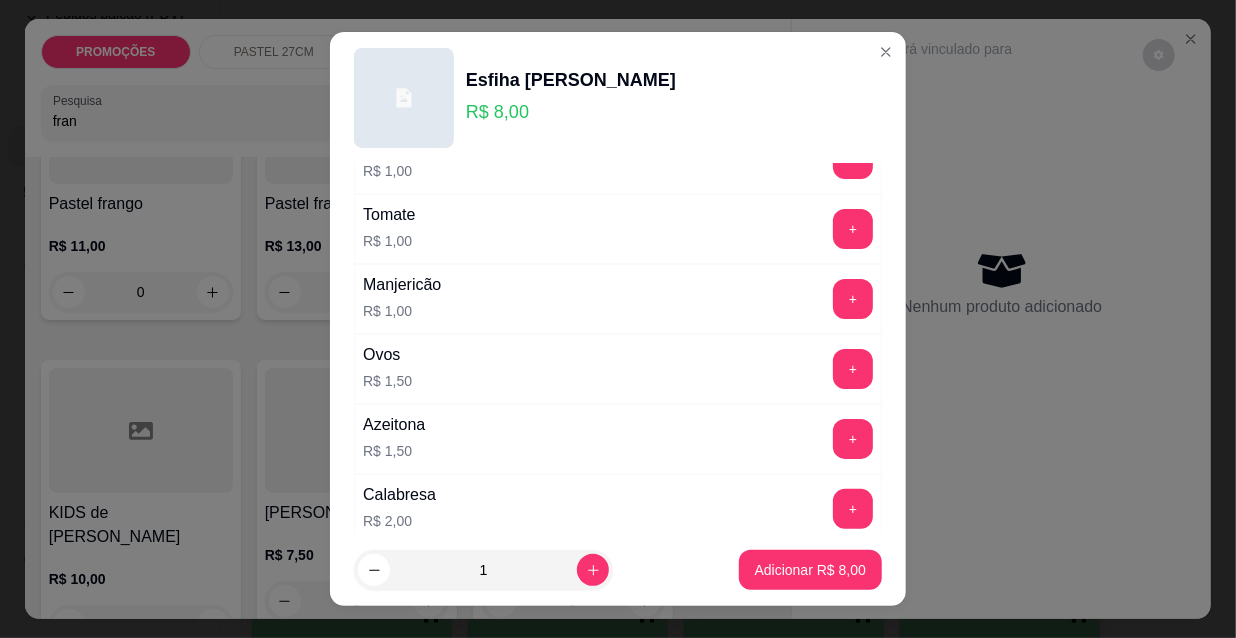 scroll, scrollTop: 181, scrollLeft: 0, axis: vertical 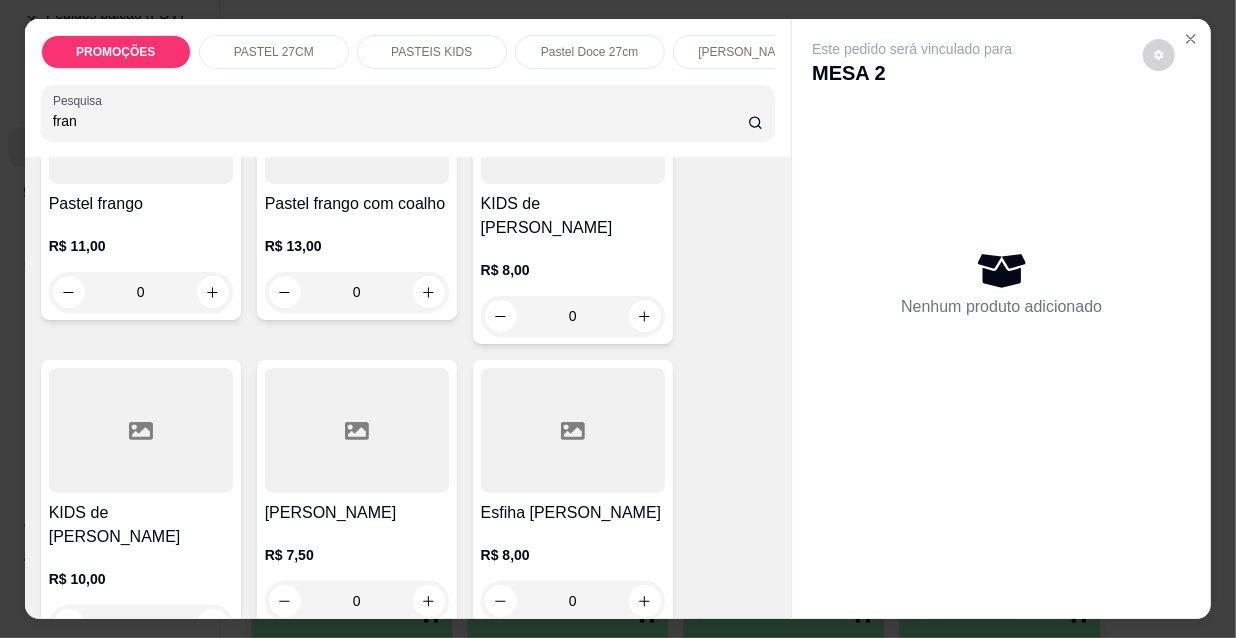 click at bounding box center [357, 430] 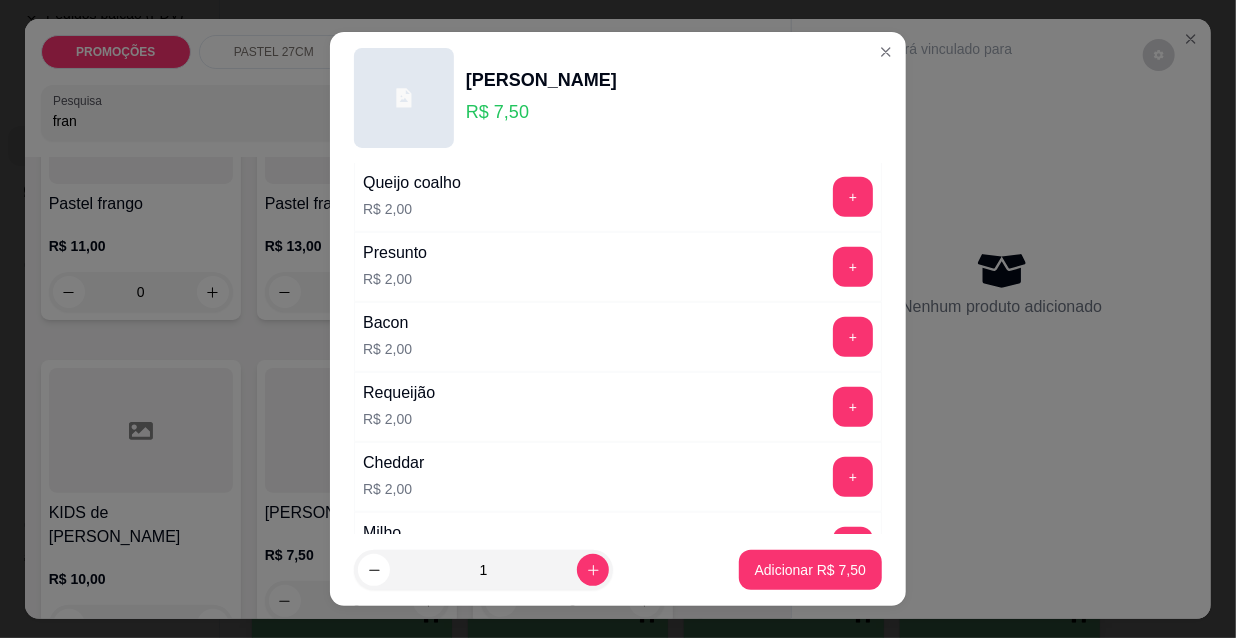 scroll, scrollTop: 727, scrollLeft: 0, axis: vertical 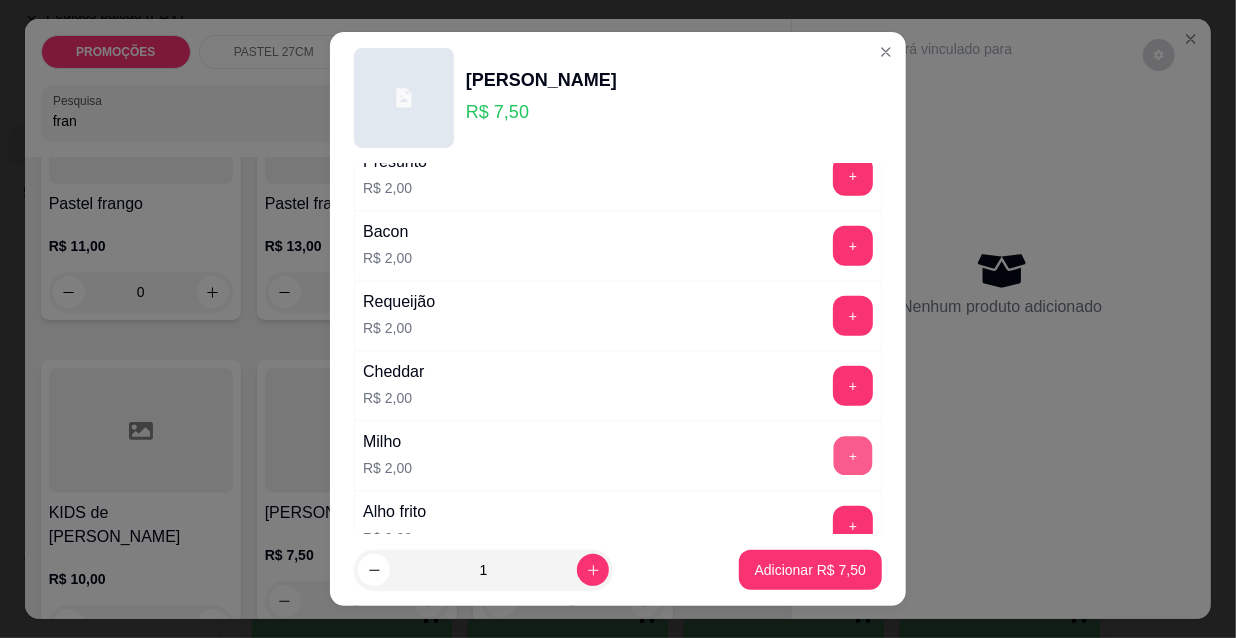 click on "+" at bounding box center [853, 456] 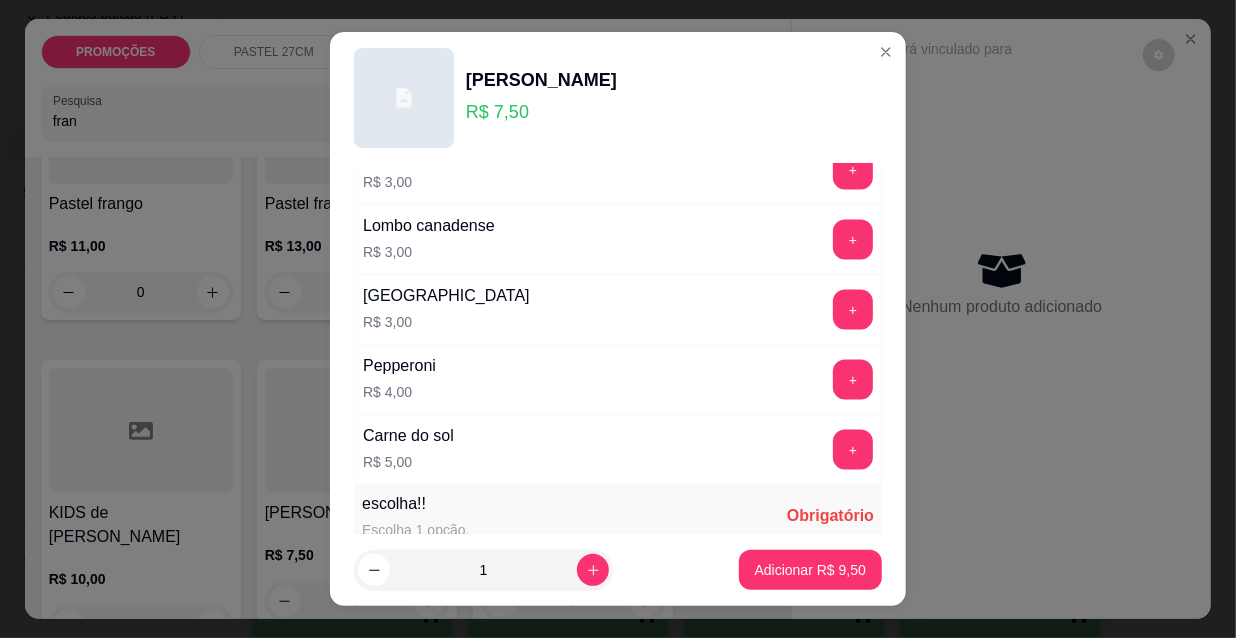 scroll, scrollTop: 1661, scrollLeft: 0, axis: vertical 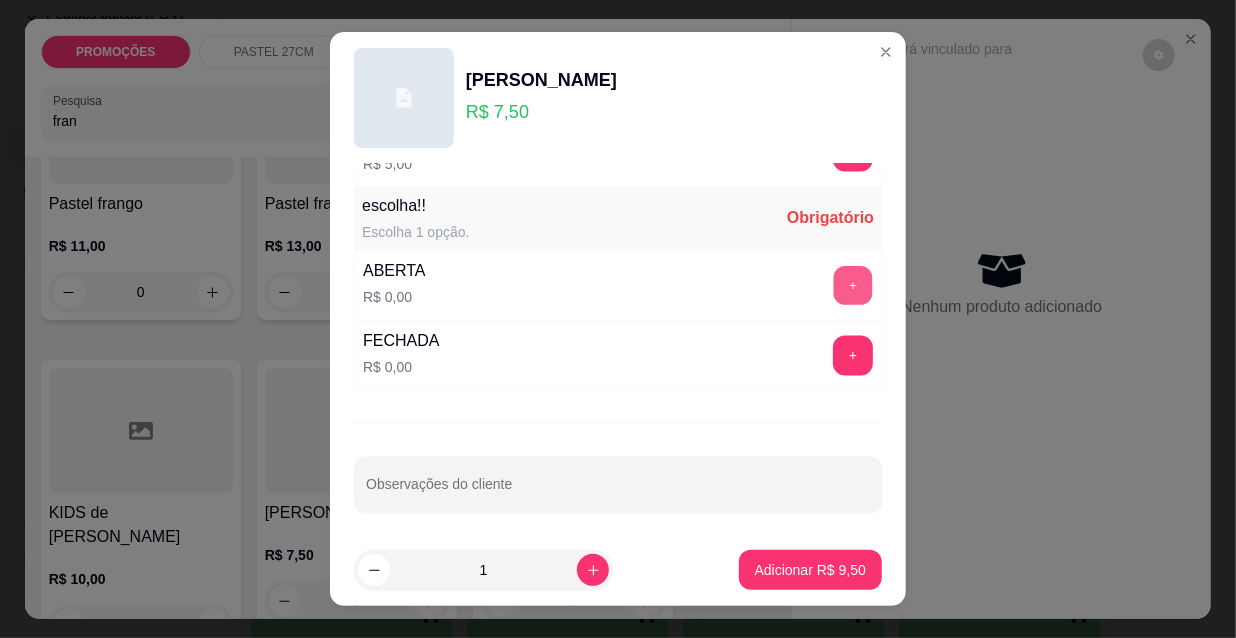 click on "+" at bounding box center (853, 286) 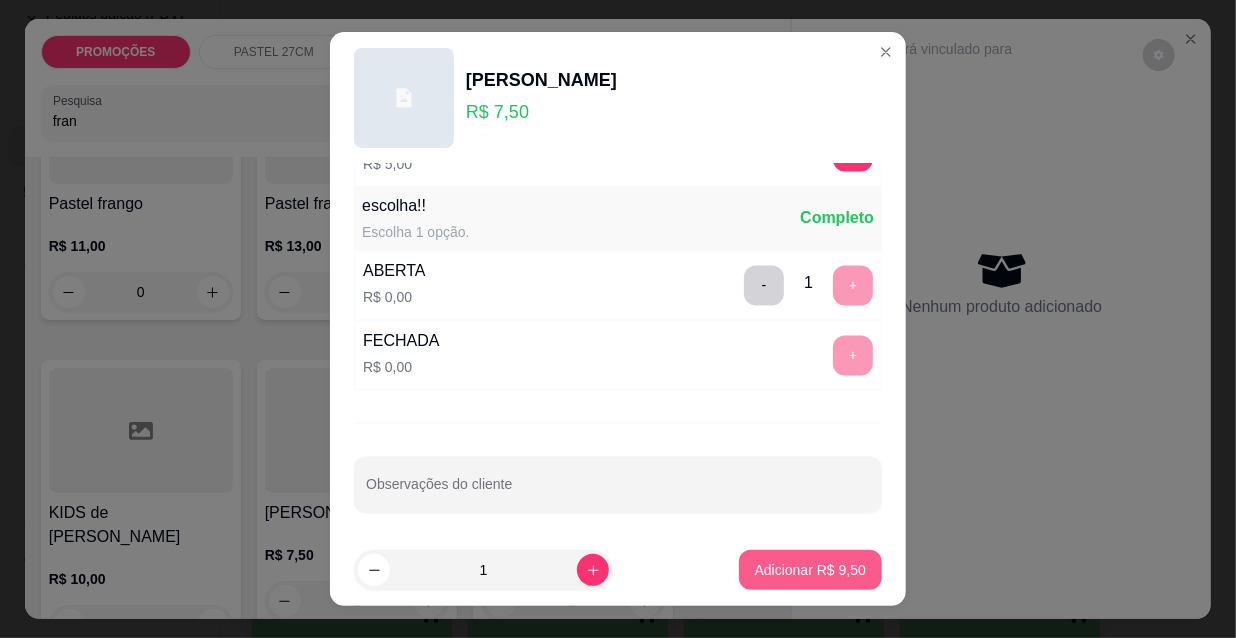 click on "Adicionar   R$ 9,50" at bounding box center [810, 570] 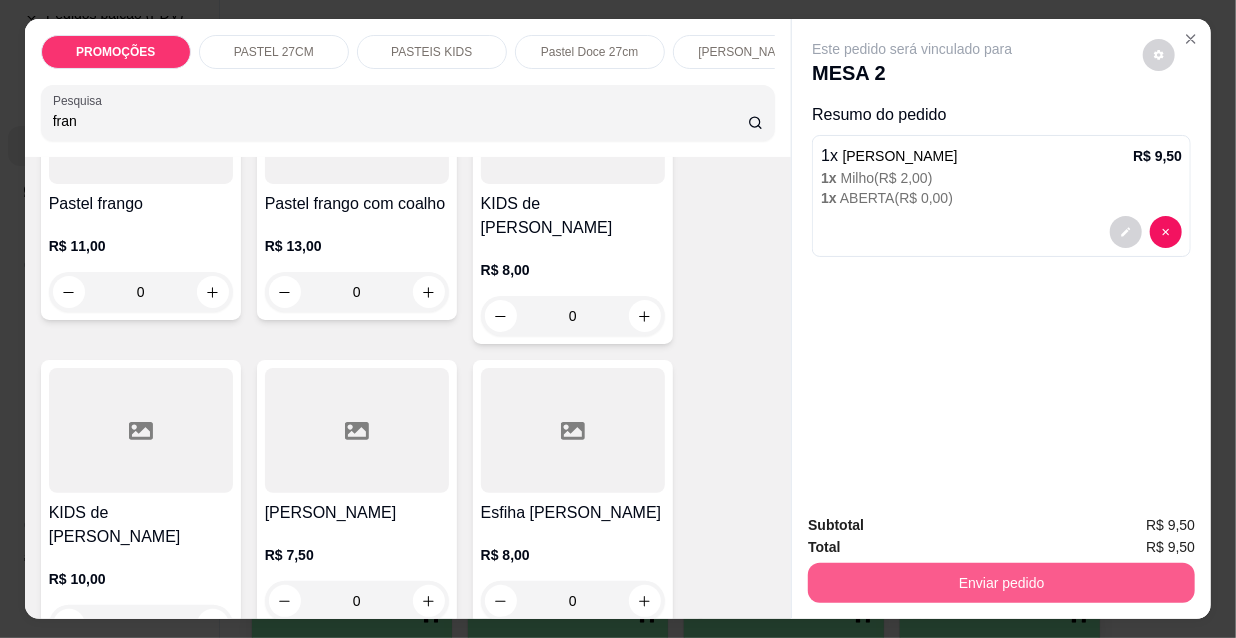 click on "Enviar pedido" at bounding box center [1001, 583] 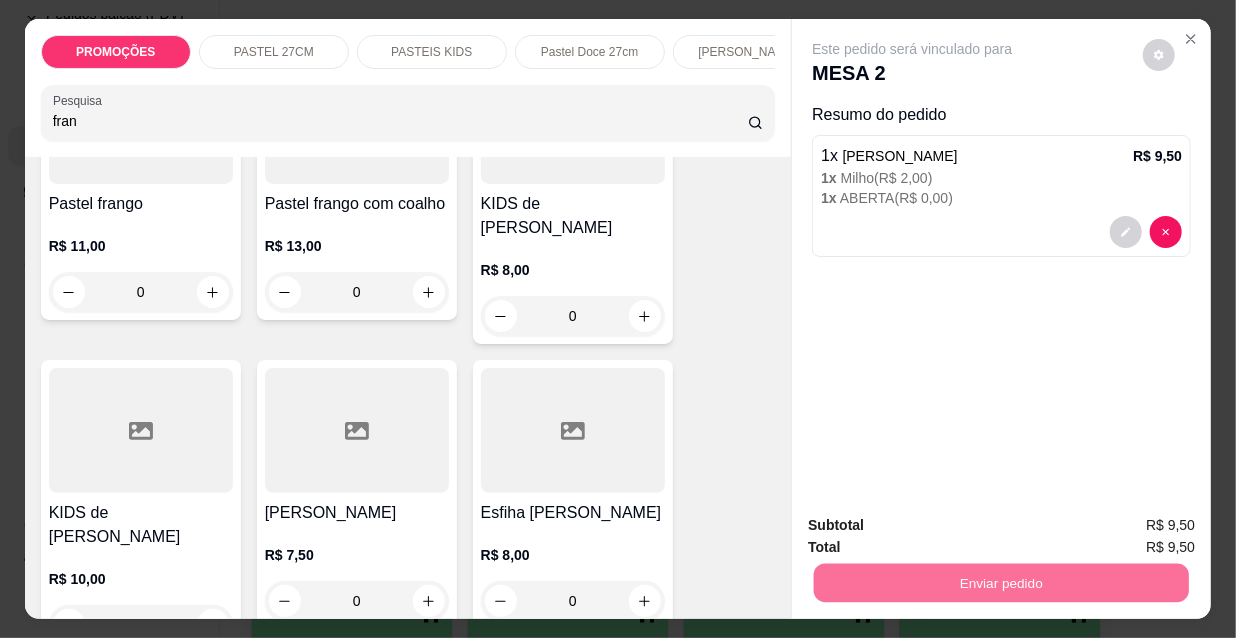 click on "Não registrar e enviar pedido" at bounding box center [937, 526] 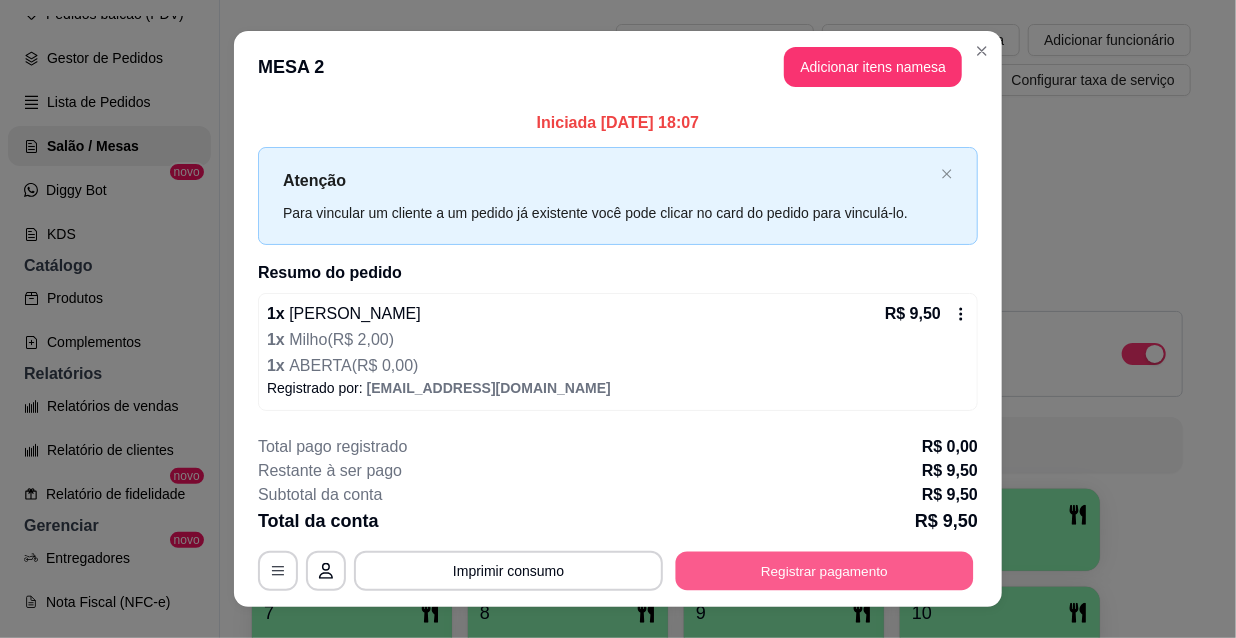 click on "Registrar pagamento" at bounding box center [825, 570] 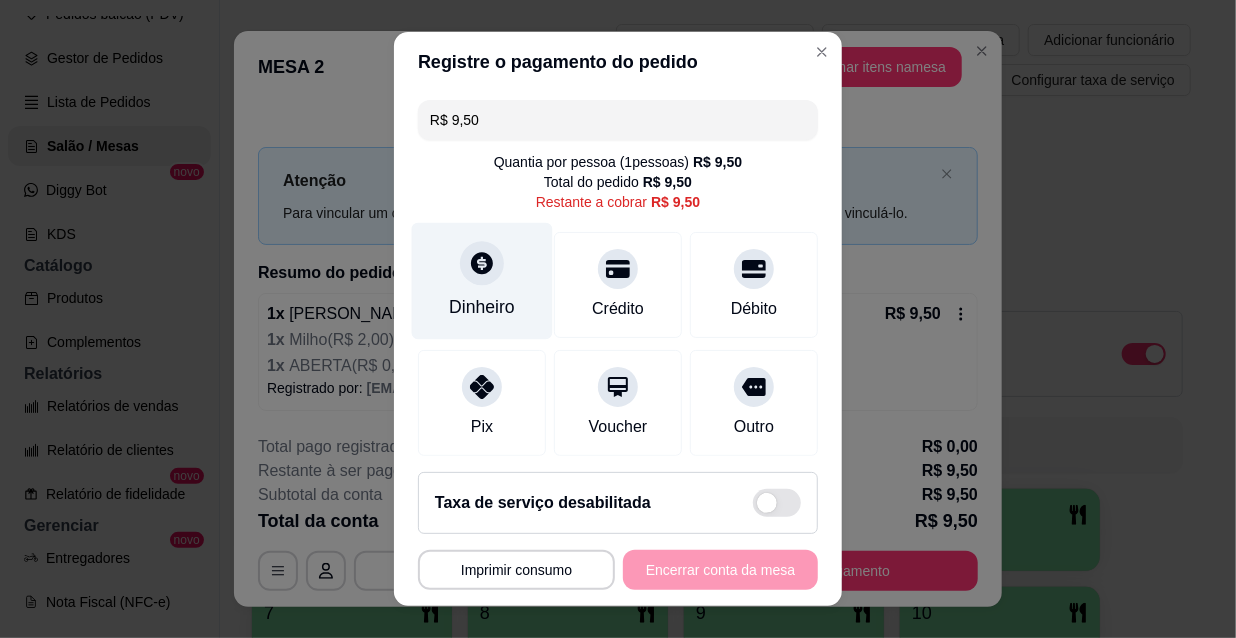 click at bounding box center (482, 263) 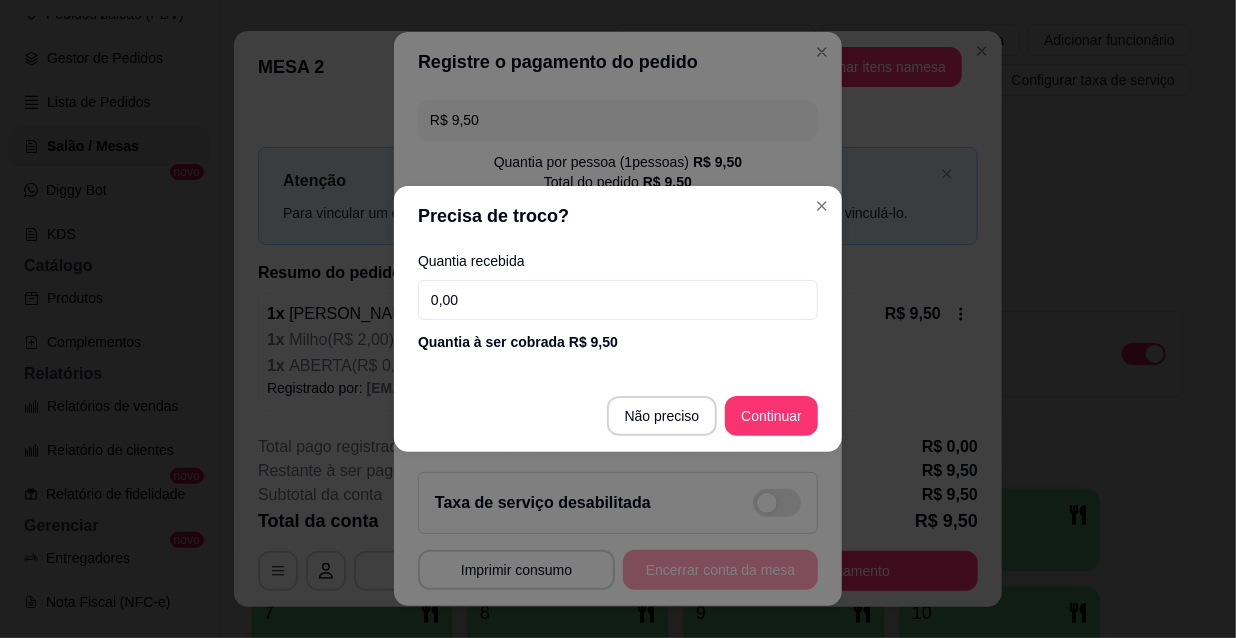 click on "0,00" at bounding box center [618, 300] 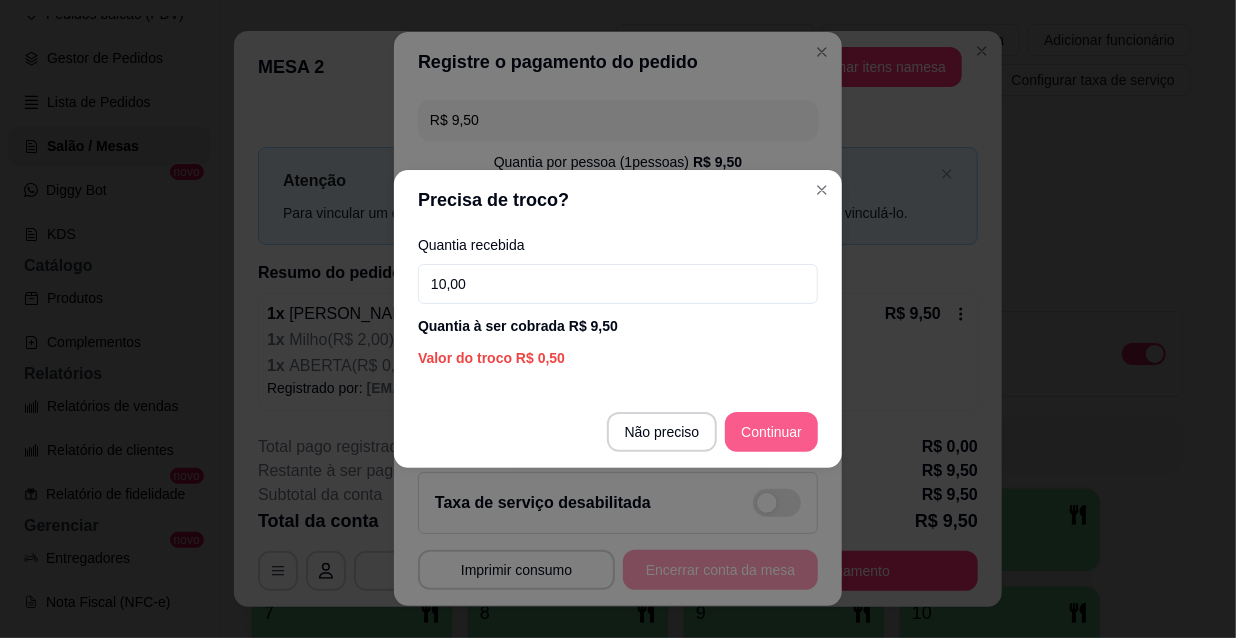 type on "10,00" 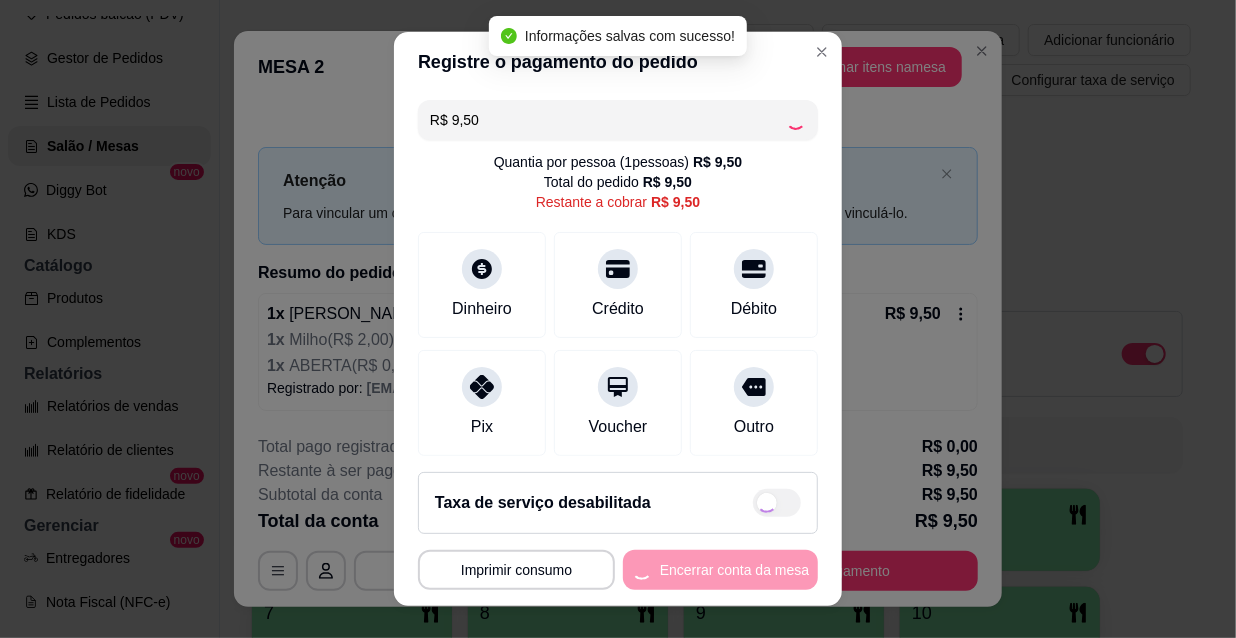 type on "R$ 0,00" 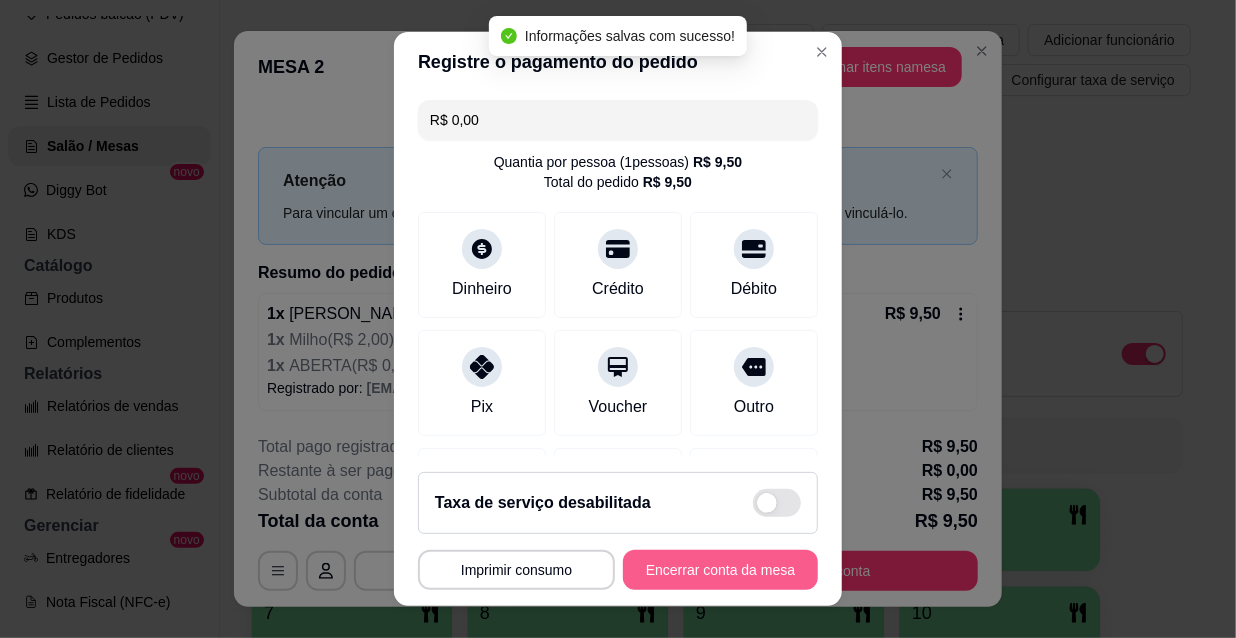 click on "Encerrar conta da mesa" at bounding box center (720, 570) 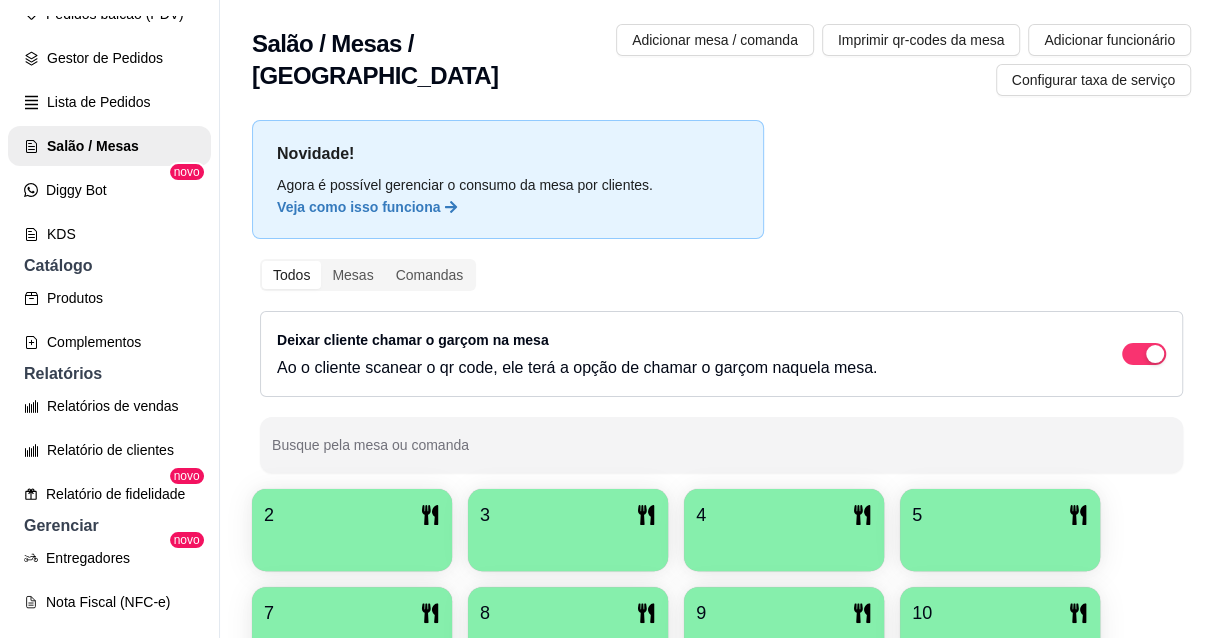 click at bounding box center [352, 544] 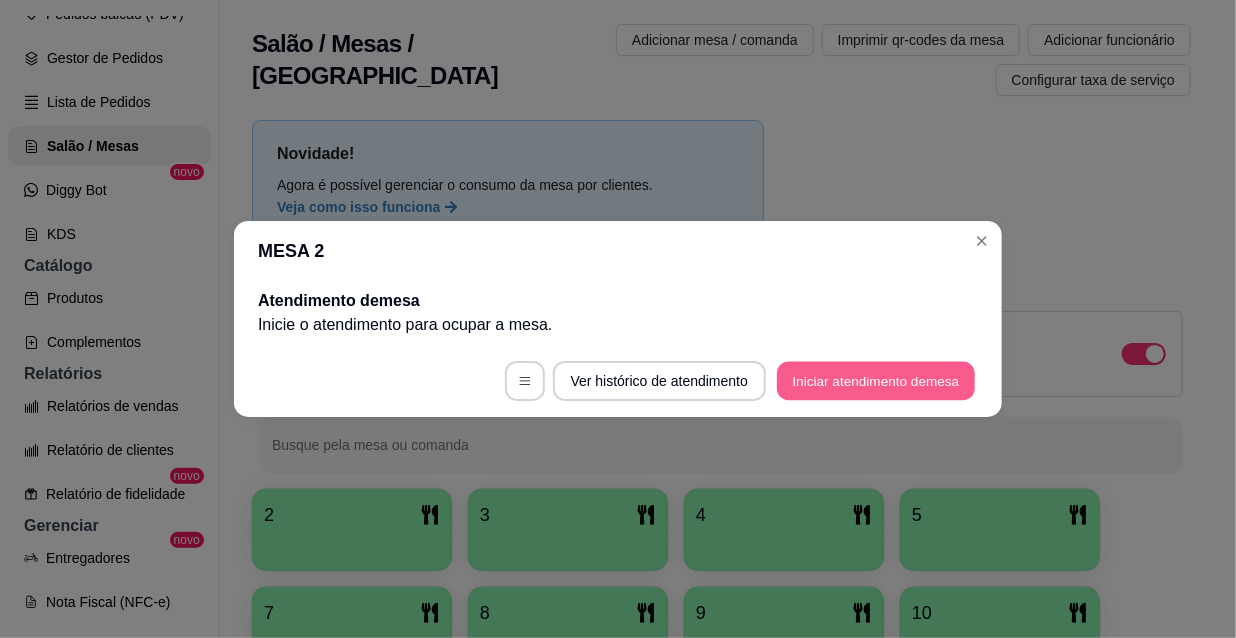 click on "Iniciar atendimento de  mesa" at bounding box center (876, 381) 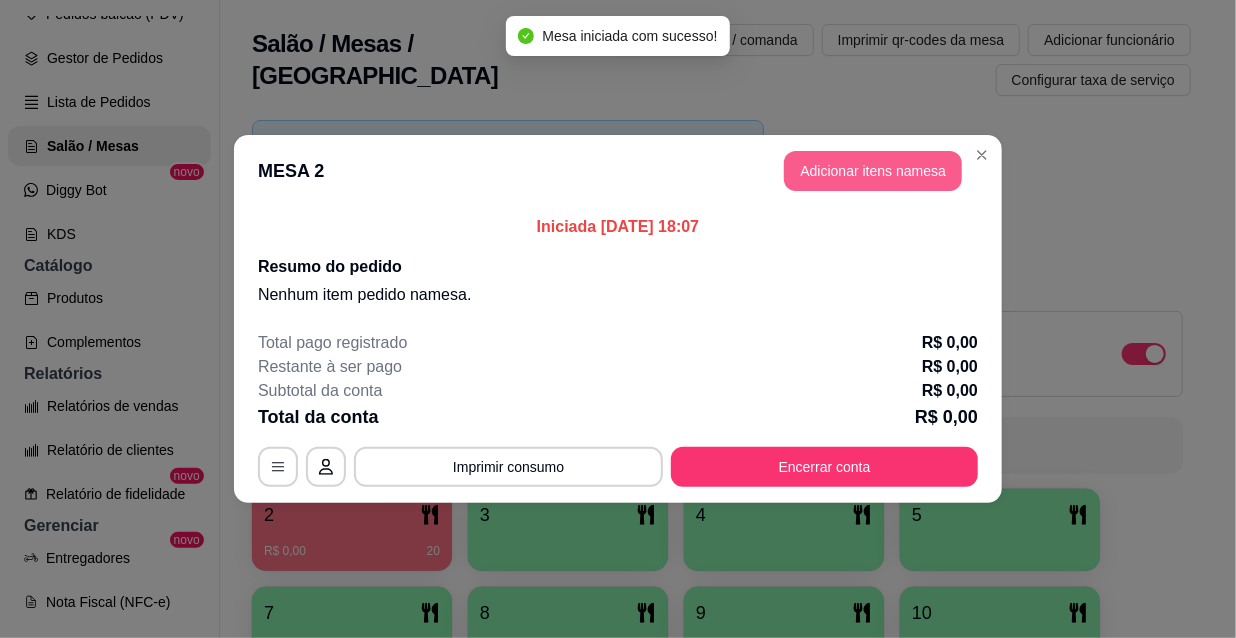 click on "Adicionar itens na  mesa" at bounding box center (873, 171) 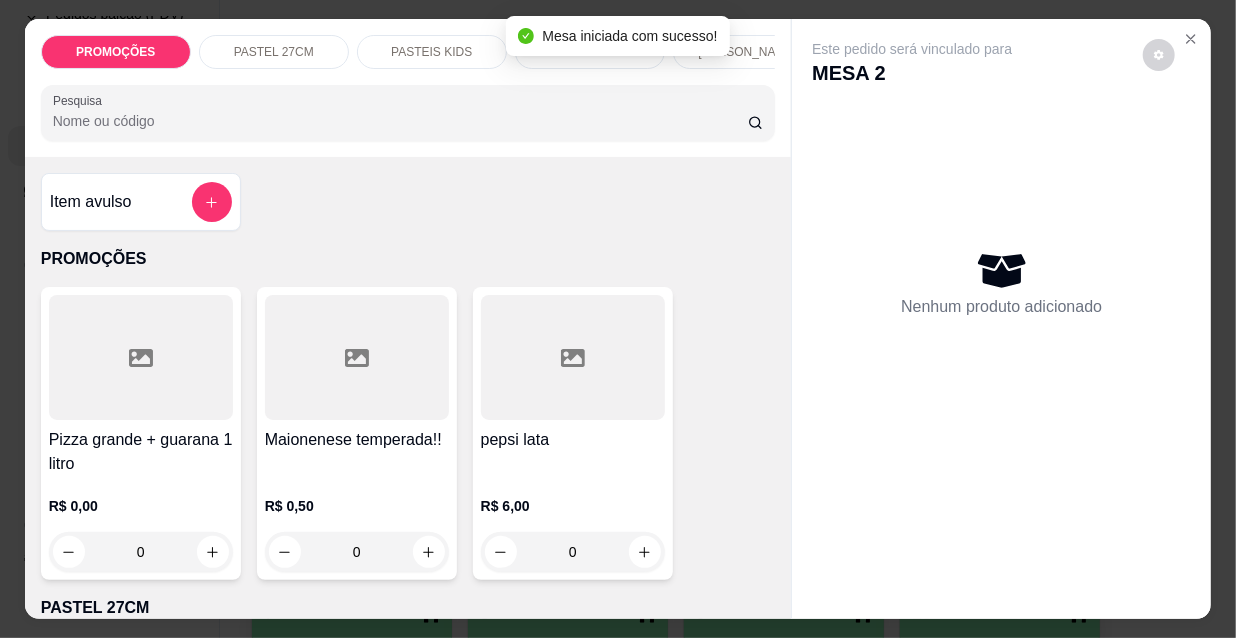 click on "Pesquisa" at bounding box center (400, 121) 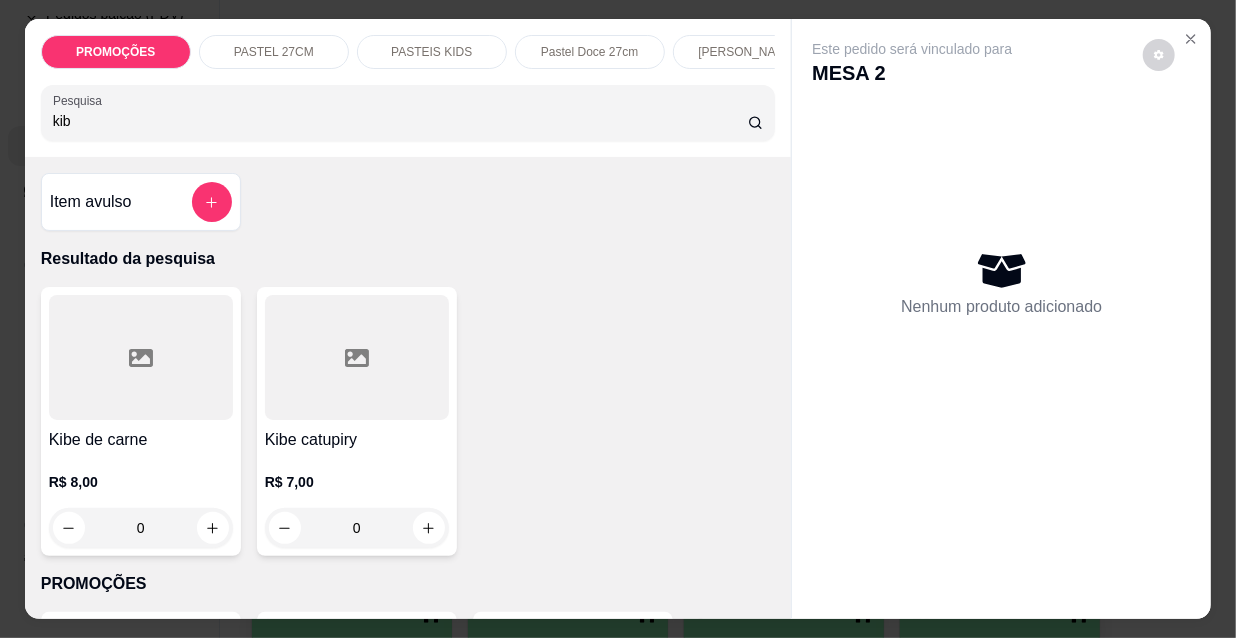 type on "kib" 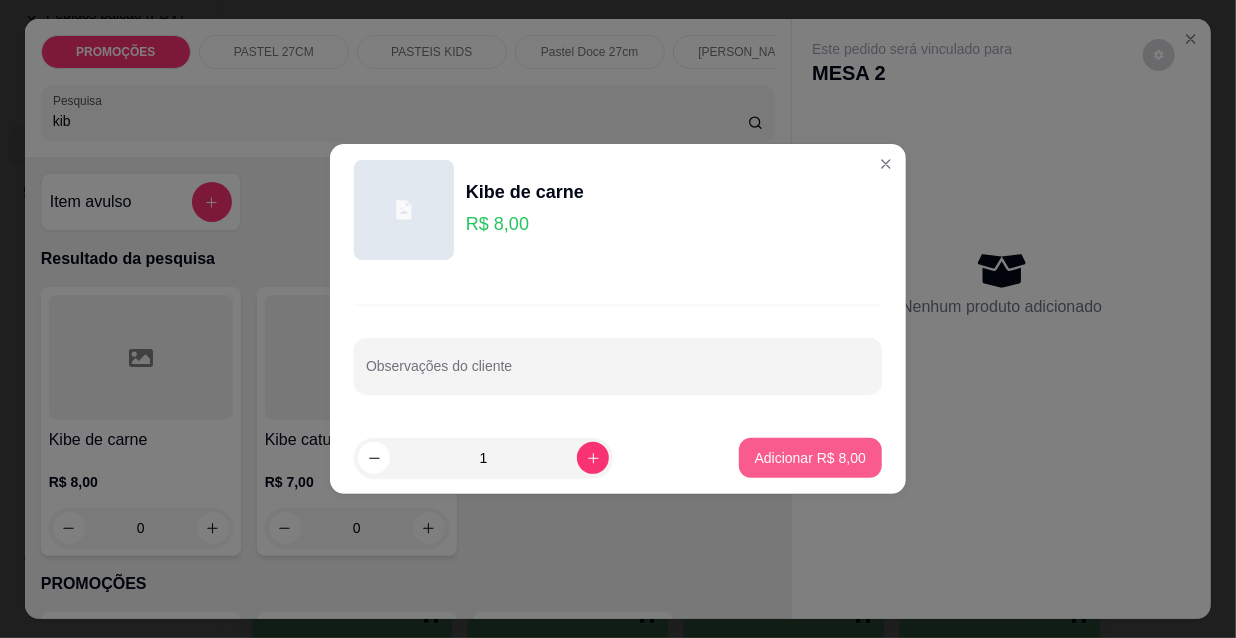 click on "Adicionar   R$ 8,00" at bounding box center [810, 458] 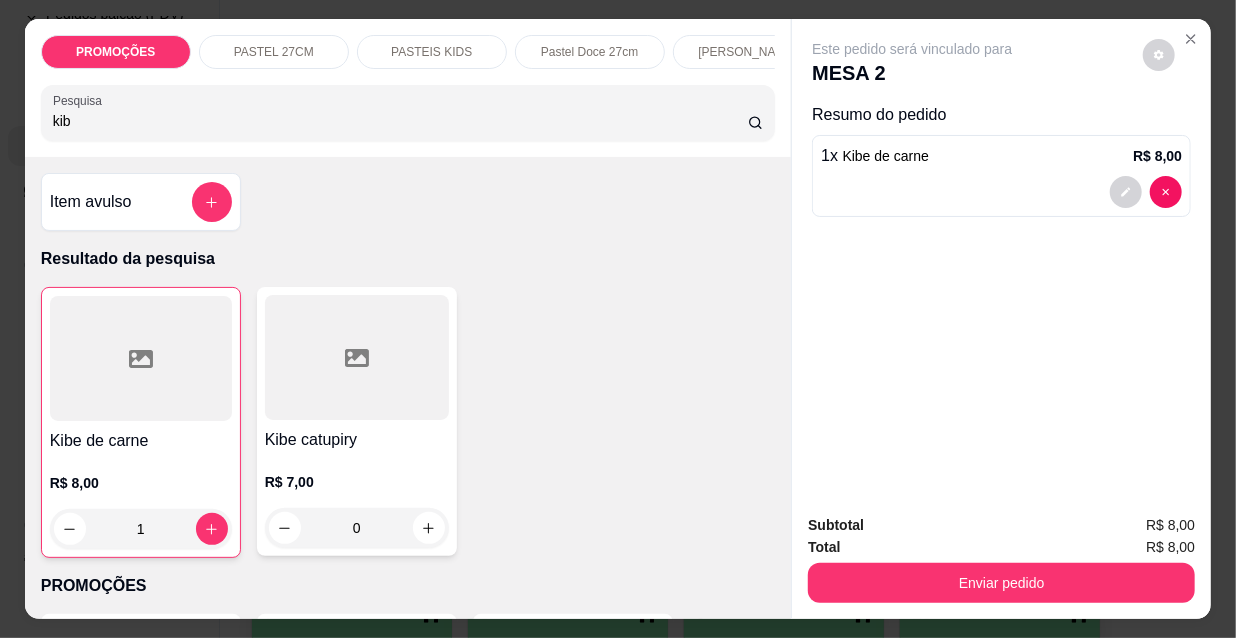type on "1" 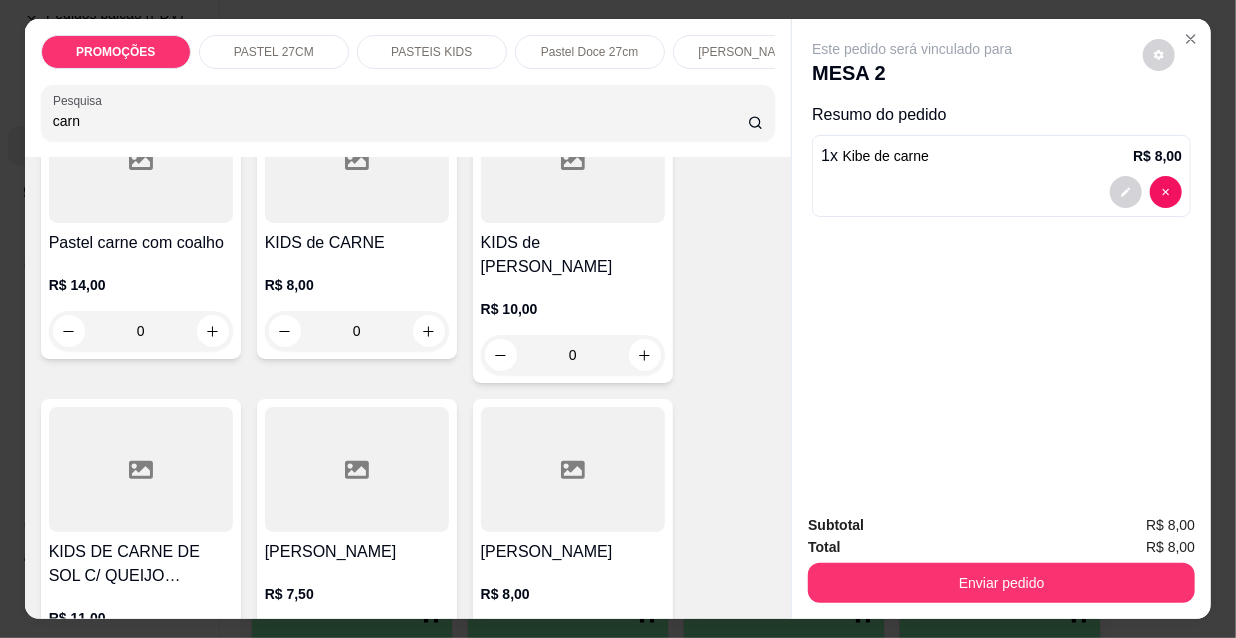 scroll, scrollTop: 1181, scrollLeft: 0, axis: vertical 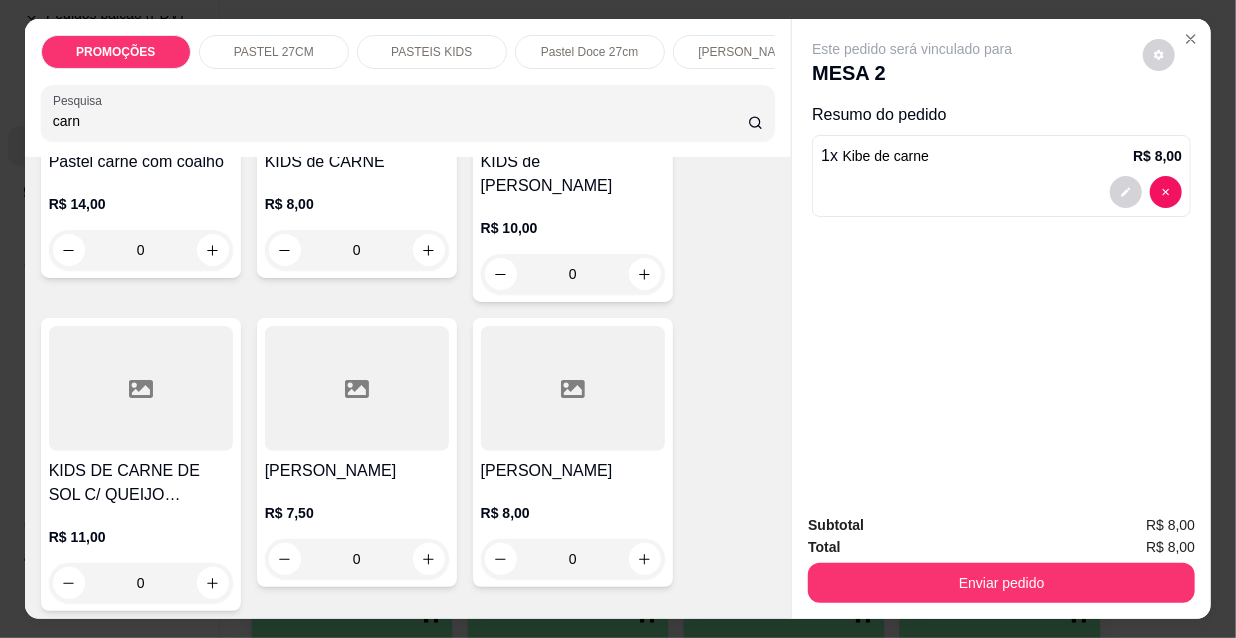 type on "carn" 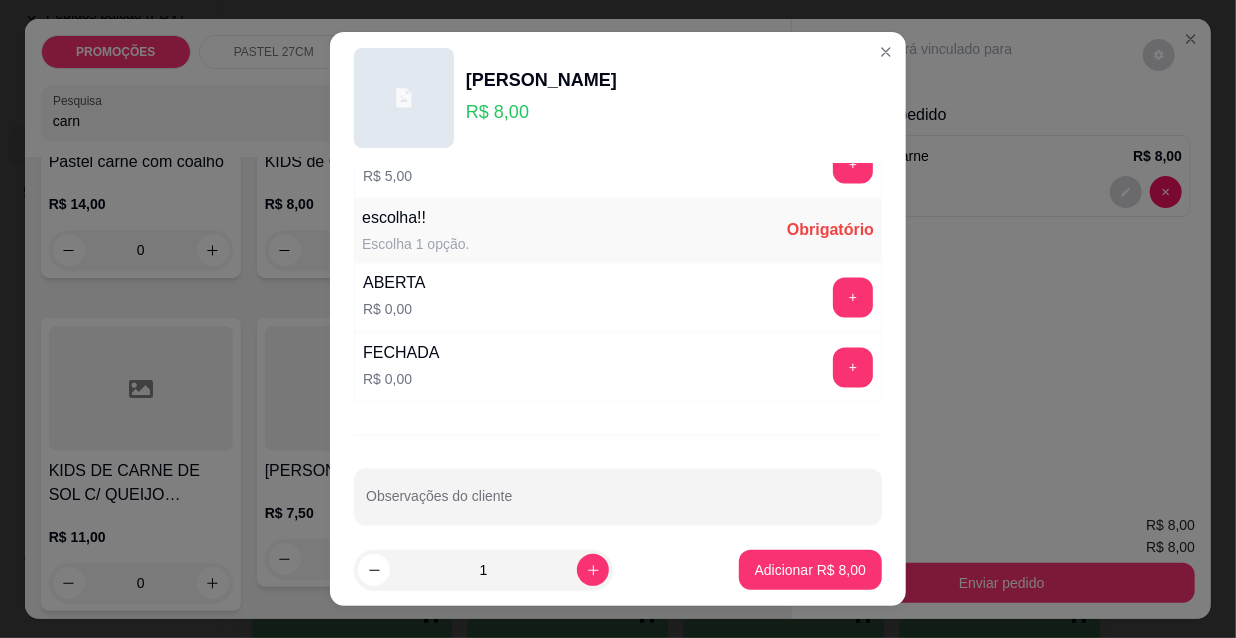 scroll, scrollTop: 1661, scrollLeft: 0, axis: vertical 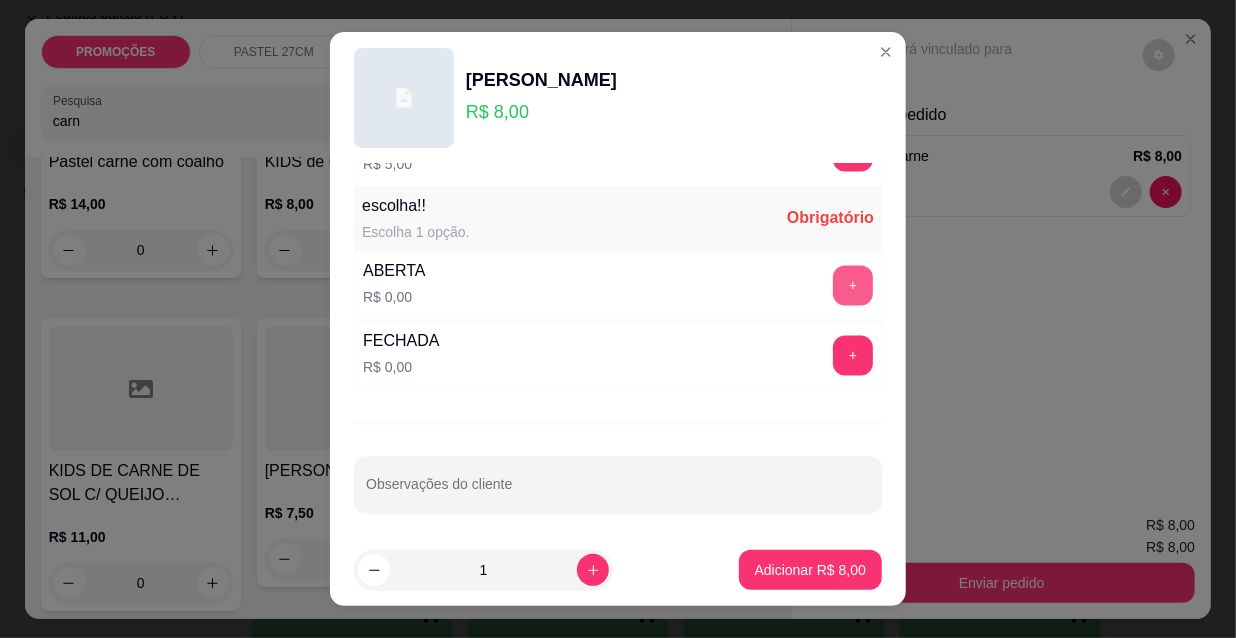 click on "+" at bounding box center [853, 286] 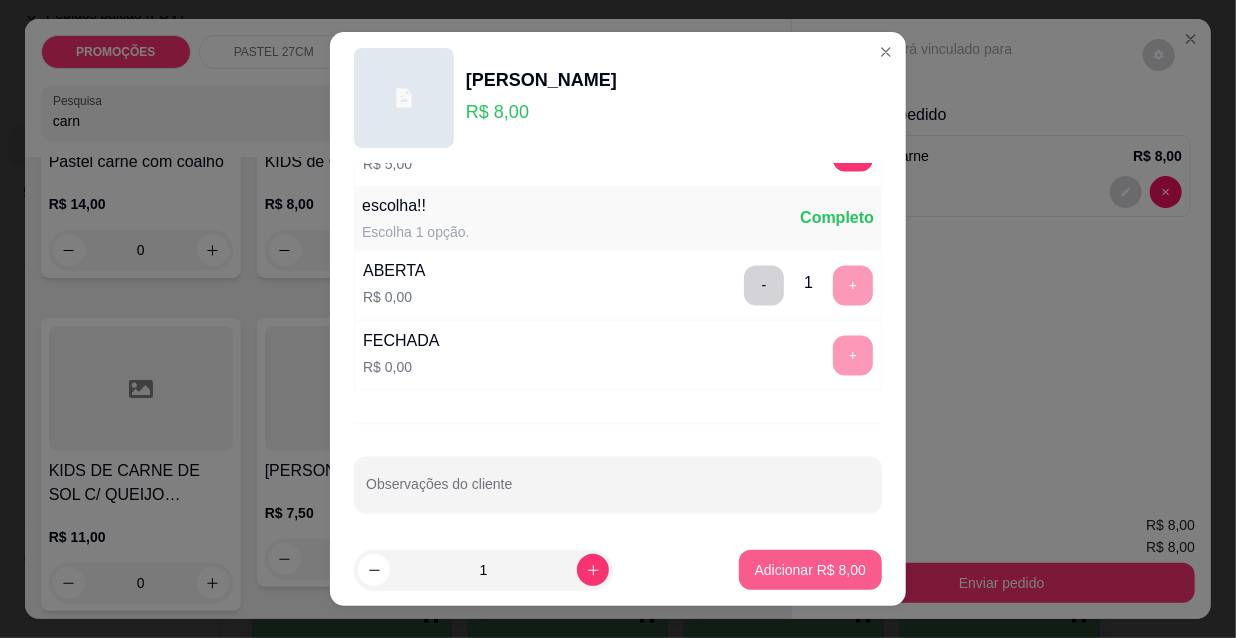 click on "Adicionar   R$ 8,00" at bounding box center [810, 570] 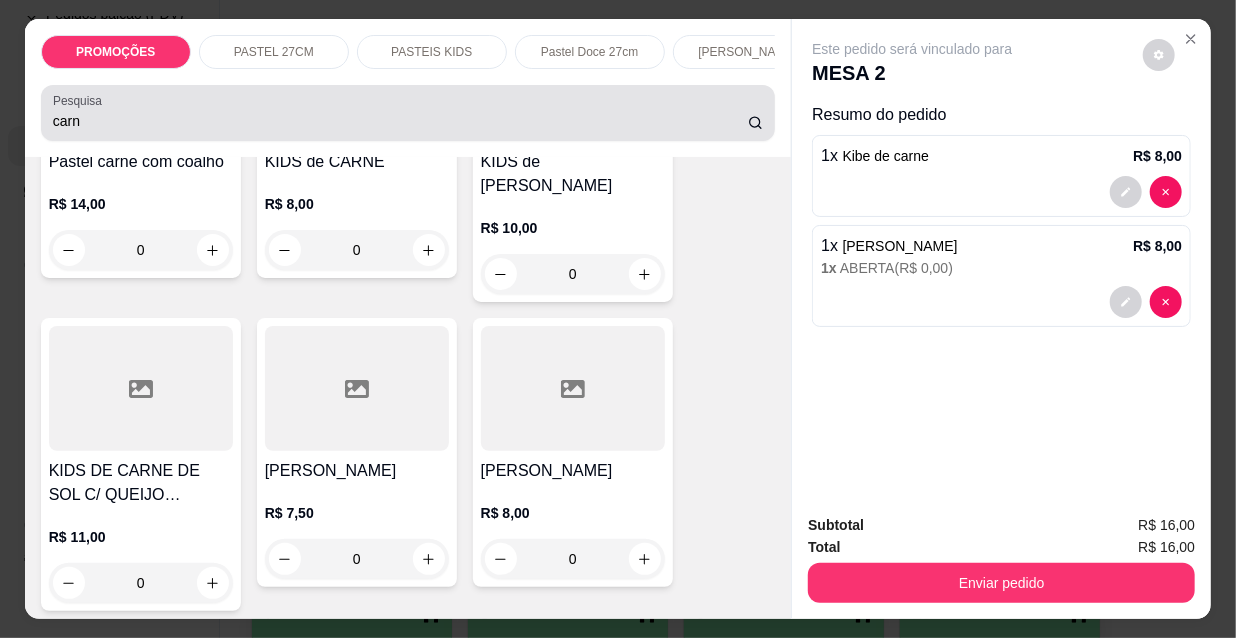 click on "carn" at bounding box center [400, 121] 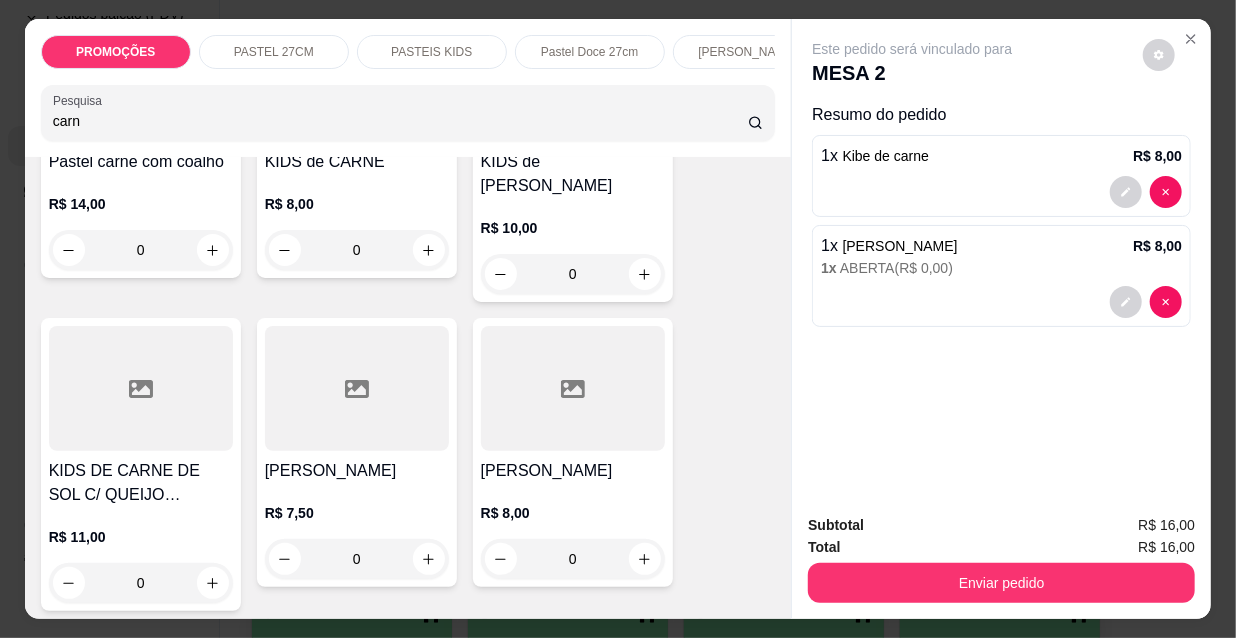 click on "carn" at bounding box center [408, 113] 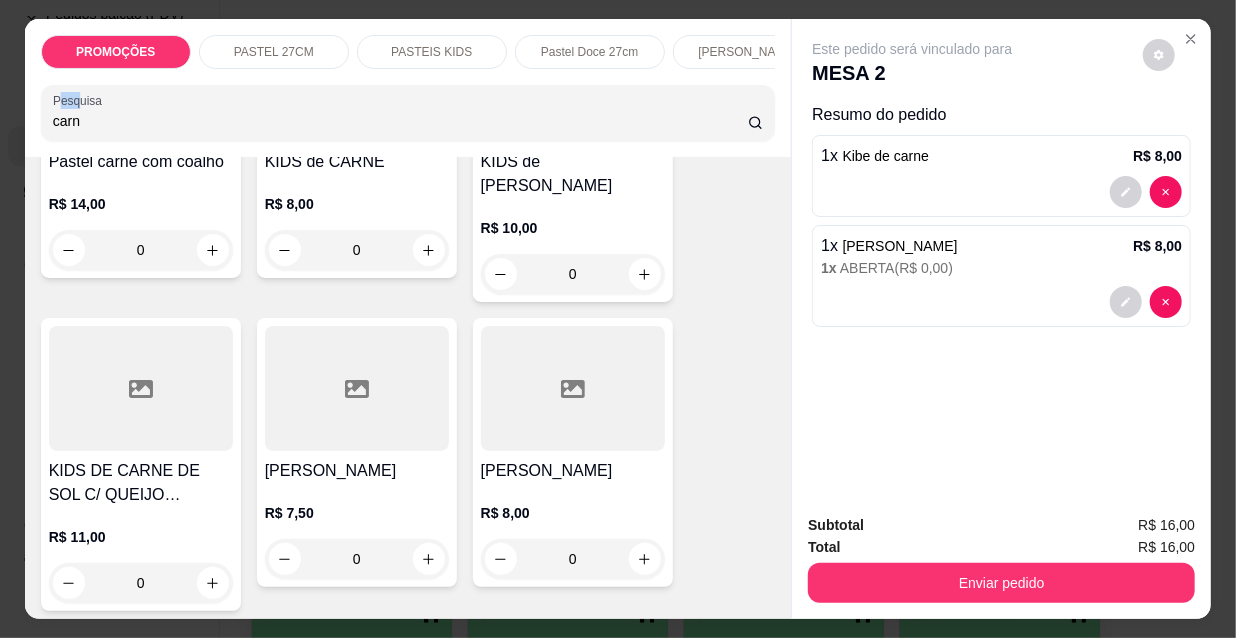 drag, startPoint x: 72, startPoint y: 113, endPoint x: 0, endPoint y: 108, distance: 72.1734 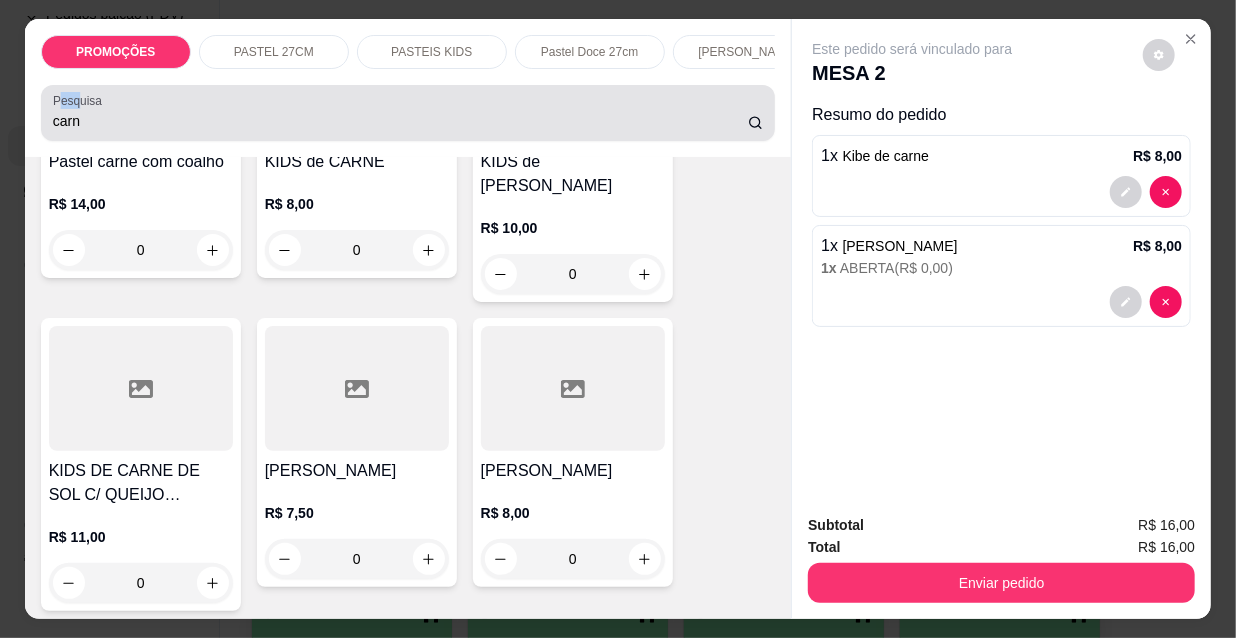 click on "carn" at bounding box center [400, 121] 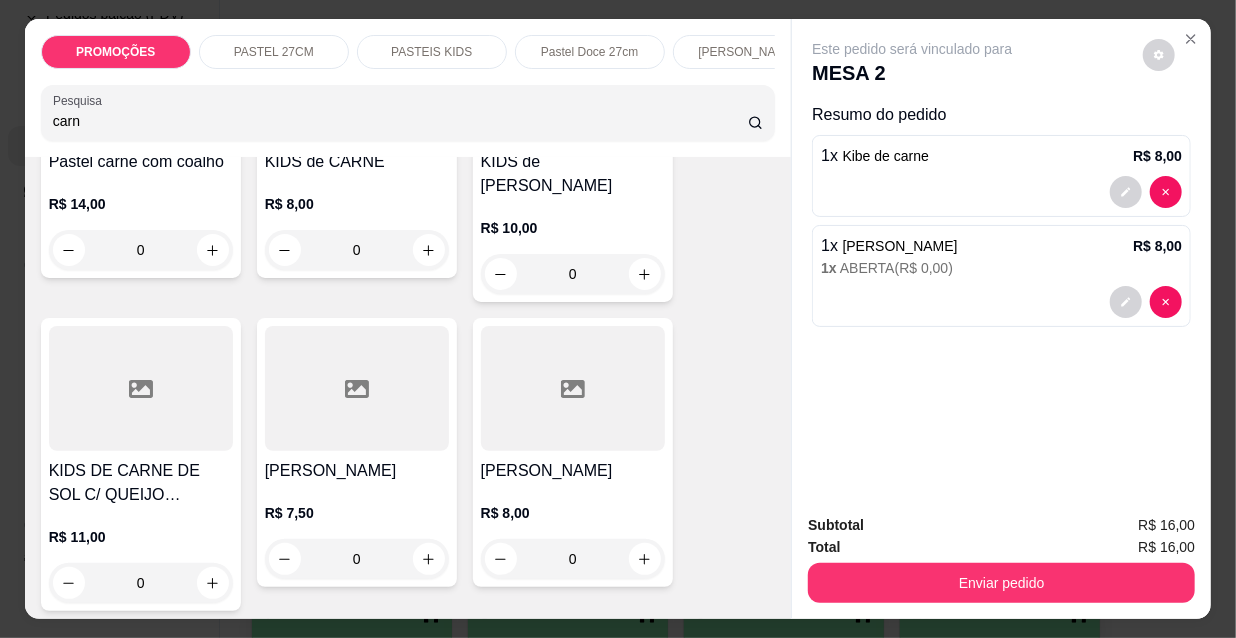 drag, startPoint x: 85, startPoint y: 125, endPoint x: 35, endPoint y: 104, distance: 54.230988 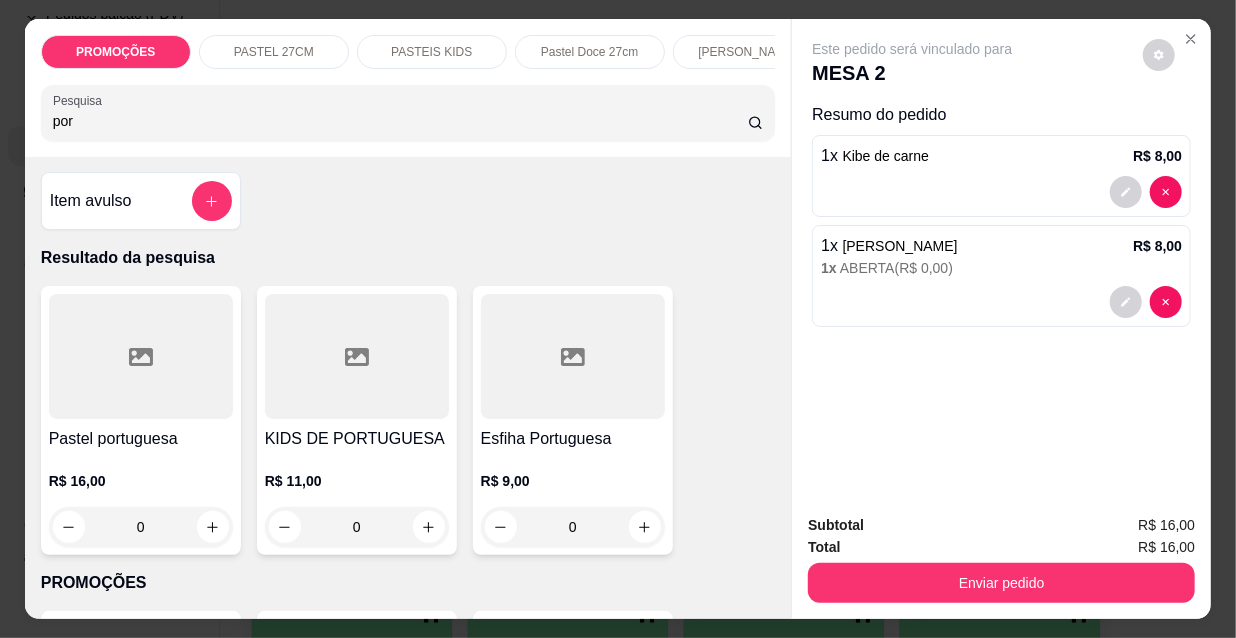 scroll, scrollTop: 0, scrollLeft: 0, axis: both 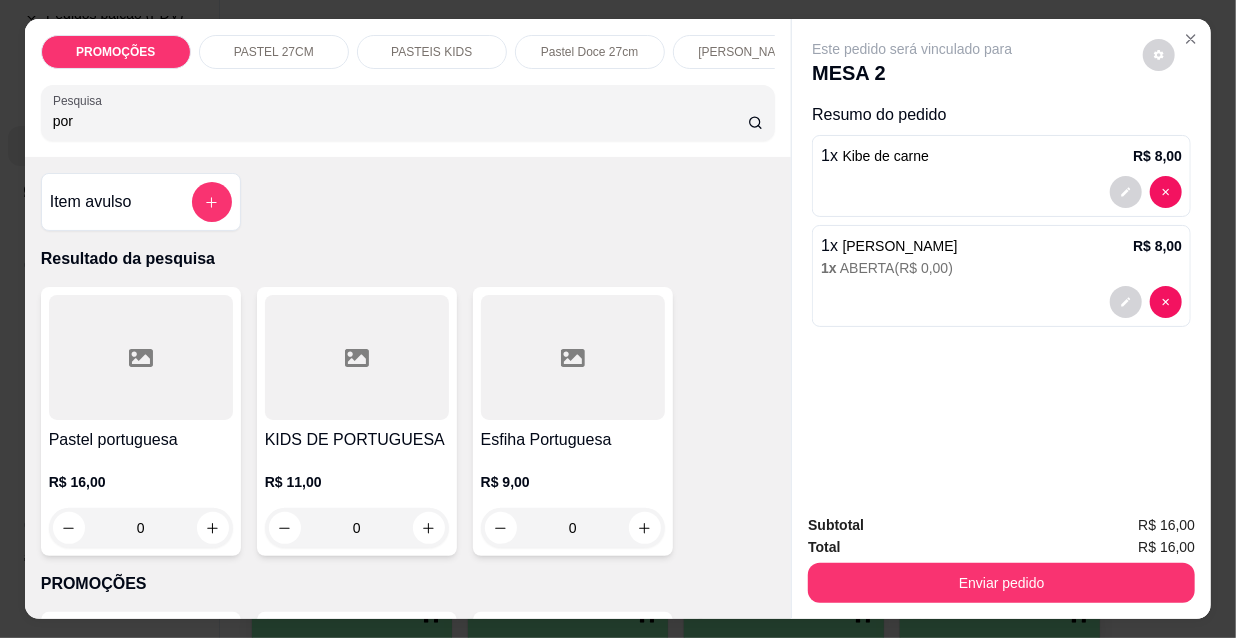 type on "por" 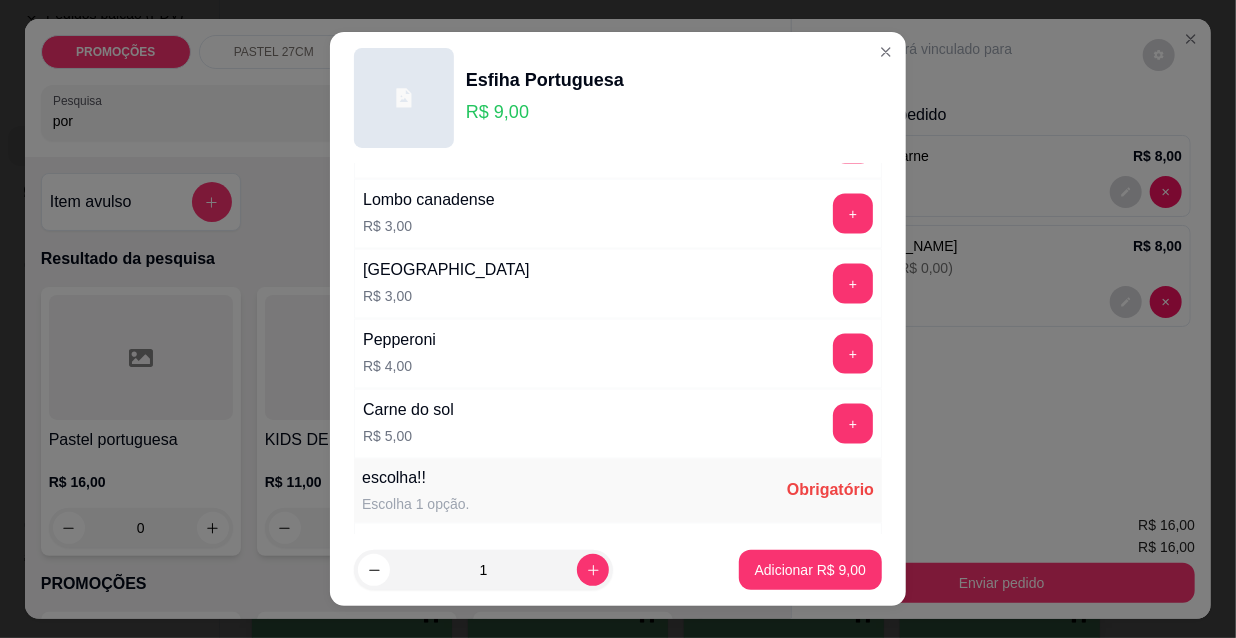 scroll, scrollTop: 1661, scrollLeft: 0, axis: vertical 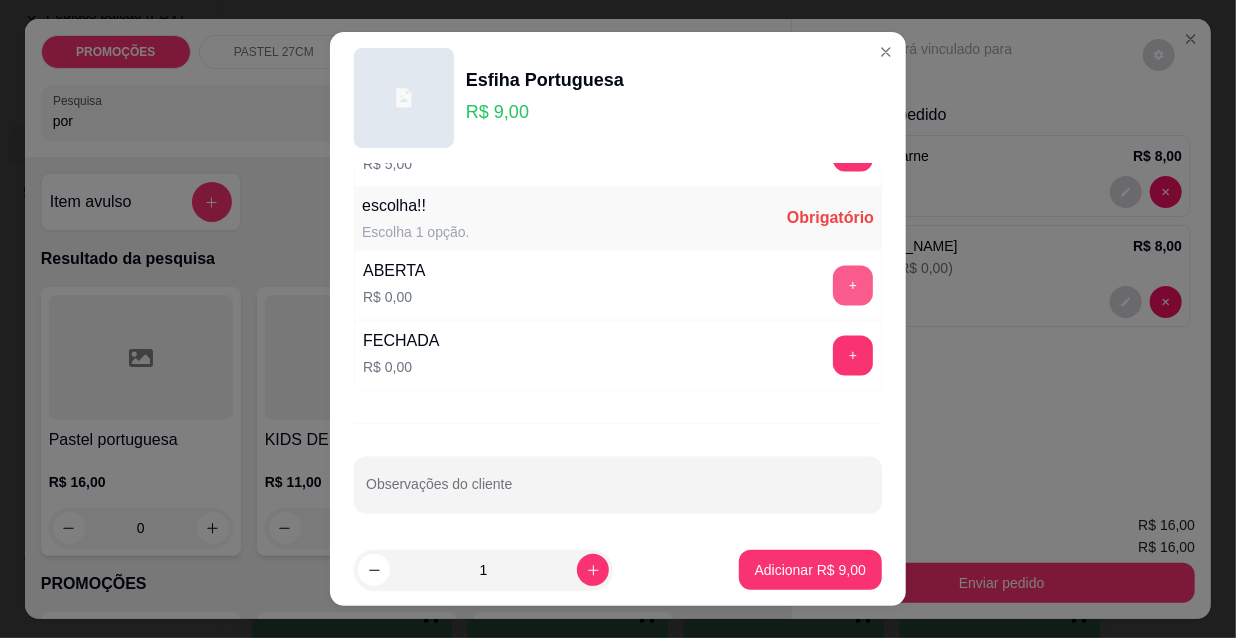 click on "+" at bounding box center [853, 286] 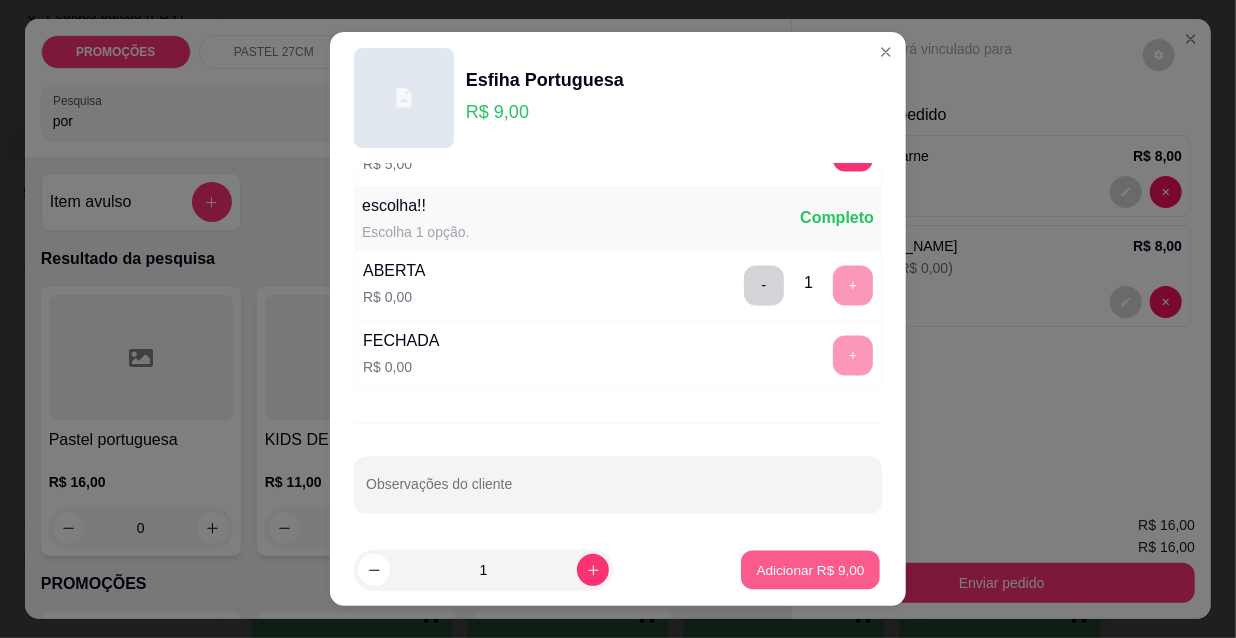 click on "Adicionar   R$ 9,00" at bounding box center [810, 569] 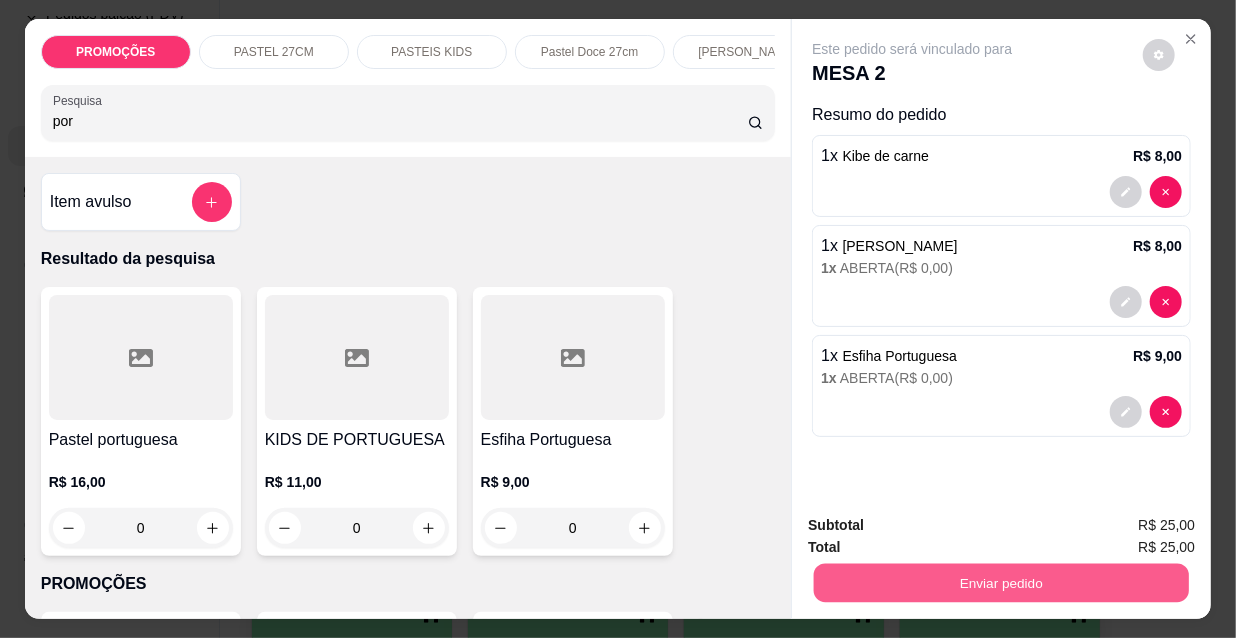 click on "Enviar pedido" at bounding box center (1001, 582) 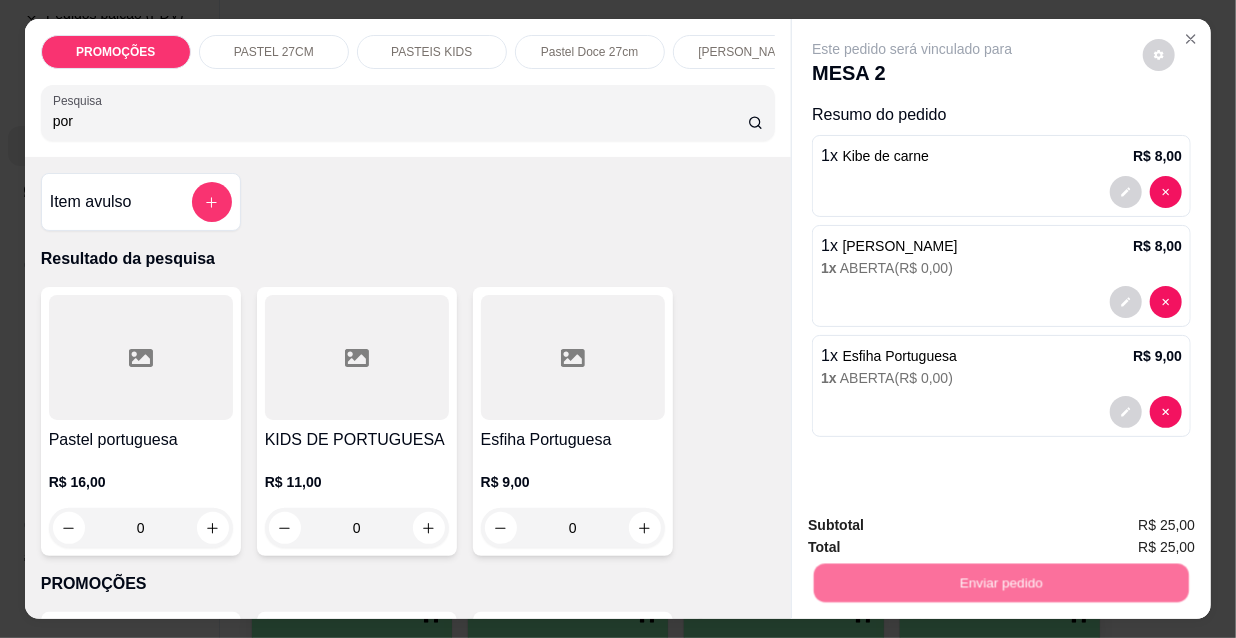 click on "Não registrar e enviar pedido" at bounding box center [937, 526] 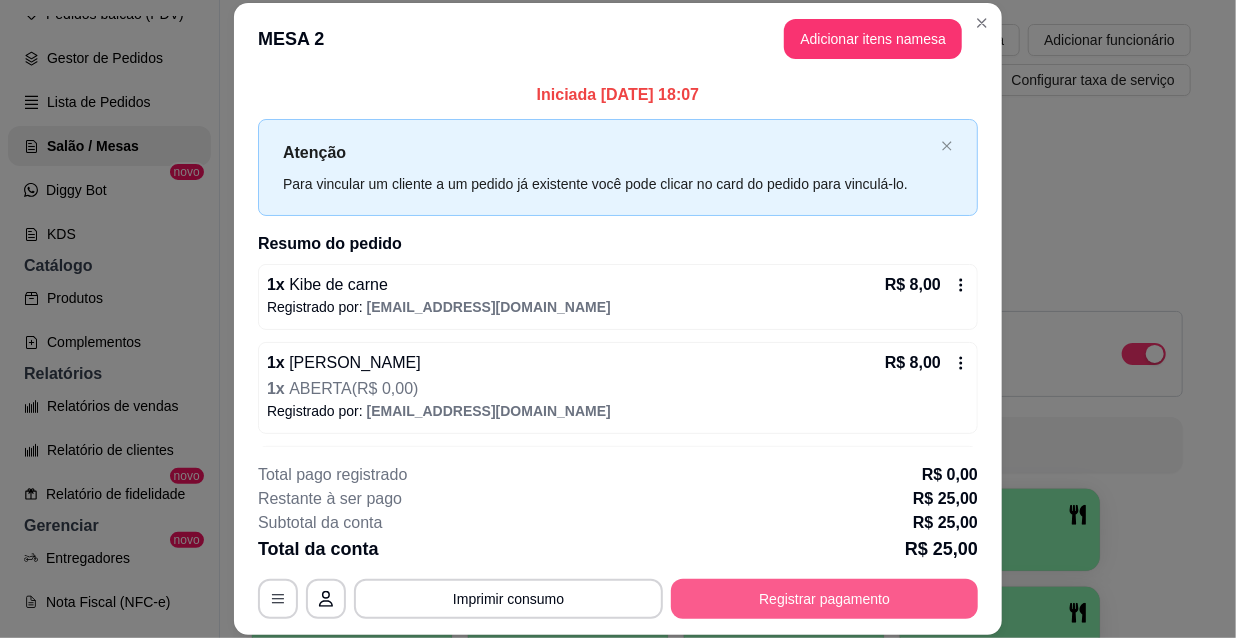 click on "Registrar pagamento" at bounding box center (824, 599) 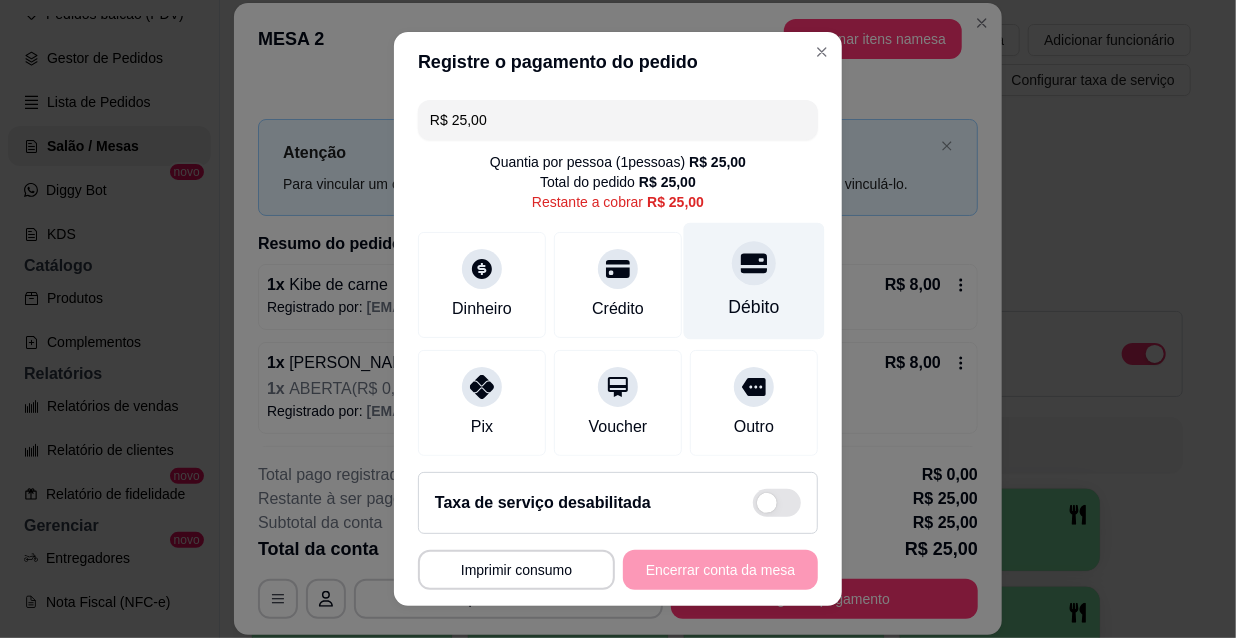 click on "Débito" at bounding box center [754, 281] 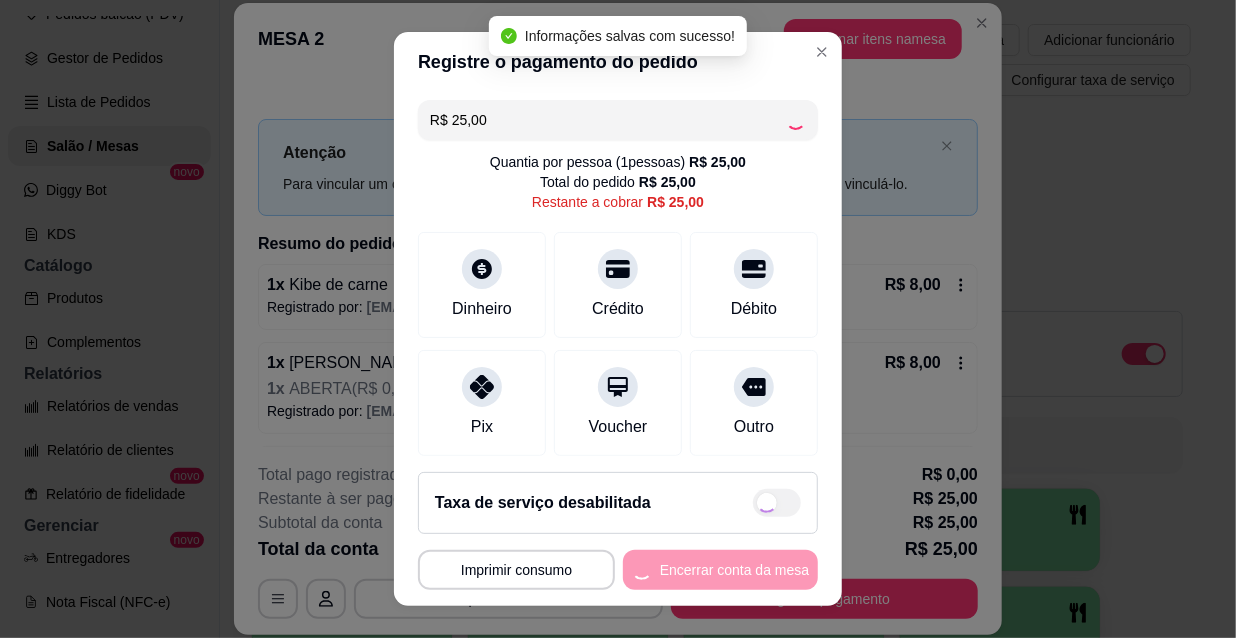 type on "R$ 0,00" 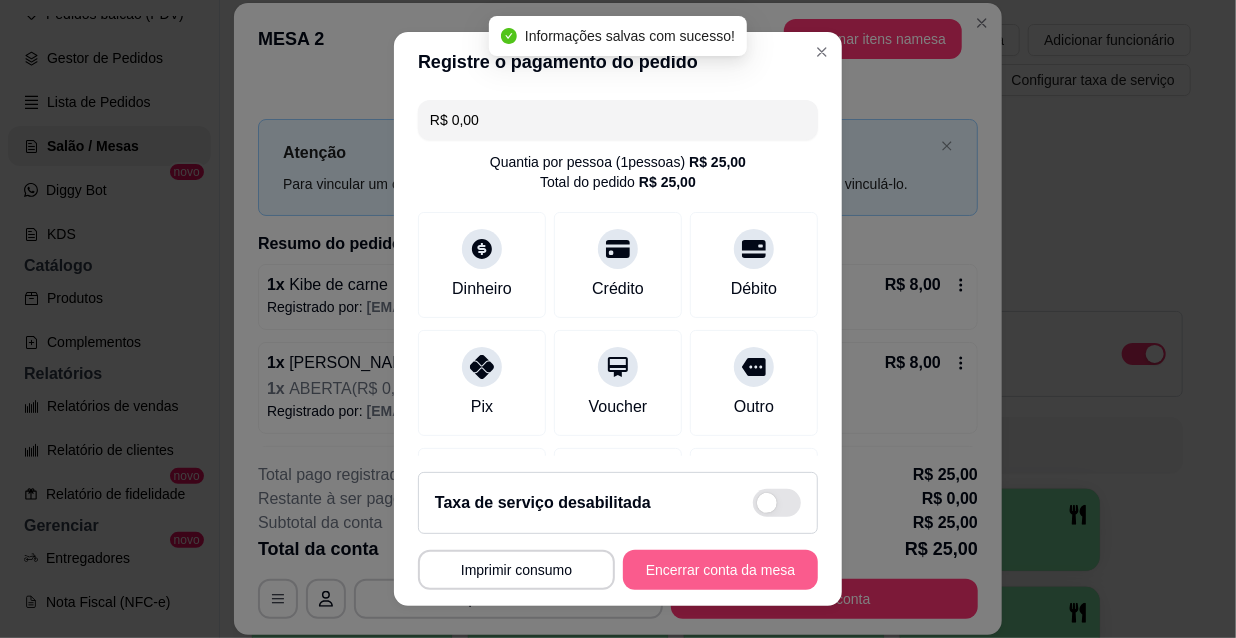 click on "Encerrar conta da mesa" at bounding box center [720, 570] 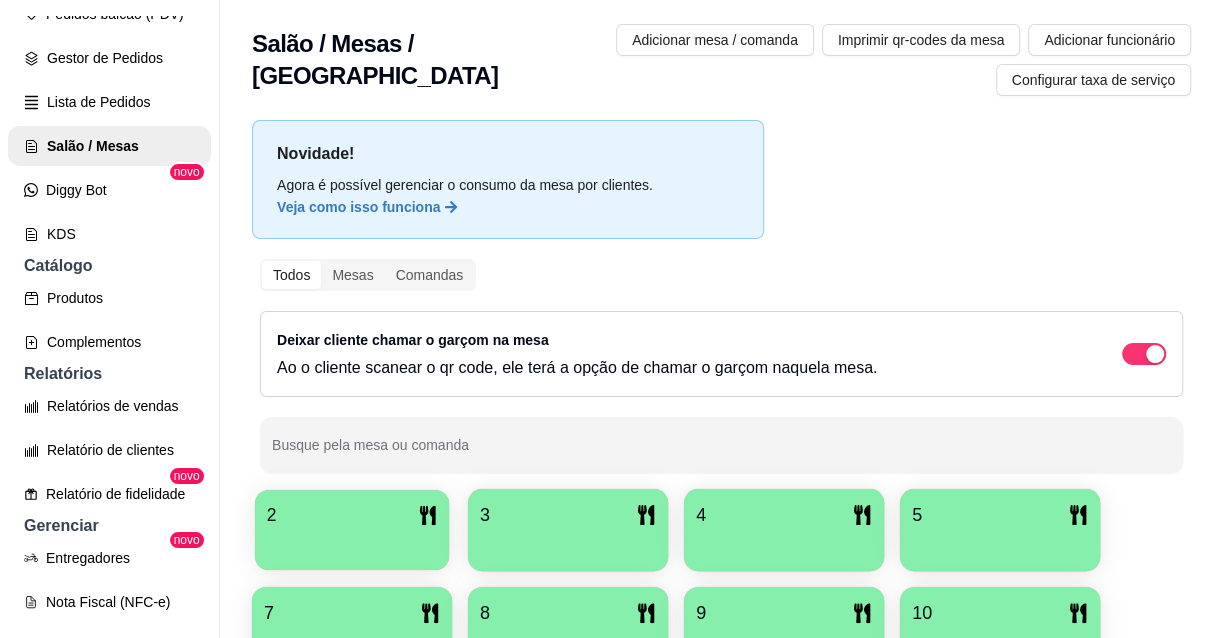 click at bounding box center [352, 543] 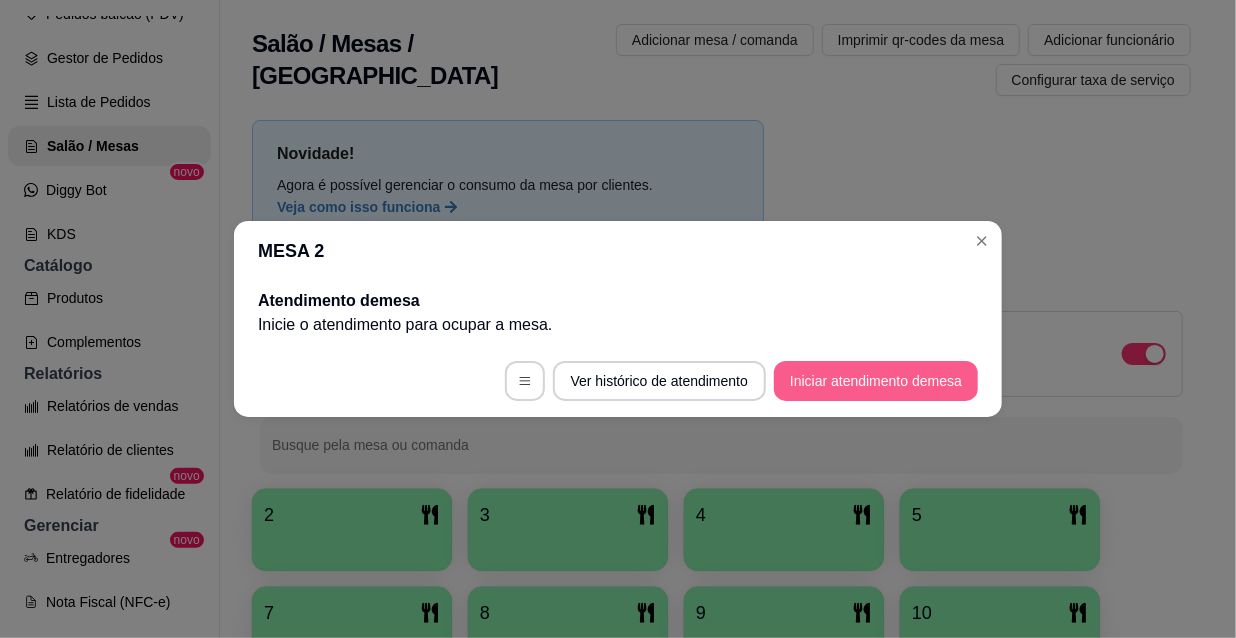click on "Iniciar atendimento de  mesa" at bounding box center [876, 381] 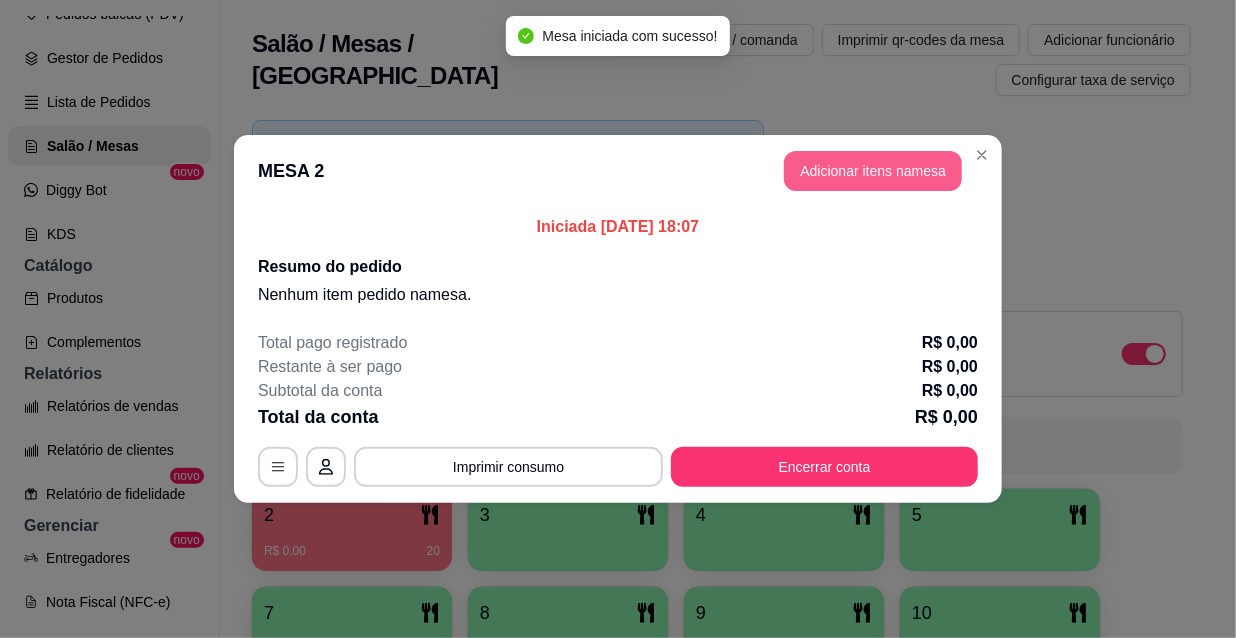 click on "Adicionar itens na  mesa" at bounding box center [873, 171] 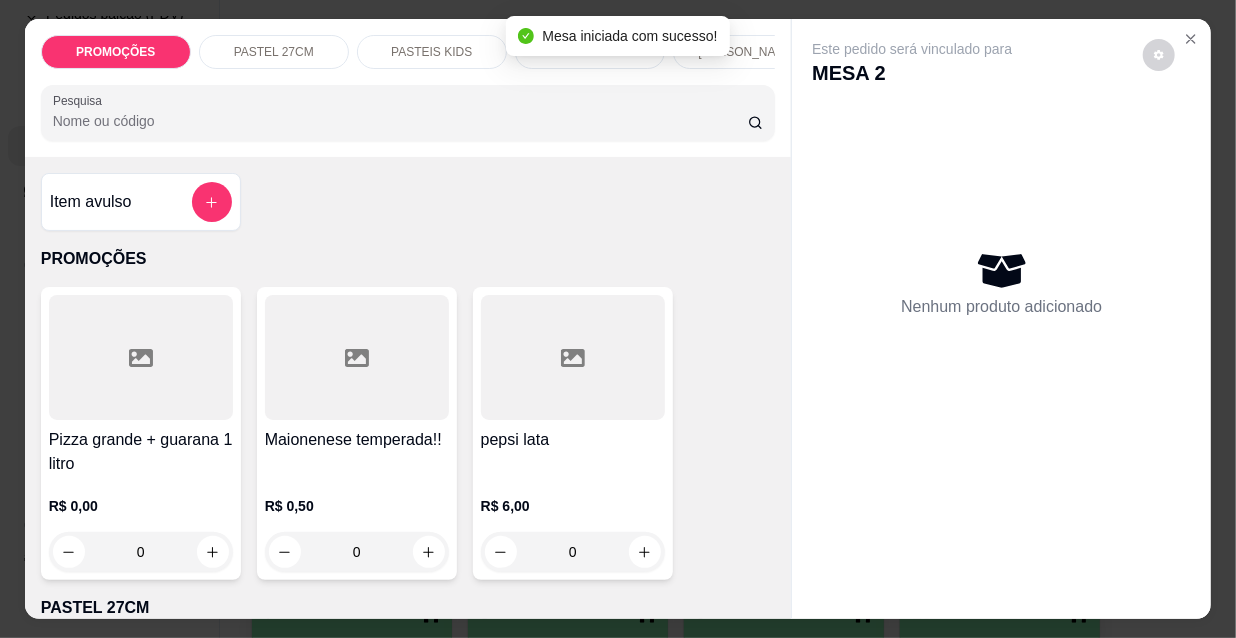click on "PASTEIS KIDS" at bounding box center [431, 52] 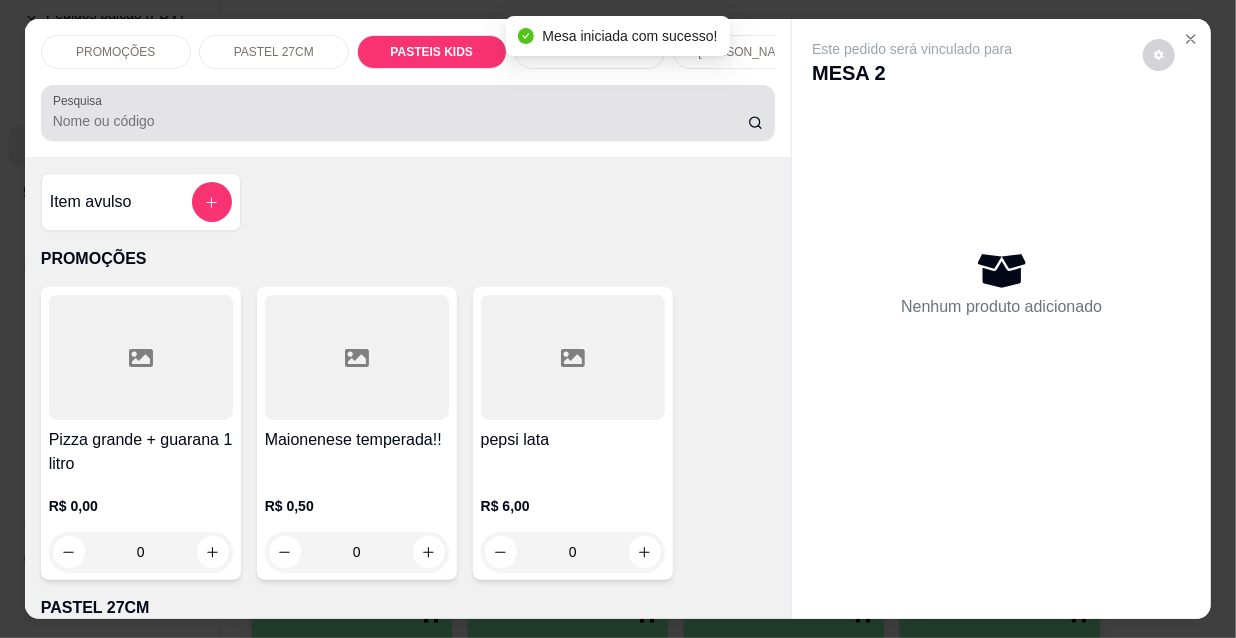 scroll, scrollTop: 6180, scrollLeft: 0, axis: vertical 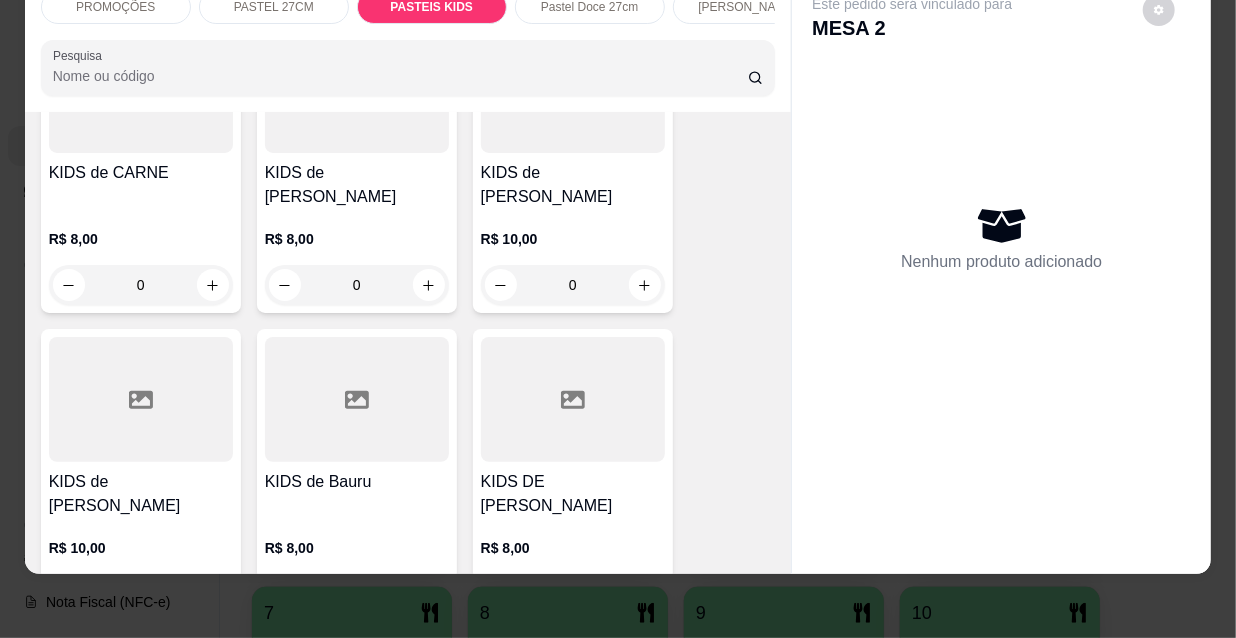 click at bounding box center (573, 399) 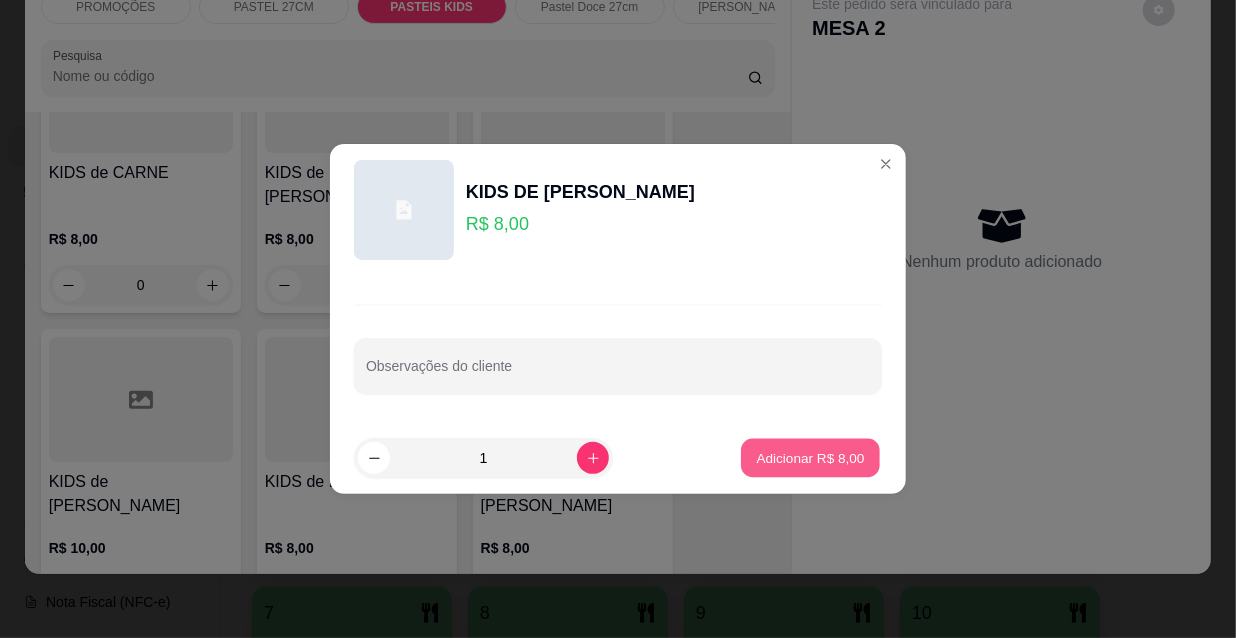 click on "Adicionar   R$ 8,00" at bounding box center [810, 458] 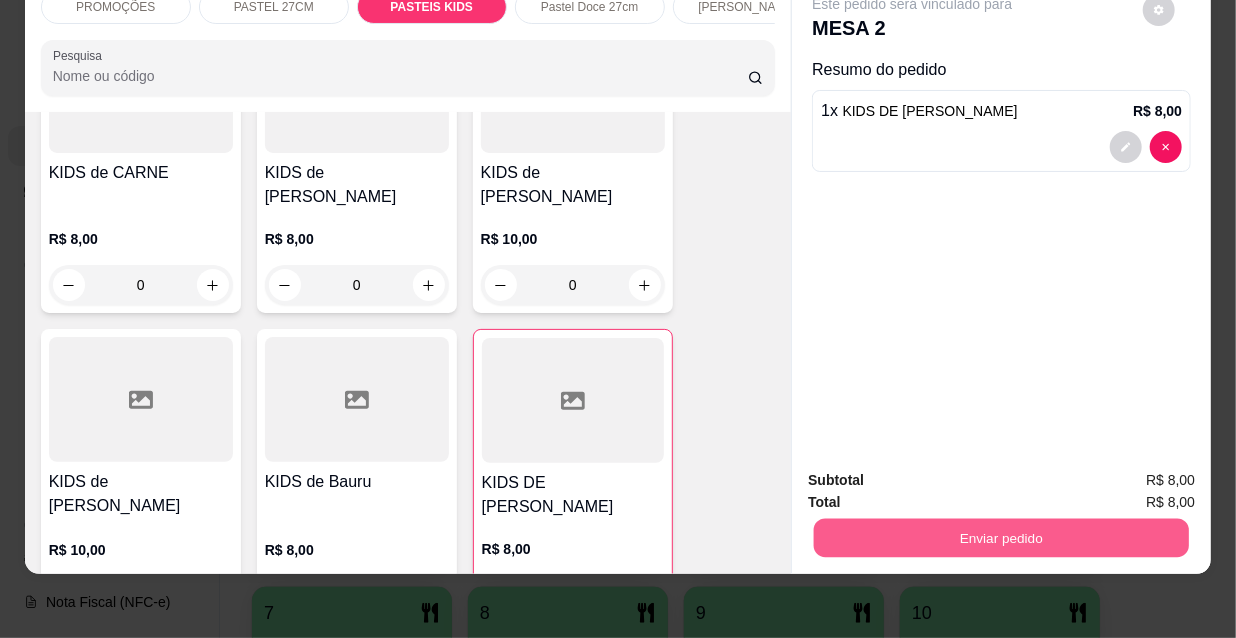 click on "Enviar pedido" at bounding box center (1001, 537) 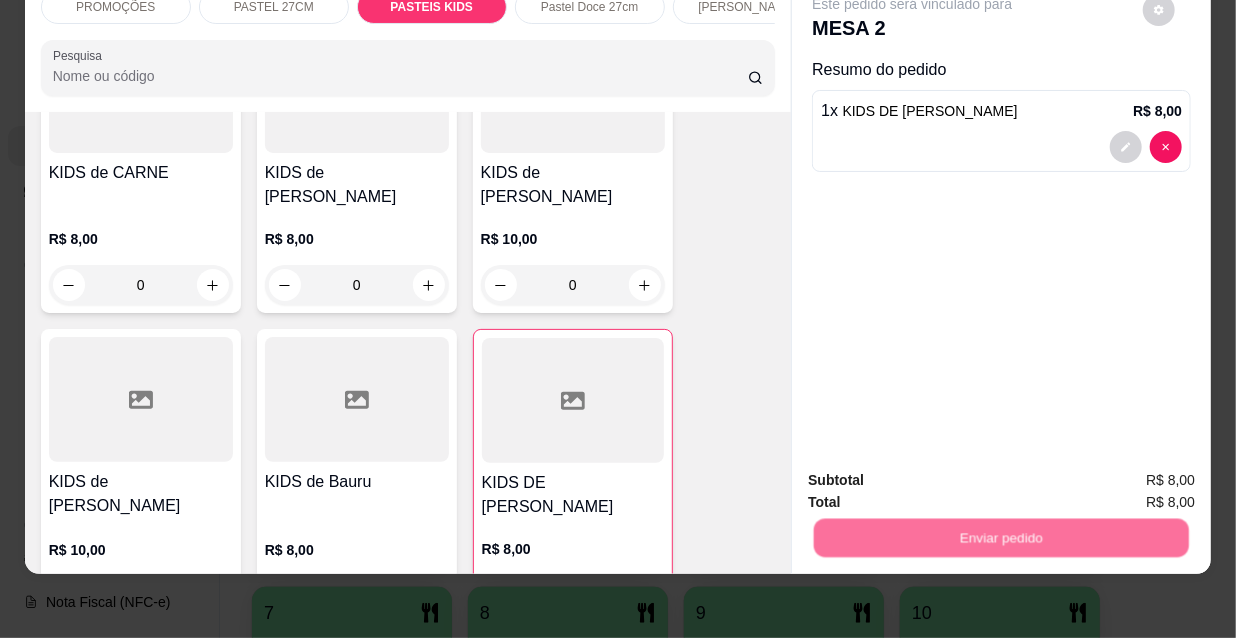 click on "Não registrar e enviar pedido" at bounding box center [937, 475] 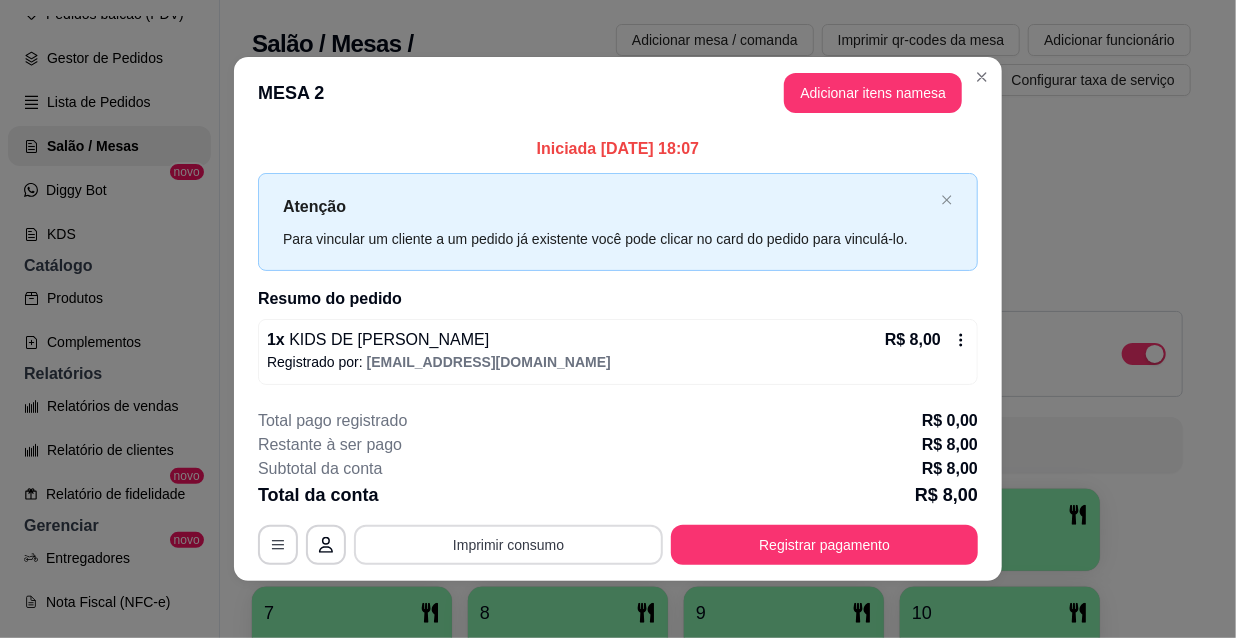 click on "Imprimir consumo" at bounding box center (508, 545) 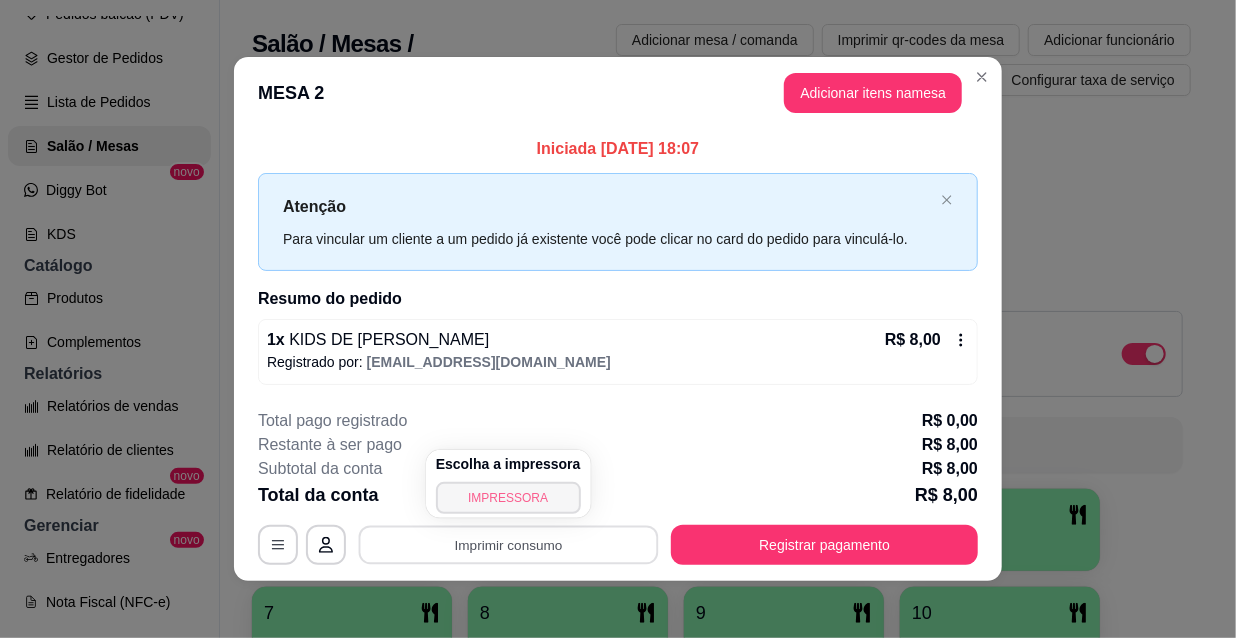 click on "IMPRESSORA" at bounding box center (508, 498) 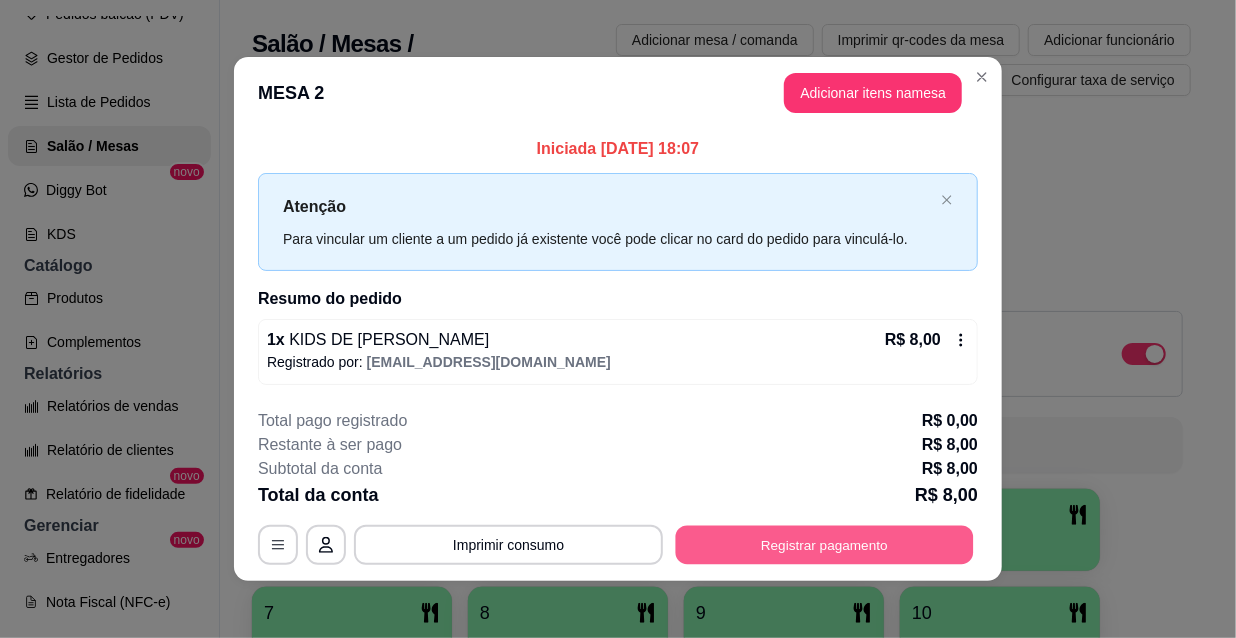 click on "Registrar pagamento" at bounding box center (825, 544) 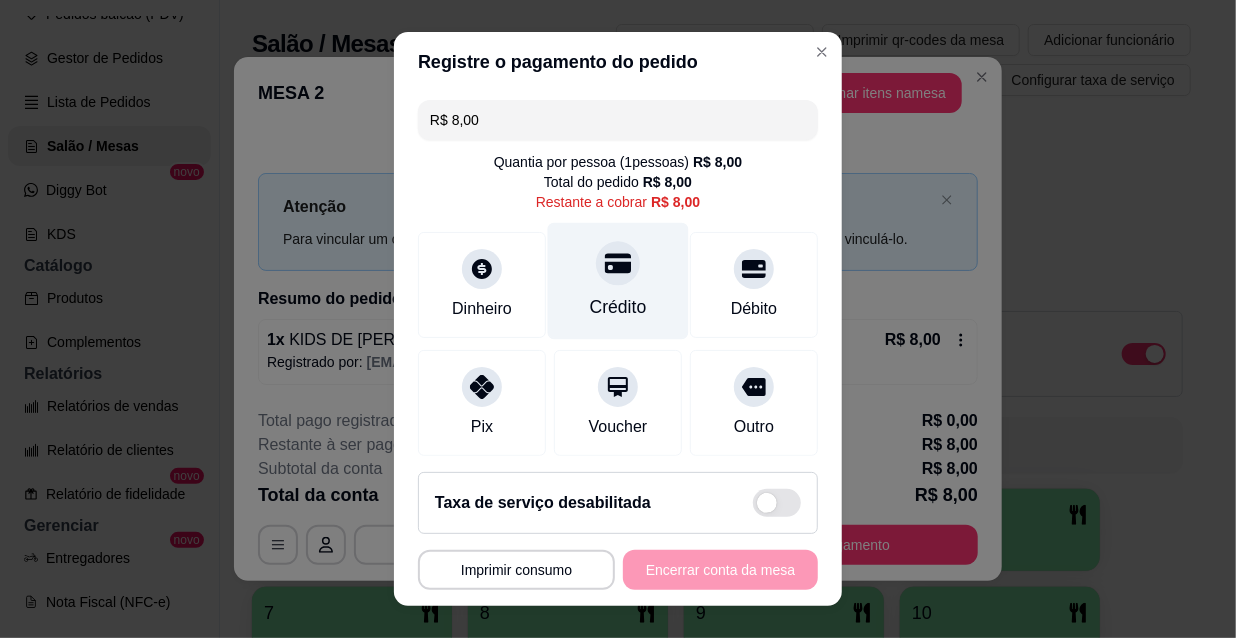 click on "Crédito" at bounding box center (618, 281) 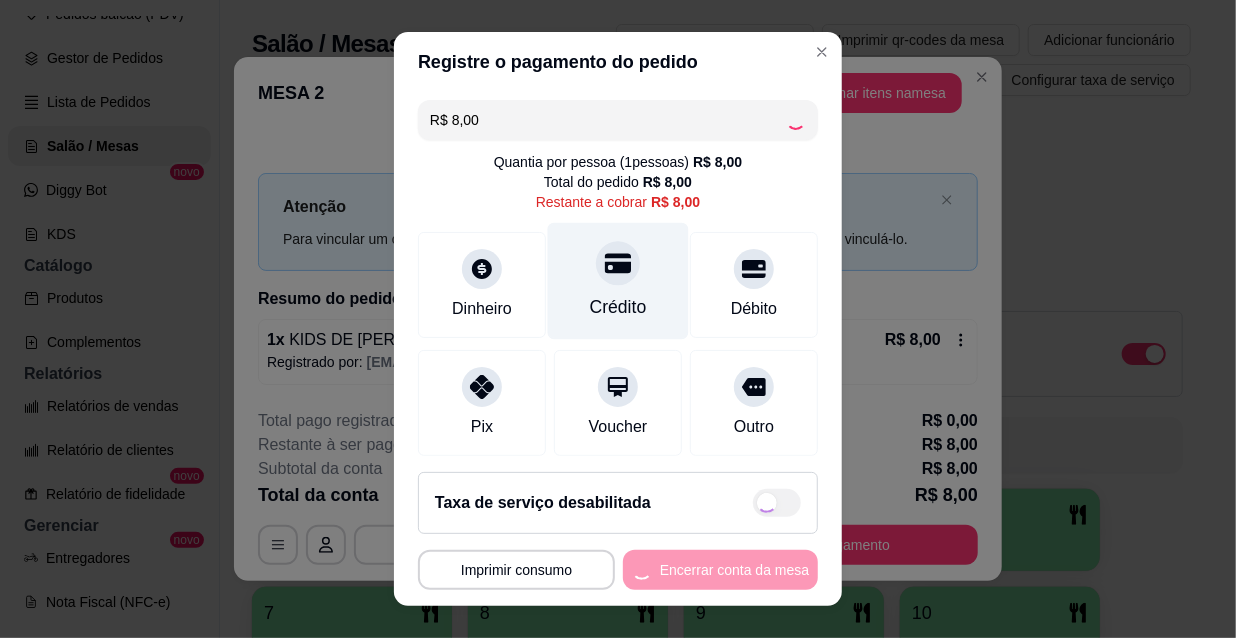 type on "R$ 0,00" 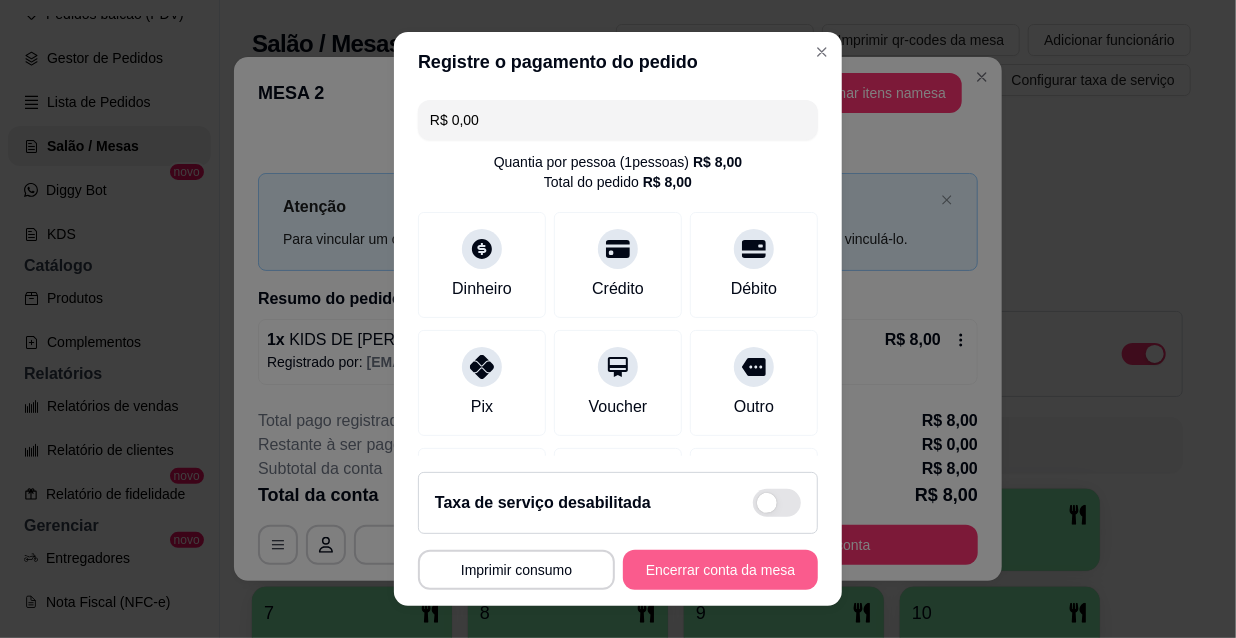 click on "Encerrar conta da mesa" at bounding box center (720, 570) 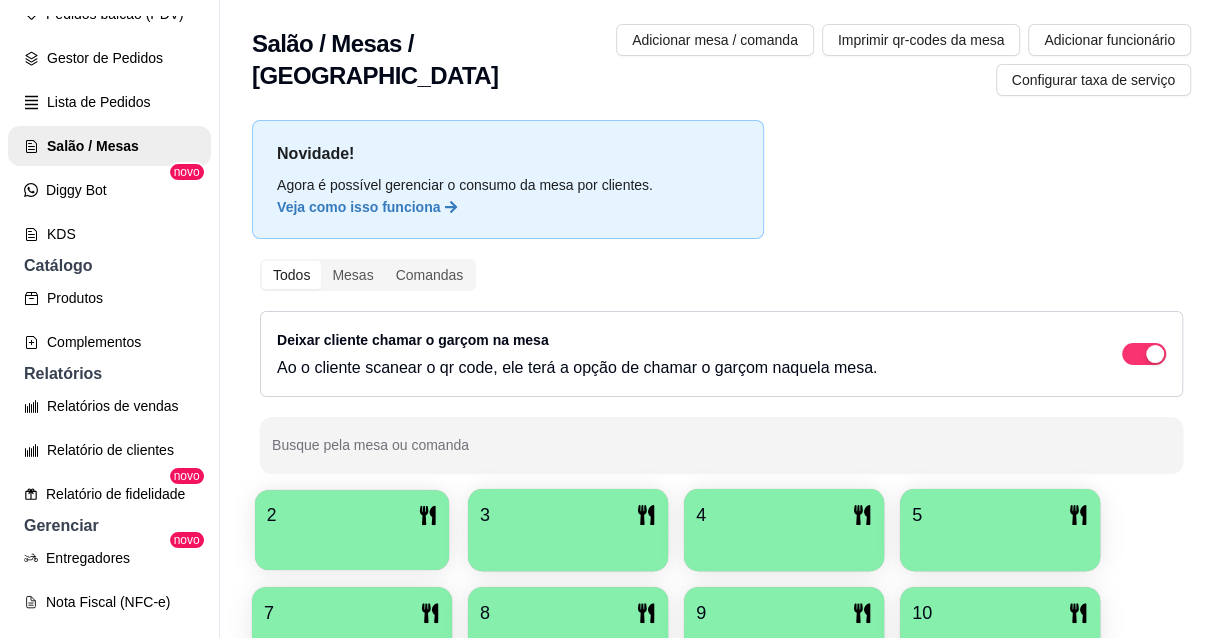 click at bounding box center (352, 543) 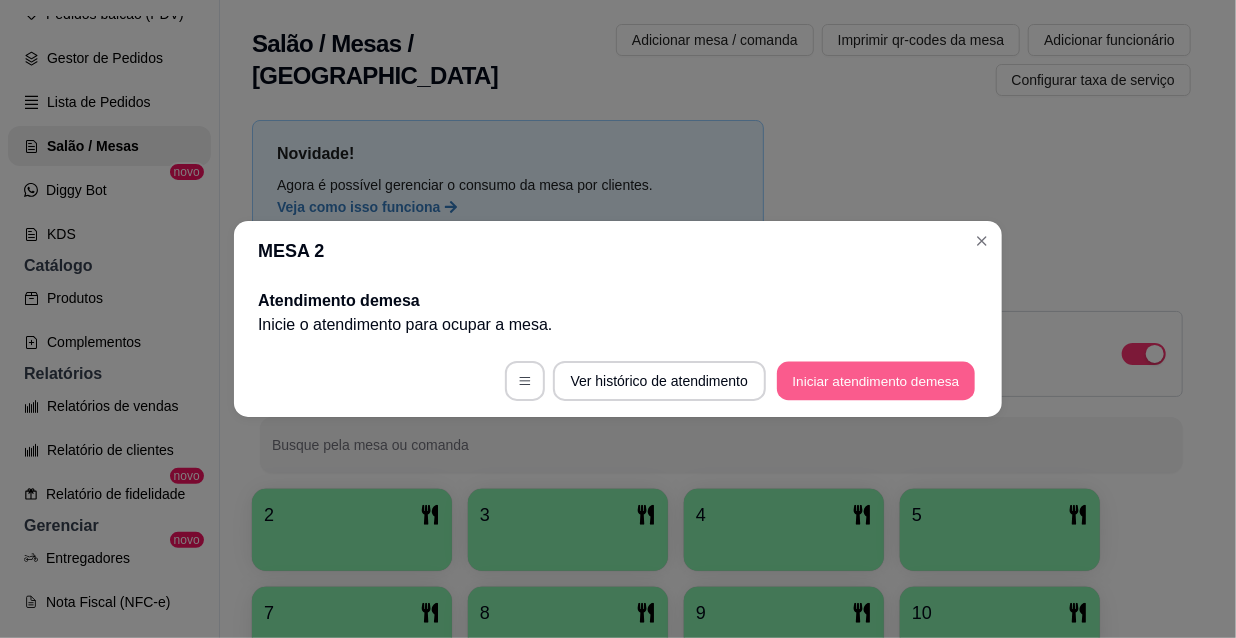 click on "Iniciar atendimento de  mesa" at bounding box center (876, 381) 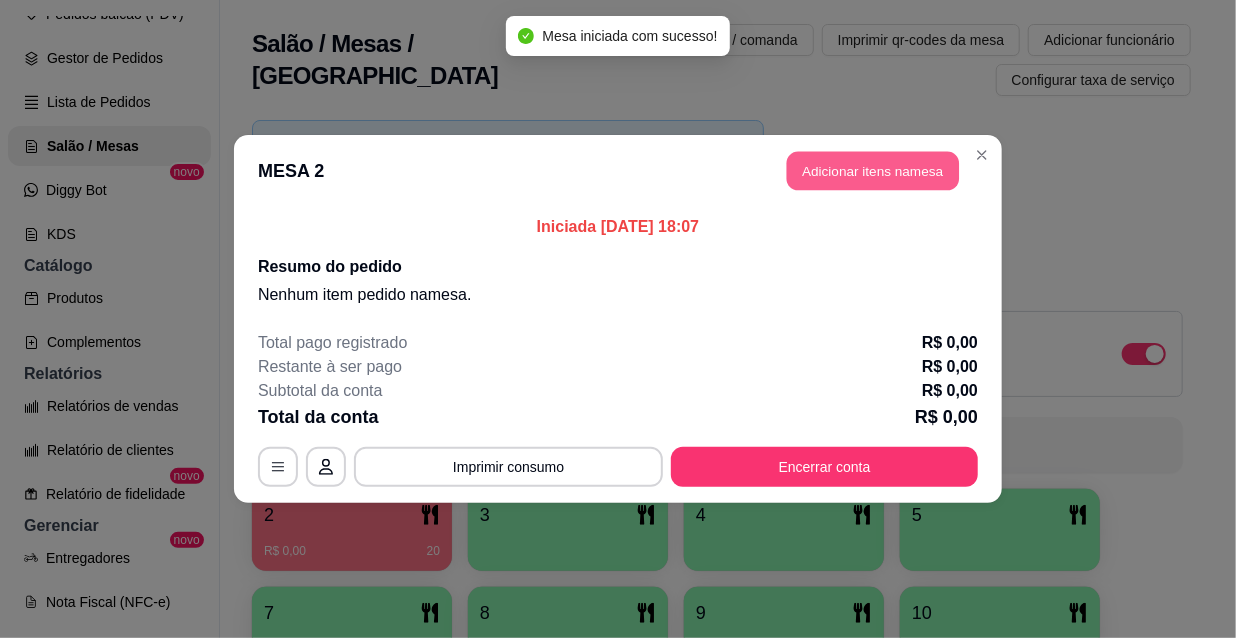 click on "Adicionar itens na  mesa" at bounding box center [873, 171] 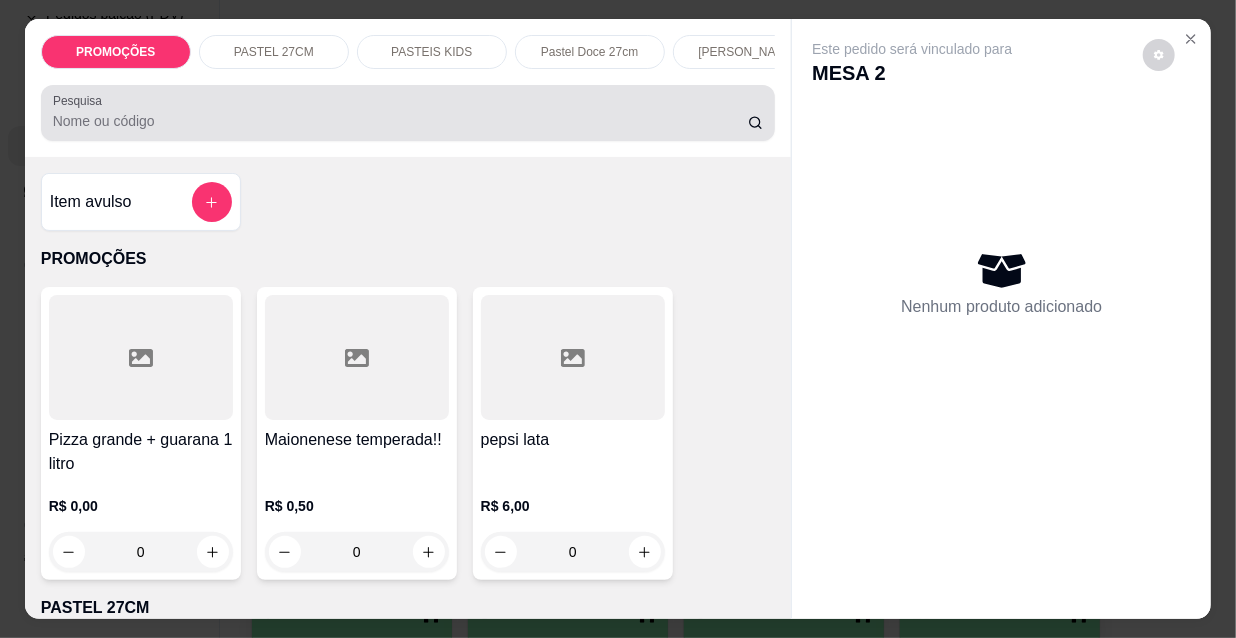 click at bounding box center (408, 113) 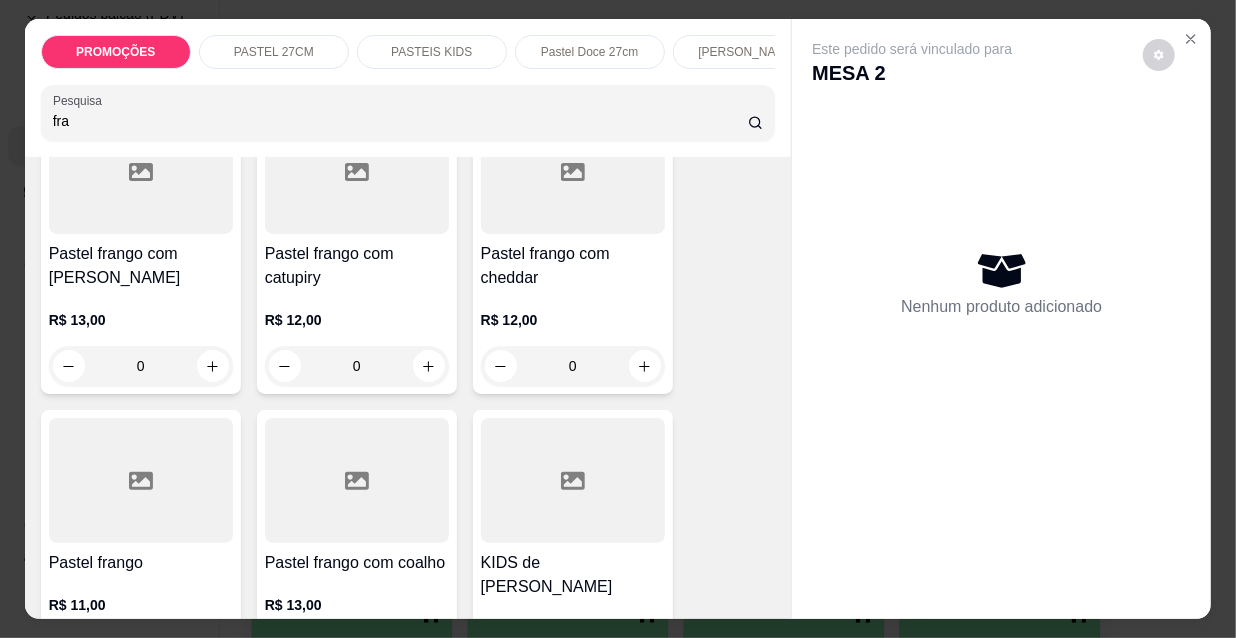 scroll, scrollTop: 272, scrollLeft: 0, axis: vertical 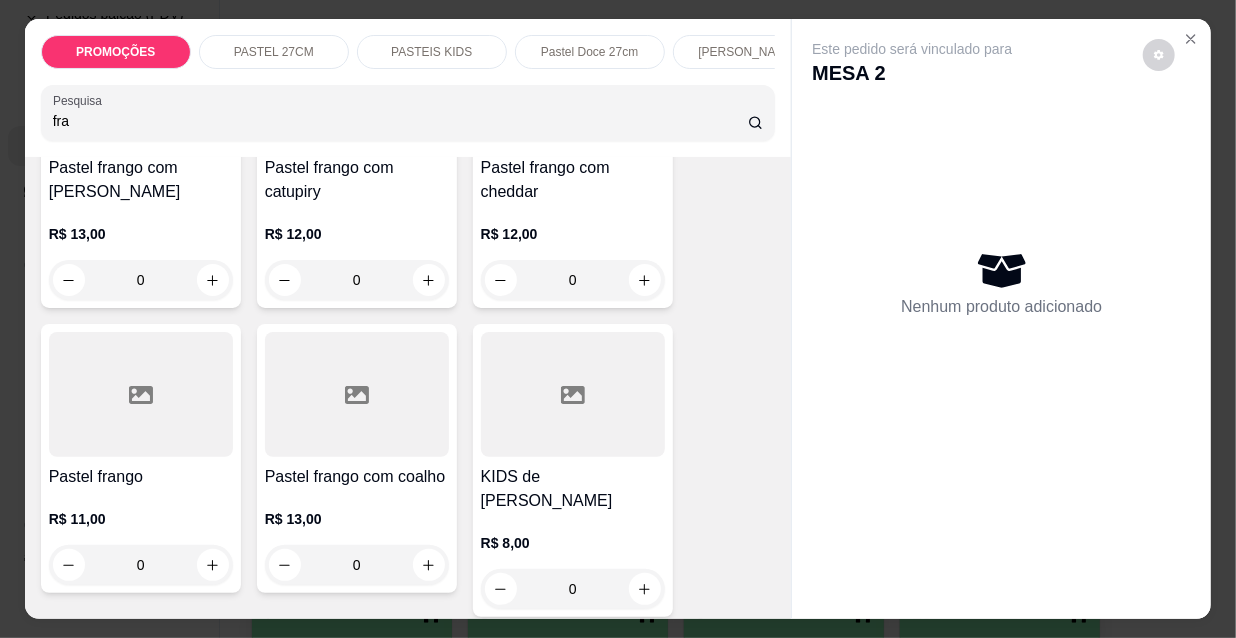 type on "fra" 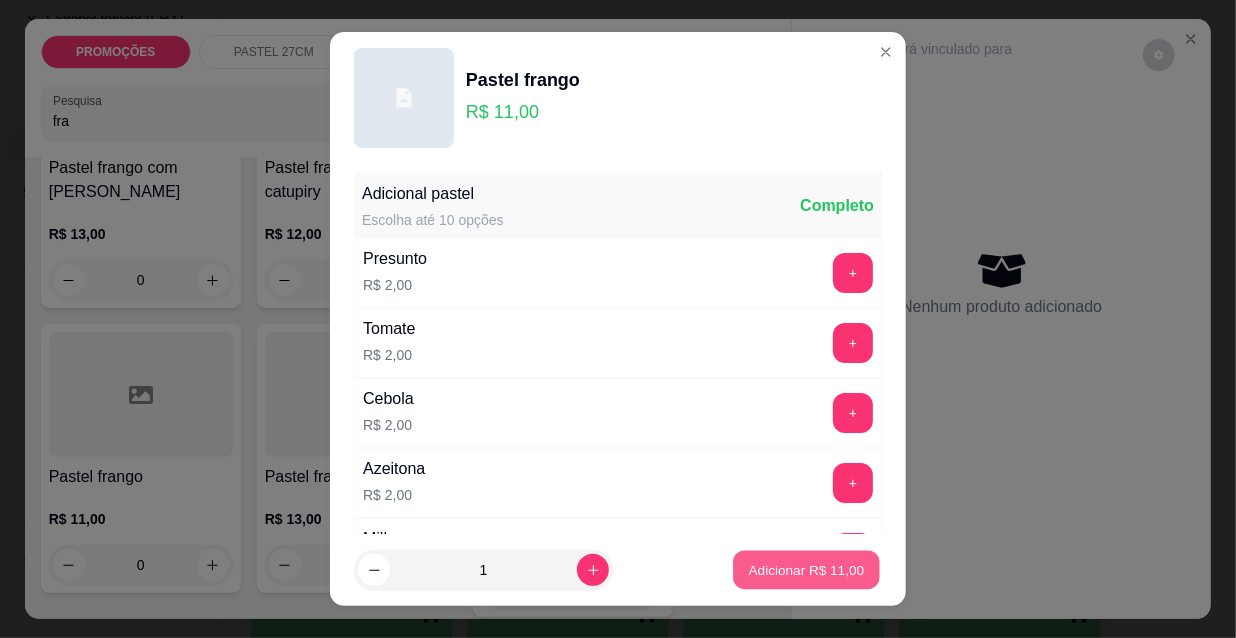 click on "Adicionar   R$ 11,00" at bounding box center [807, 569] 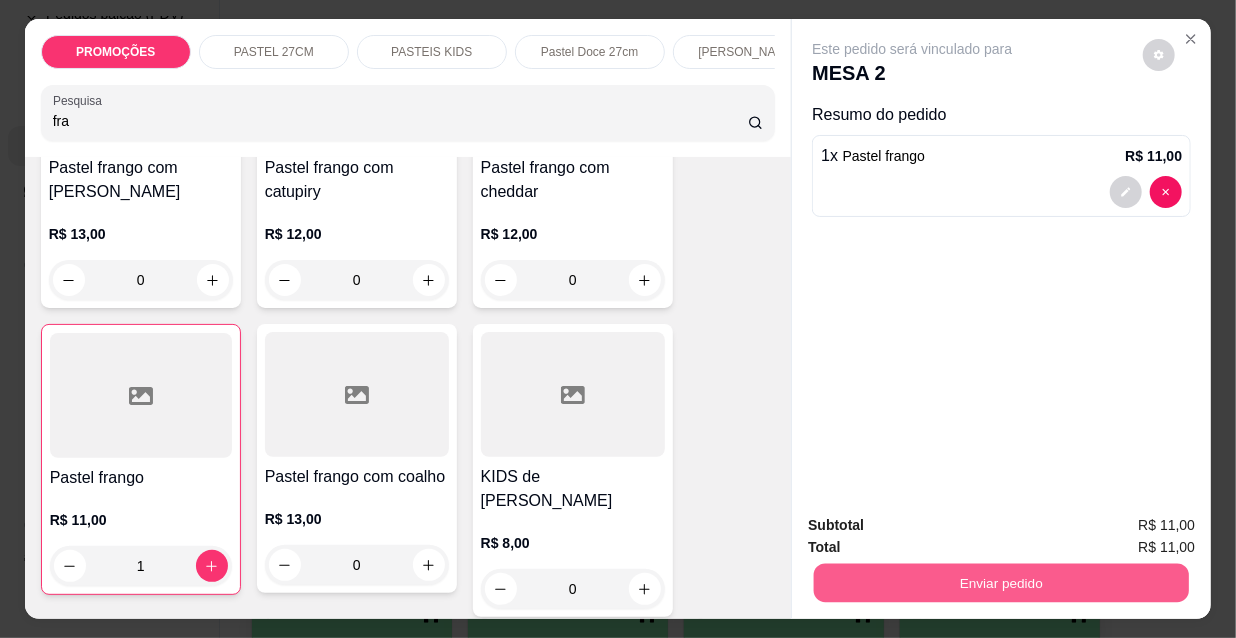 click on "Enviar pedido" at bounding box center [1001, 582] 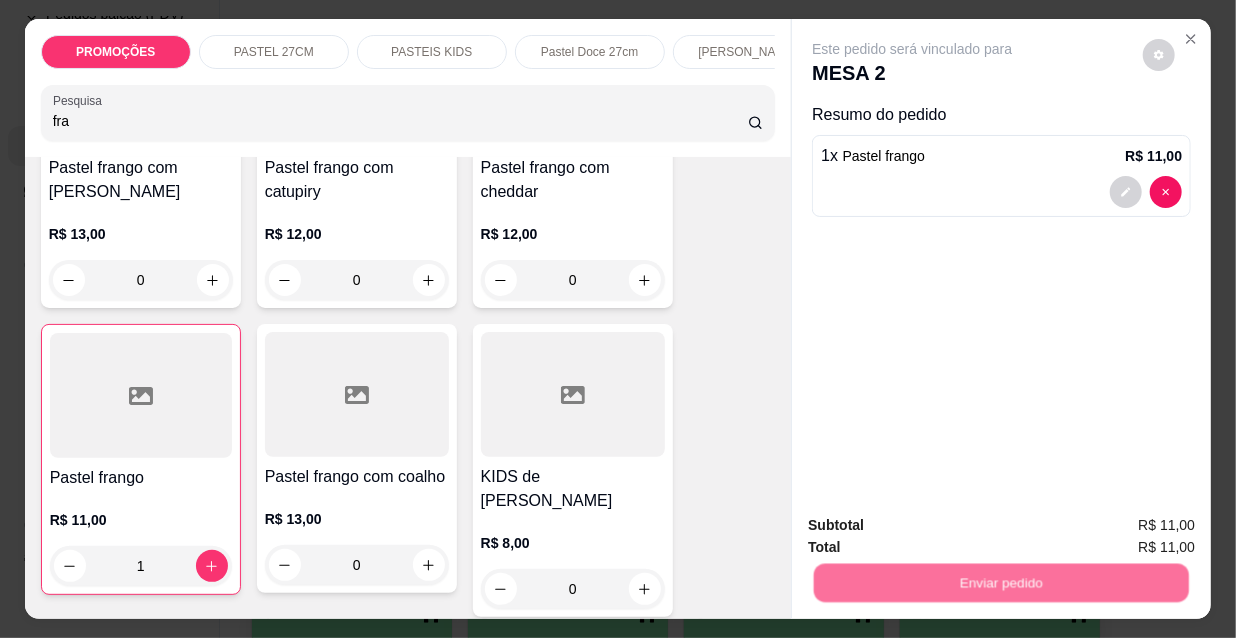 click on "Não registrar e enviar pedido" at bounding box center (937, 527) 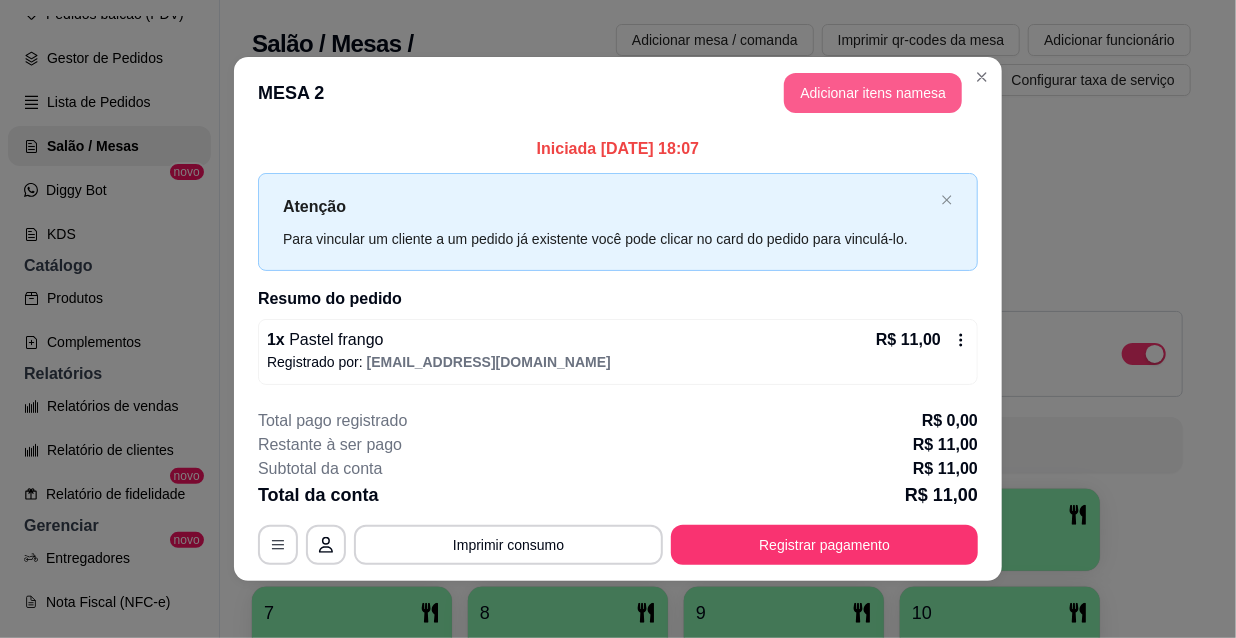 click on "Adicionar itens na  mesa" at bounding box center (873, 93) 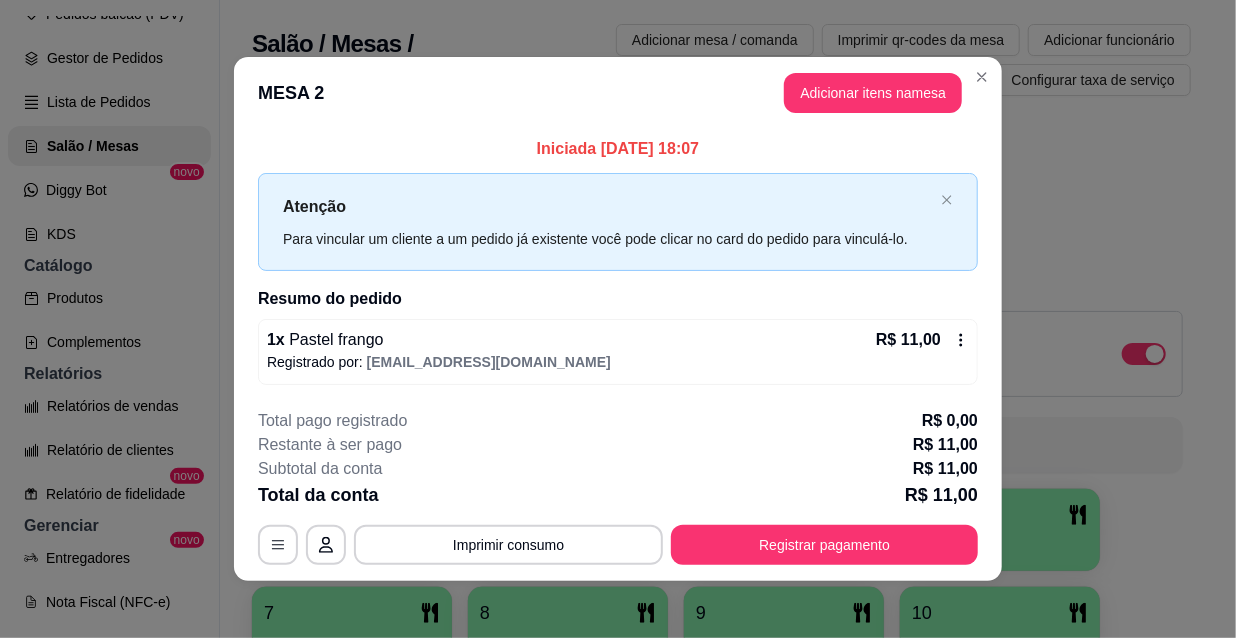 click at bounding box center [408, 113] 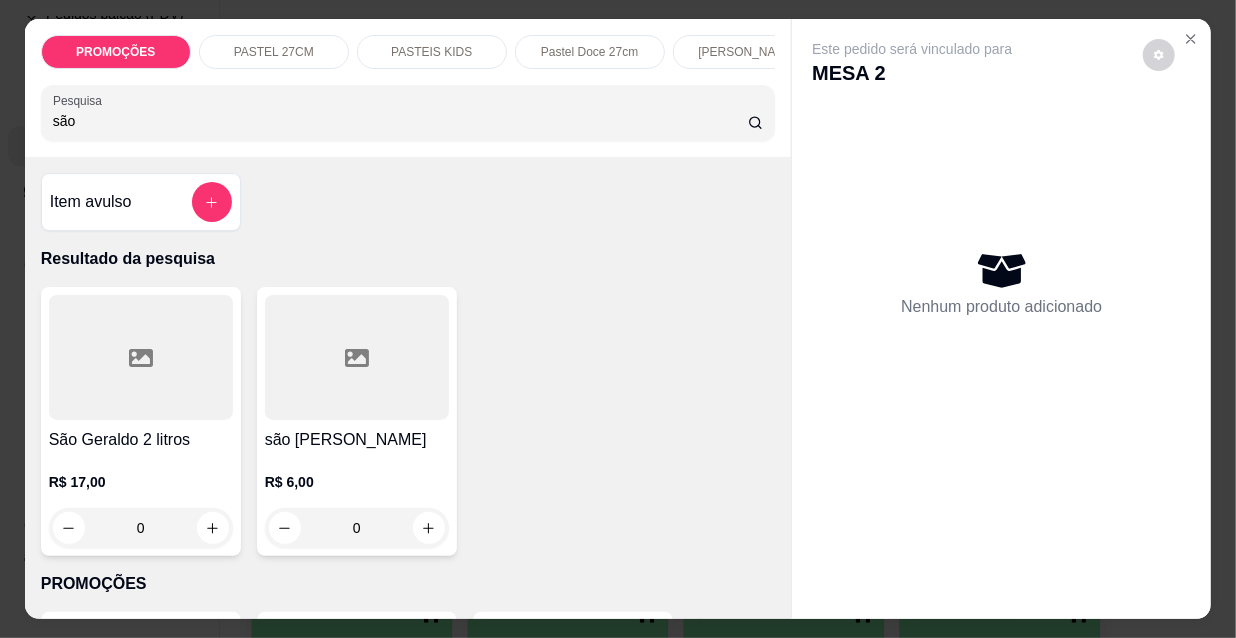 type on "são" 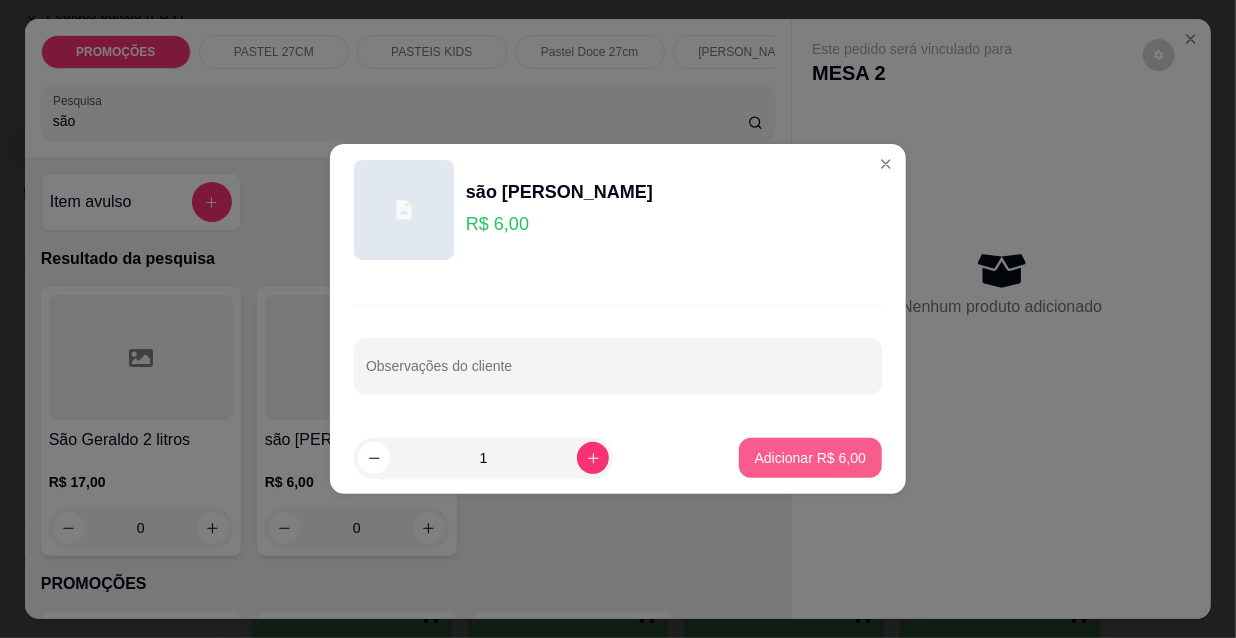 click on "Adicionar   R$ 6,00" at bounding box center (810, 458) 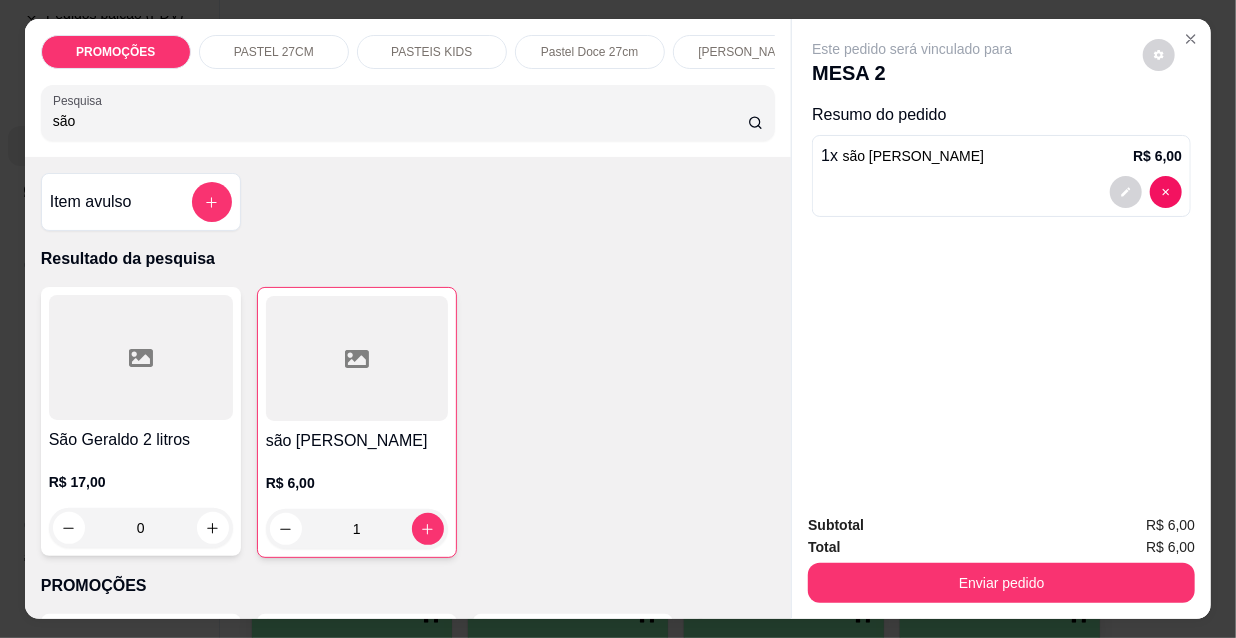 type on "1" 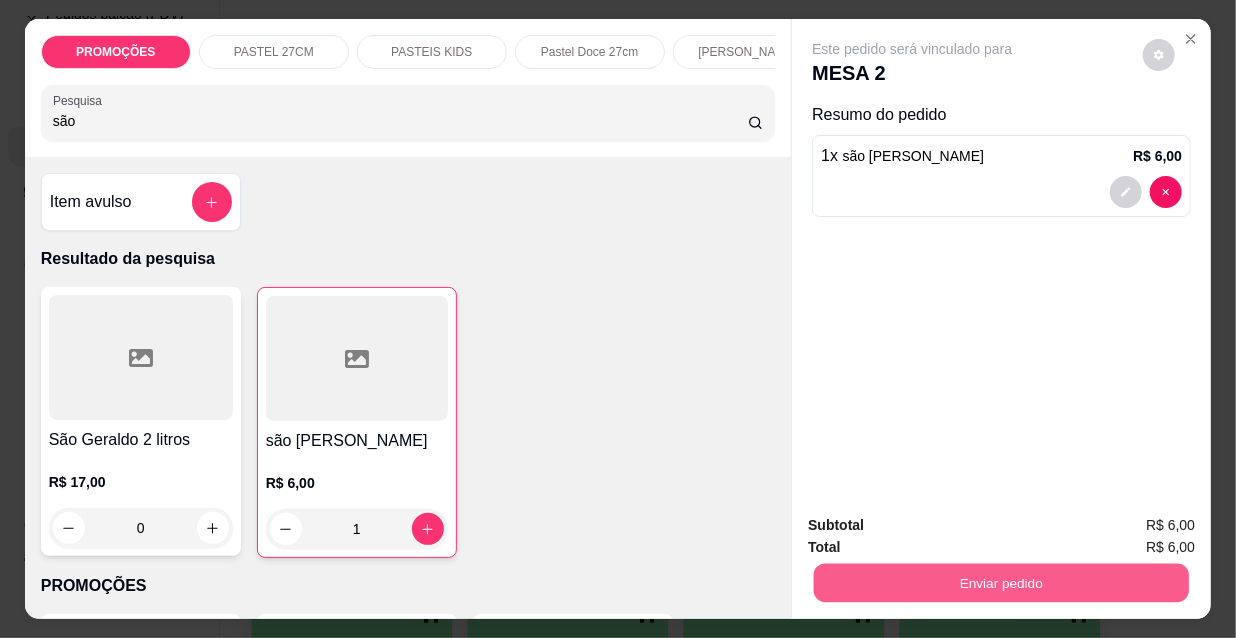 click on "Enviar pedido" at bounding box center [1001, 582] 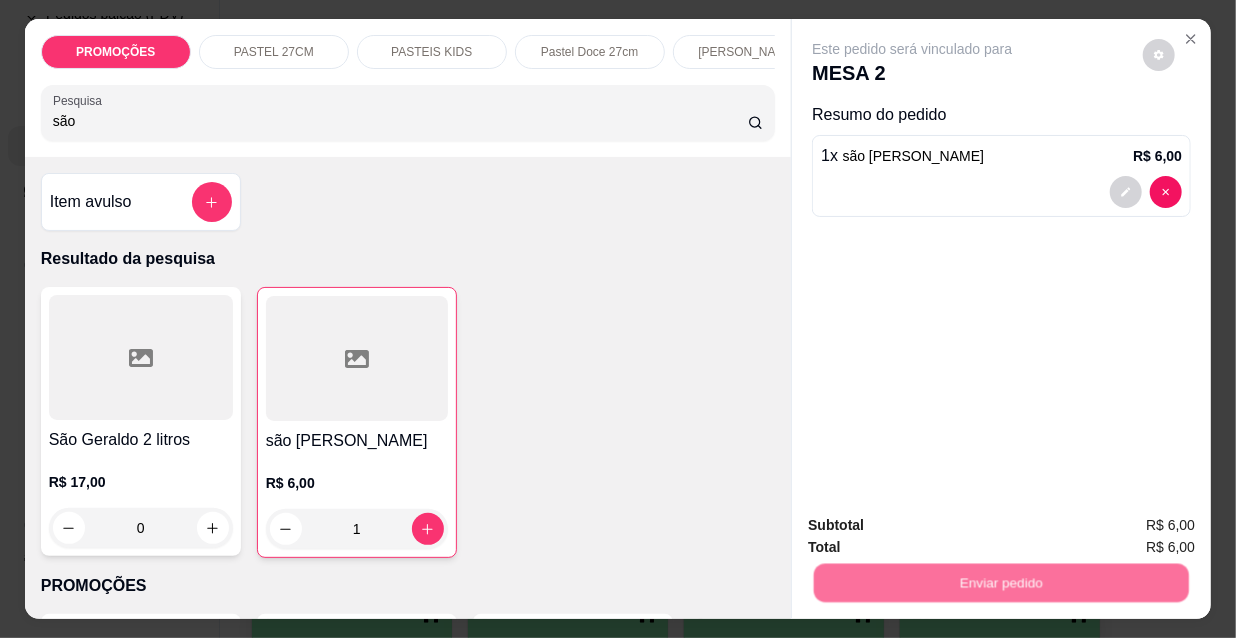 click on "Não registrar e enviar pedido" at bounding box center [937, 527] 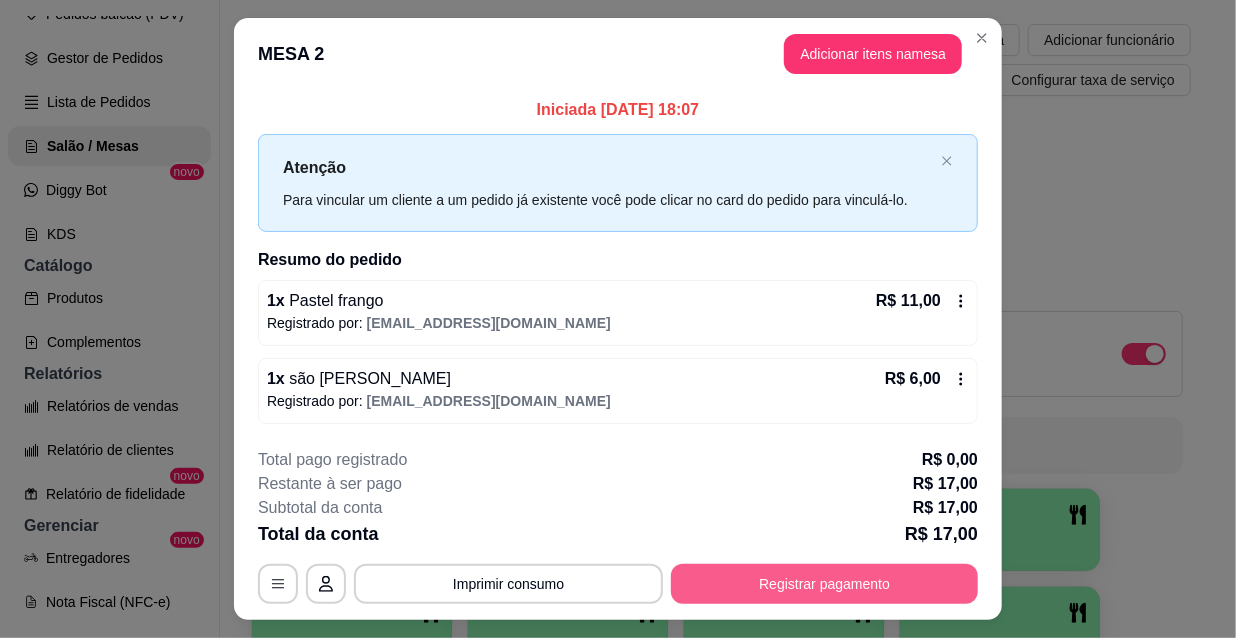 click on "Registrar pagamento" at bounding box center [824, 584] 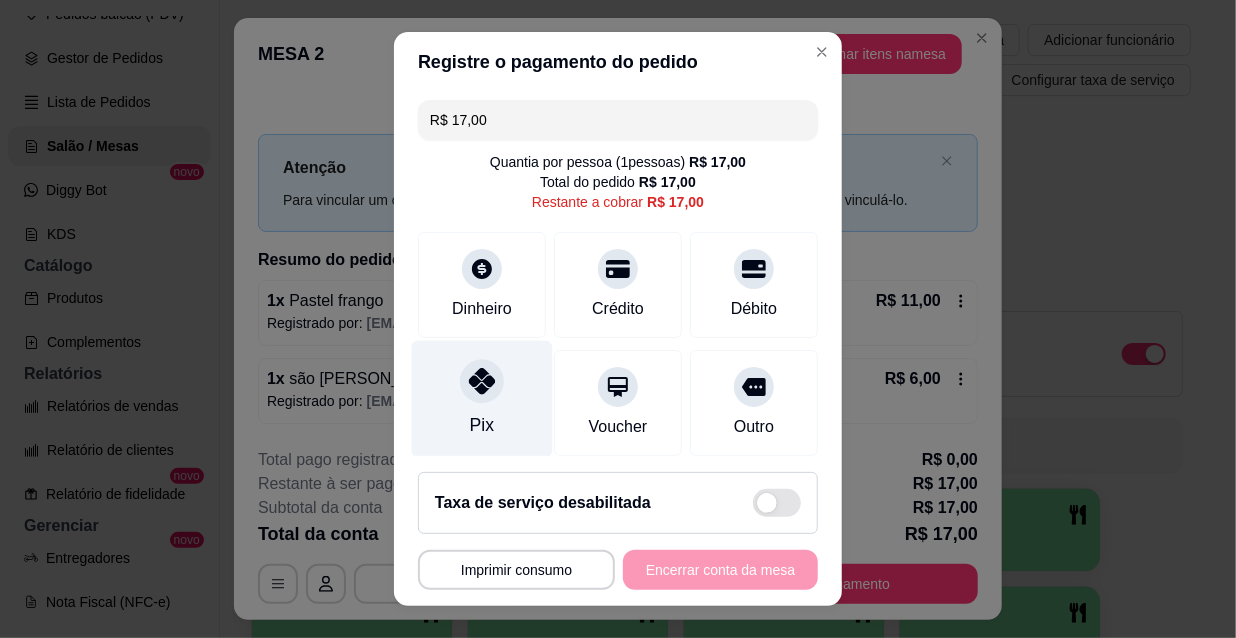 click on "Pix" at bounding box center (482, 399) 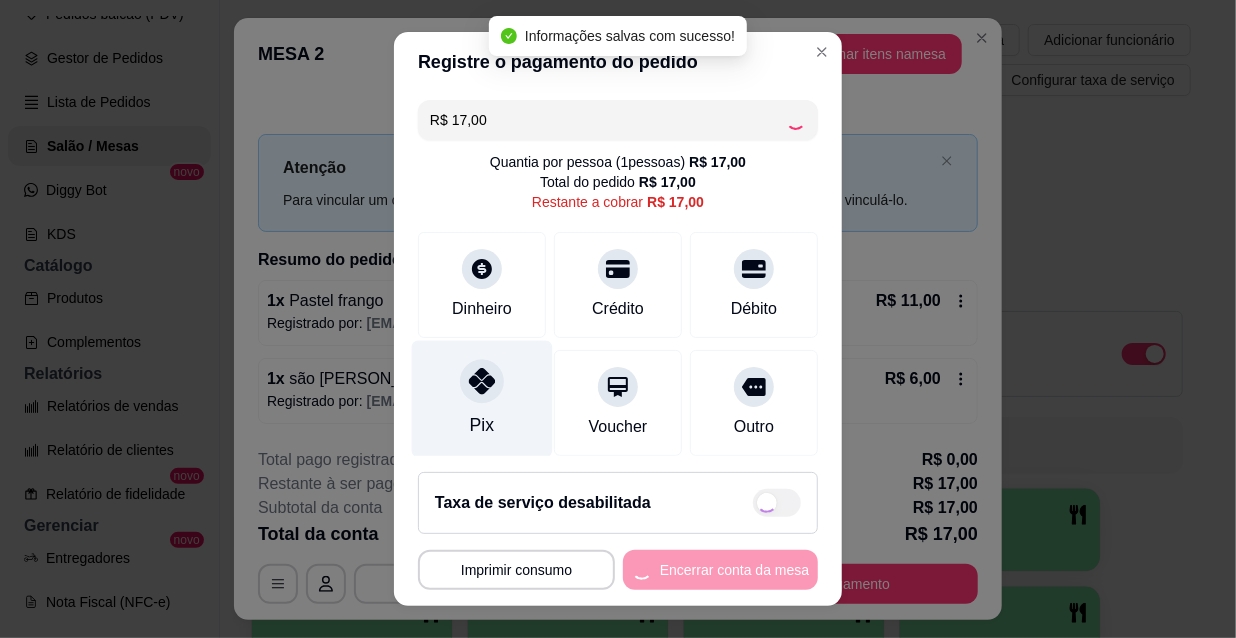 type on "R$ 0,00" 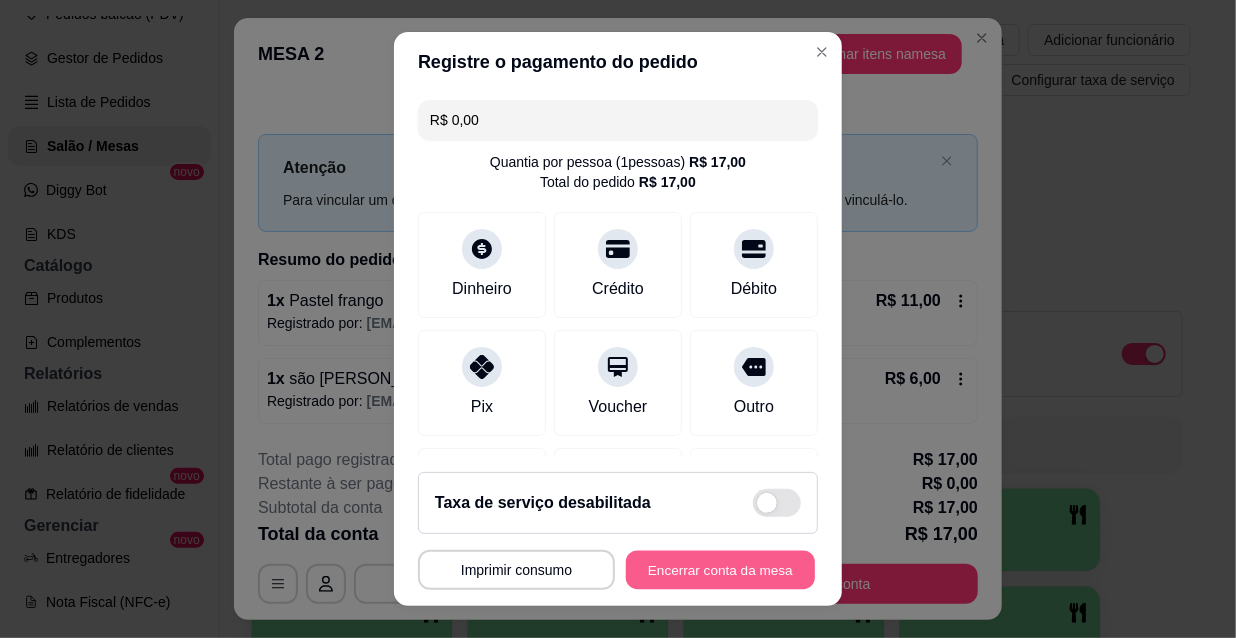 click on "Encerrar conta da mesa" at bounding box center (720, 570) 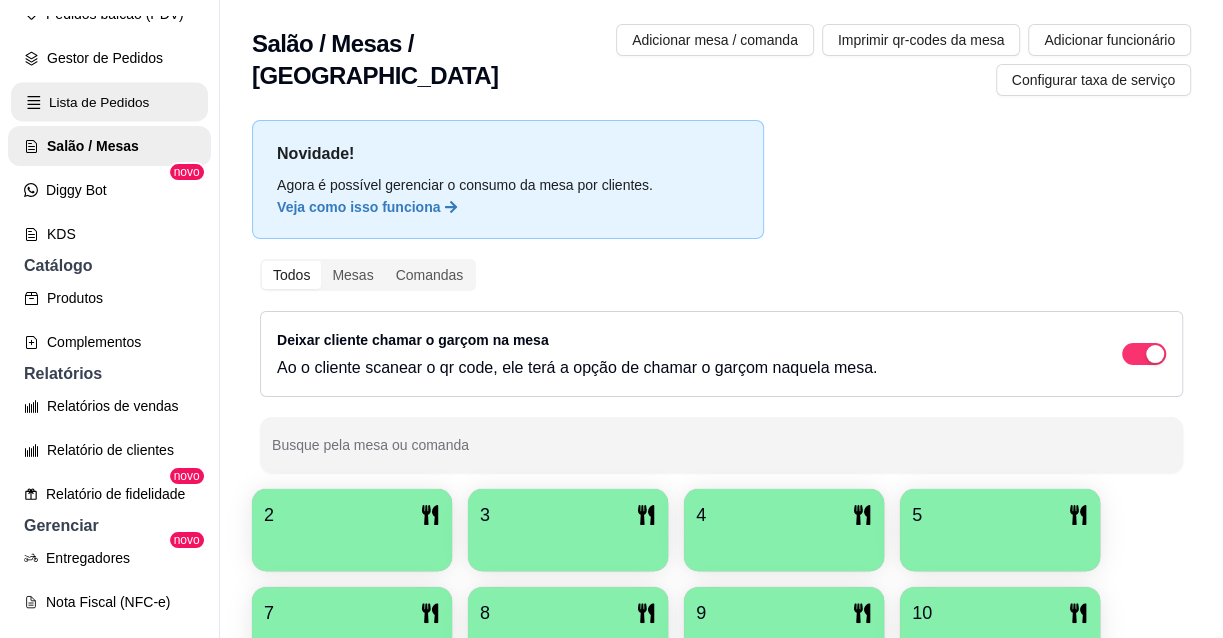 click on "Lista de Pedidos" at bounding box center [109, 102] 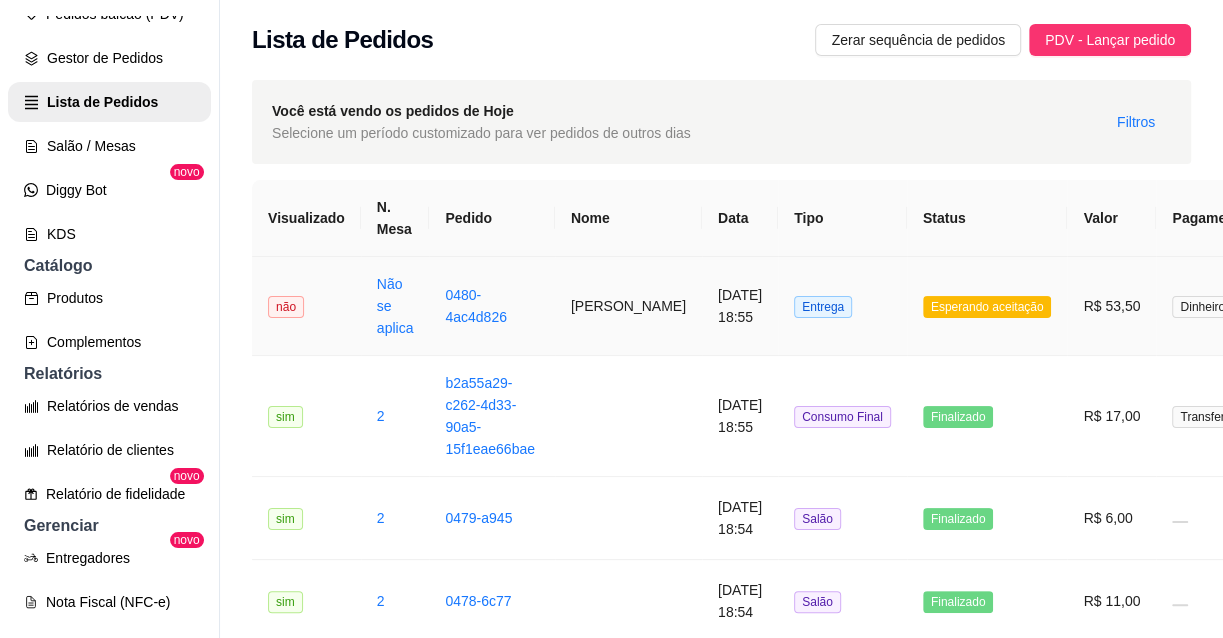 click on "Entrega" at bounding box center [842, 306] 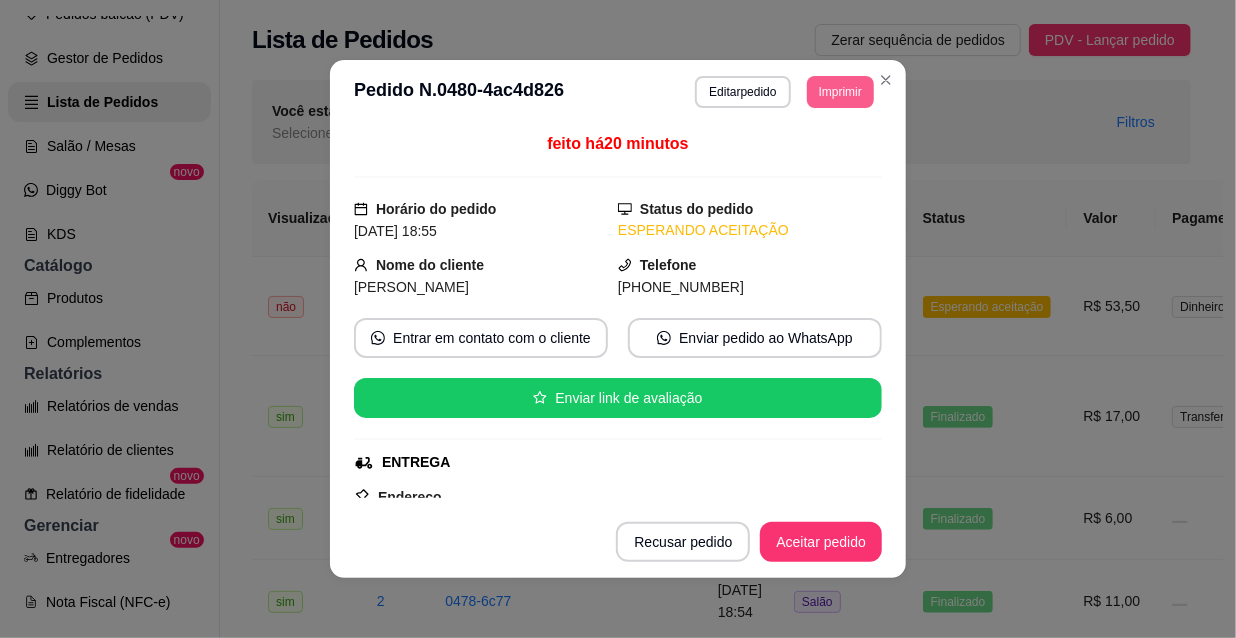 click on "Imprimir" at bounding box center (840, 92) 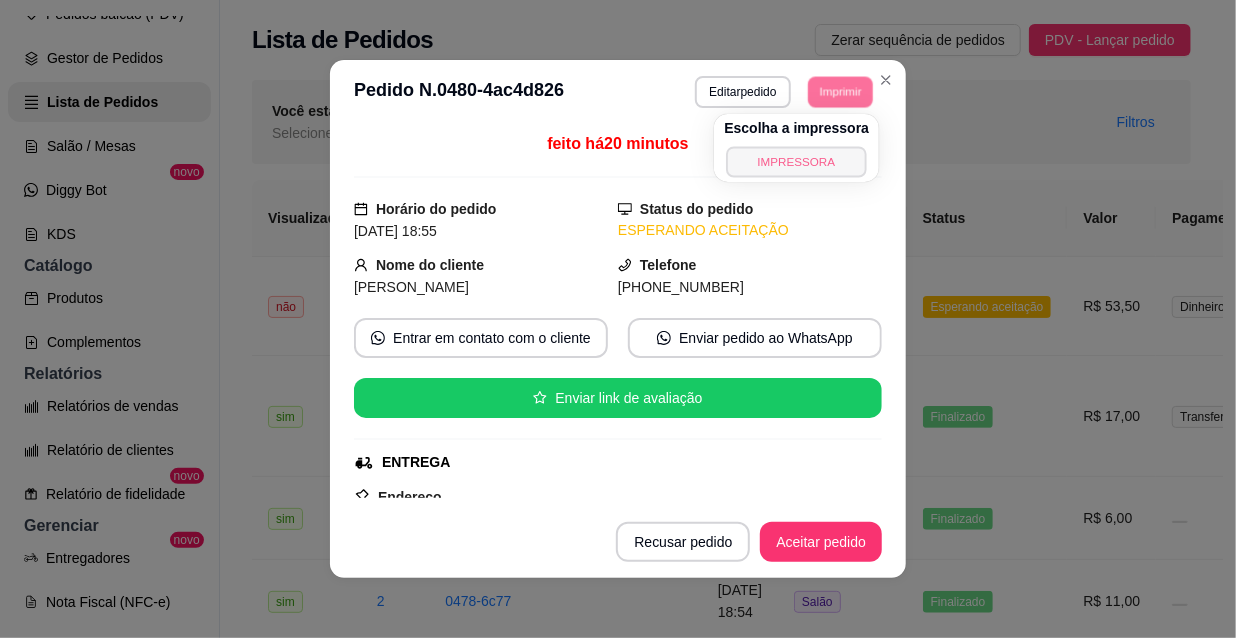 click on "IMPRESSORA" at bounding box center [797, 161] 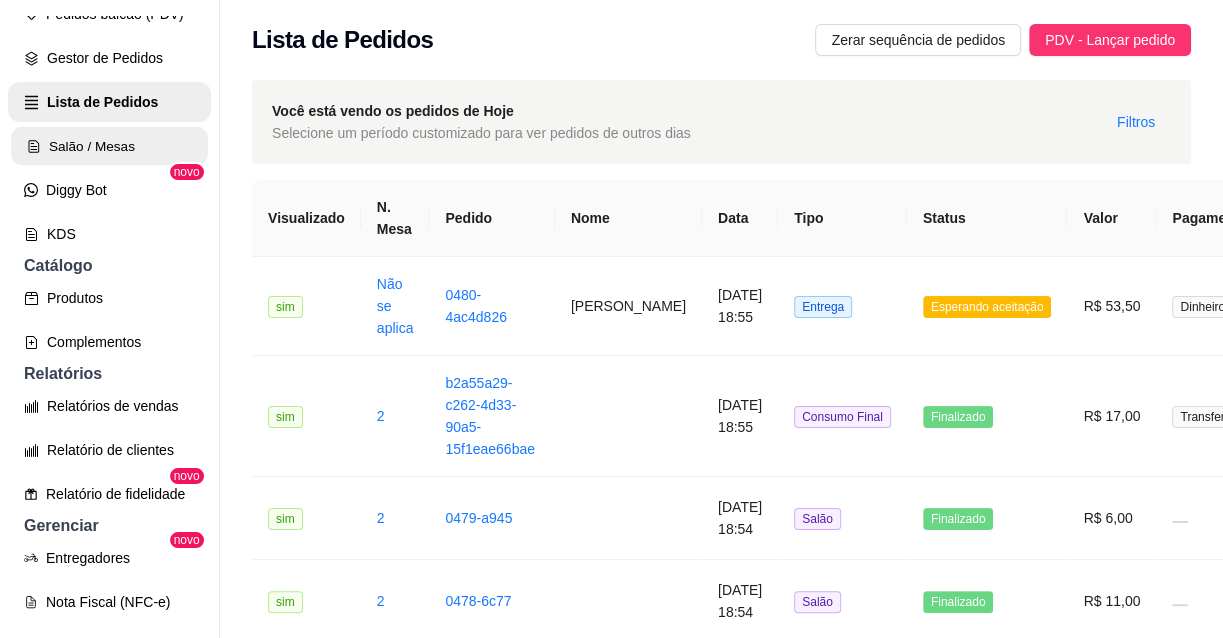 click on "Salão / Mesas" at bounding box center (109, 146) 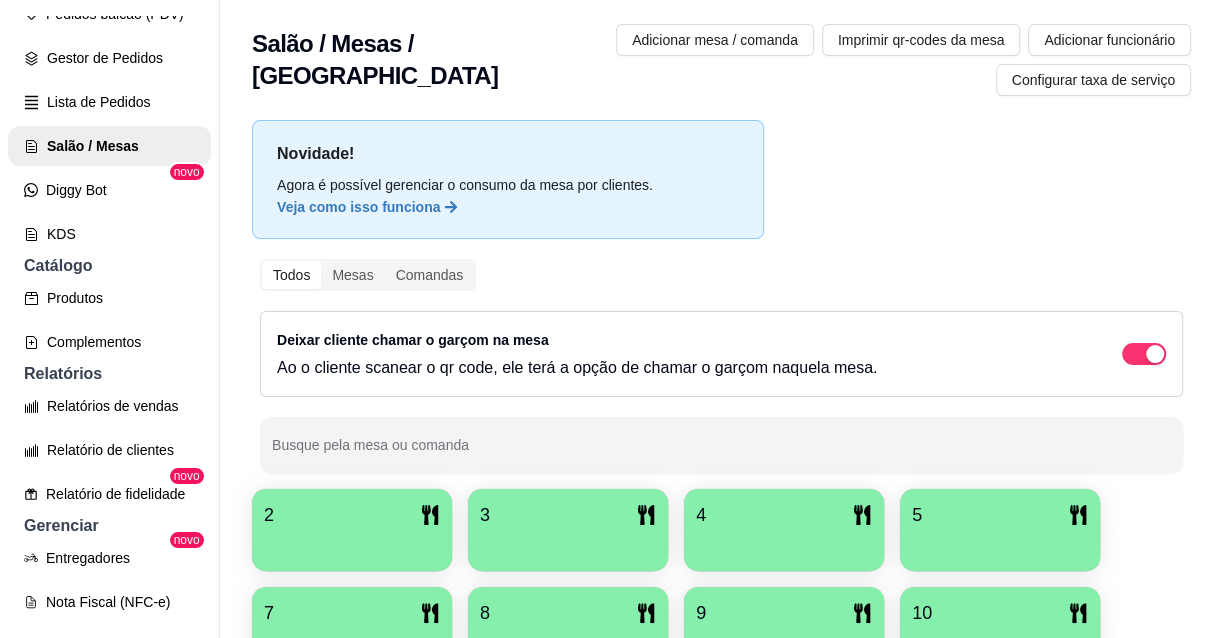 click on "2" at bounding box center (352, 515) 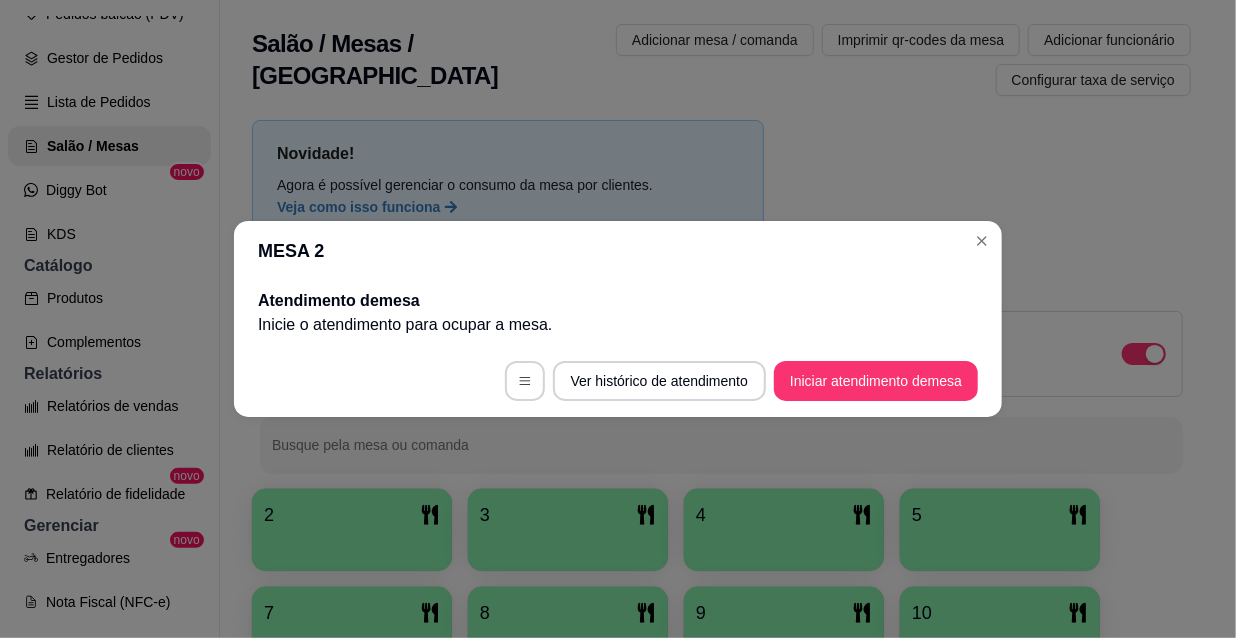 click on "Ver histórico de atendimento Iniciar atendimento de  mesa" at bounding box center (618, 381) 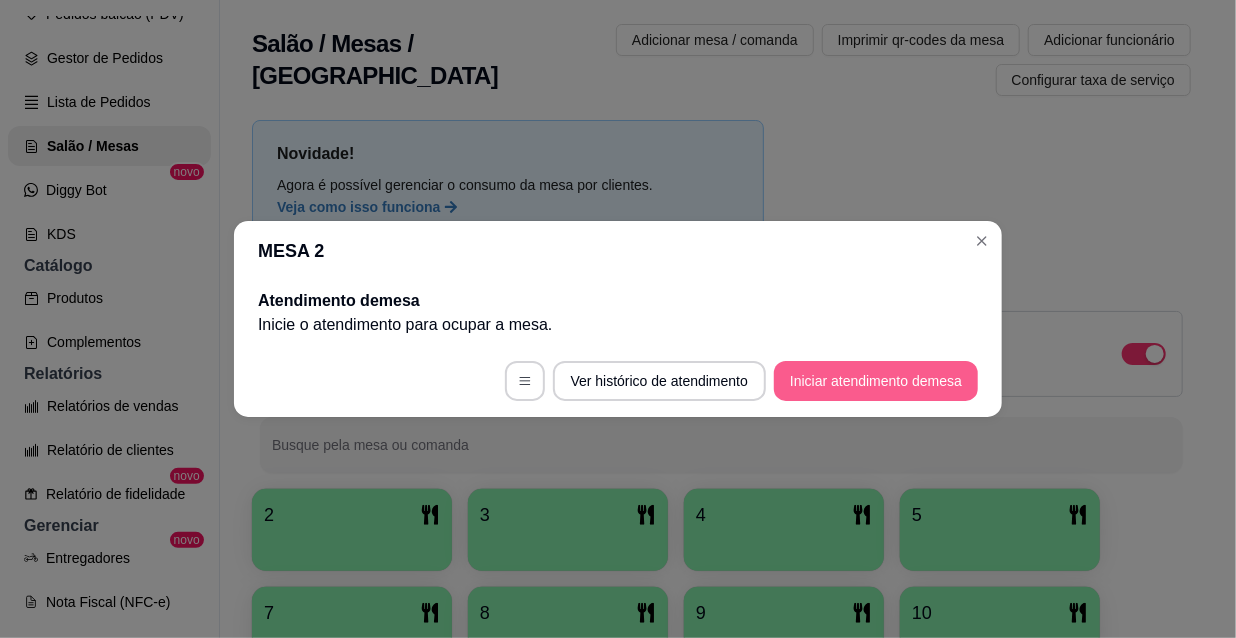 click on "Iniciar atendimento de  mesa" at bounding box center [876, 381] 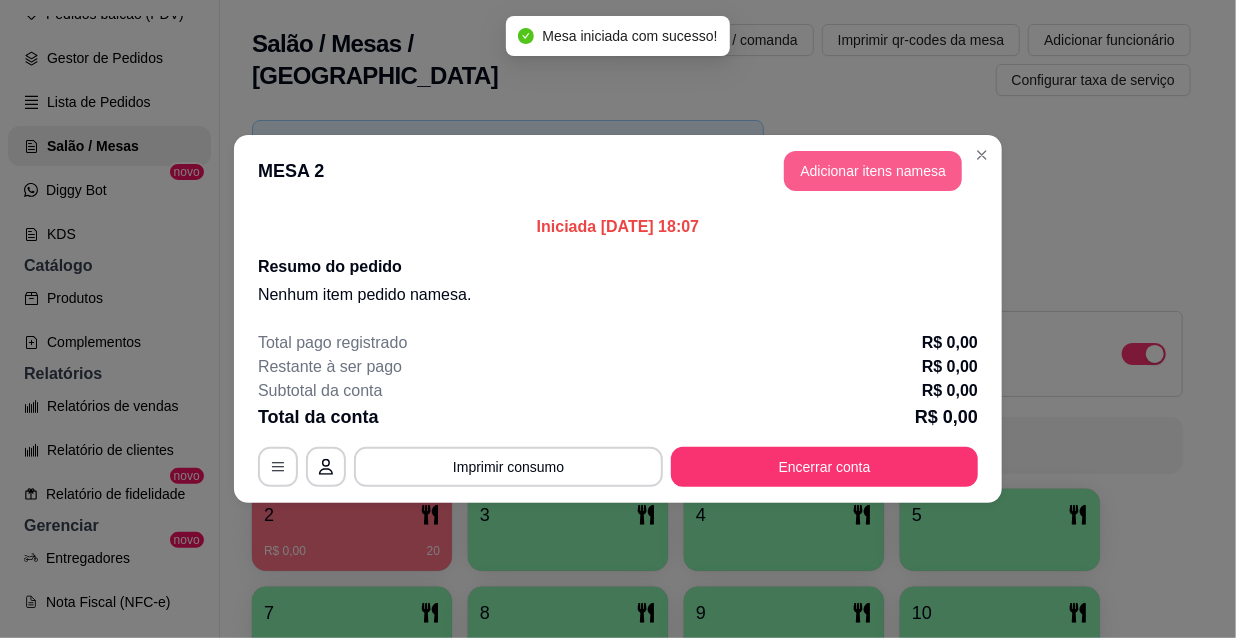 click on "Adicionar itens na  mesa" at bounding box center [873, 171] 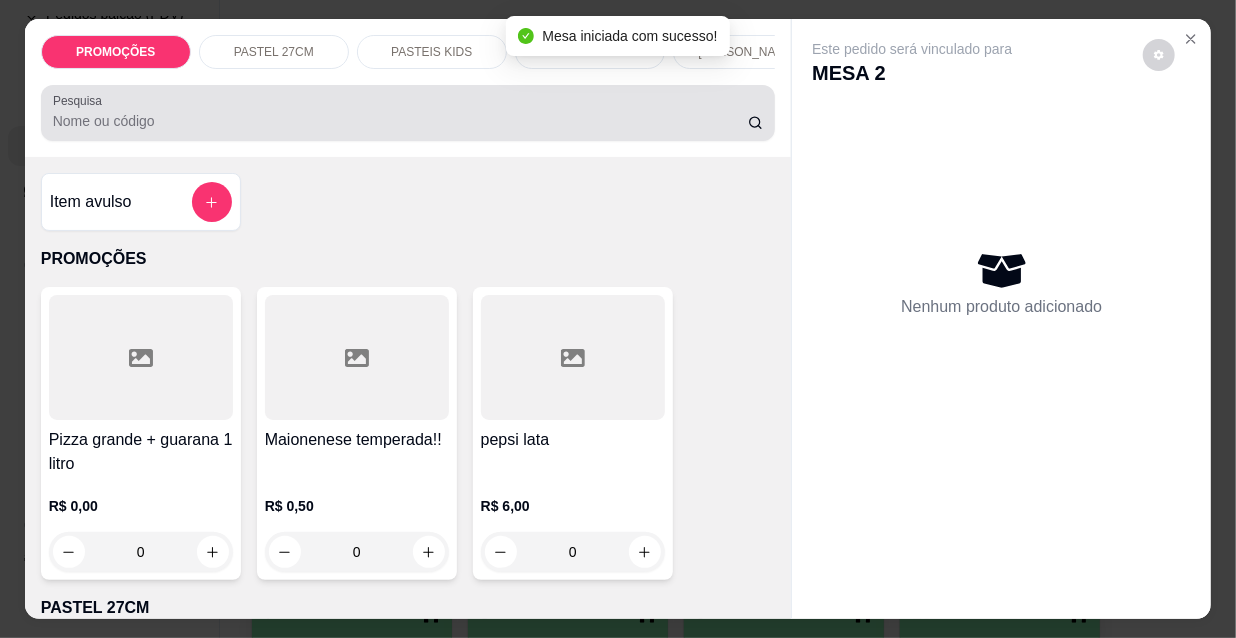 click at bounding box center (408, 113) 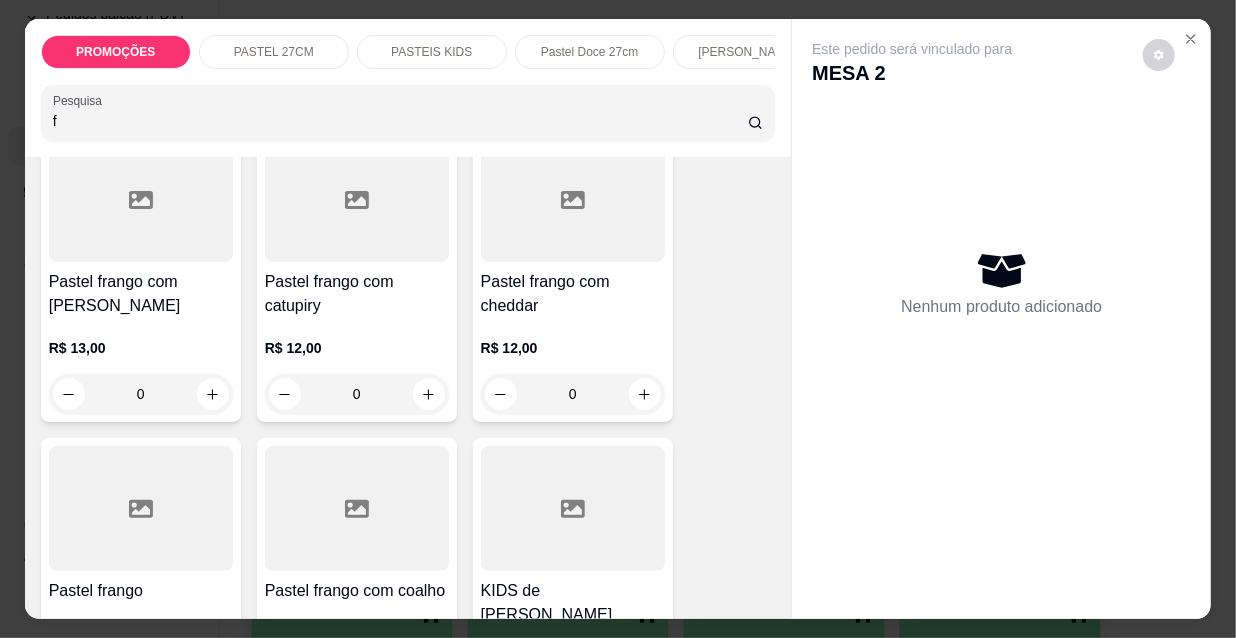 scroll, scrollTop: 181, scrollLeft: 0, axis: vertical 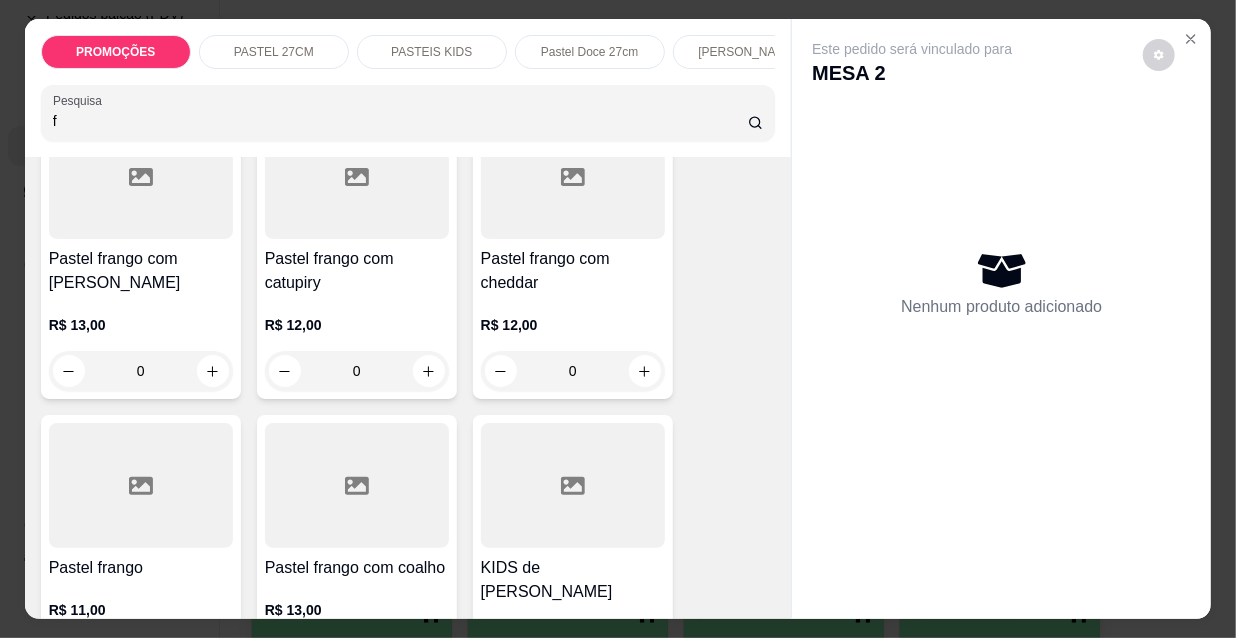 type on "f" 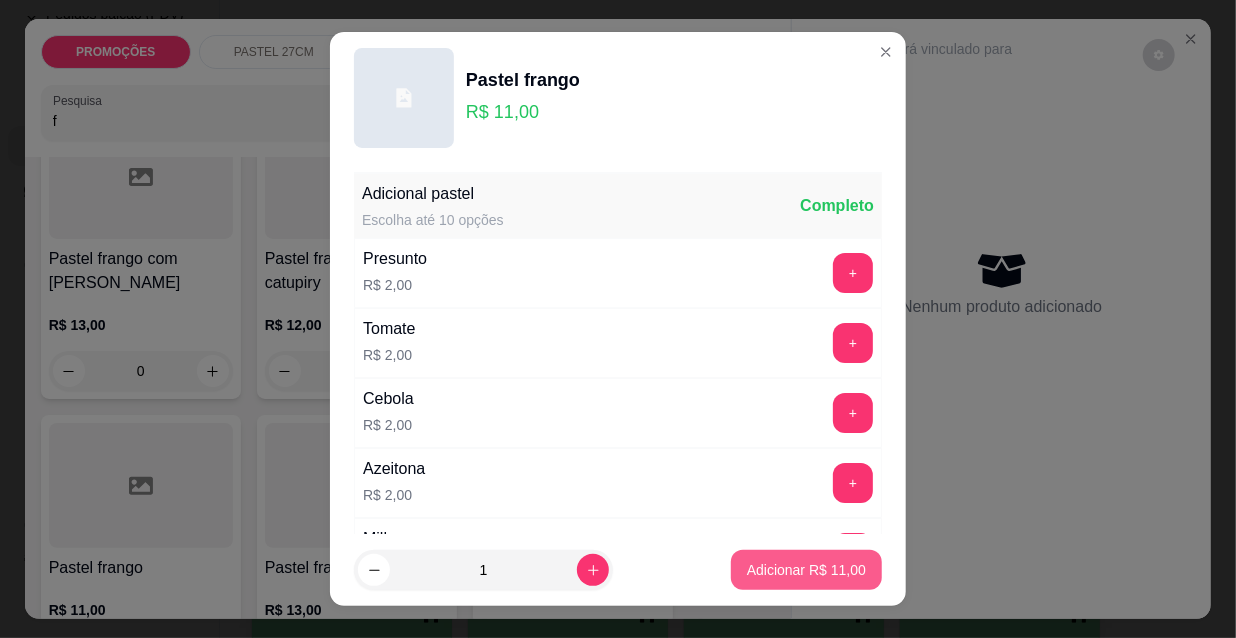 click on "Adicionar   R$ 11,00" at bounding box center (806, 570) 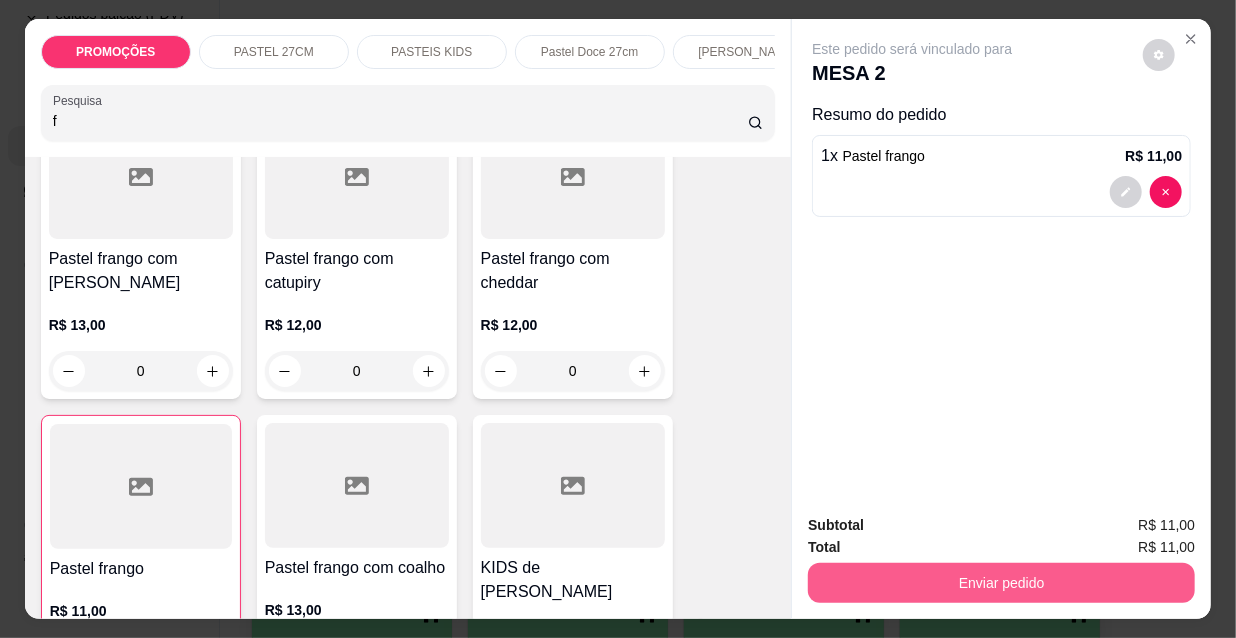 click on "Enviar pedido" at bounding box center [1001, 583] 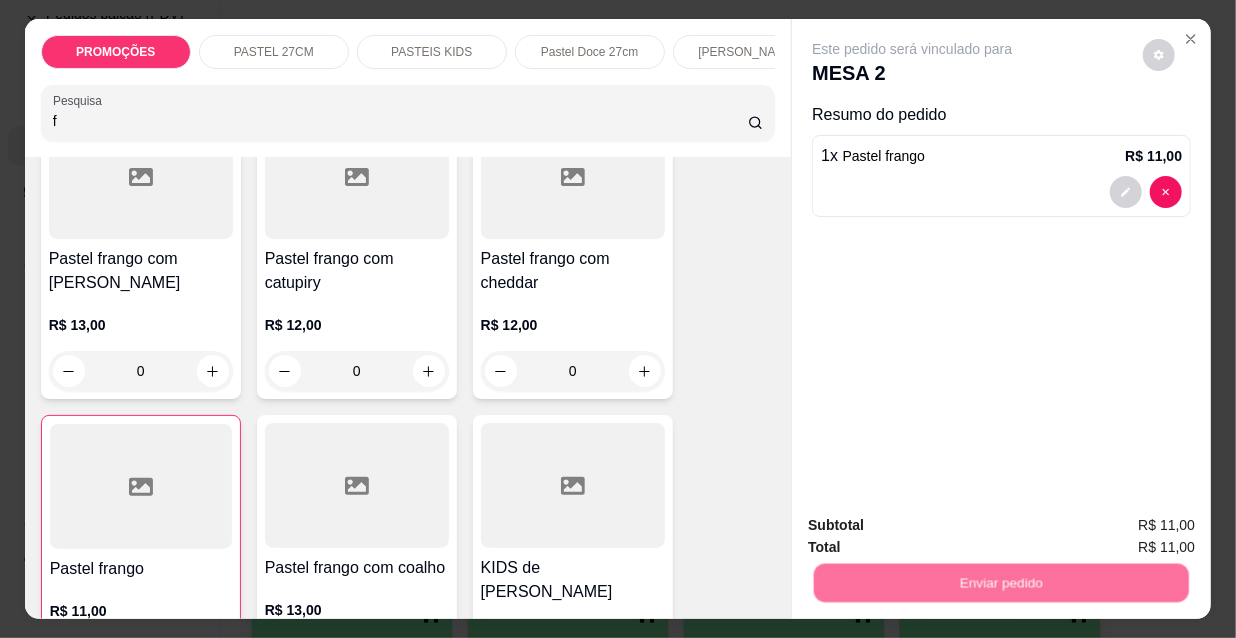 click on "Não registrar e enviar pedido" at bounding box center (937, 527) 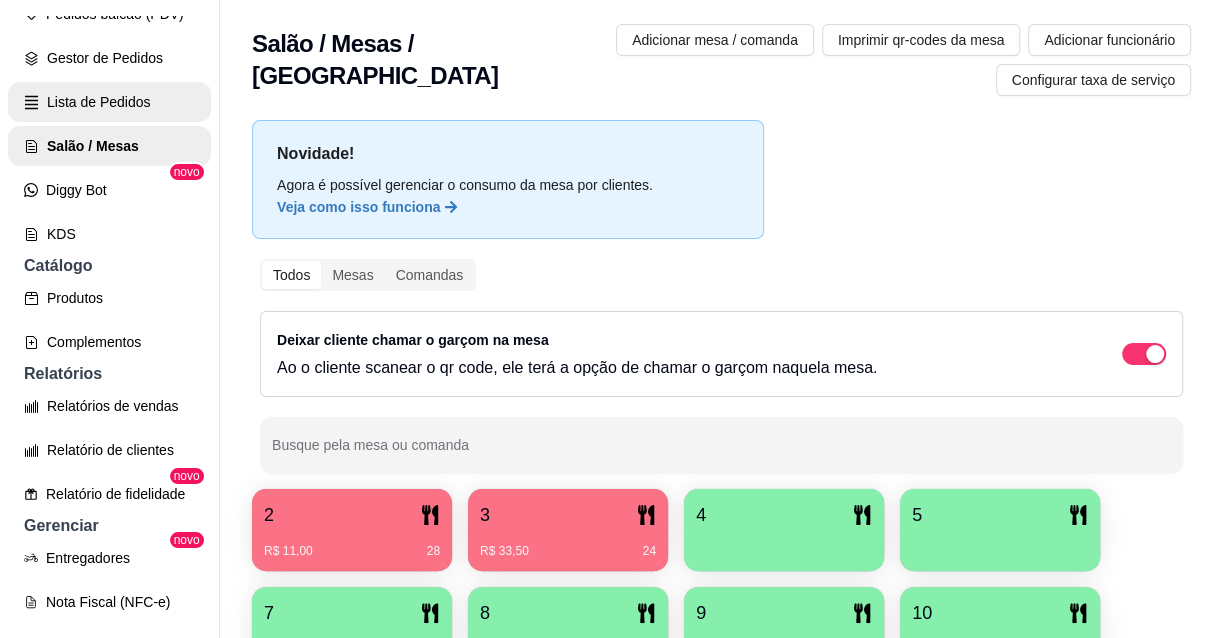click on "Lista de Pedidos" at bounding box center (109, 102) 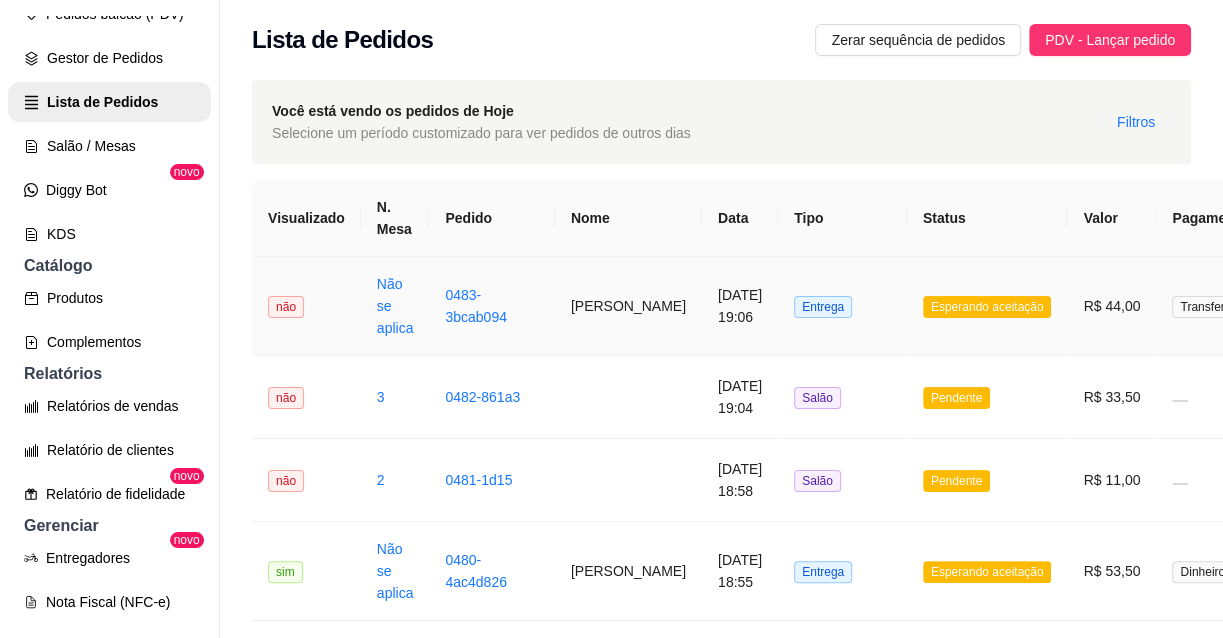 click on "Entrega" at bounding box center [842, 306] 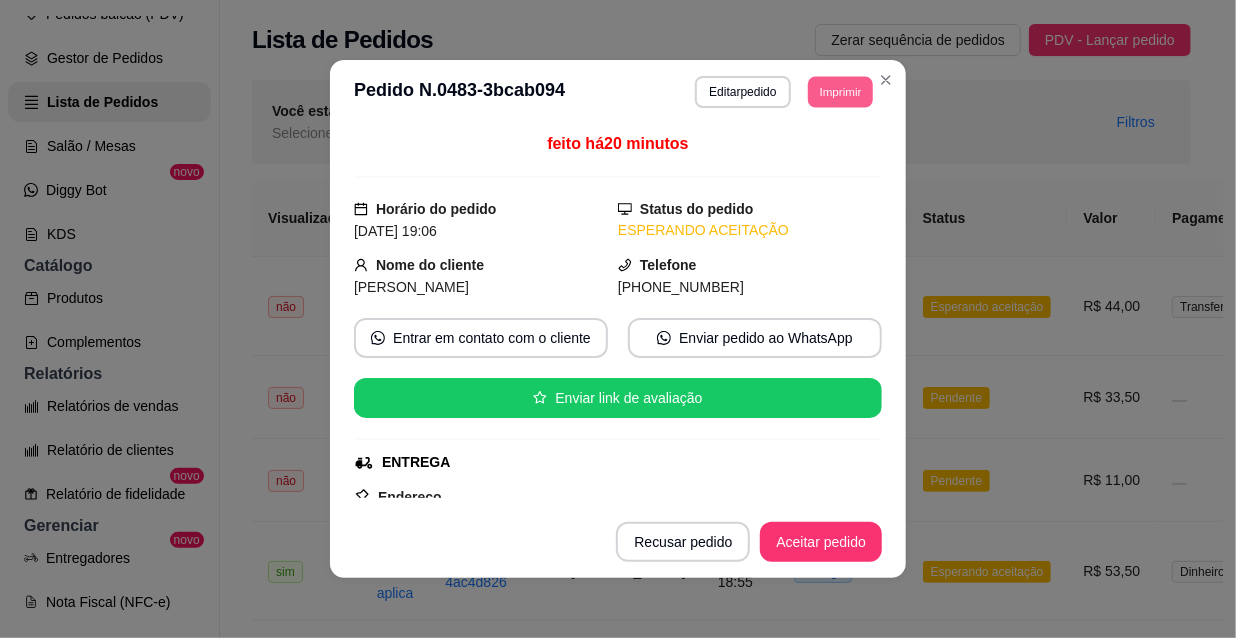 click on "Imprimir" at bounding box center [840, 91] 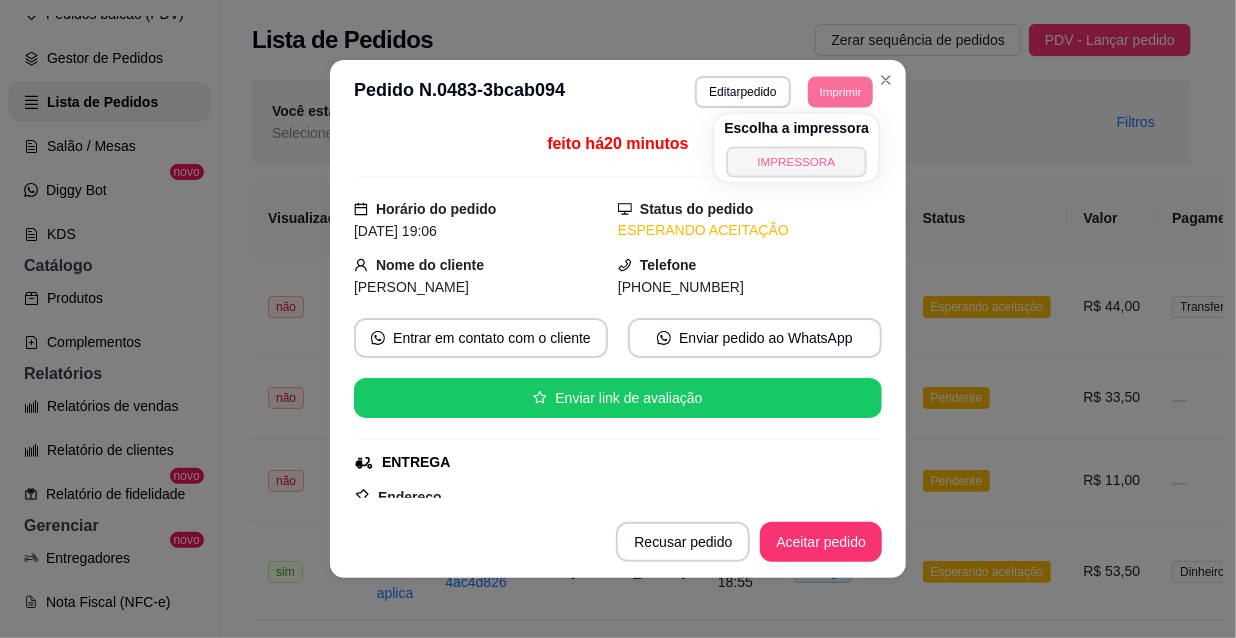 click on "IMPRESSORA" at bounding box center [797, 161] 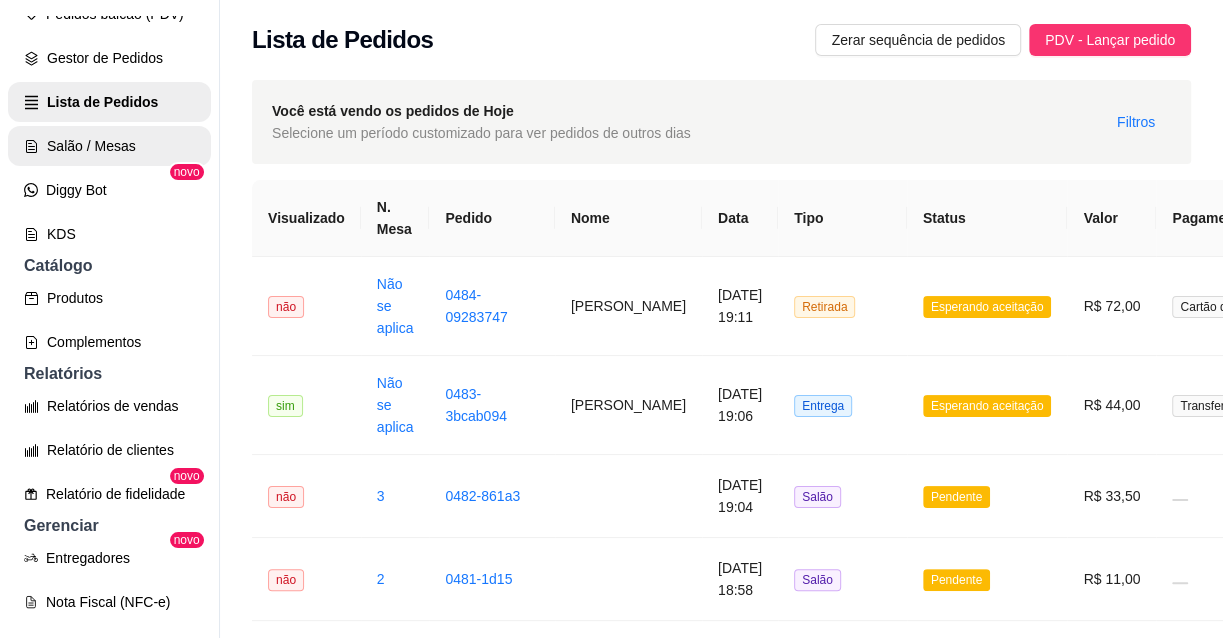 click on "Salão / Mesas" at bounding box center [109, 146] 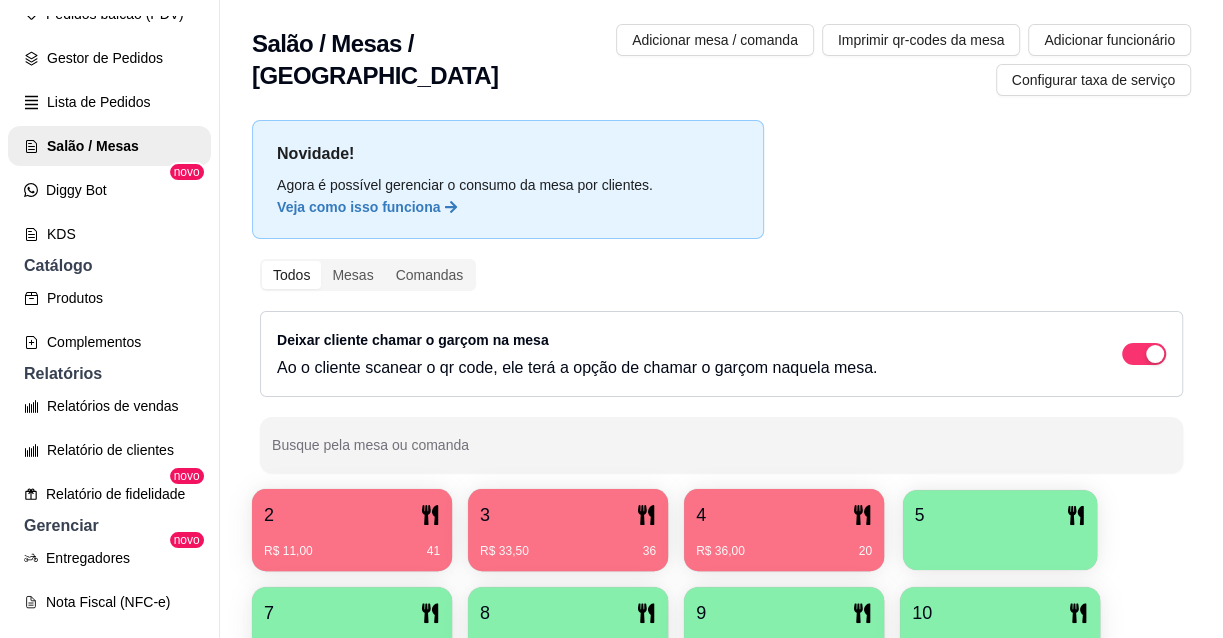 click on "5" at bounding box center [1000, 515] 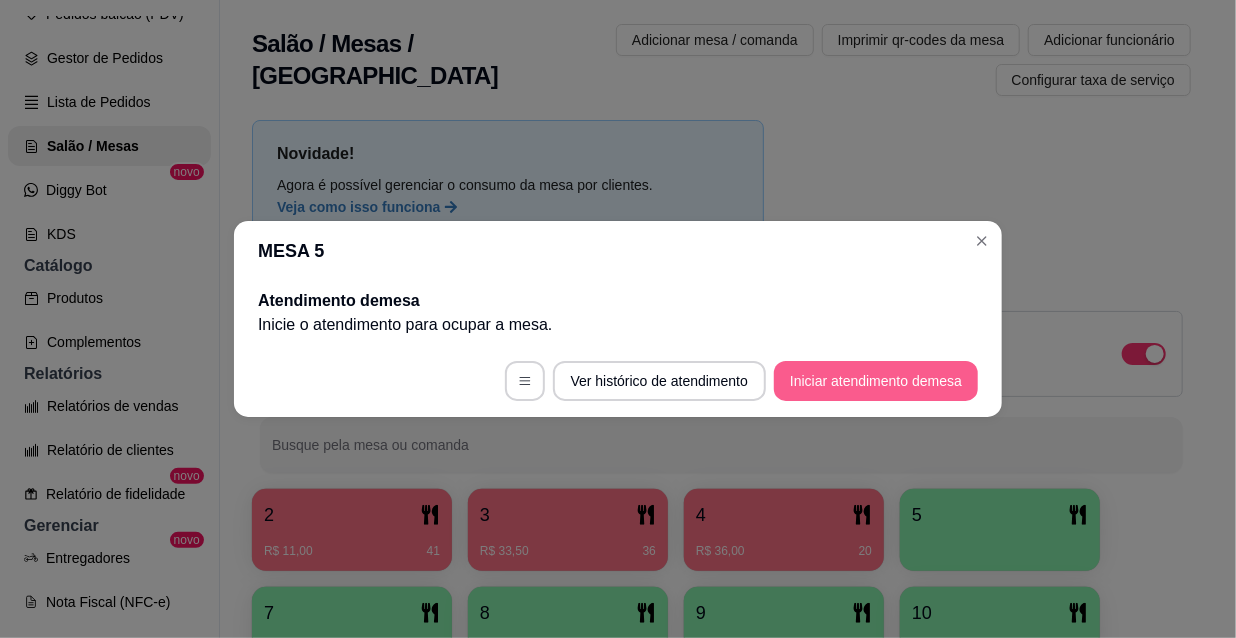 click on "Iniciar atendimento de  mesa" at bounding box center (876, 381) 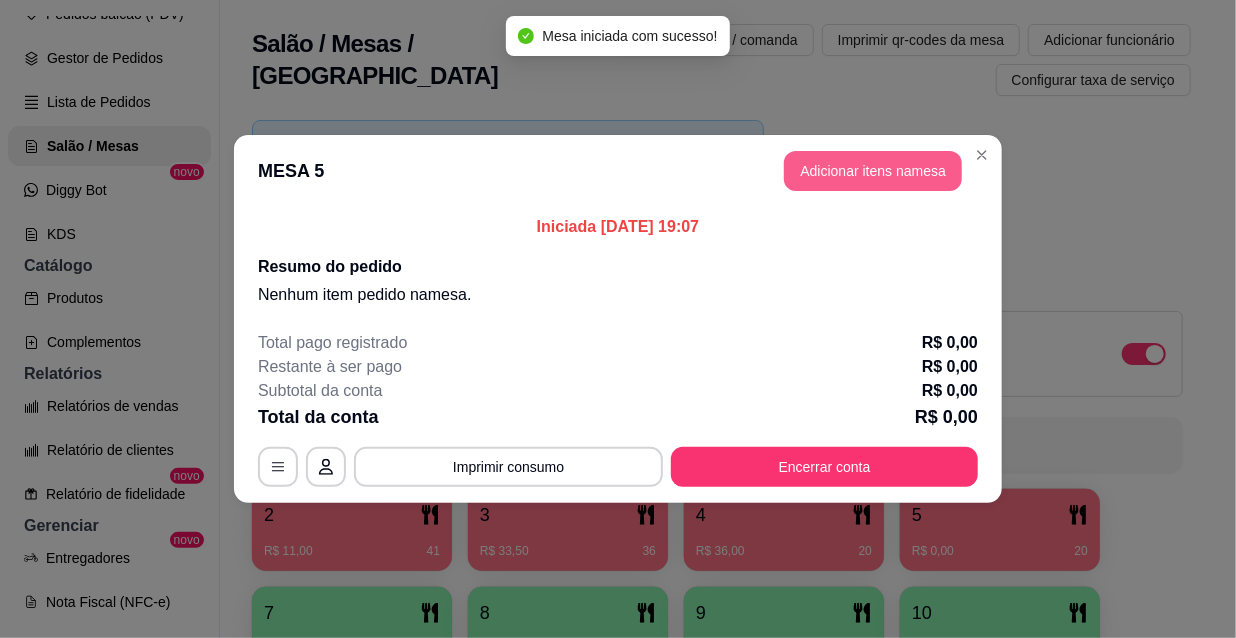 click on "Adicionar itens na  mesa" at bounding box center (873, 171) 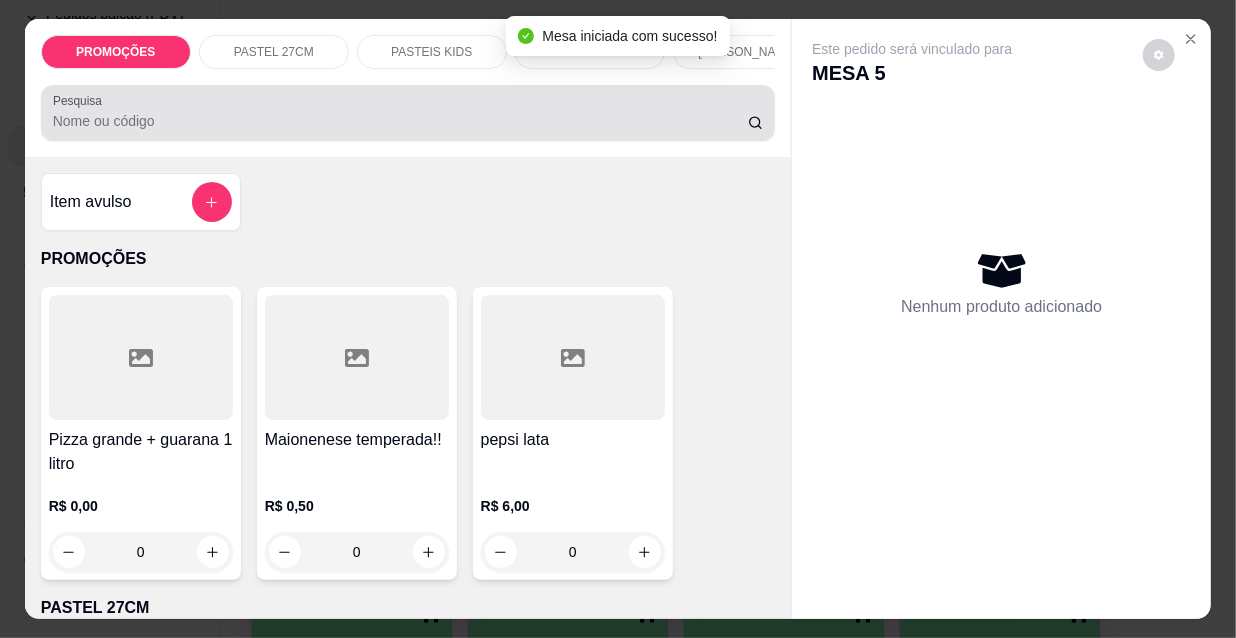 click at bounding box center (408, 113) 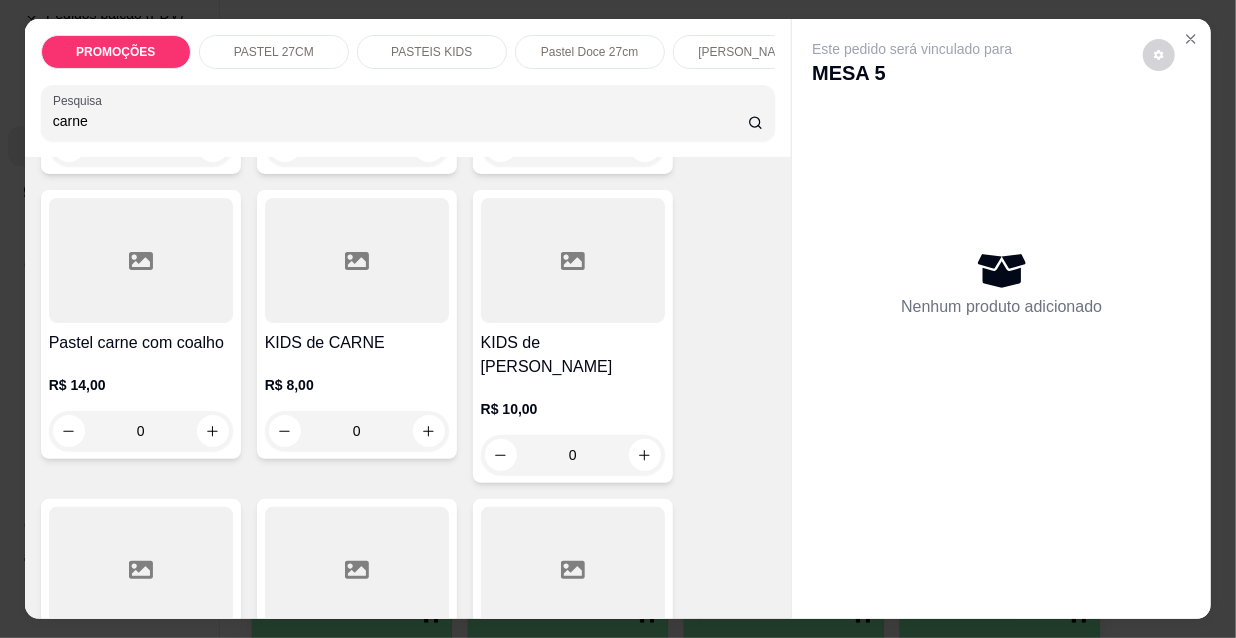 scroll, scrollTop: 1090, scrollLeft: 0, axis: vertical 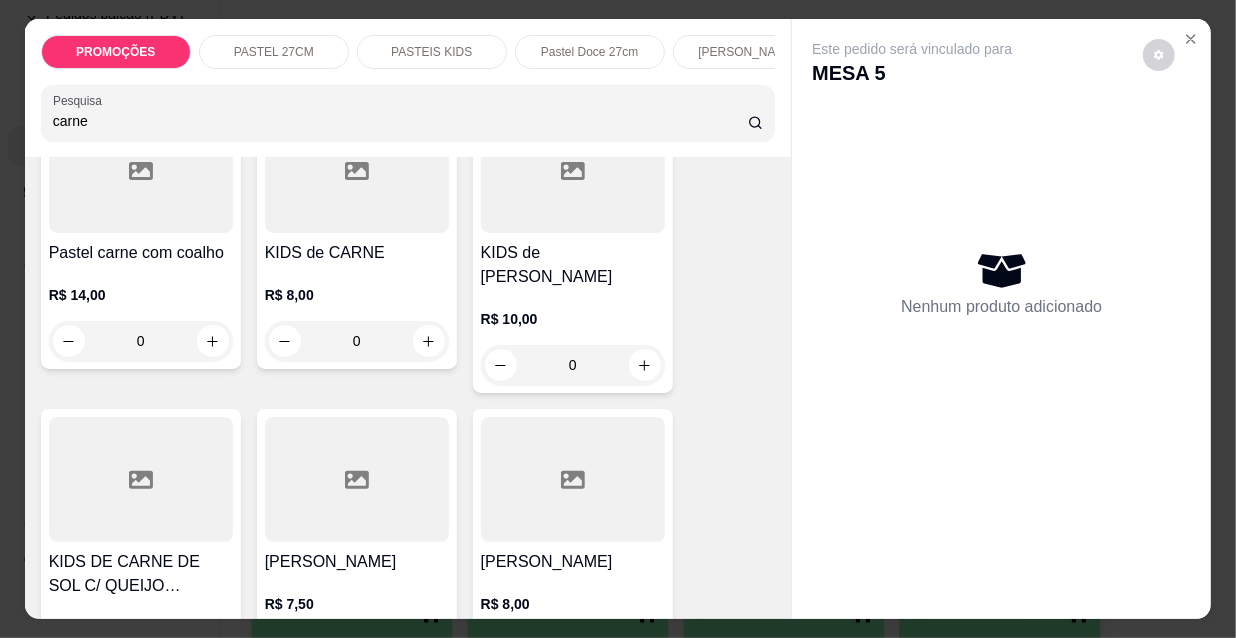 type on "carne" 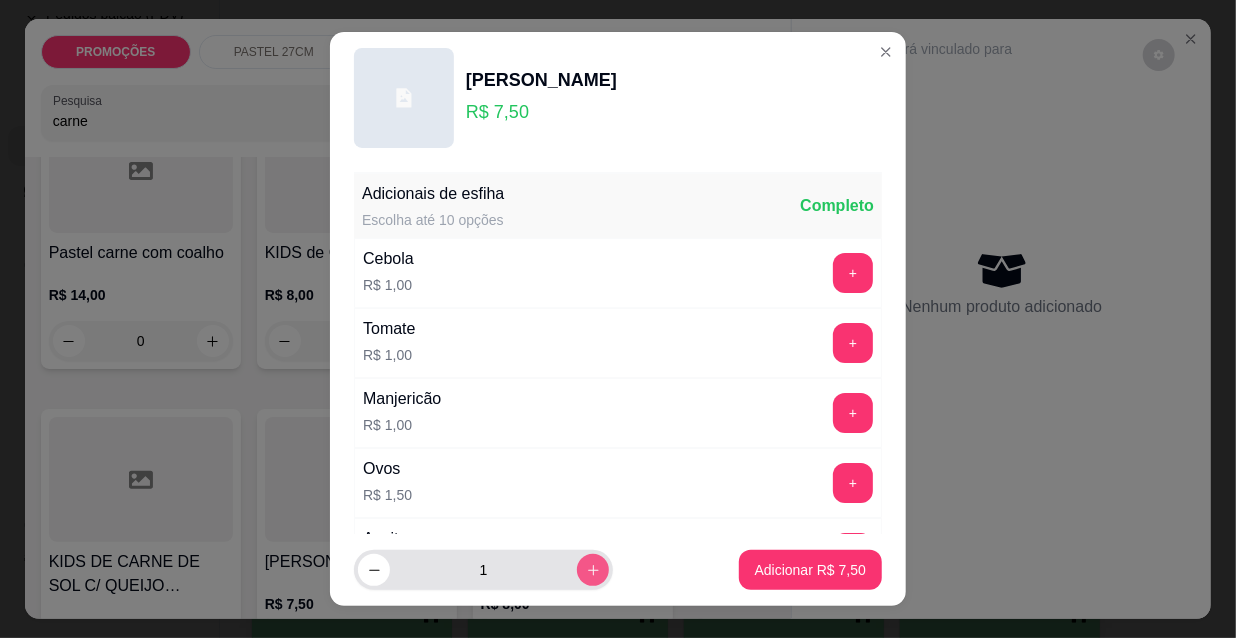 click 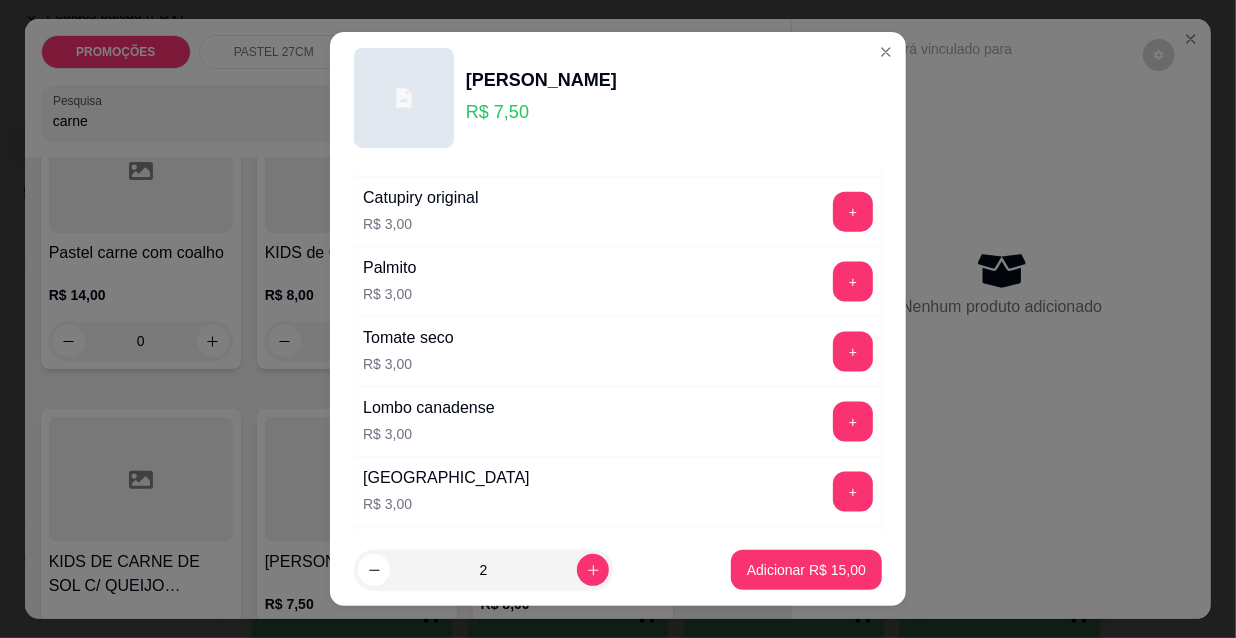 scroll, scrollTop: 1661, scrollLeft: 0, axis: vertical 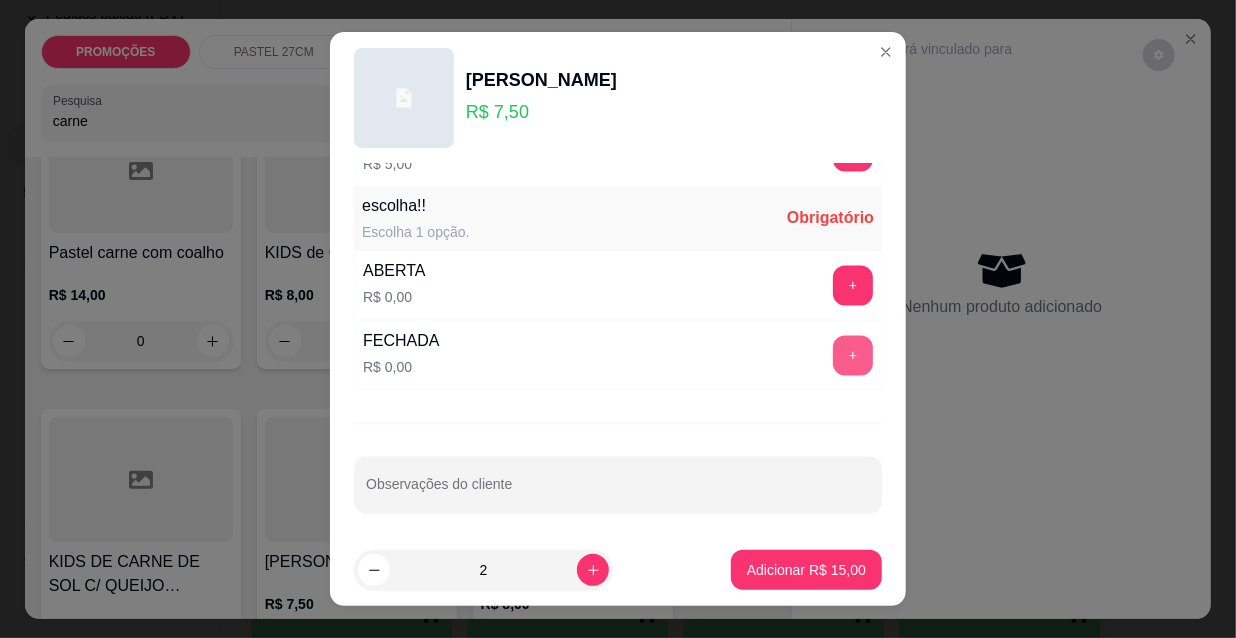 click on "+" at bounding box center [853, 356] 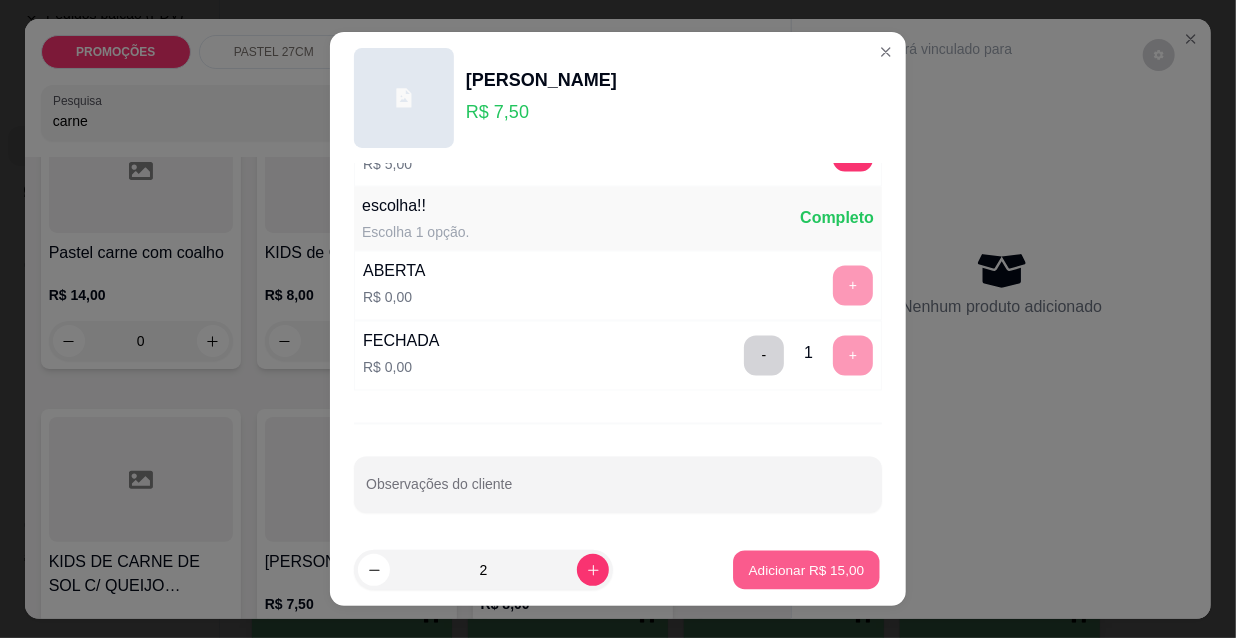 click on "Adicionar   R$ 15,00" at bounding box center (807, 569) 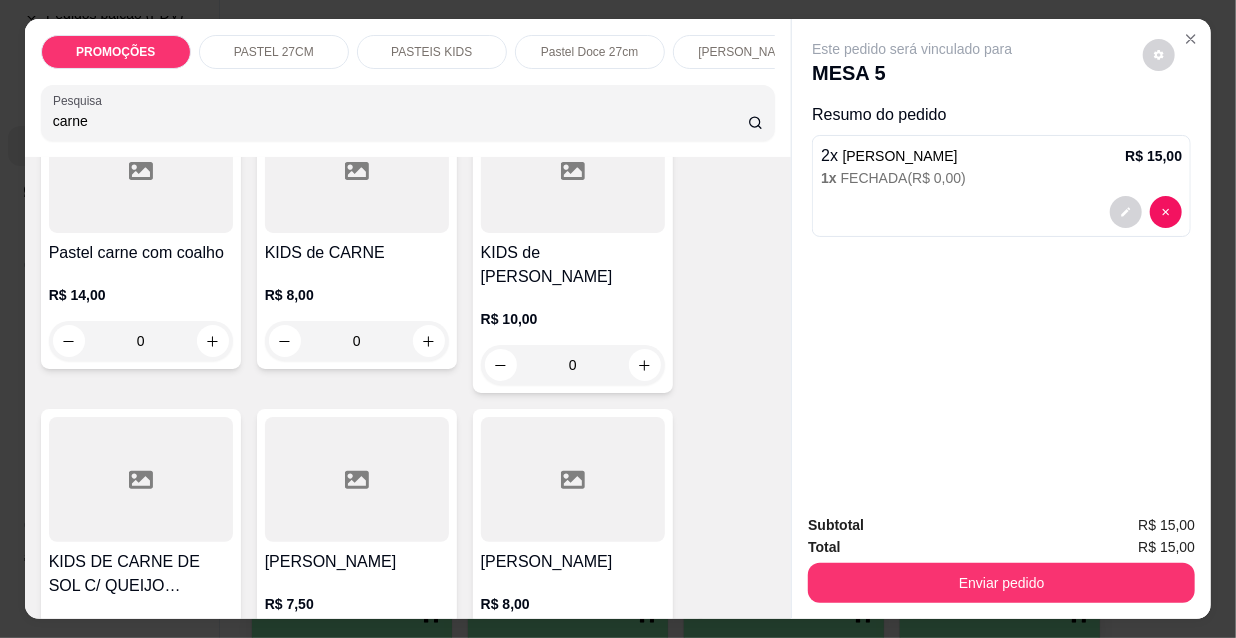 drag, startPoint x: 46, startPoint y: 126, endPoint x: 12, endPoint y: 121, distance: 34.36568 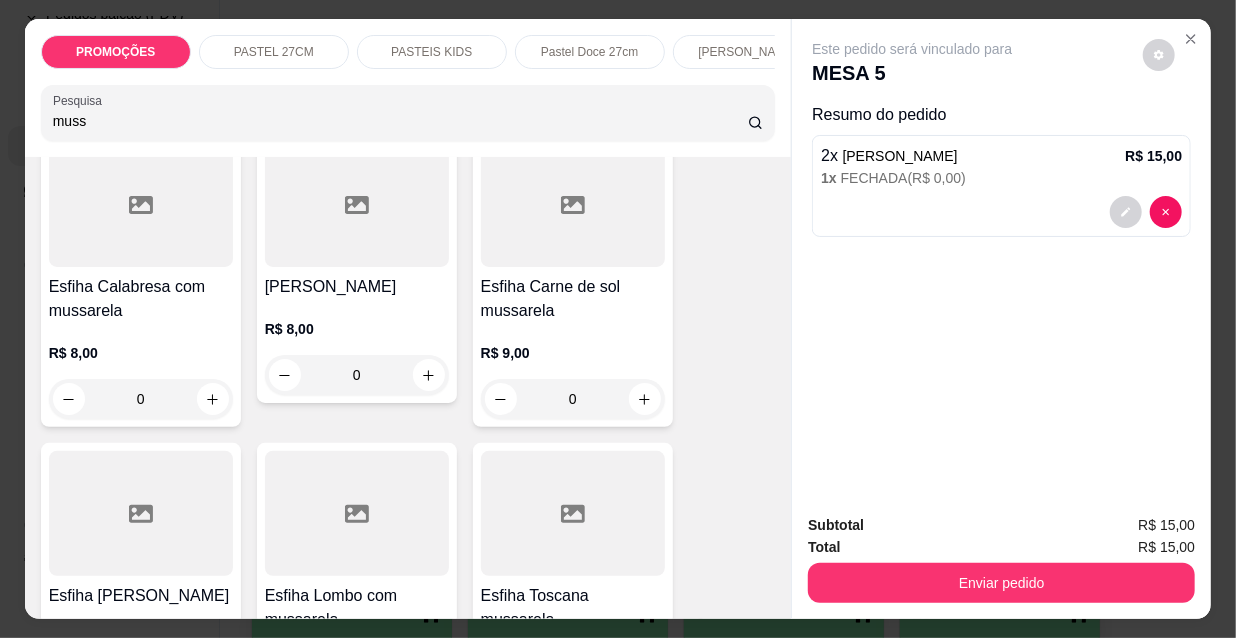 scroll, scrollTop: 1378, scrollLeft: 0, axis: vertical 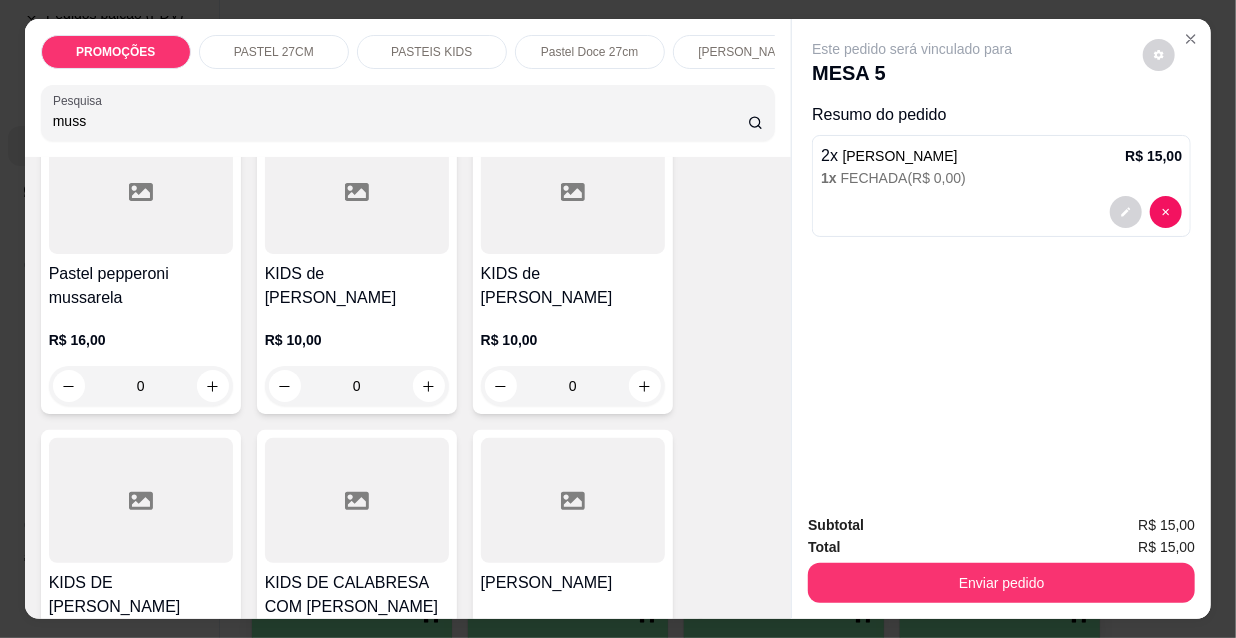 type on "muss" 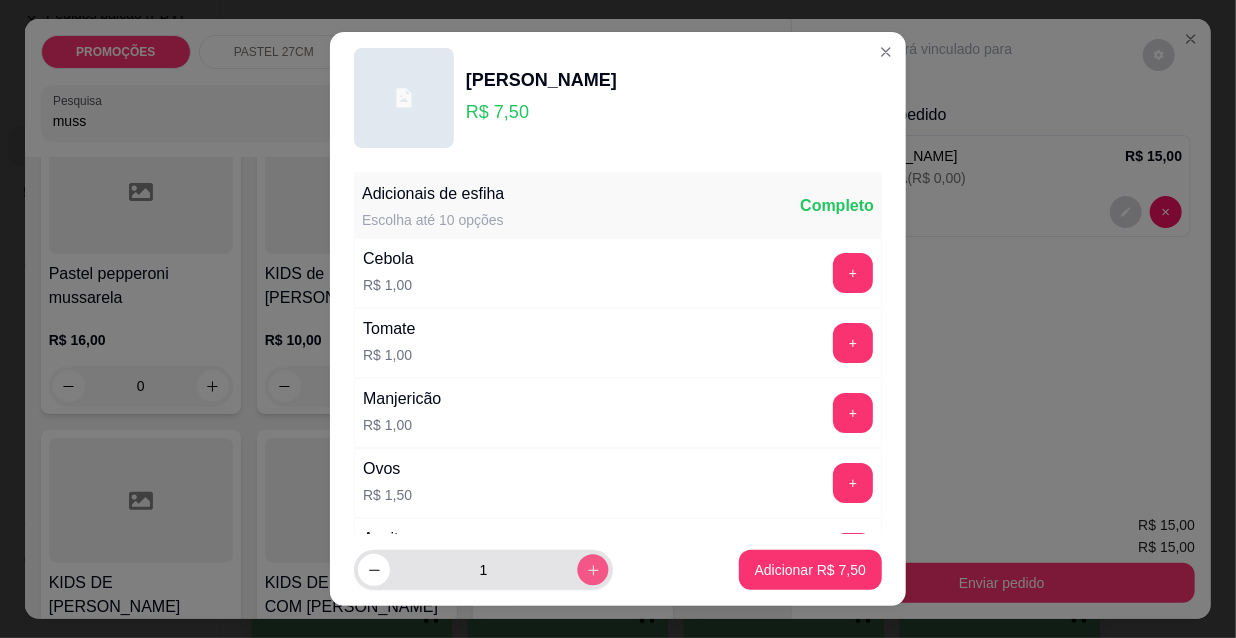 click at bounding box center (592, 570) 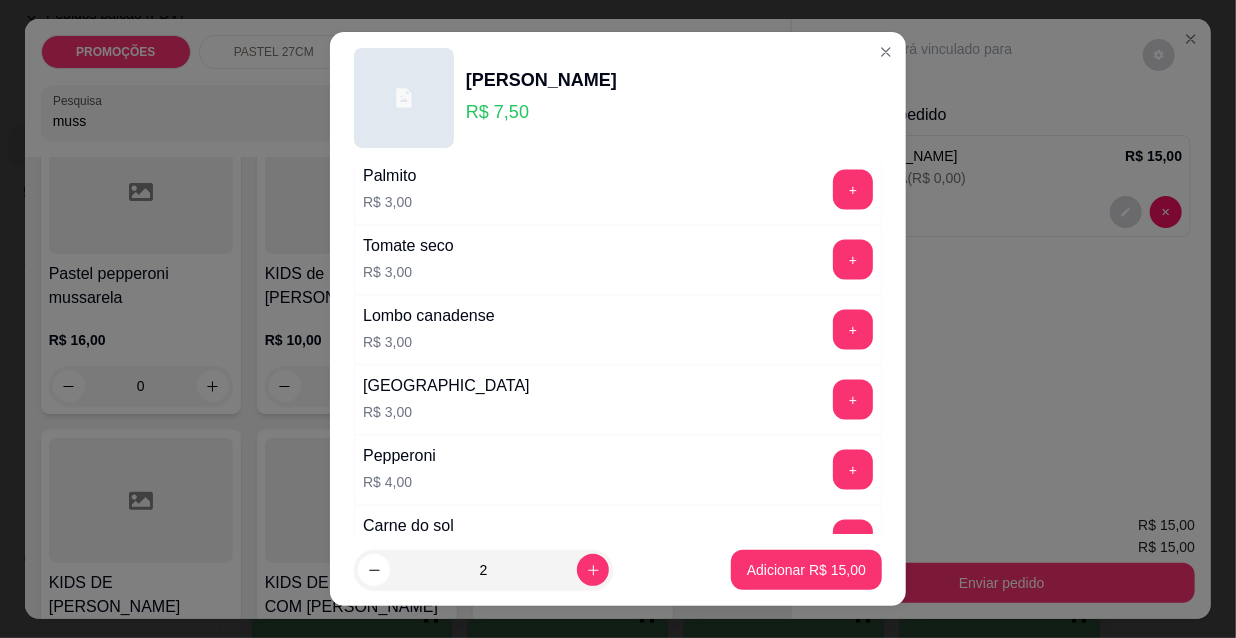 scroll, scrollTop: 1661, scrollLeft: 0, axis: vertical 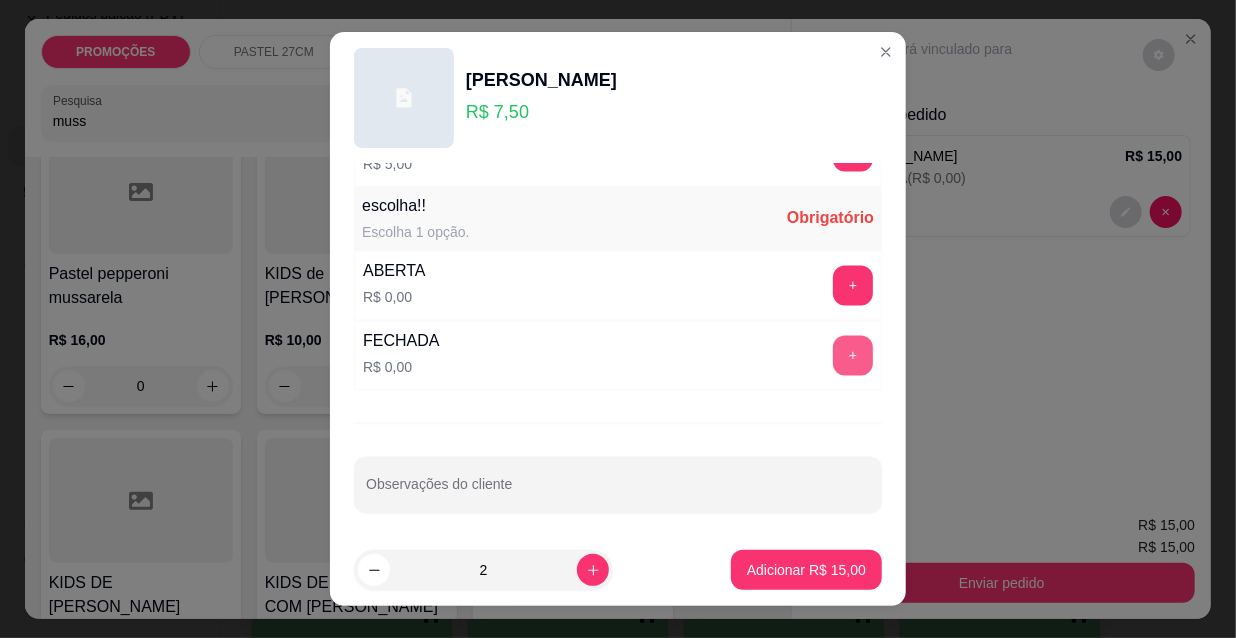 click on "+" at bounding box center (853, 356) 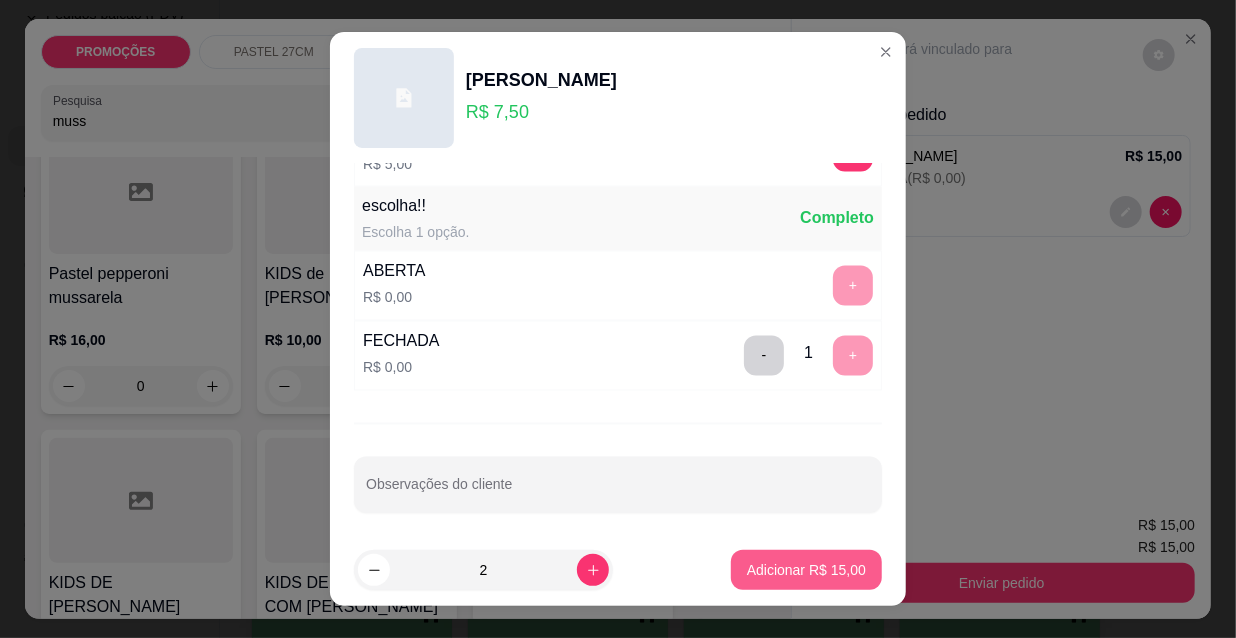 click on "Adicionar   R$ 15,00" at bounding box center [806, 570] 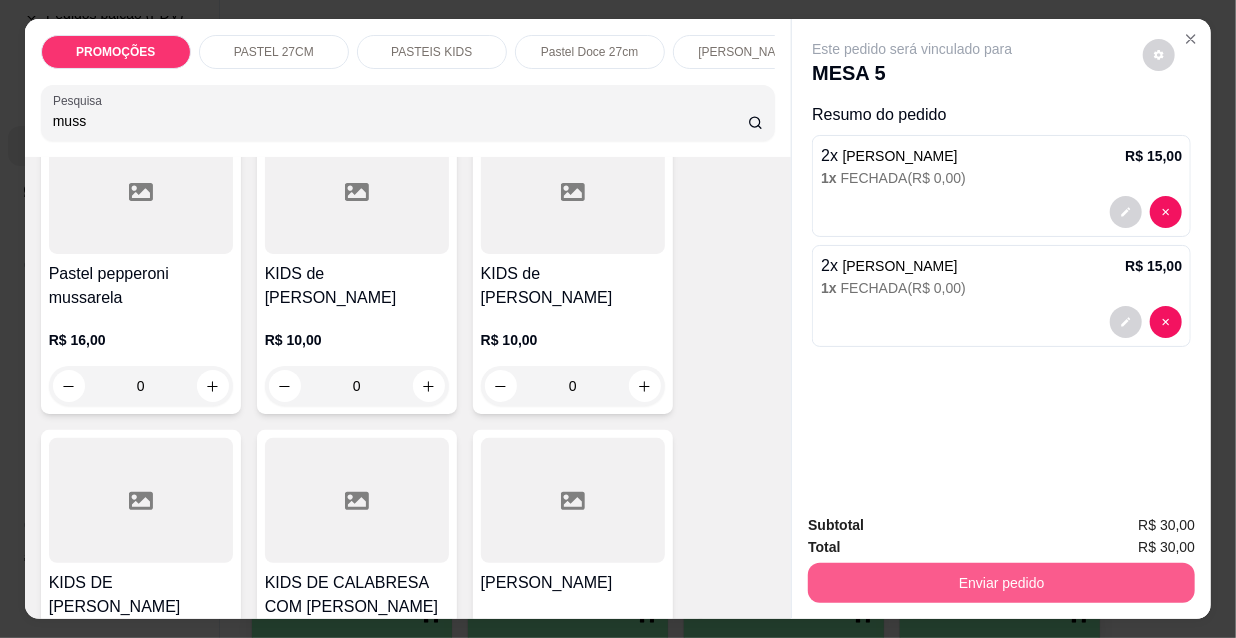click on "Enviar pedido" at bounding box center [1001, 583] 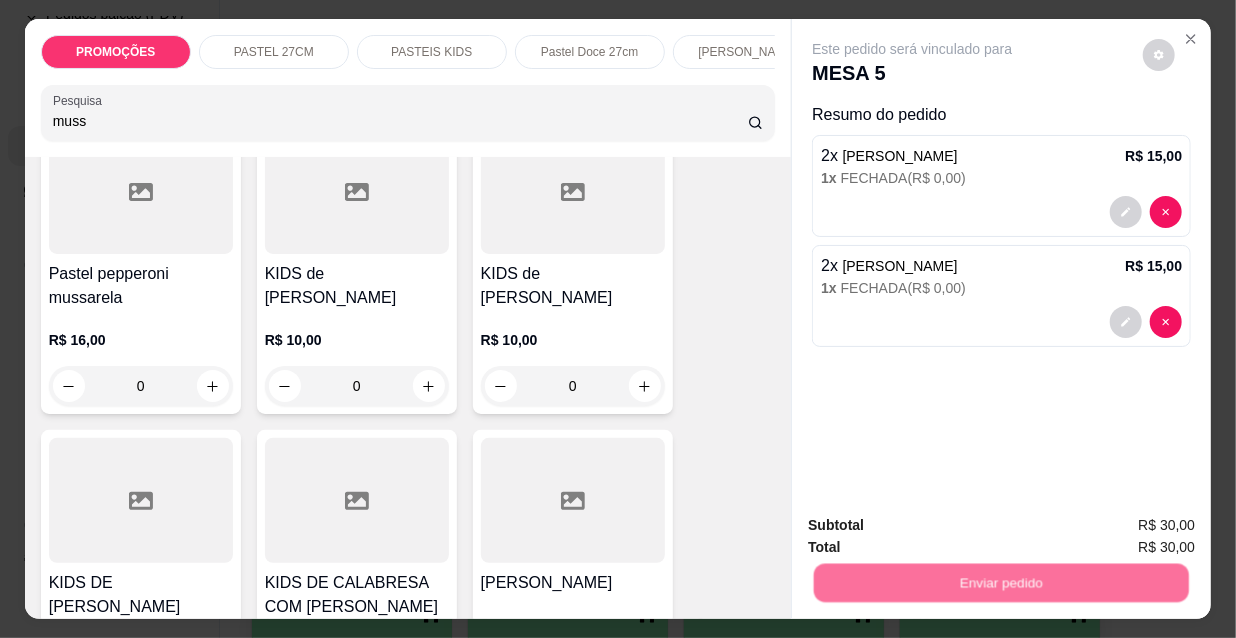 click on "Não registrar e enviar pedido" at bounding box center [937, 527] 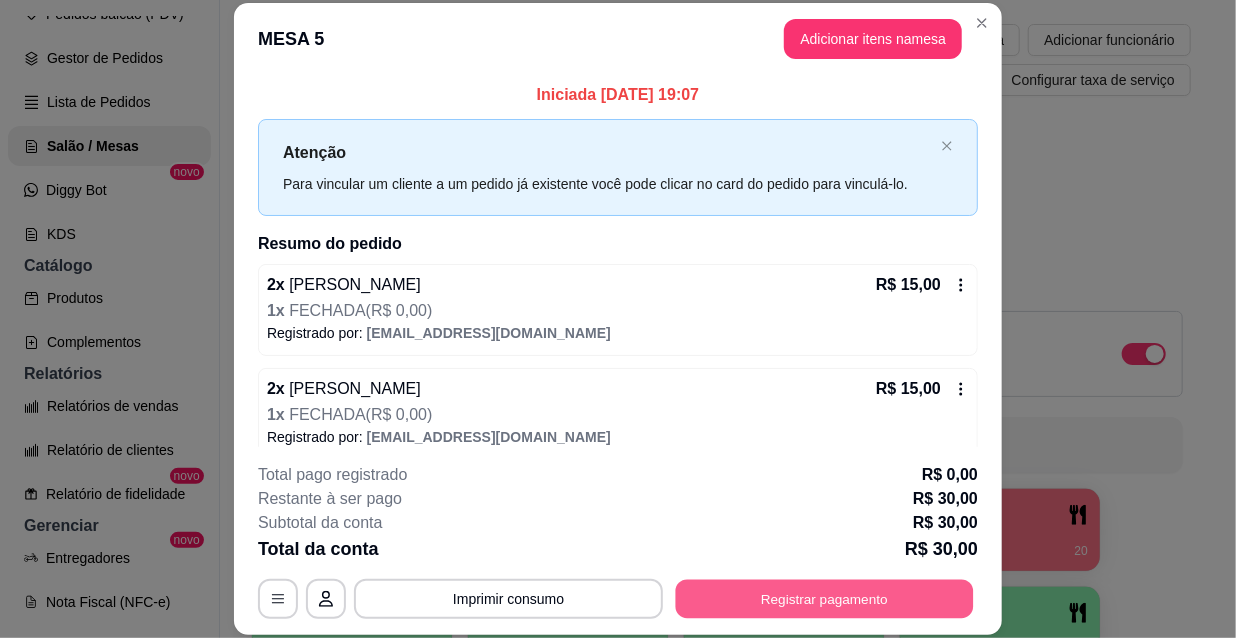 click on "Registrar pagamento" at bounding box center (825, 598) 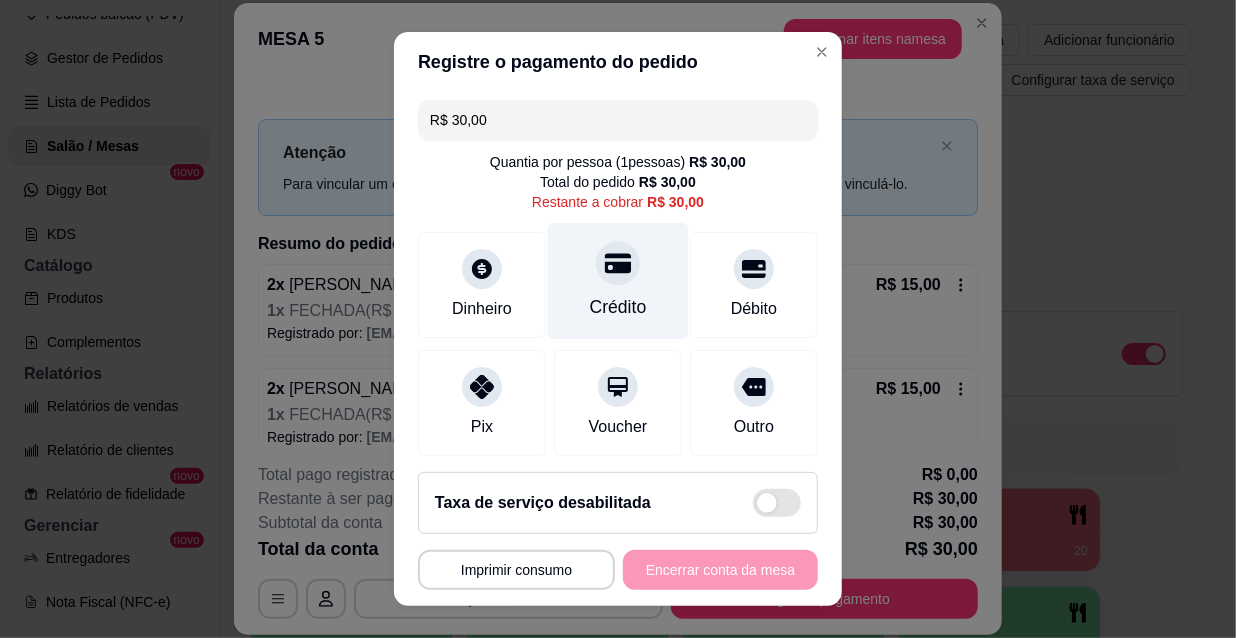 click 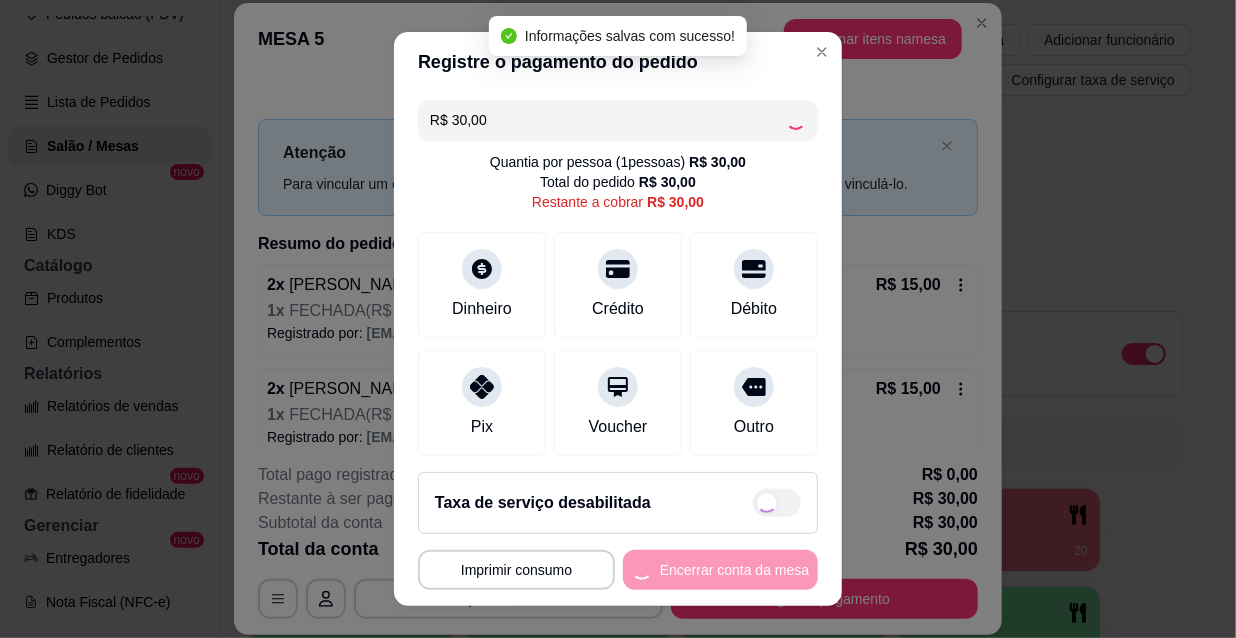 type on "R$ 0,00" 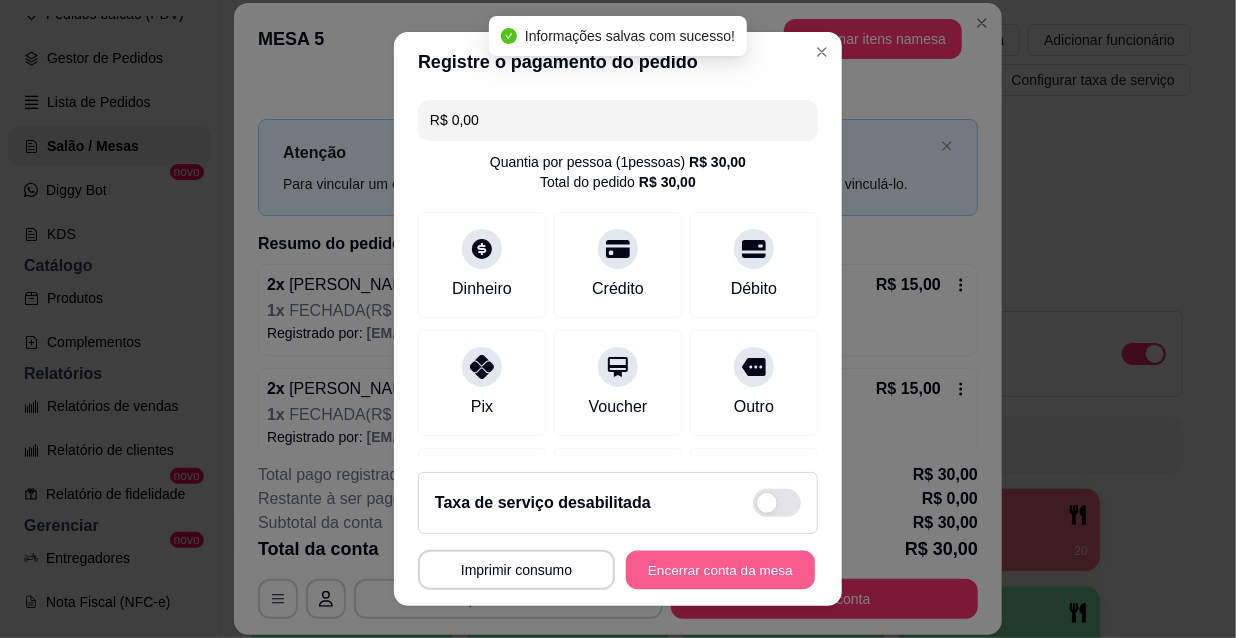 click on "Encerrar conta da mesa" at bounding box center (720, 570) 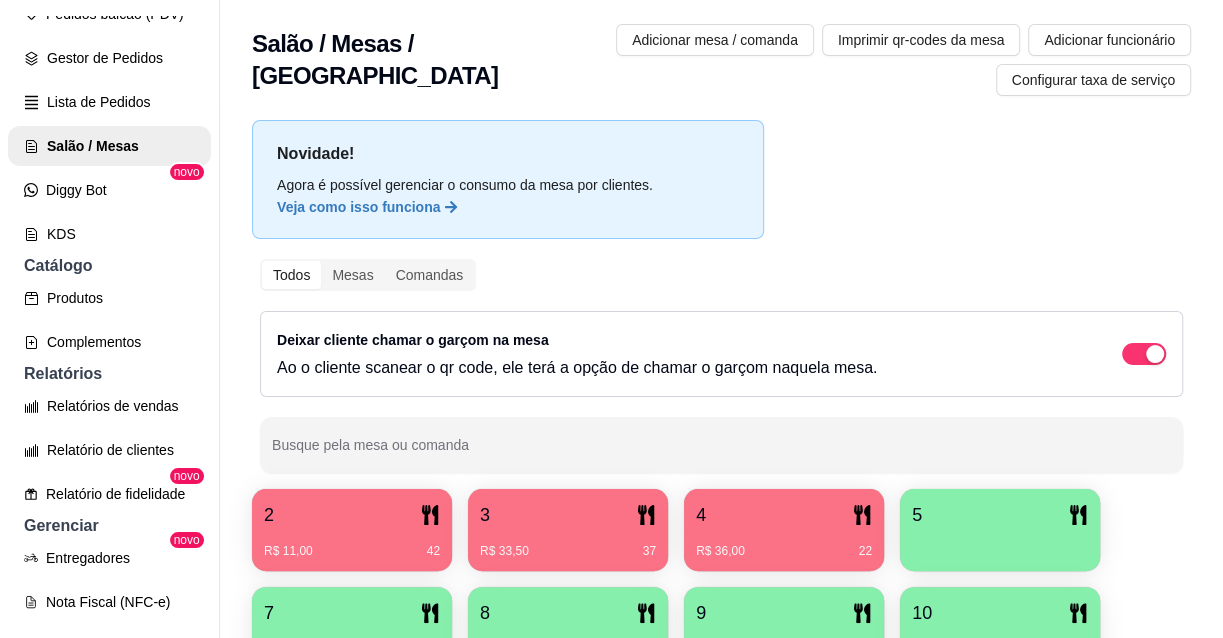 click on "R$ 11,00 42" at bounding box center [352, 551] 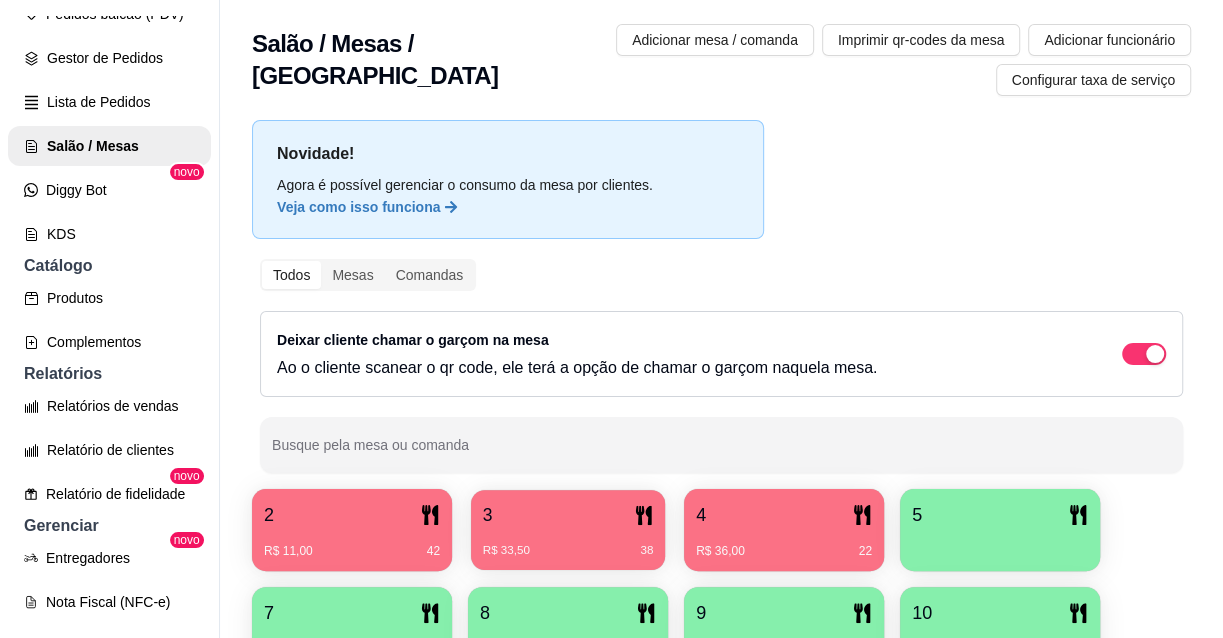 click on "R$ 33,50" at bounding box center (506, 551) 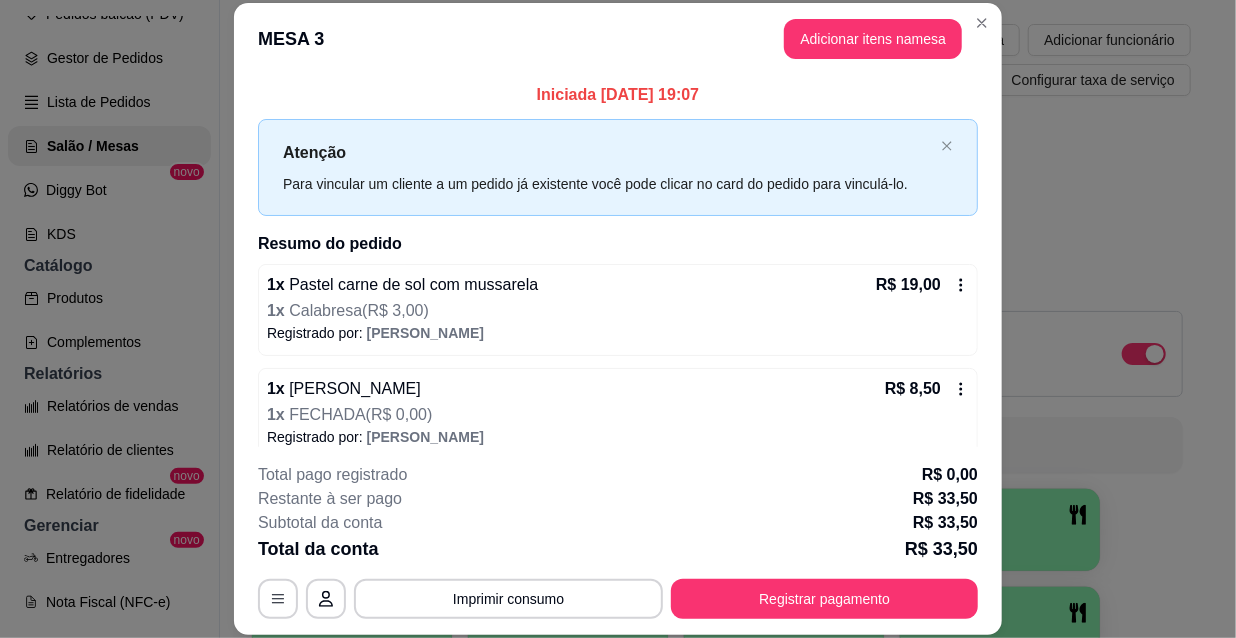 scroll, scrollTop: 98, scrollLeft: 0, axis: vertical 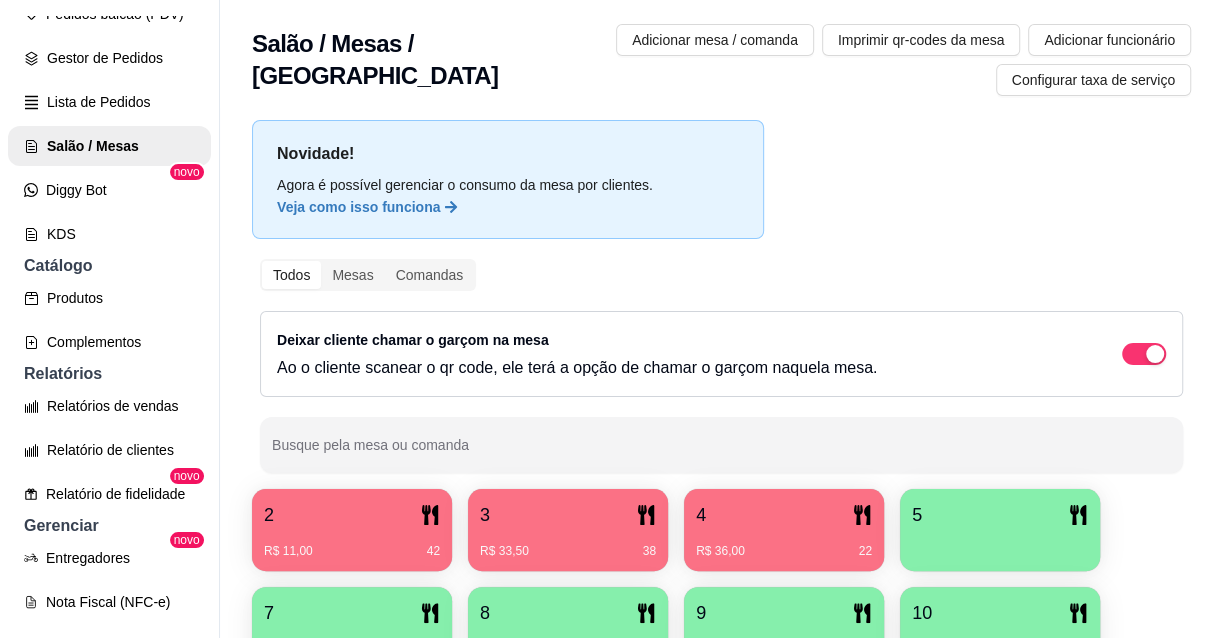 click on "R$ 36,00 22" at bounding box center [784, 544] 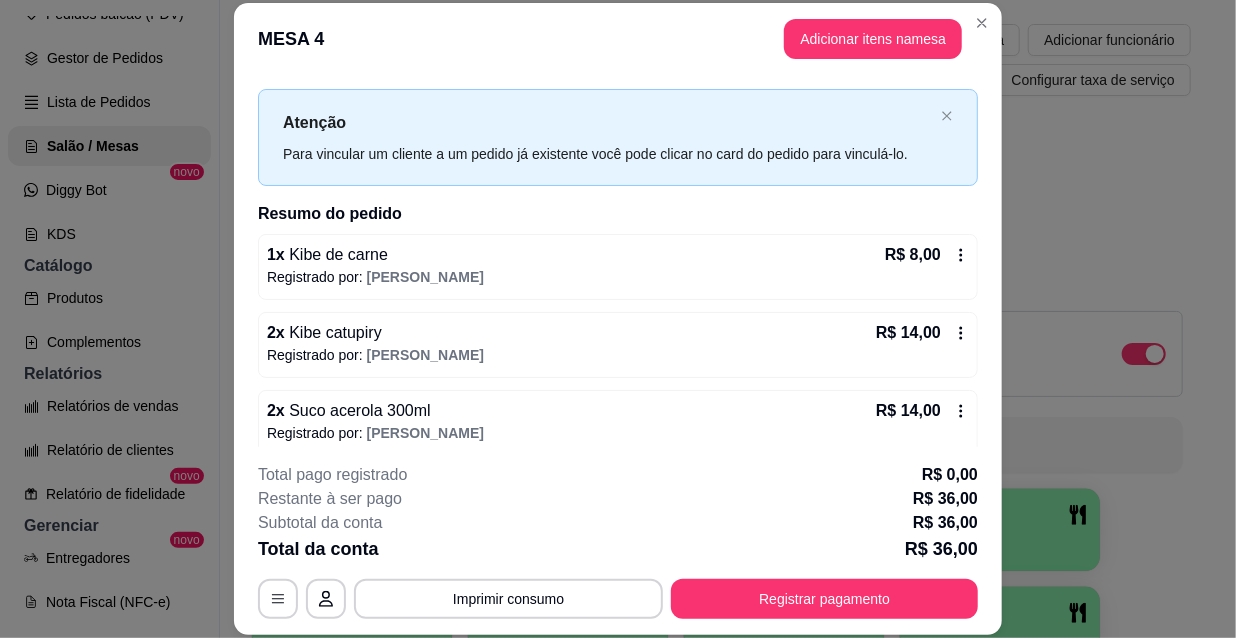 scroll, scrollTop: 46, scrollLeft: 0, axis: vertical 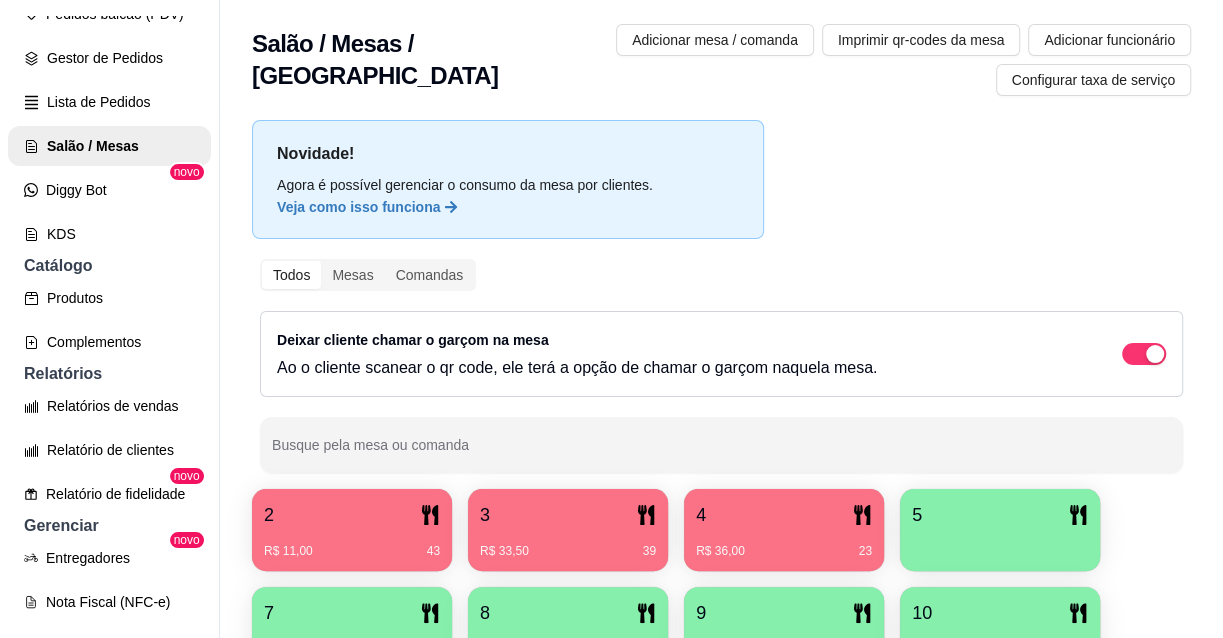 click on "2" at bounding box center (352, 515) 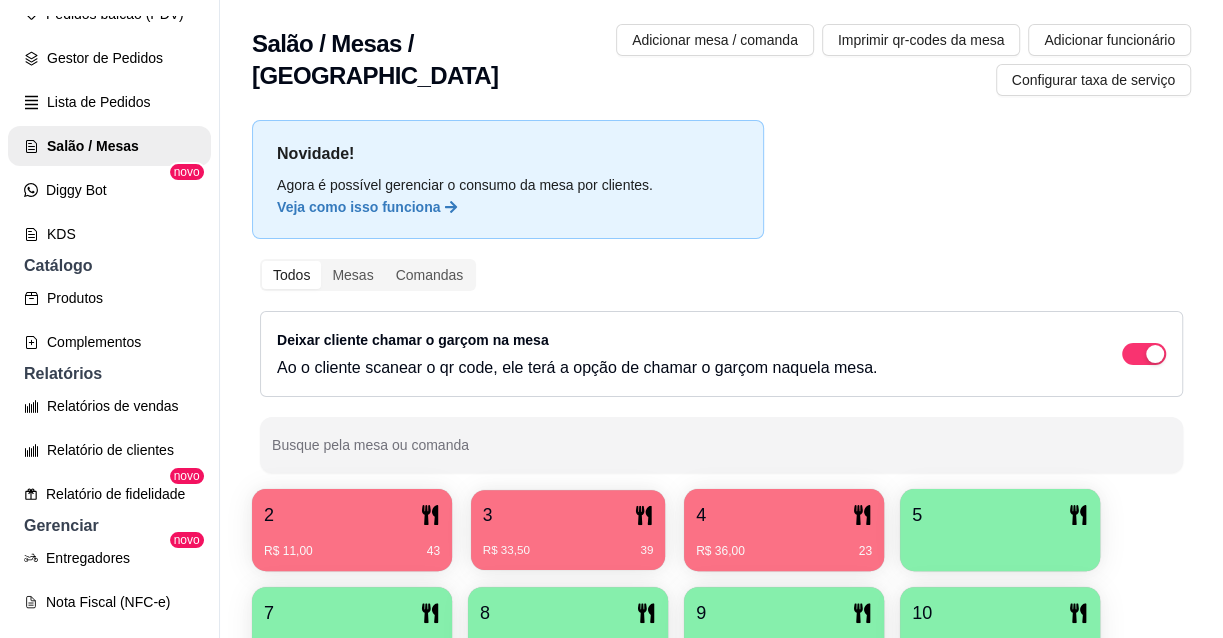 click on "R$ 33,50 39" at bounding box center (568, 543) 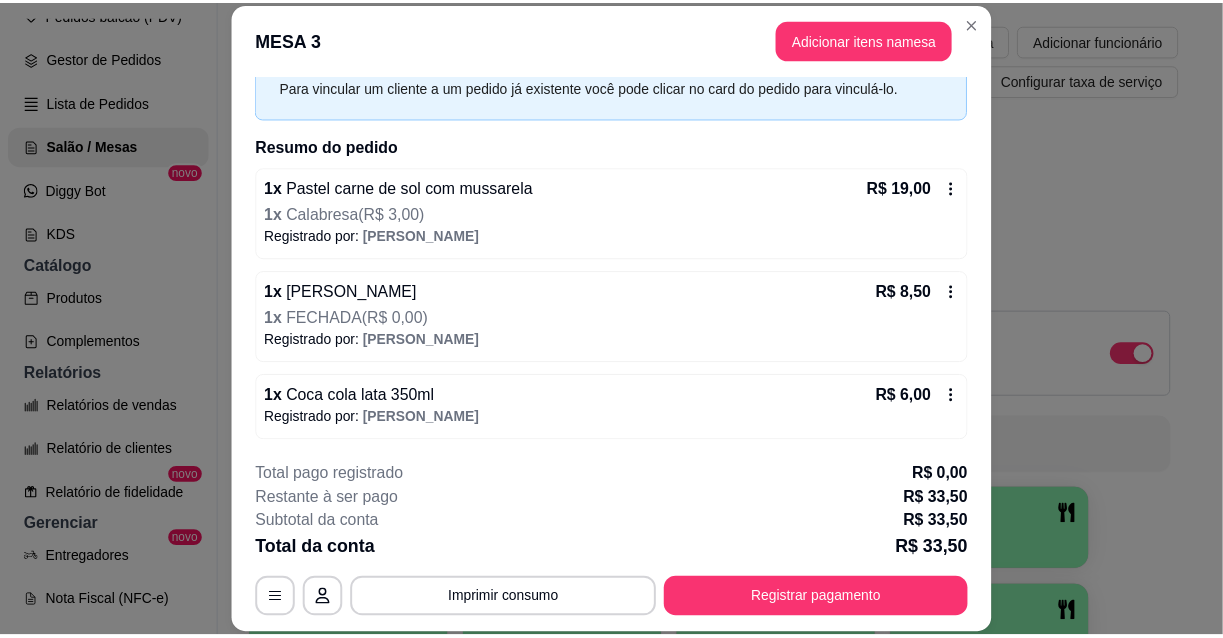 scroll, scrollTop: 98, scrollLeft: 0, axis: vertical 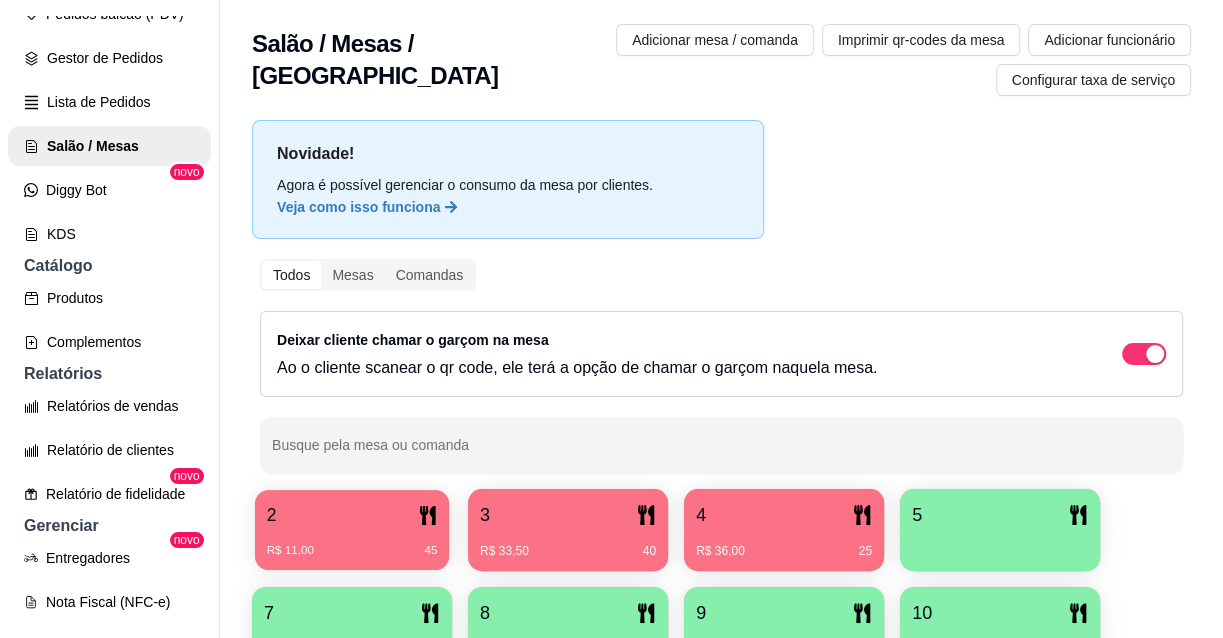 click on "2" at bounding box center (352, 515) 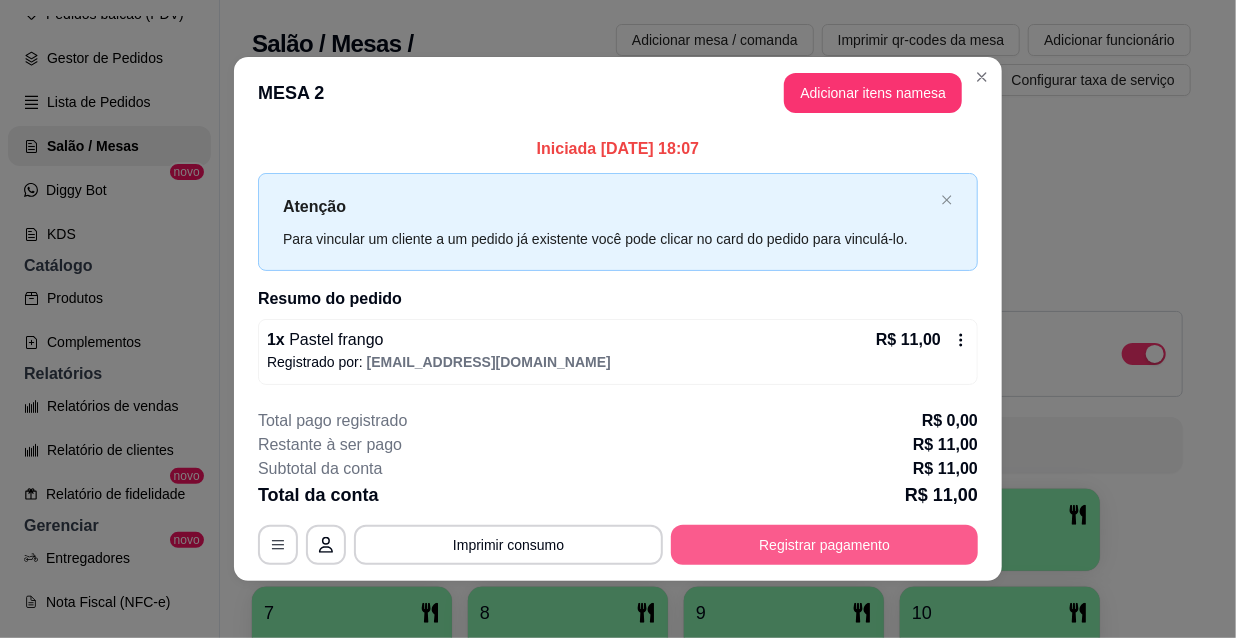 click on "Registrar pagamento" at bounding box center (824, 545) 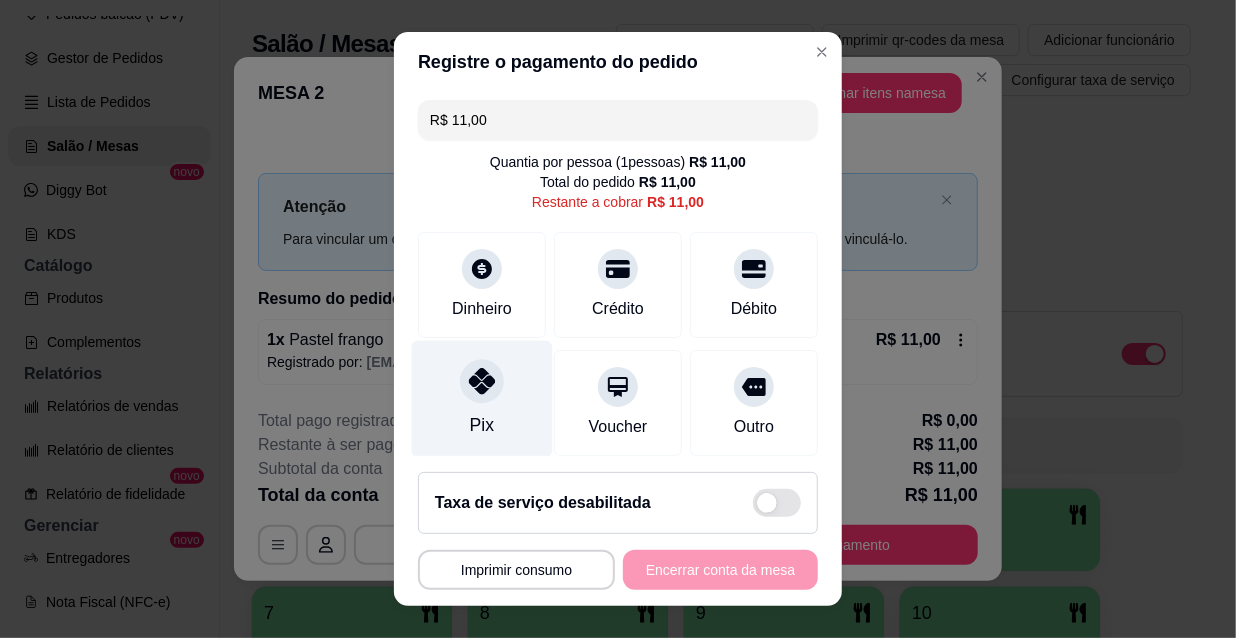 click on "Pix" at bounding box center [482, 425] 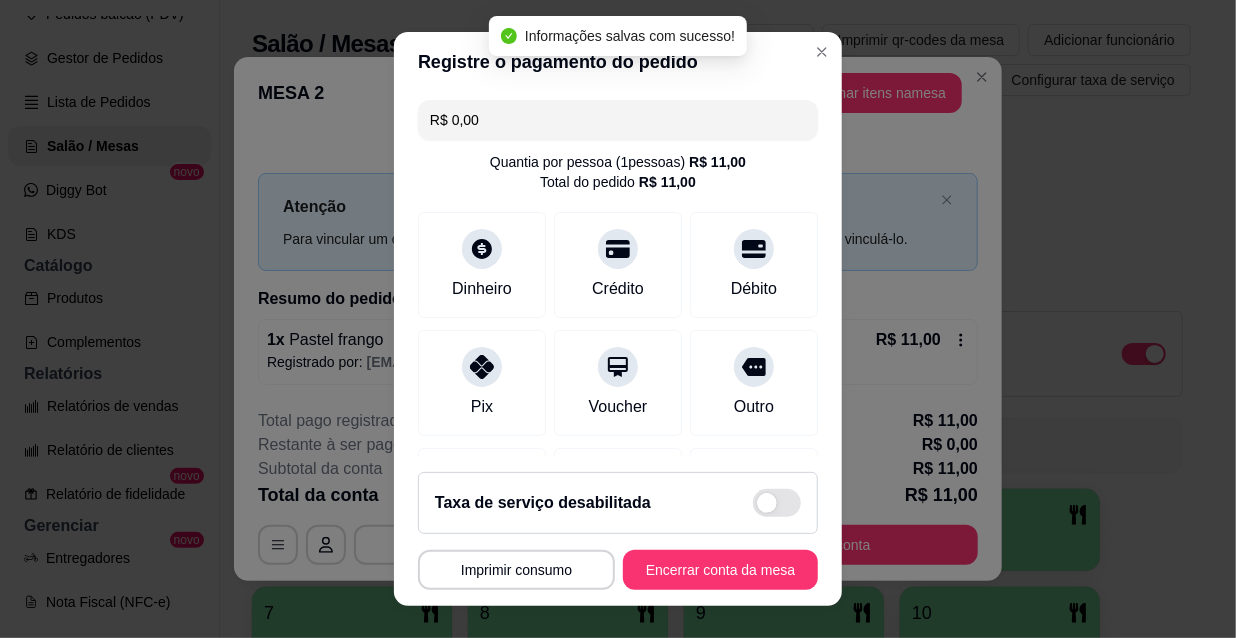 type on "R$ 0,00" 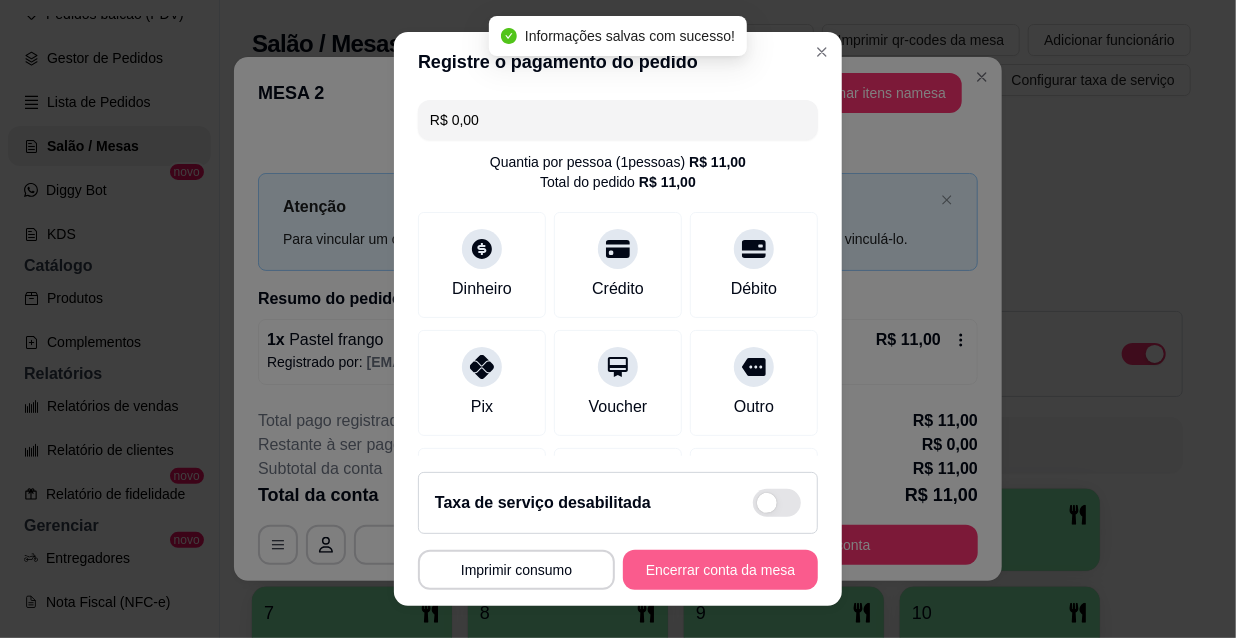click on "Encerrar conta da mesa" at bounding box center [720, 570] 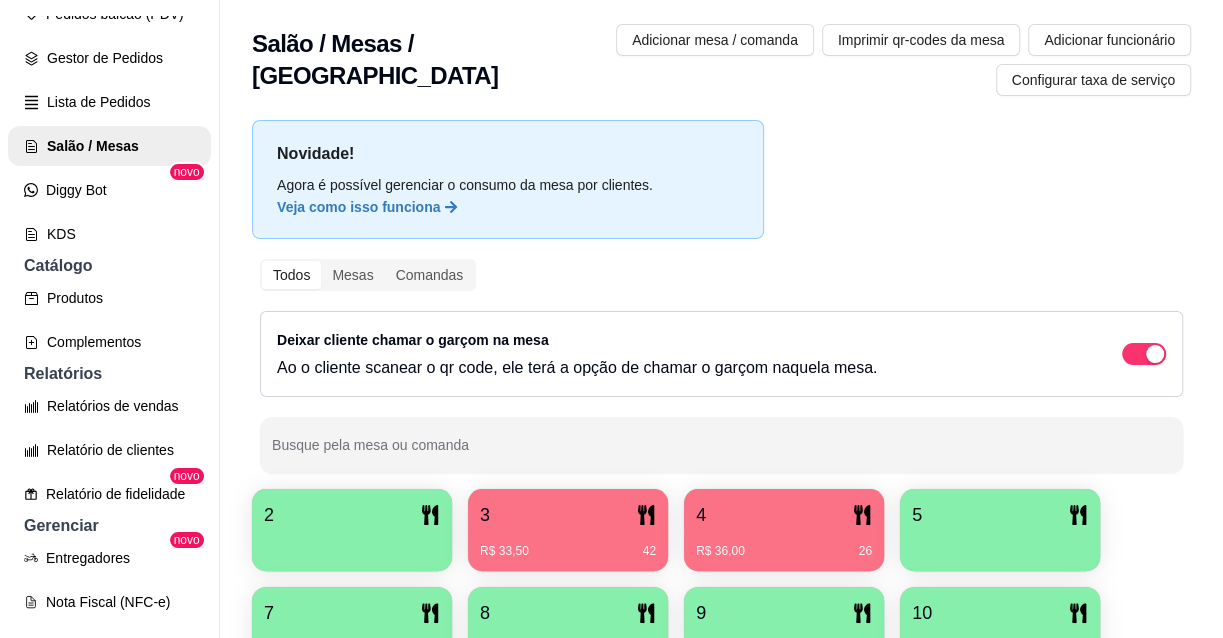 click on "3" at bounding box center (568, 515) 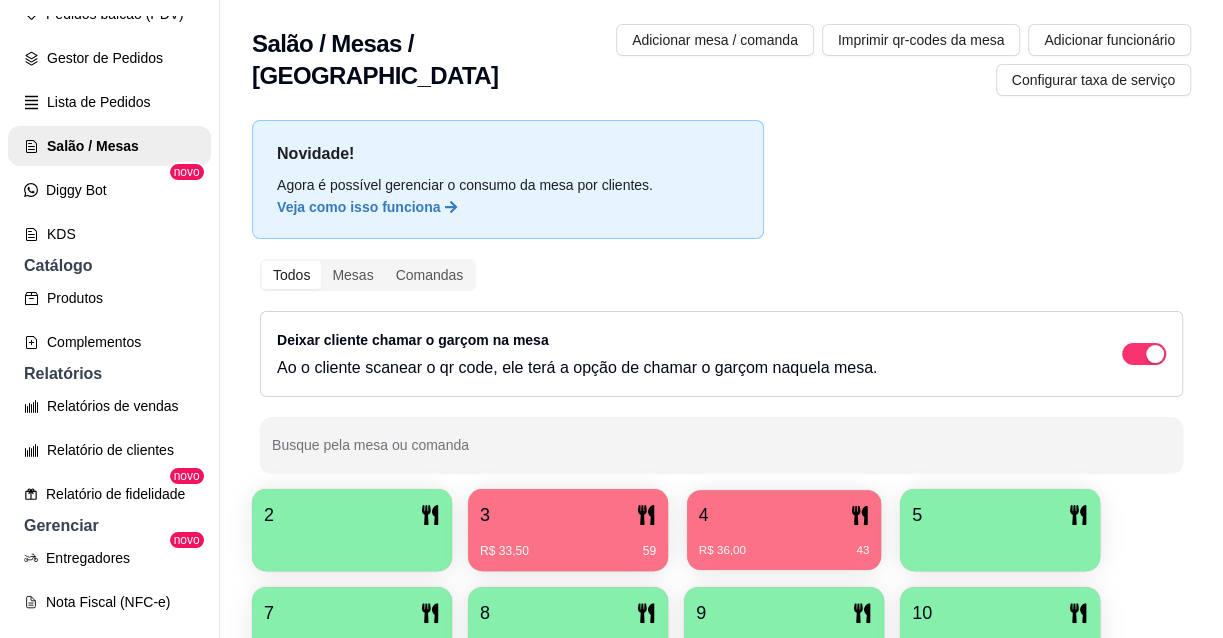 click on "4" at bounding box center (784, 515) 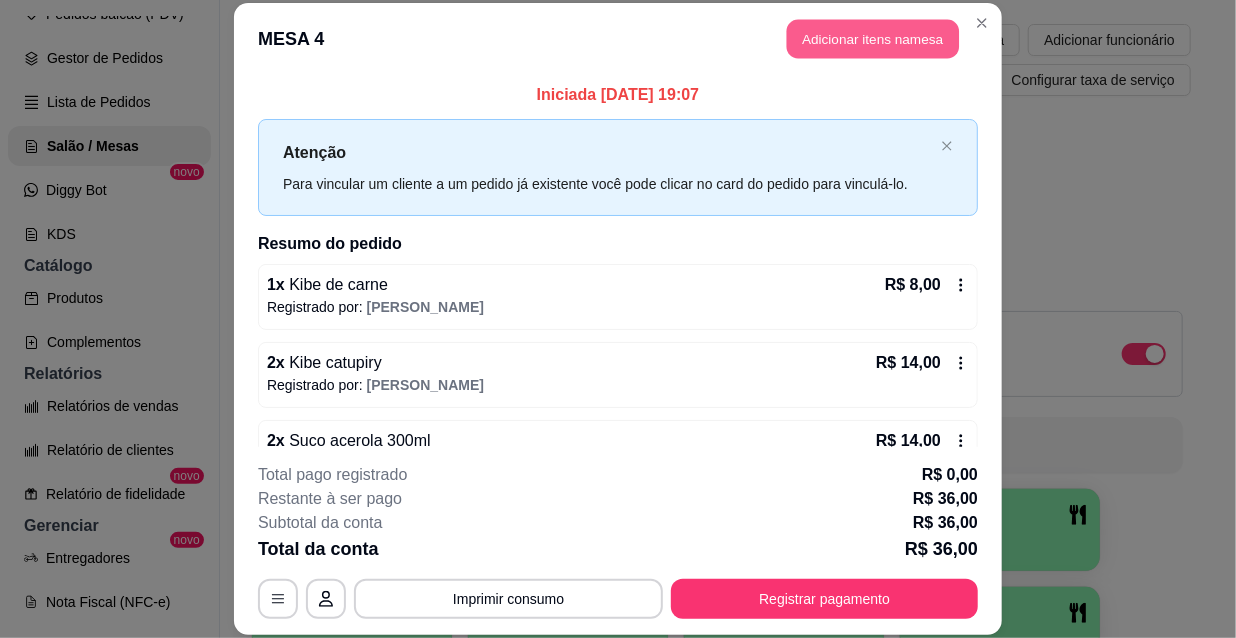 click on "Adicionar itens na  mesa" at bounding box center [873, 39] 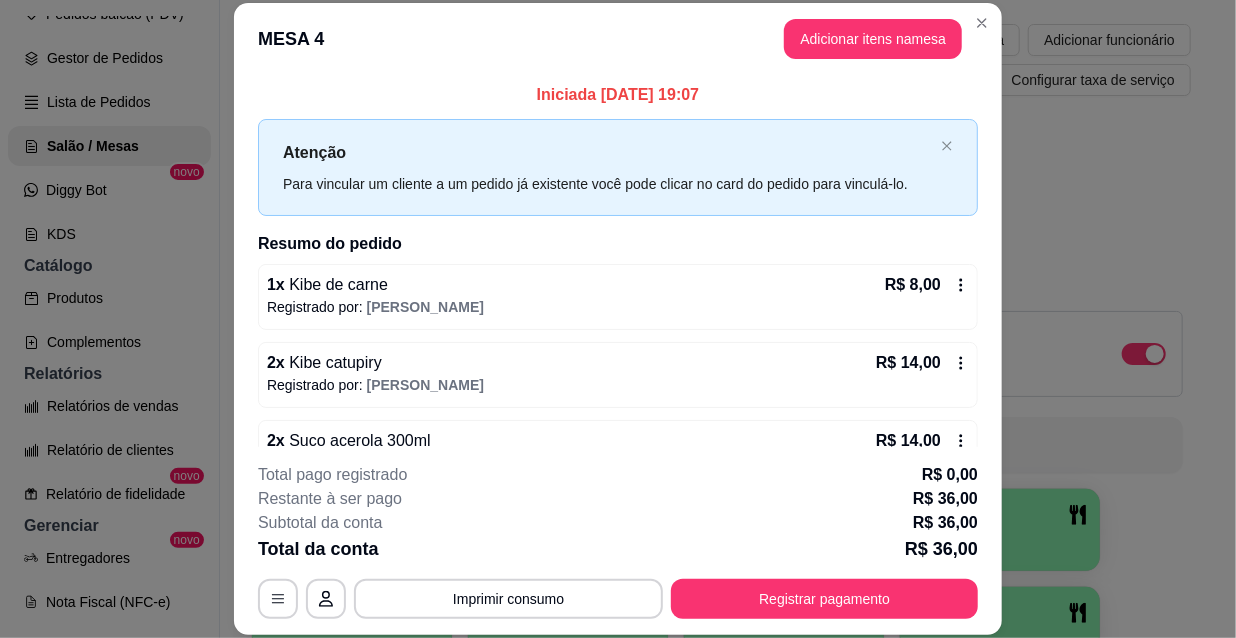 click at bounding box center (408, 113) 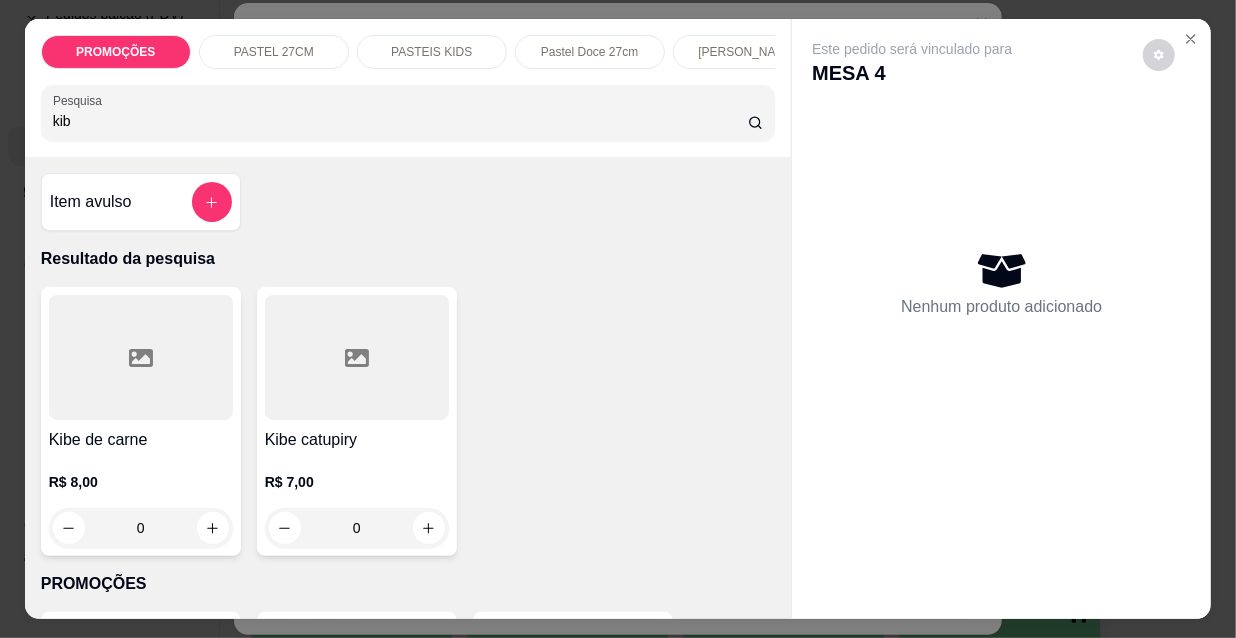 type on "kib" 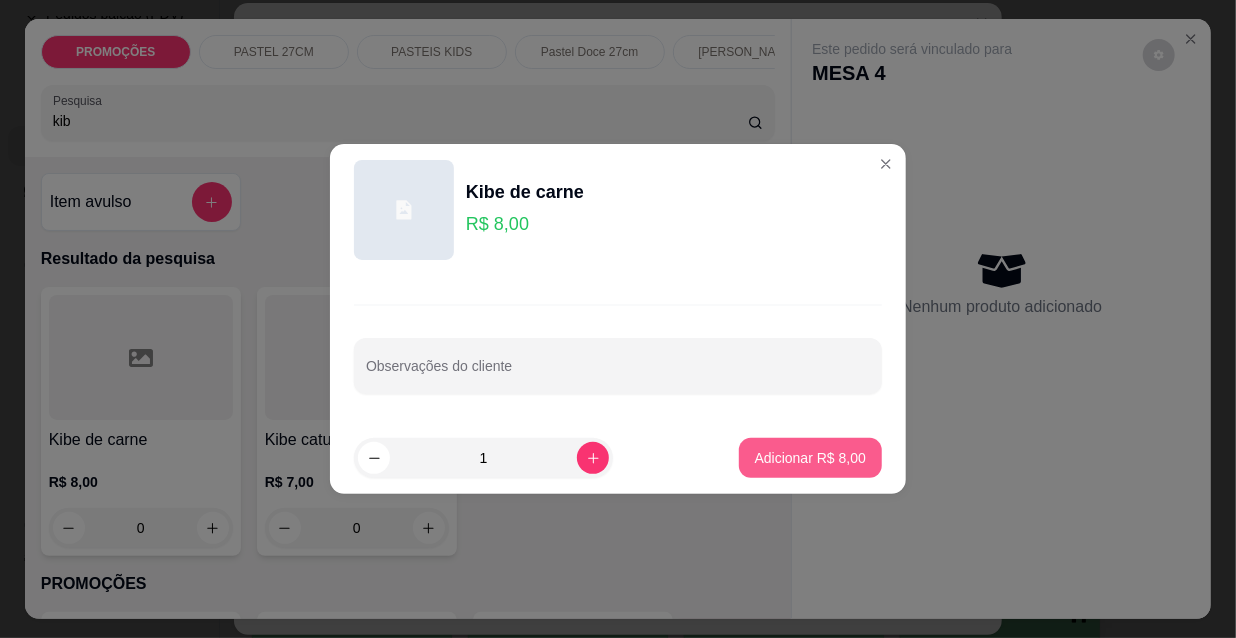 click on "Adicionar   R$ 8,00" at bounding box center [810, 458] 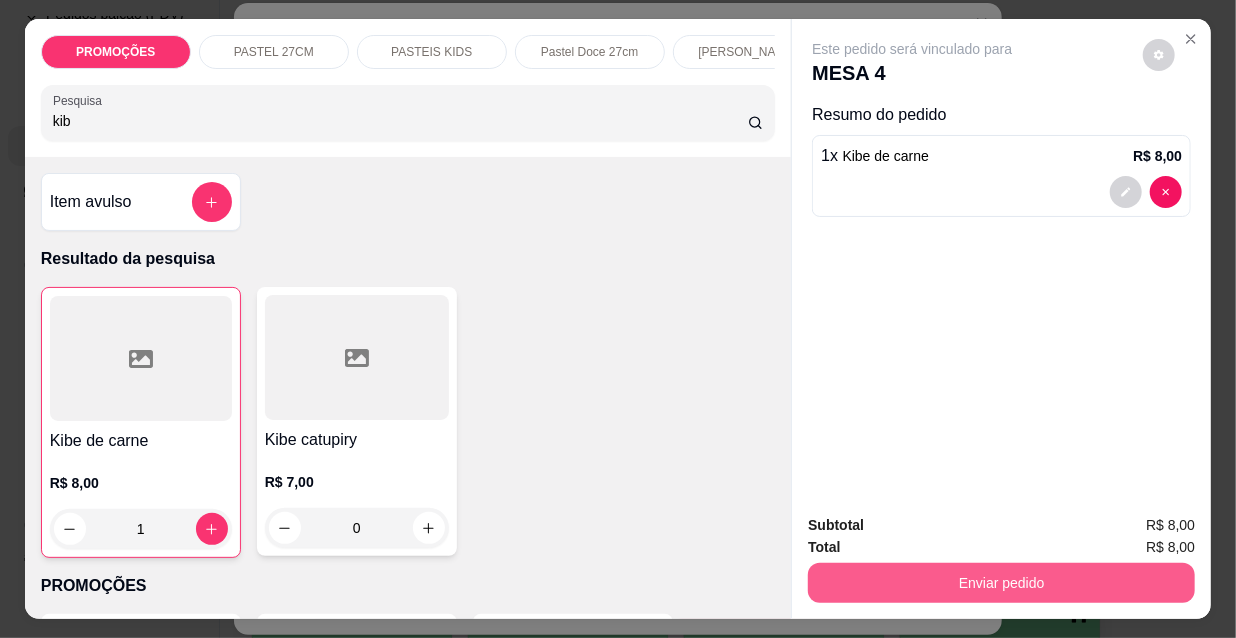click on "Enviar pedido" at bounding box center (1001, 583) 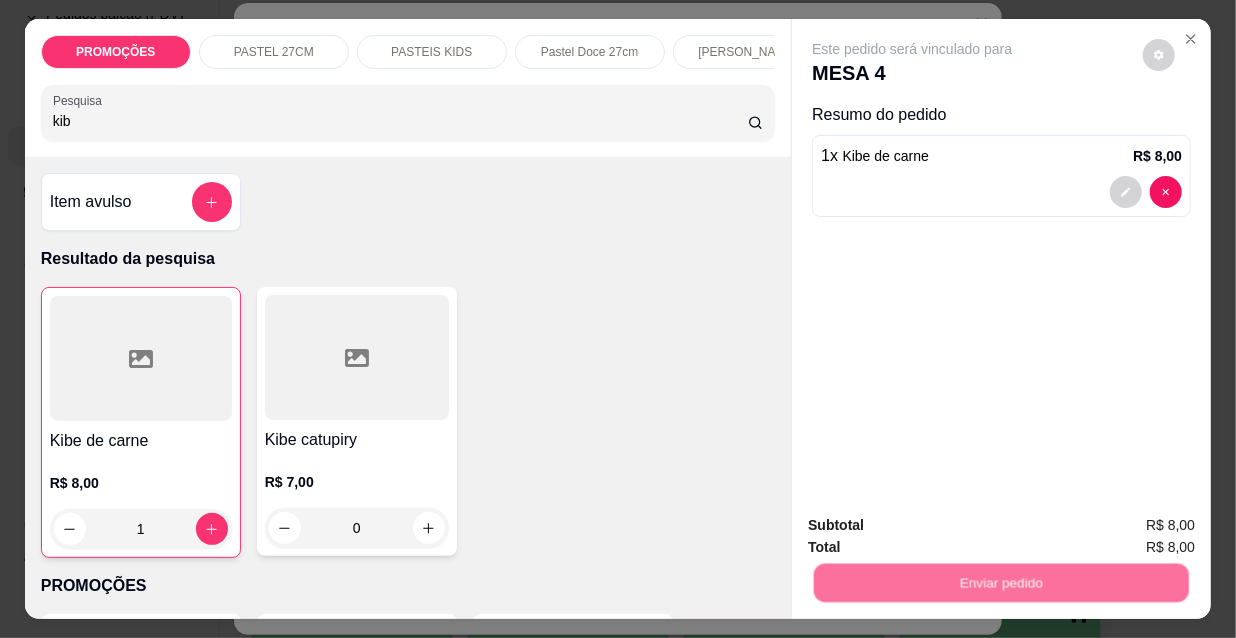 click on "Não registrar e enviar pedido" at bounding box center (937, 527) 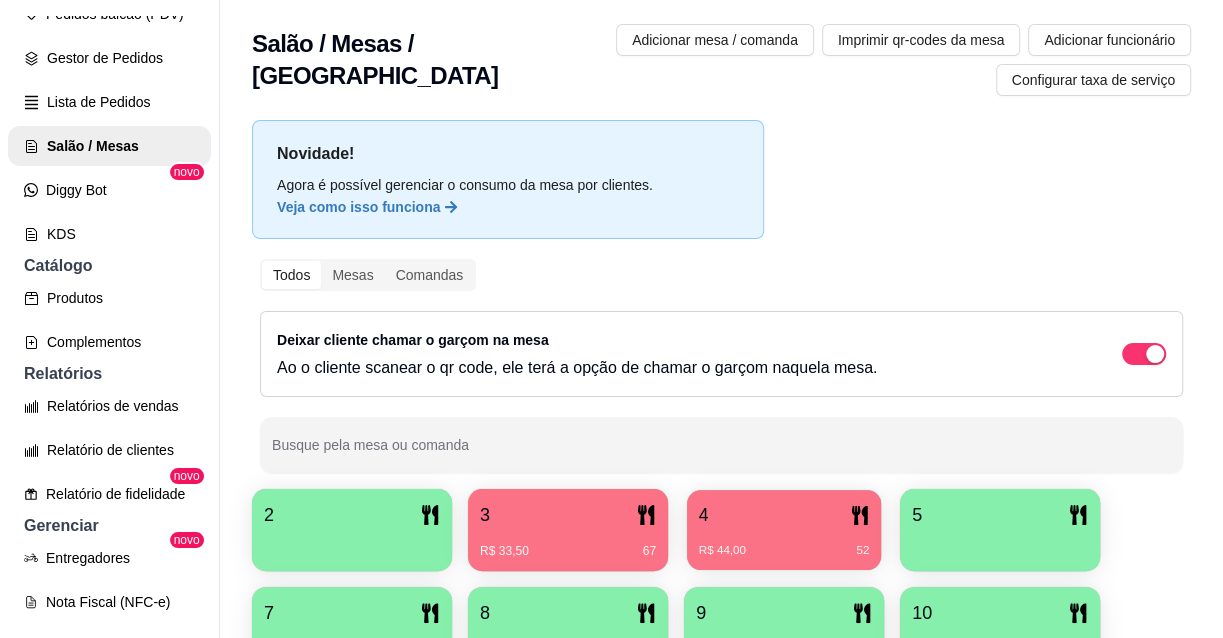 click on "4" at bounding box center (784, 515) 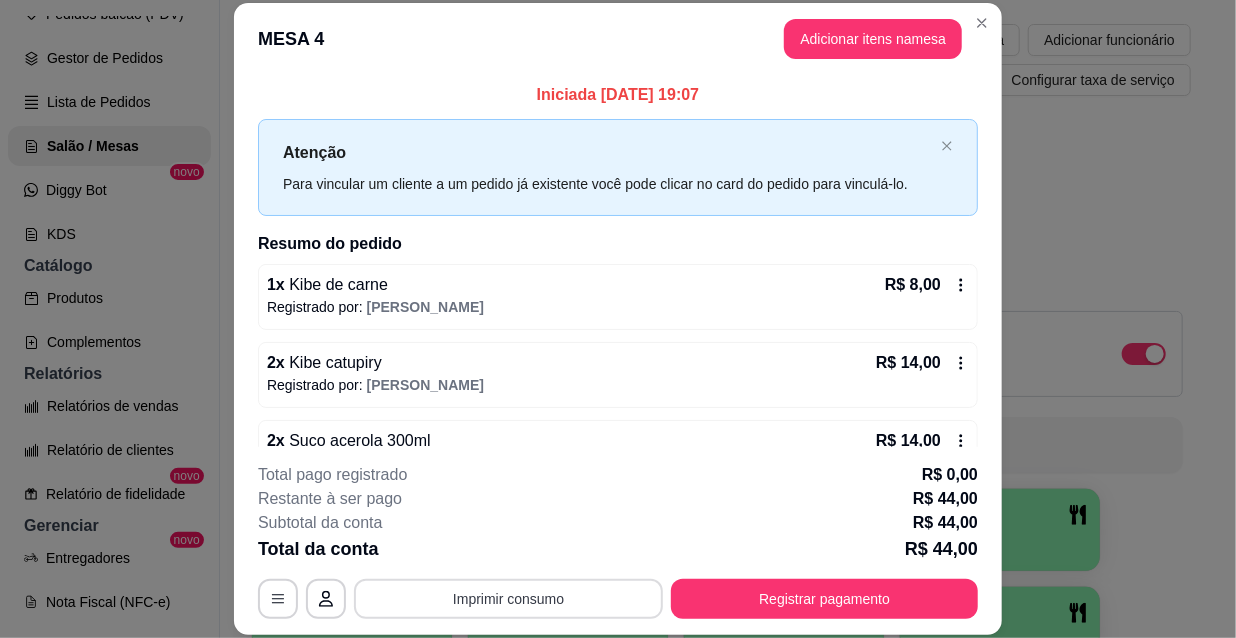 click on "Imprimir consumo" at bounding box center (508, 599) 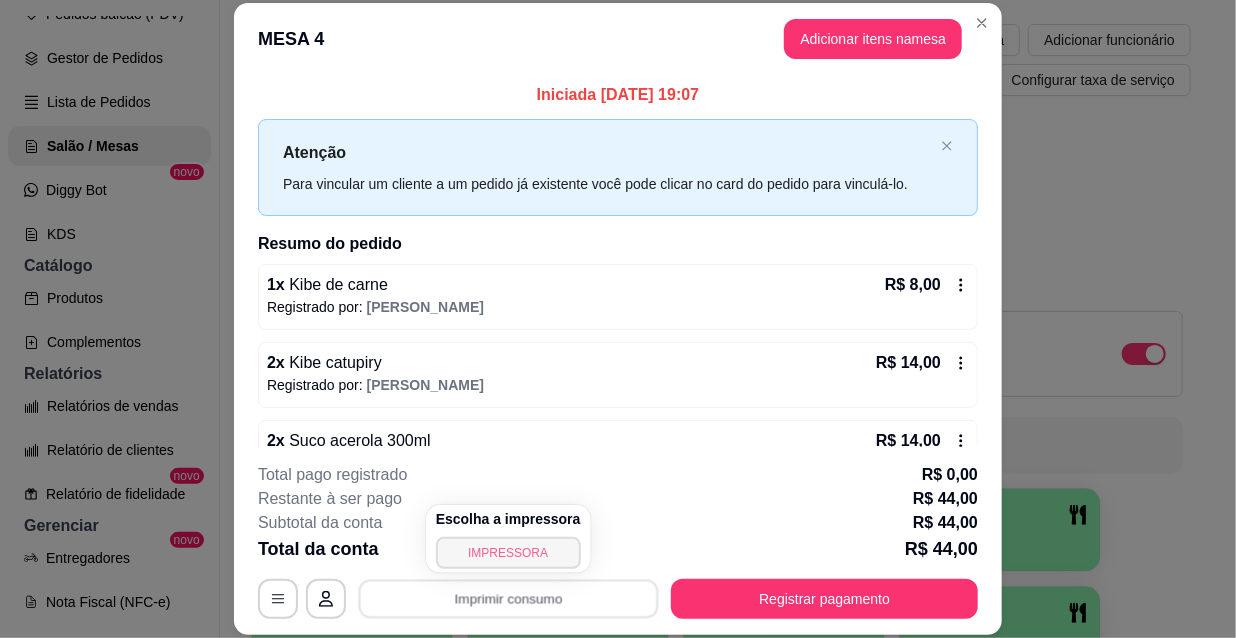 click on "IMPRESSORA" at bounding box center (508, 553) 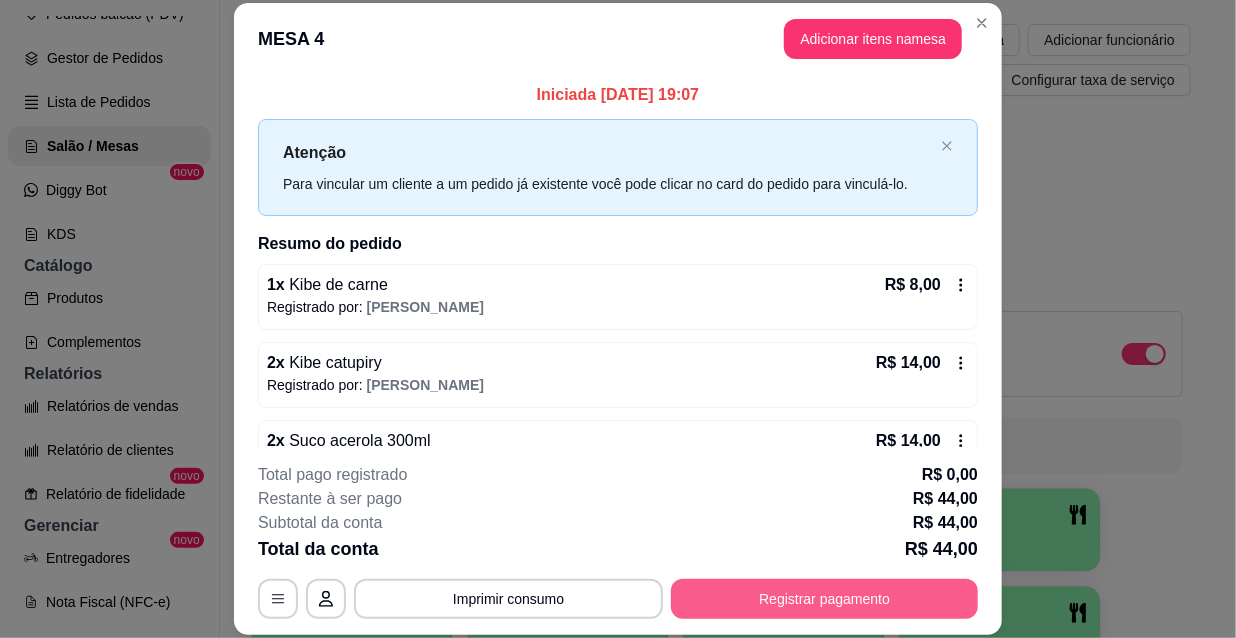 click on "Registrar pagamento" at bounding box center (824, 599) 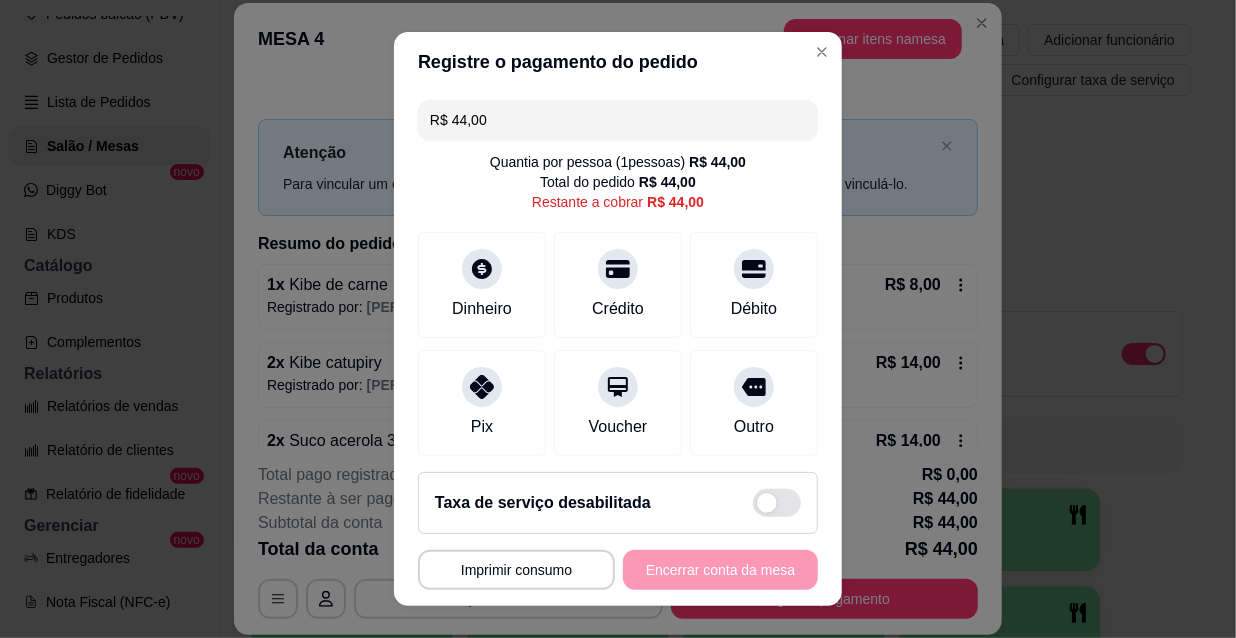 drag, startPoint x: 498, startPoint y: 125, endPoint x: 309, endPoint y: 150, distance: 190.64627 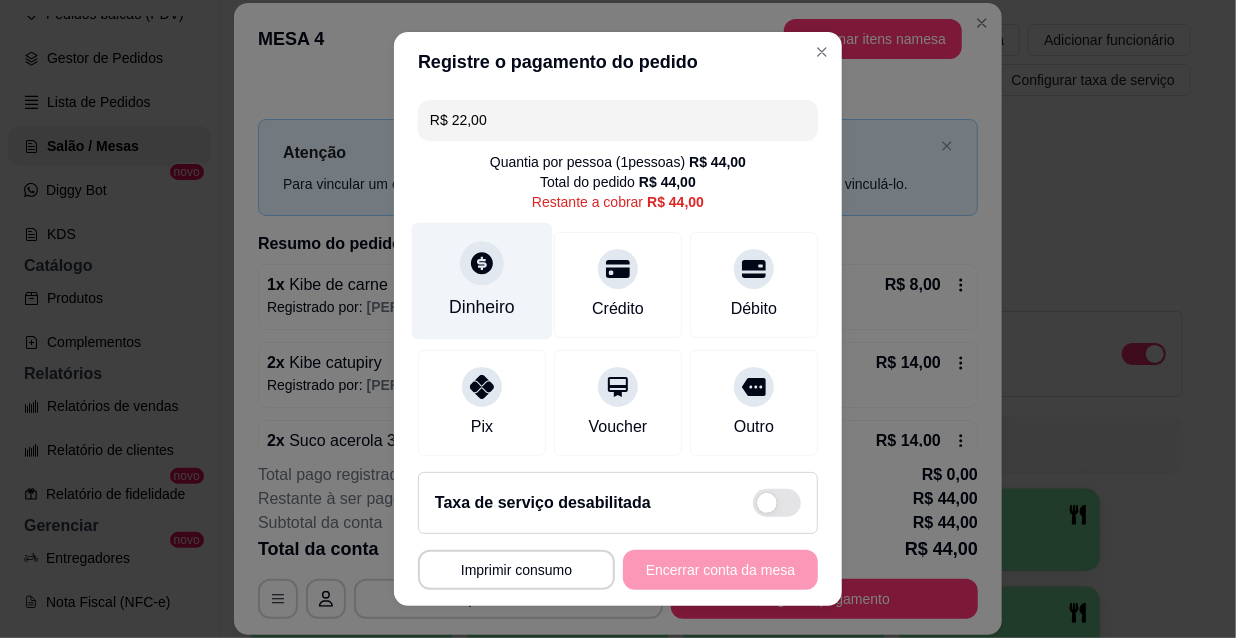 type on "R$ 22,00" 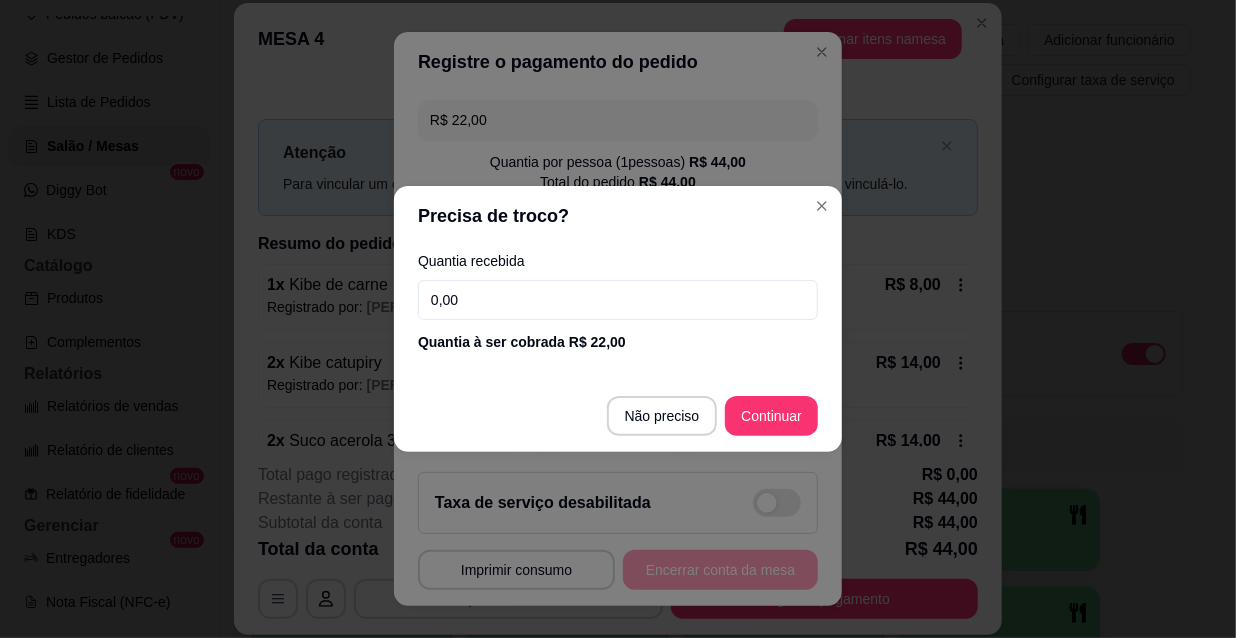 click on "0,00" at bounding box center (618, 300) 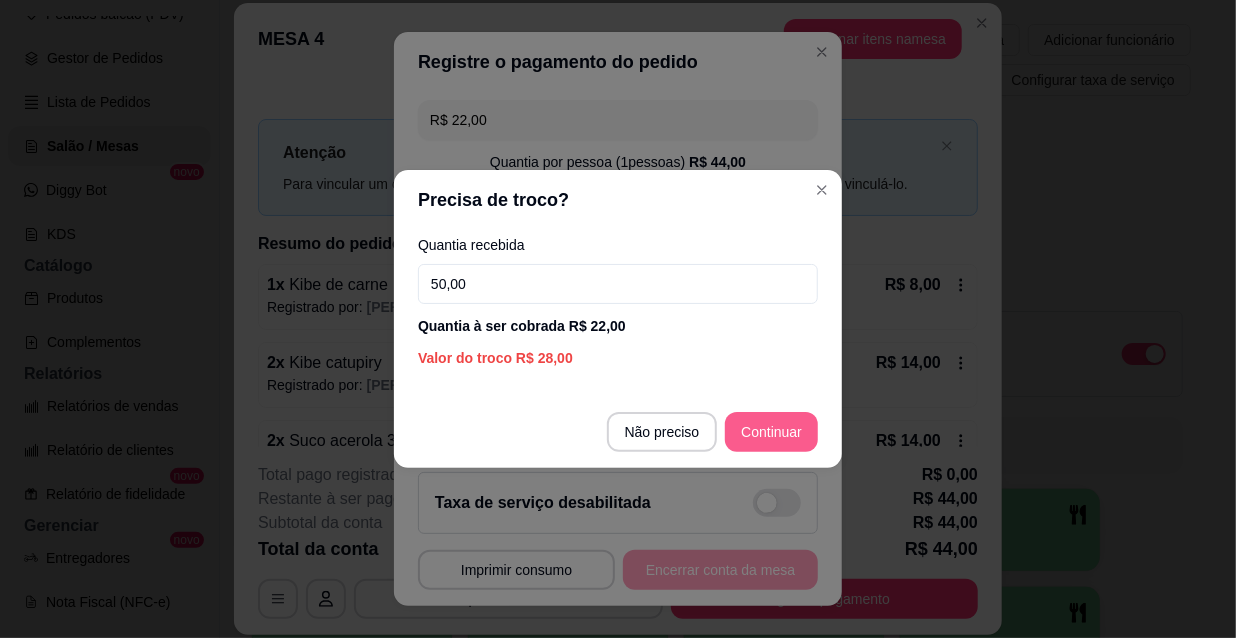 type on "50,00" 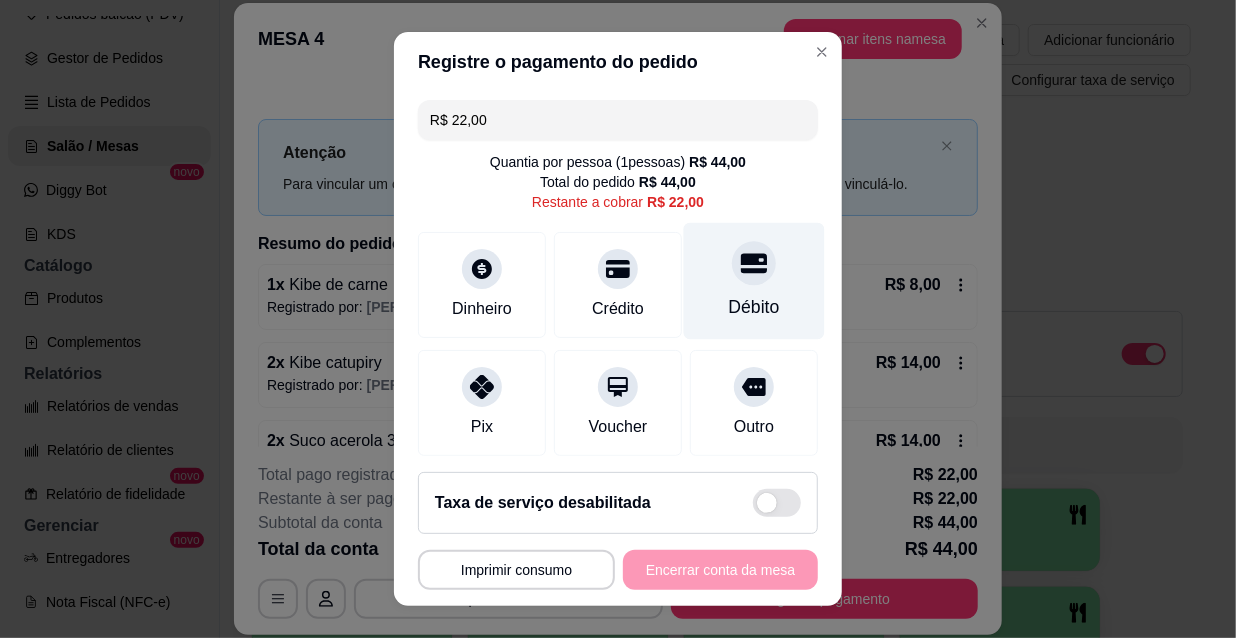 click on "Débito" at bounding box center [754, 307] 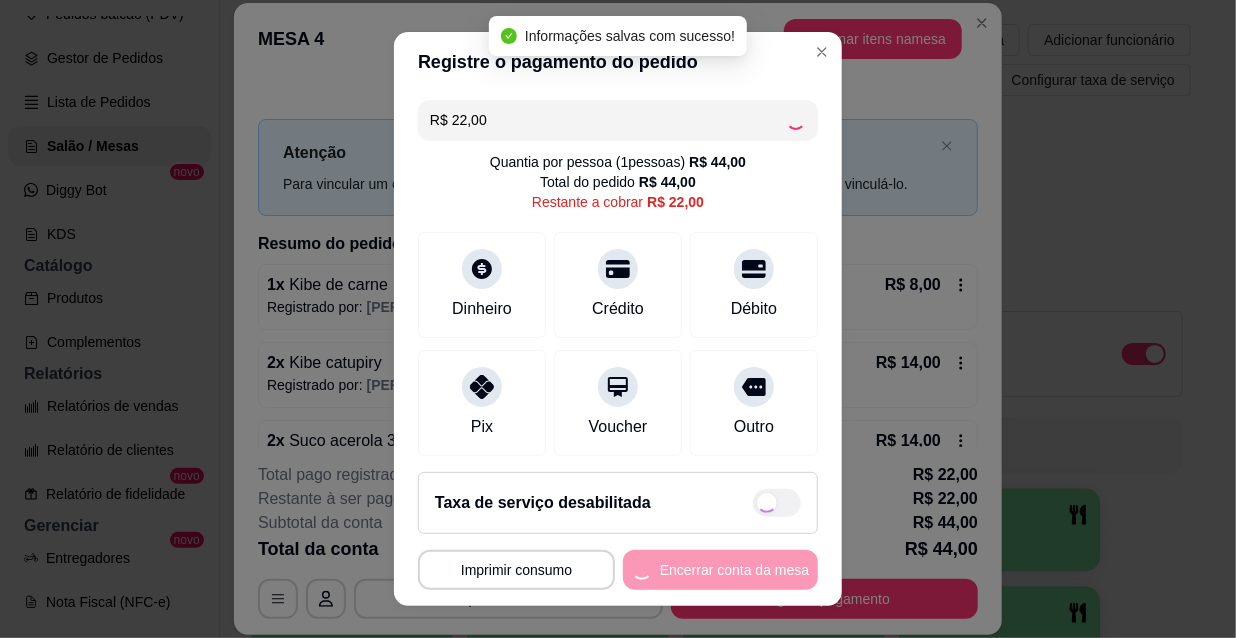 type on "R$ 0,00" 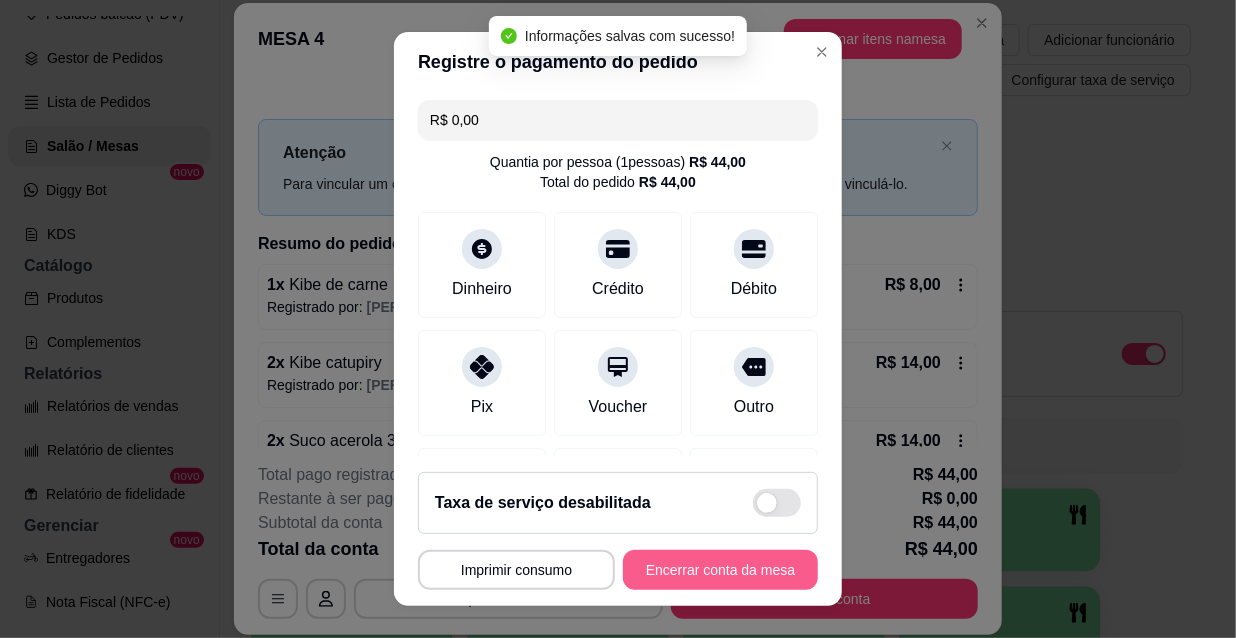 click on "Encerrar conta da mesa" at bounding box center [720, 570] 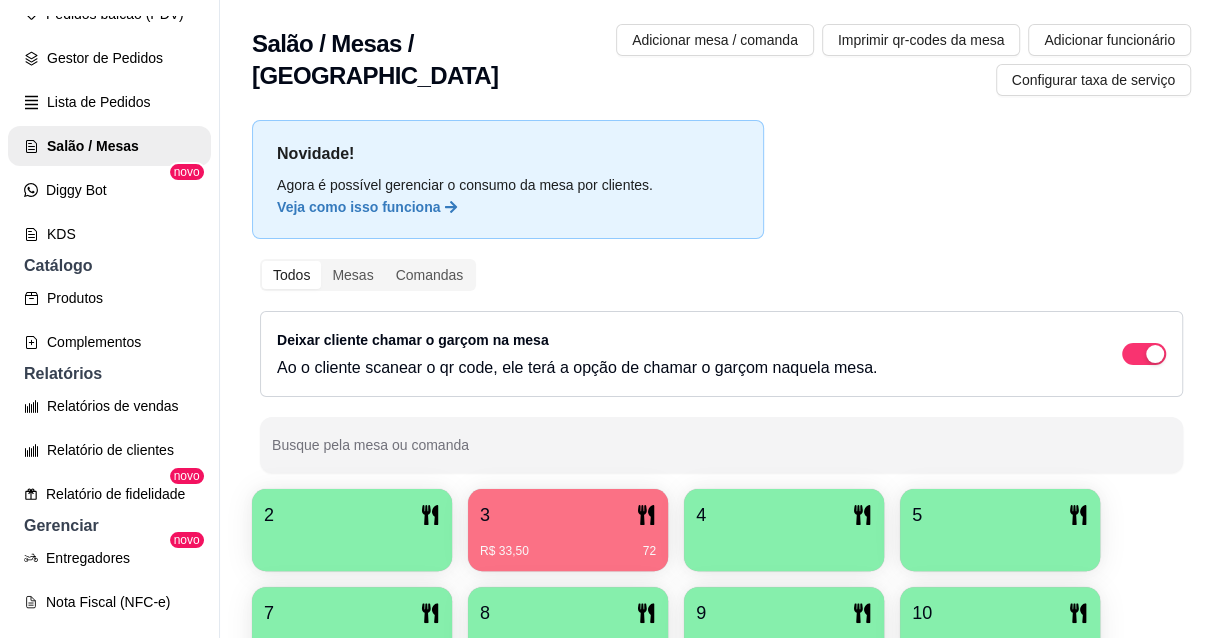 click on "Novidade! Agora é possível gerenciar o consumo da mesa por clientes.   Veja como isso funciona Todos Mesas Comandas Deixar cliente chamar o garçom na mesa Ao o cliente scanear o qr code, ele terá a opção de chamar o garçom naquela mesa. Busque pela mesa ou comanda
2 3 R$ 33,50 72 4 5 7 8 9 10 11 12 13 14 15 16 17 18 19 20 21 22 23 24 25 26 27 28 29 30" at bounding box center [721, 645] 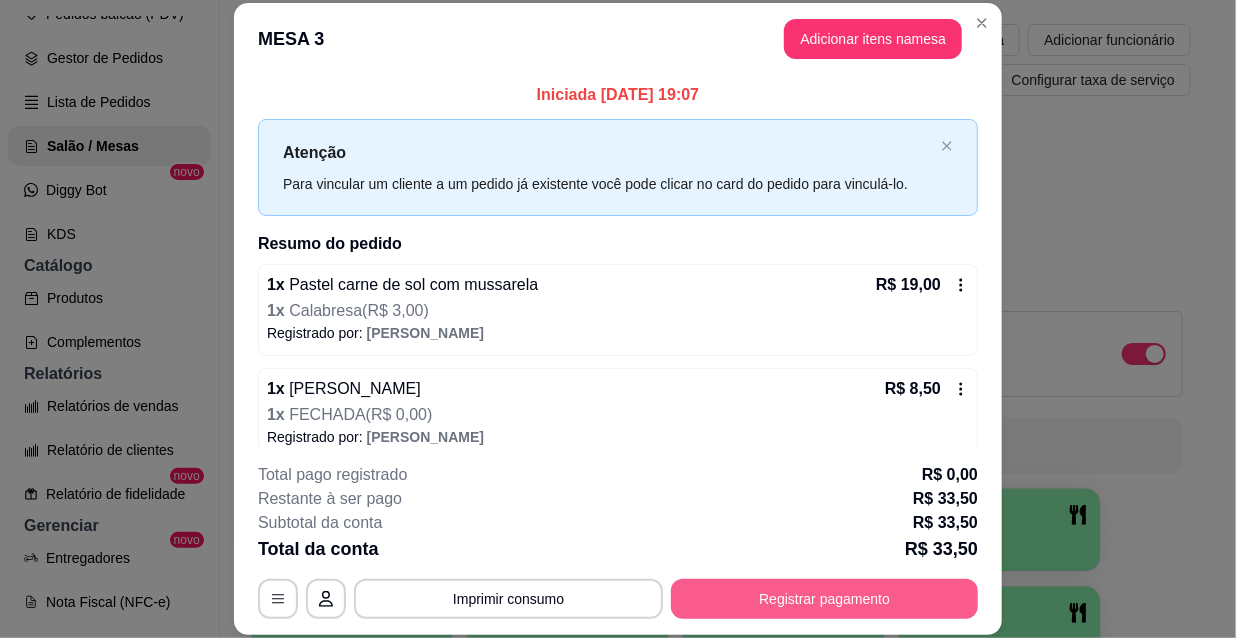 click on "Registrar pagamento" at bounding box center (824, 599) 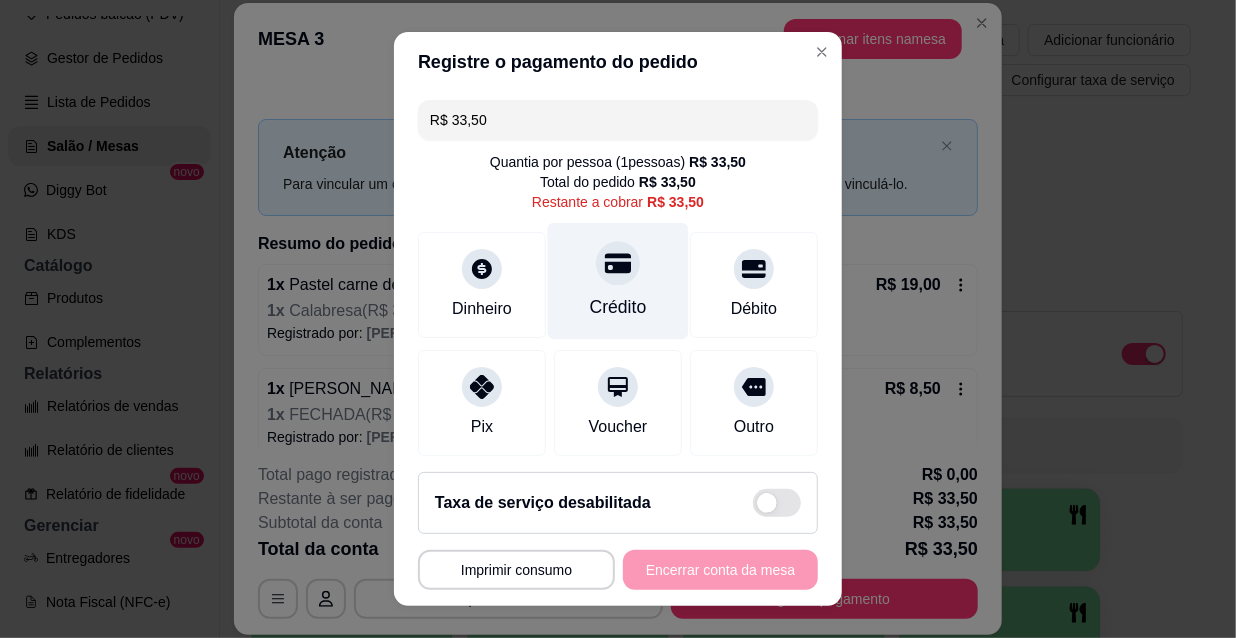 click on "Crédito" at bounding box center (618, 307) 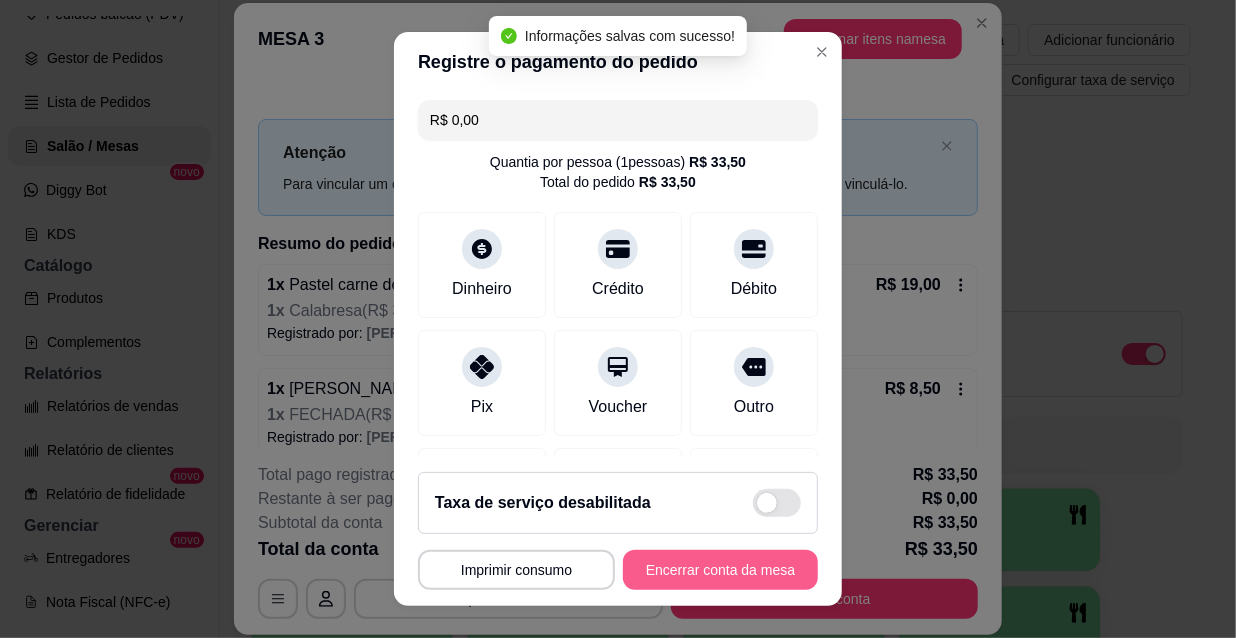 type on "R$ 0,00" 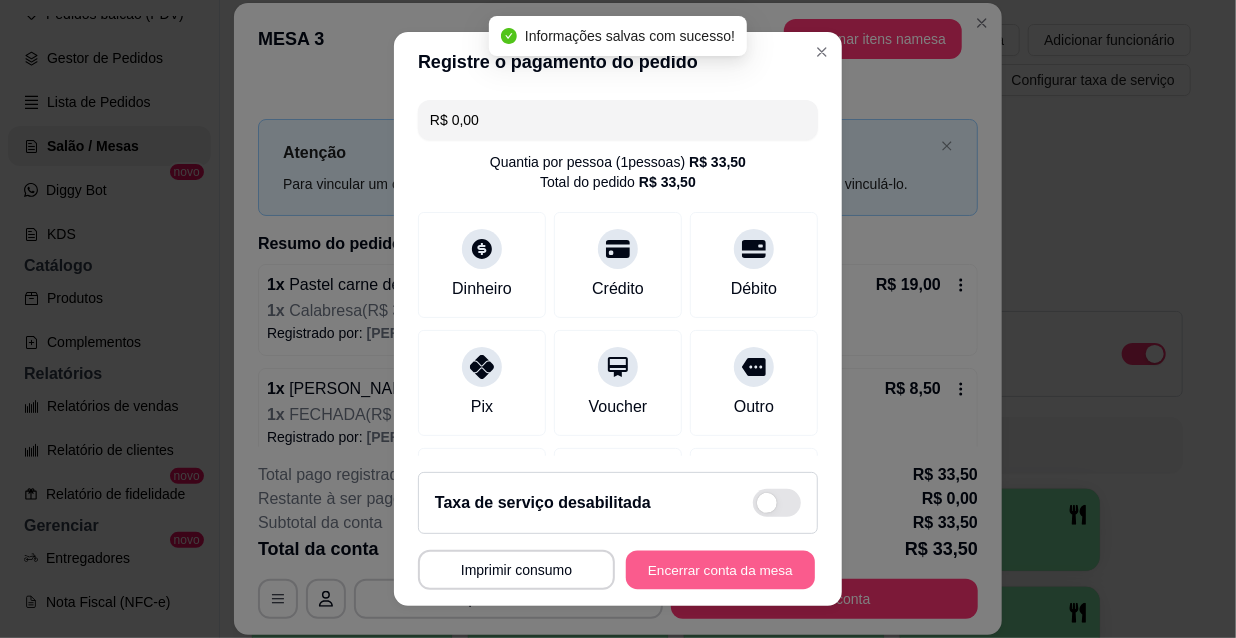 click on "Encerrar conta da mesa" at bounding box center [720, 570] 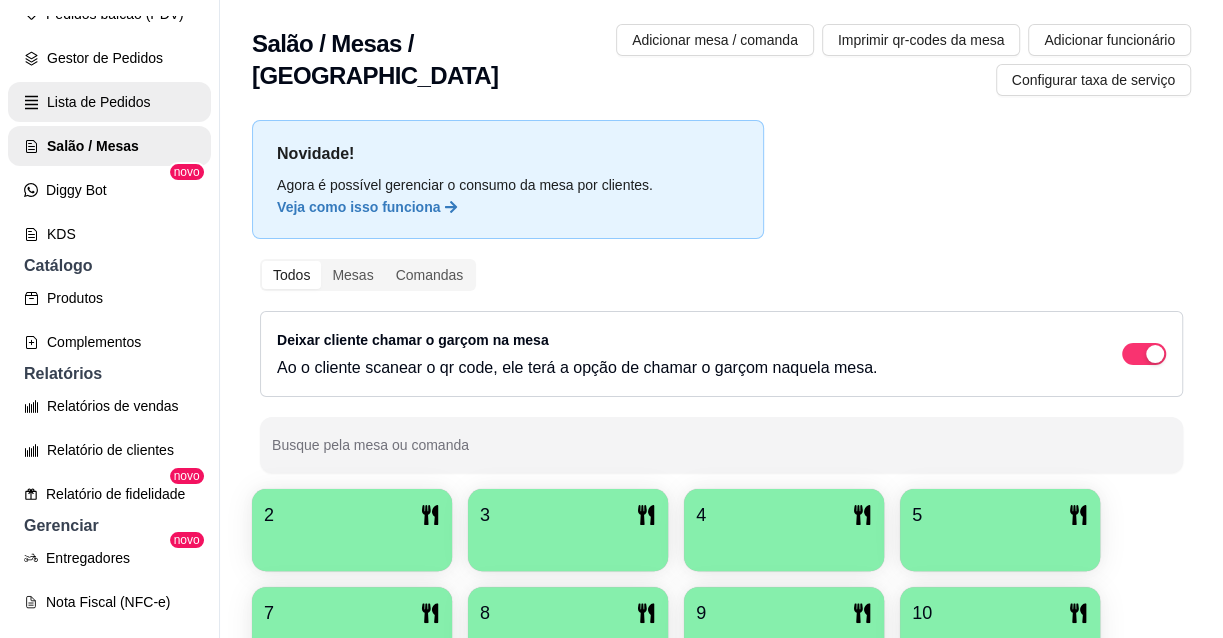 click on "Lista de Pedidos" at bounding box center [109, 102] 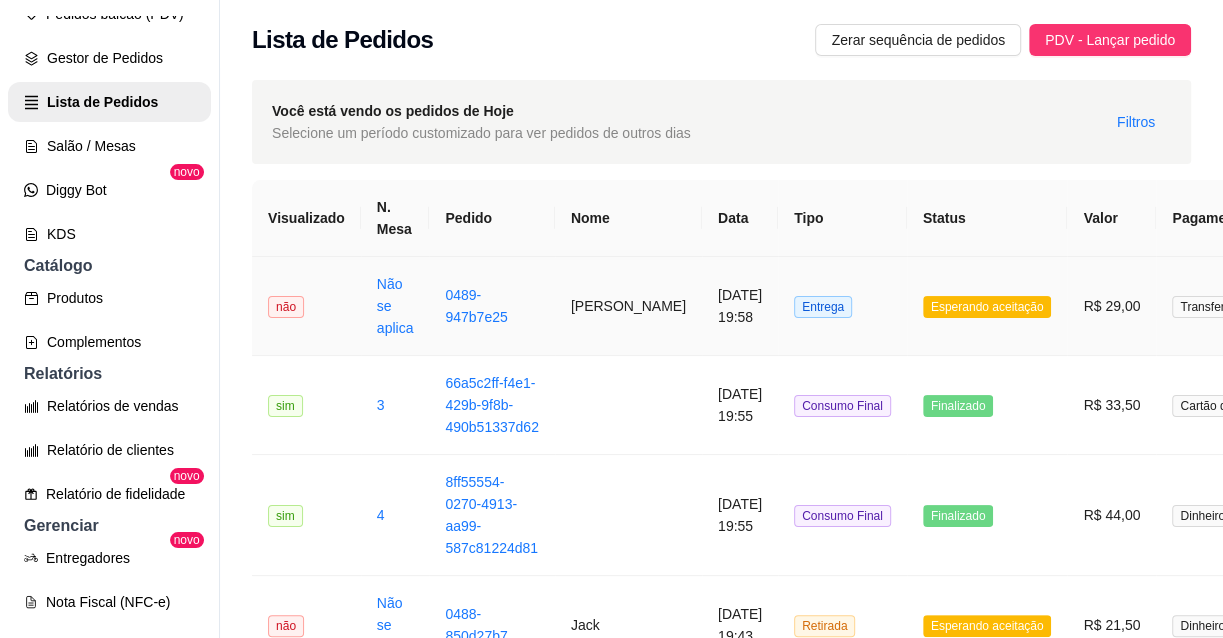 click on "[PERSON_NAME]" at bounding box center [628, 306] 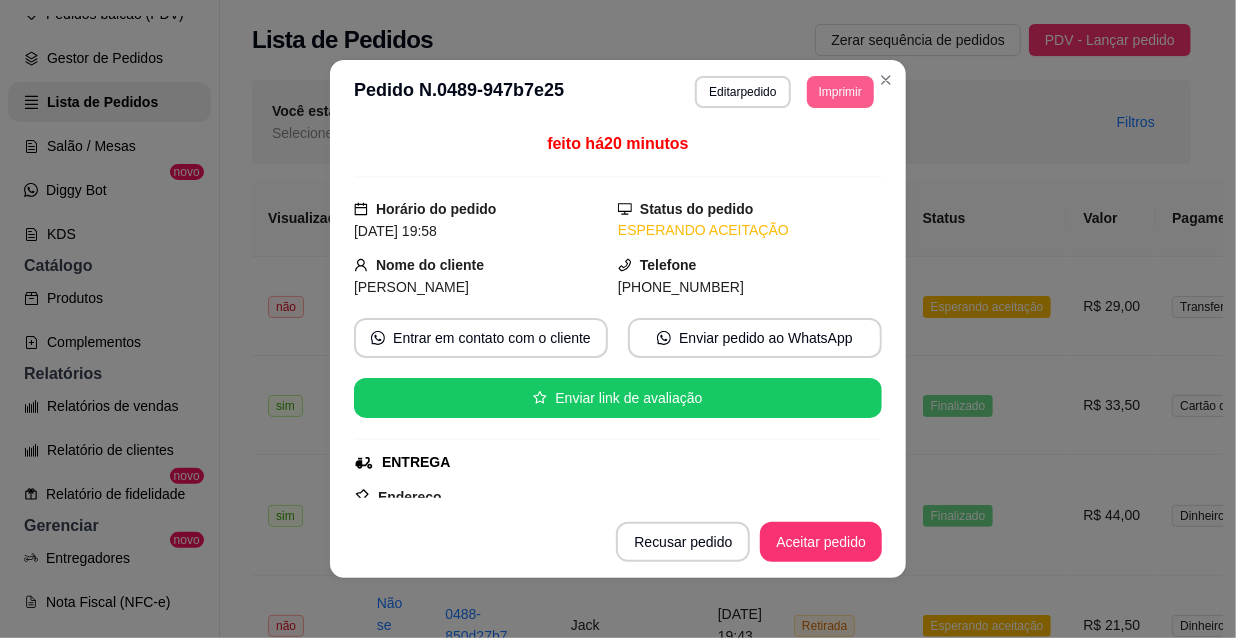 click on "Imprimir" at bounding box center [840, 92] 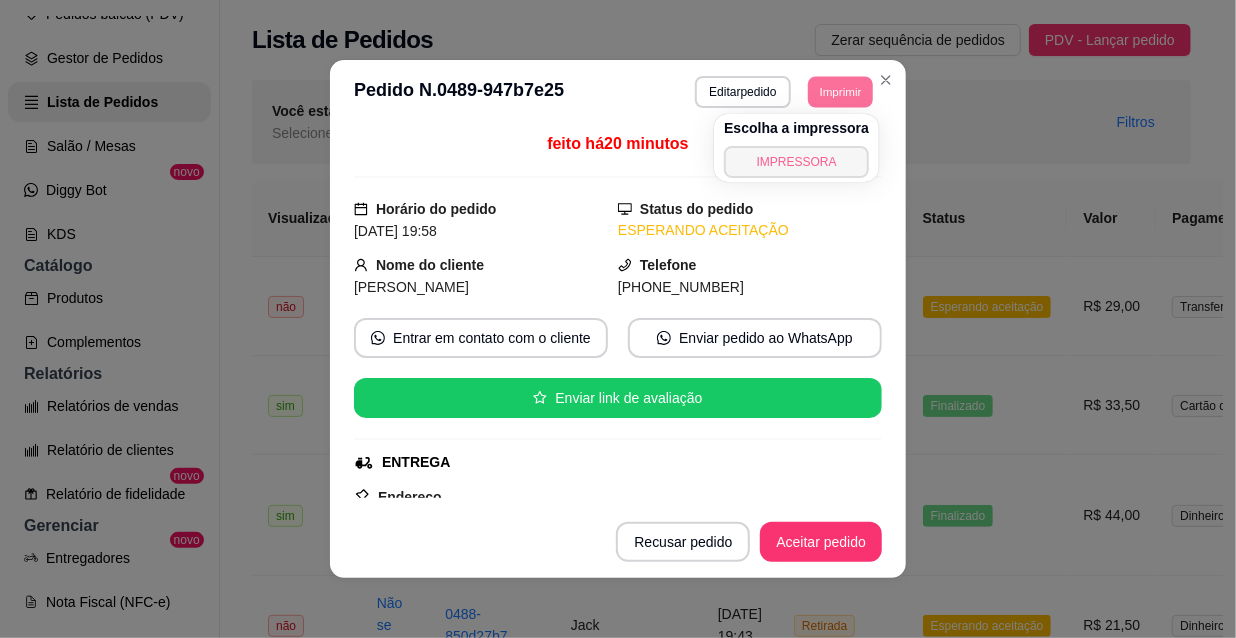 click on "IMPRESSORA" at bounding box center (796, 162) 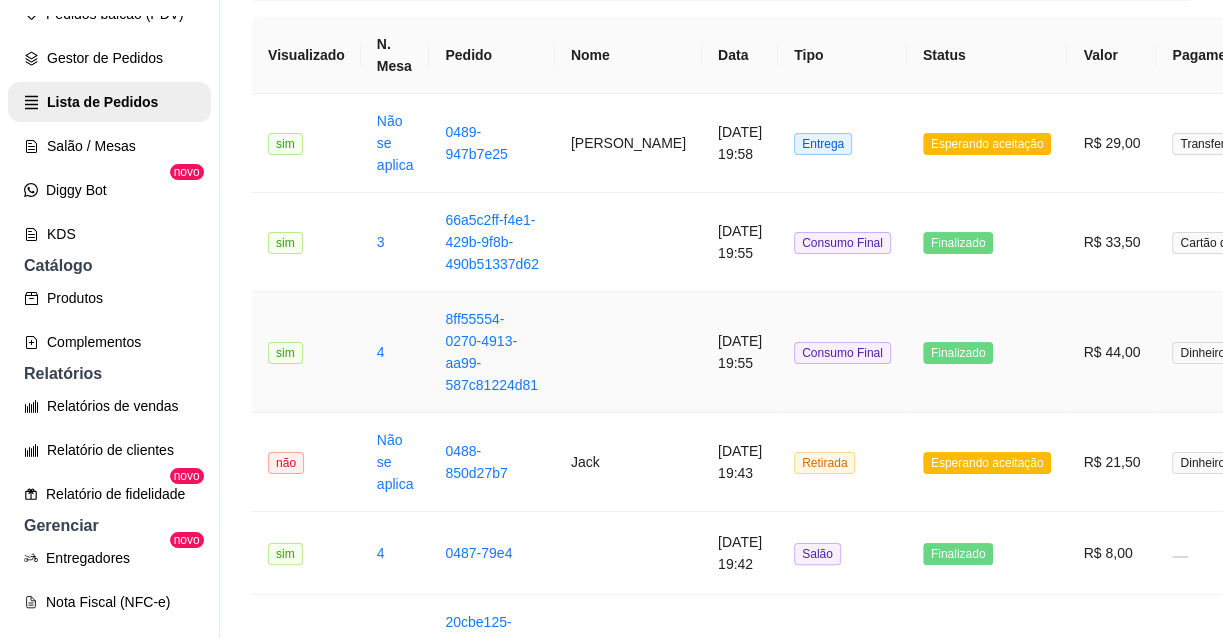 scroll, scrollTop: 181, scrollLeft: 0, axis: vertical 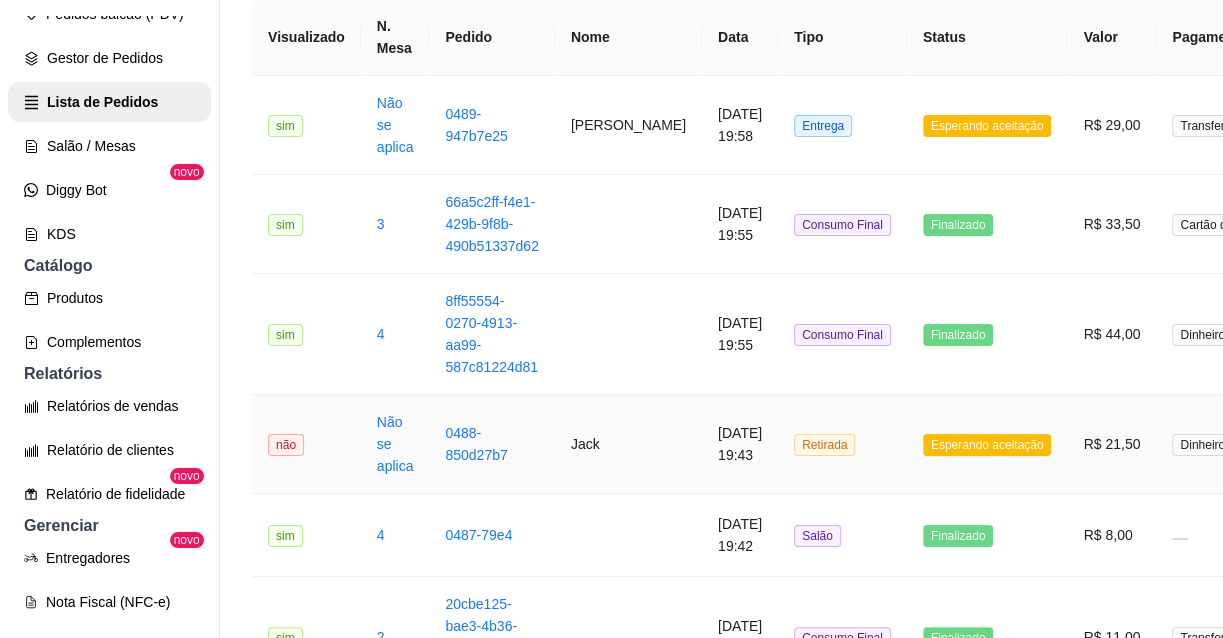 click on "Retirada" at bounding box center [842, 444] 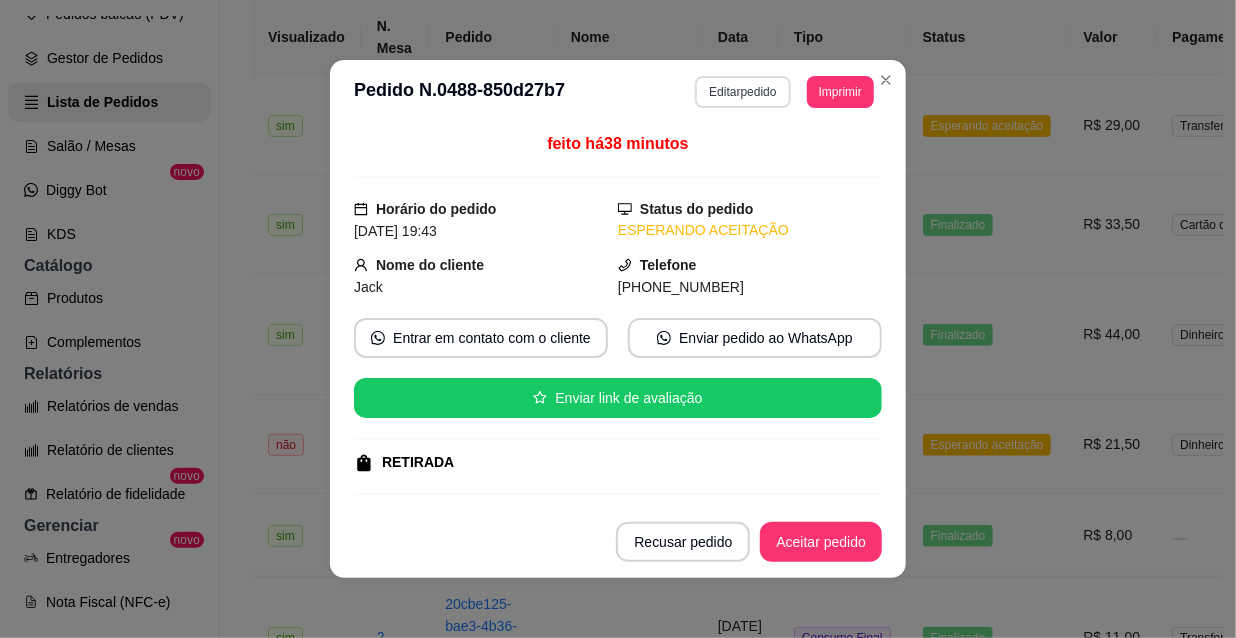 click on "Editar  pedido" at bounding box center [742, 92] 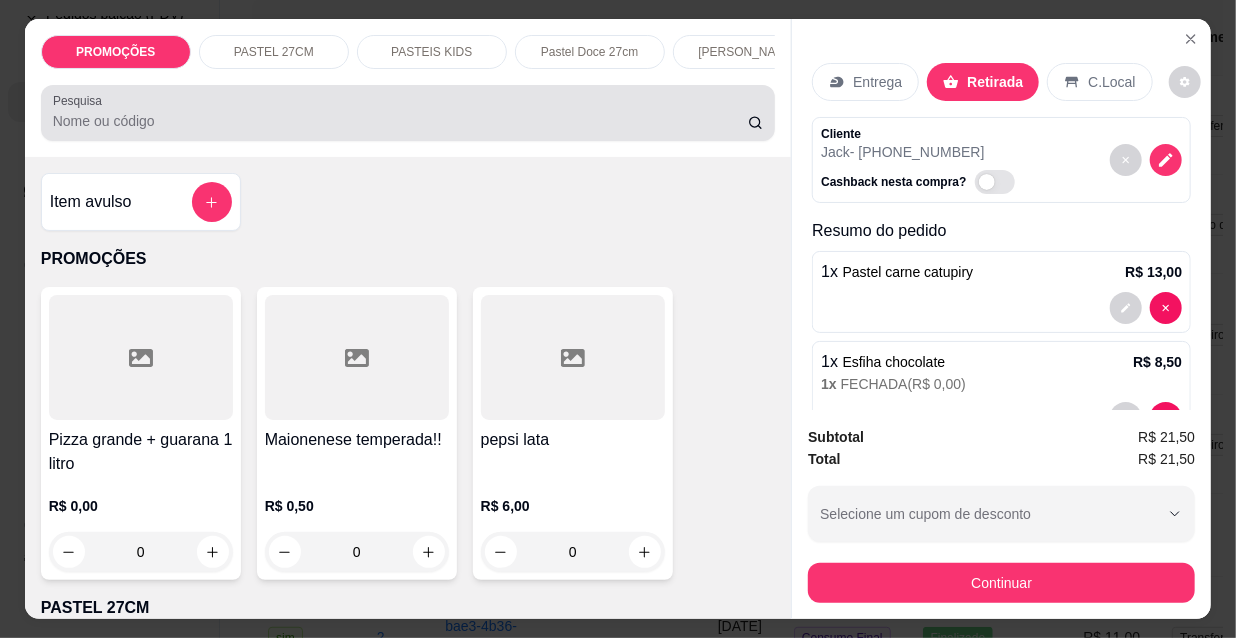 click on "Pesquisa" at bounding box center (400, 121) 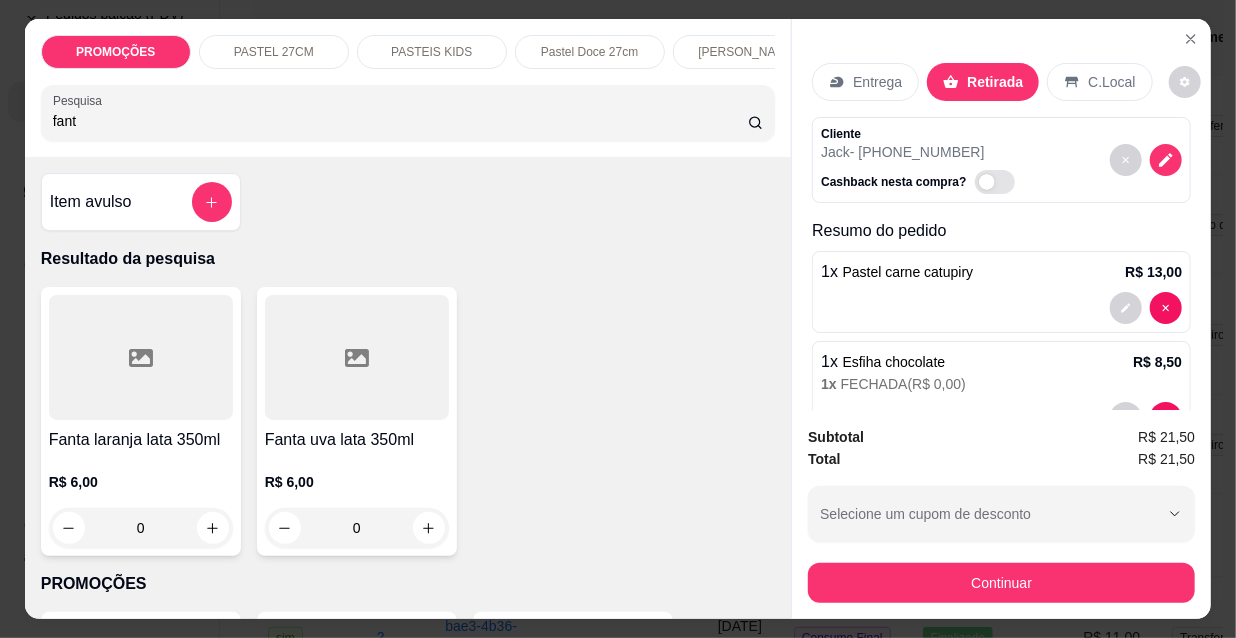 type on "fant" 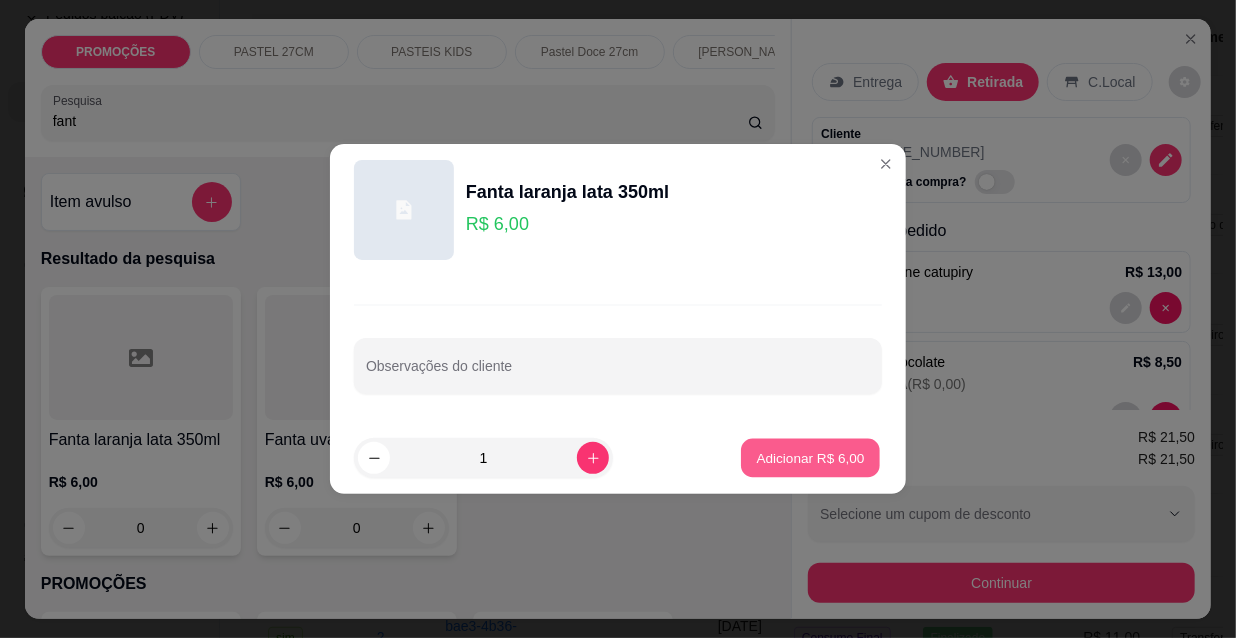 click on "Adicionar   R$ 6,00" at bounding box center (810, 458) 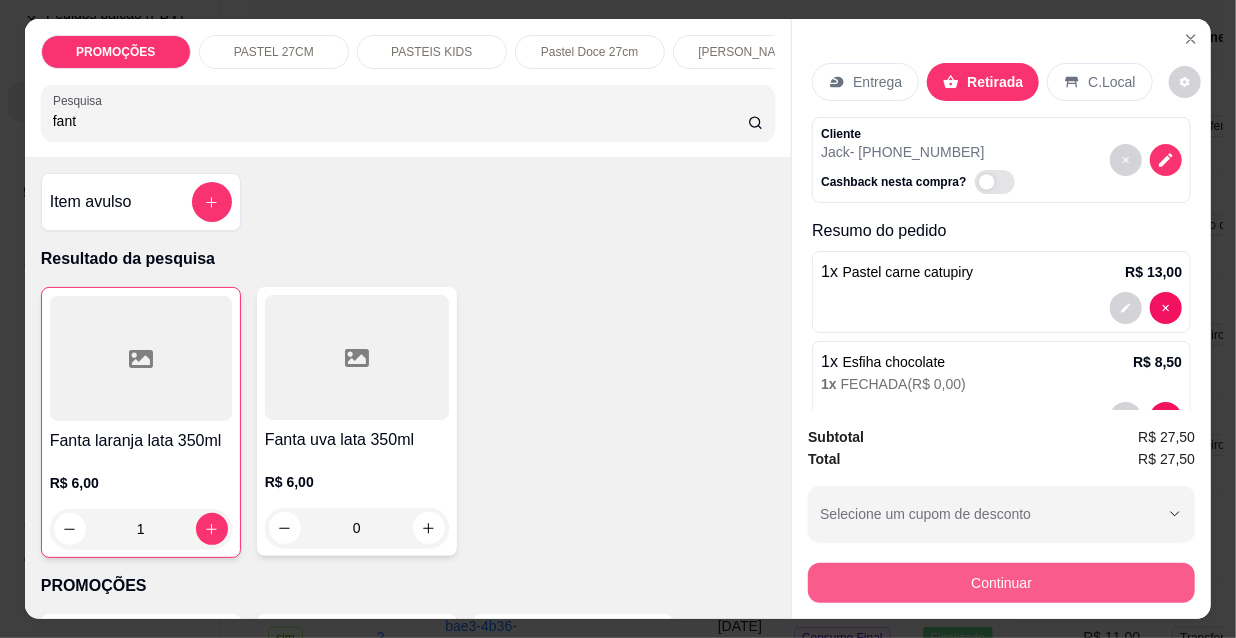 click on "Continuar" at bounding box center [1001, 583] 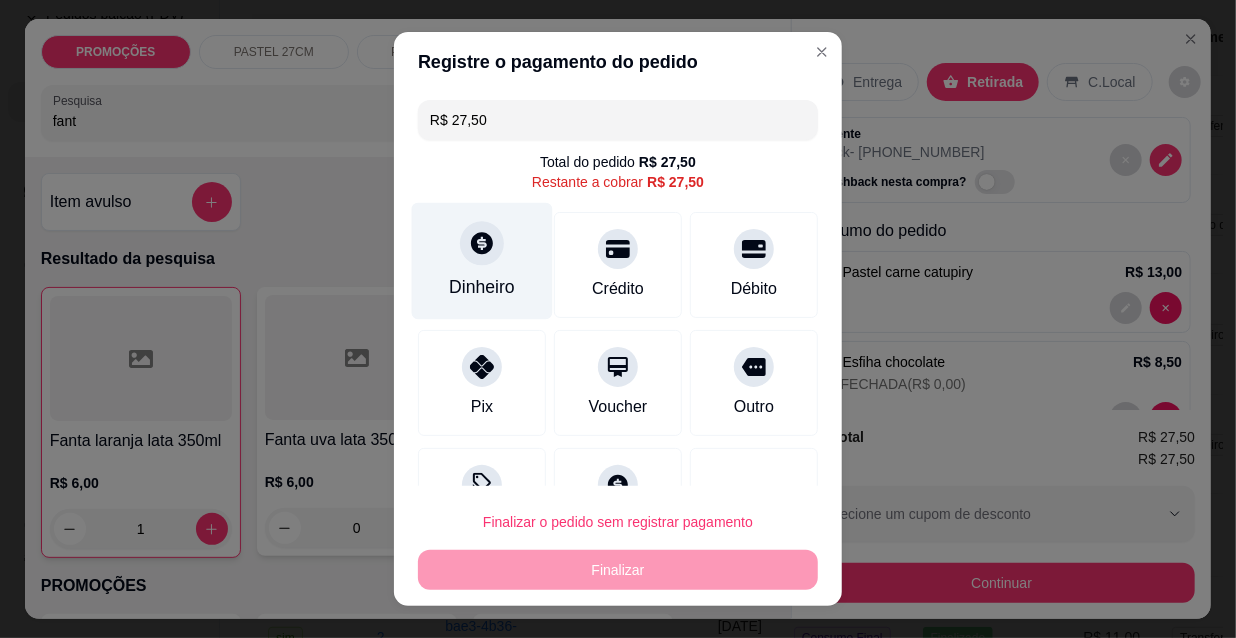 click on "Dinheiro" at bounding box center [482, 287] 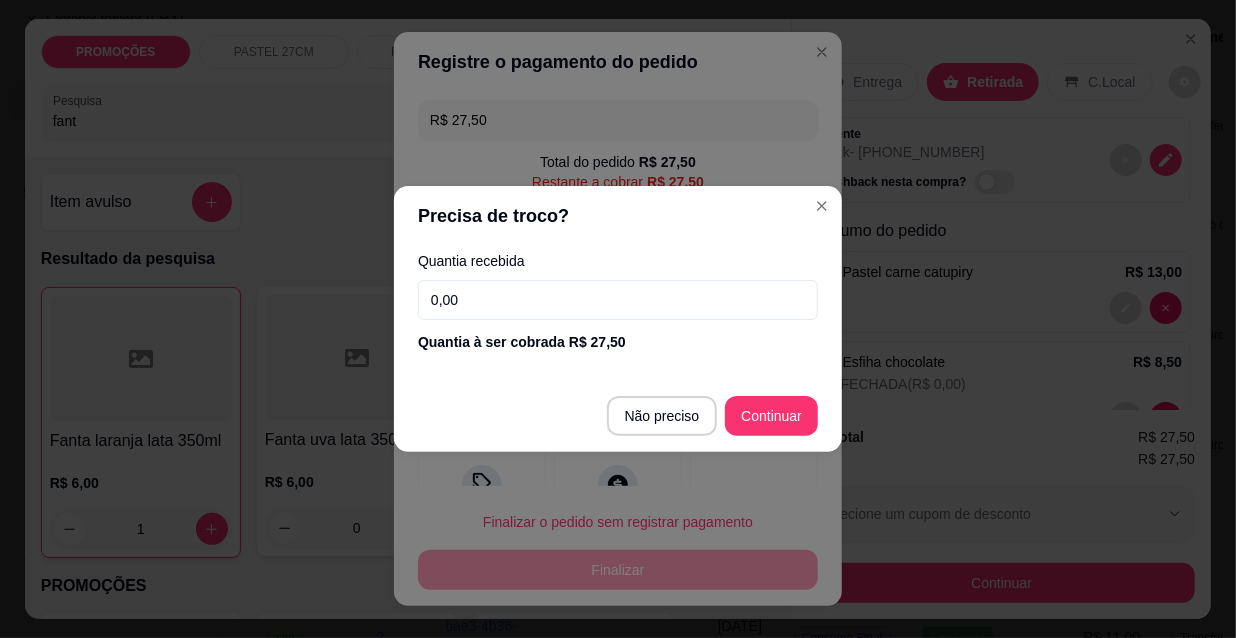 click on "0,00" at bounding box center [618, 300] 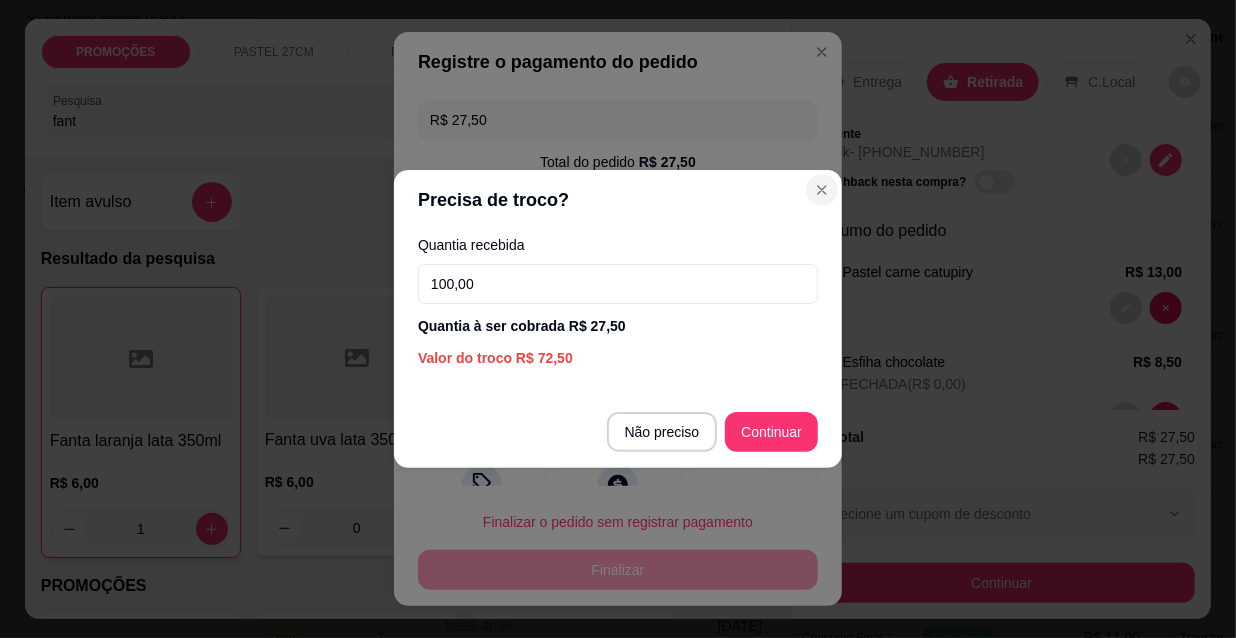 type on "100,00" 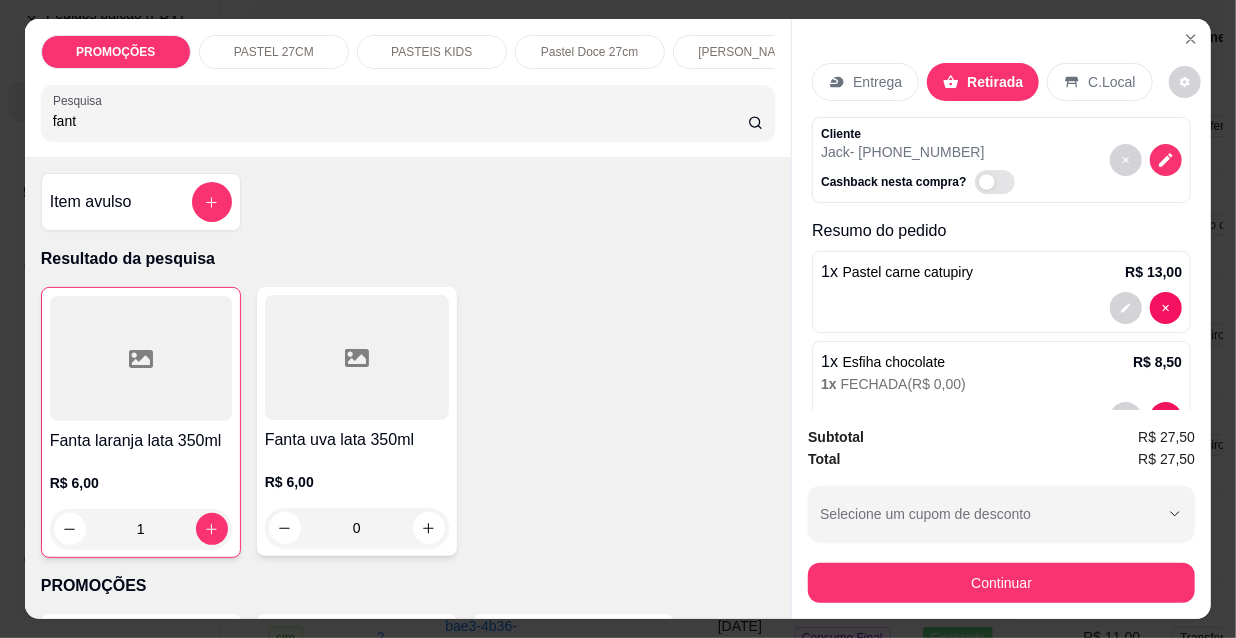 drag, startPoint x: 73, startPoint y: 124, endPoint x: 29, endPoint y: 129, distance: 44.28318 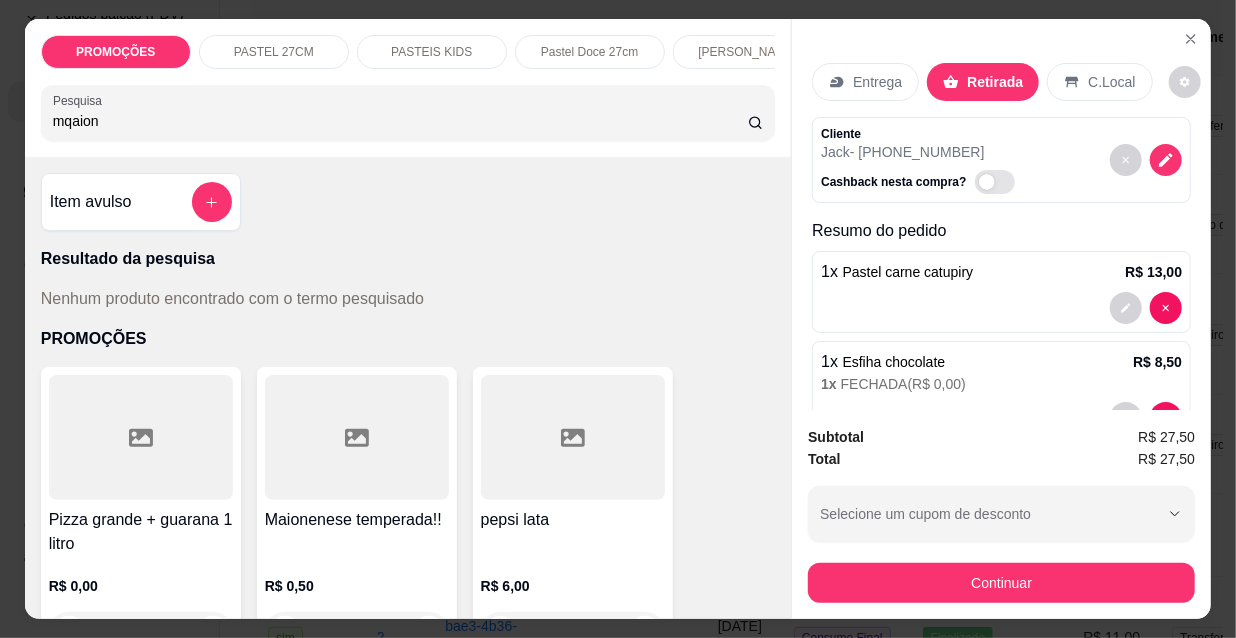 click on "mqaion" at bounding box center (400, 121) 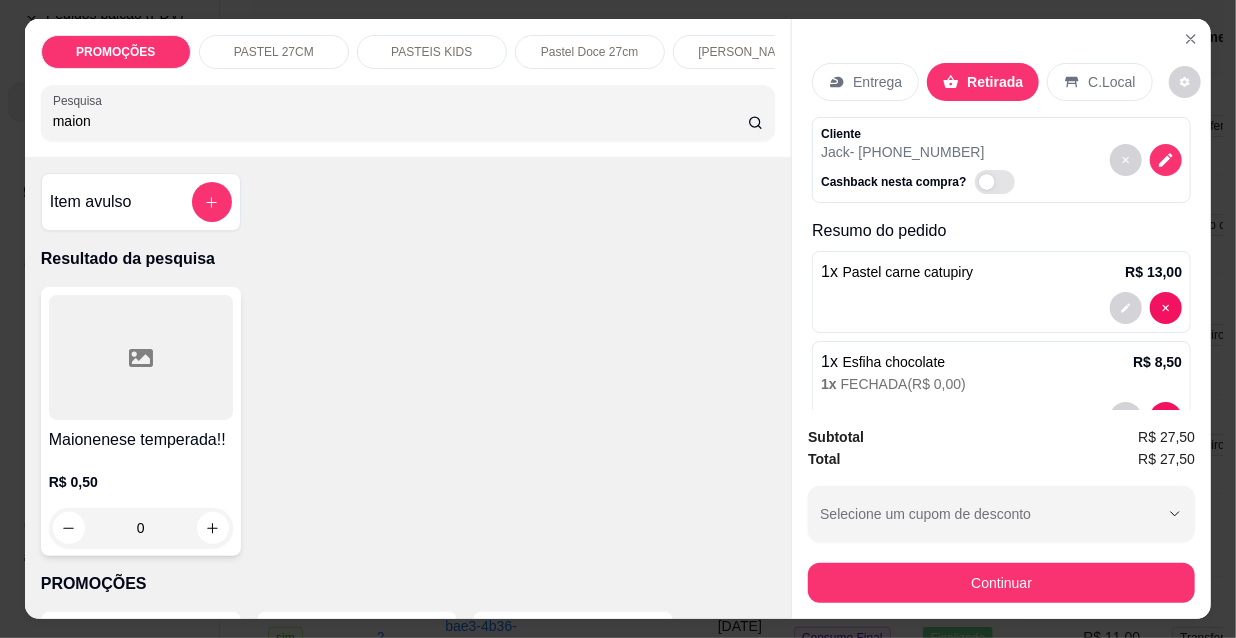 type on "maion" 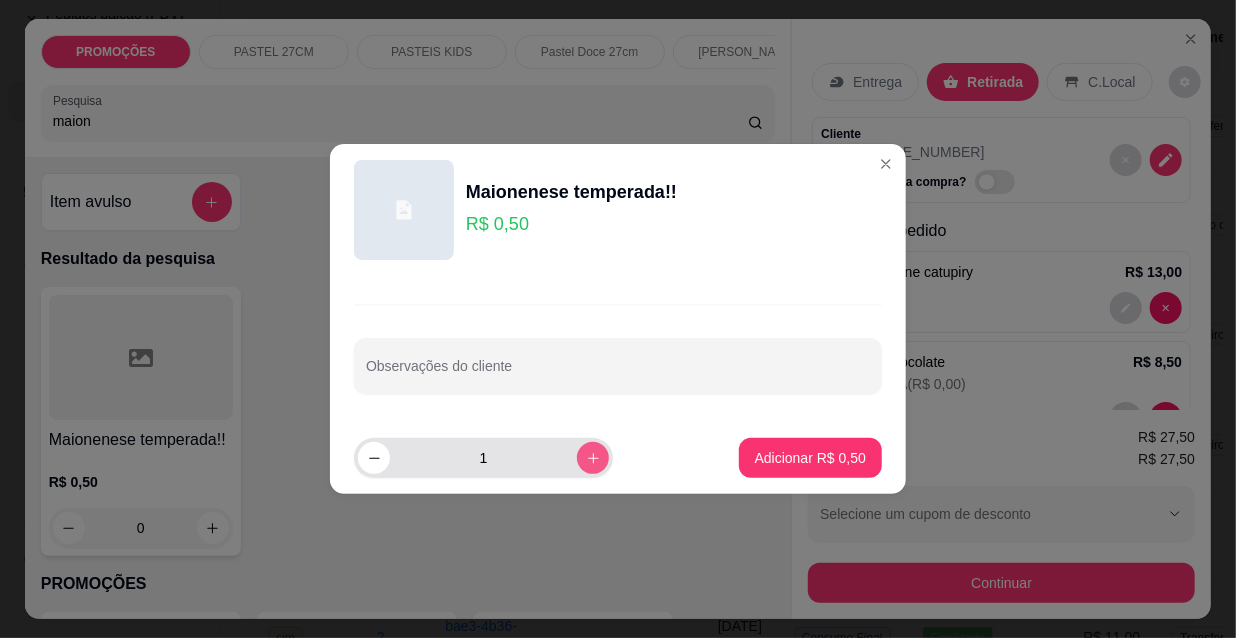 click at bounding box center (593, 458) 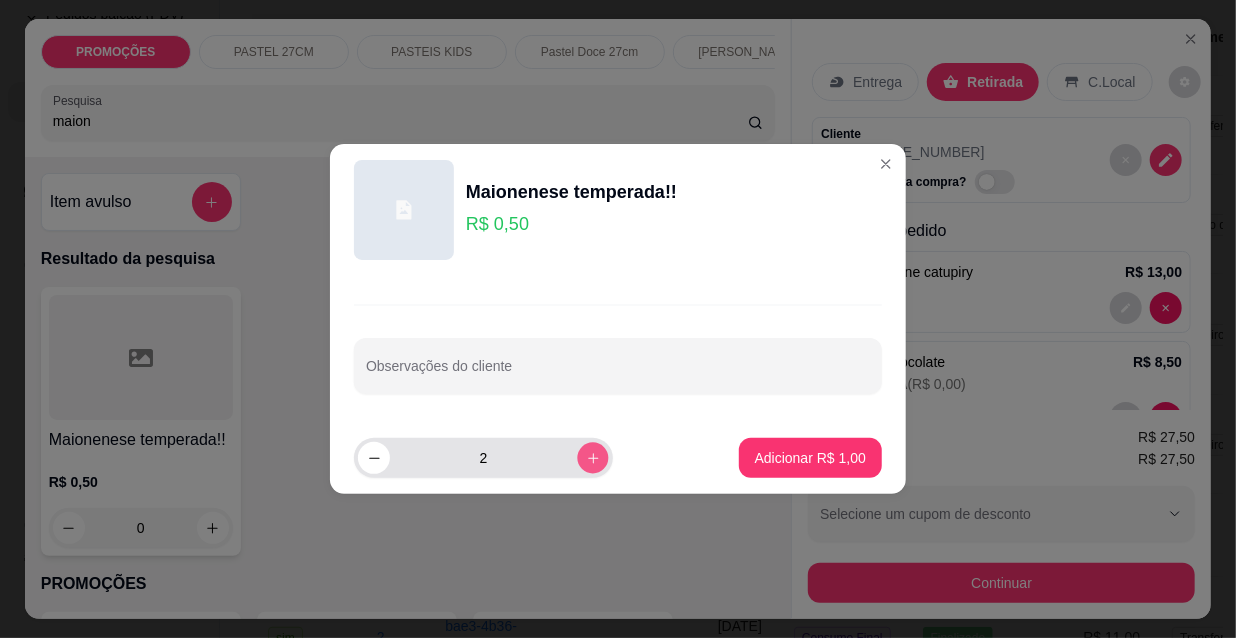 click at bounding box center [592, 457] 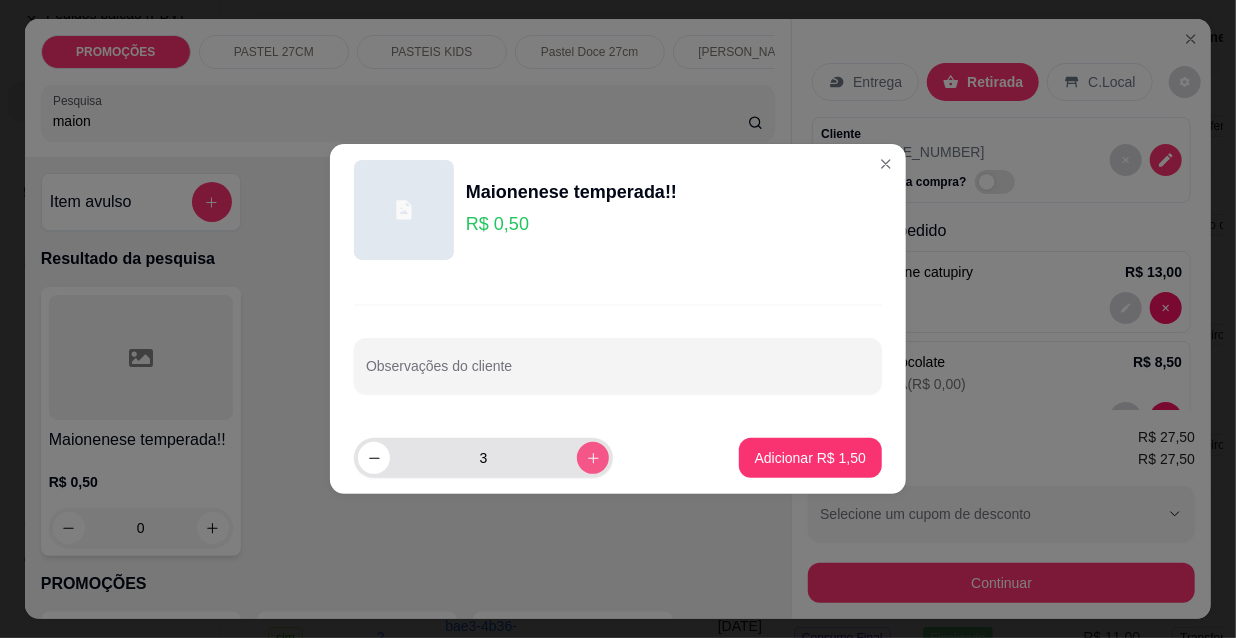 click at bounding box center (593, 458) 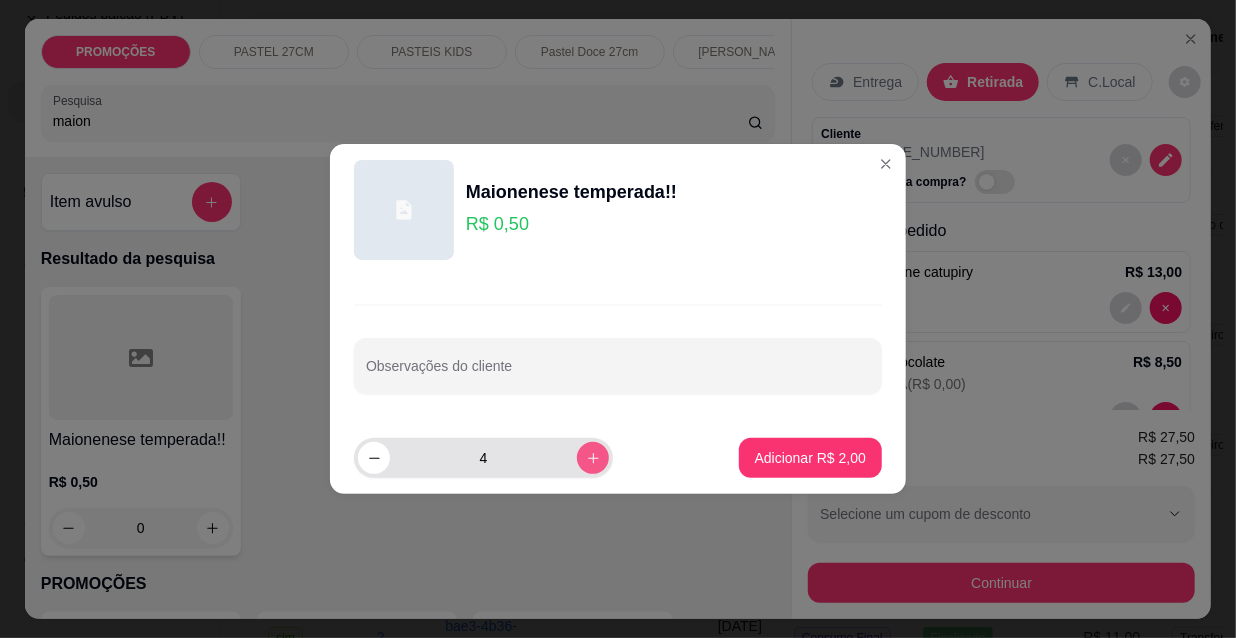 click at bounding box center [593, 458] 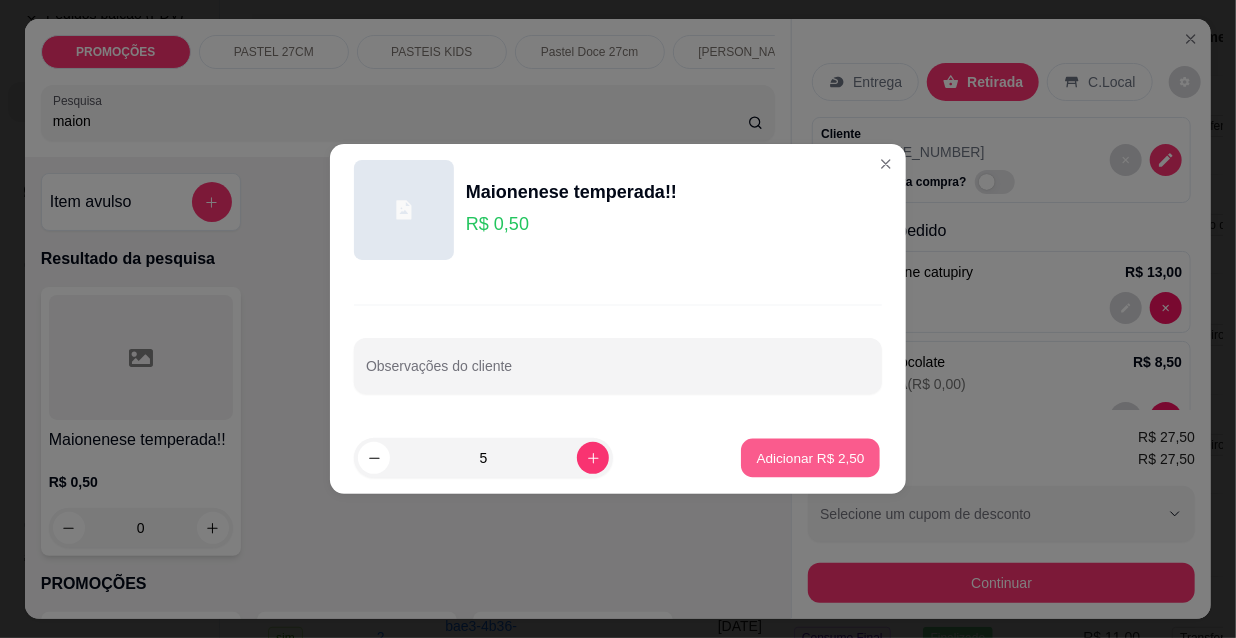 click on "Adicionar   R$ 2,50" at bounding box center (810, 457) 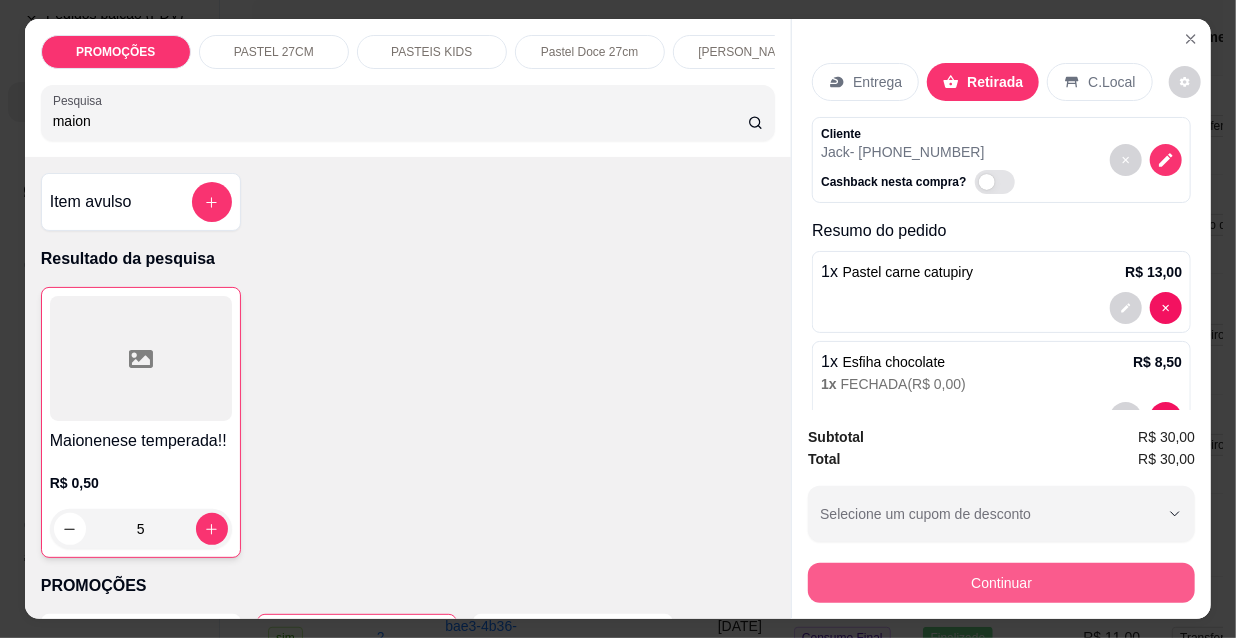 click on "Continuar" at bounding box center (1001, 583) 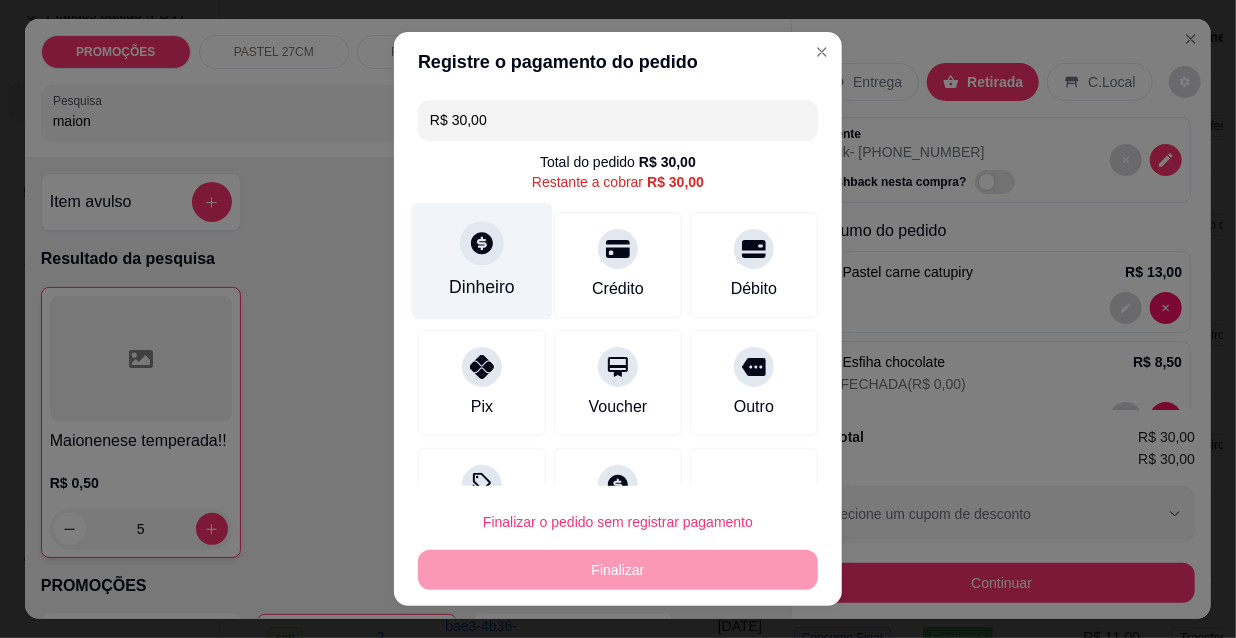 click on "Dinheiro" at bounding box center [482, 261] 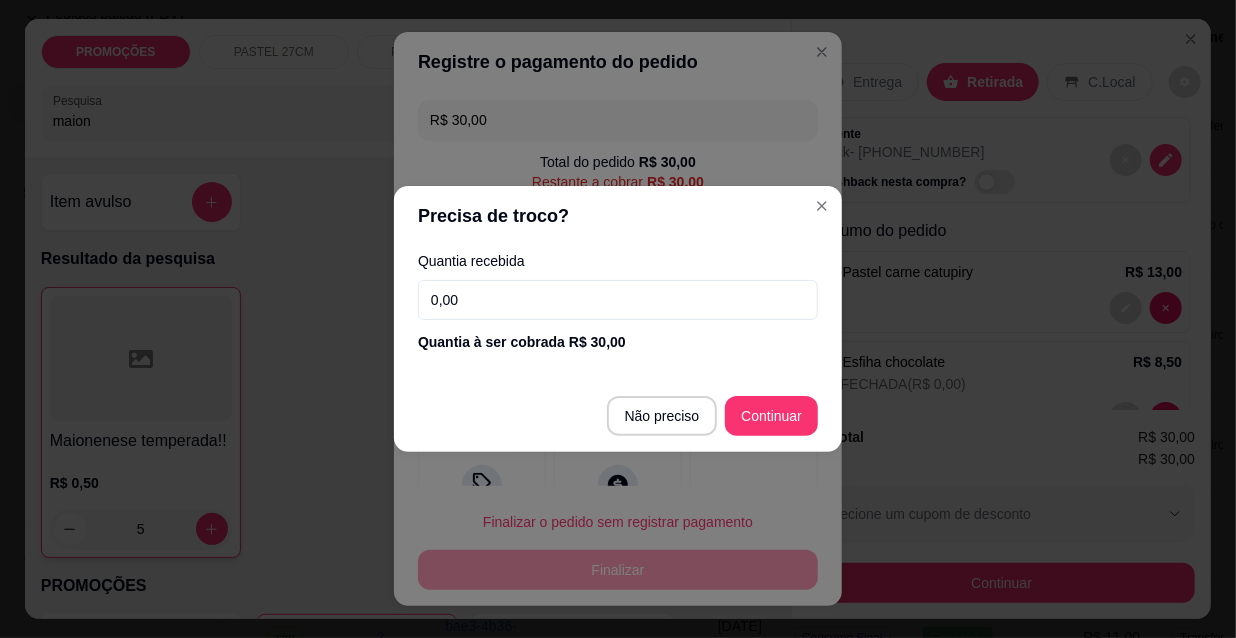 click on "0,00" at bounding box center [618, 300] 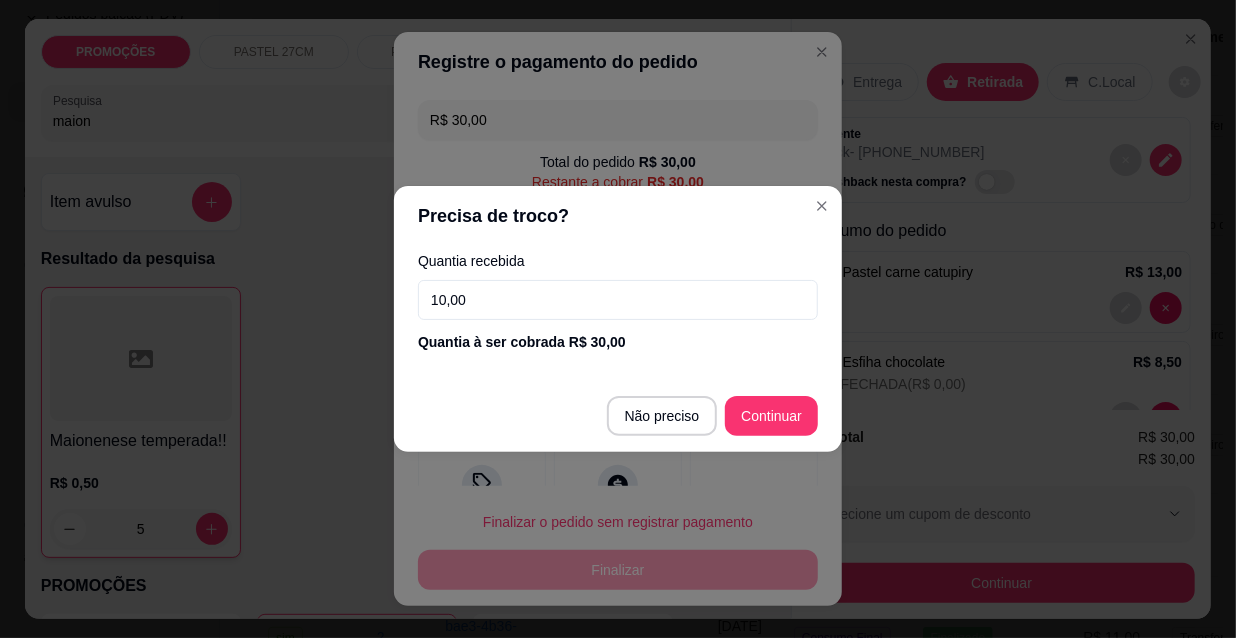type on "100,00" 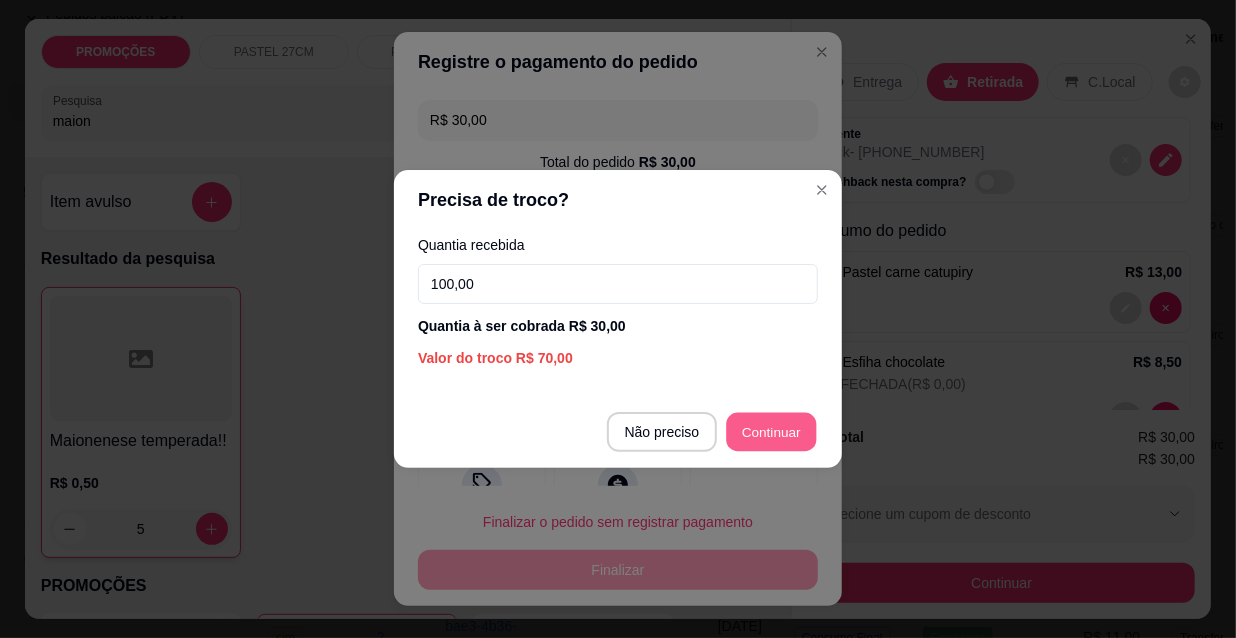 type on "R$ 0,00" 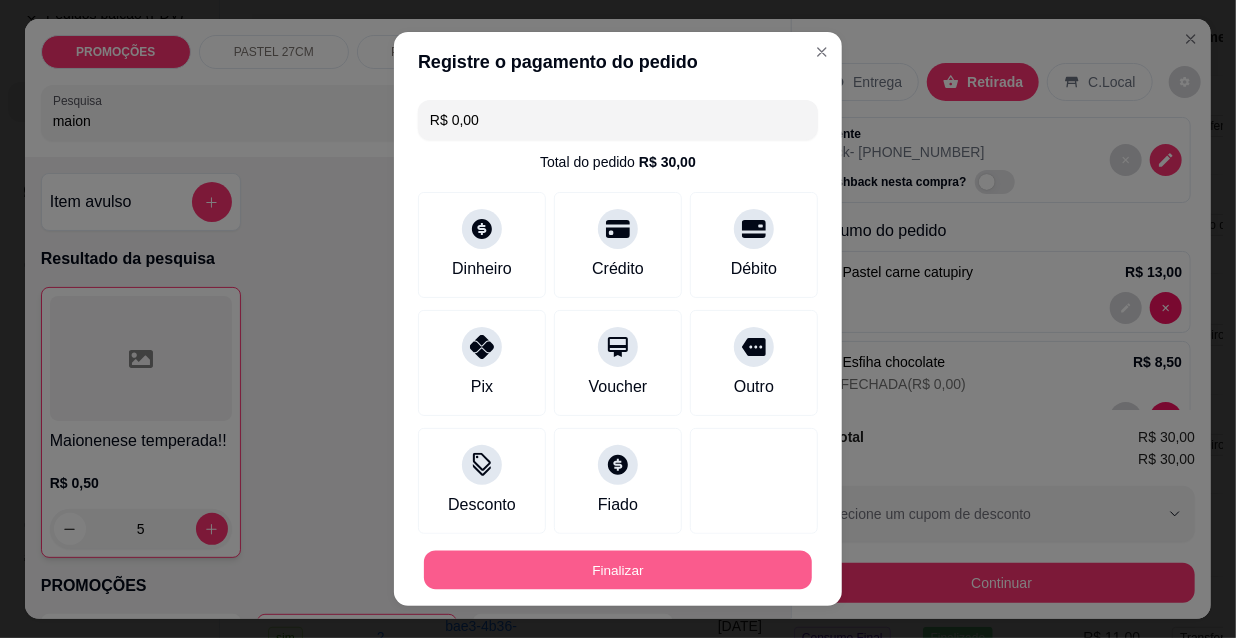 click on "Finalizar" at bounding box center (618, 570) 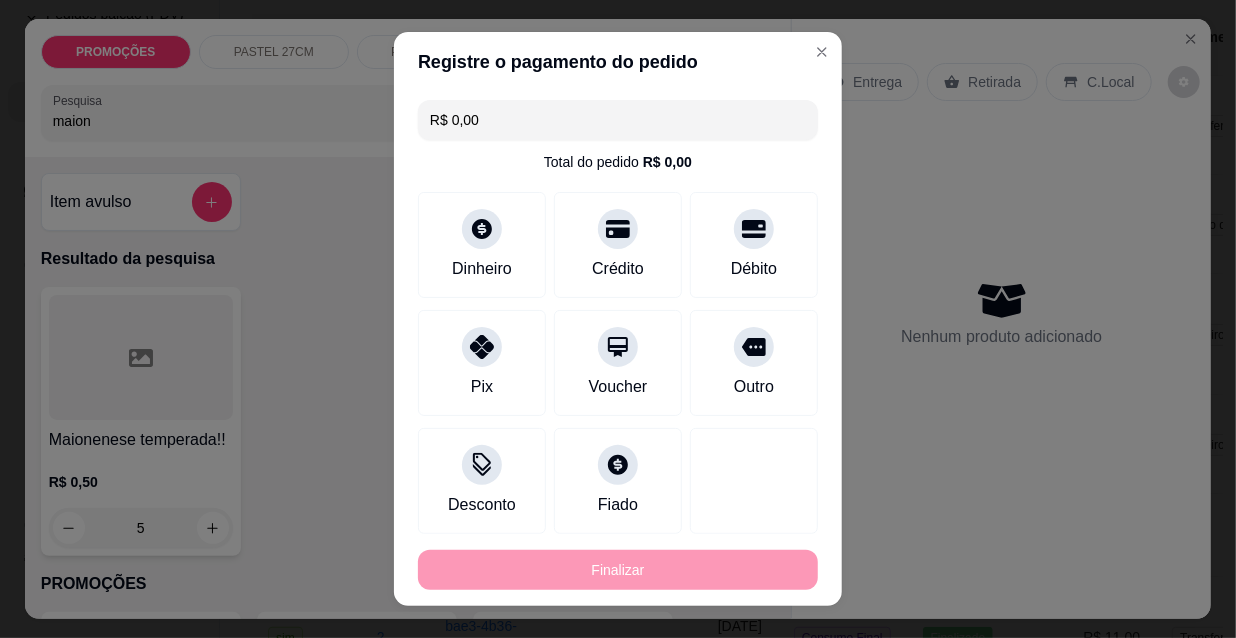 type on "0" 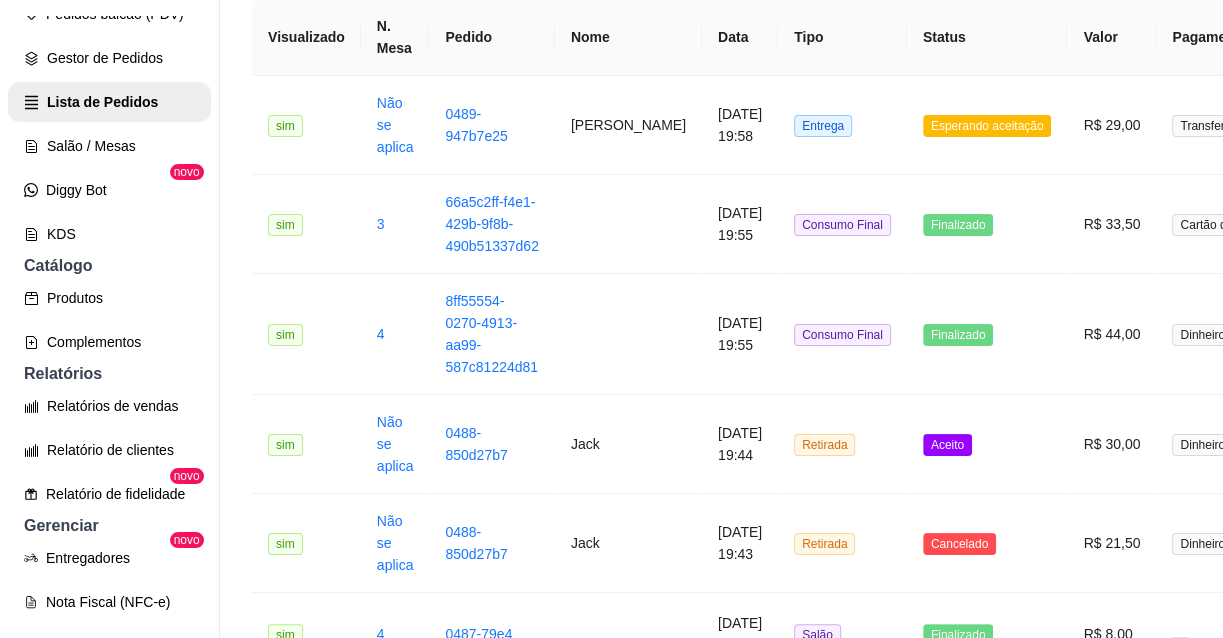 scroll, scrollTop: 181, scrollLeft: 0, axis: vertical 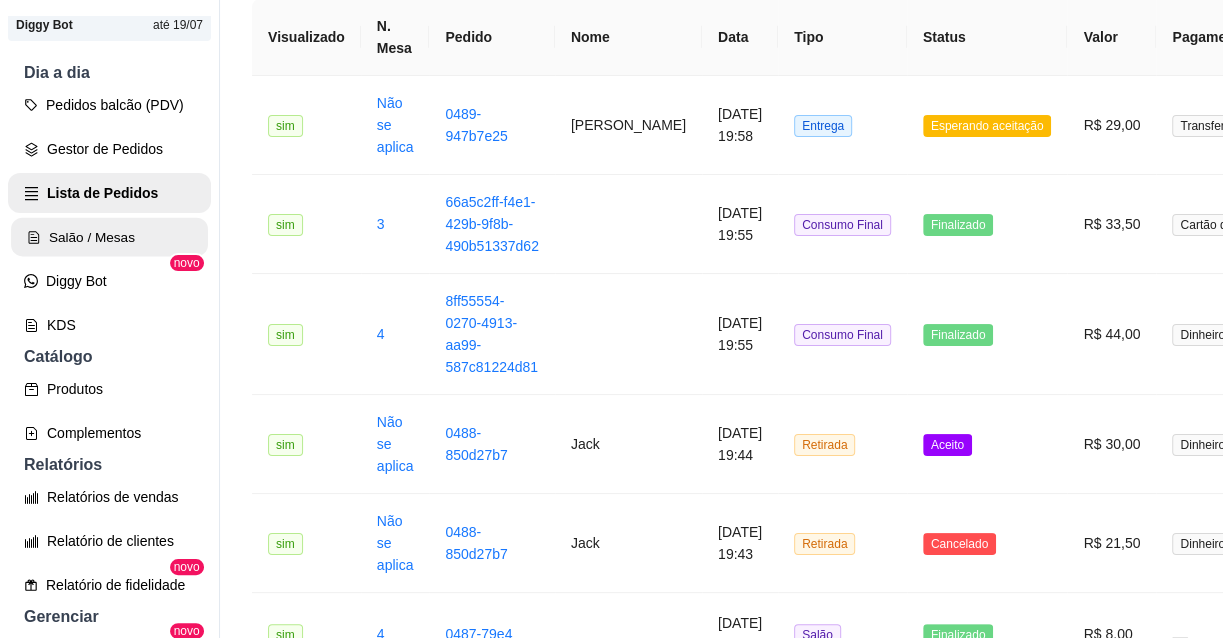 click on "Salão / Mesas" at bounding box center [109, 237] 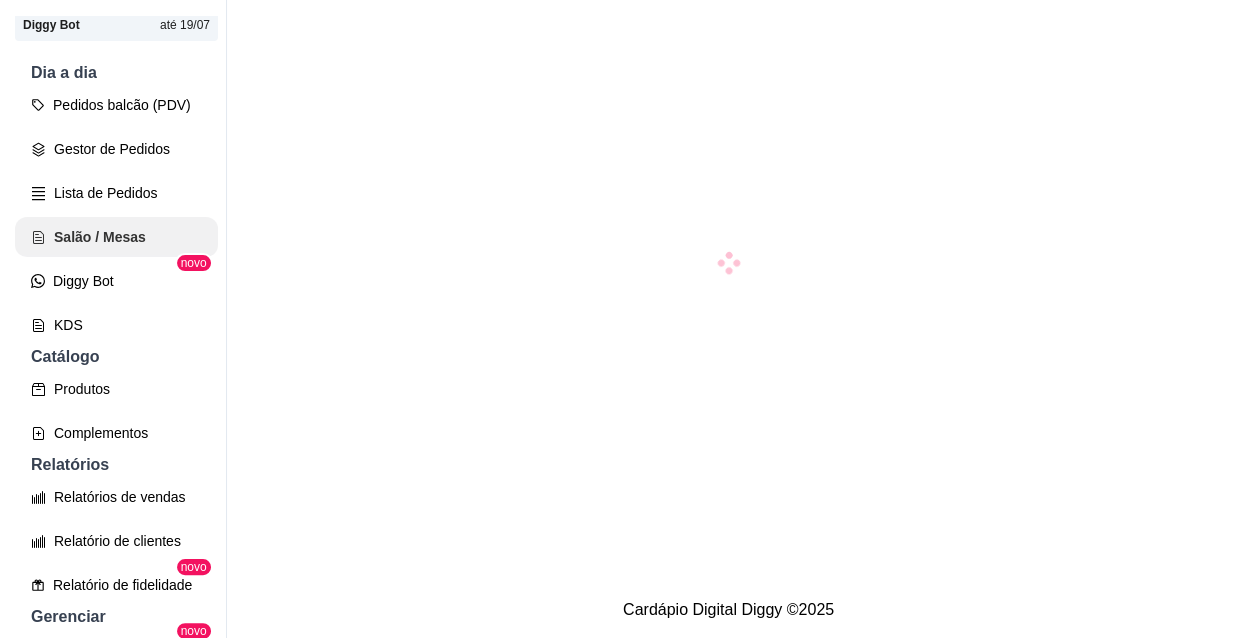 scroll, scrollTop: 0, scrollLeft: 0, axis: both 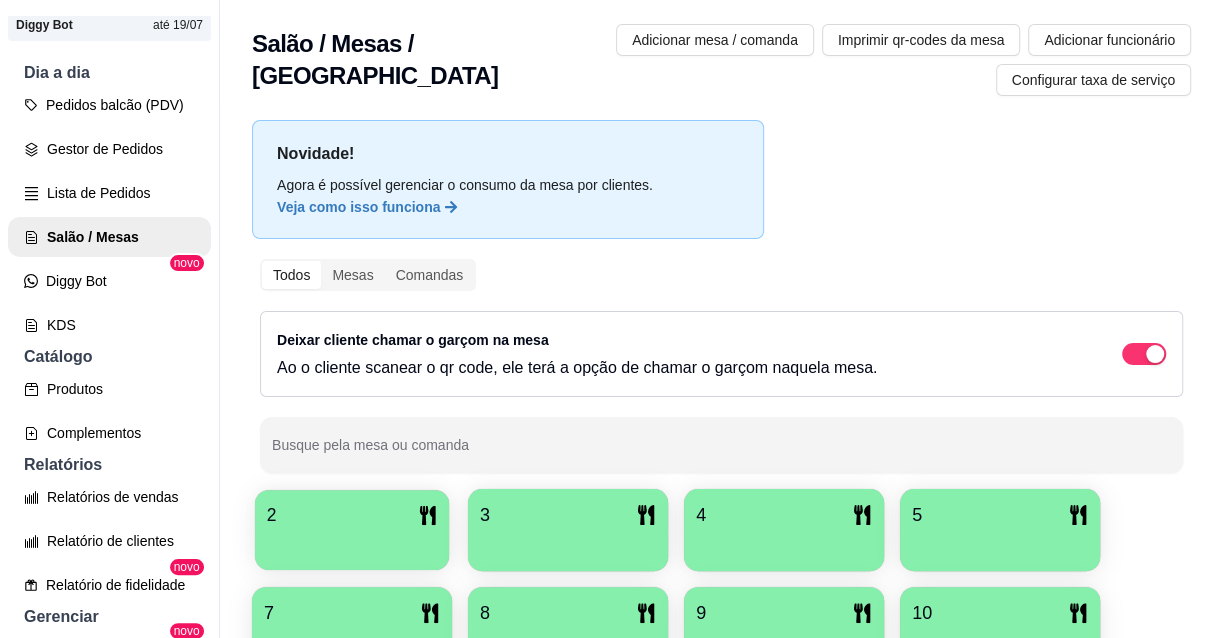 click on "2" at bounding box center [352, 515] 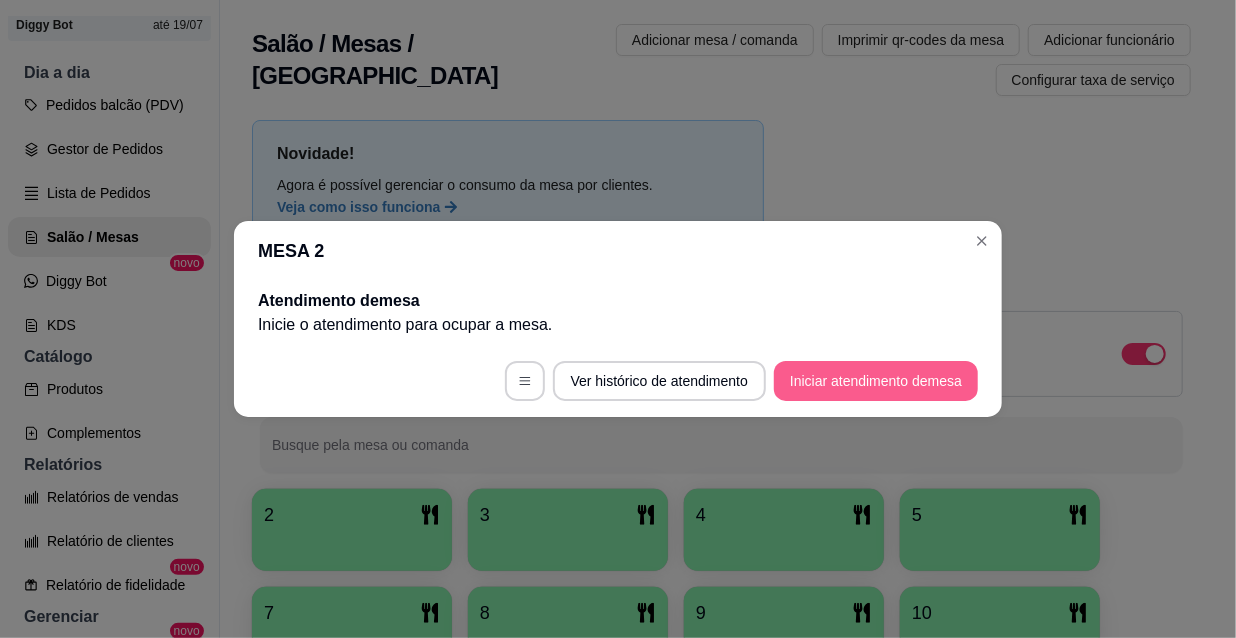 click on "Iniciar atendimento de  mesa" at bounding box center (876, 381) 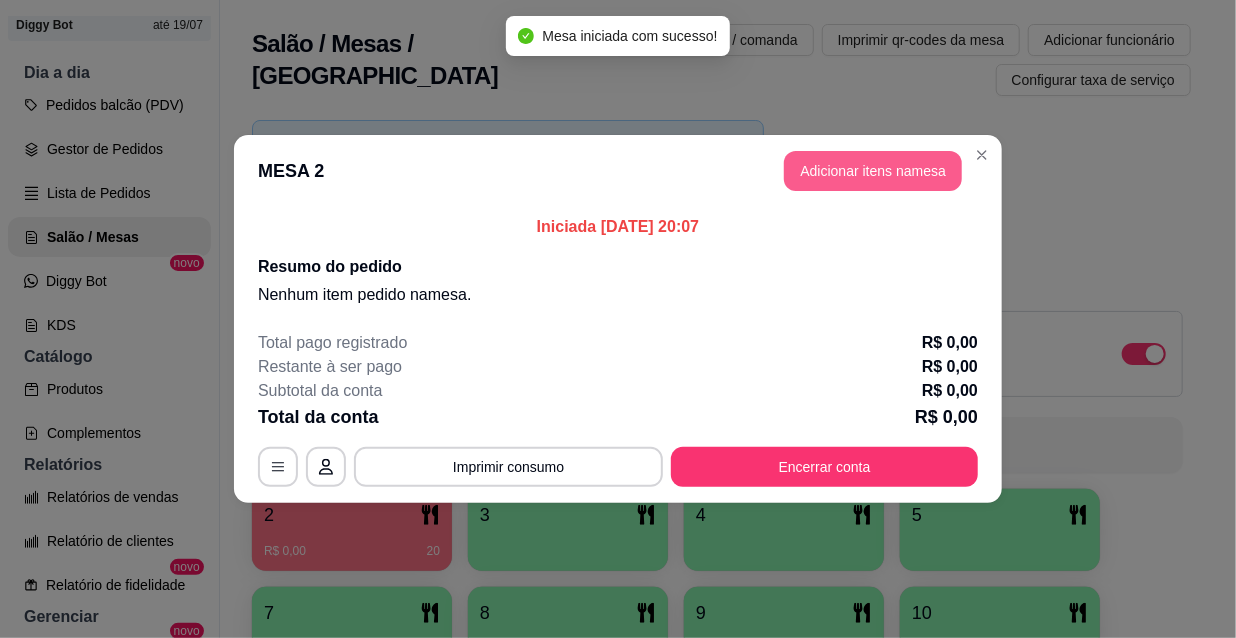 click on "Adicionar itens na  mesa" at bounding box center [873, 171] 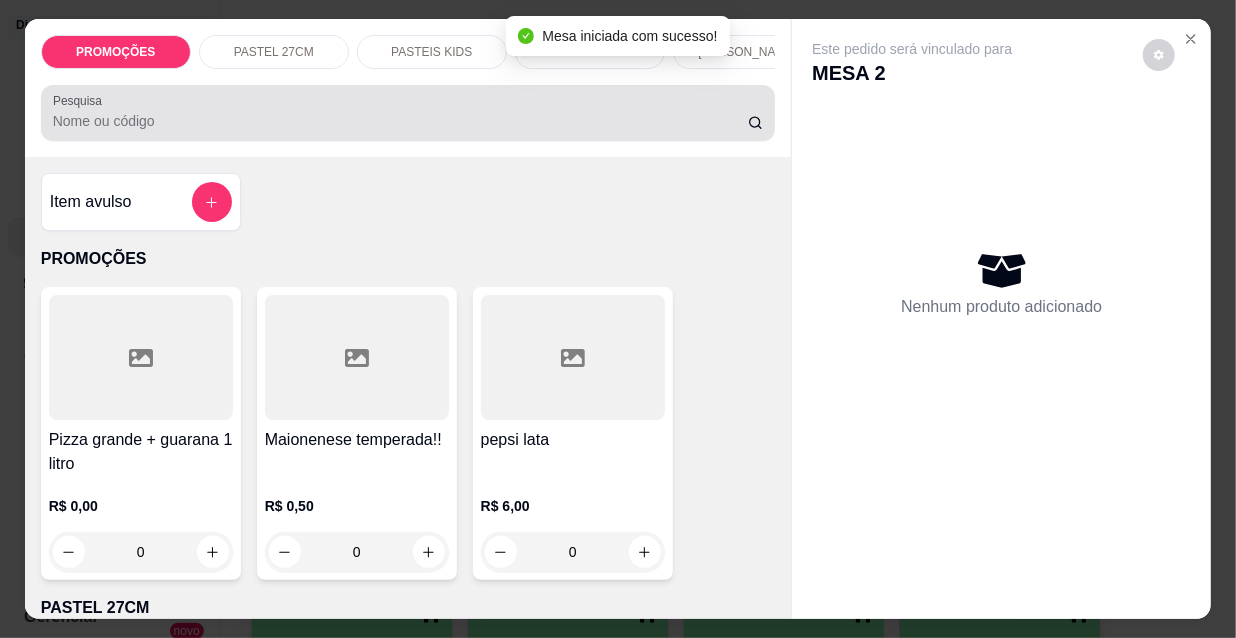 click at bounding box center [408, 113] 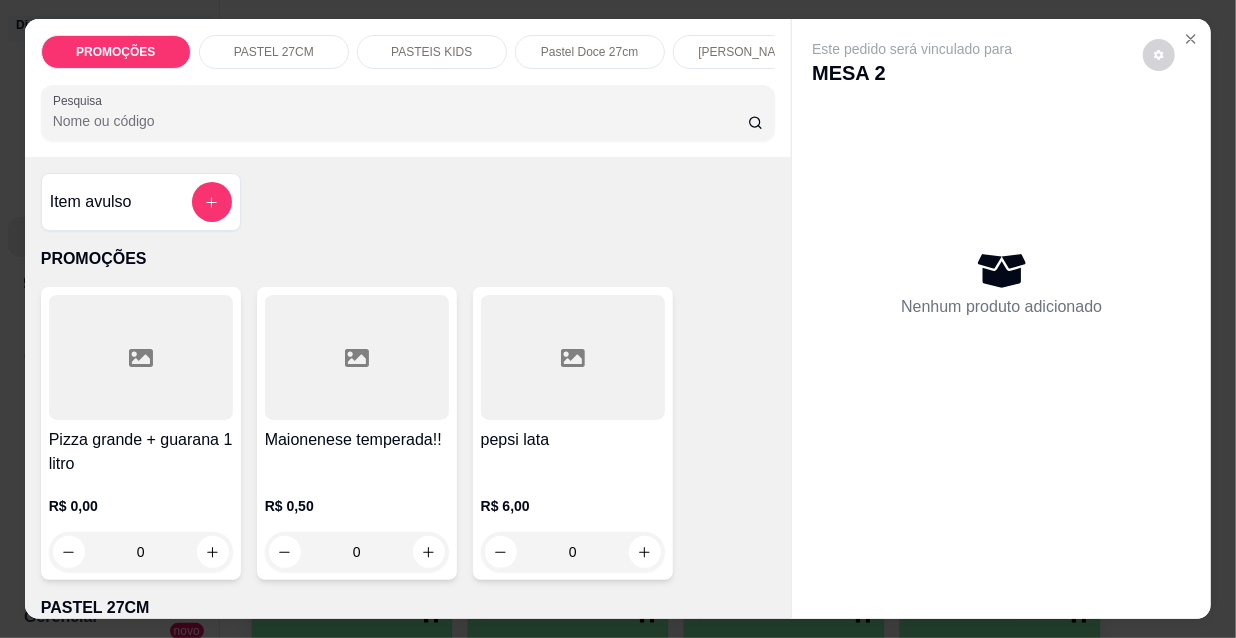 click on "Pesquisa" at bounding box center (400, 121) 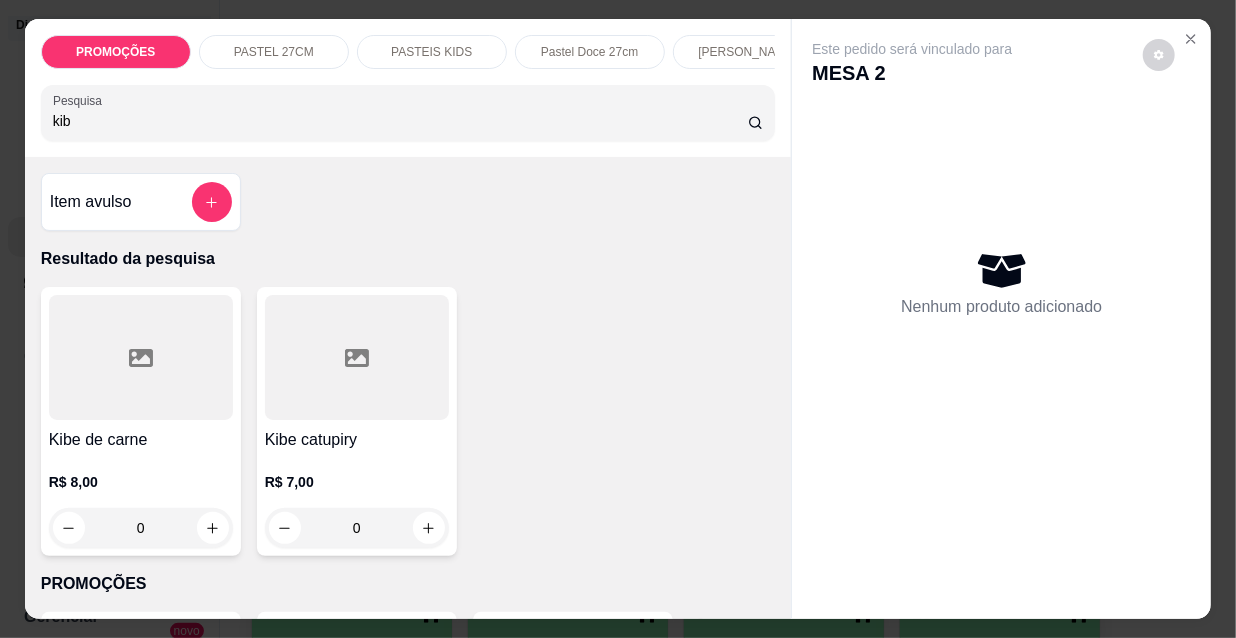 type on "kib" 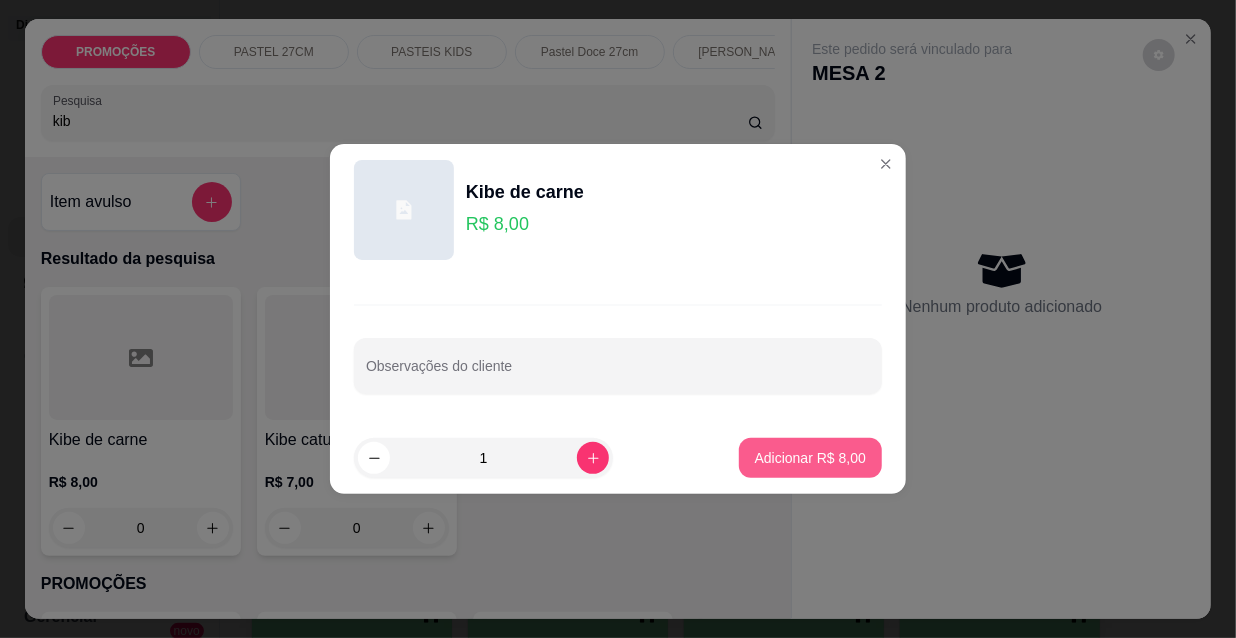 click on "Adicionar   R$ 8,00" at bounding box center (810, 458) 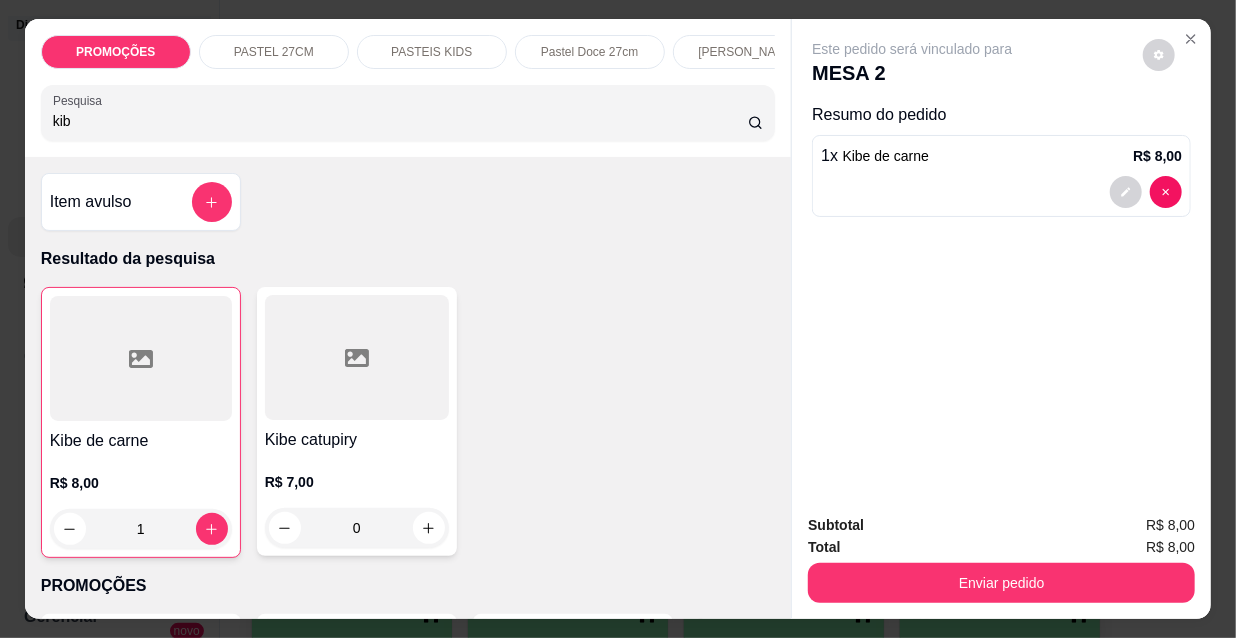 drag, startPoint x: 44, startPoint y: 128, endPoint x: 0, endPoint y: 118, distance: 45.122055 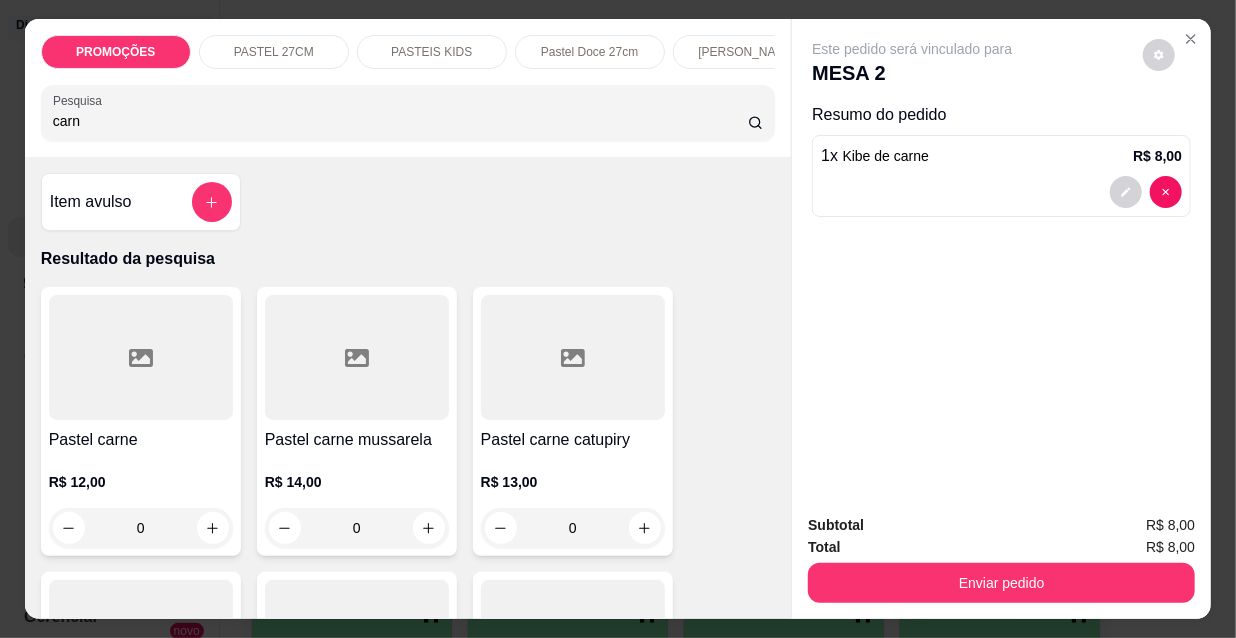 type on "carn" 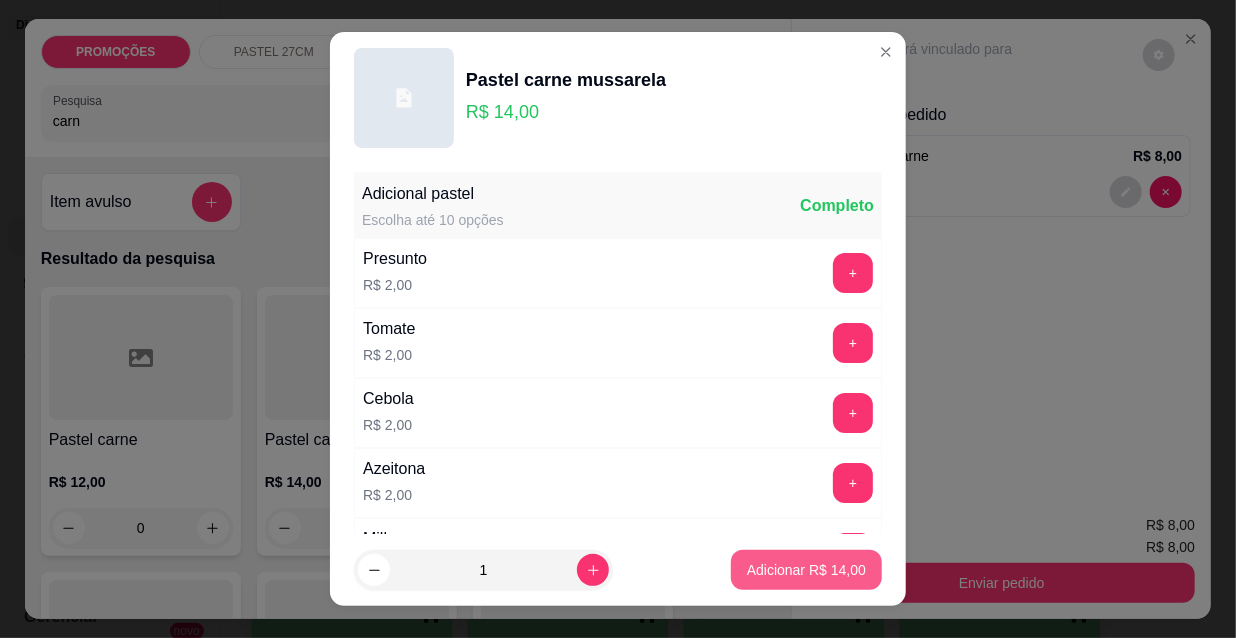 click on "Adicionar   R$ 14,00" at bounding box center [806, 570] 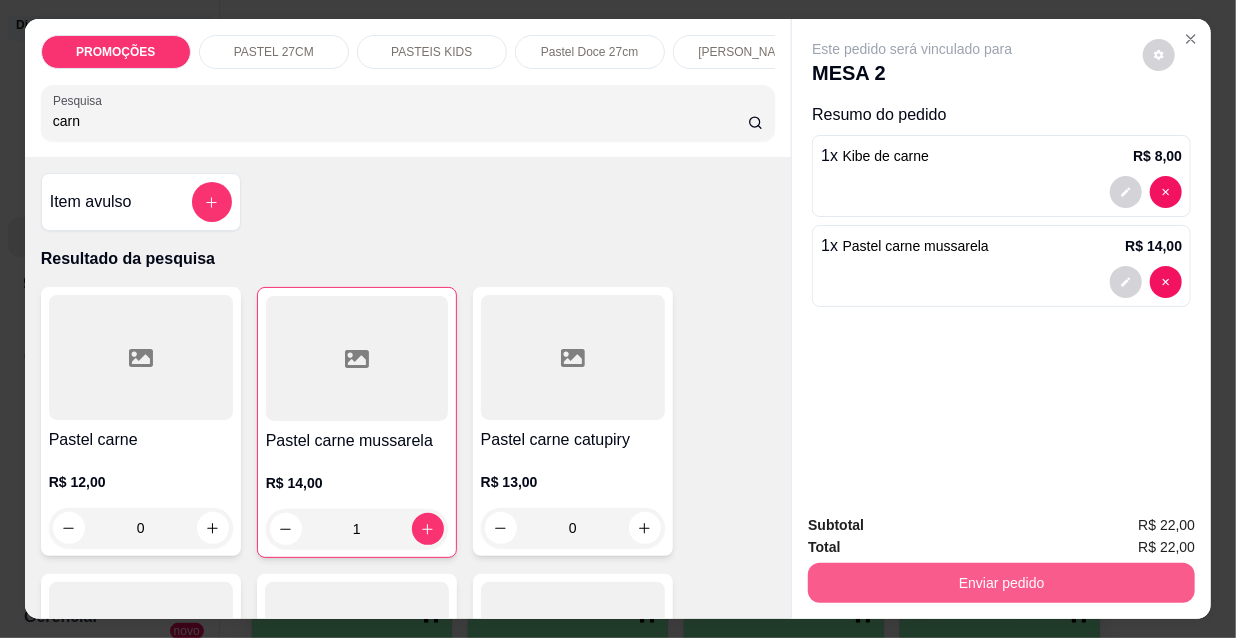 click on "Enviar pedido" at bounding box center [1001, 583] 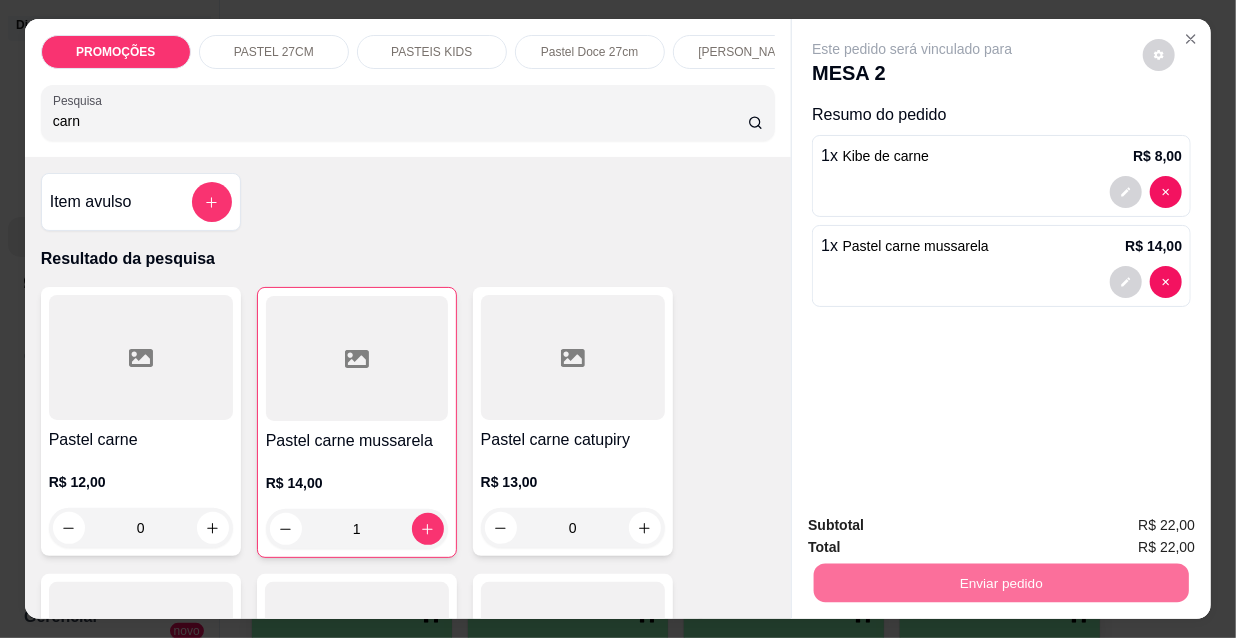 click on "Não registrar e enviar pedido" at bounding box center [937, 526] 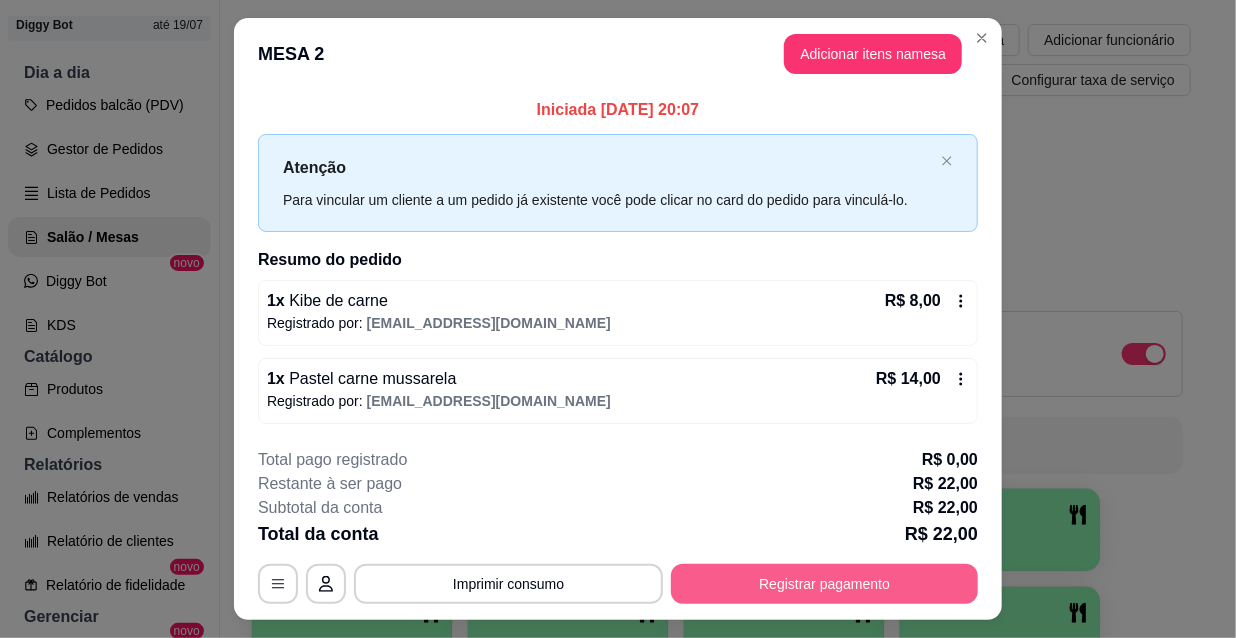 click on "Registrar pagamento" at bounding box center [824, 584] 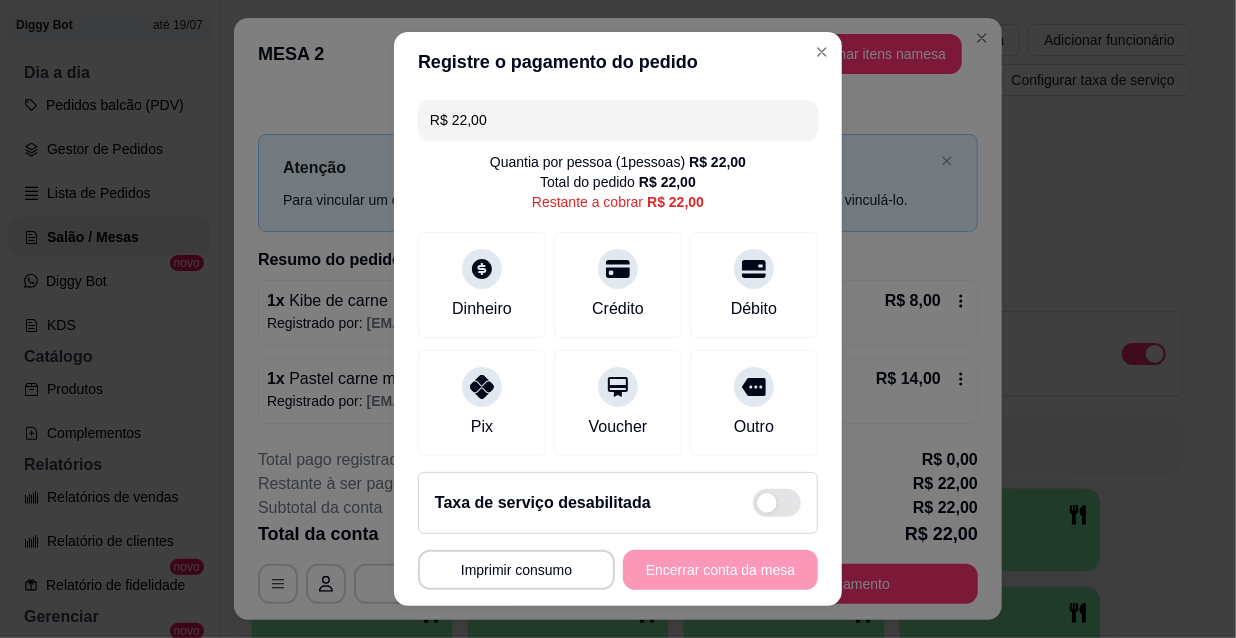 drag, startPoint x: 473, startPoint y: 105, endPoint x: 389, endPoint y: 104, distance: 84.00595 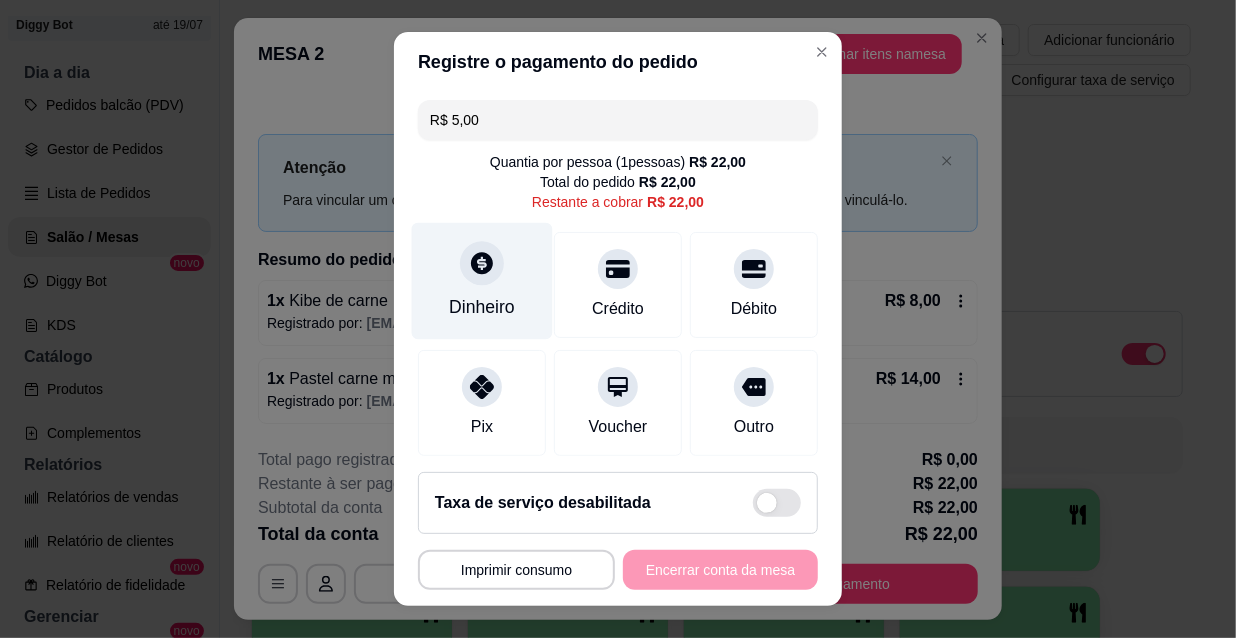 click at bounding box center (482, 263) 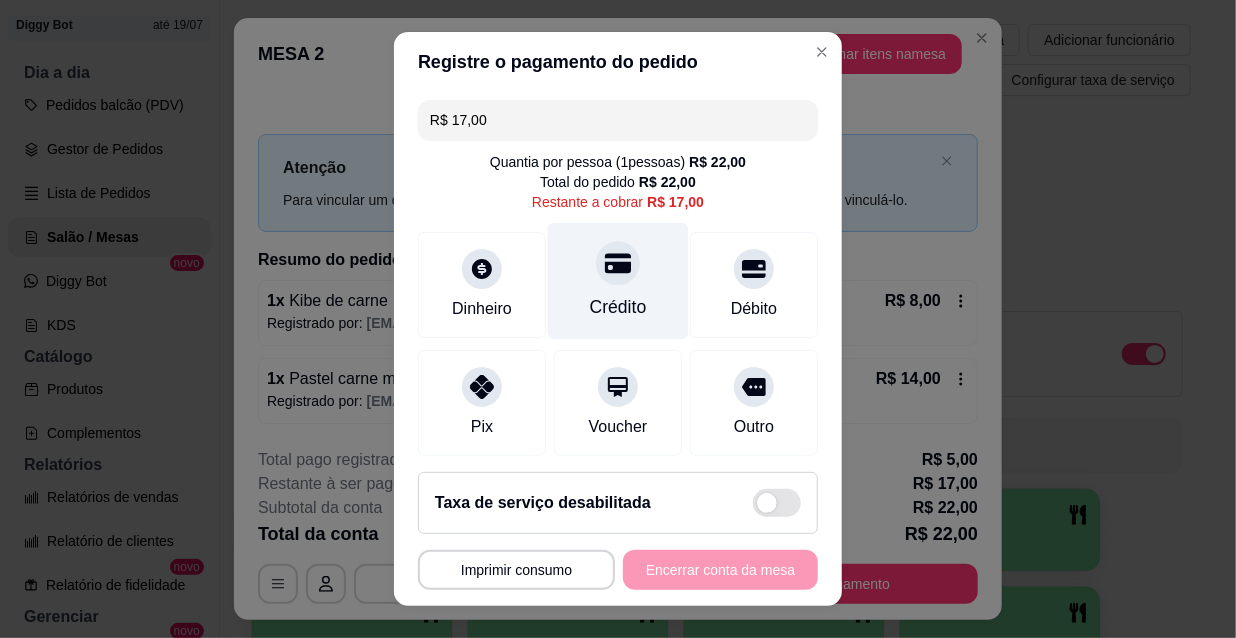 drag, startPoint x: 590, startPoint y: 254, endPoint x: 614, endPoint y: 227, distance: 36.124783 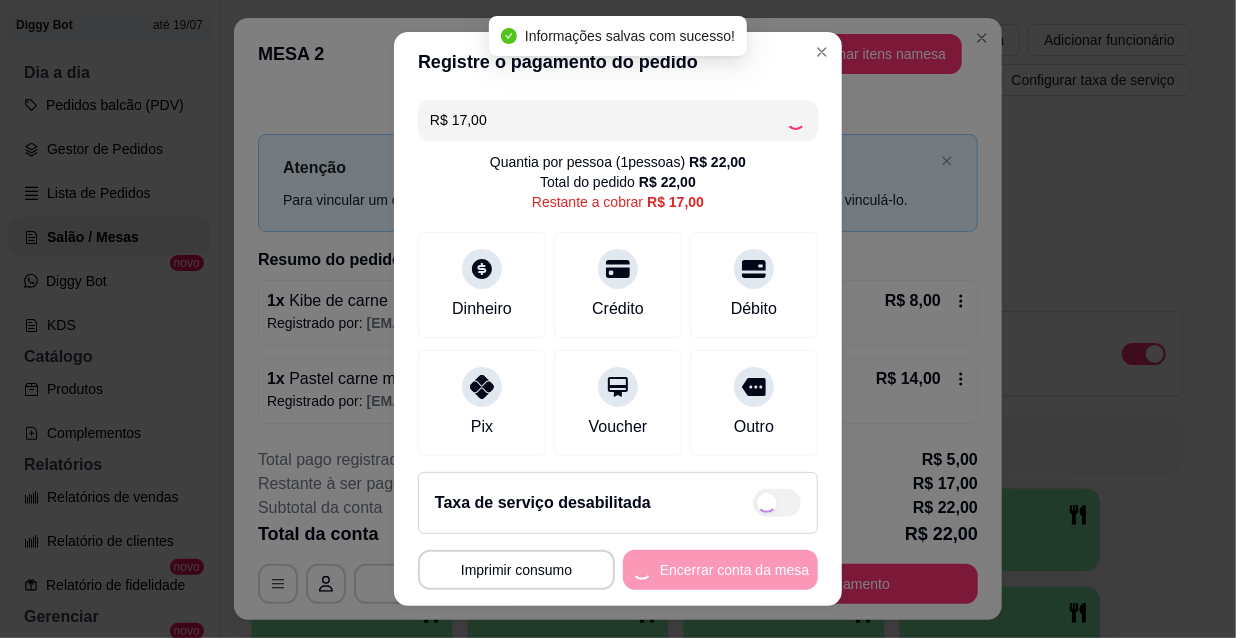 type on "R$ 0,00" 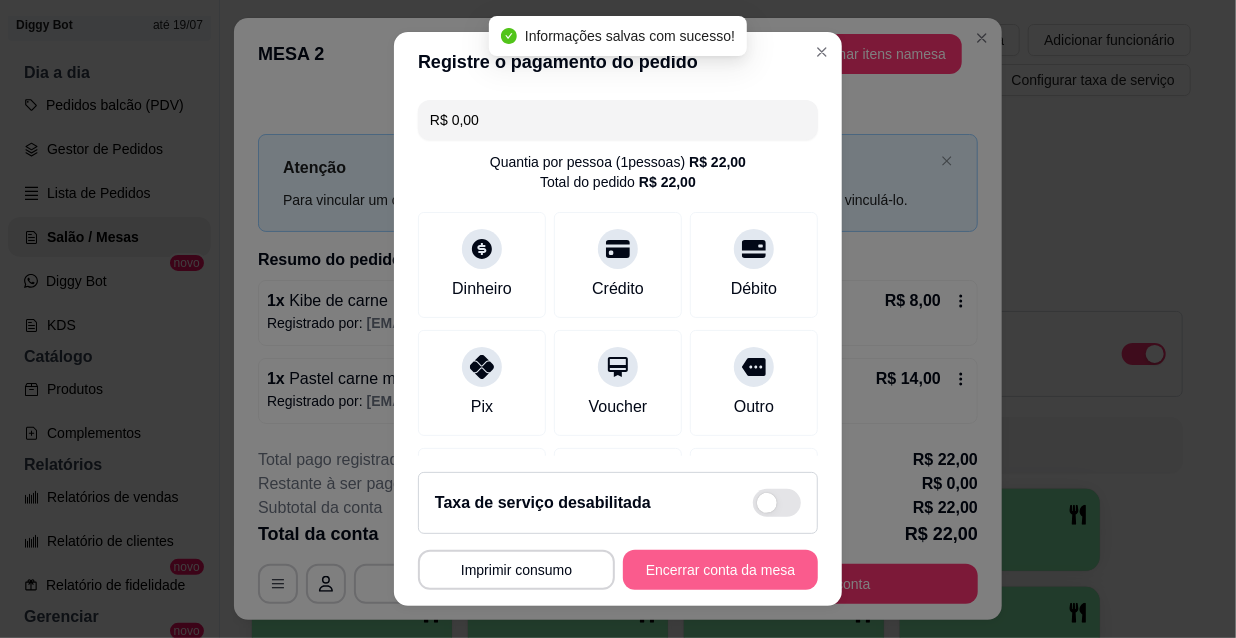 click on "Encerrar conta da mesa" at bounding box center [720, 570] 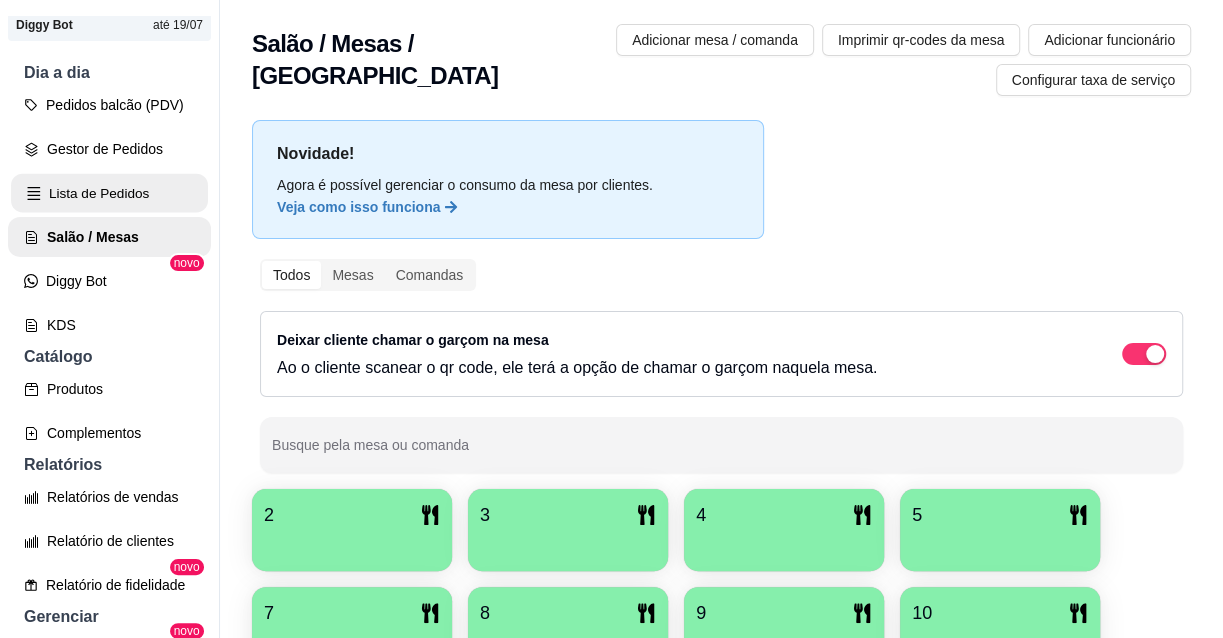 click on "Lista de Pedidos" at bounding box center (109, 193) 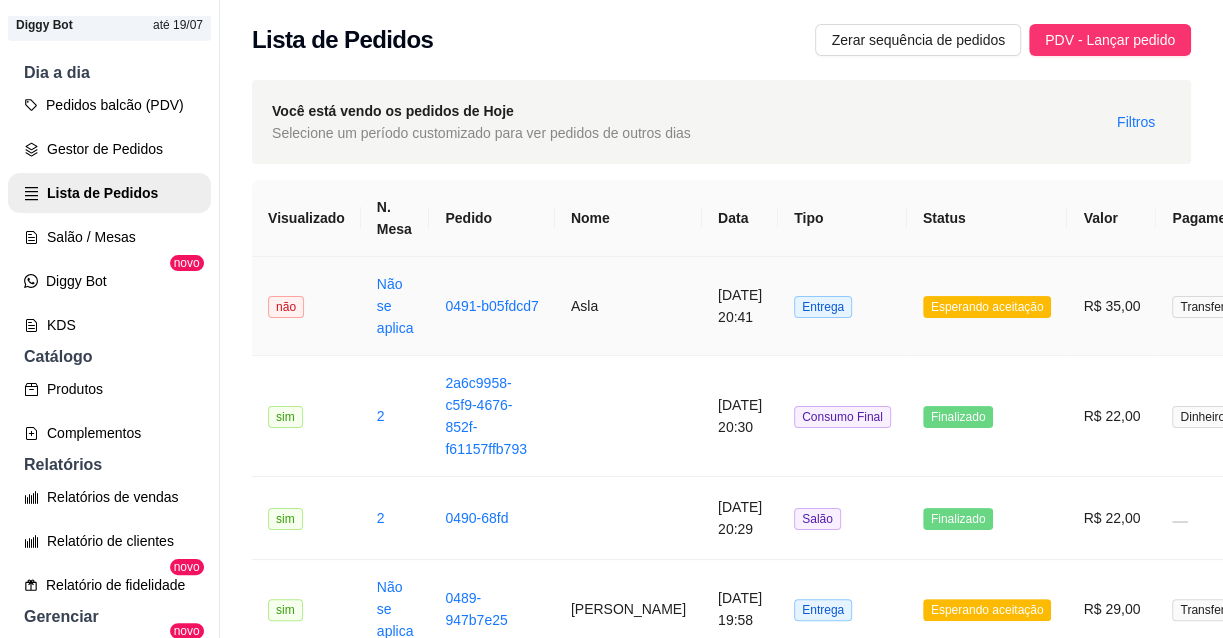 click on "Entrega" at bounding box center (842, 306) 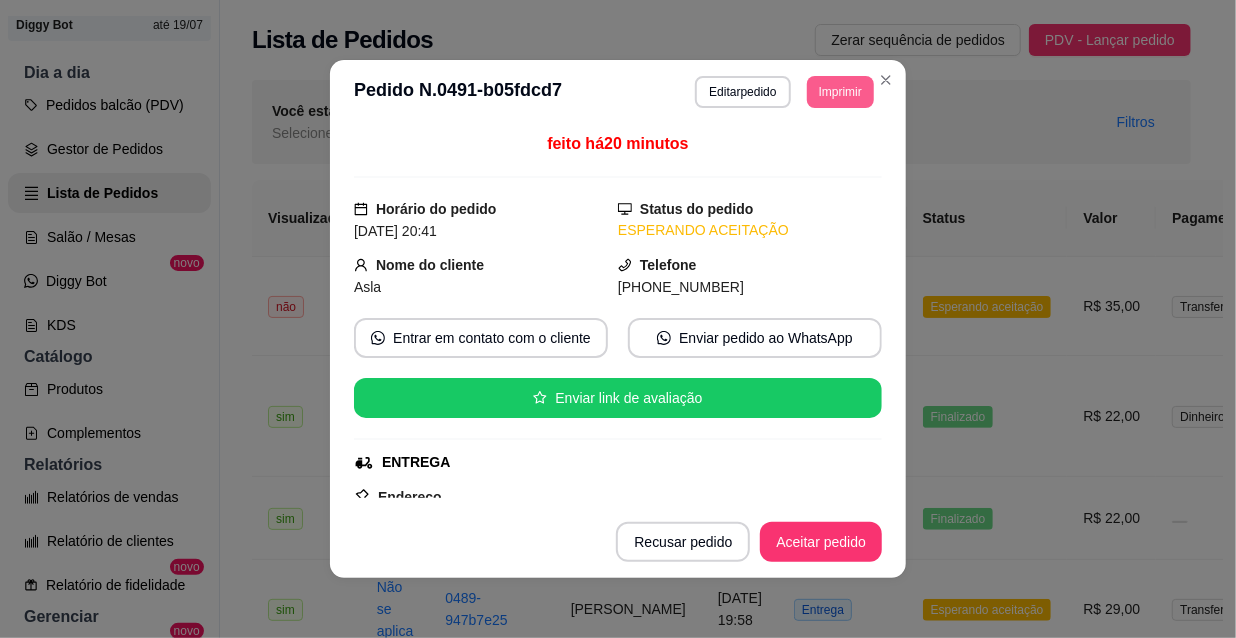 click on "Imprimir" at bounding box center [840, 92] 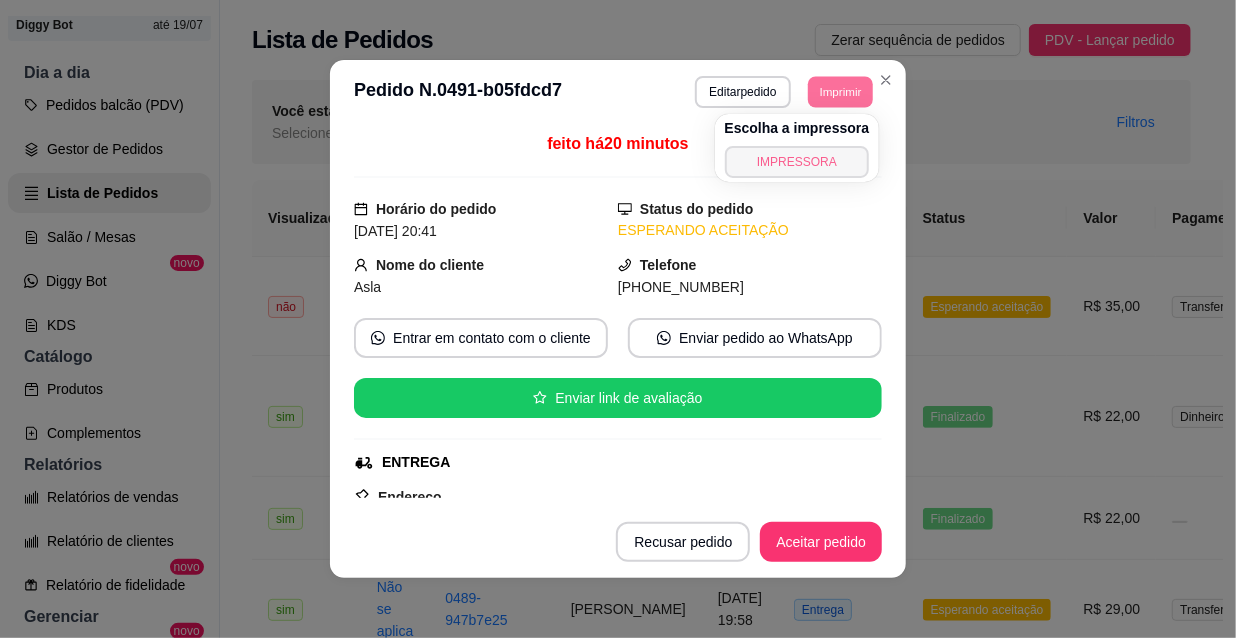 click on "IMPRESSORA" at bounding box center (797, 162) 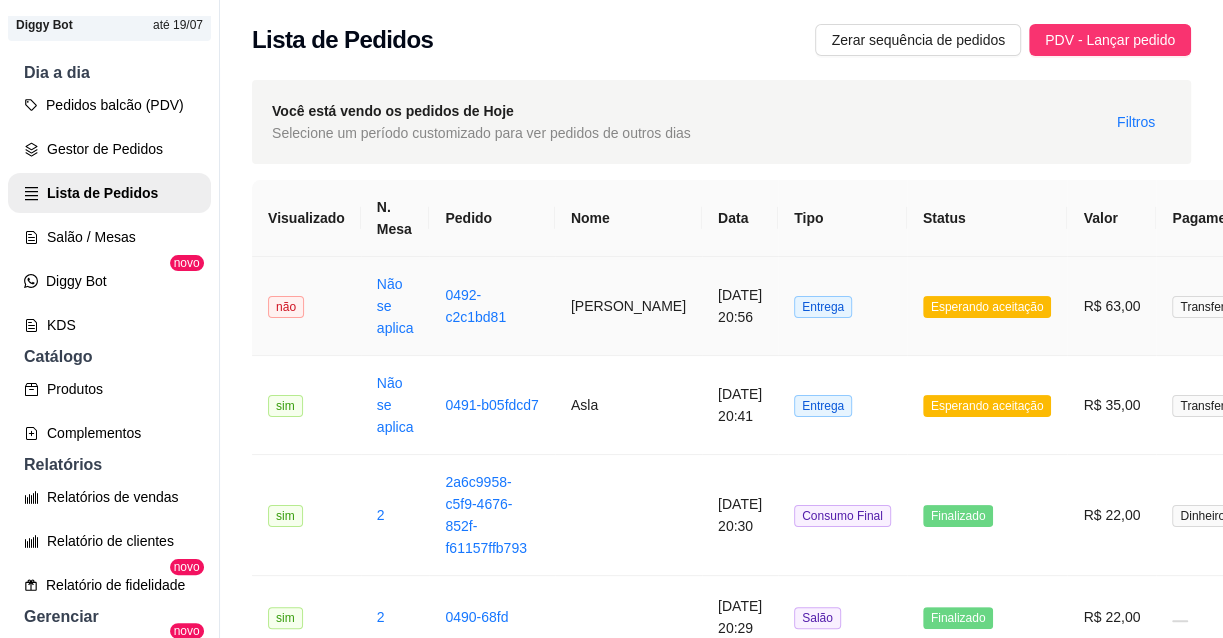 click on "[PERSON_NAME]" at bounding box center (628, 306) 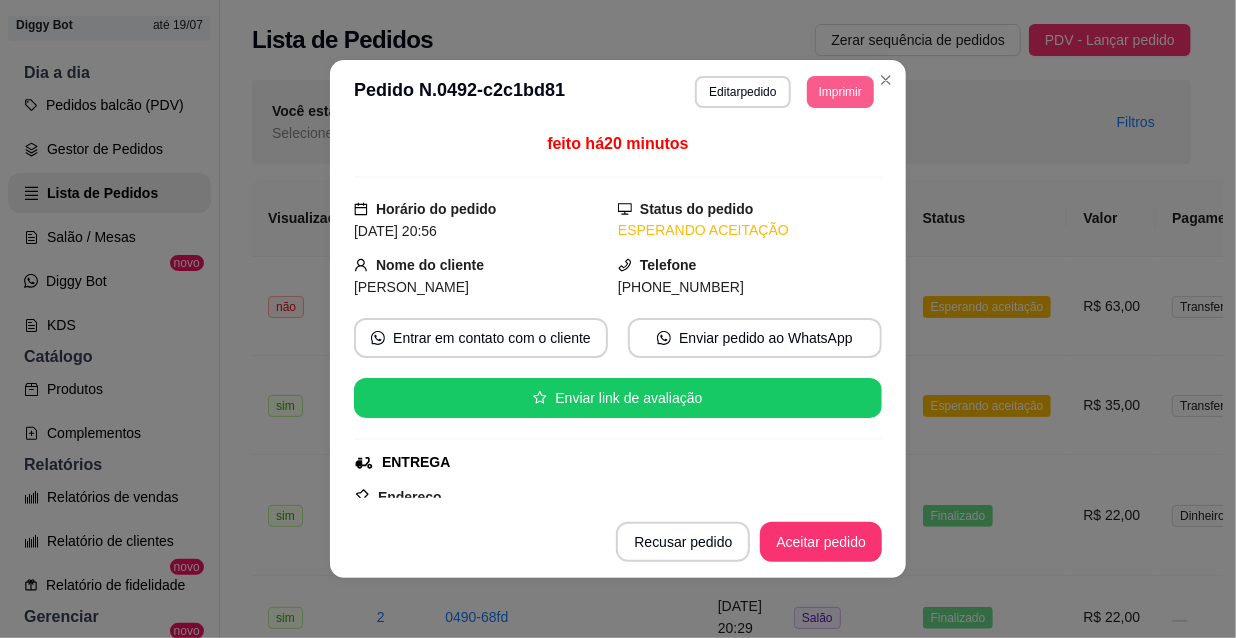 click on "Imprimir" at bounding box center (840, 92) 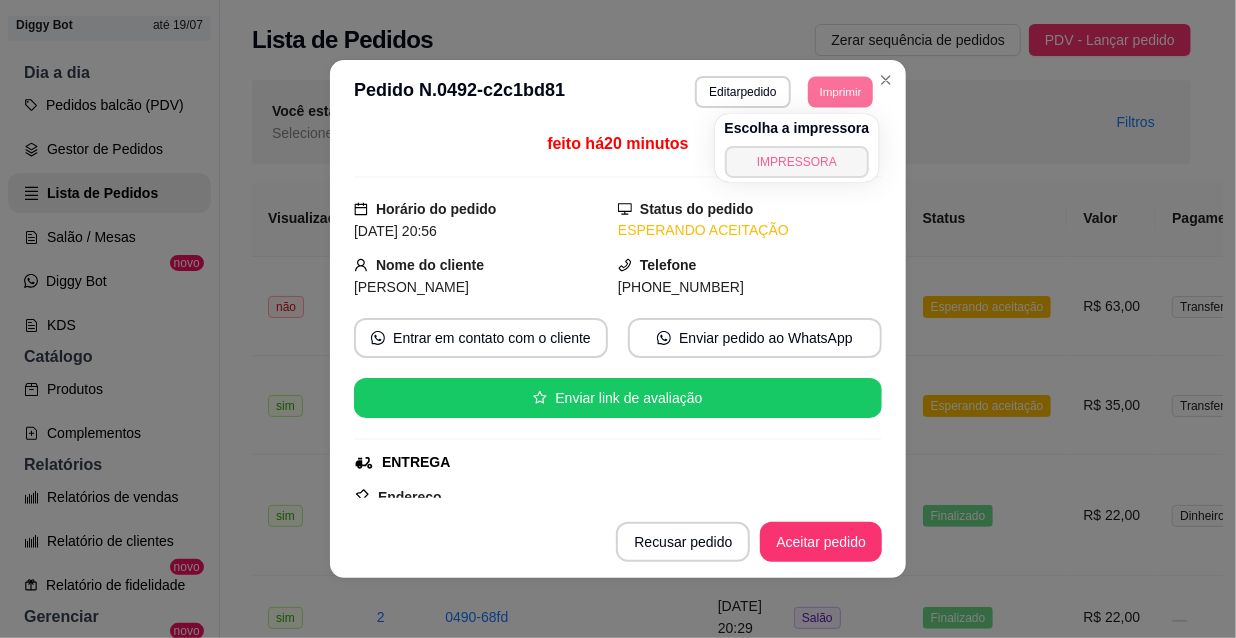click on "IMPRESSORA" at bounding box center (797, 162) 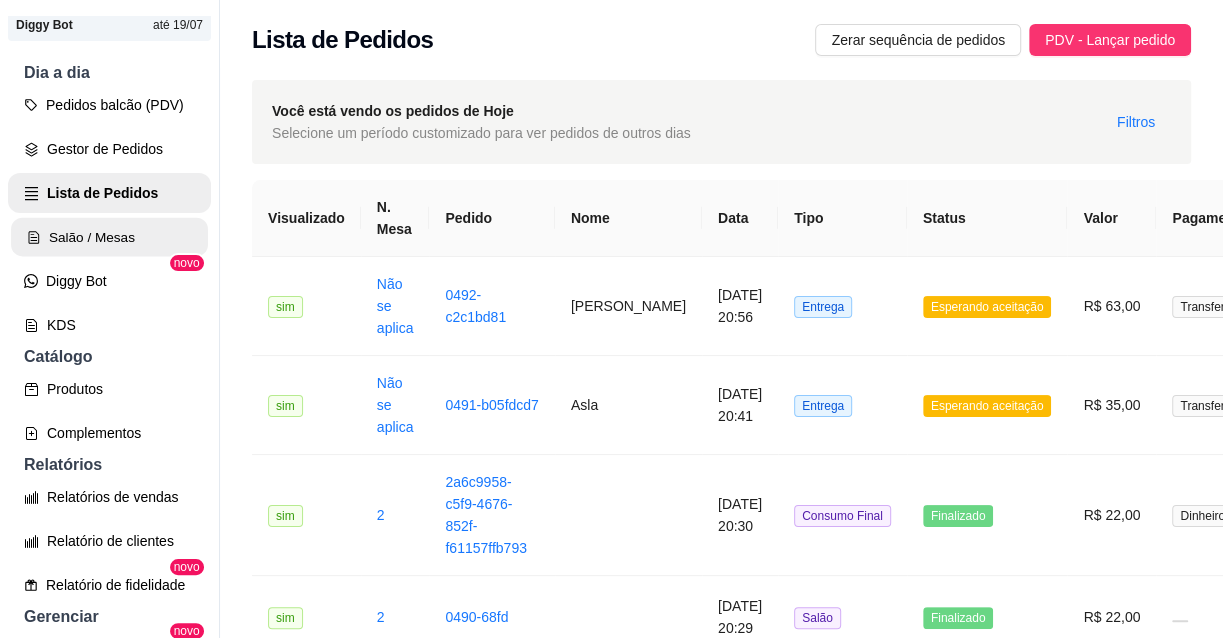 click on "Salão / Mesas" at bounding box center (109, 237) 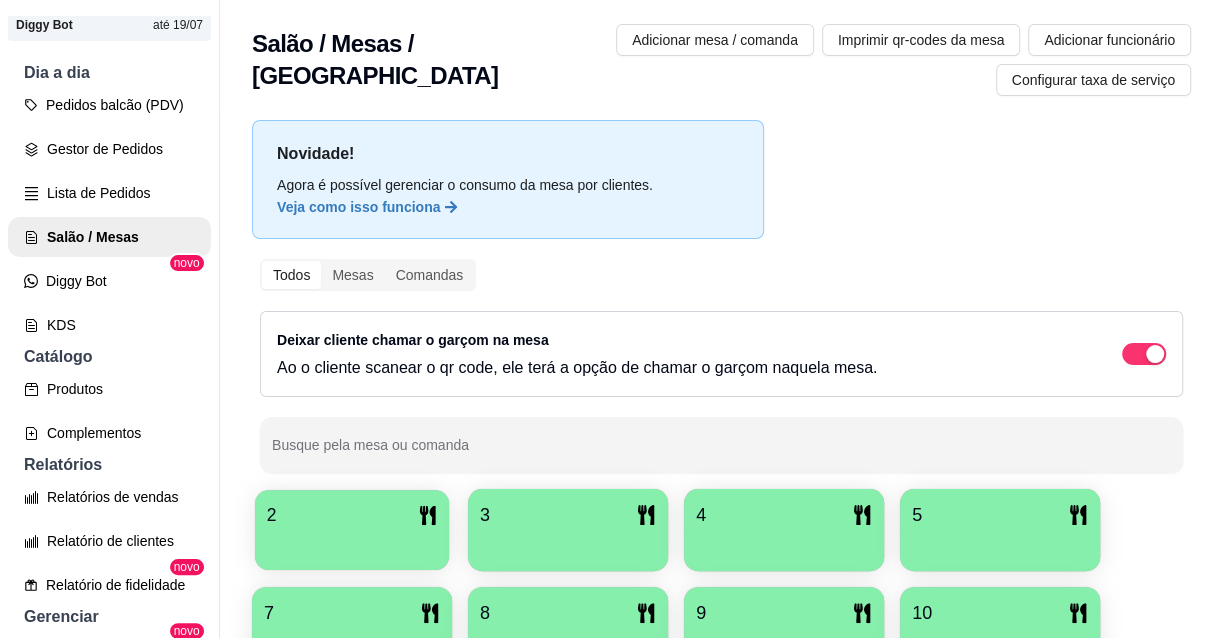 click at bounding box center (352, 543) 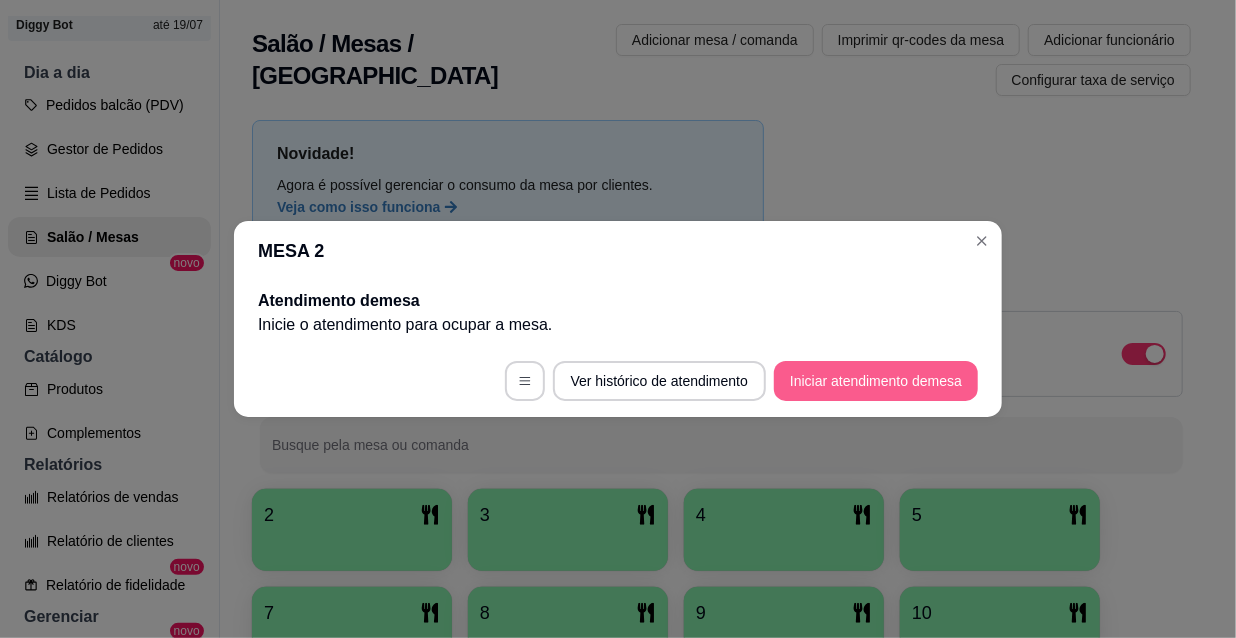 click on "Iniciar atendimento de  mesa" at bounding box center (876, 381) 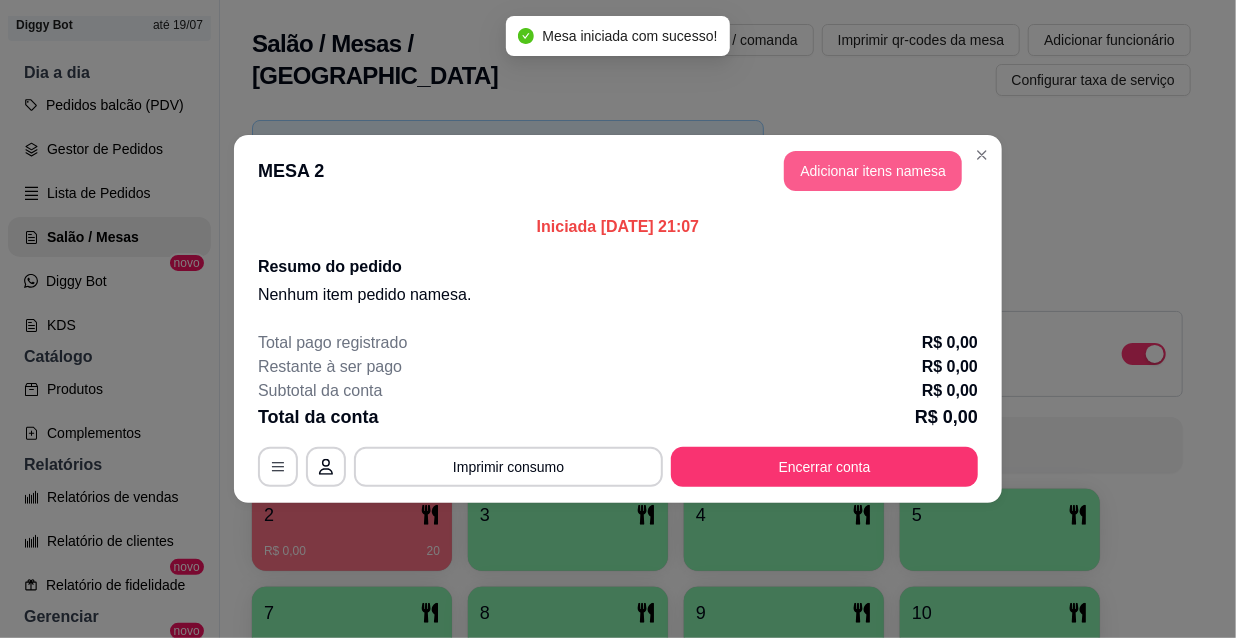 click on "Adicionar itens na  mesa" at bounding box center (873, 171) 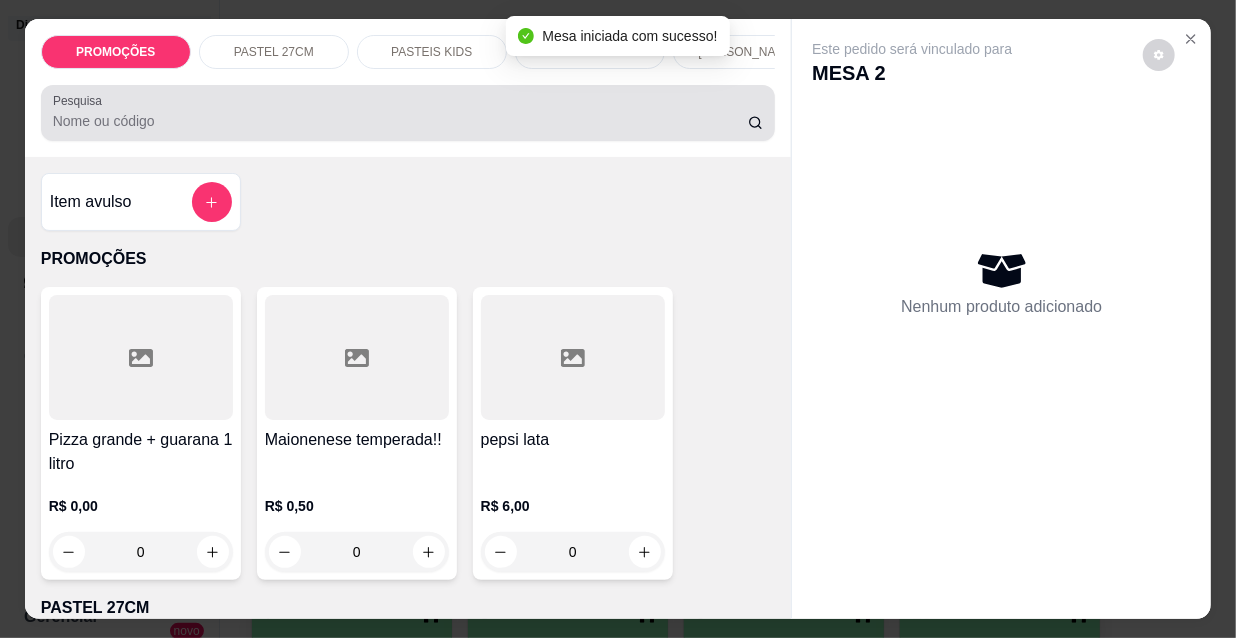 click on "Pesquisa" at bounding box center (400, 121) 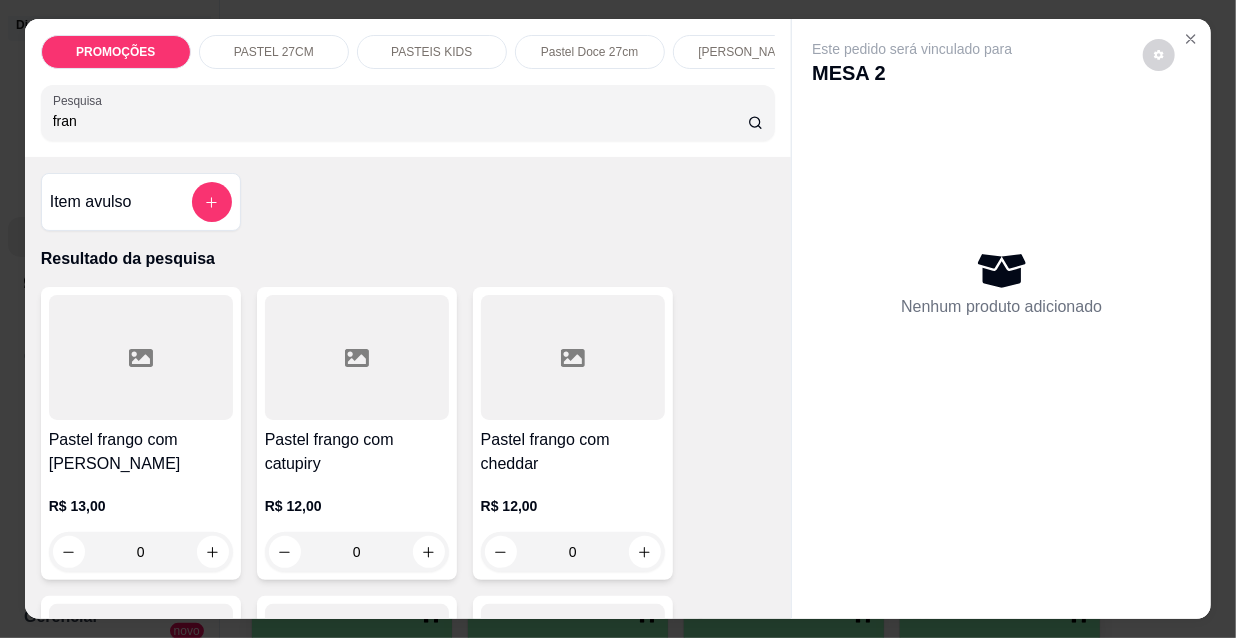 type on "fran" 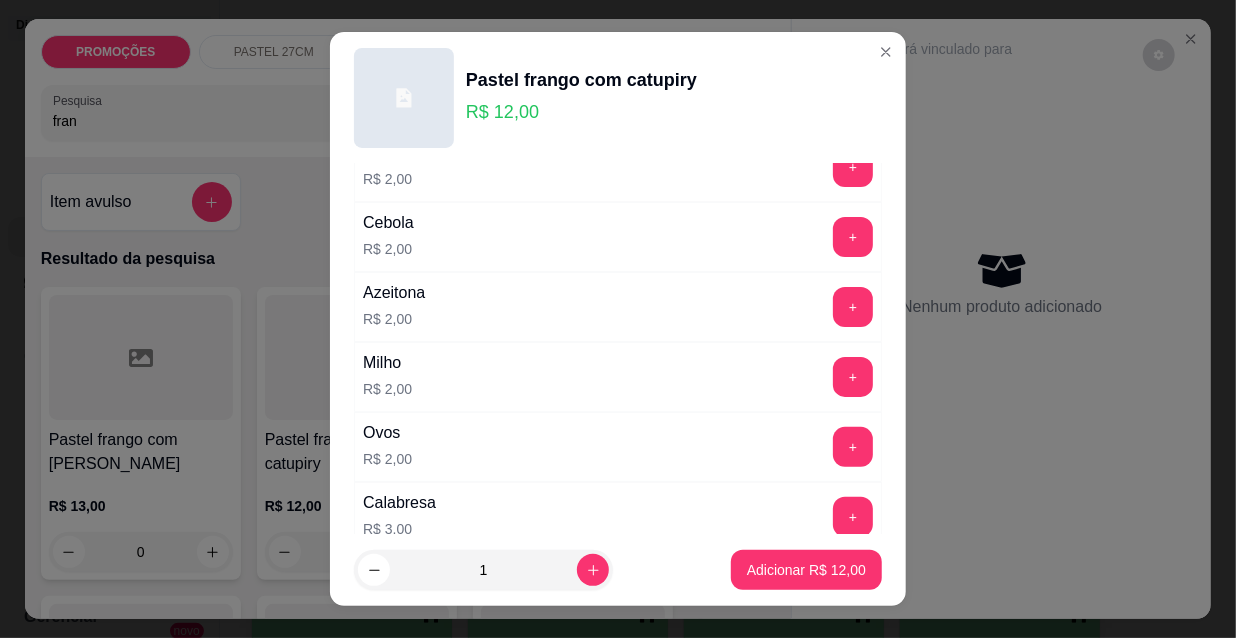 scroll, scrollTop: 181, scrollLeft: 0, axis: vertical 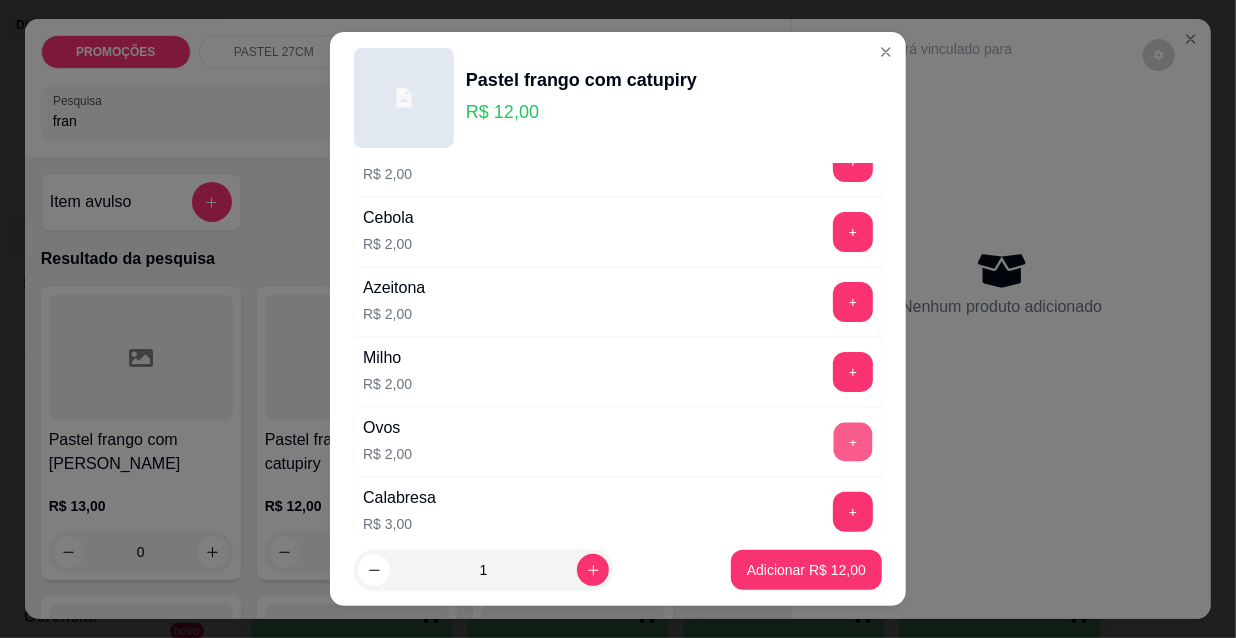 click on "+" at bounding box center [853, 442] 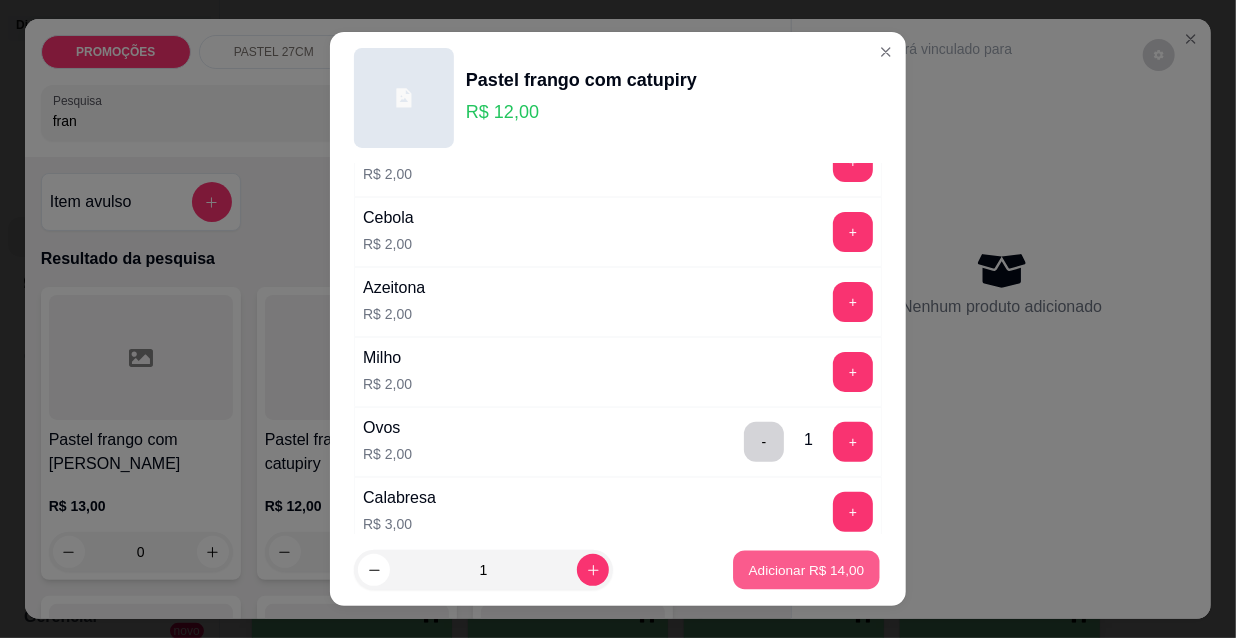 click on "Adicionar   R$ 14,00" at bounding box center [807, 569] 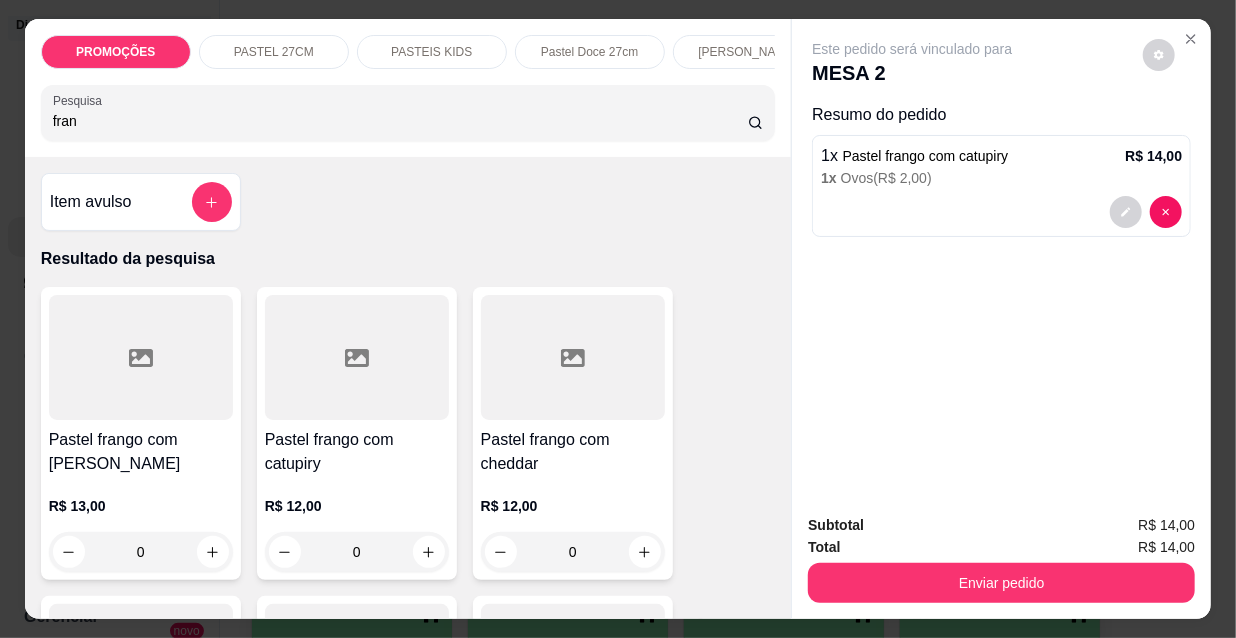 click at bounding box center [357, 357] 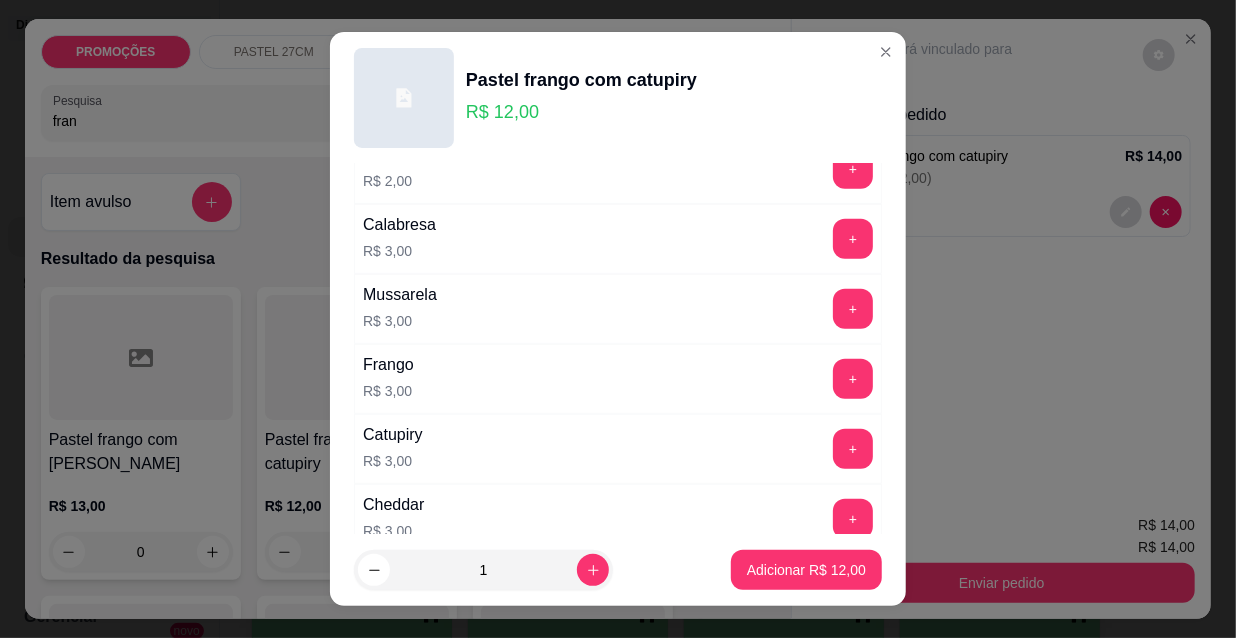 scroll, scrollTop: 545, scrollLeft: 0, axis: vertical 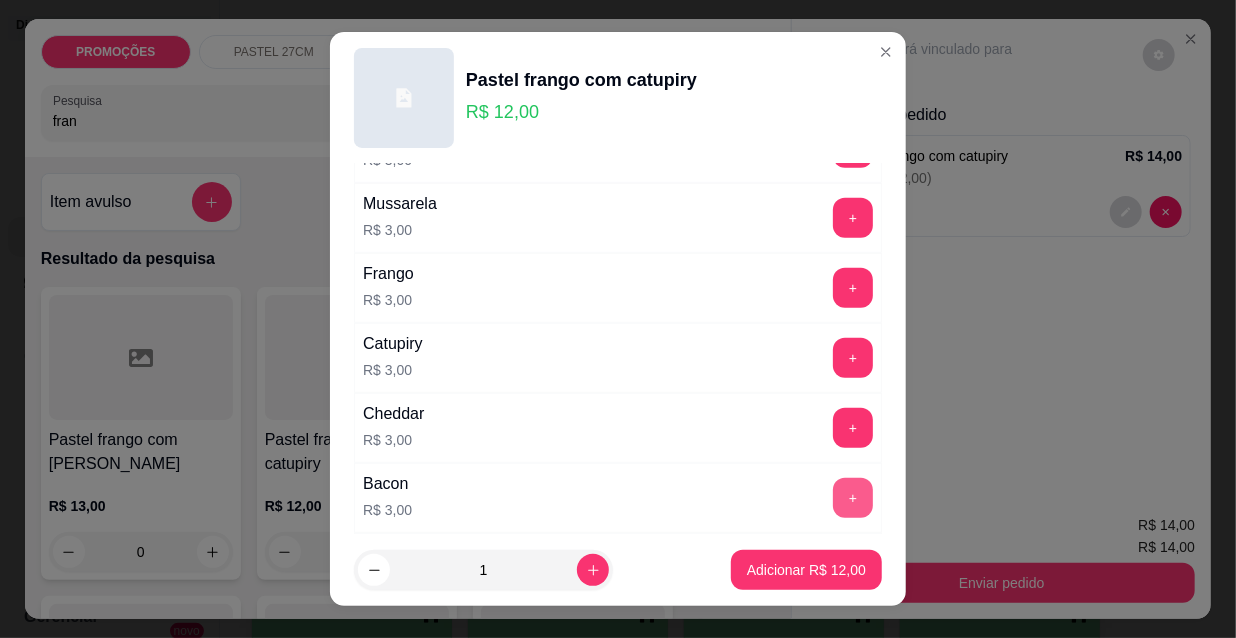 click on "+" at bounding box center (853, 498) 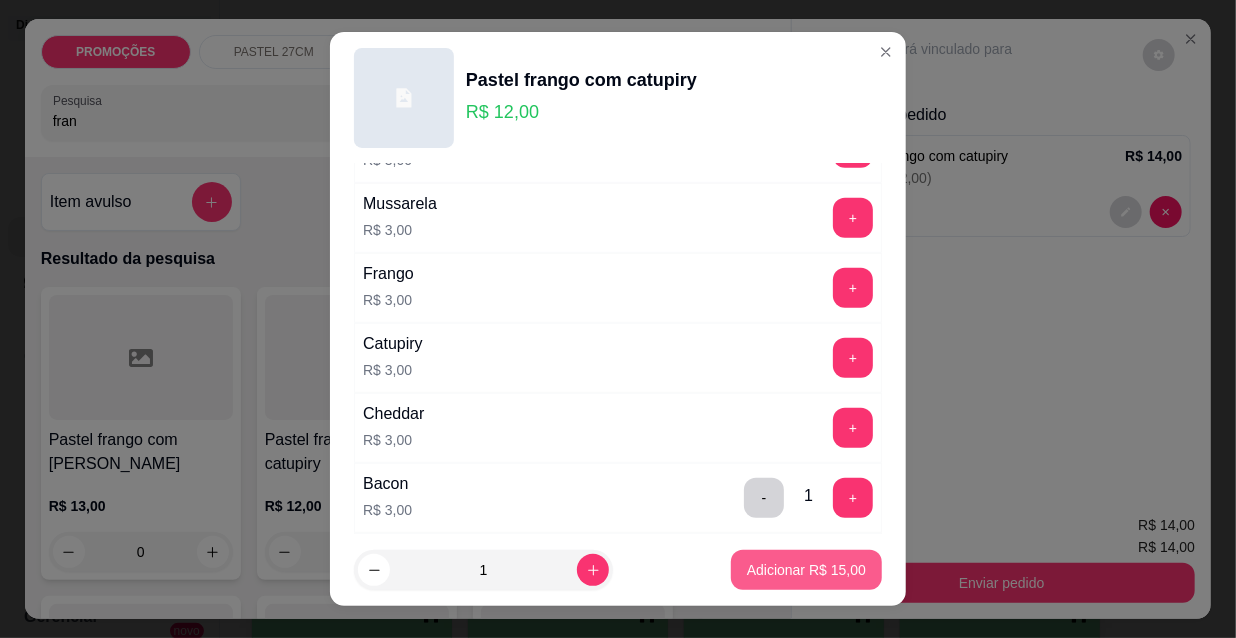 click on "Adicionar   R$ 15,00" at bounding box center [806, 570] 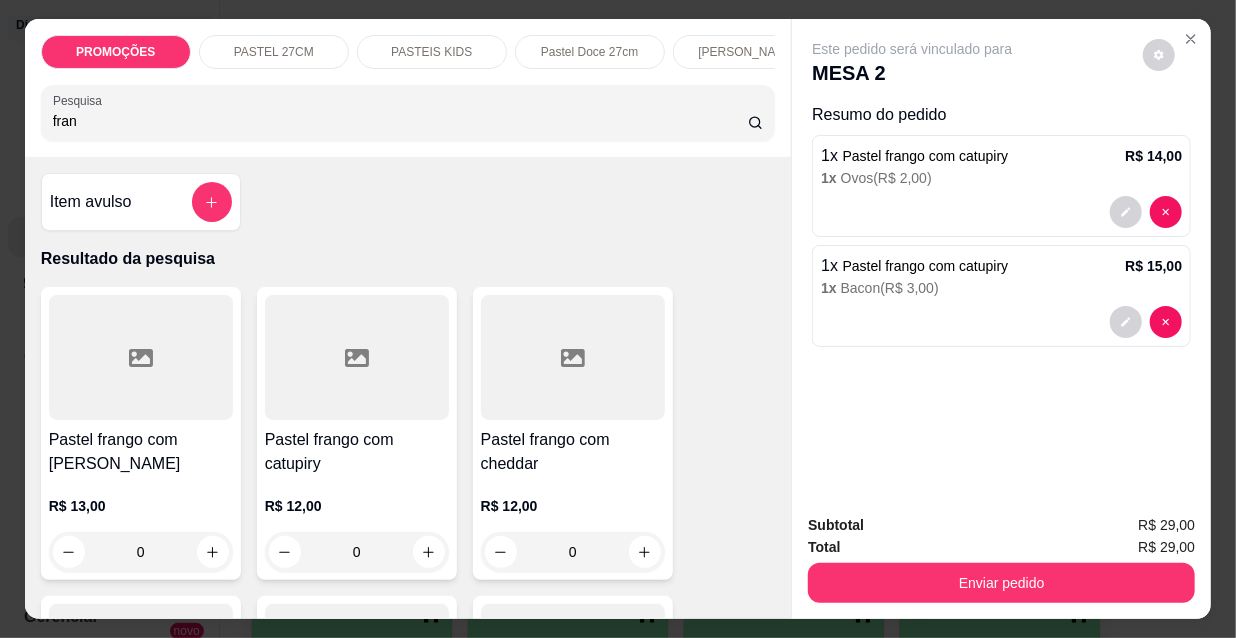 click on "PROMOÇÕES PASTEL 27CM PASTEIS KIDS Pastel Doce 27cm Esfihas Salgadas Esfihas doce Kibes Pizzas tradicionais Pizza doce Beirutes Refrigerante Suco Pesquisa fran Item avulso Resultado da pesquisa Pastel frango com mussarela   R$ 13,00 0 Pastel frango com catupiry   R$ 12,00 0 Pastel frango com cheddar   R$ 12,00 0 Pastel frango   R$ 11,00 0 Pastel frango com coalho   R$ 13,00 0 KIDS de Frango   R$ 8,00 0 KIDS de [PERSON_NAME]   R$ 10,00 0 Esfiha Frango   R$ 7,50 0 [PERSON_NAME]   R$ 8,00 0 Esfiha Frango catupiry   R$ 8,00 0 Esfiha Frango com cheddar   R$ 8,00 0 Esfiha frango com coalho   R$ 8,00 0 PROMOÇÕES Pizza grande + guarana 1 litro   R$ 0,00 0 Maionenese temperada!!   R$ 0,50 0 pepsi lata    R$ 6,00 0 PASTEL 27CM Pastel carne   R$ 12,00 0 Pastel mussarela   R$ 11,00 0 Pastel calabresa   R$ 11,00 0 Pastel dois queijos   R$ 12,00 0 Pastel três queijos   R$ 13,00 0 Pastel quatro queijo   R$ 16,00 0 Pastel alho mussarela   R$ 13,00 0 Pastel alho catupiry   R$ 12,00 0" at bounding box center [618, 319] 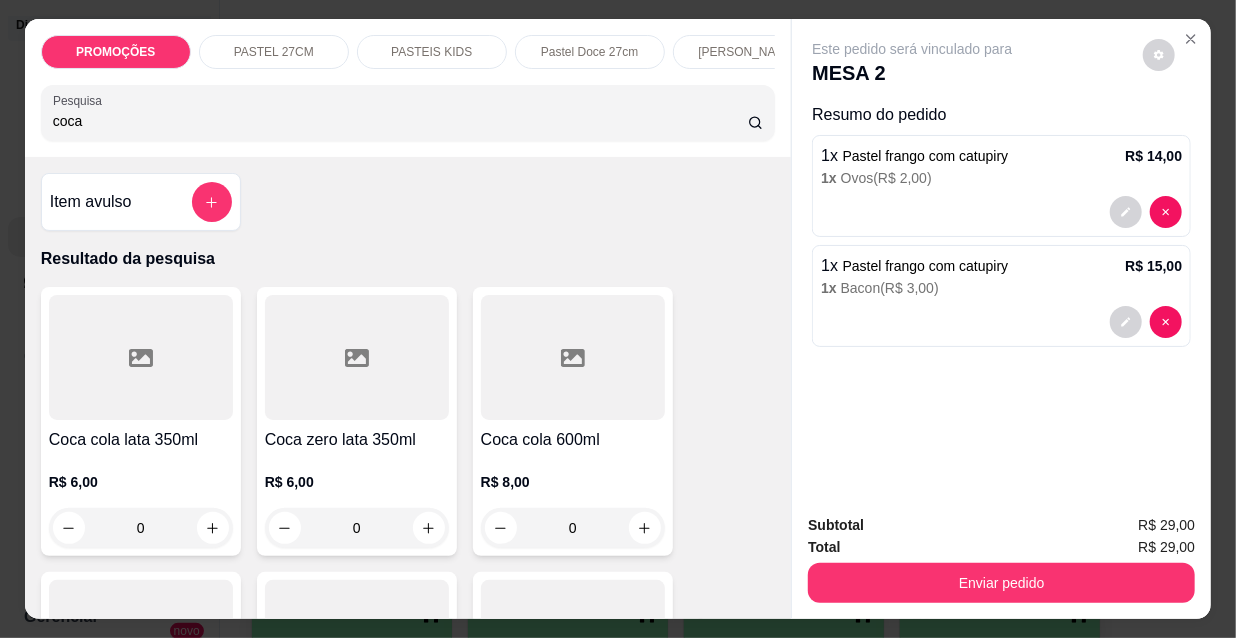 type on "coca" 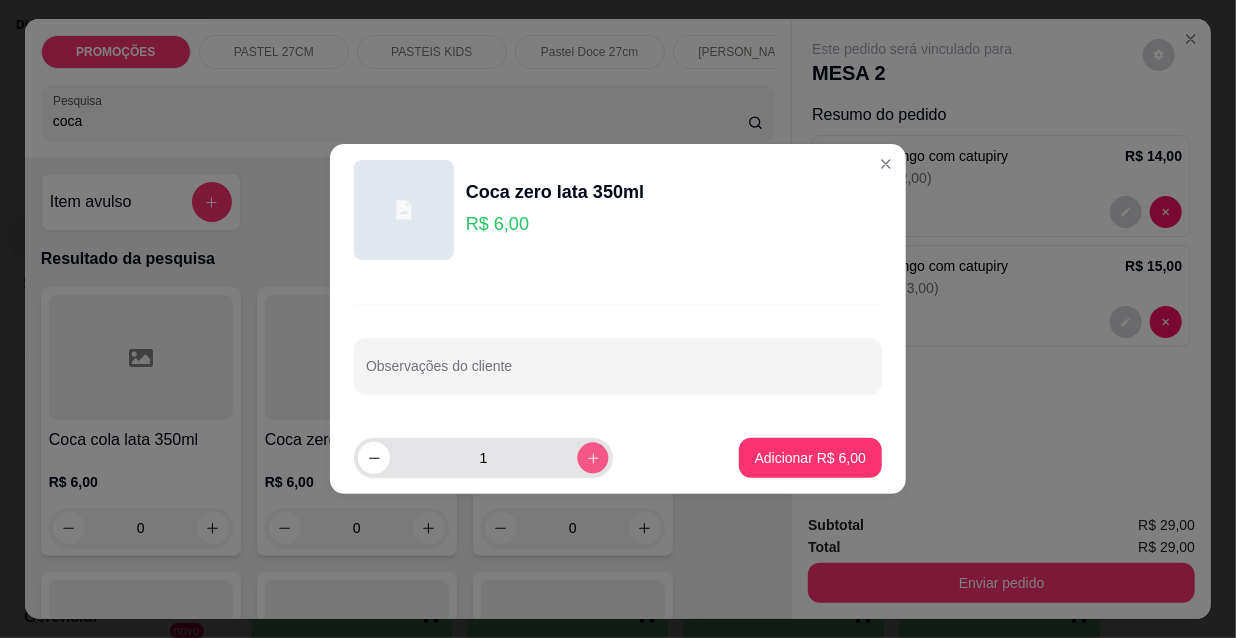 click 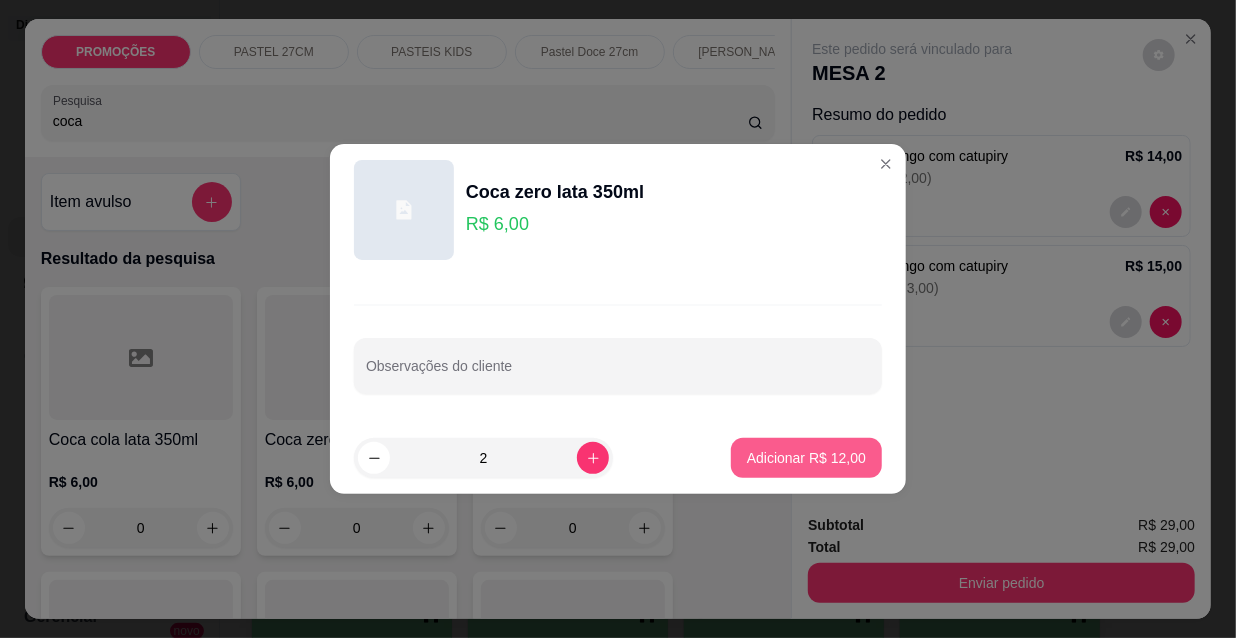 click on "Adicionar   R$ 12,00" at bounding box center [806, 458] 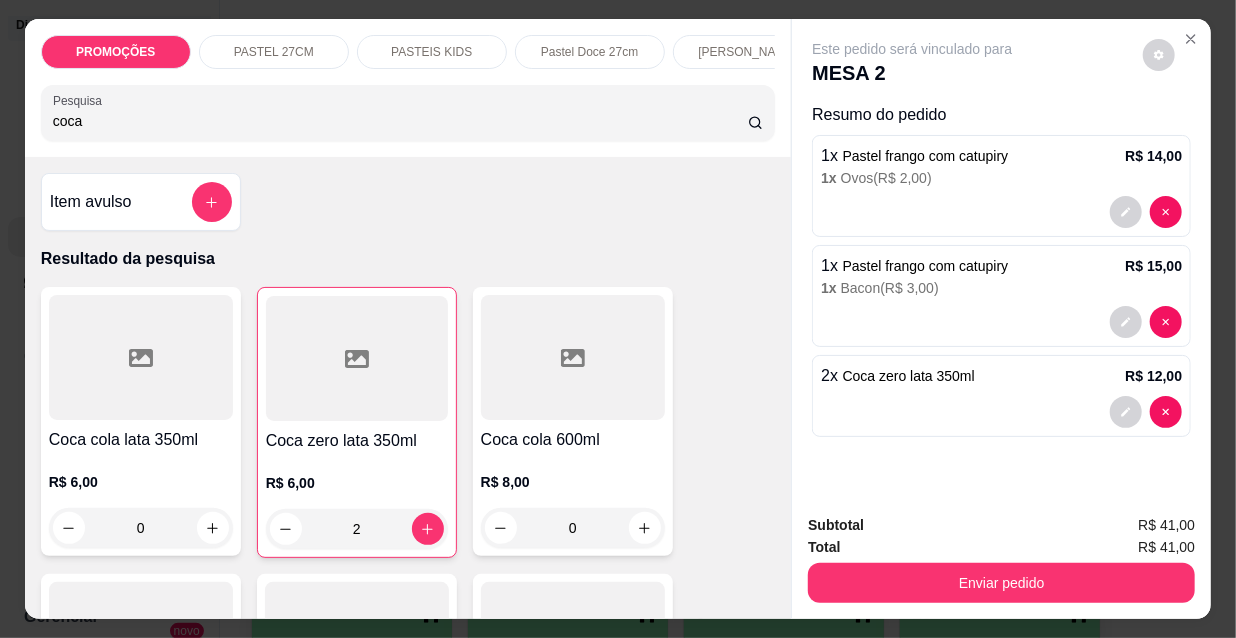 click on "Subtotal R$ 41,00 Total R$ 41,00 Enviar pedido" at bounding box center [1001, 558] 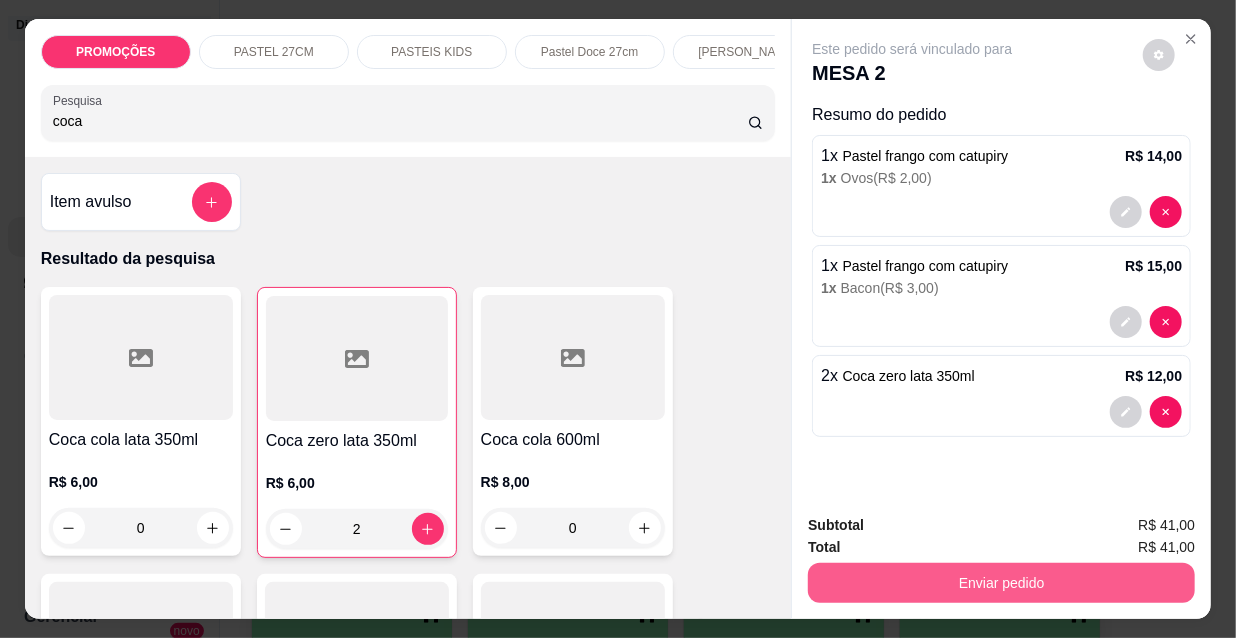 click on "Enviar pedido" at bounding box center [1001, 583] 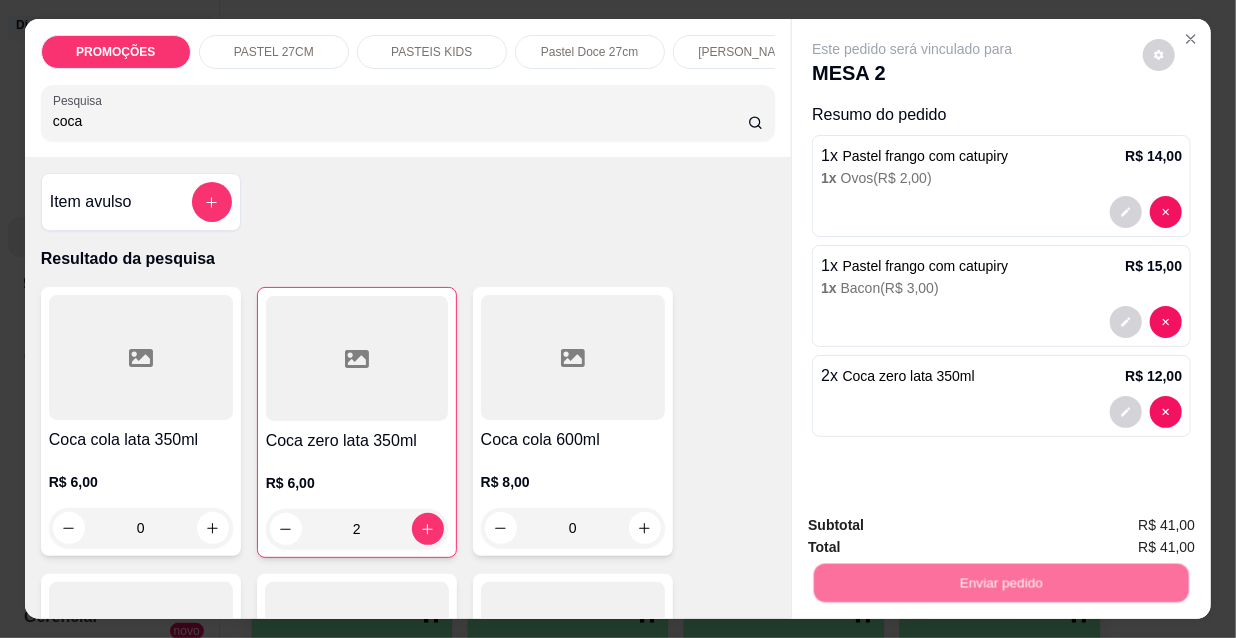 click on "Não registrar e enviar pedido" at bounding box center (937, 527) 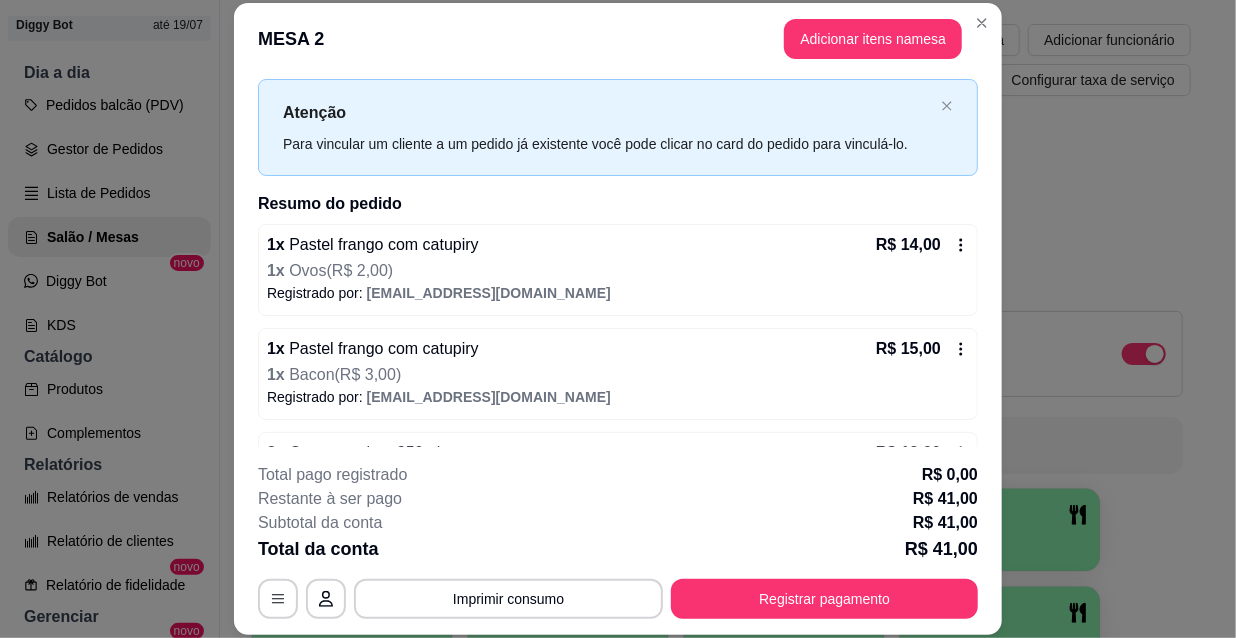 scroll, scrollTop: 98, scrollLeft: 0, axis: vertical 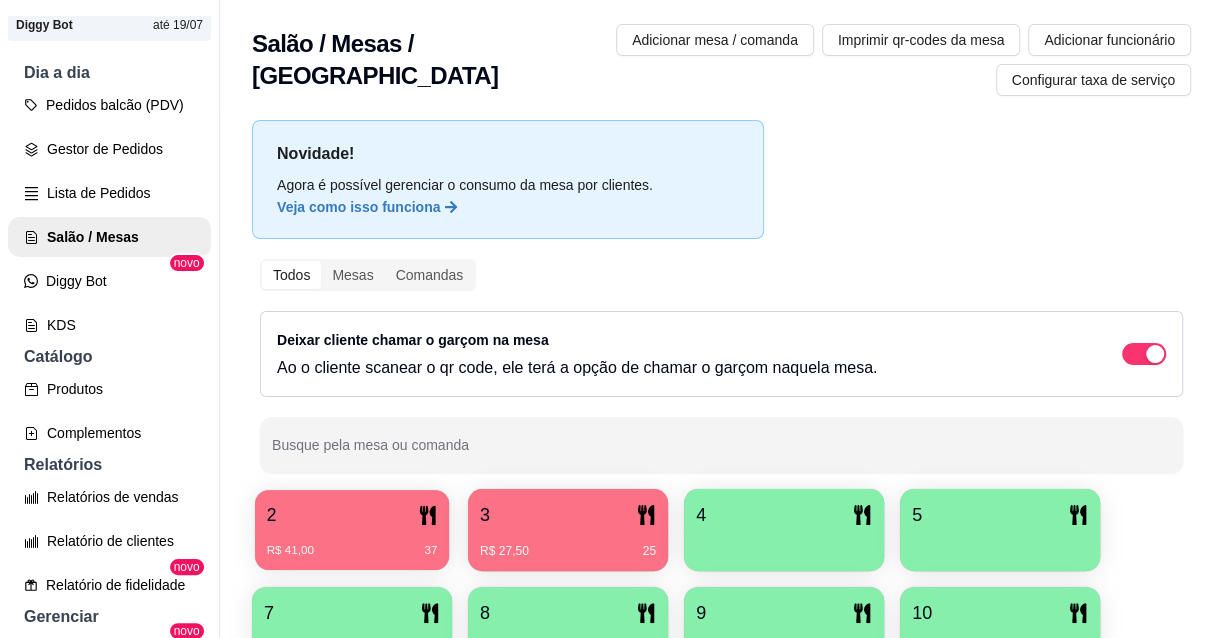 click on "2" at bounding box center [352, 515] 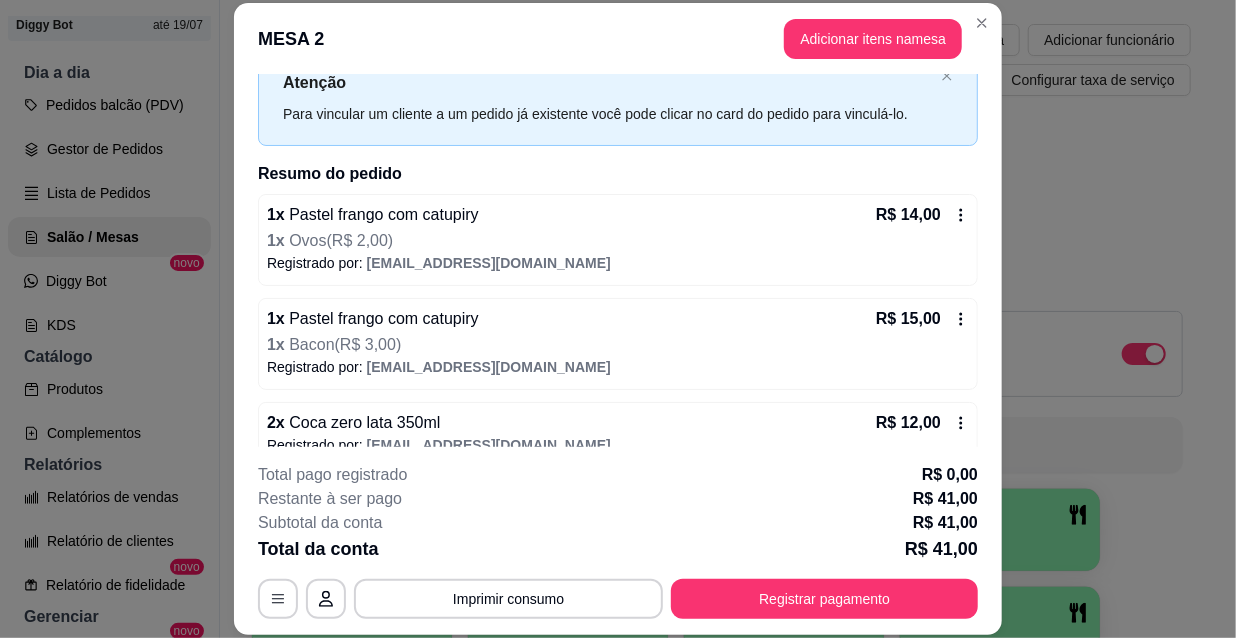 scroll, scrollTop: 90, scrollLeft: 0, axis: vertical 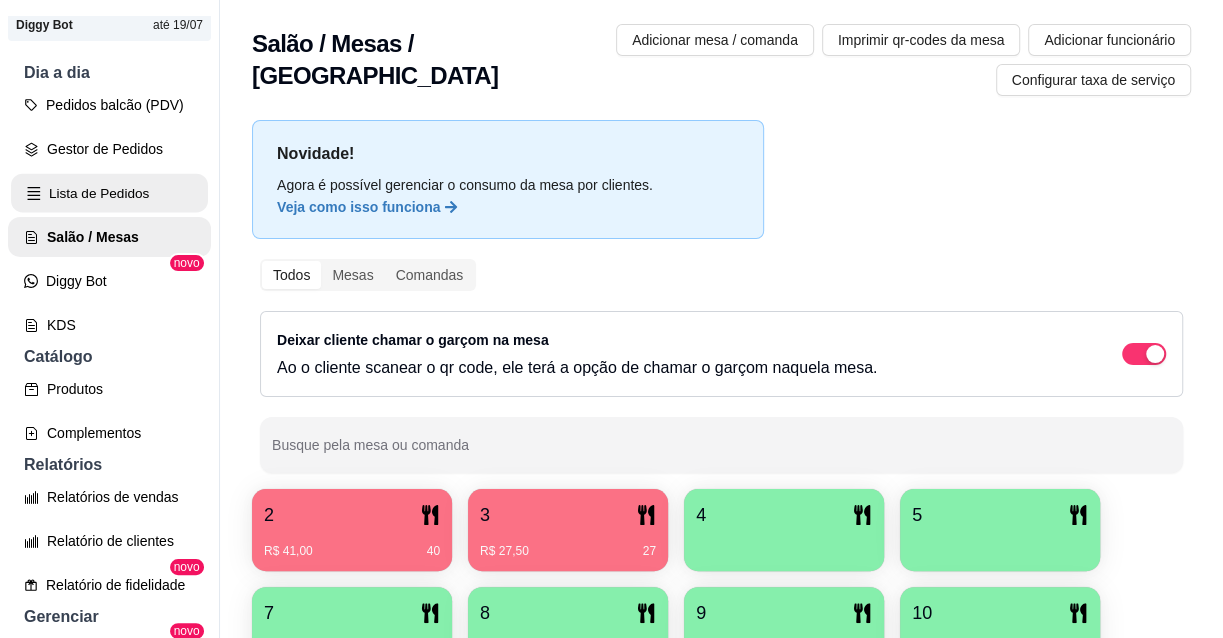 click on "Lista de Pedidos" at bounding box center [109, 193] 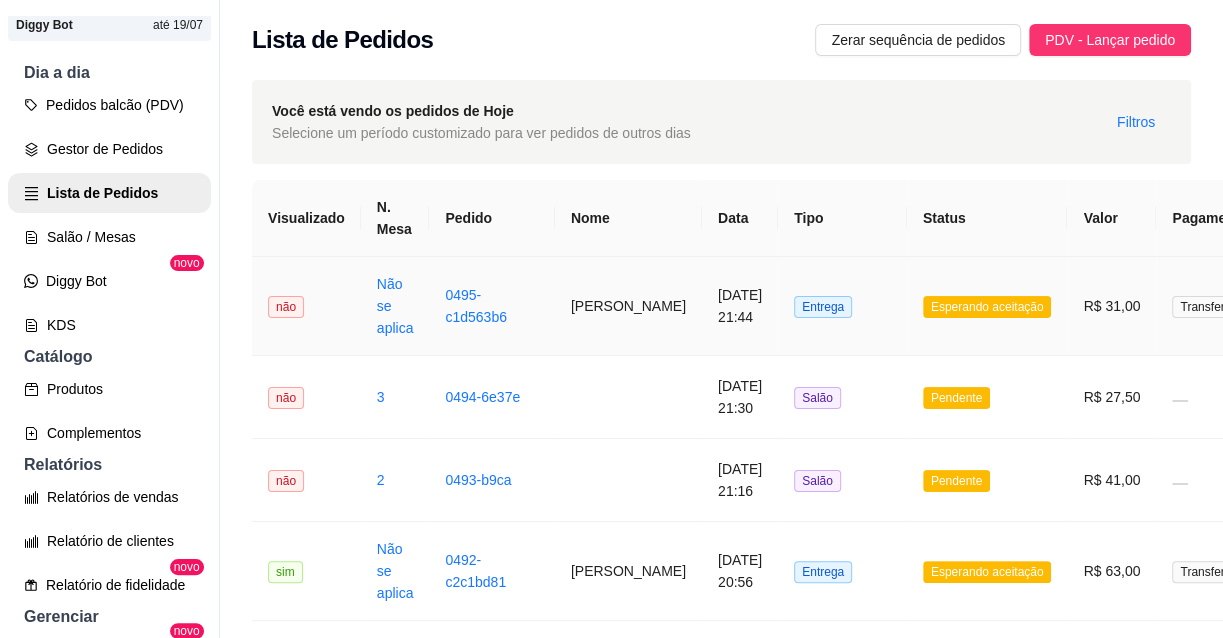 click on "[DATE] 21:44" at bounding box center (740, 306) 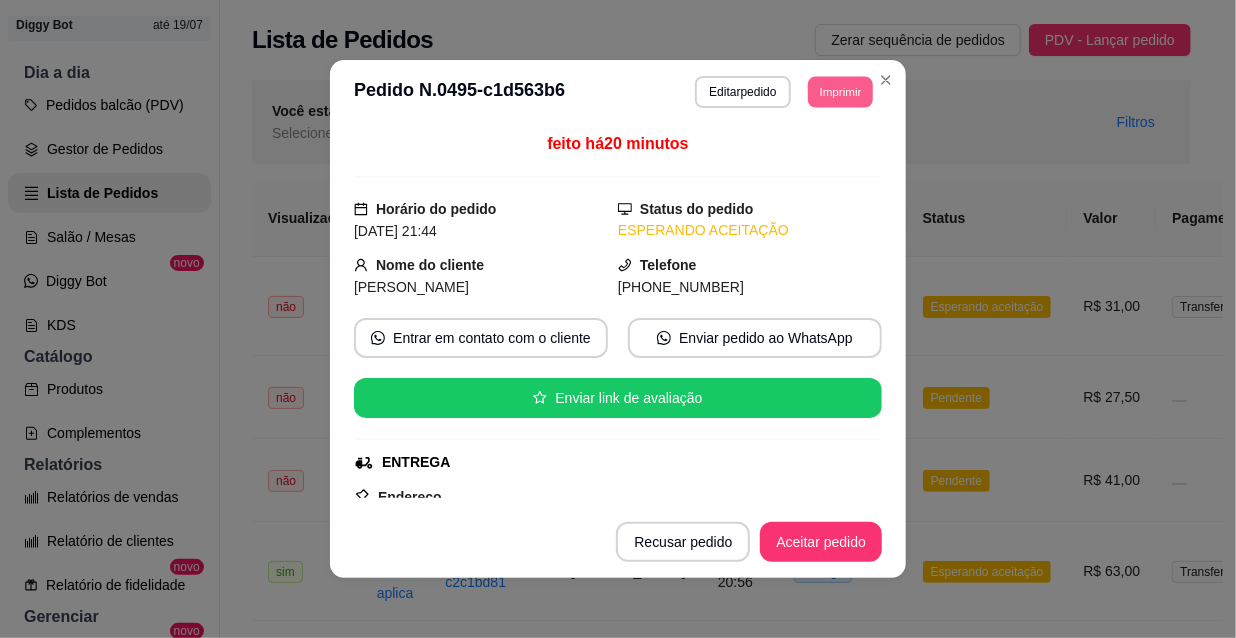 click on "Imprimir" at bounding box center [840, 91] 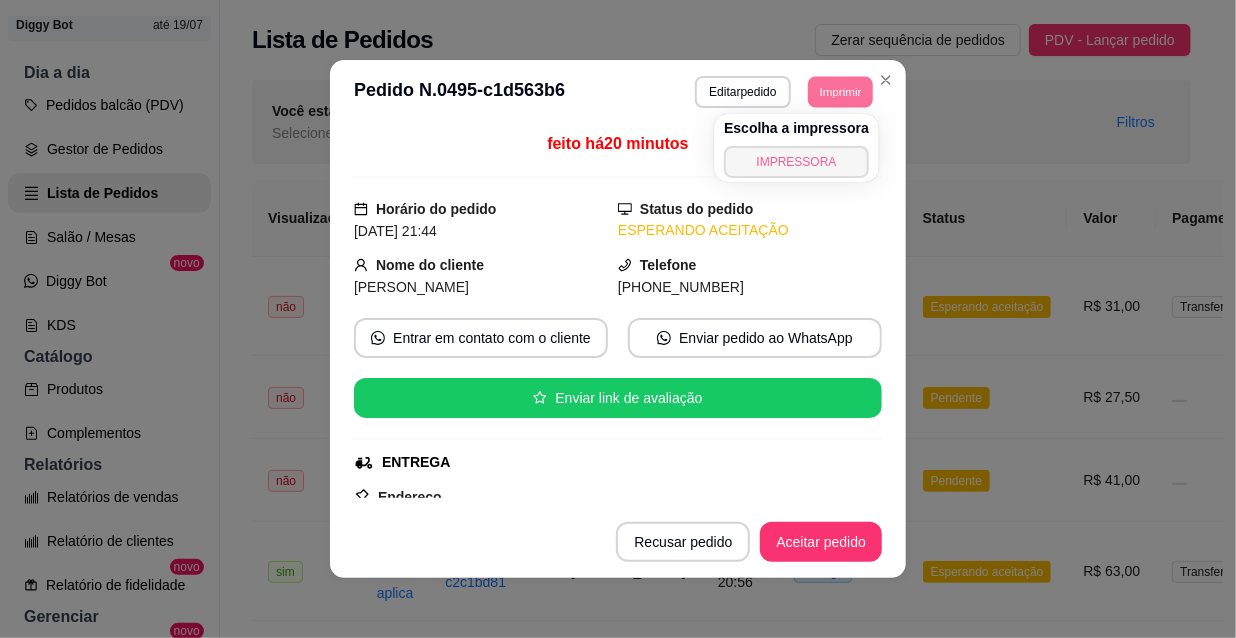 click on "IMPRESSORA" at bounding box center [796, 162] 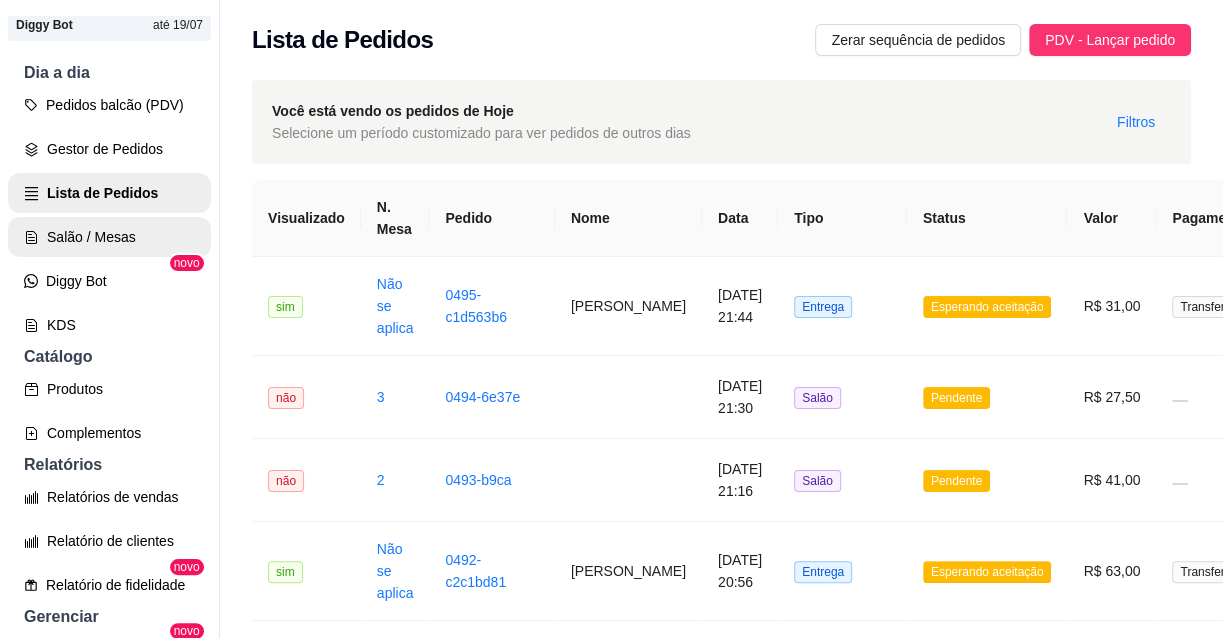 click on "Salão / Mesas" at bounding box center [109, 237] 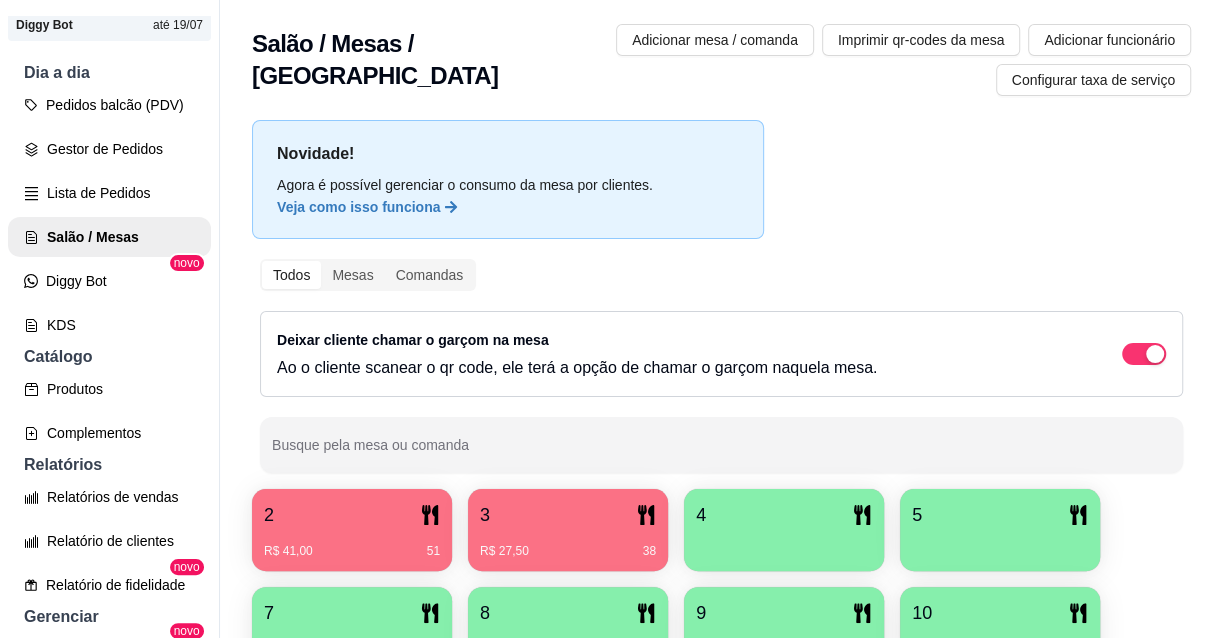click on "R$ 27,50 38" at bounding box center (568, 544) 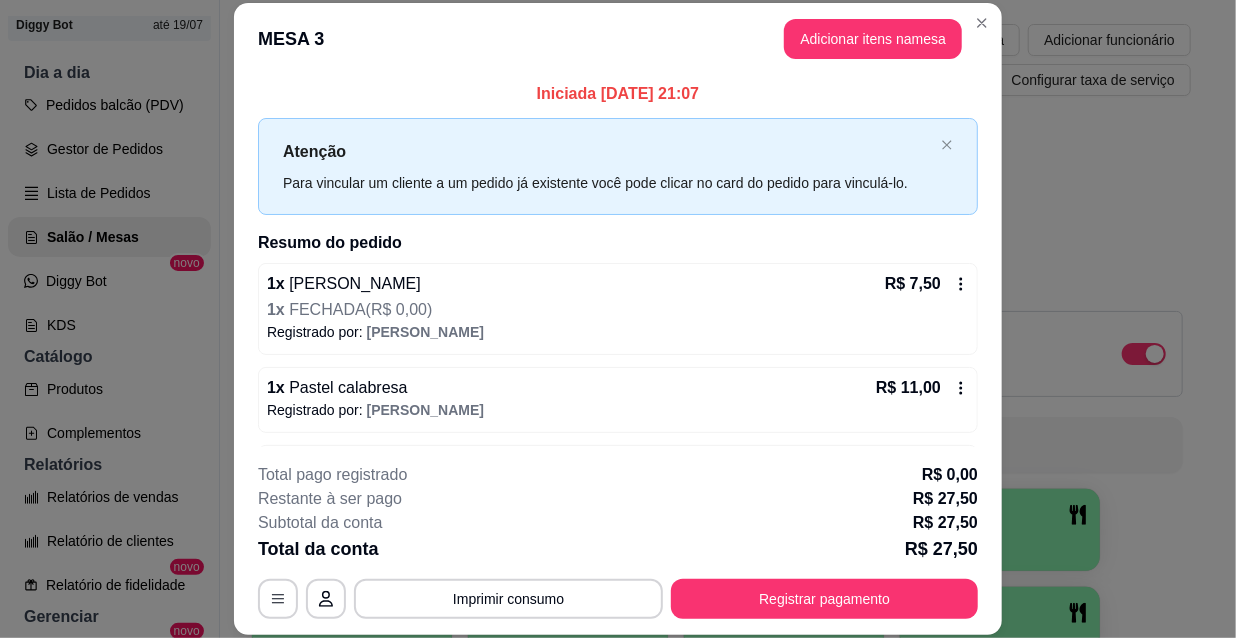 scroll, scrollTop: 0, scrollLeft: 0, axis: both 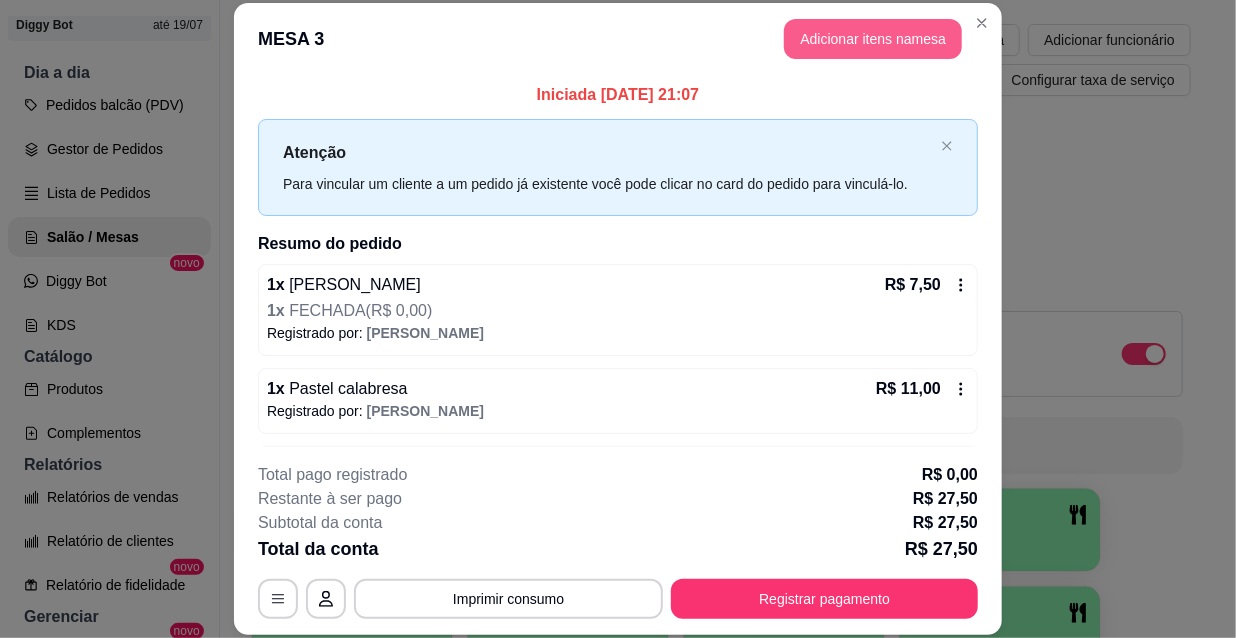 click on "Adicionar itens na  mesa" at bounding box center [873, 39] 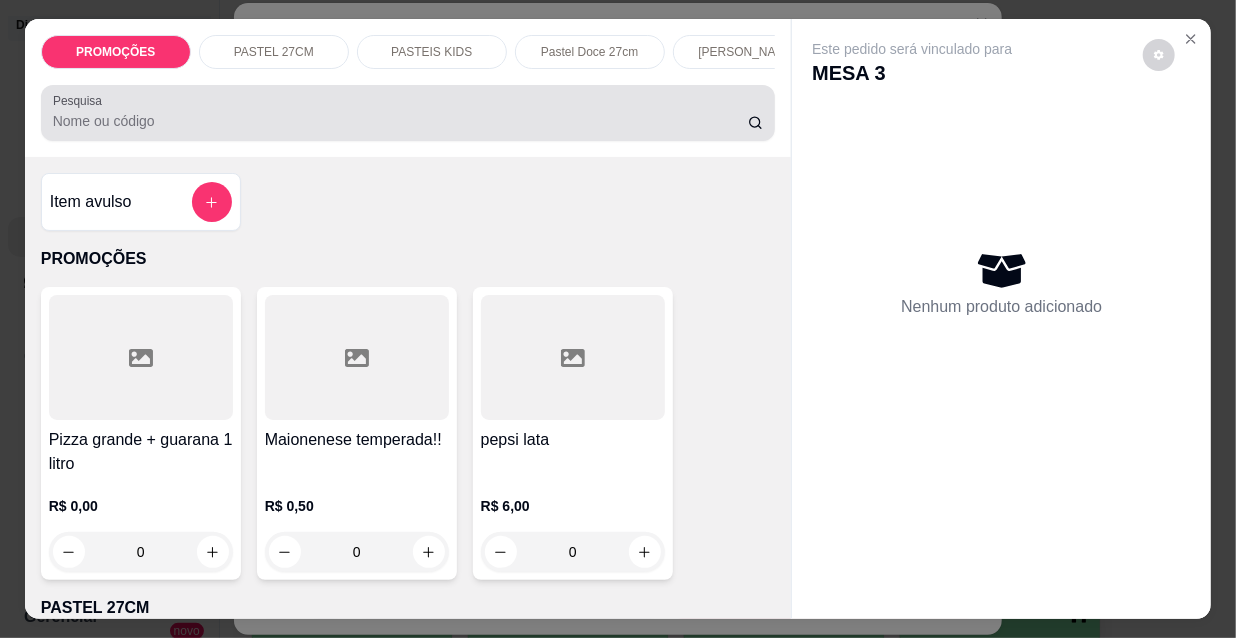 click at bounding box center [408, 113] 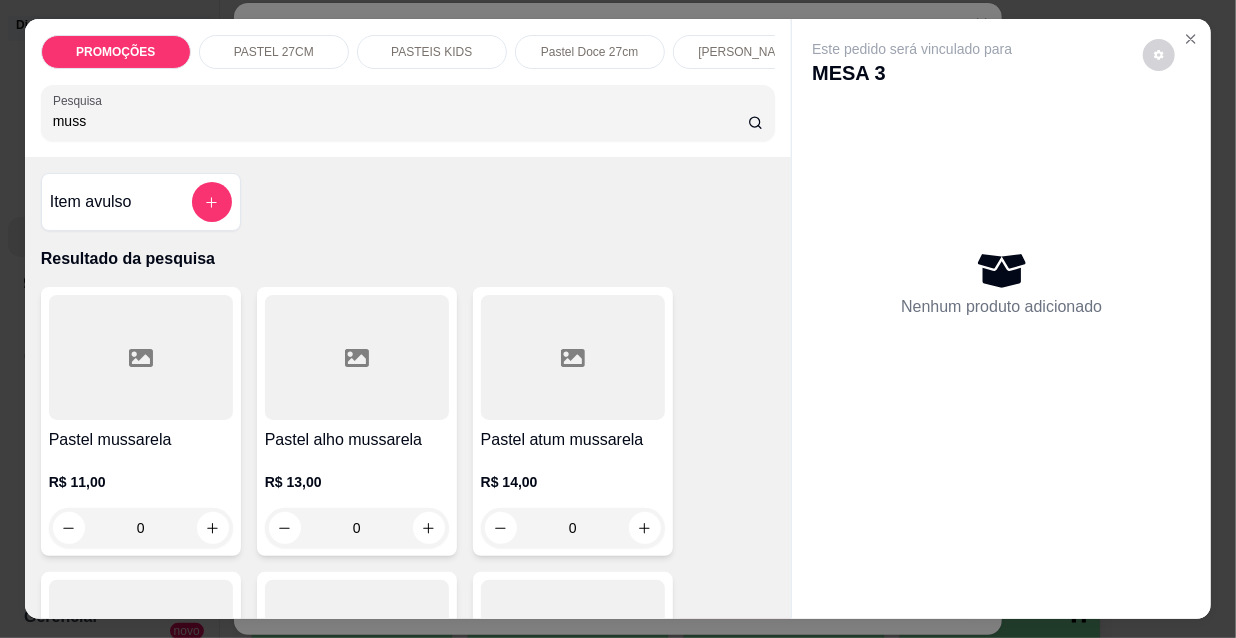 type on "muss" 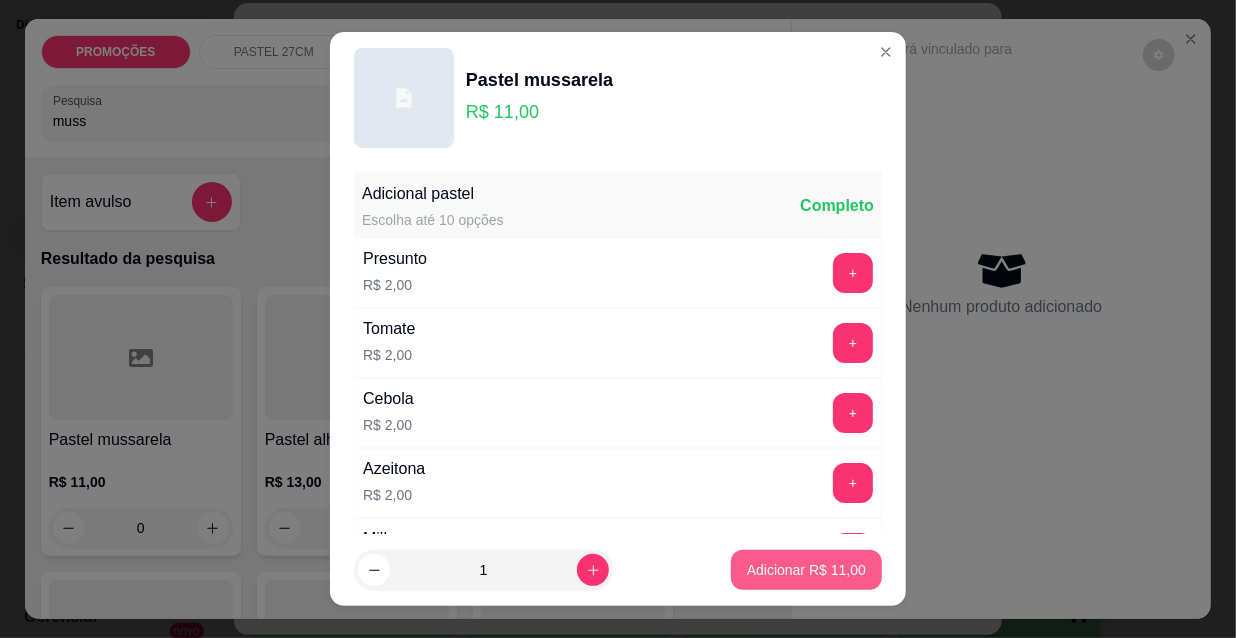 click on "Adicionar   R$ 11,00" at bounding box center [806, 570] 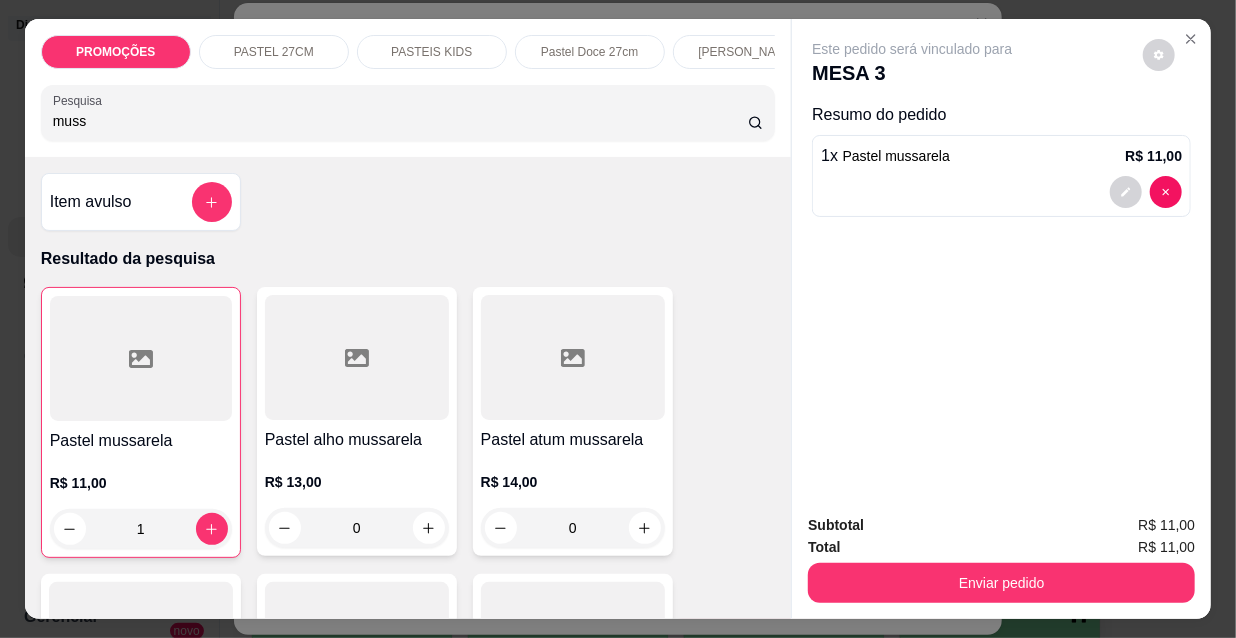 drag, startPoint x: 46, startPoint y: 130, endPoint x: 0, endPoint y: 141, distance: 47.296936 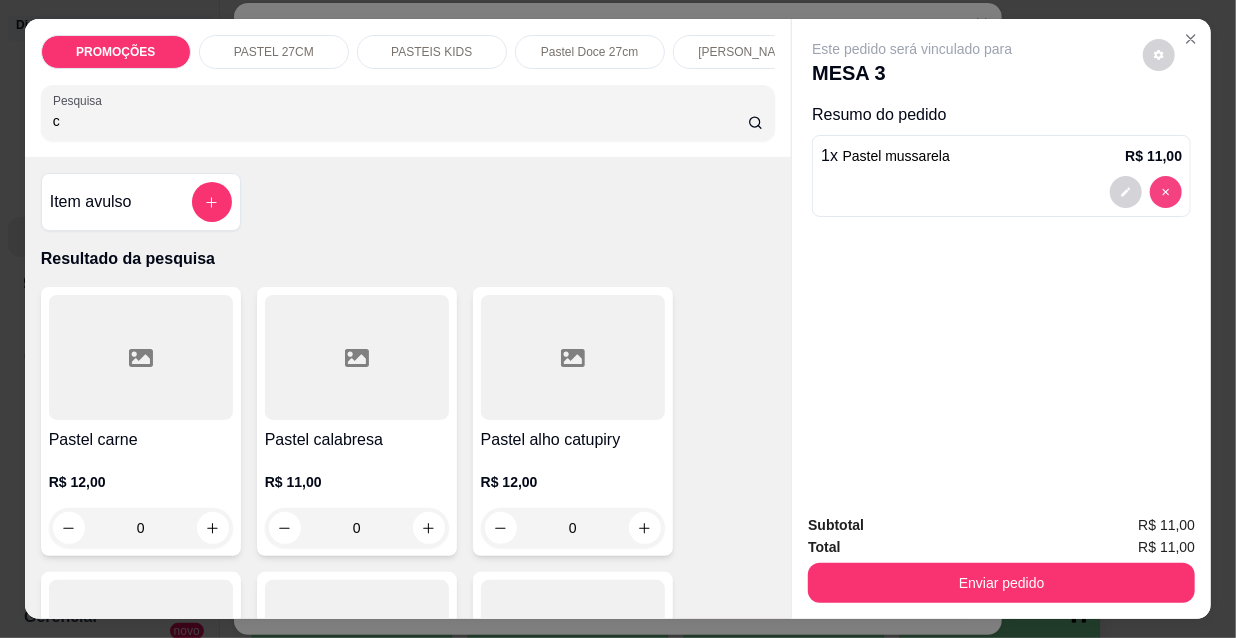 type on "c" 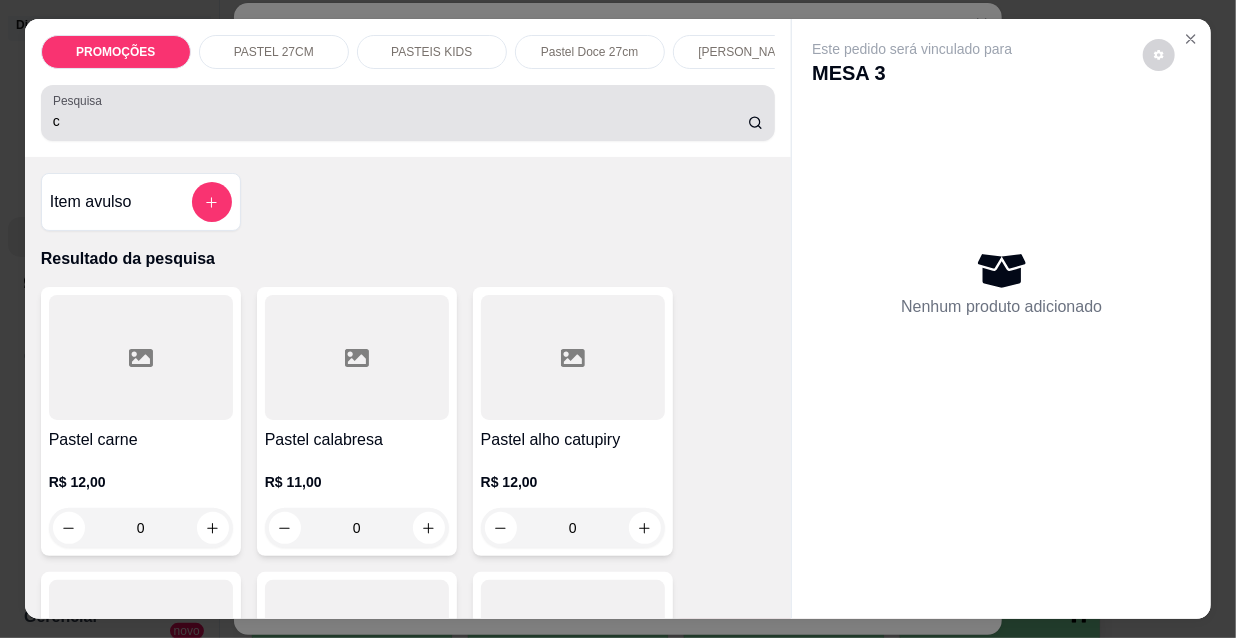 type on "0" 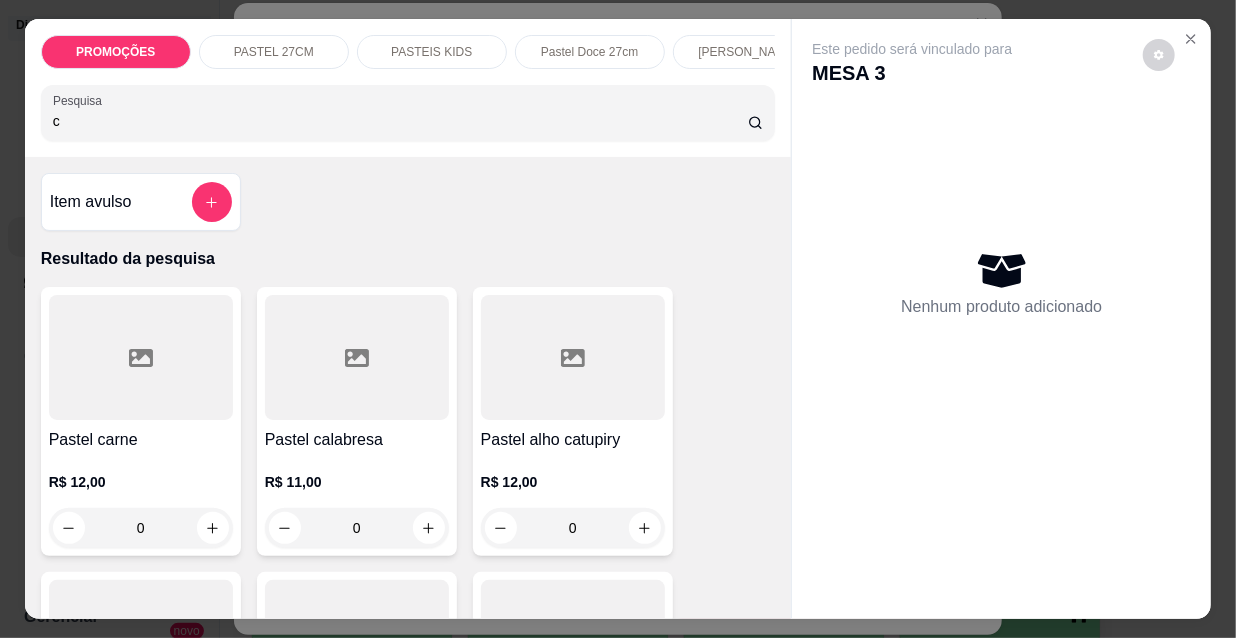 drag, startPoint x: 72, startPoint y: 120, endPoint x: 1, endPoint y: 117, distance: 71.063354 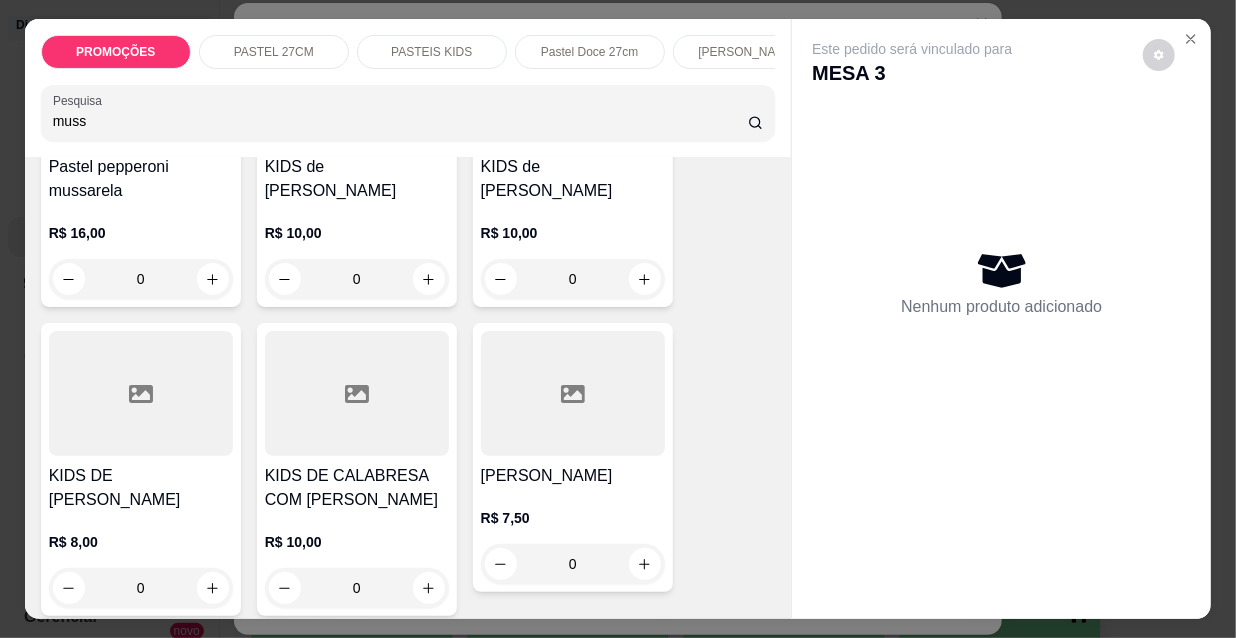 scroll, scrollTop: 1545, scrollLeft: 0, axis: vertical 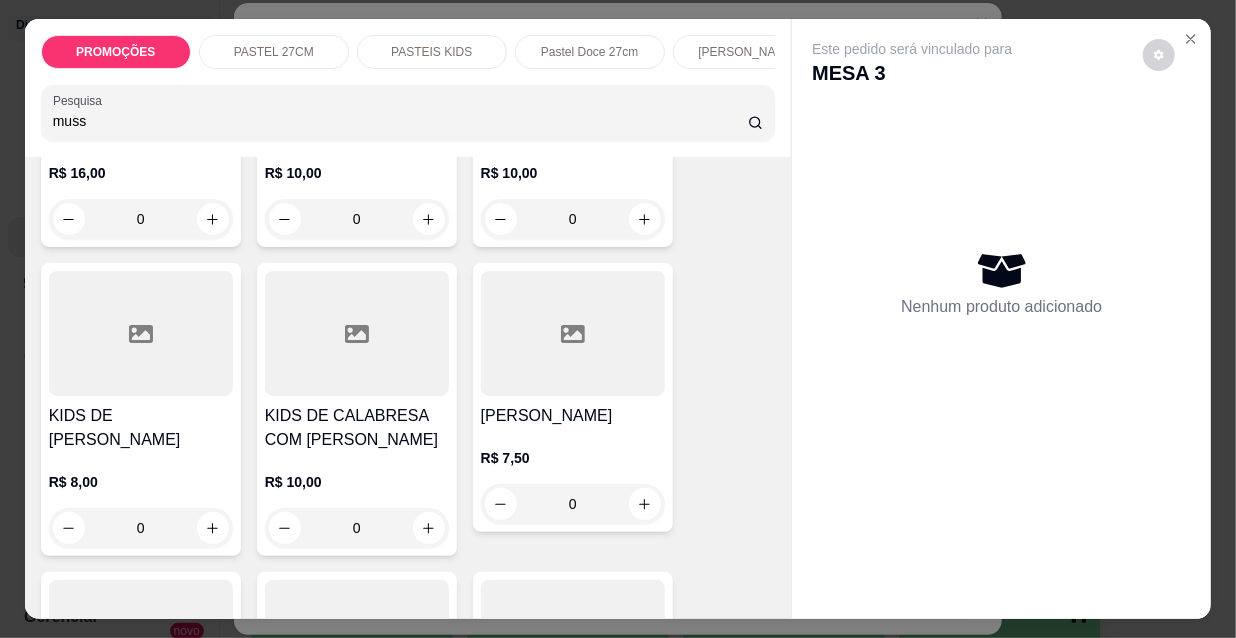 type on "muss" 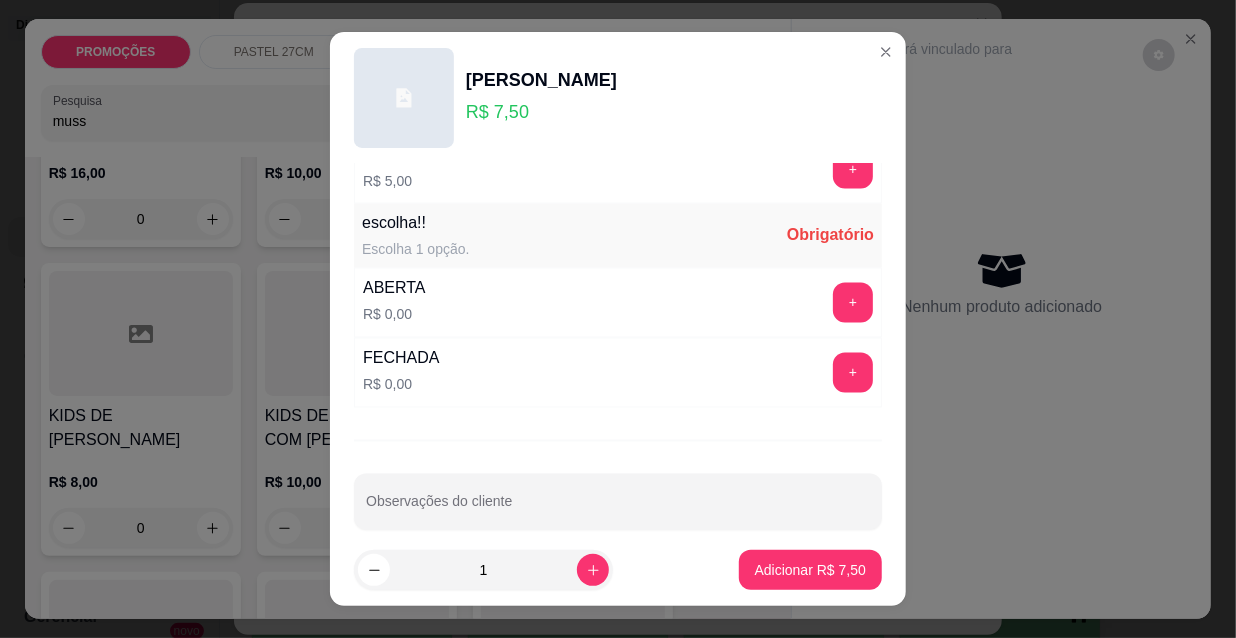 scroll, scrollTop: 1661, scrollLeft: 0, axis: vertical 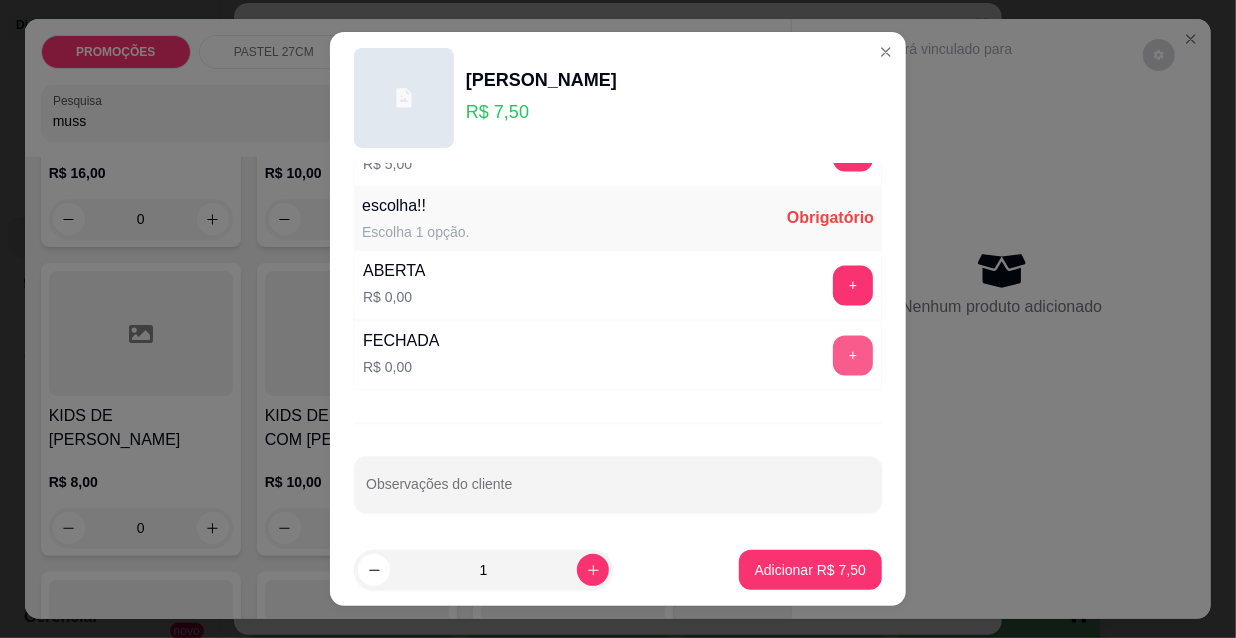 click on "+" at bounding box center (853, 356) 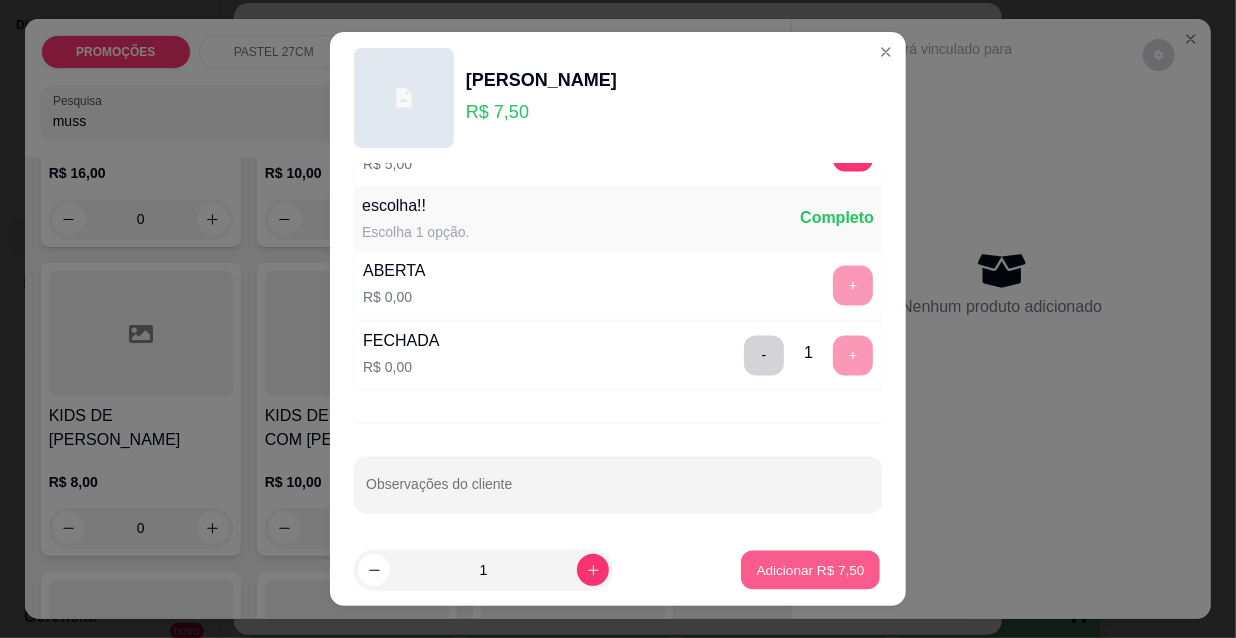 click on "Adicionar   R$ 7,50" at bounding box center [810, 570] 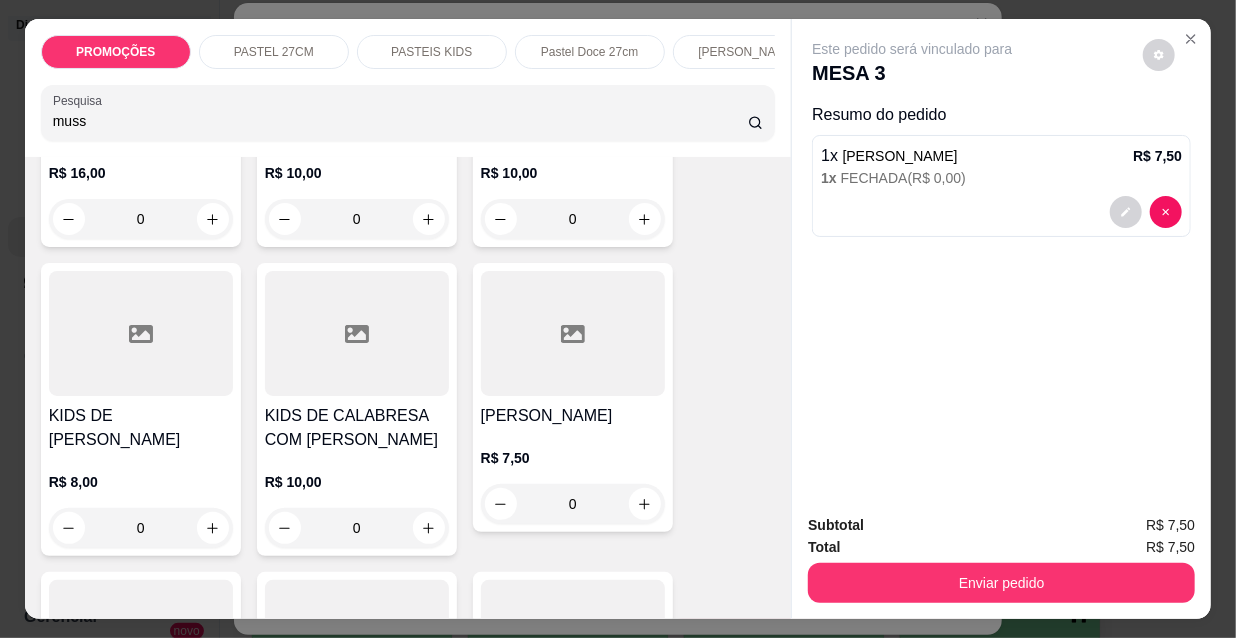 drag, startPoint x: 84, startPoint y: 144, endPoint x: 20, endPoint y: 113, distance: 71.11259 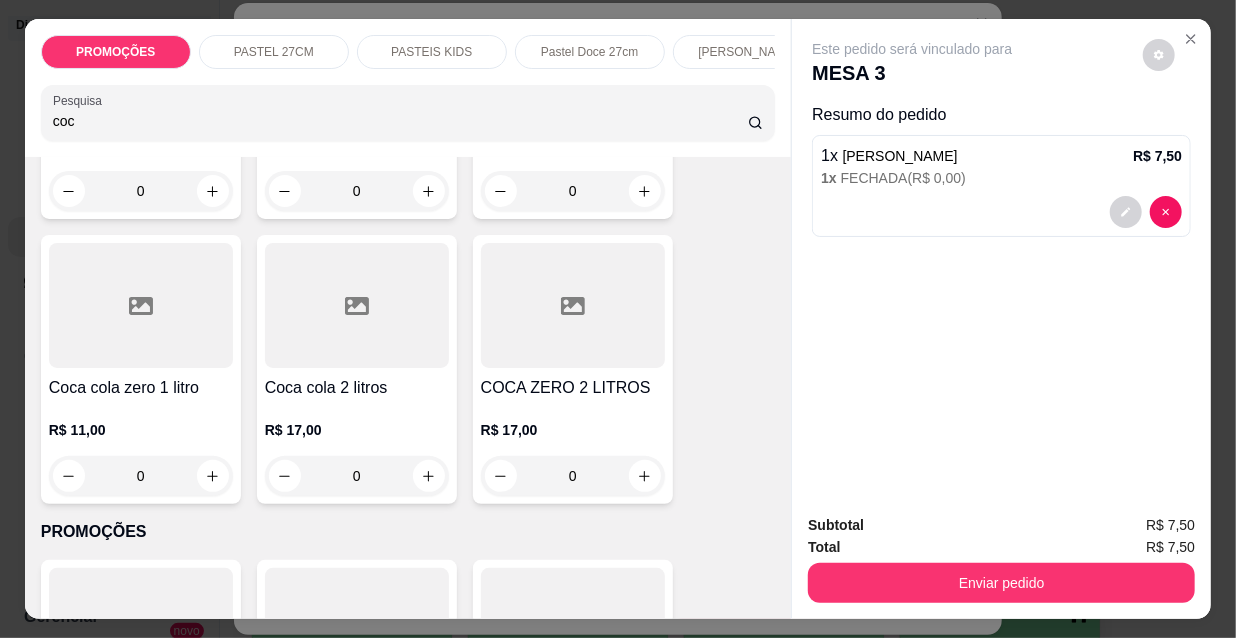 scroll, scrollTop: 0, scrollLeft: 0, axis: both 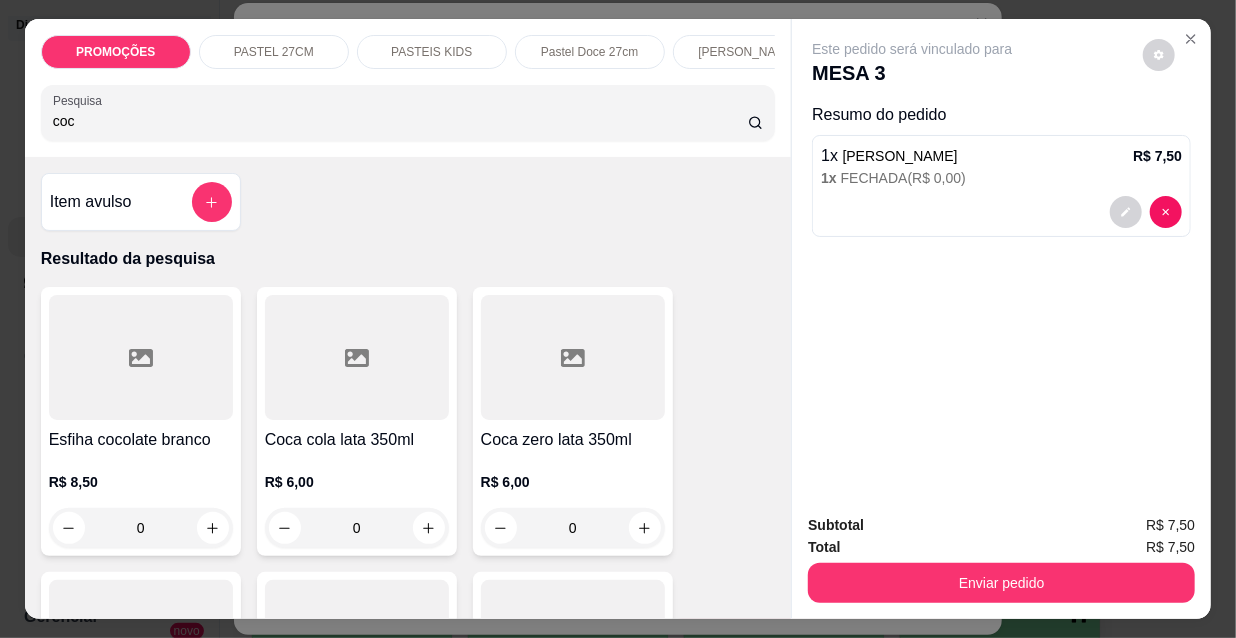 type on "coc" 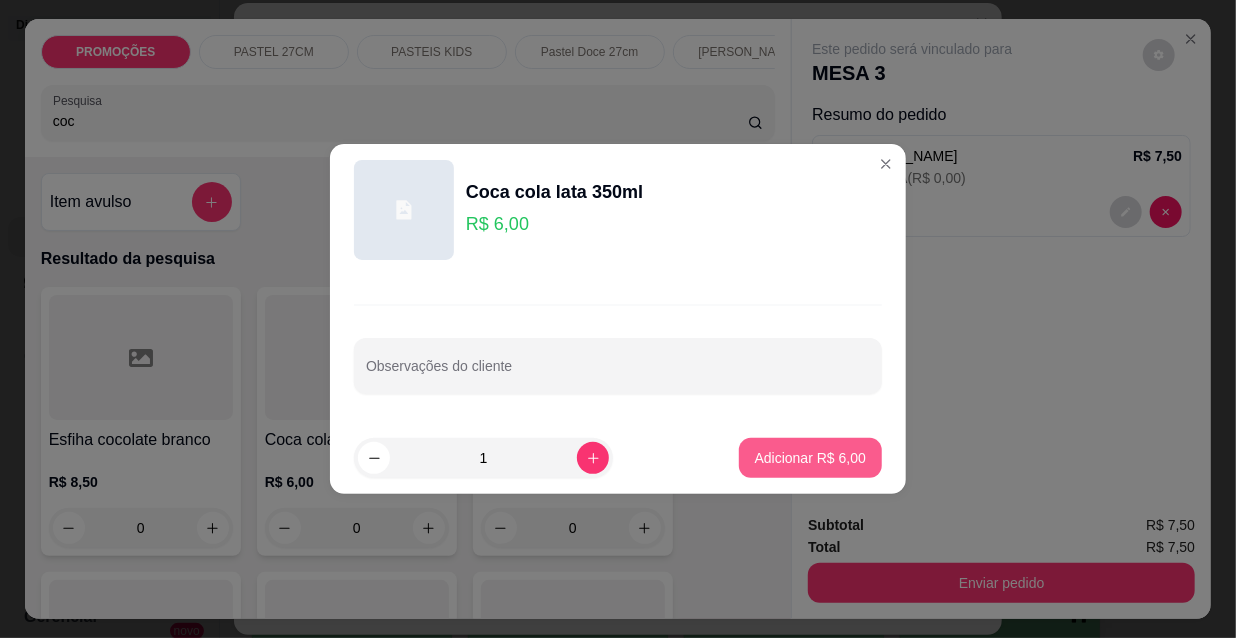 click on "Adicionar   R$ 6,00" at bounding box center (810, 458) 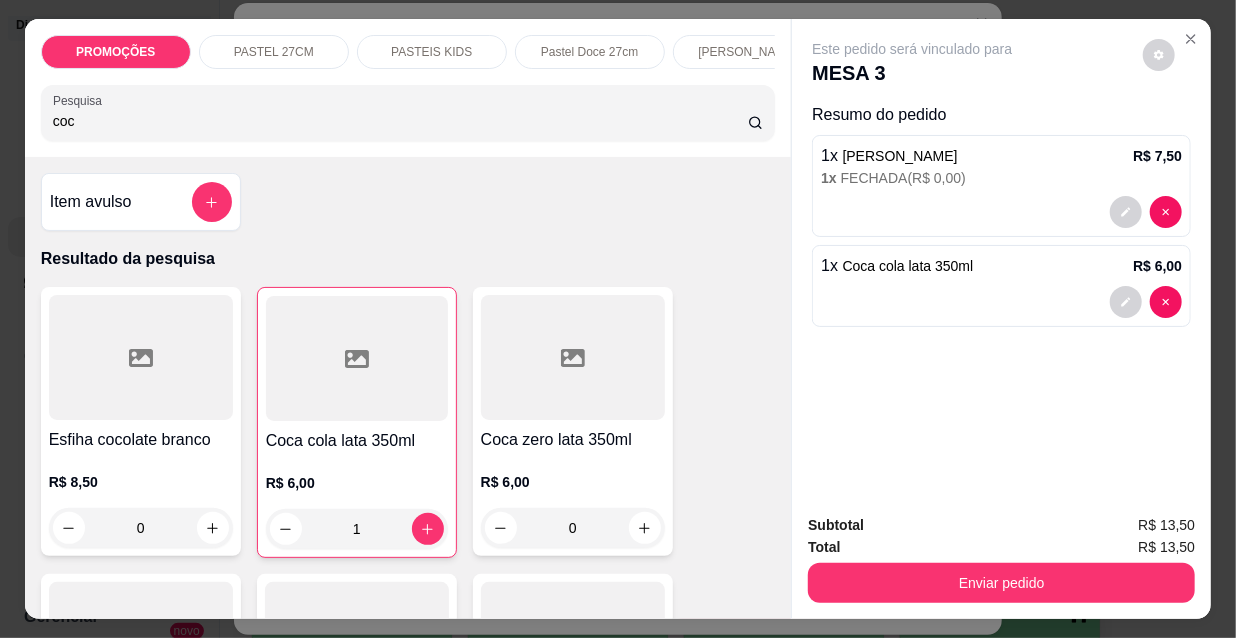 type on "1" 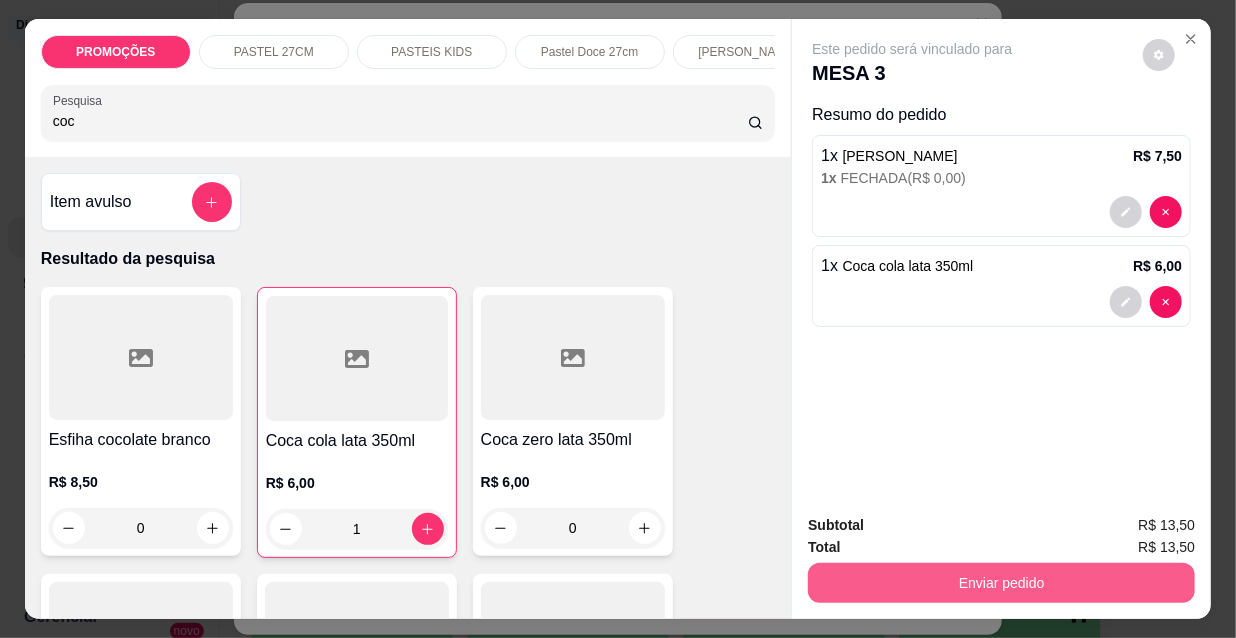 click on "Enviar pedido" at bounding box center [1001, 583] 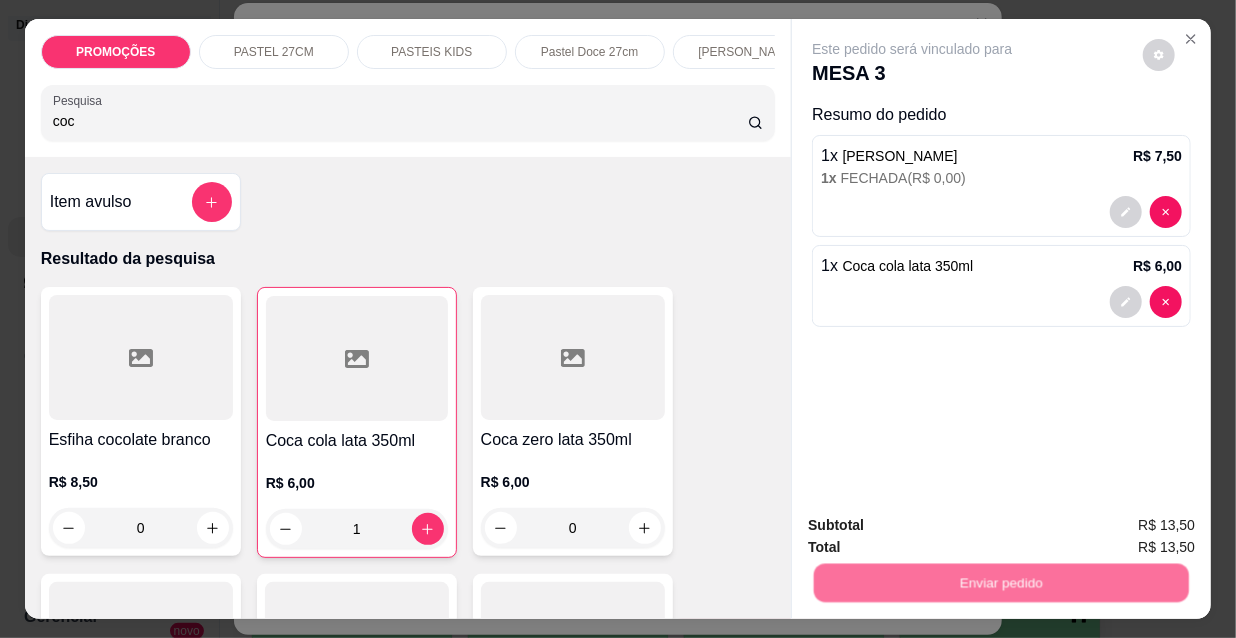 click on "Não registrar e enviar pedido" at bounding box center [937, 527] 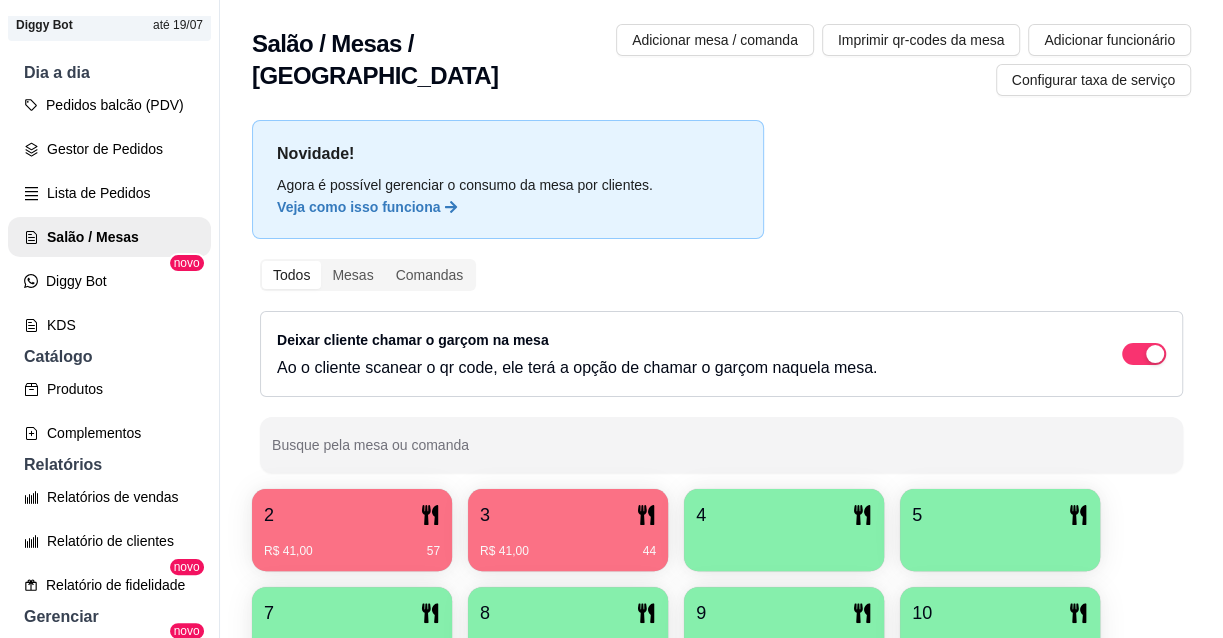 click on "R$ 41,00 44" at bounding box center [568, 544] 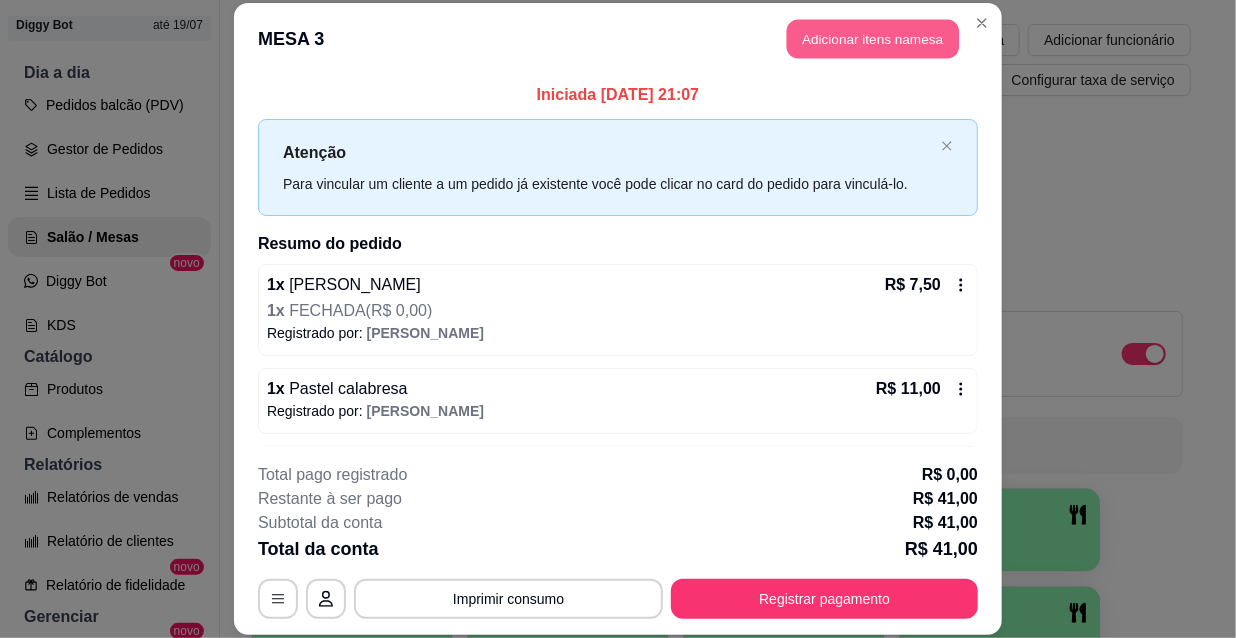 click on "Adicionar itens na  mesa" at bounding box center (873, 39) 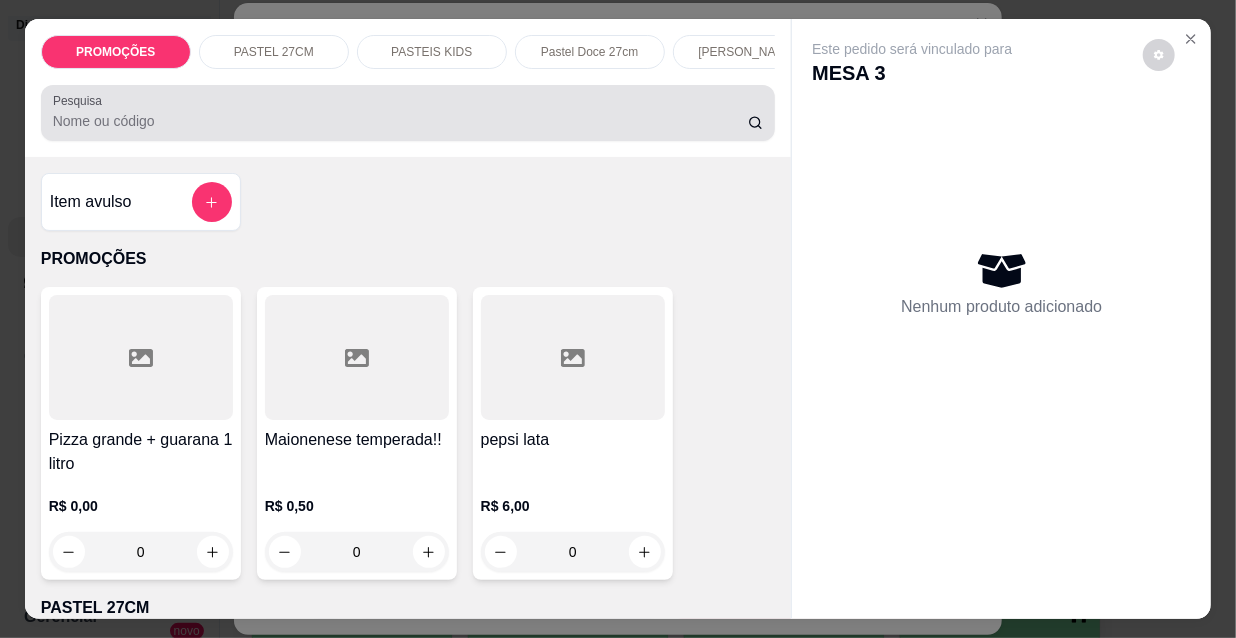 click on "Pesquisa" at bounding box center (408, 113) 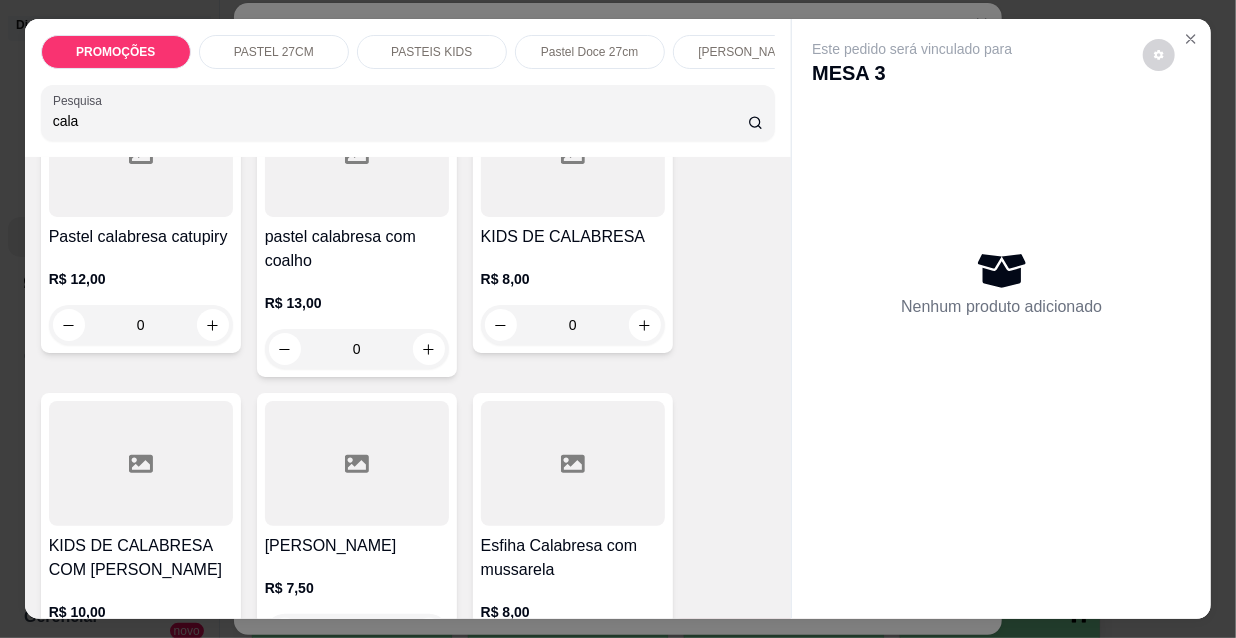 scroll, scrollTop: 545, scrollLeft: 0, axis: vertical 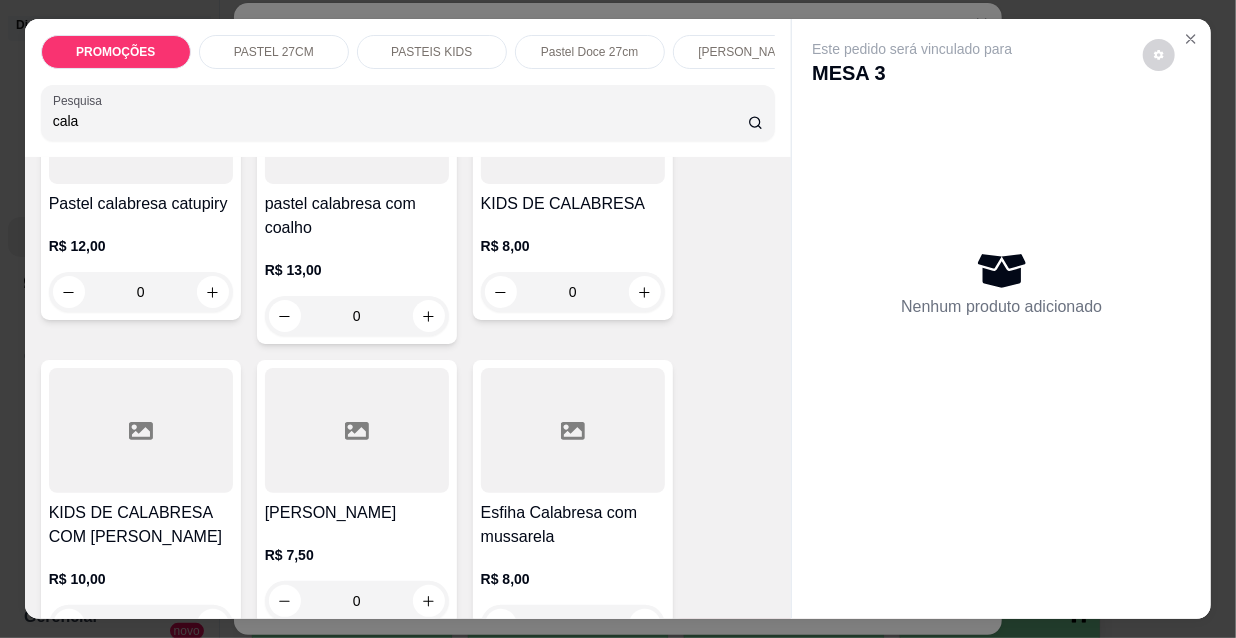 type on "cala" 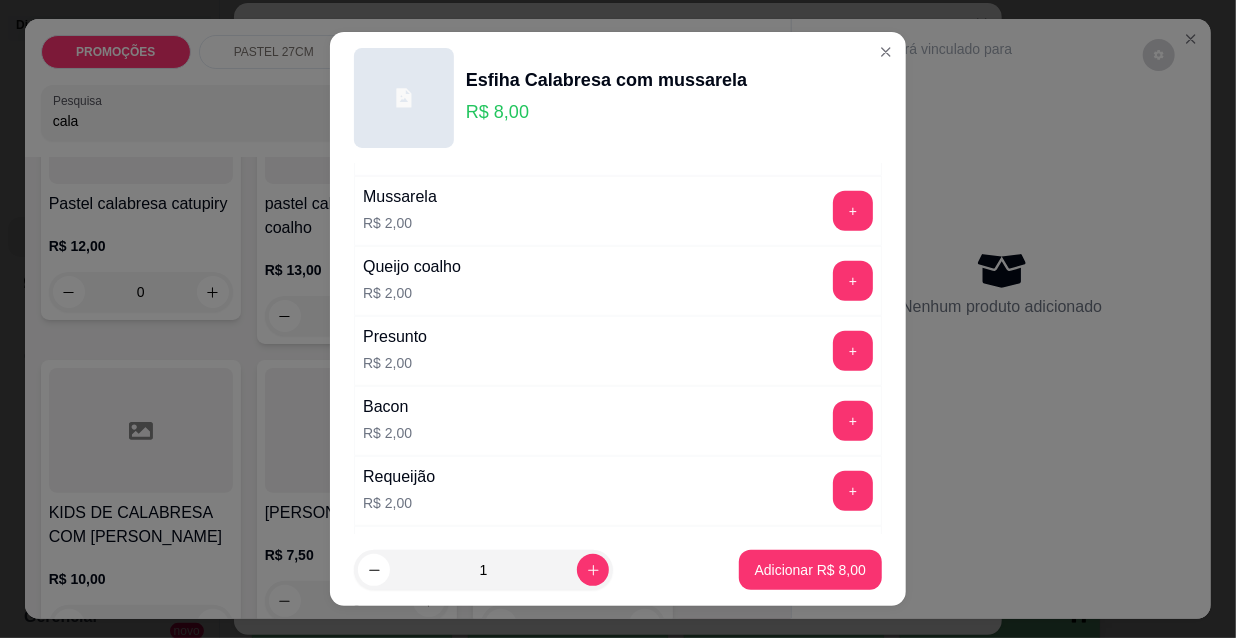 scroll, scrollTop: 545, scrollLeft: 0, axis: vertical 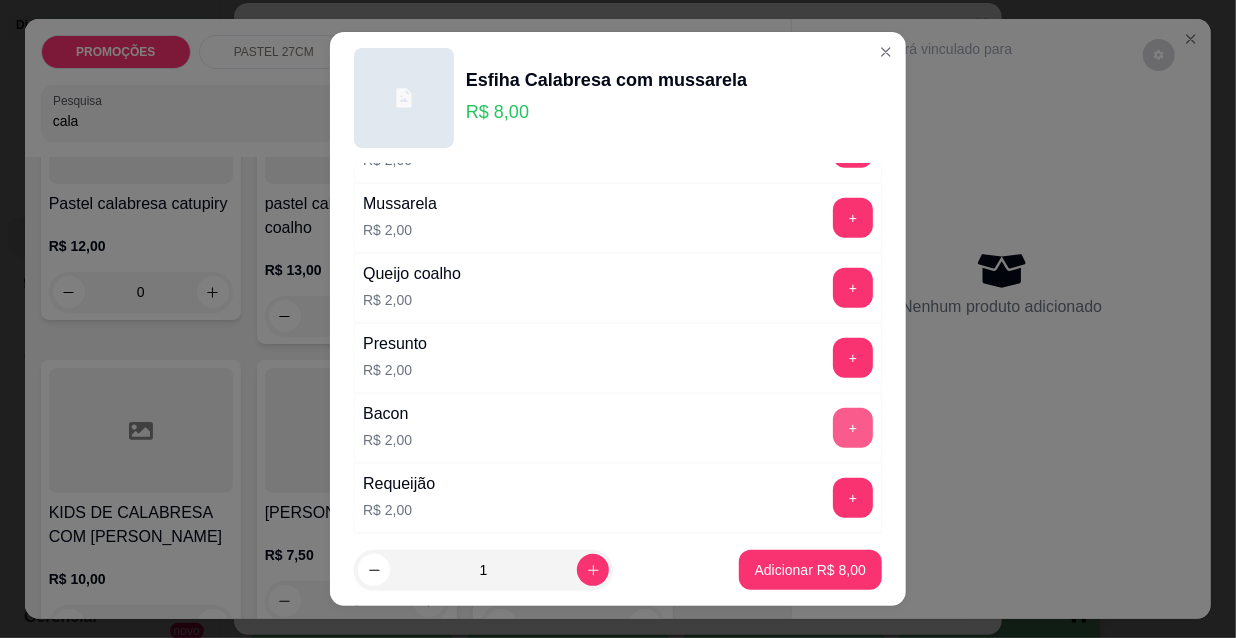 click on "+" at bounding box center [853, 428] 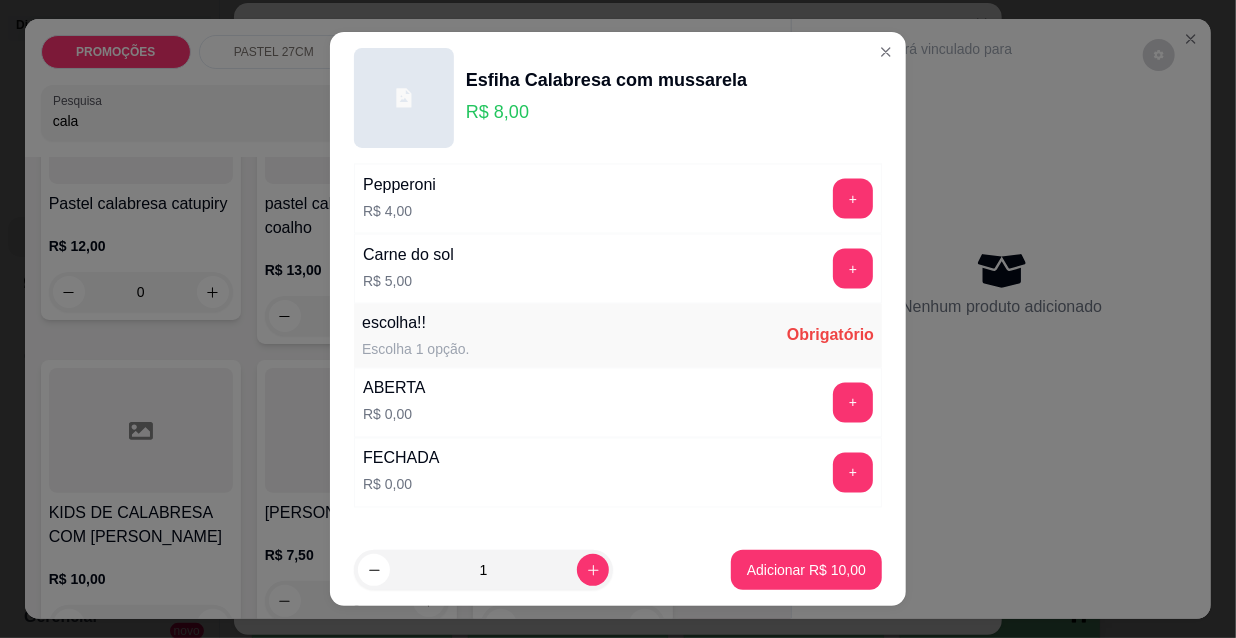 scroll, scrollTop: 1661, scrollLeft: 0, axis: vertical 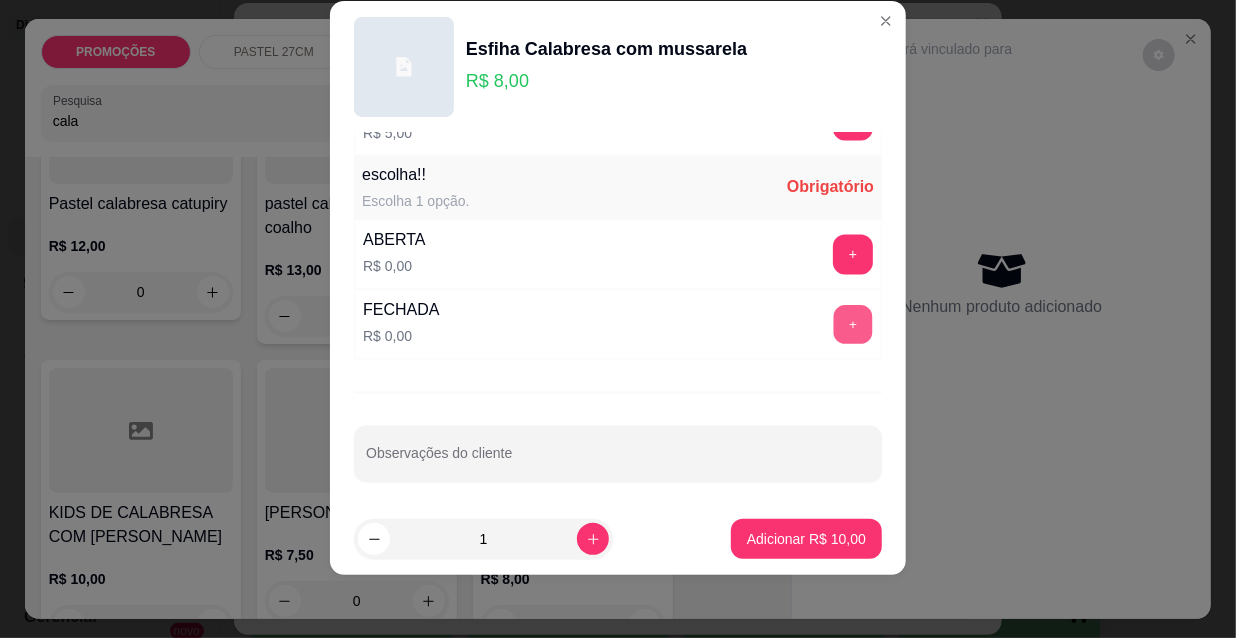 click on "+" at bounding box center [853, 325] 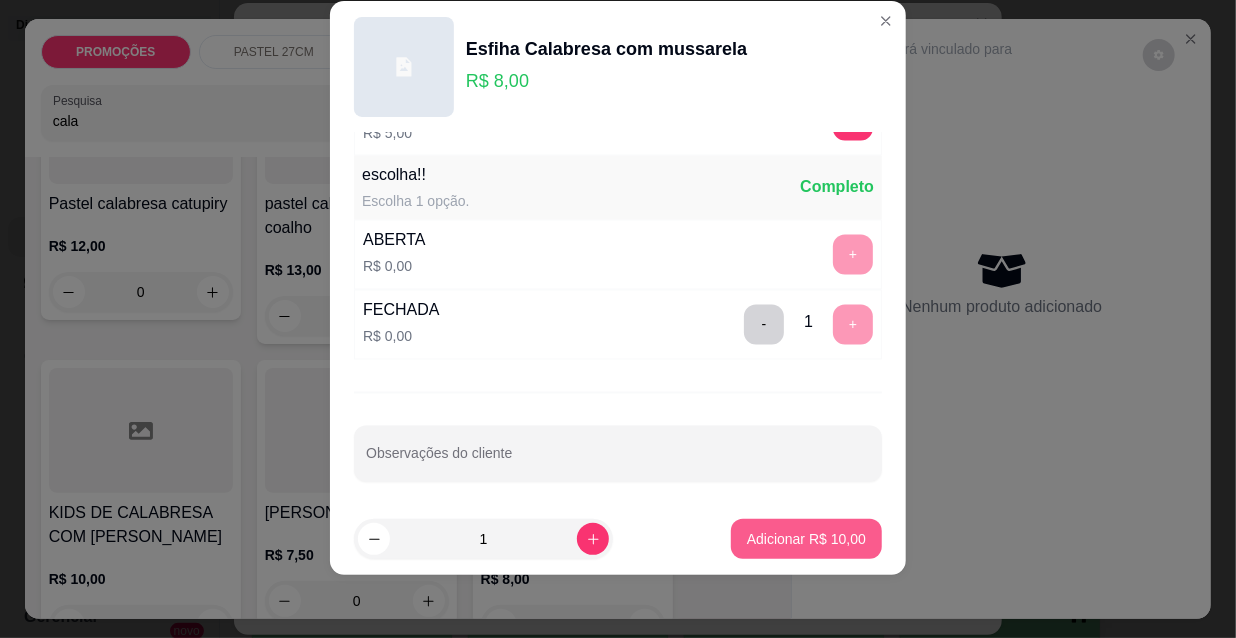 click on "Adicionar   R$ 10,00" at bounding box center (806, 539) 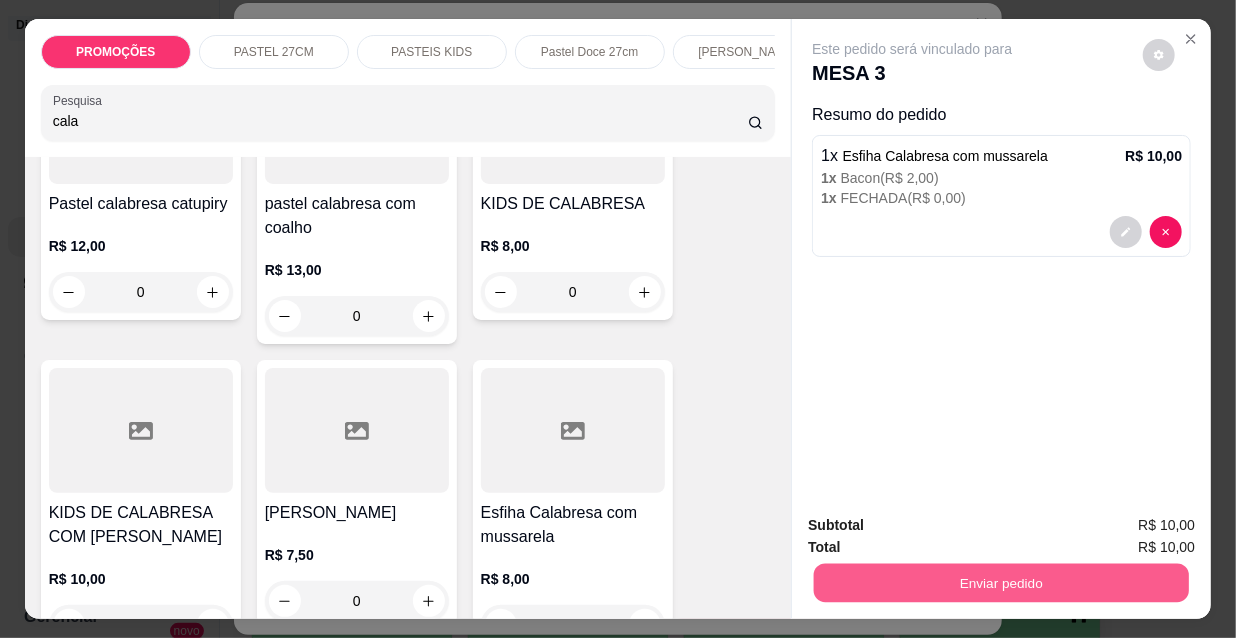 click on "Enviar pedido" at bounding box center (1001, 582) 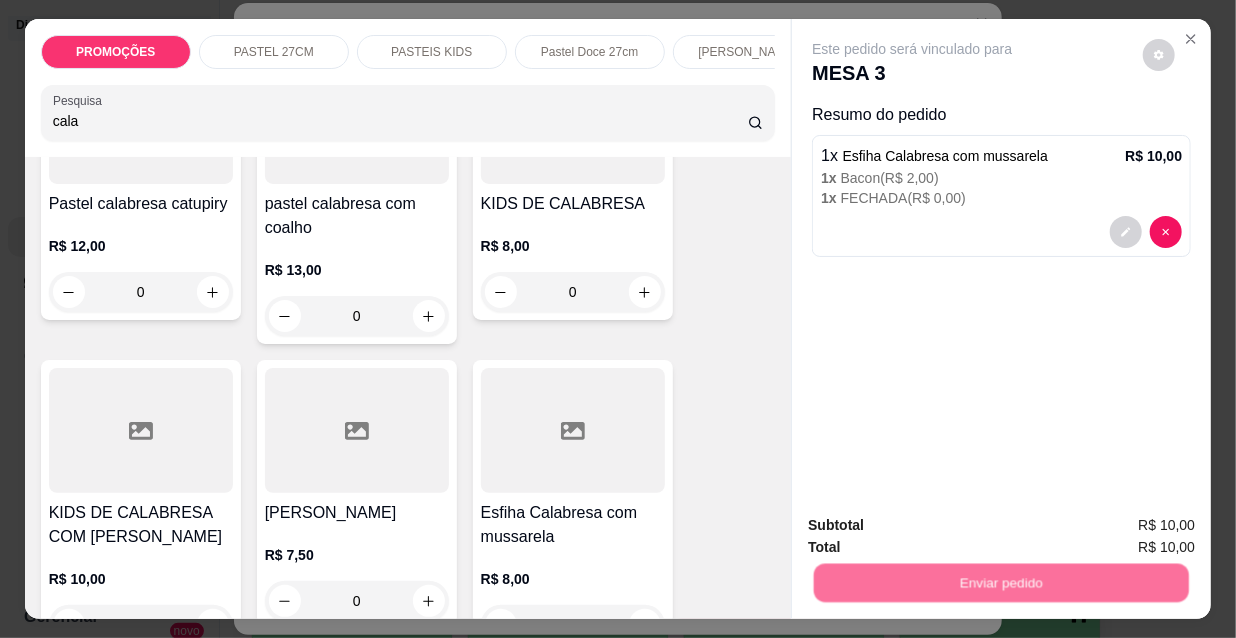 click on "Não registrar e enviar pedido" at bounding box center (937, 527) 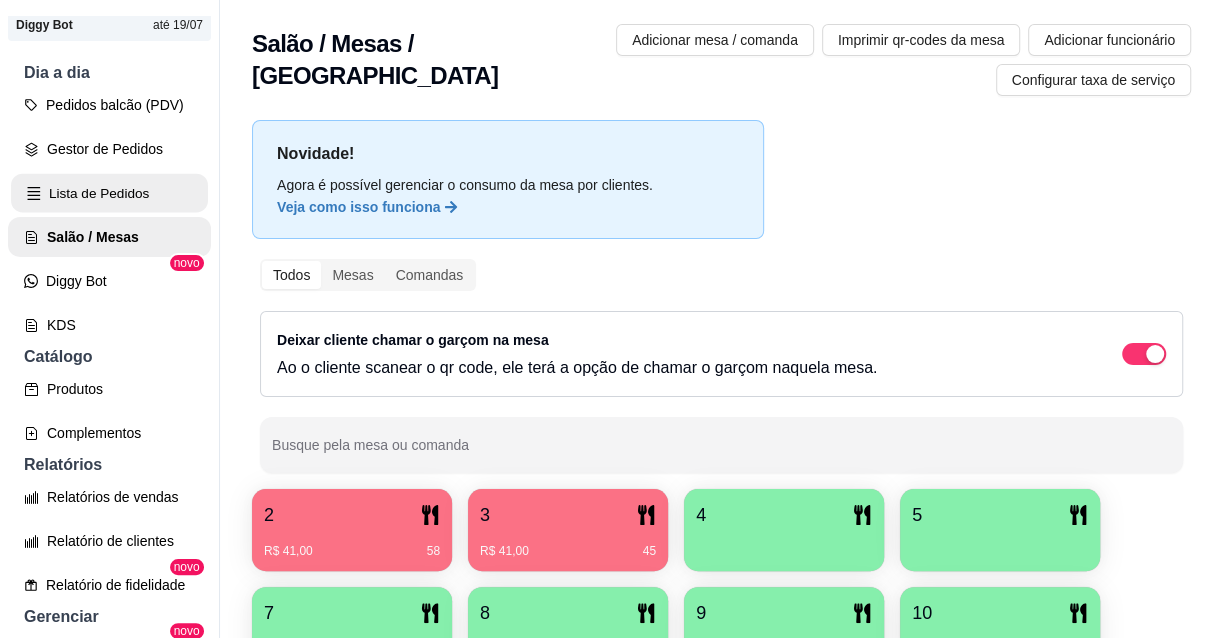 click on "Lista de Pedidos" at bounding box center (109, 193) 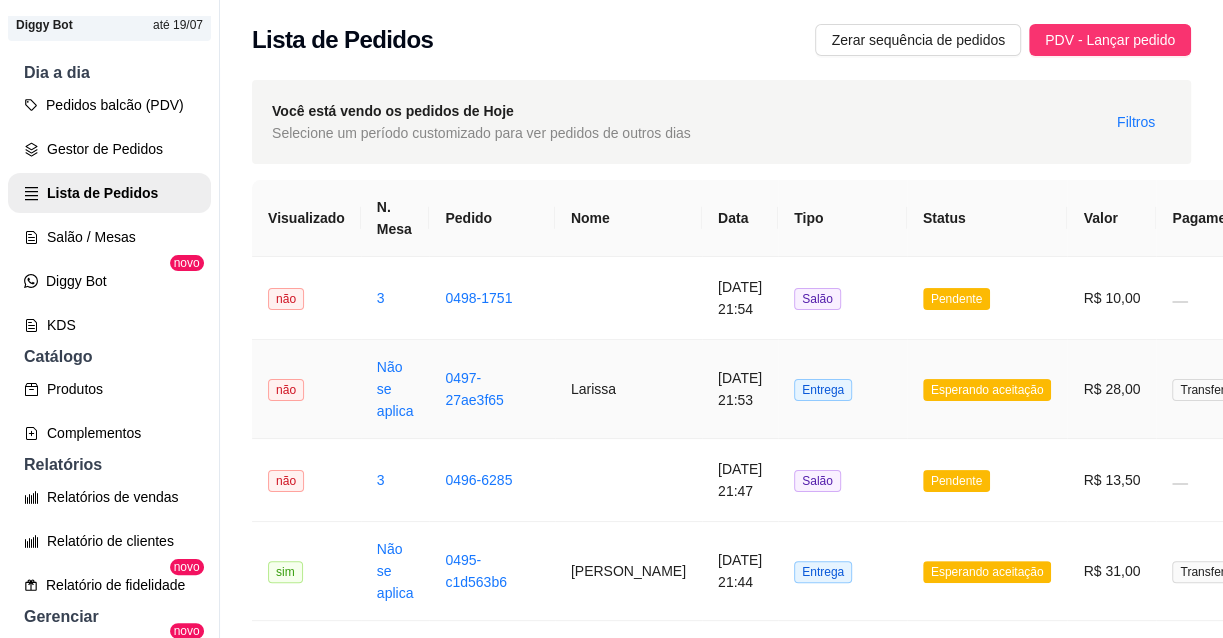 click on "Entrega" at bounding box center [842, 389] 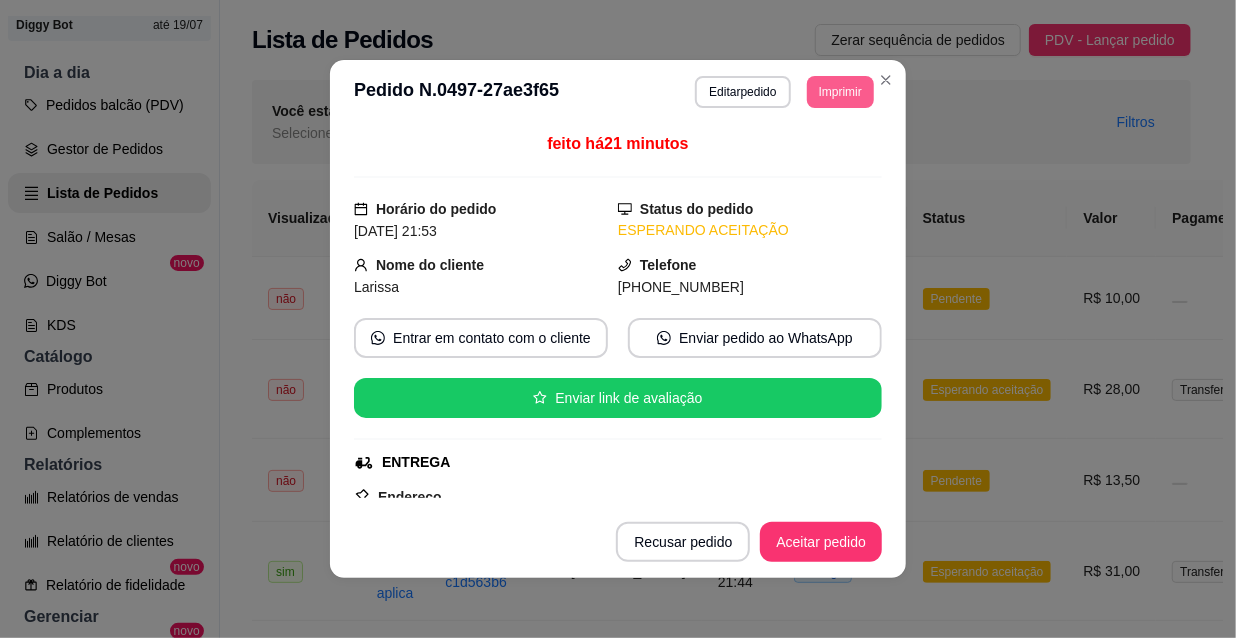 click on "Imprimir" at bounding box center [840, 92] 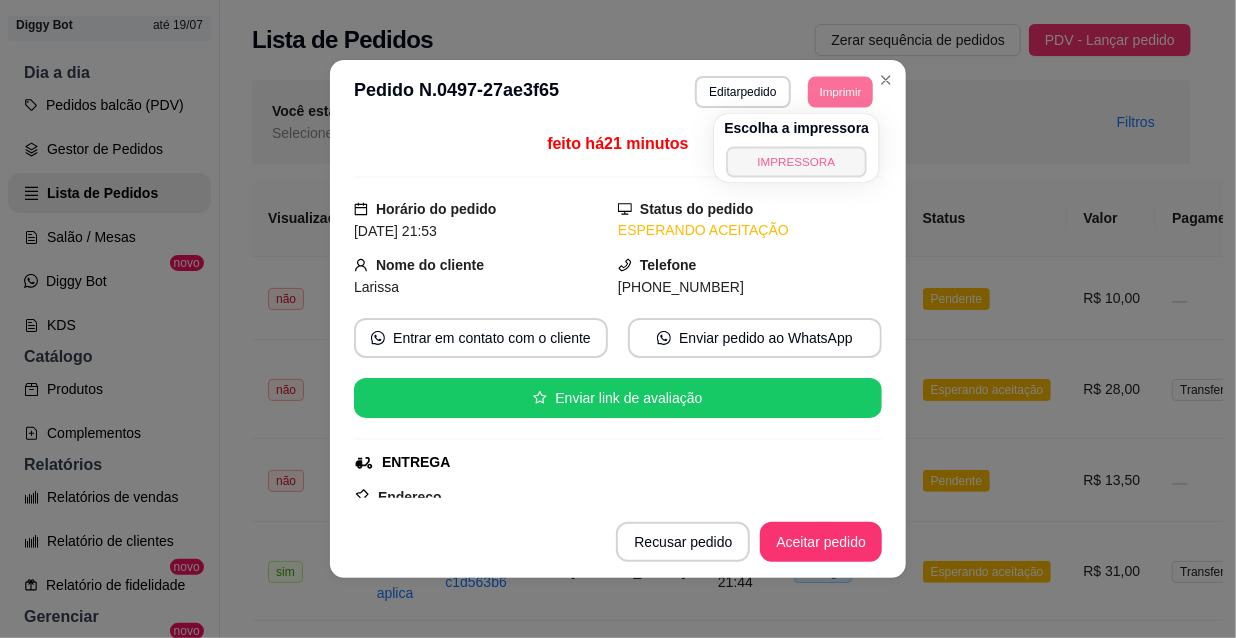click on "IMPRESSORA" at bounding box center (797, 161) 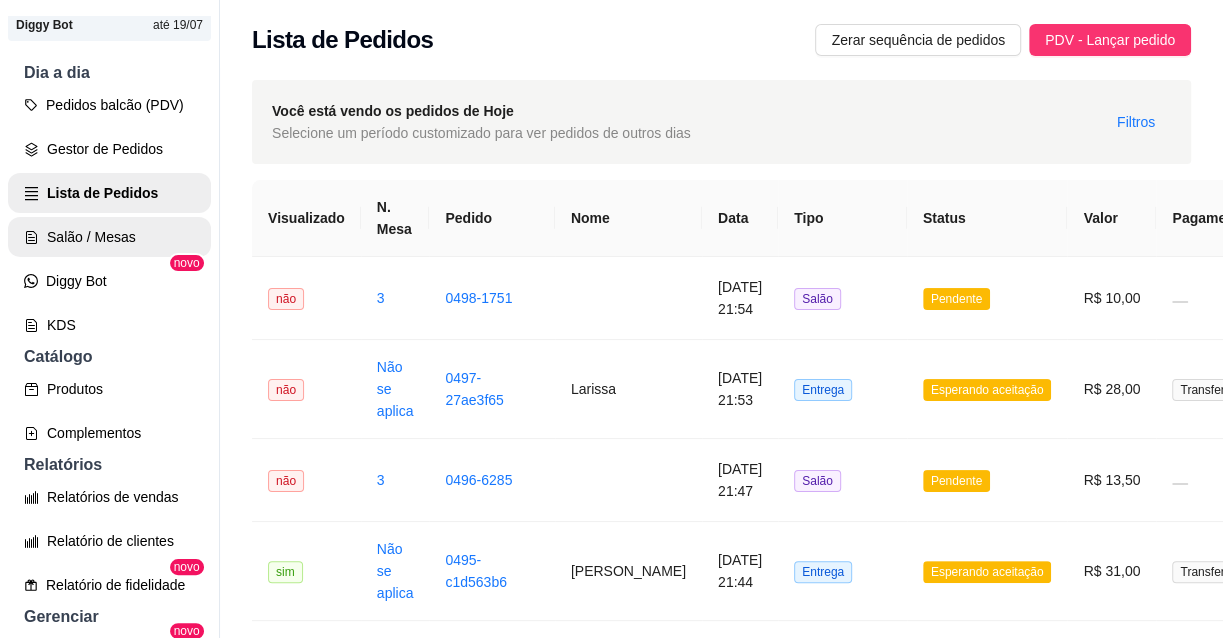 click on "Salão / Mesas" at bounding box center (109, 237) 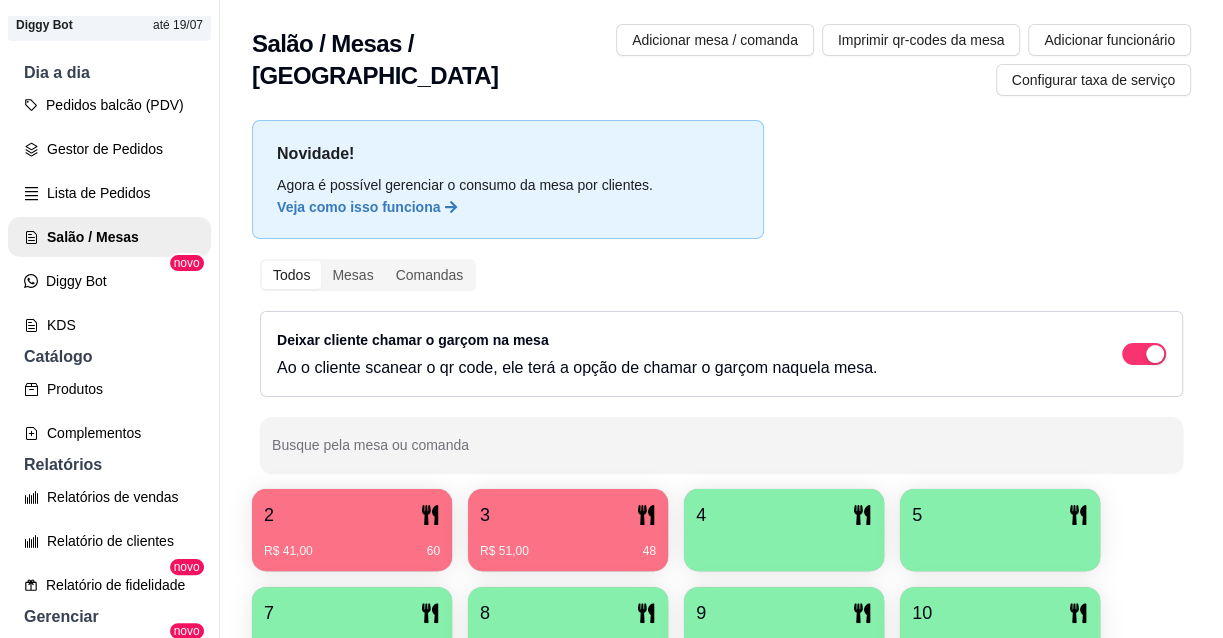 click on "2" at bounding box center (352, 515) 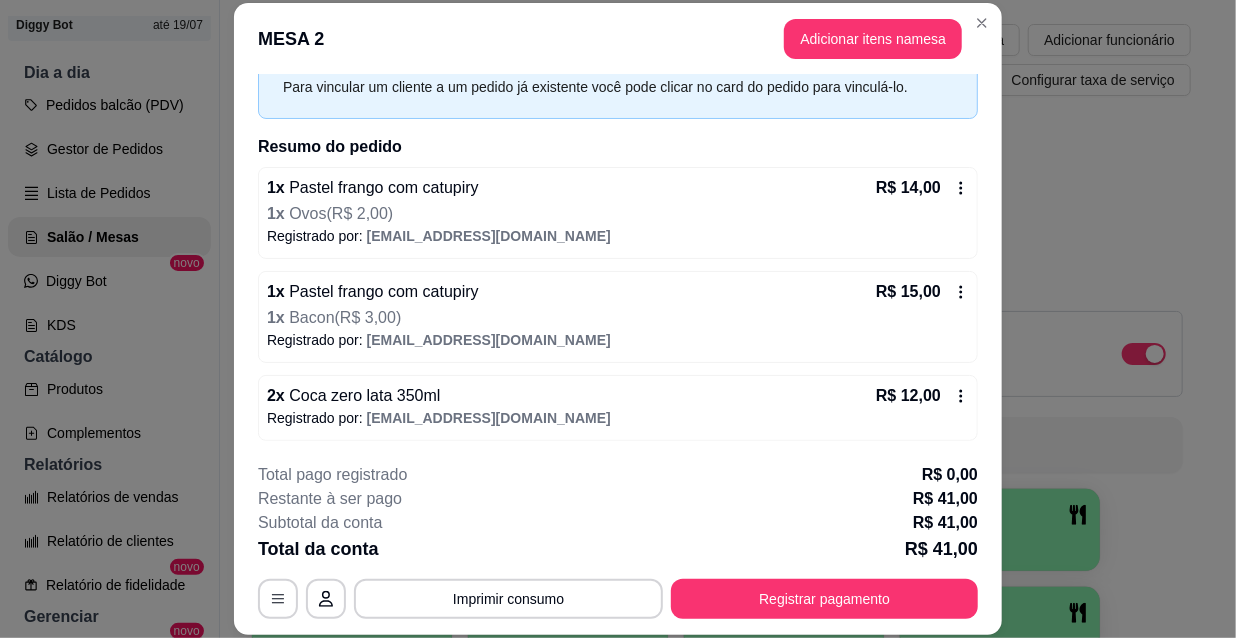 scroll, scrollTop: 98, scrollLeft: 0, axis: vertical 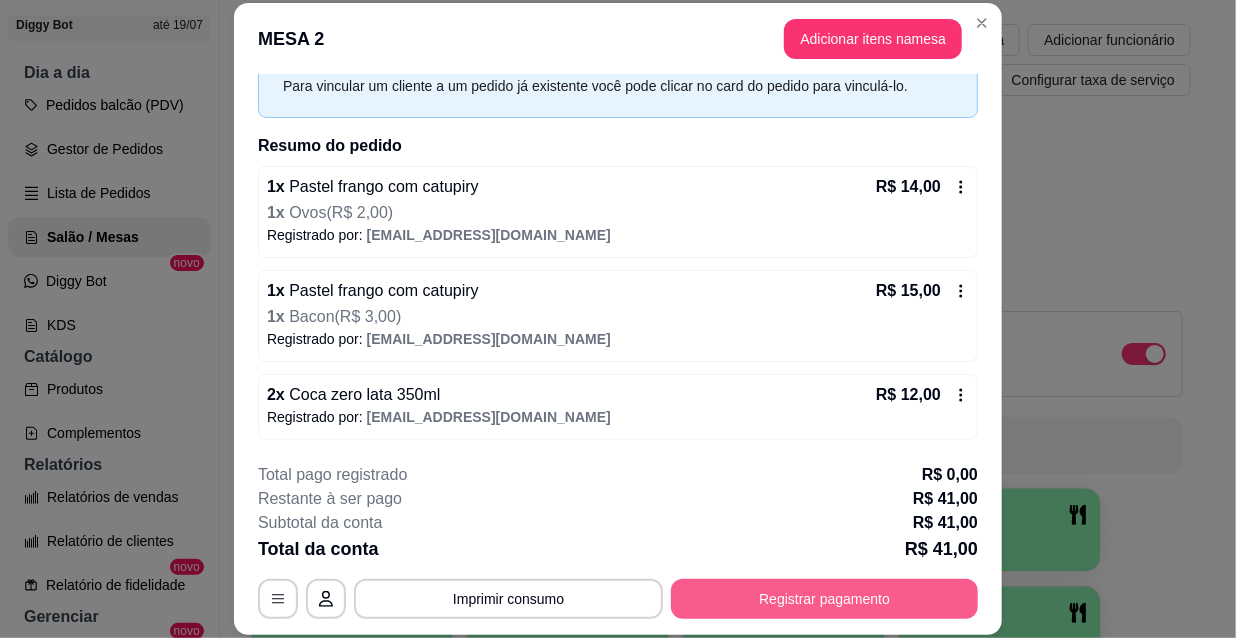 click on "Registrar pagamento" at bounding box center [824, 599] 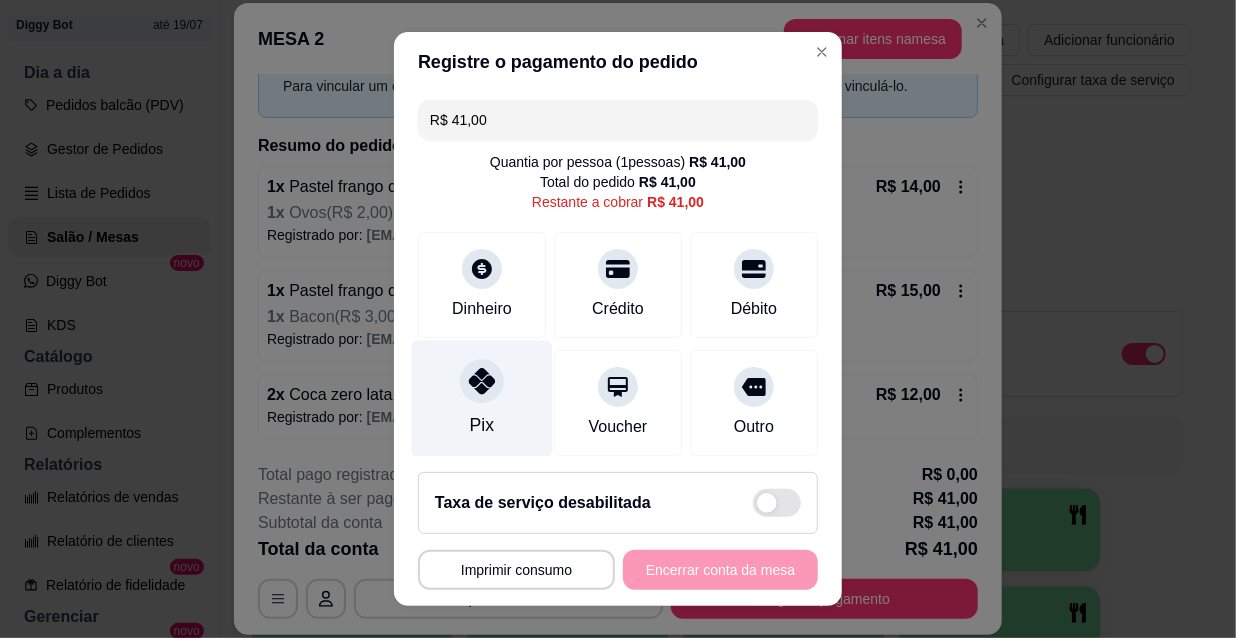 click at bounding box center (482, 381) 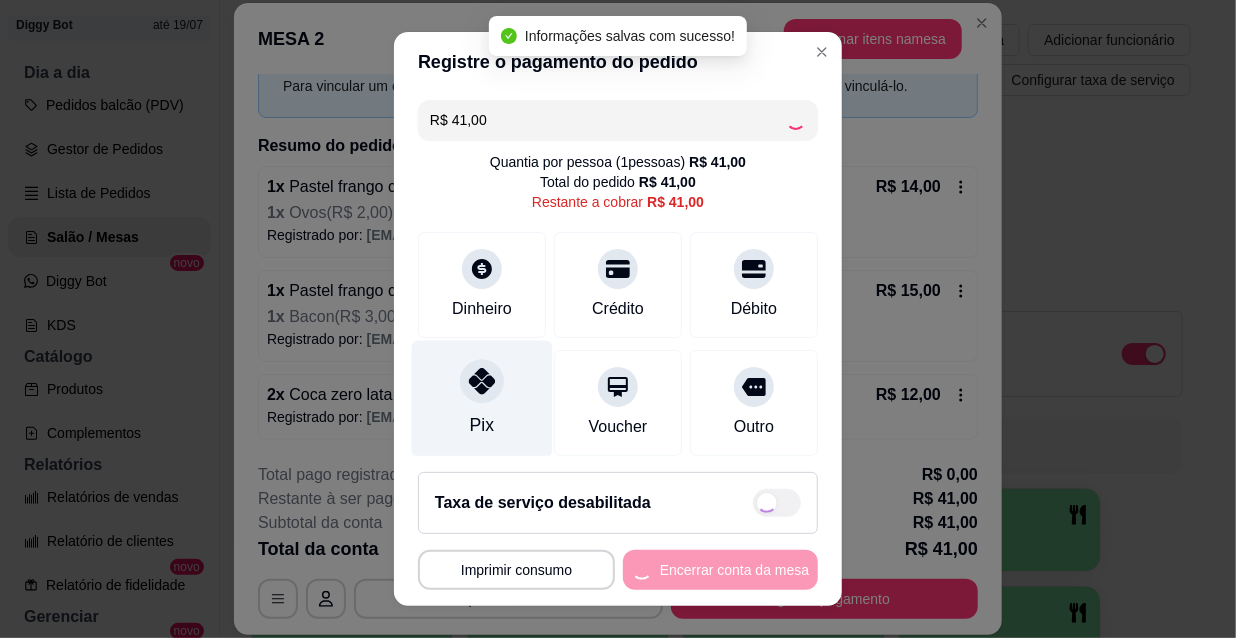 type on "R$ 0,00" 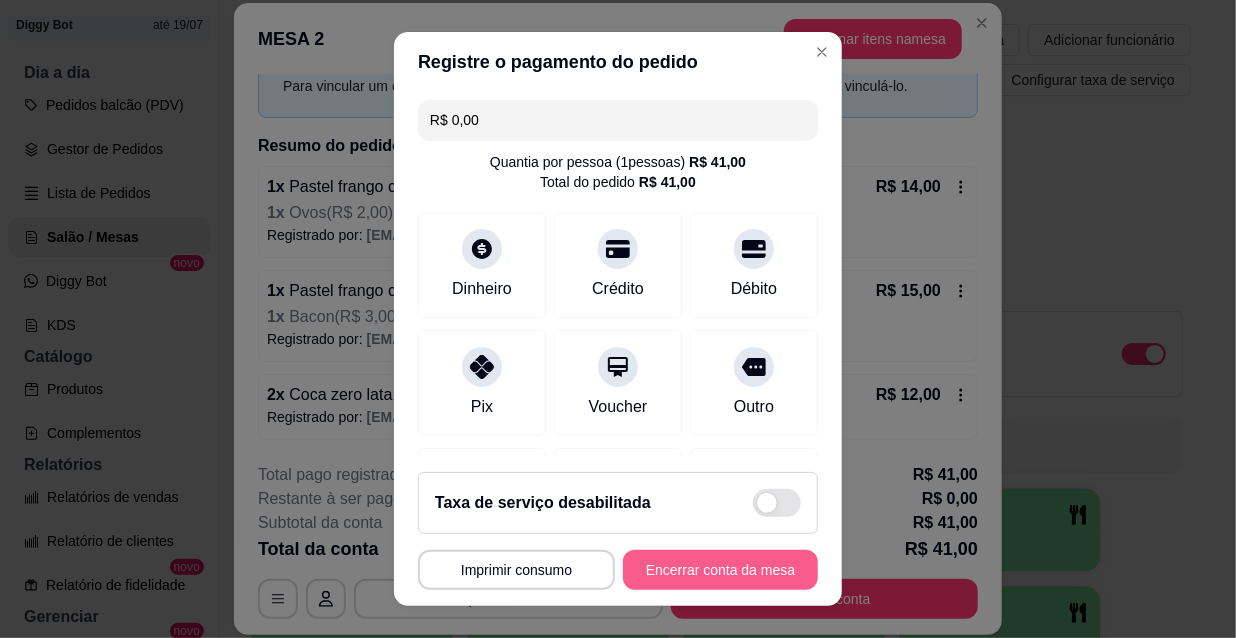 type 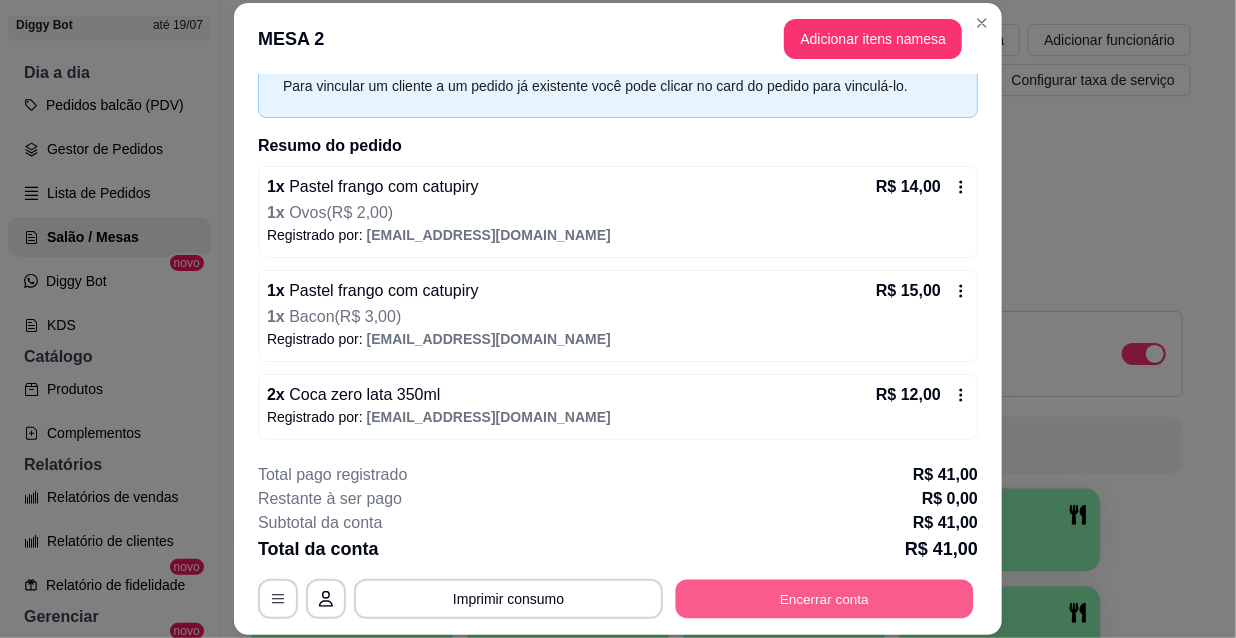 click on "Encerrar conta" at bounding box center (825, 598) 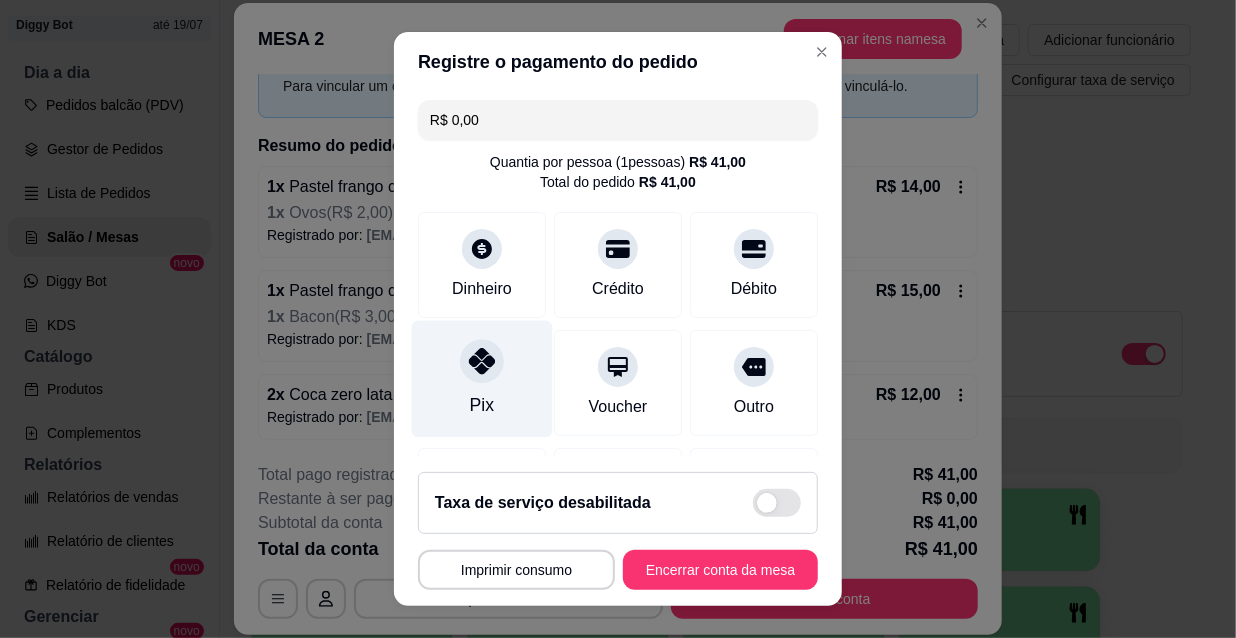 click 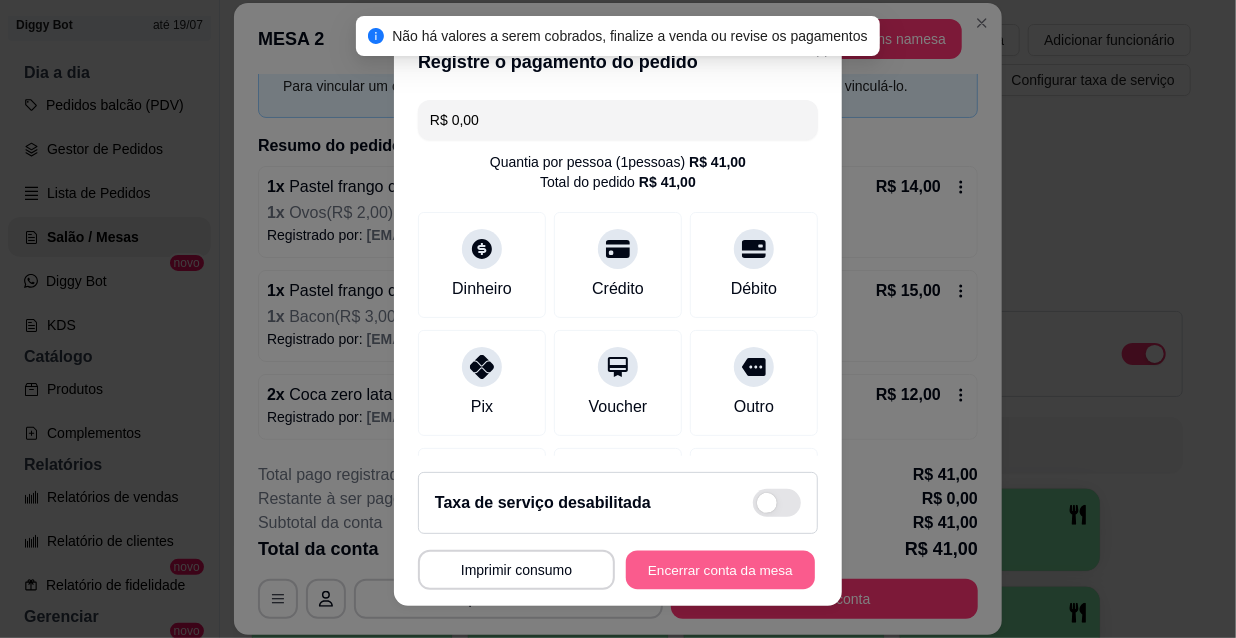 click on "Encerrar conta da mesa" at bounding box center [720, 570] 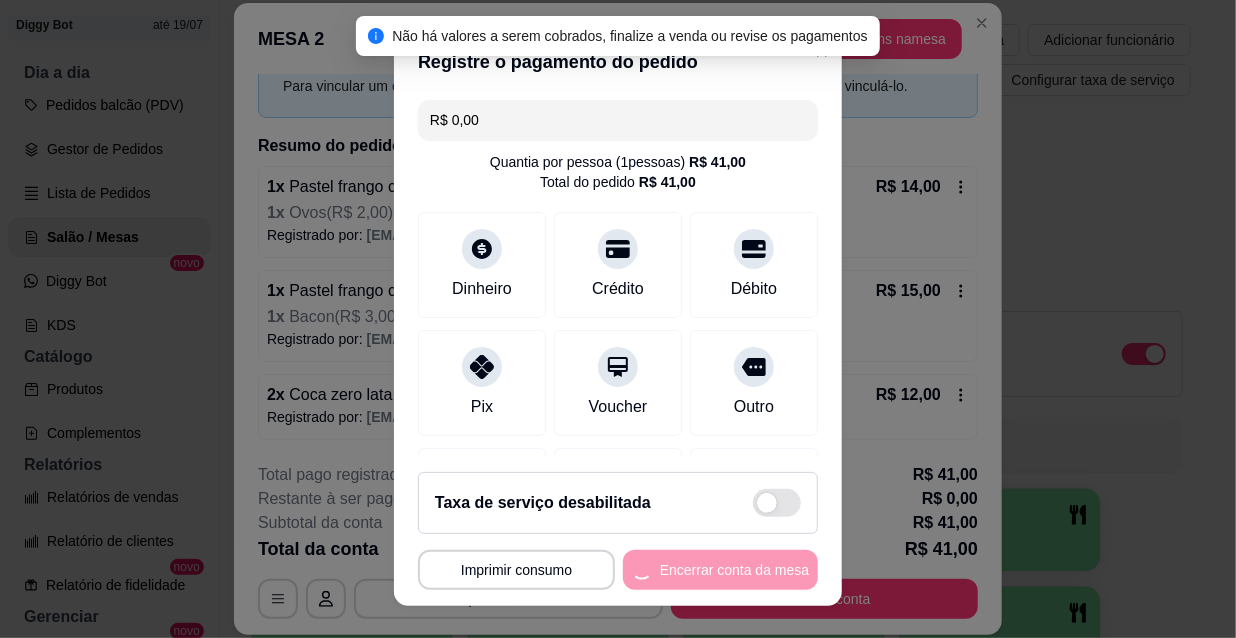 scroll, scrollTop: 0, scrollLeft: 0, axis: both 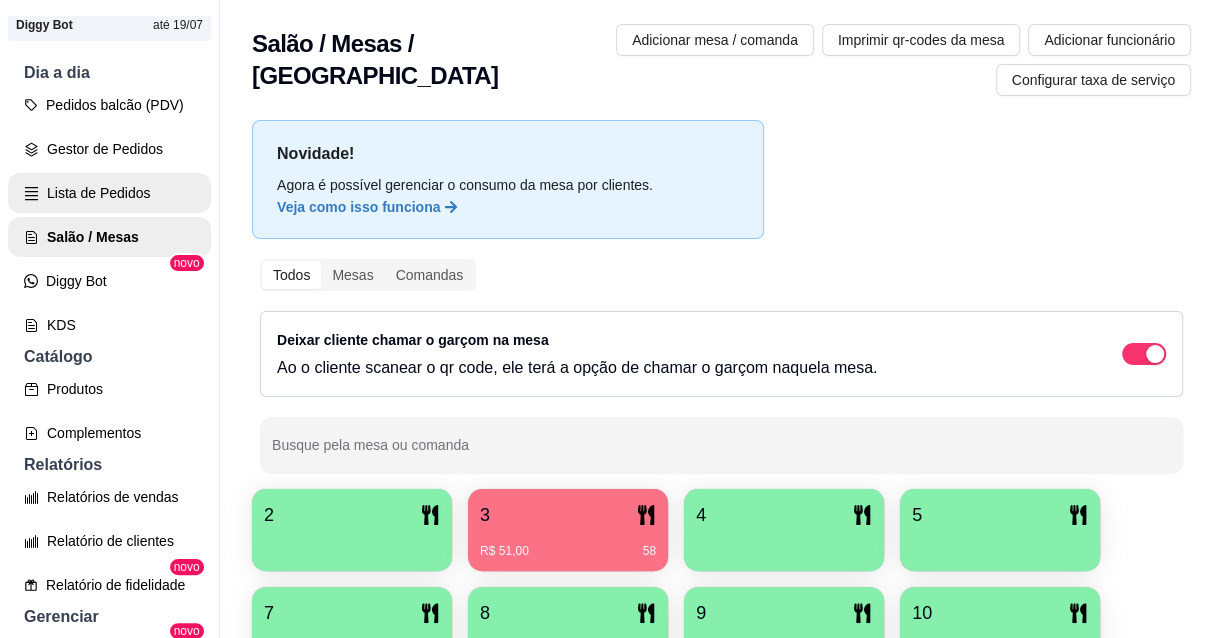 click on "Lista de Pedidos" at bounding box center (109, 193) 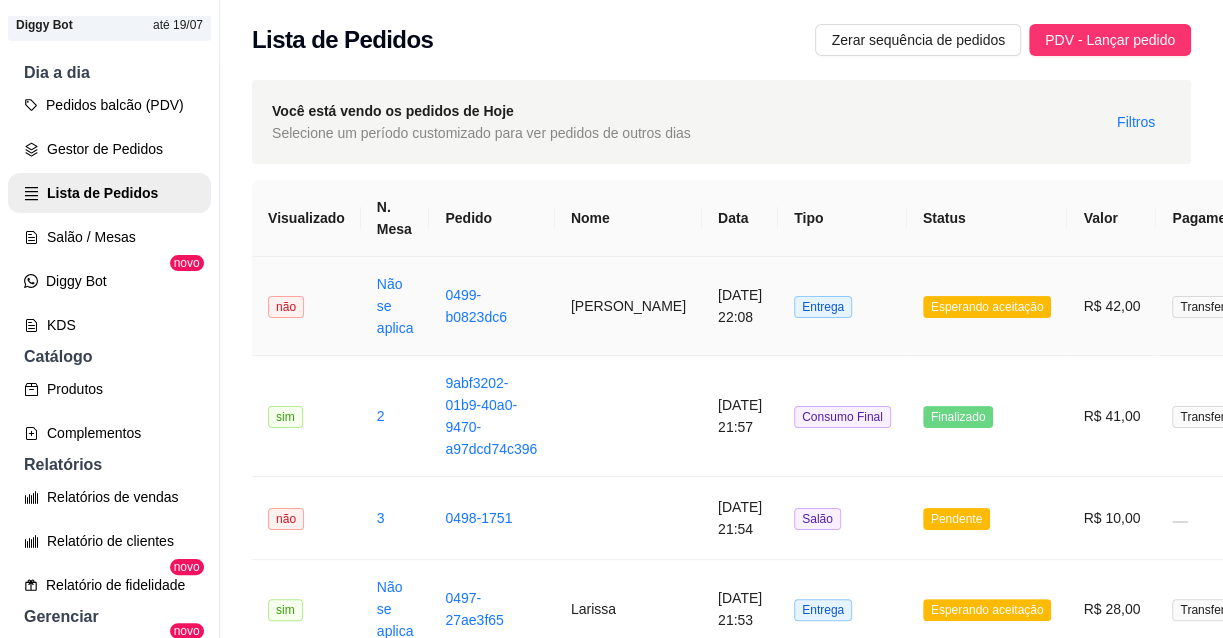 click on "[DATE] 22:08" at bounding box center (740, 306) 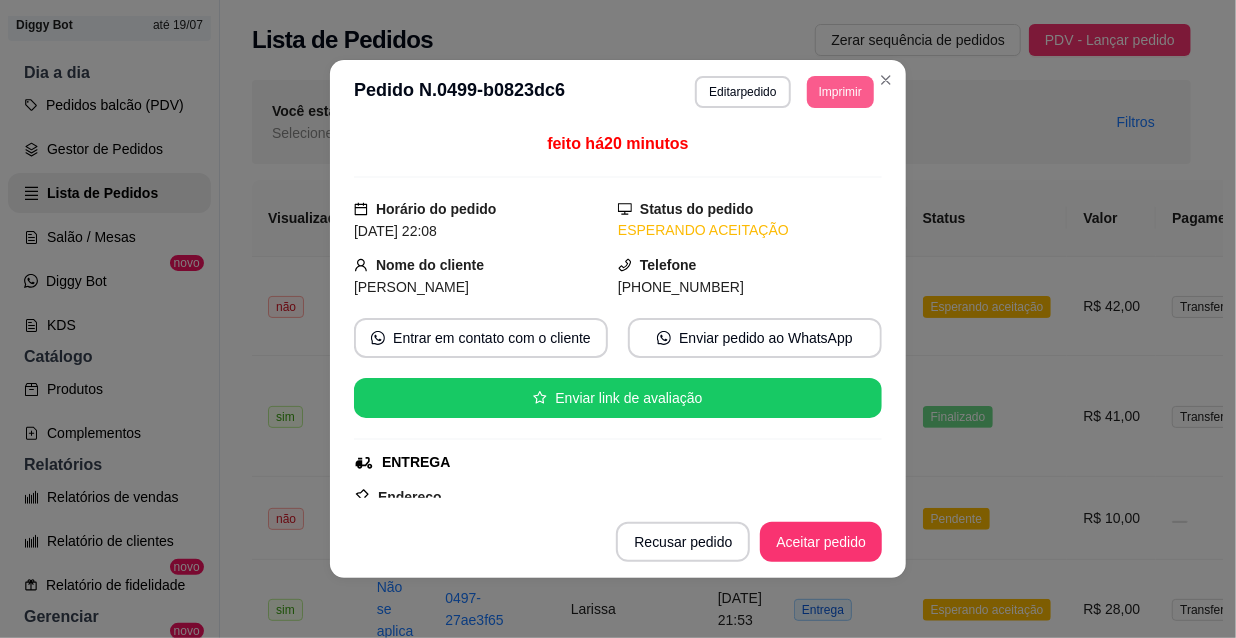 click on "Imprimir" at bounding box center [840, 92] 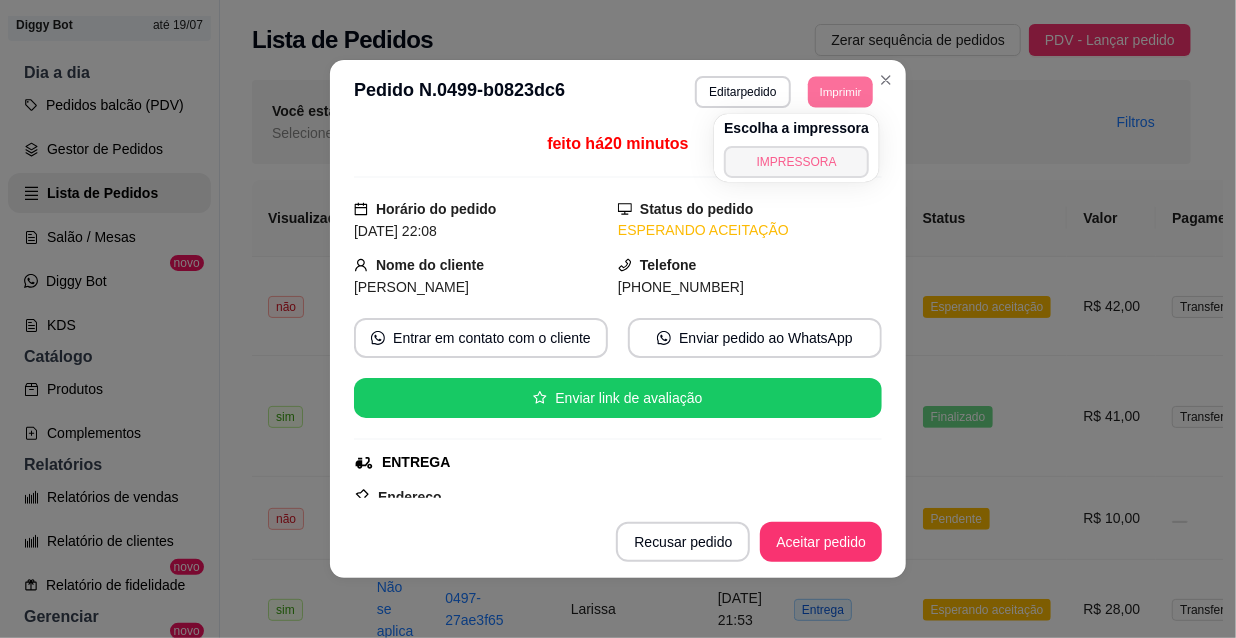 click on "IMPRESSORA" at bounding box center (796, 162) 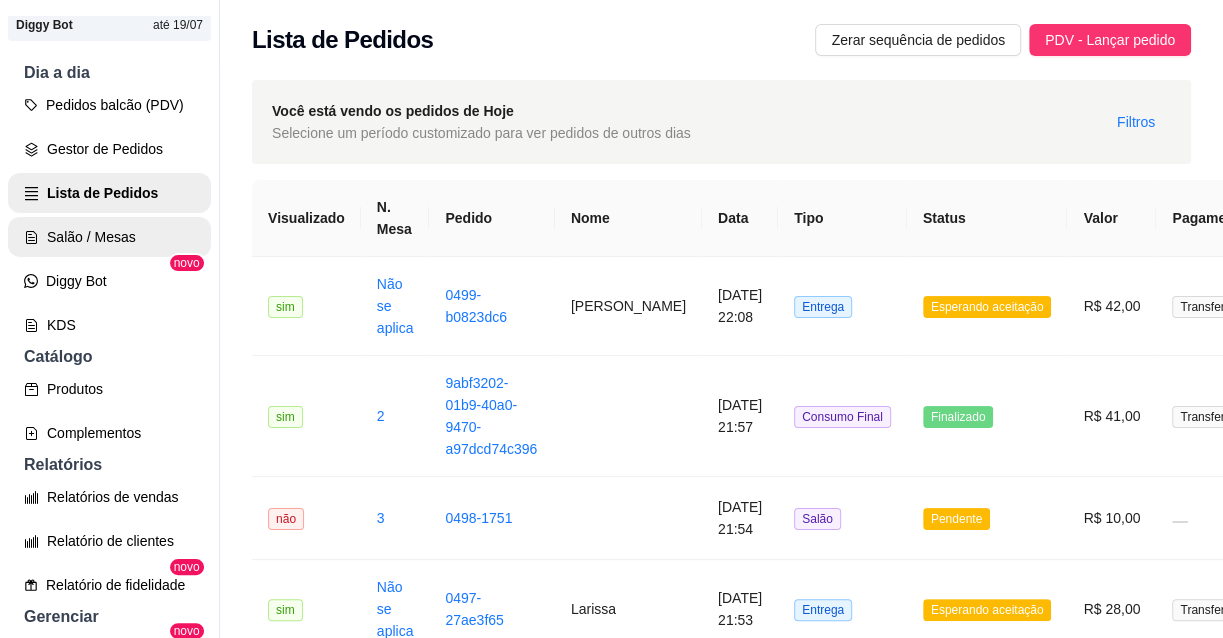 click on "Salão / Mesas" at bounding box center (109, 237) 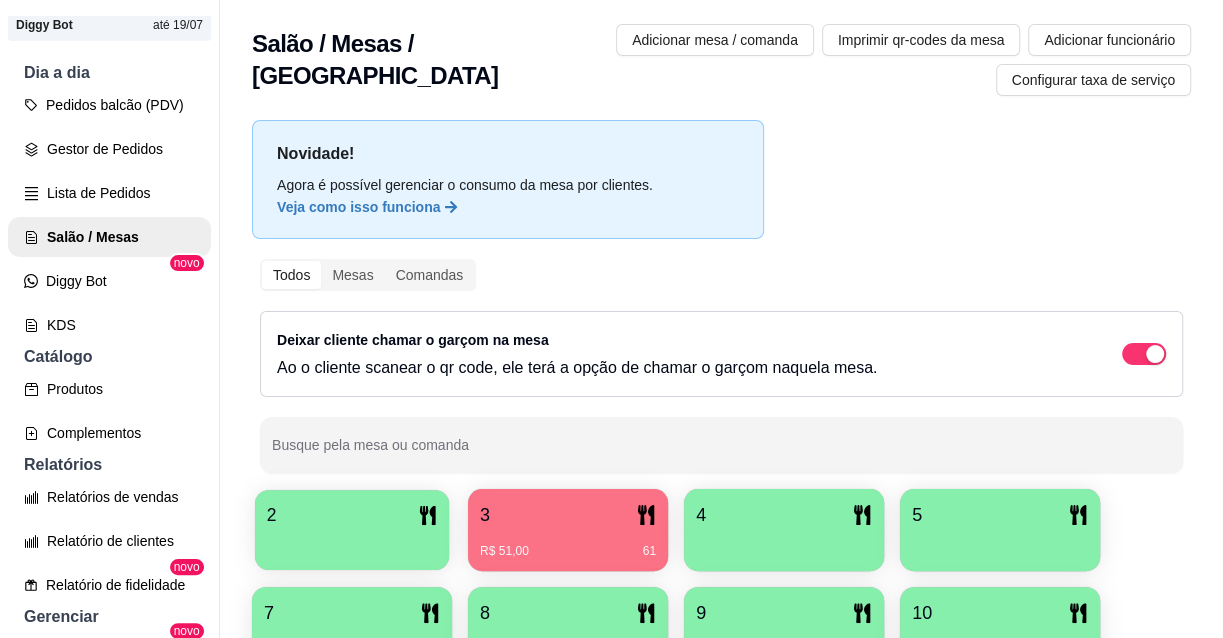 click on "2" at bounding box center (352, 515) 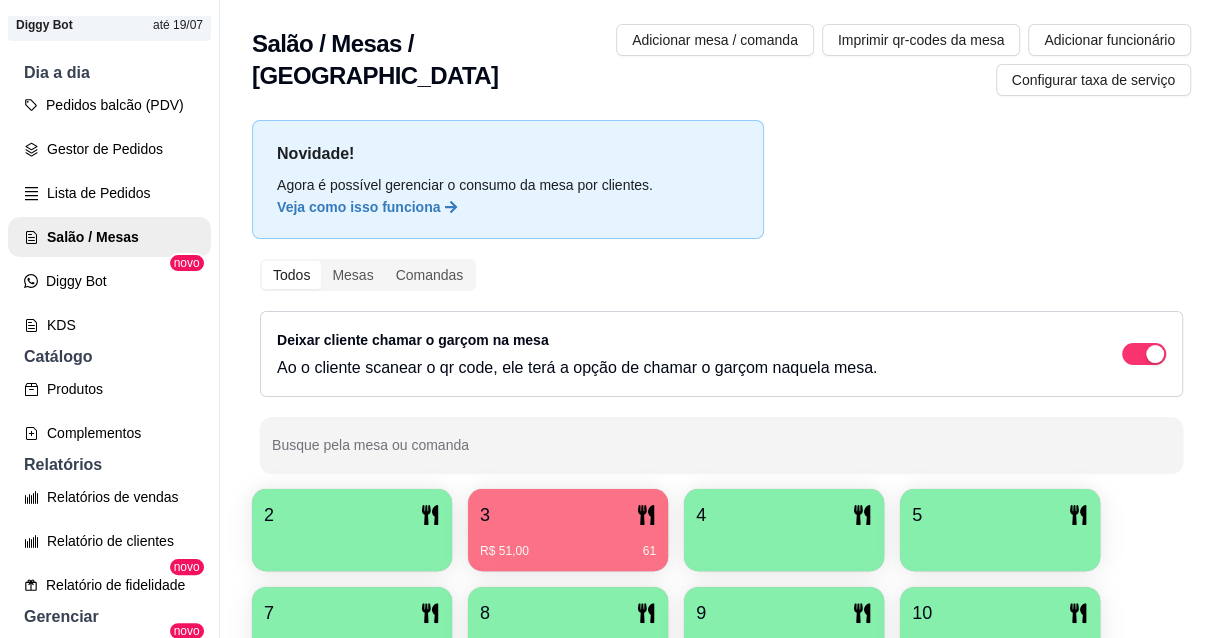 click on "R$ 51,00 61" at bounding box center (568, 544) 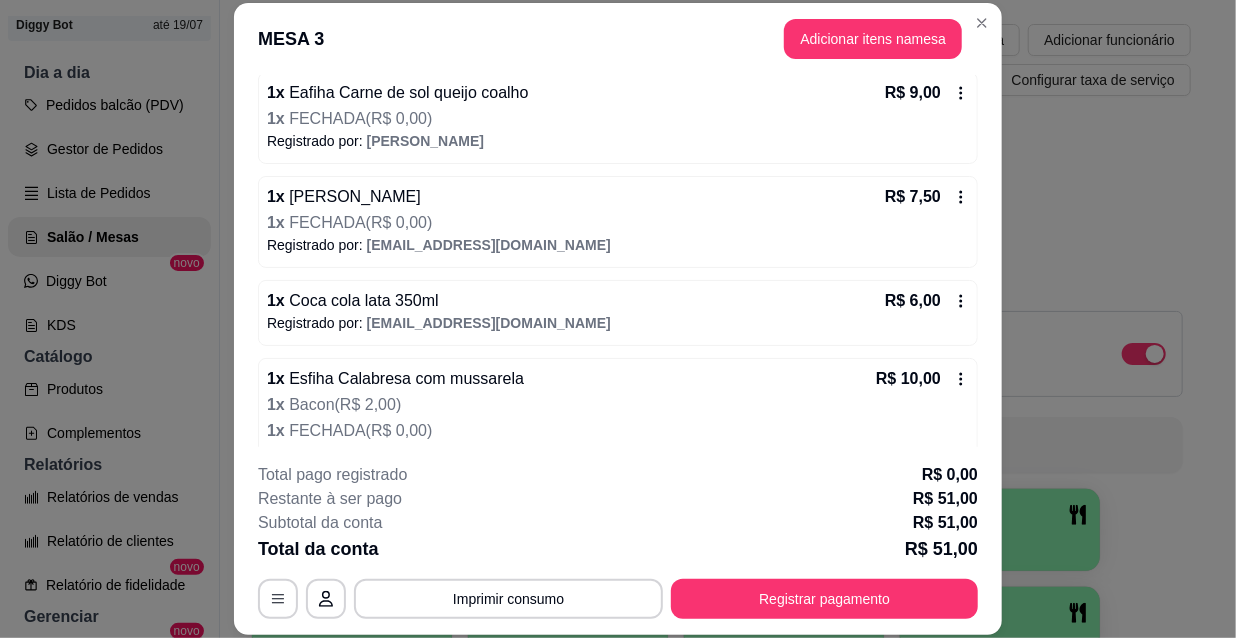 scroll, scrollTop: 409, scrollLeft: 0, axis: vertical 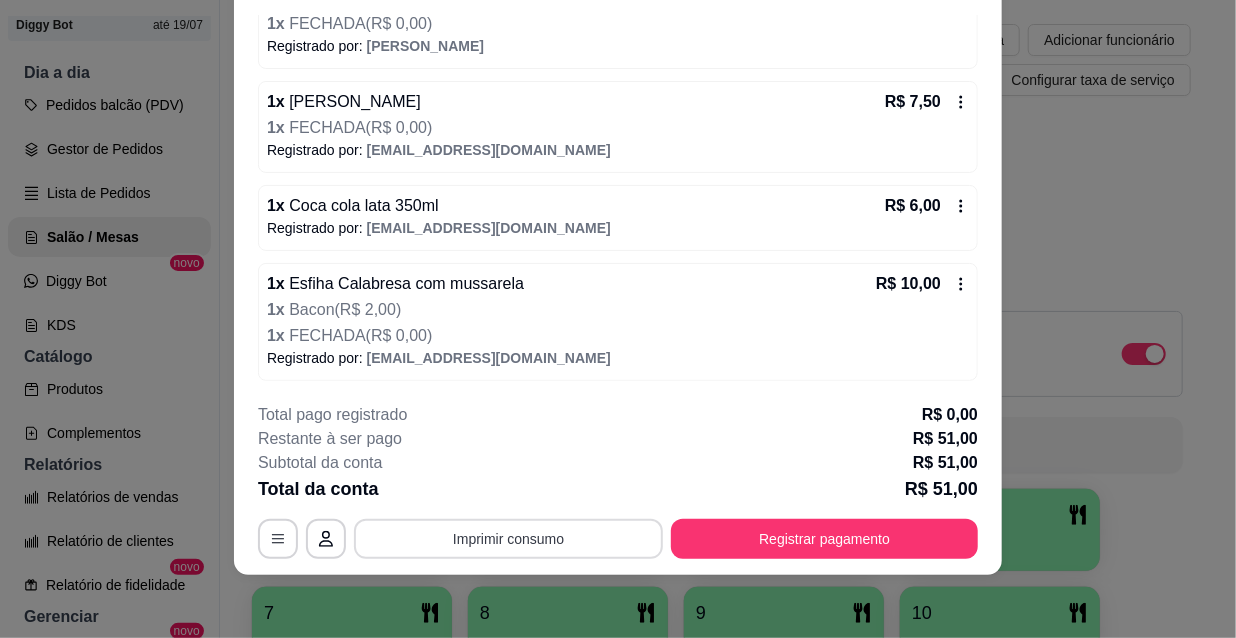 click on "Imprimir consumo" at bounding box center (508, 539) 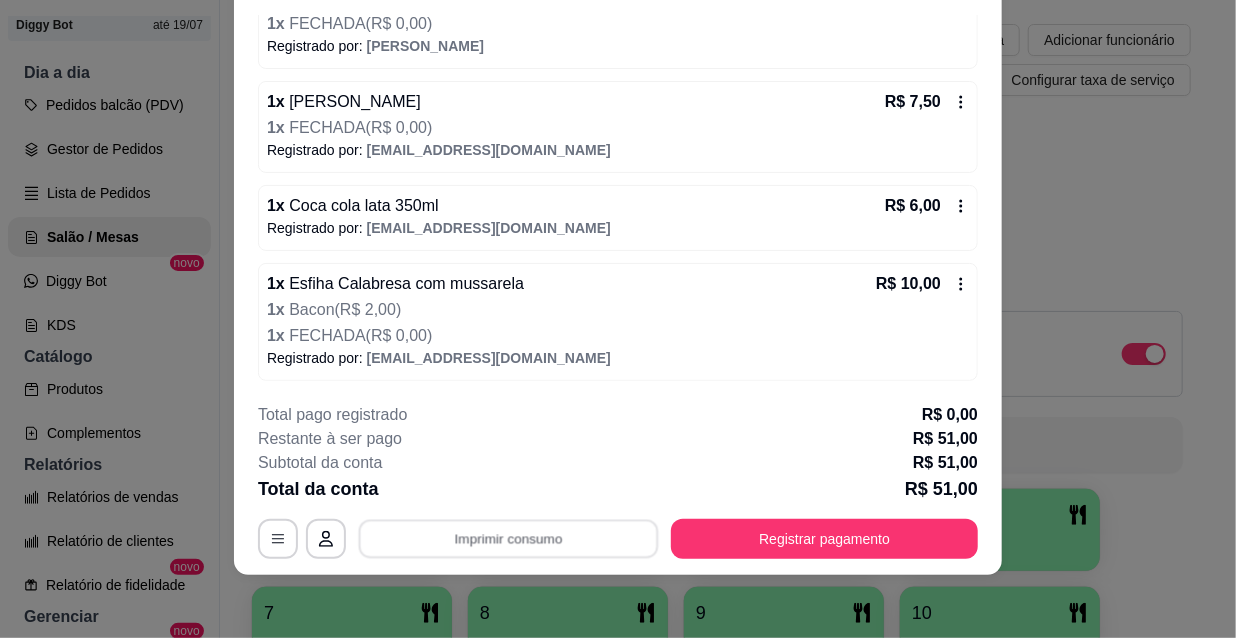 click on "IMPRESSORA" at bounding box center (508, 496) 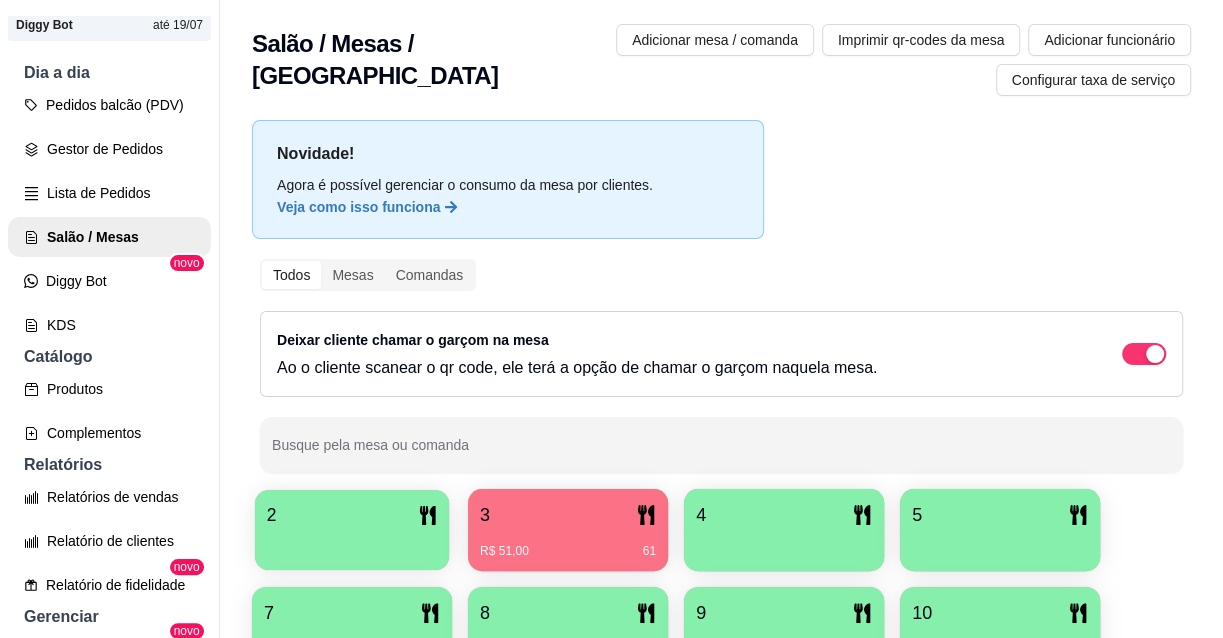 click at bounding box center [352, 543] 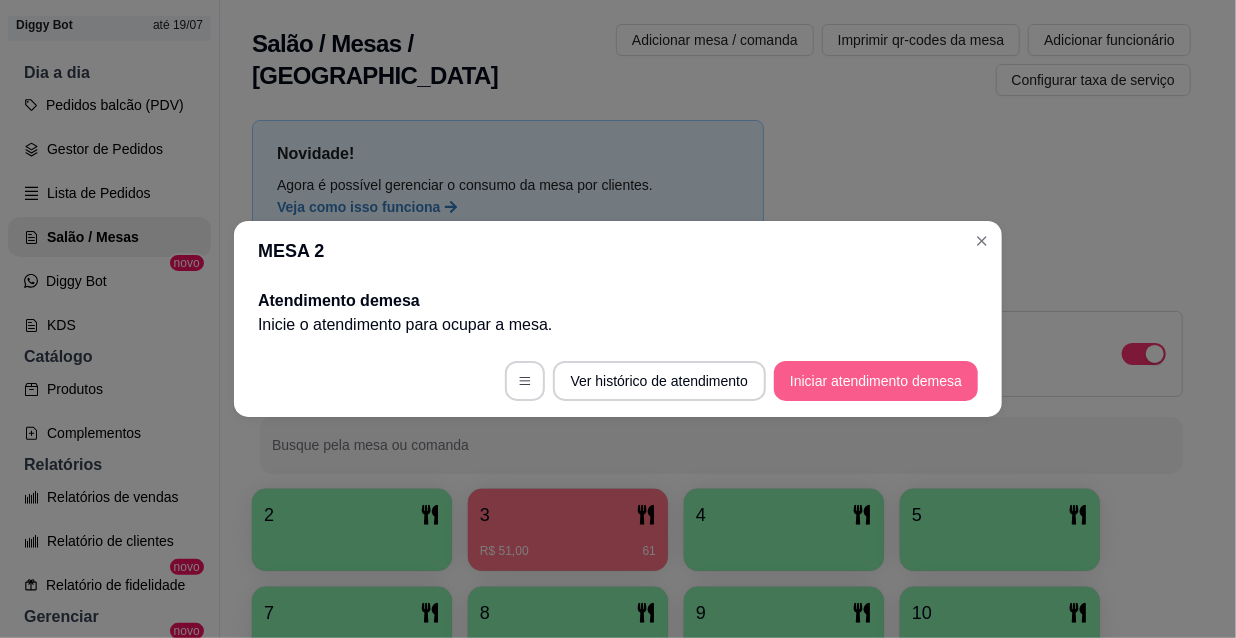 click on "Iniciar atendimento de  mesa" at bounding box center [876, 381] 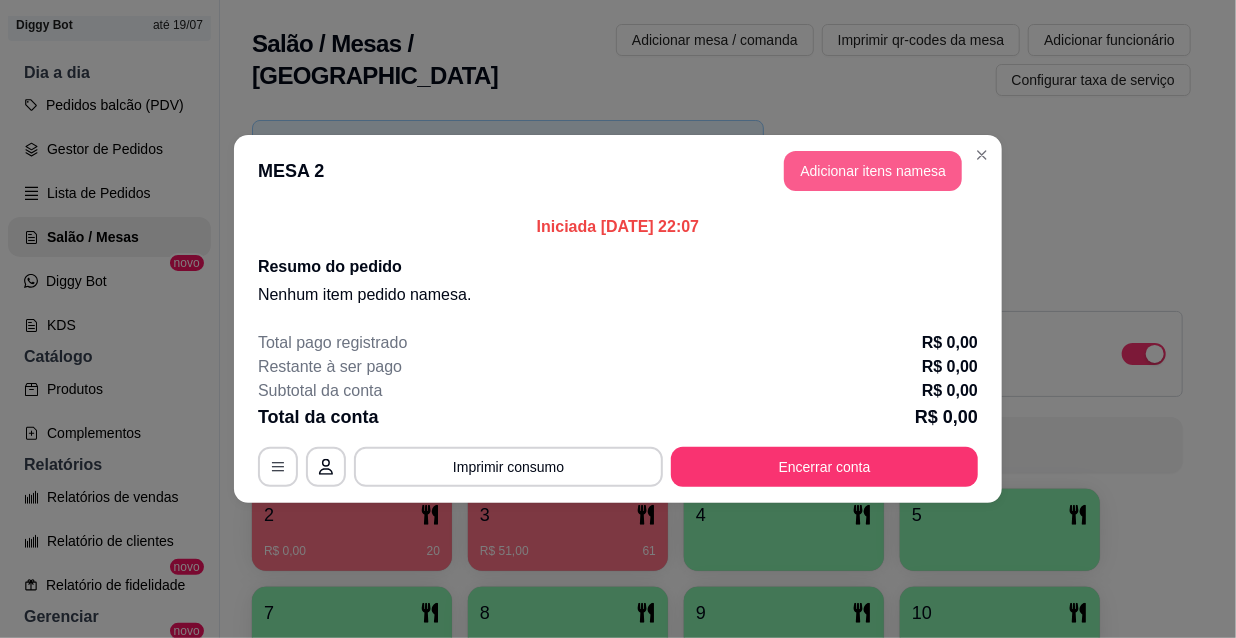 click on "Adicionar itens na  mesa" at bounding box center [873, 171] 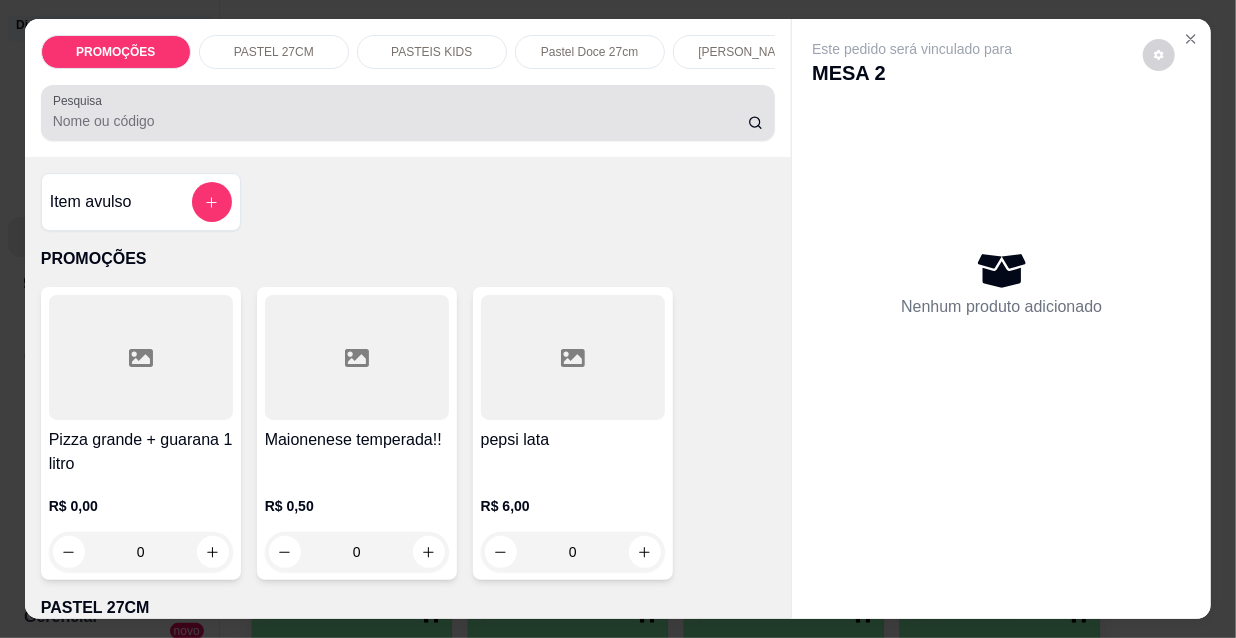 click at bounding box center (408, 113) 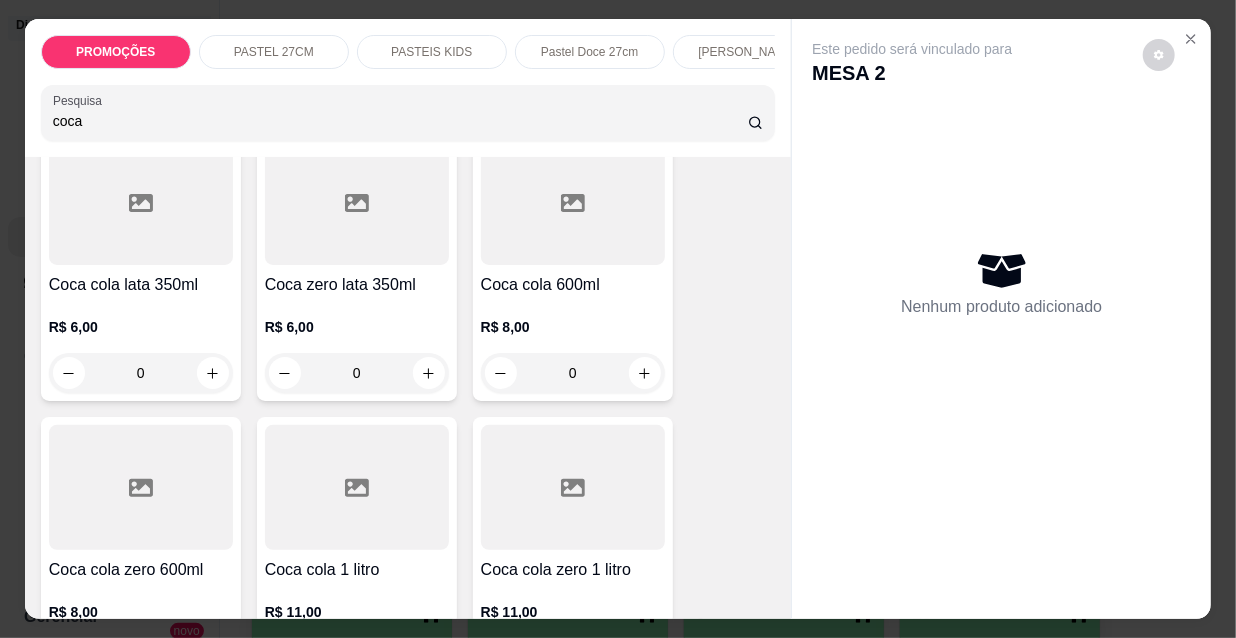 scroll, scrollTop: 181, scrollLeft: 0, axis: vertical 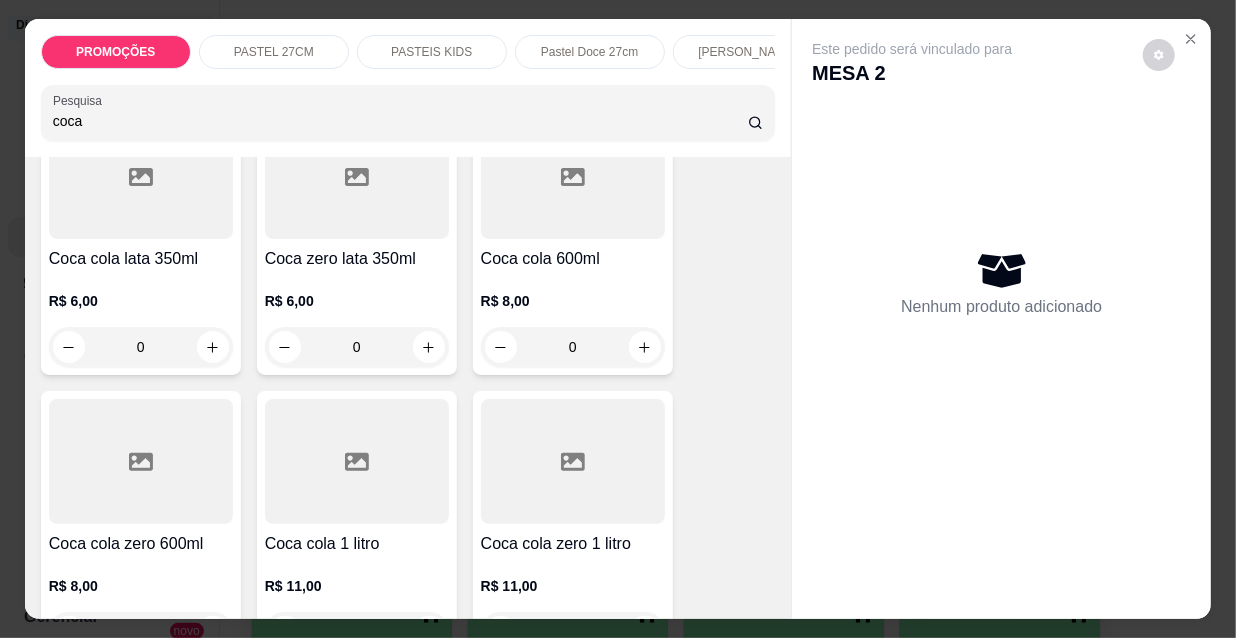 type on "coca" 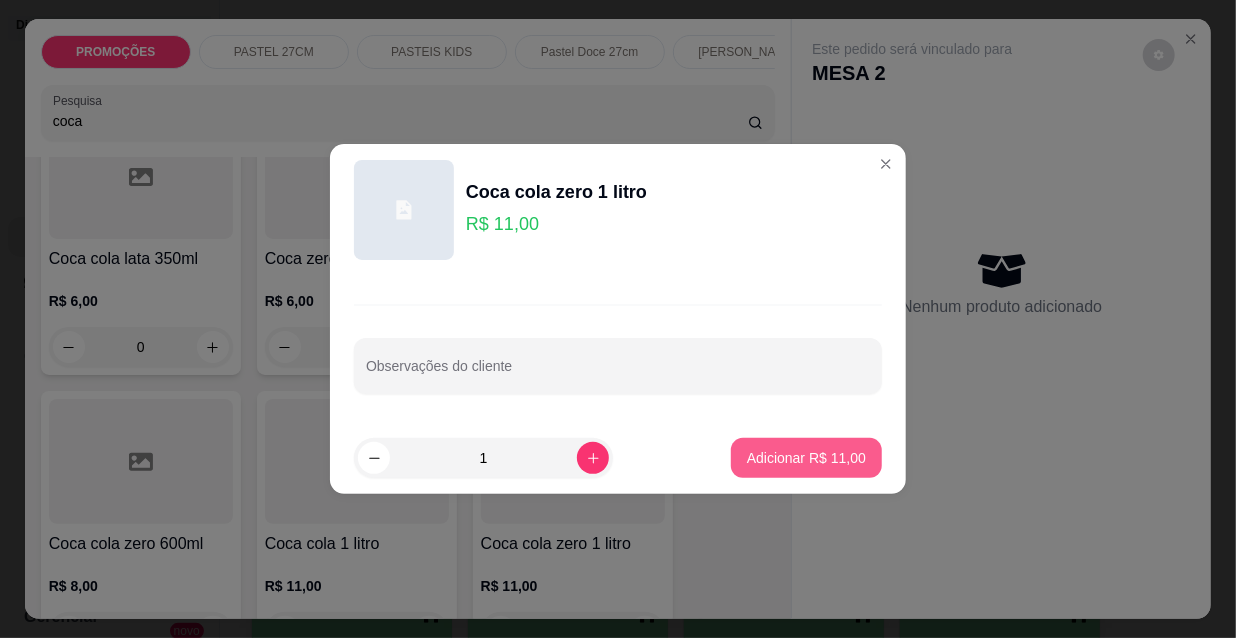 click on "Adicionar   R$ 11,00" at bounding box center (806, 458) 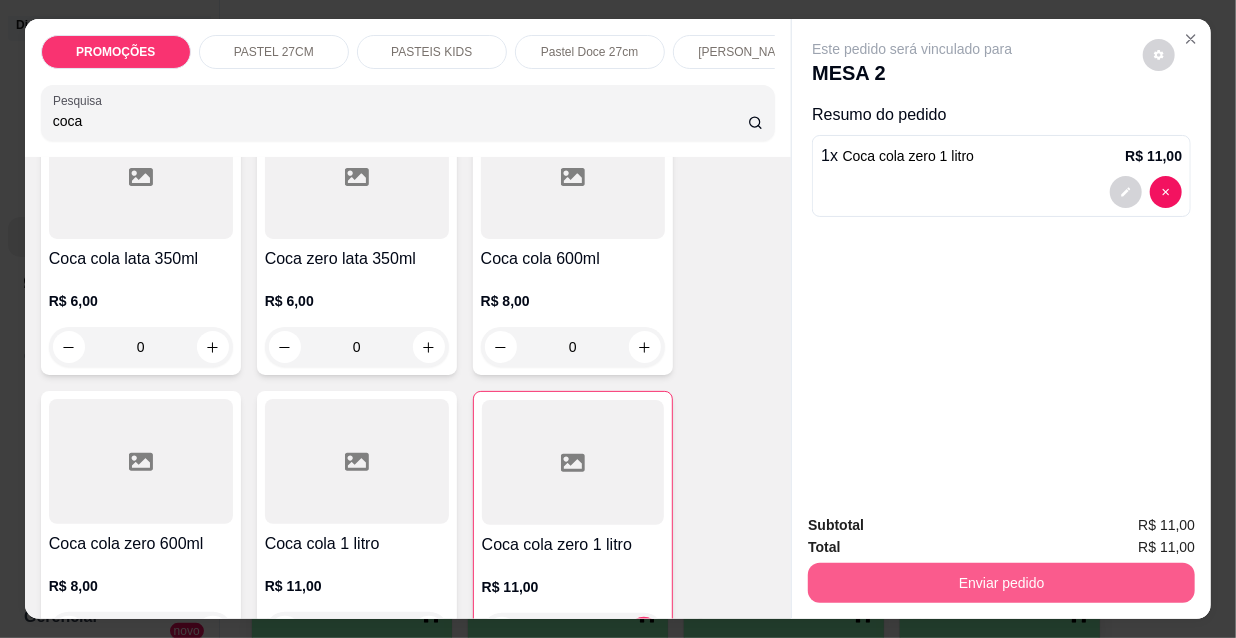 click on "Enviar pedido" at bounding box center (1001, 583) 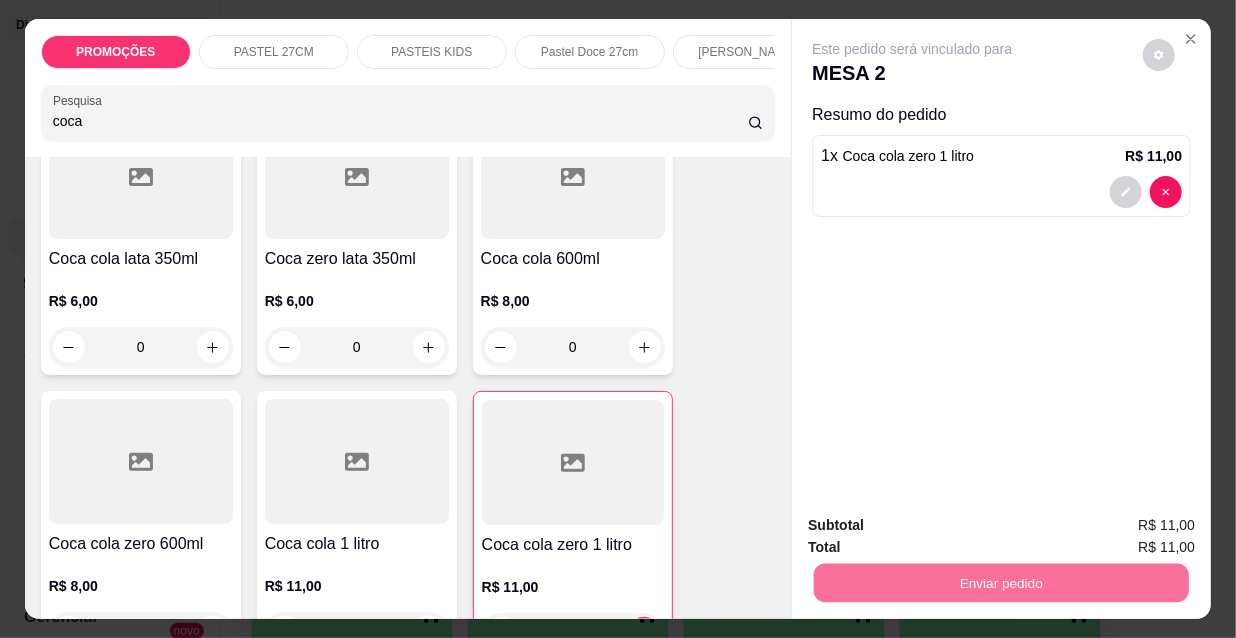 click on "Não registrar e enviar pedido" at bounding box center (937, 527) 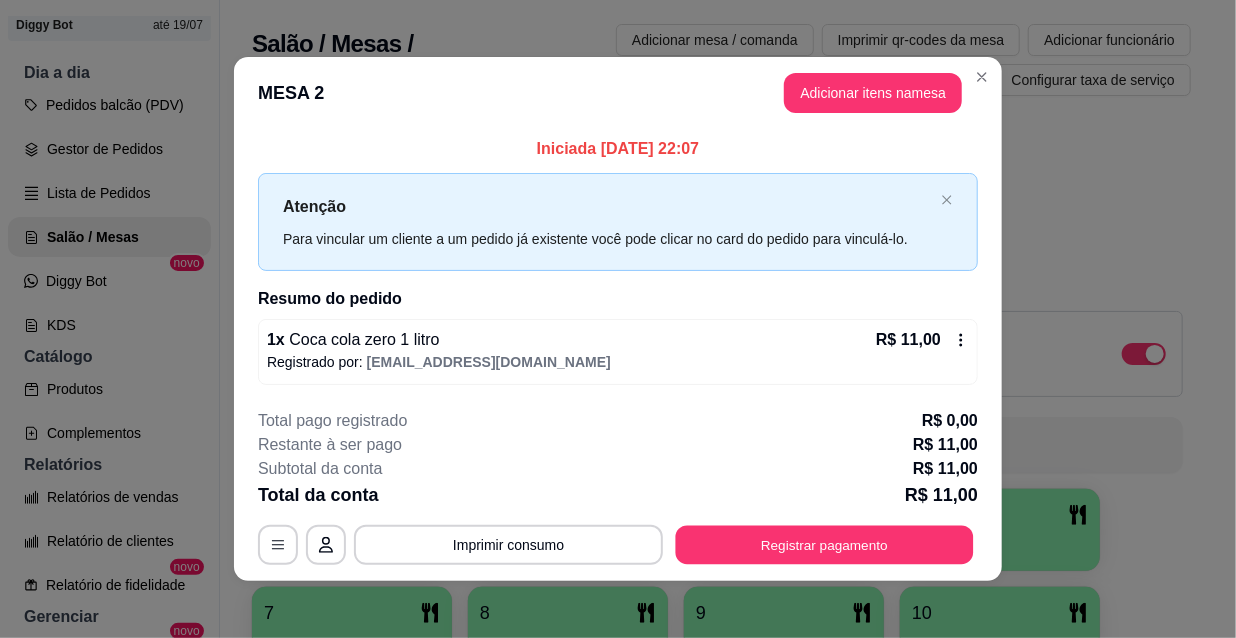 click on "Registrar pagamento" at bounding box center (825, 544) 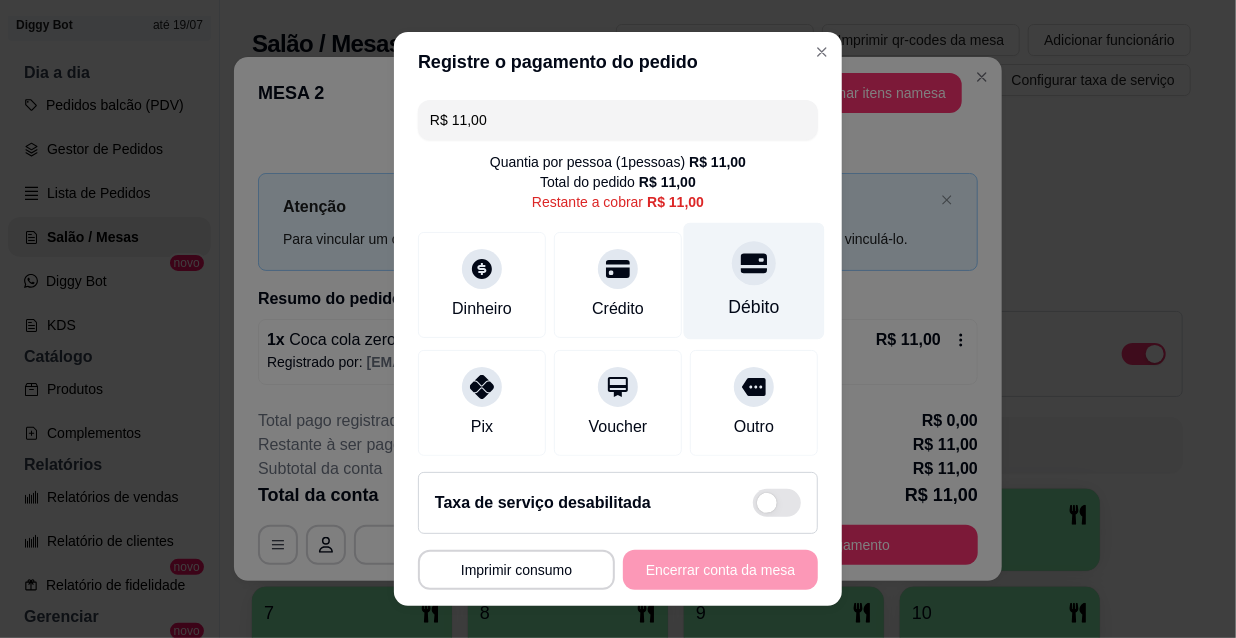 click on "Débito" at bounding box center [754, 307] 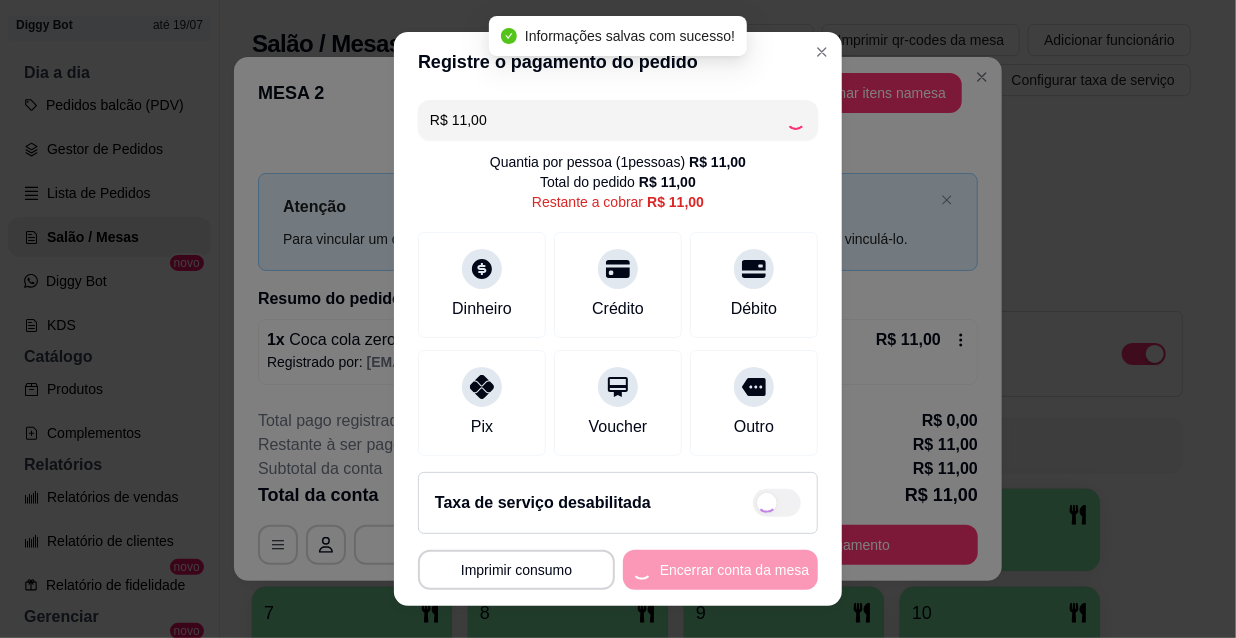 type on "R$ 0,00" 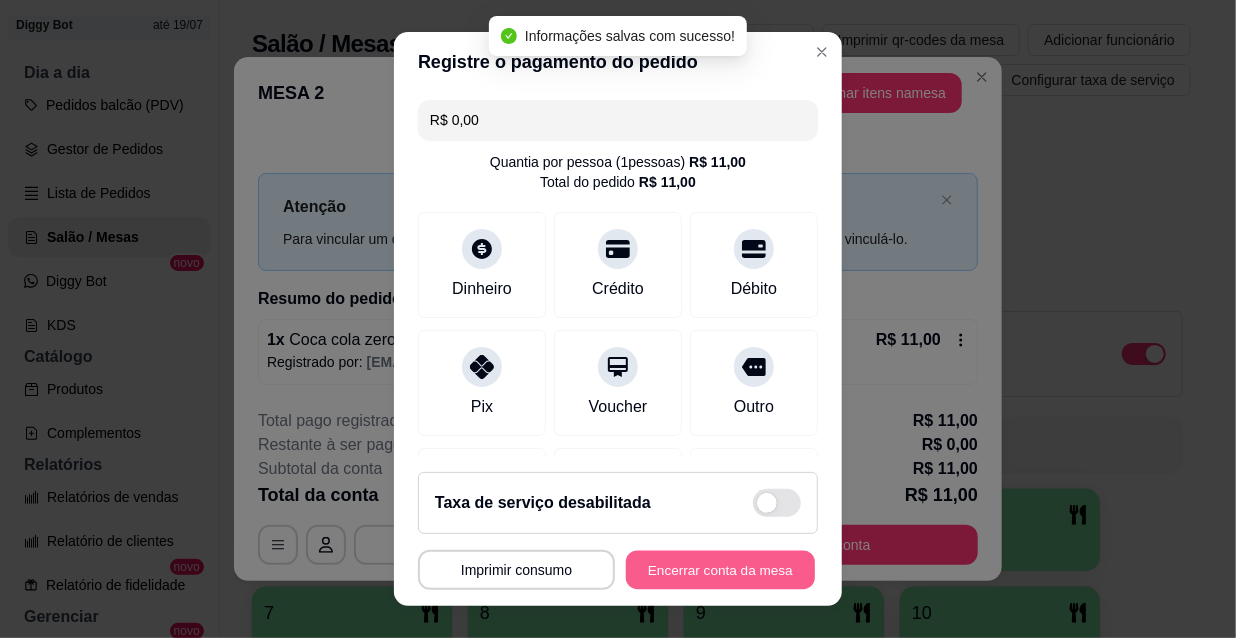 click on "Encerrar conta da mesa" at bounding box center (720, 570) 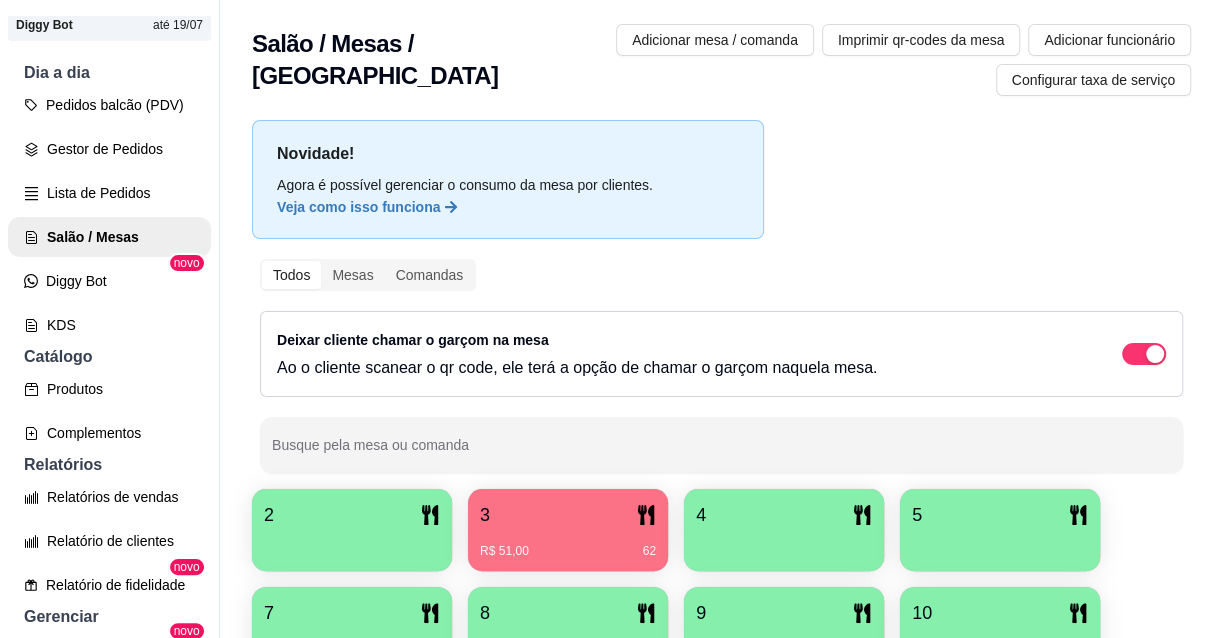 click on "R$ 51,00 62" at bounding box center (568, 551) 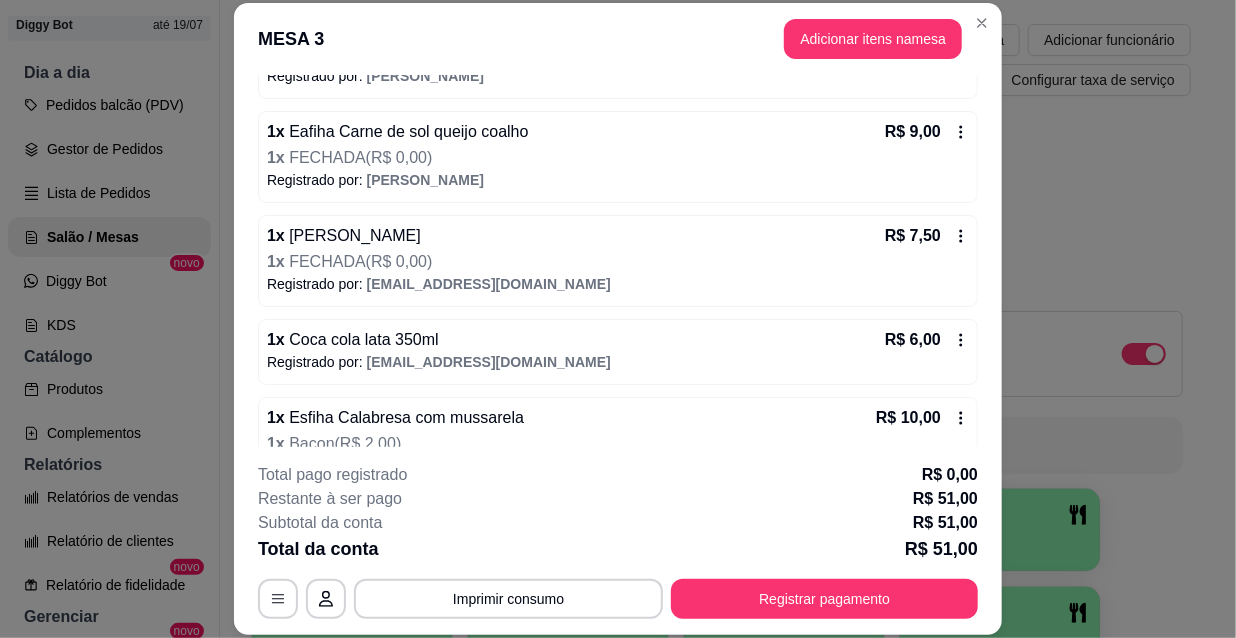 scroll, scrollTop: 409, scrollLeft: 0, axis: vertical 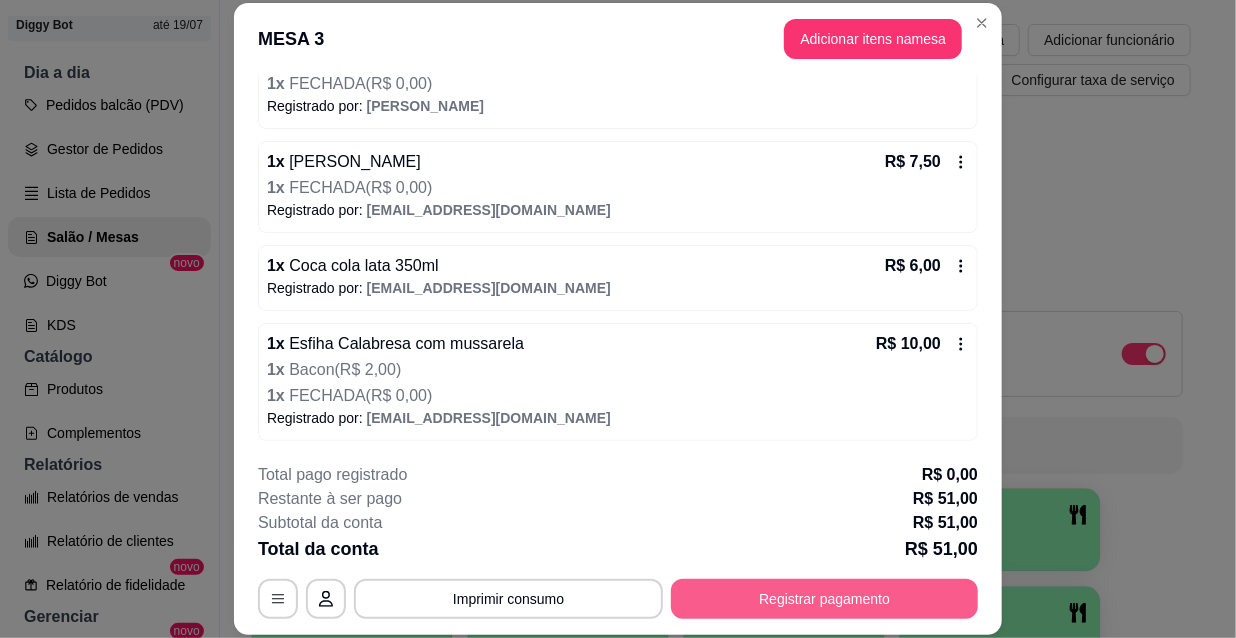 click on "Registrar pagamento" at bounding box center (824, 599) 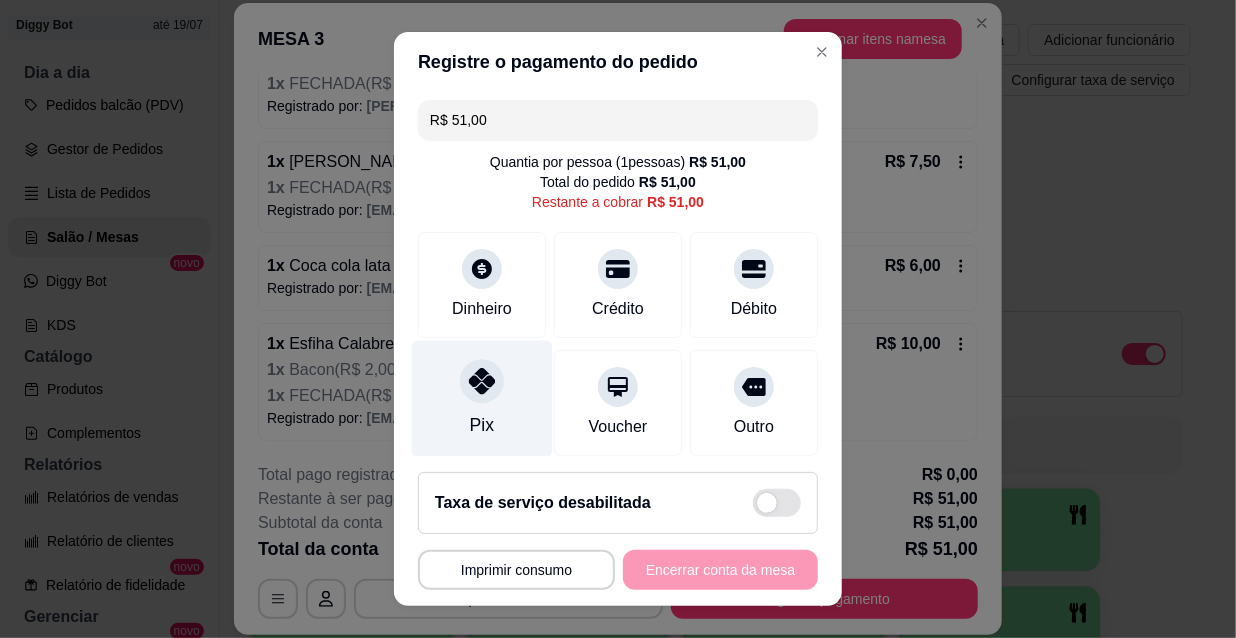 click on "Pix" at bounding box center [482, 399] 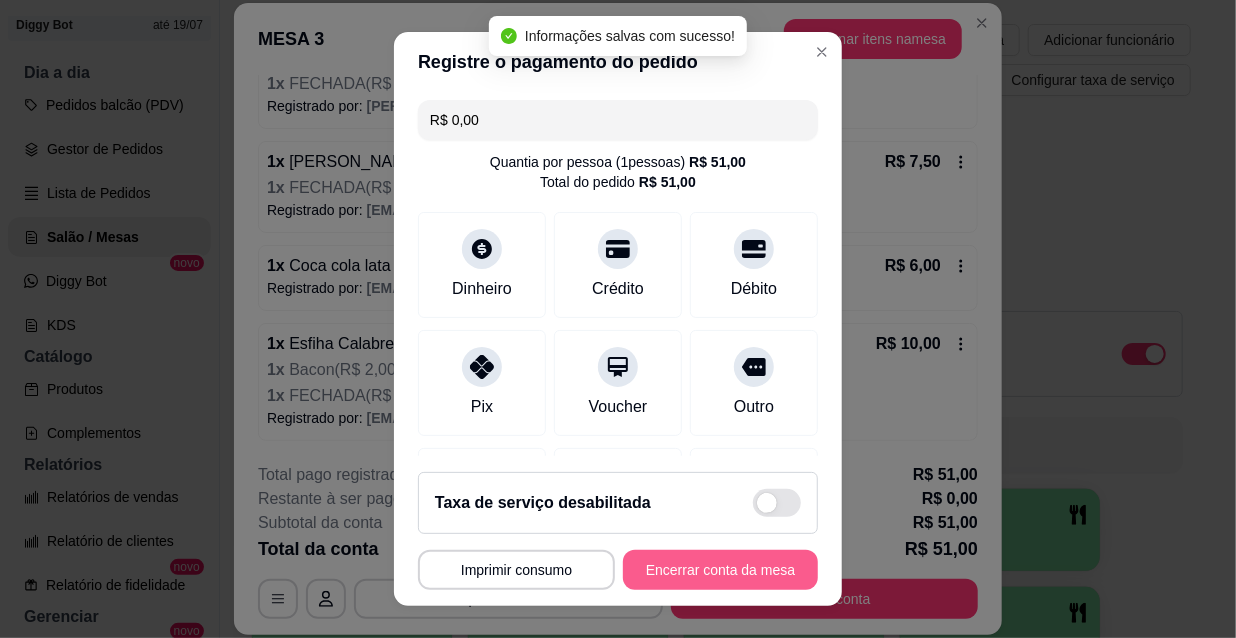 type on "R$ 0,00" 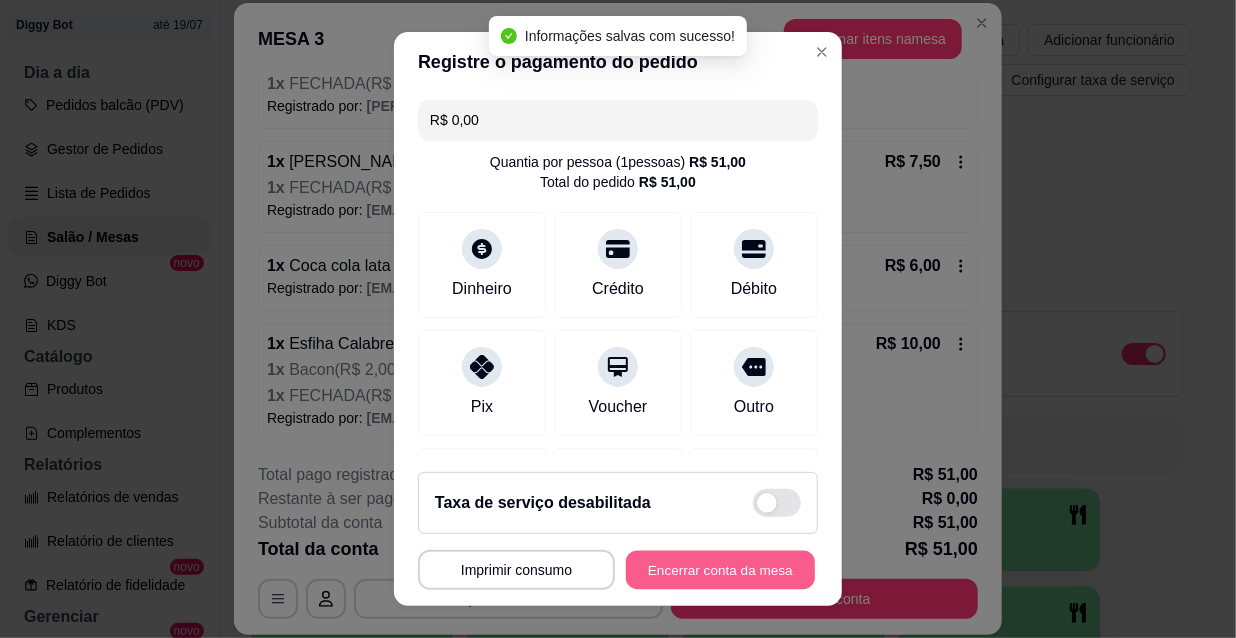 click on "Encerrar conta da mesa" at bounding box center (720, 570) 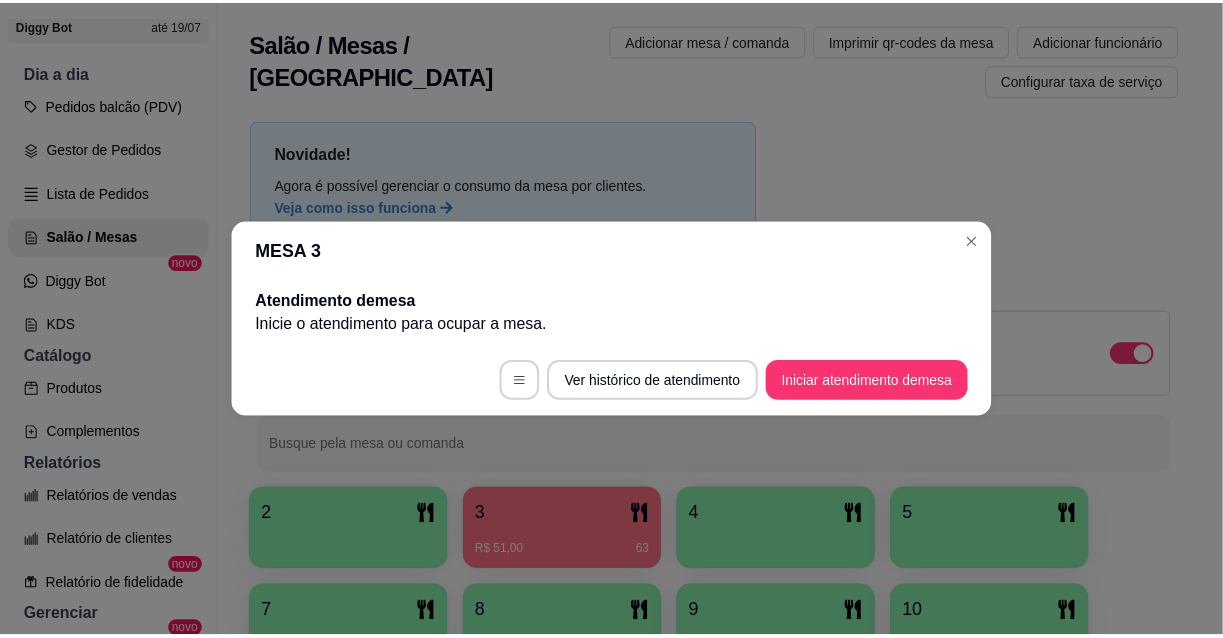 scroll, scrollTop: 0, scrollLeft: 0, axis: both 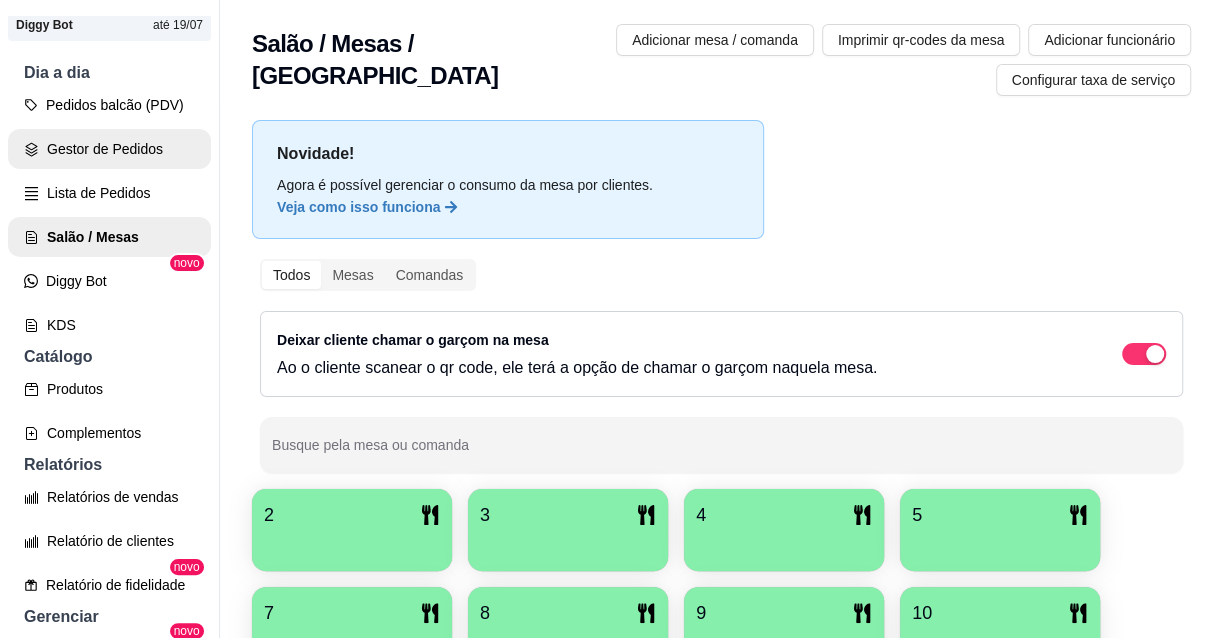 click on "Gestor de Pedidos" at bounding box center (109, 149) 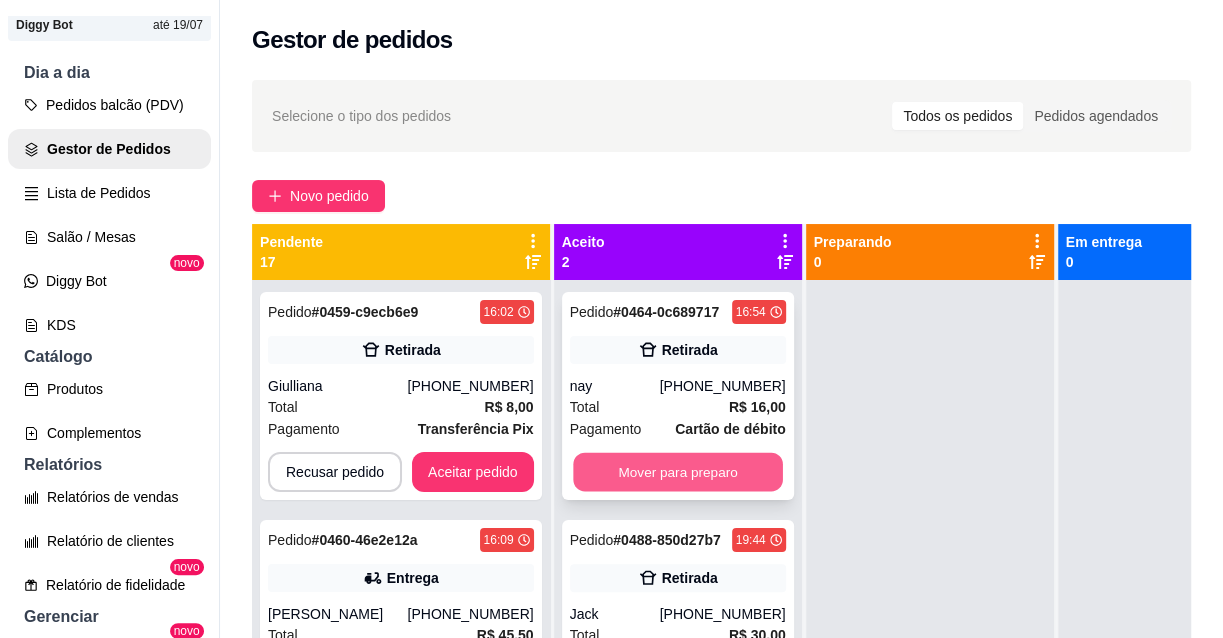 click on "Mover para preparo" at bounding box center [678, 472] 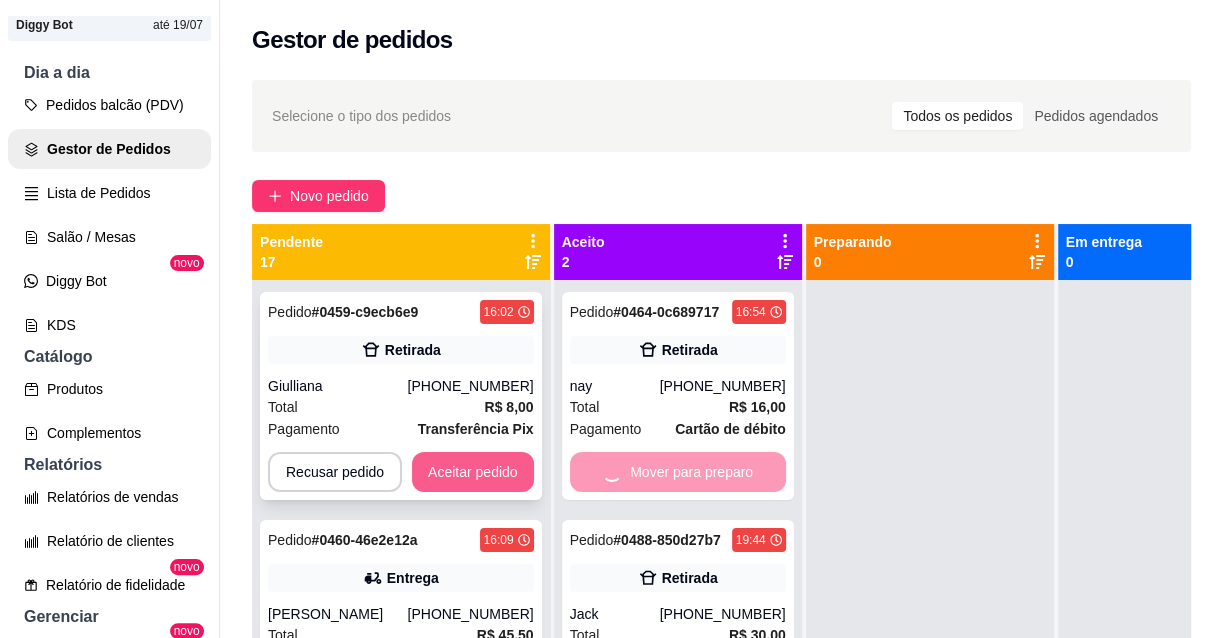 click on "Aceitar pedido" at bounding box center [473, 472] 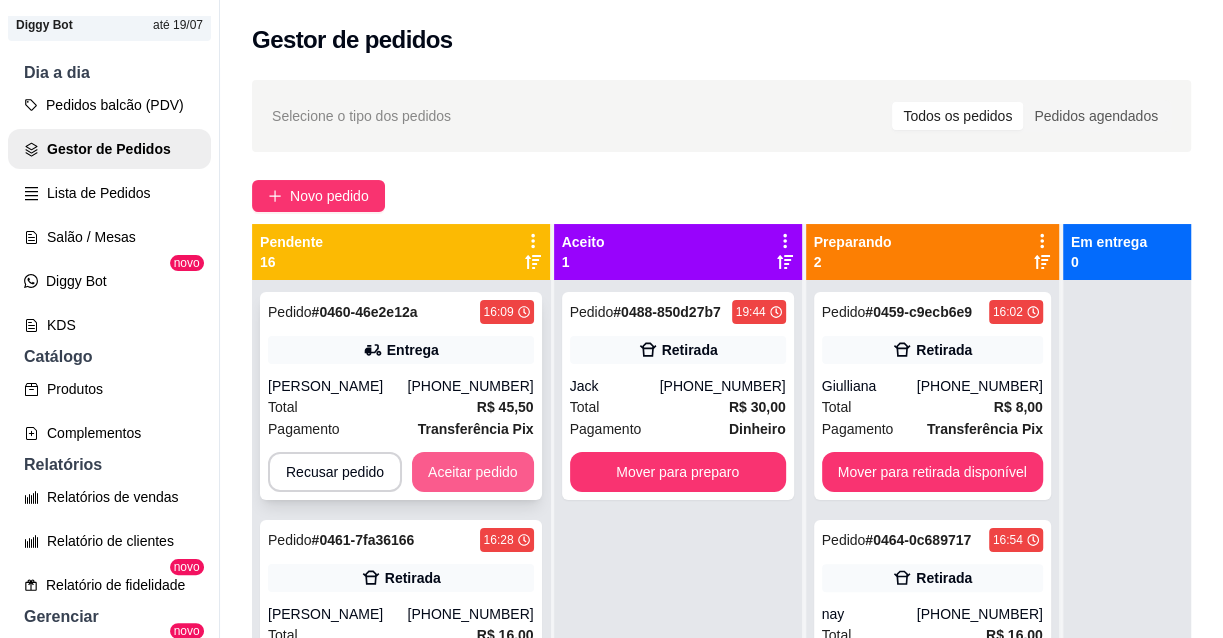 click on "Aceitar pedido" at bounding box center [473, 472] 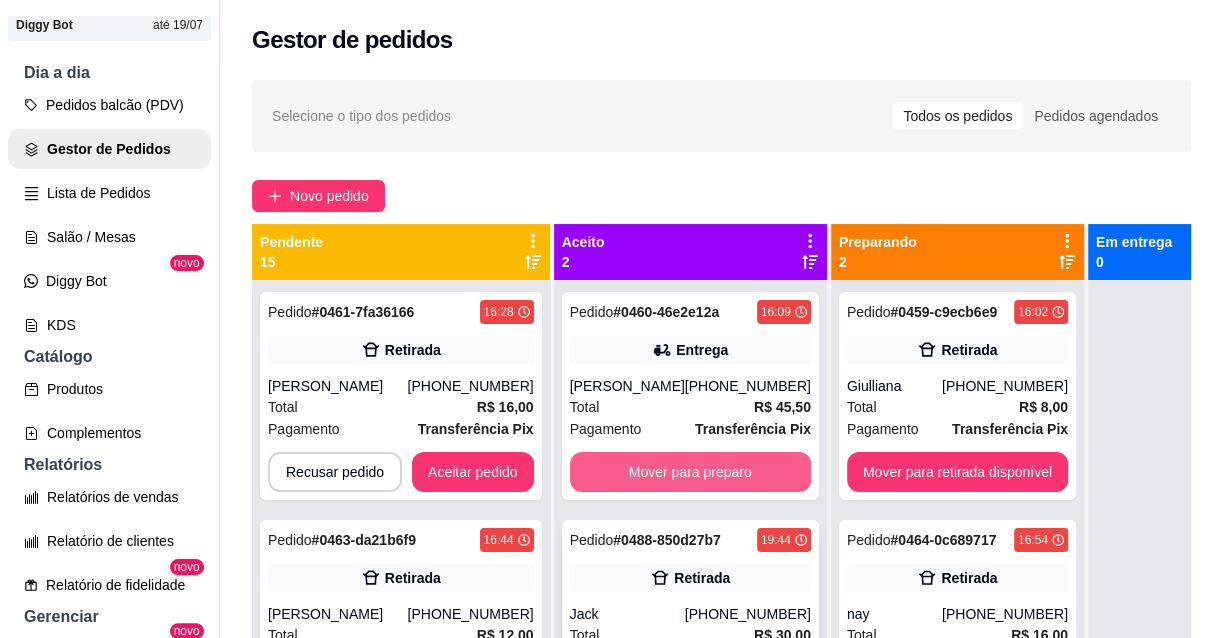 click on "Mover para preparo" at bounding box center [690, 472] 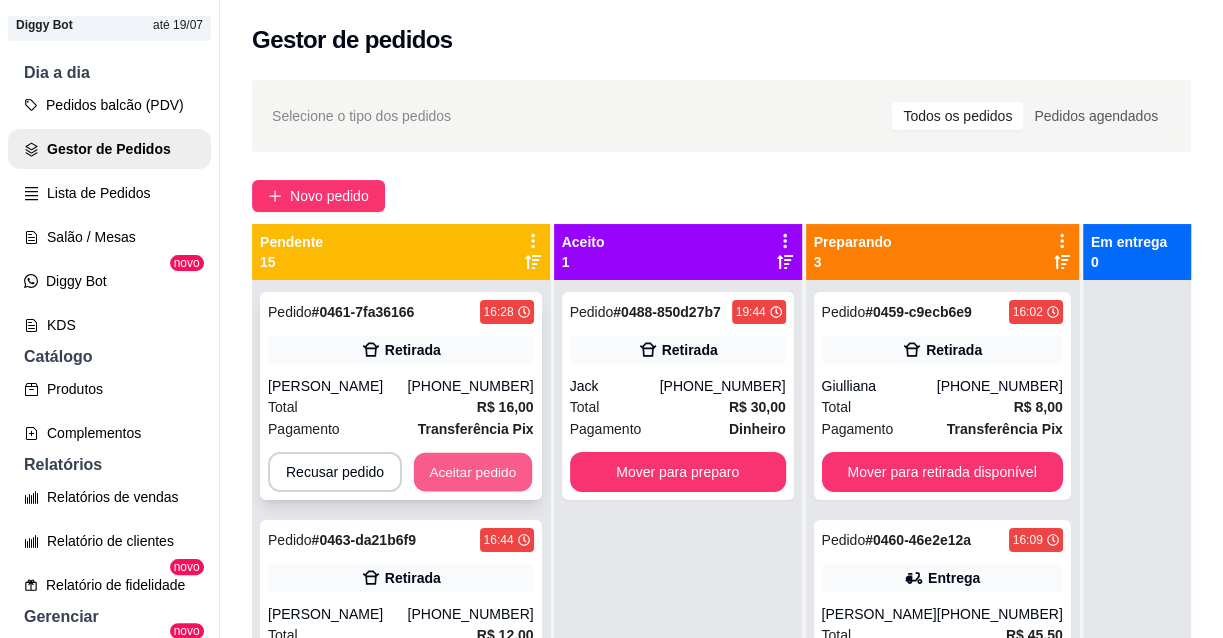 click on "Aceitar pedido" at bounding box center [473, 472] 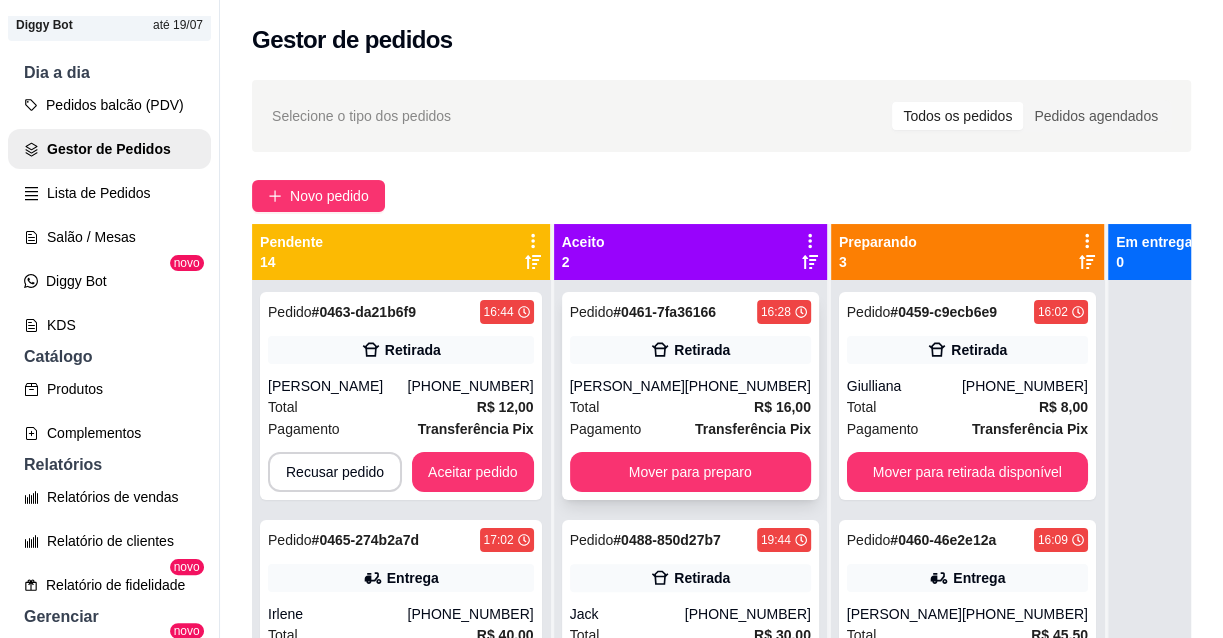click on "Pedido  # 0461-7fa36166 16:28 Retirada [PERSON_NAME]  [PHONE_NUMBER] Total R$ 16,00 Pagamento Transferência Pix Mover para preparo" at bounding box center [690, 396] 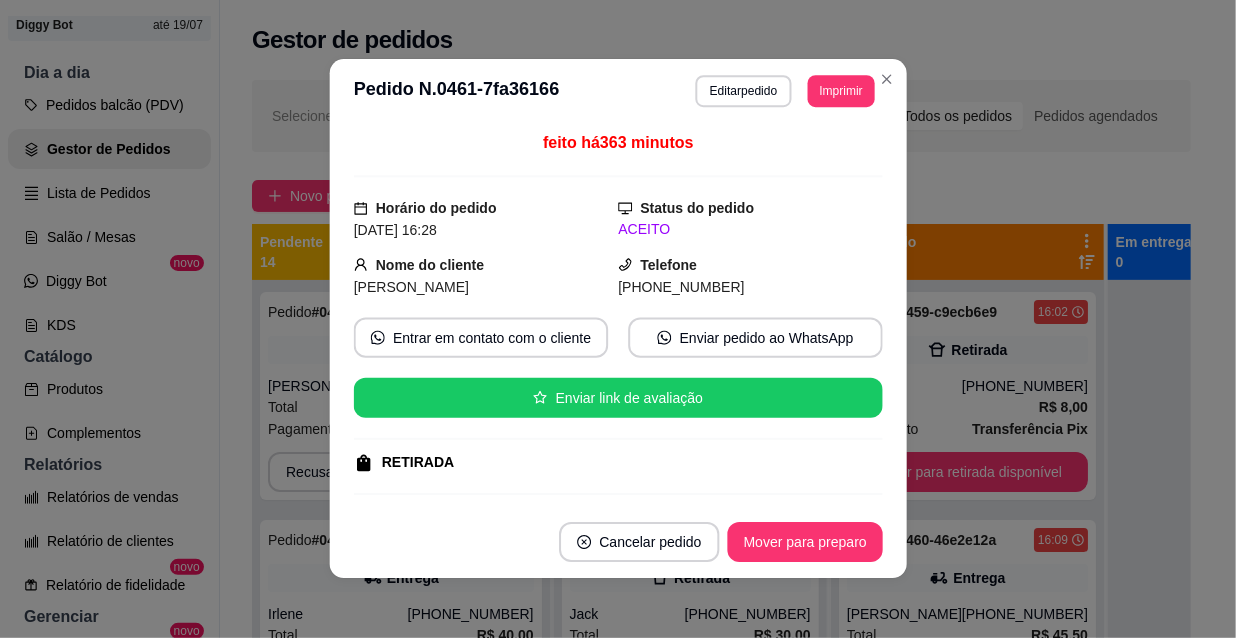 click on "Pagamento Transferência Pix   R$ 16,00" at bounding box center (617, 539) 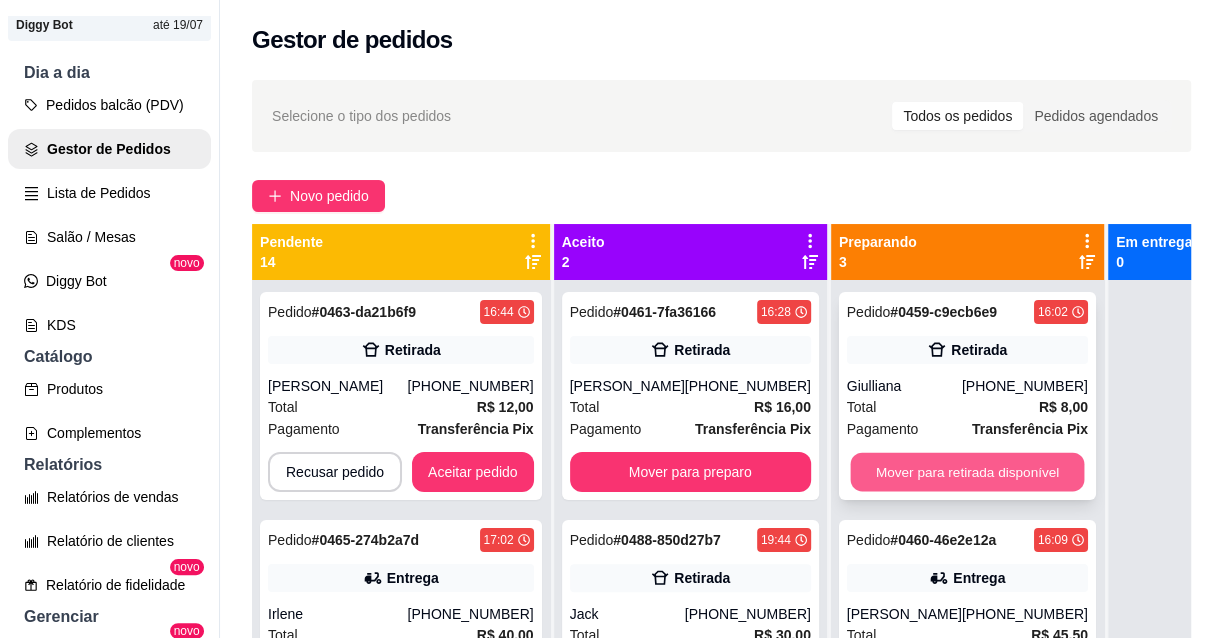 click on "Mover para retirada disponível" at bounding box center (967, 472) 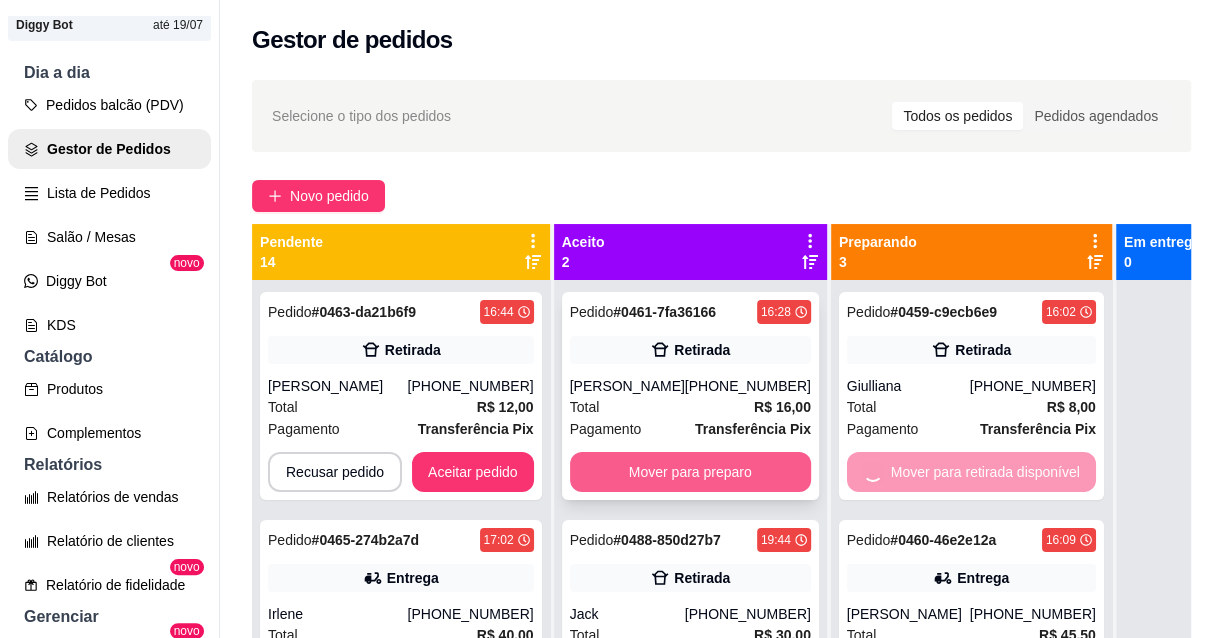 click on "Mover para preparo" at bounding box center (690, 472) 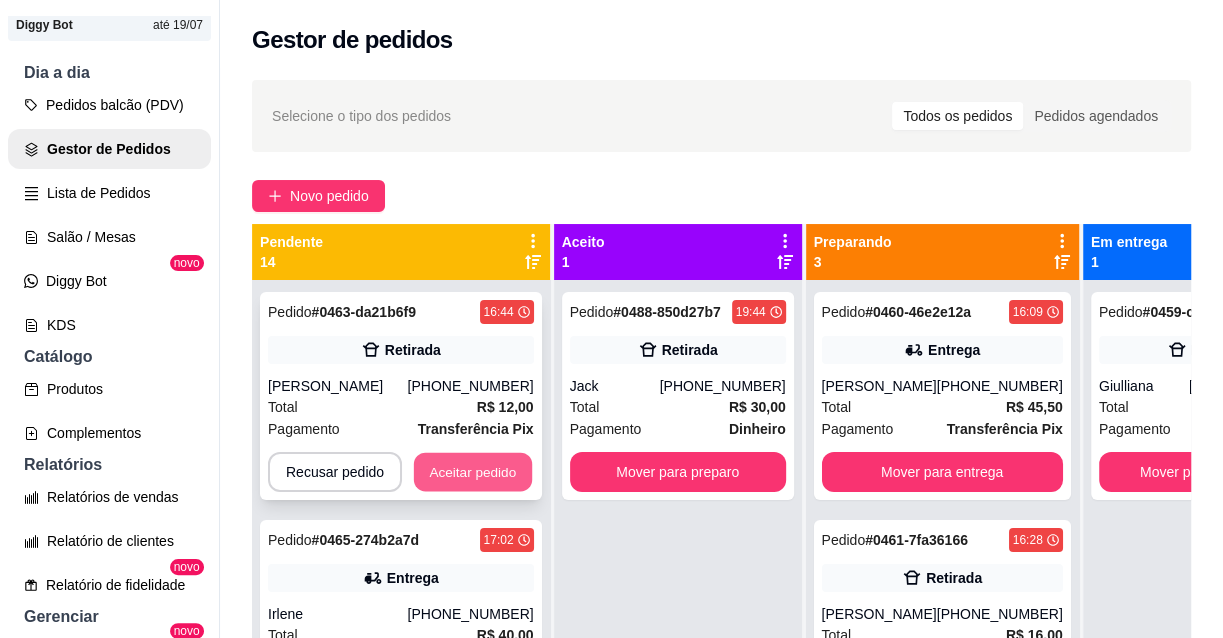 click on "Aceitar pedido" at bounding box center (473, 472) 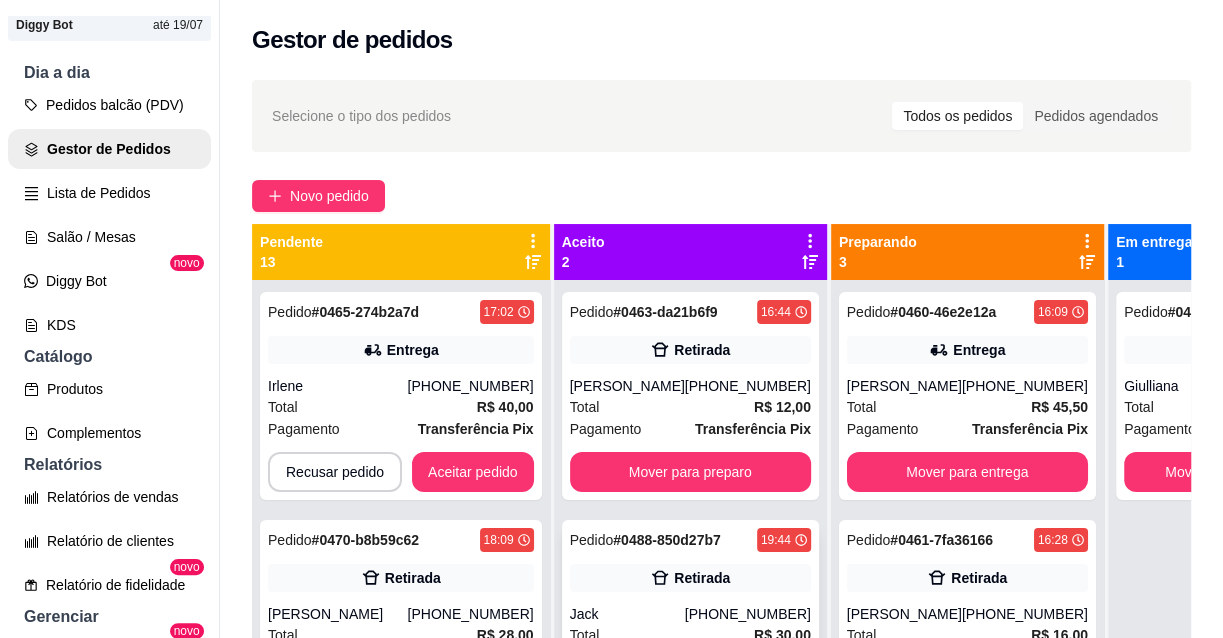 click on "Pedido  # 0463-da21b6f9 16:44 Retirada [PERSON_NAME]  [PHONE_NUMBER] Total R$ 12,00 Pagamento Transferência Pix Mover para preparo" at bounding box center (690, 396) 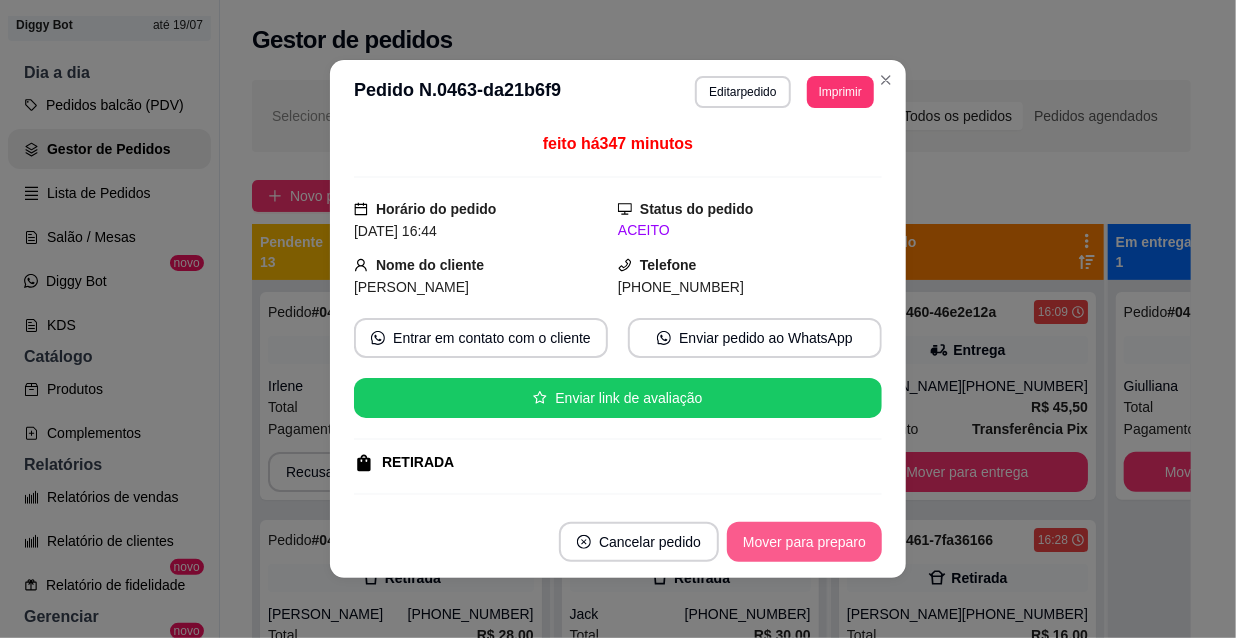 click on "Mover para preparo" at bounding box center (804, 542) 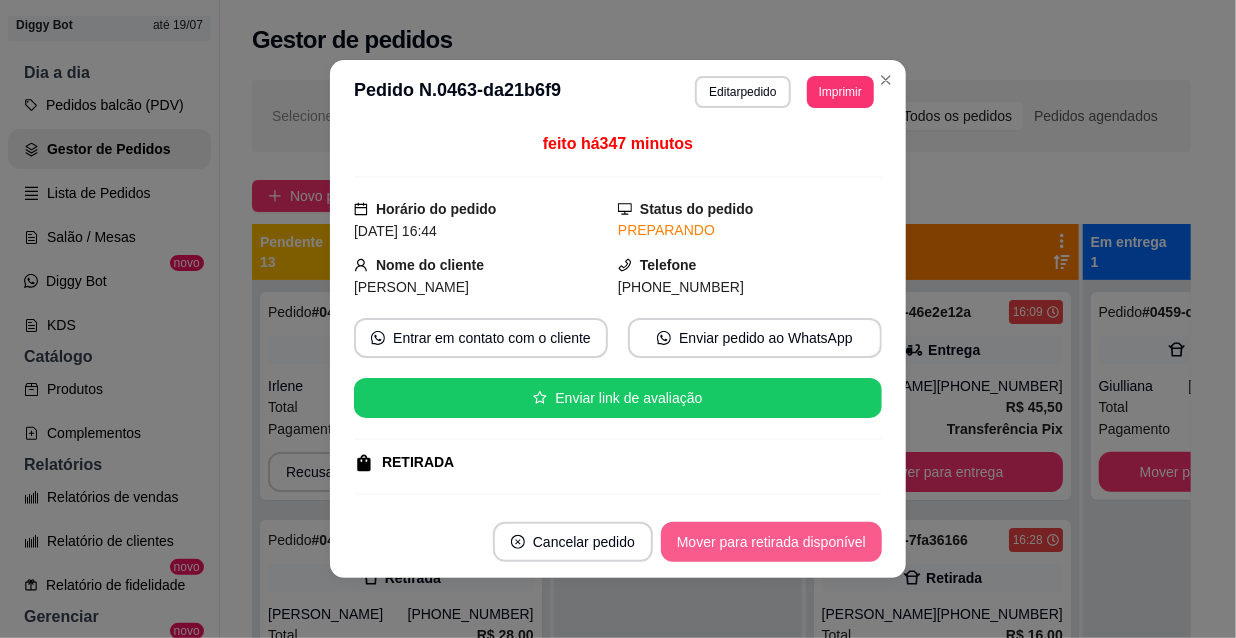 click on "Mover para retirada disponível" at bounding box center (771, 542) 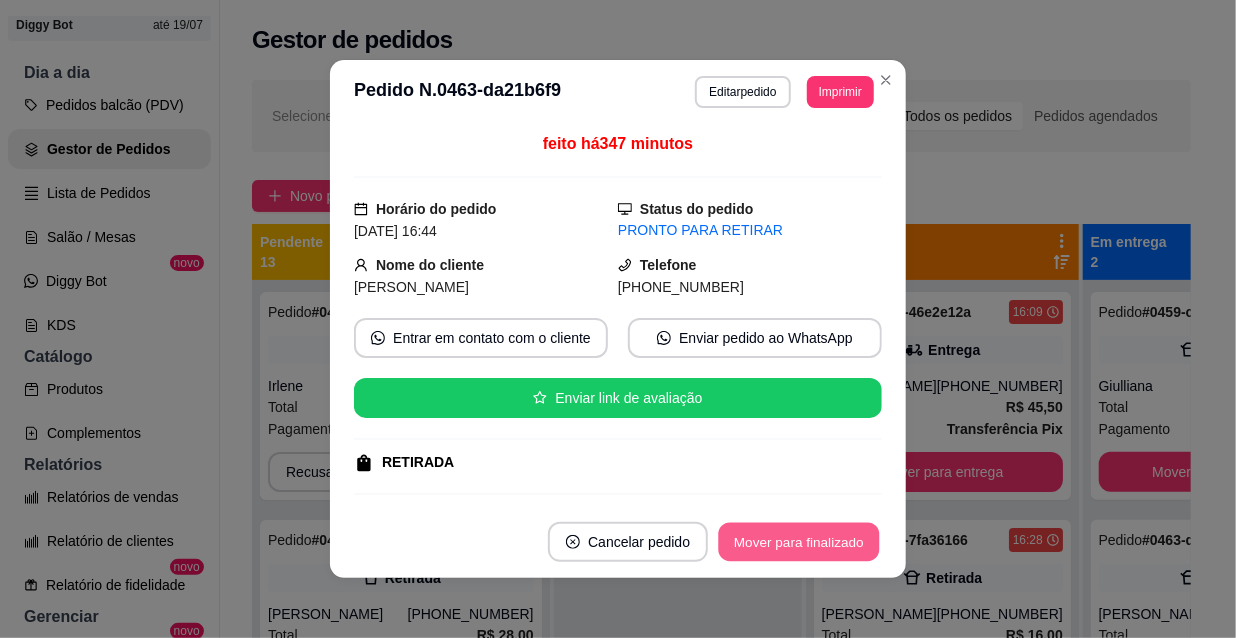 click on "Mover para finalizado" at bounding box center (799, 542) 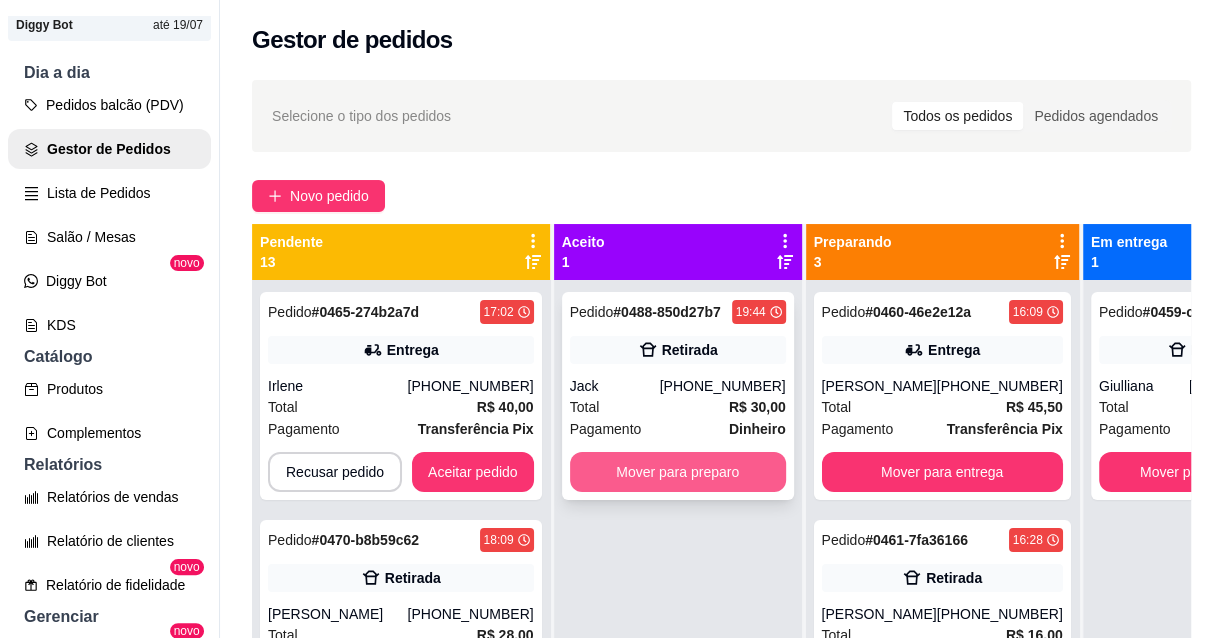 click on "Mover para preparo" at bounding box center (678, 472) 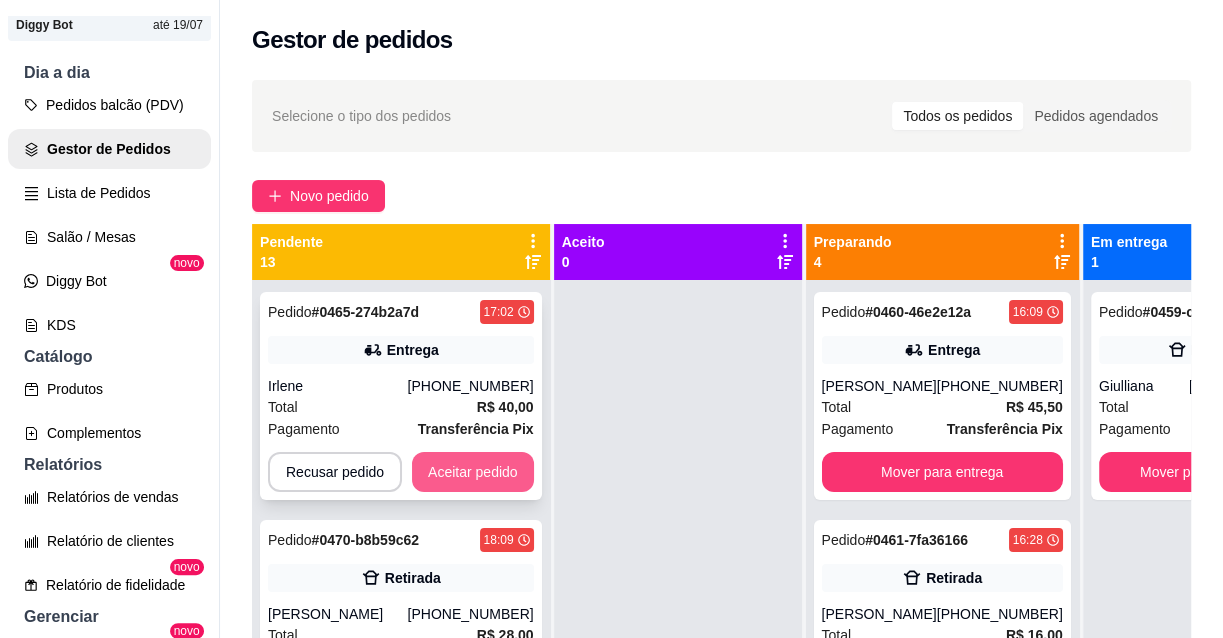 click on "Aceitar pedido" at bounding box center [473, 472] 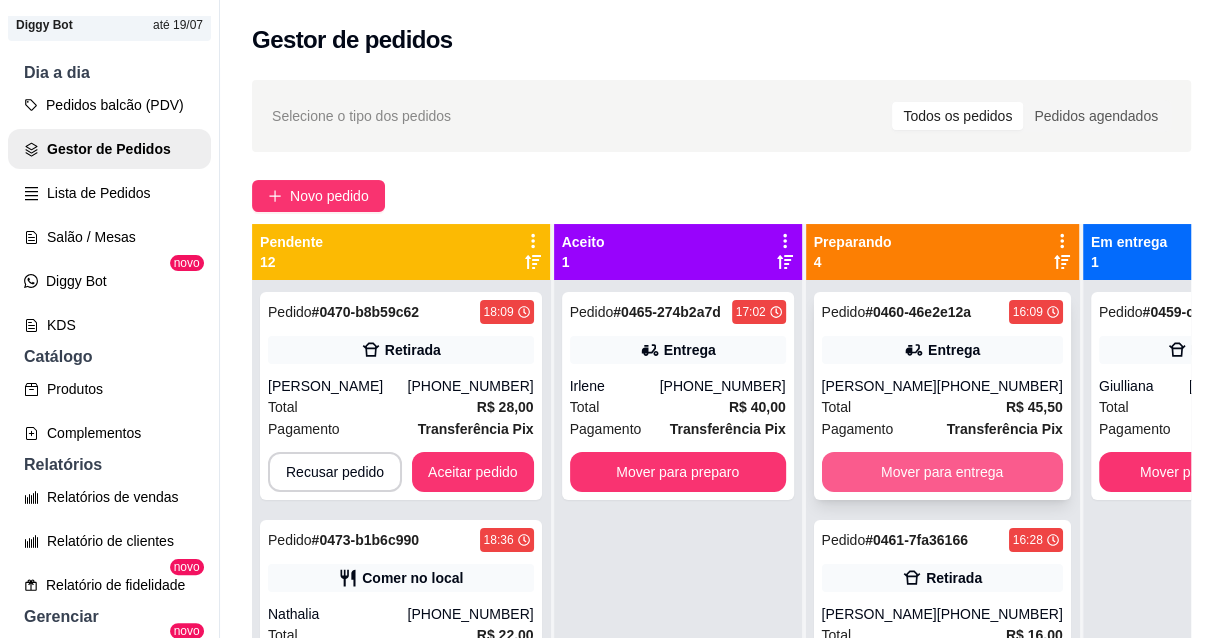 click on "Mover para entrega" at bounding box center (942, 472) 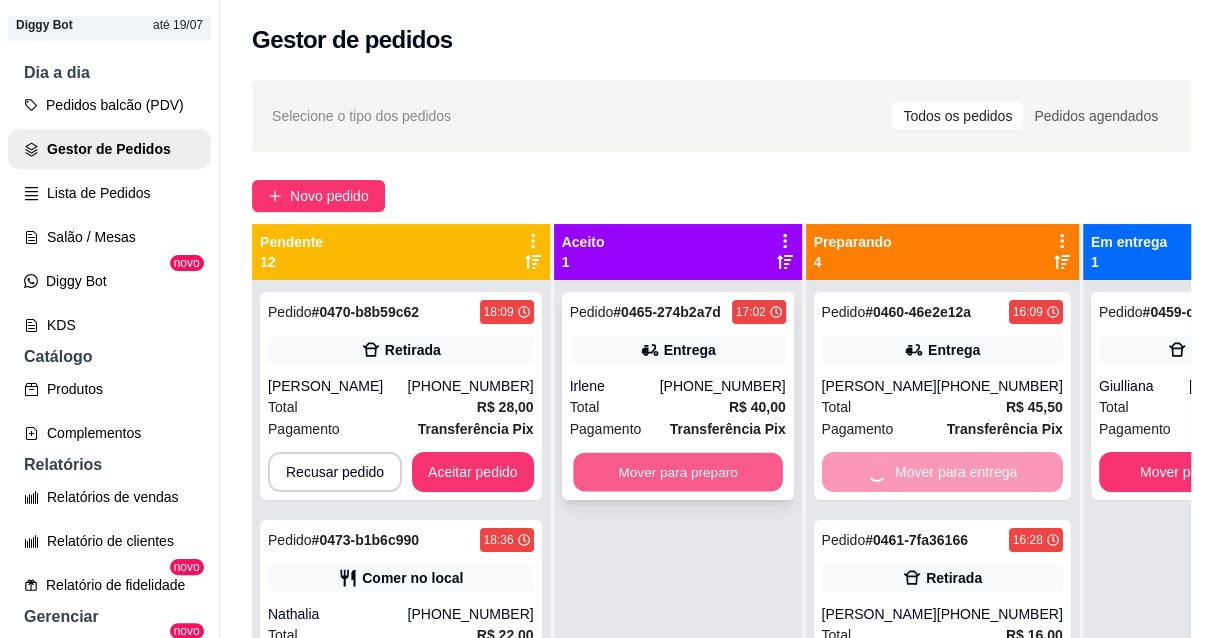 click on "Mover para preparo" at bounding box center [678, 472] 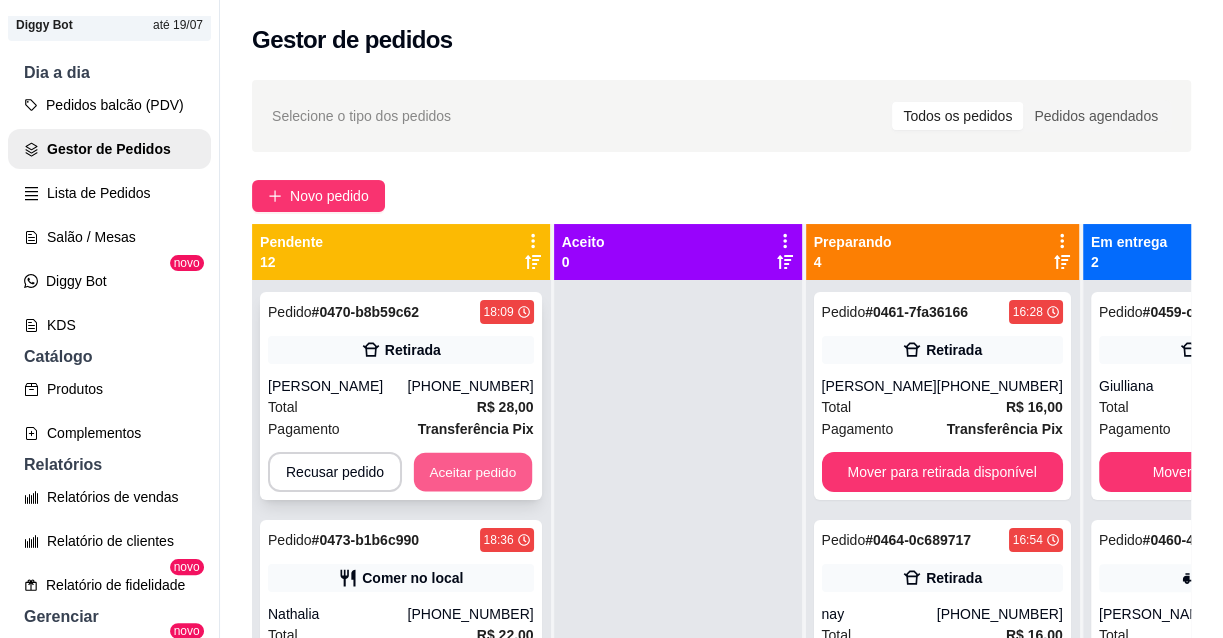 click on "Aceitar pedido" at bounding box center (473, 472) 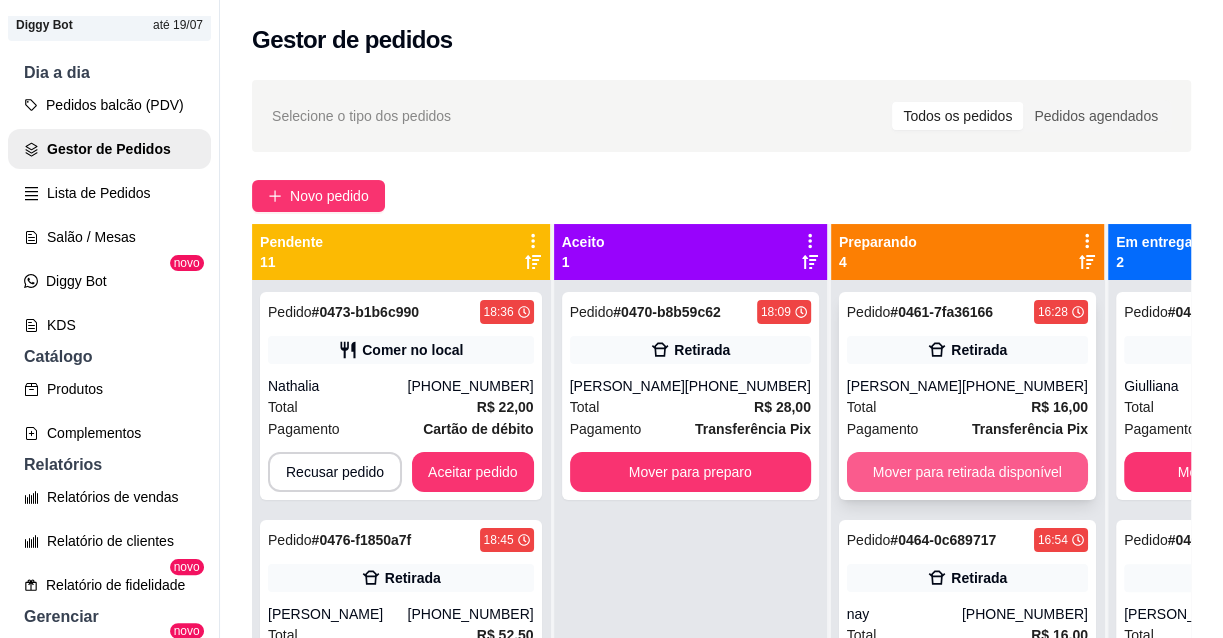 click on "Mover para retirada disponível" at bounding box center [967, 472] 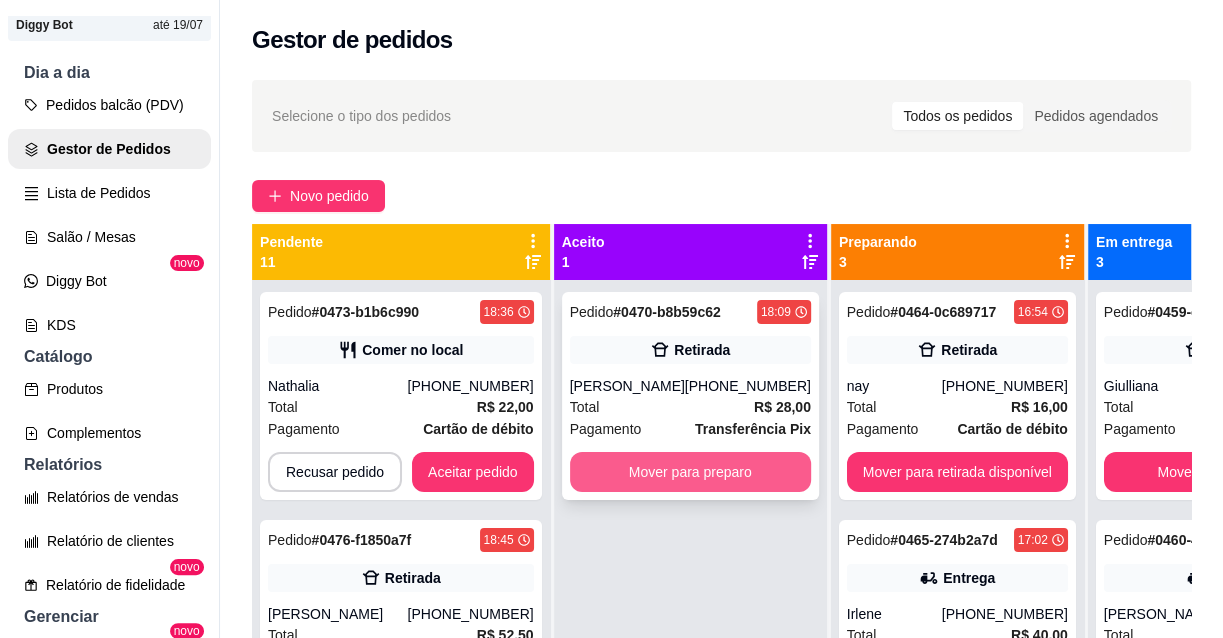 click on "Mover para preparo" at bounding box center (690, 472) 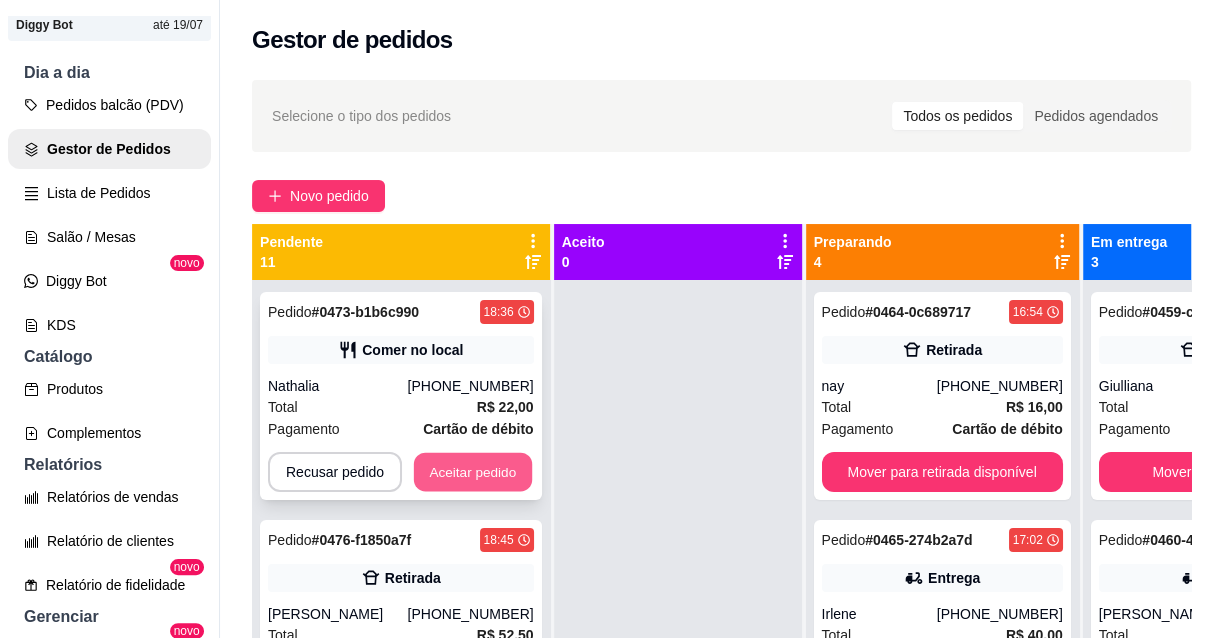 click on "Aceitar pedido" at bounding box center (473, 472) 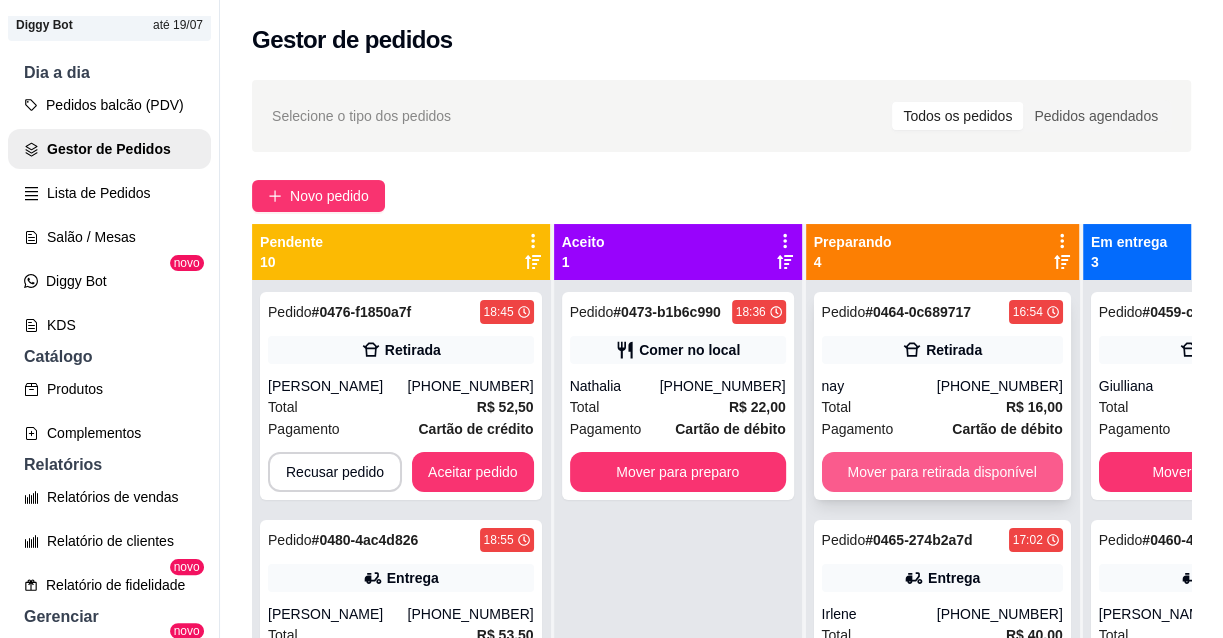 click on "Mover para retirada disponível" at bounding box center [942, 472] 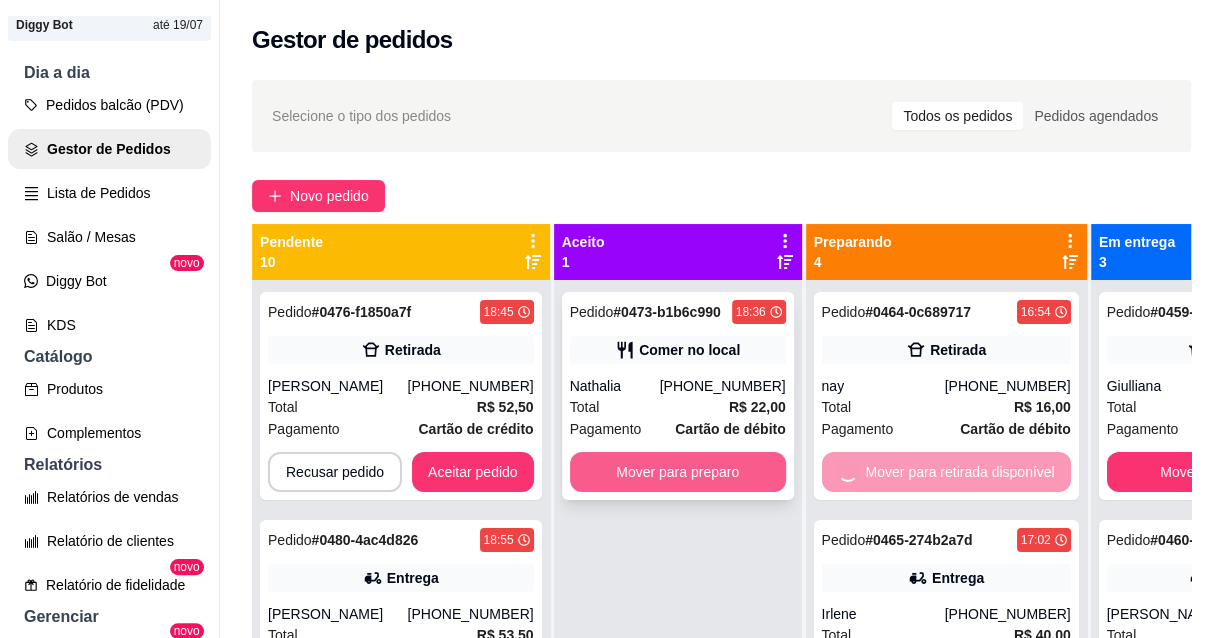 click on "Mover para preparo" at bounding box center (678, 472) 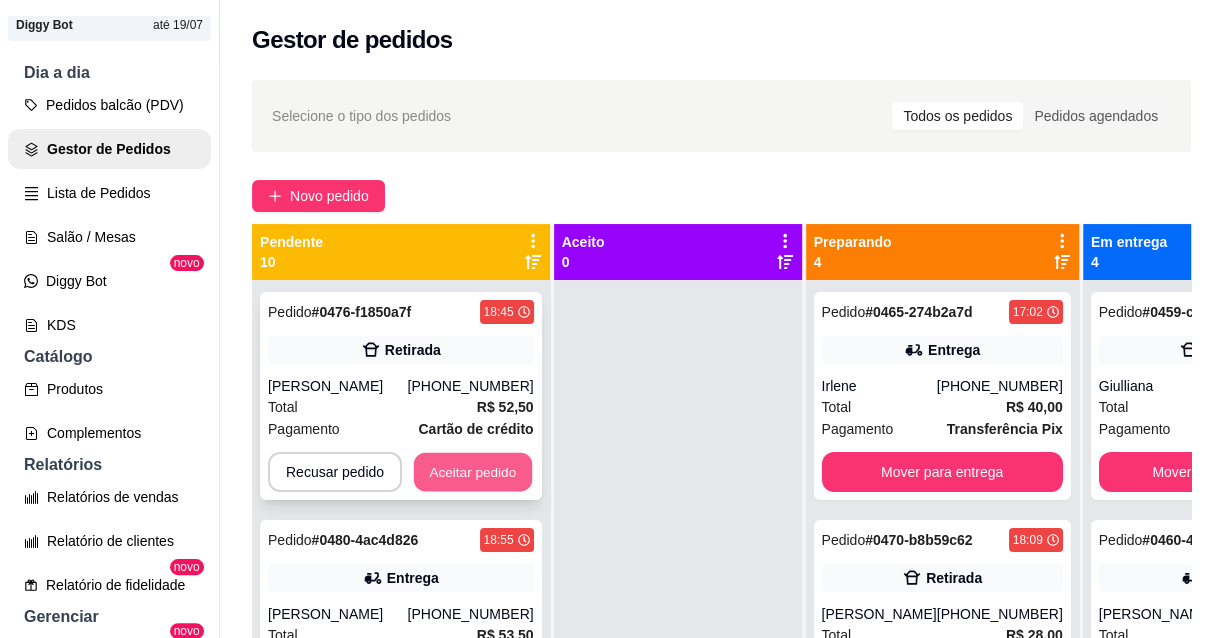 click on "Aceitar pedido" at bounding box center [473, 472] 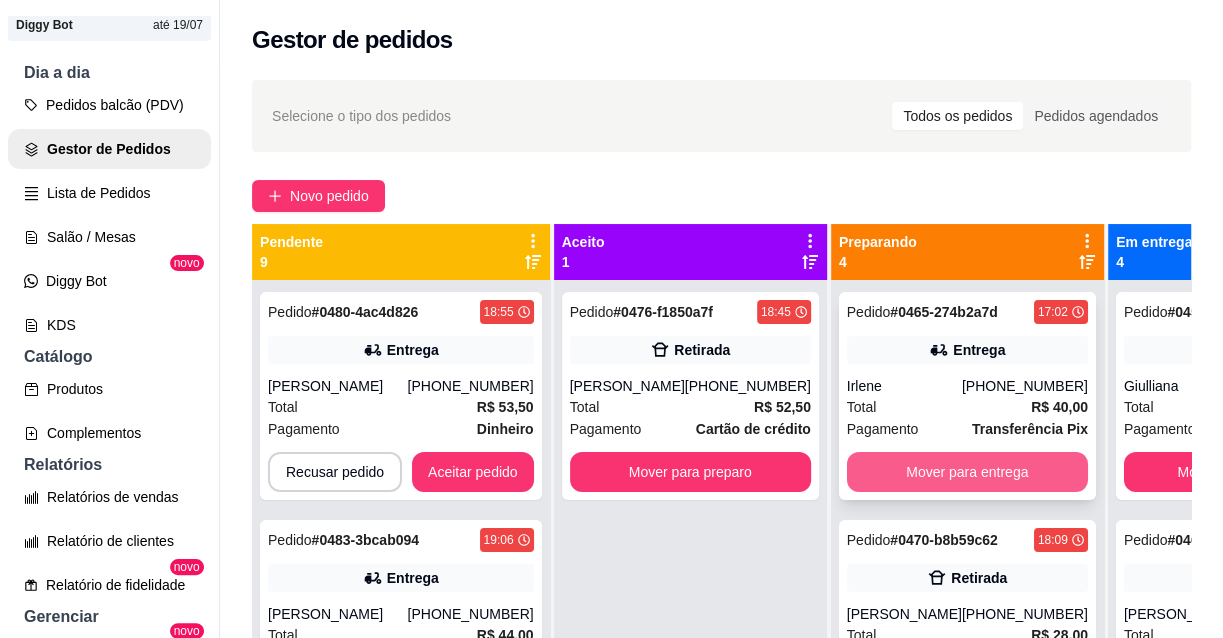click on "Mover para entrega" at bounding box center [967, 472] 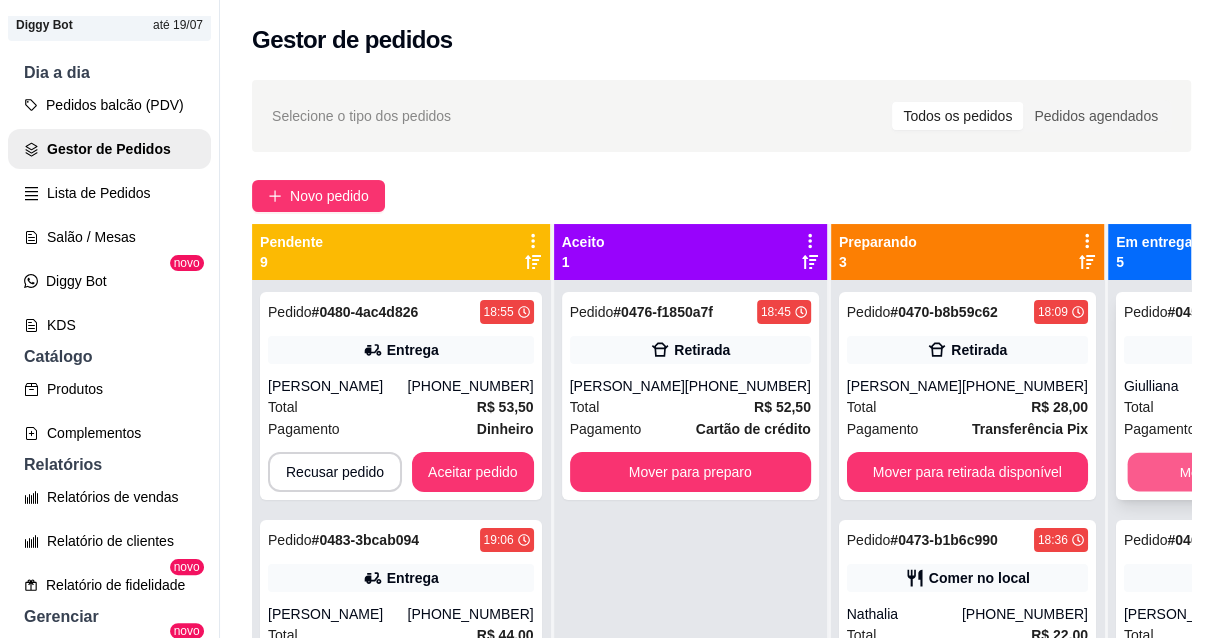 click on "Mover para finalizado" at bounding box center [1245, 472] 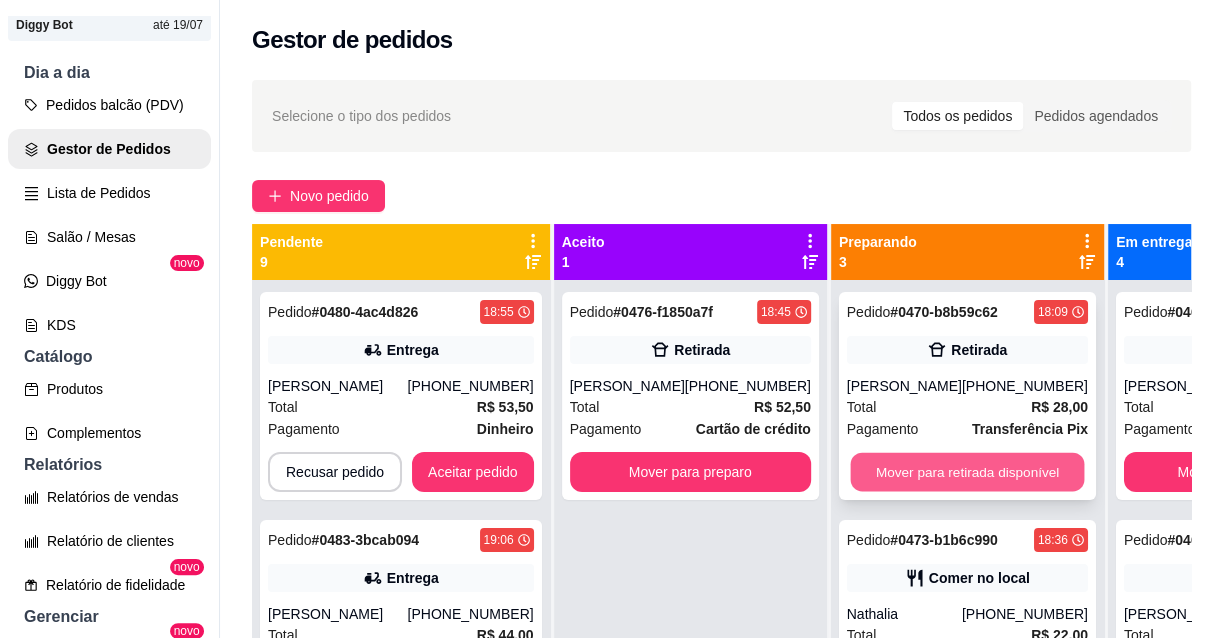 click on "Mover para retirada disponível" at bounding box center (967, 472) 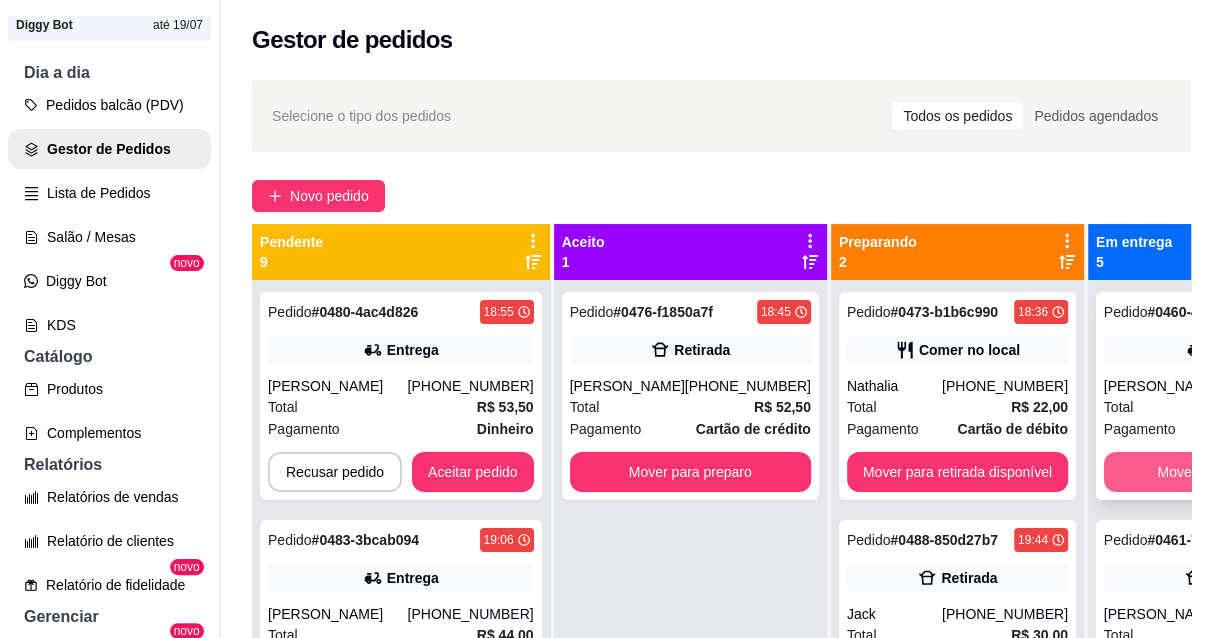 click on "Mover para finalizado" at bounding box center (1224, 472) 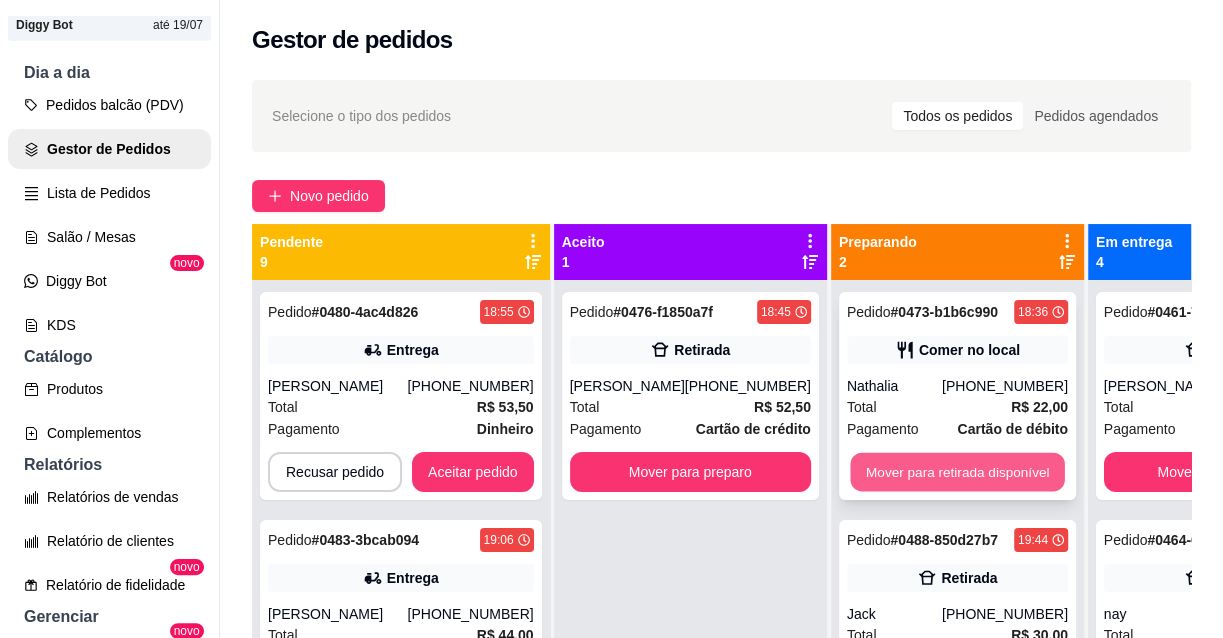 click on "Mover para retirada disponível" at bounding box center (957, 472) 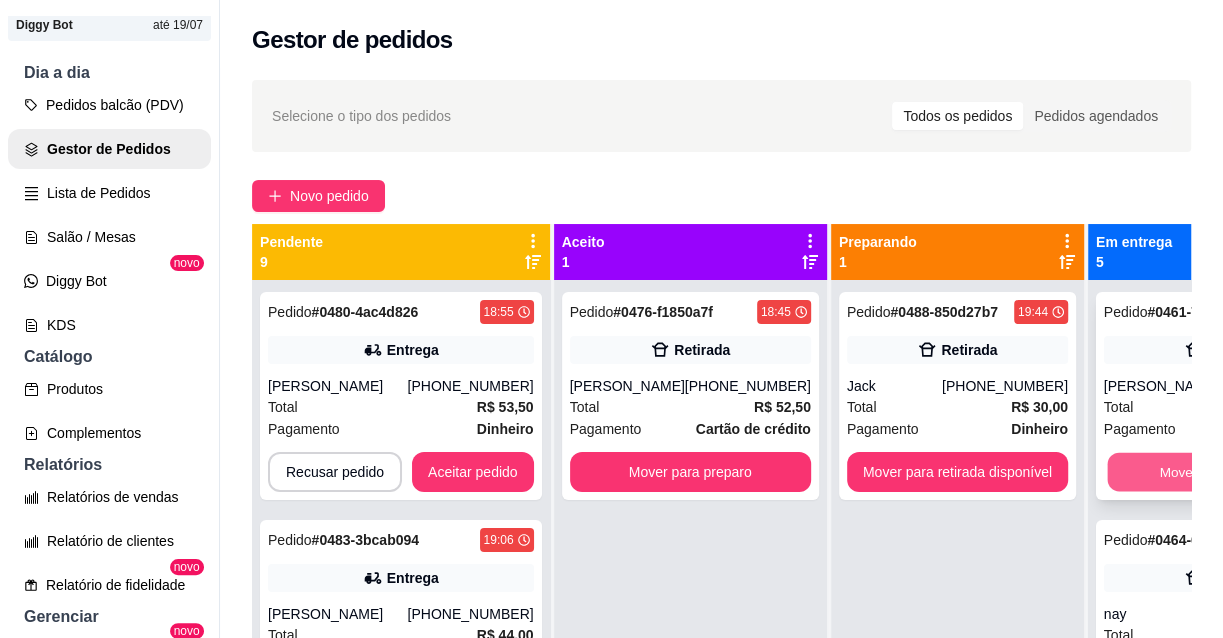 click on "Mover para finalizado" at bounding box center (1224, 472) 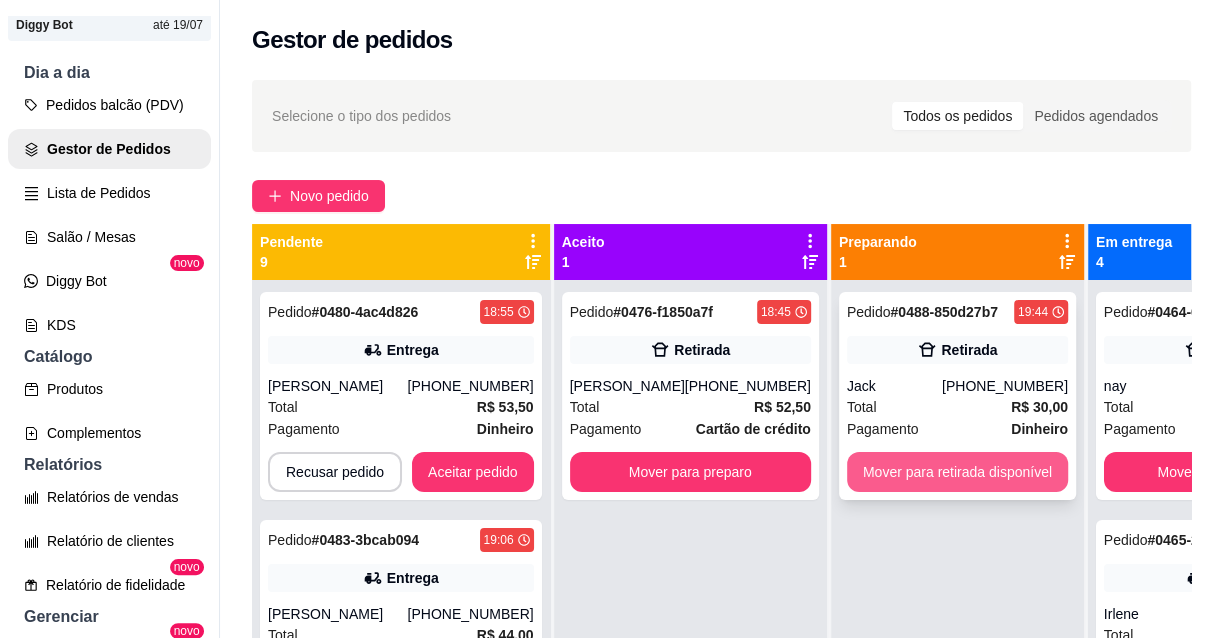 click on "Mover para retirada disponível" at bounding box center [957, 472] 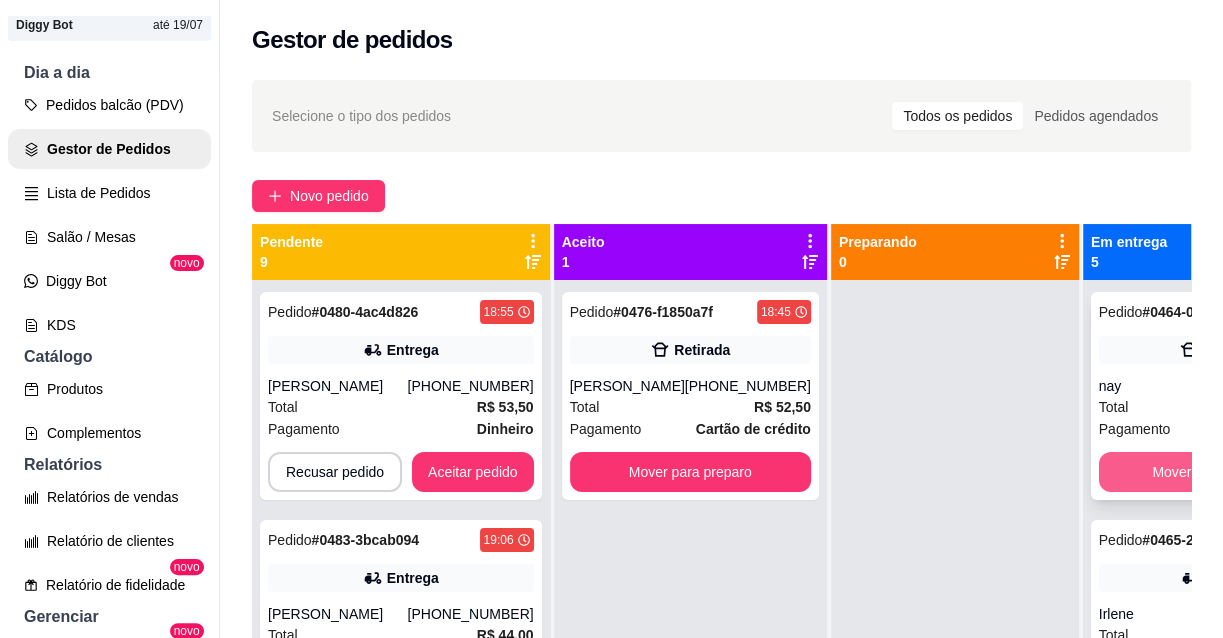 click on "Mover para finalizado" at bounding box center [1219, 472] 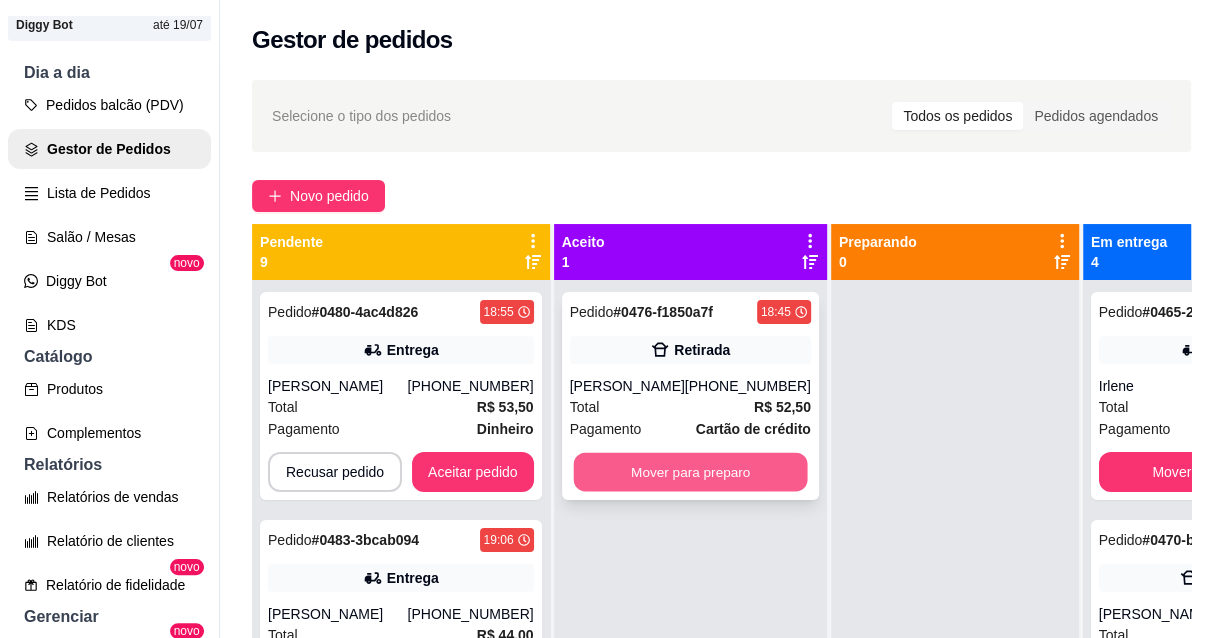click on "Mover para preparo" at bounding box center (690, 472) 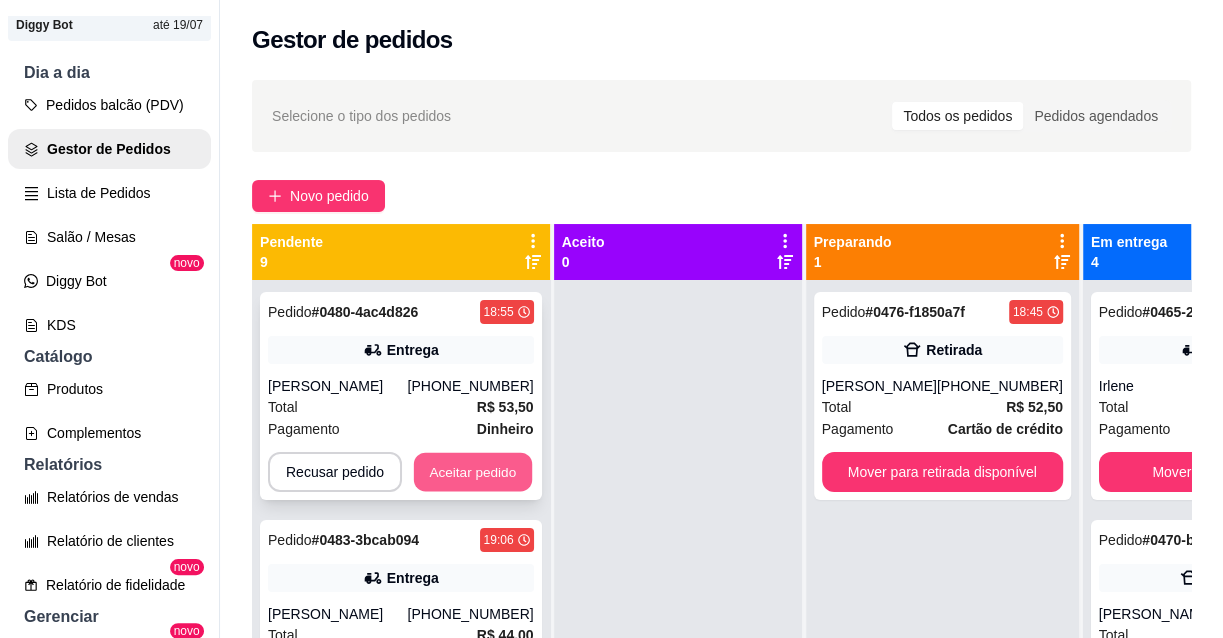 click on "Aceitar pedido" at bounding box center [473, 472] 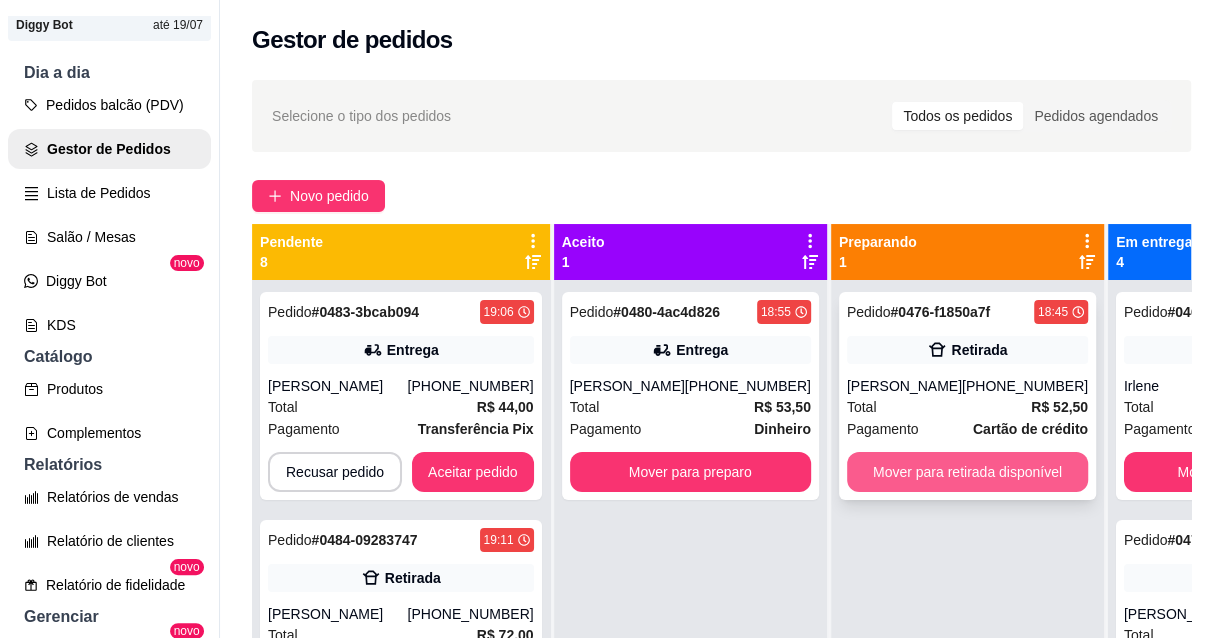 click on "Mover para retirada disponível" at bounding box center [967, 472] 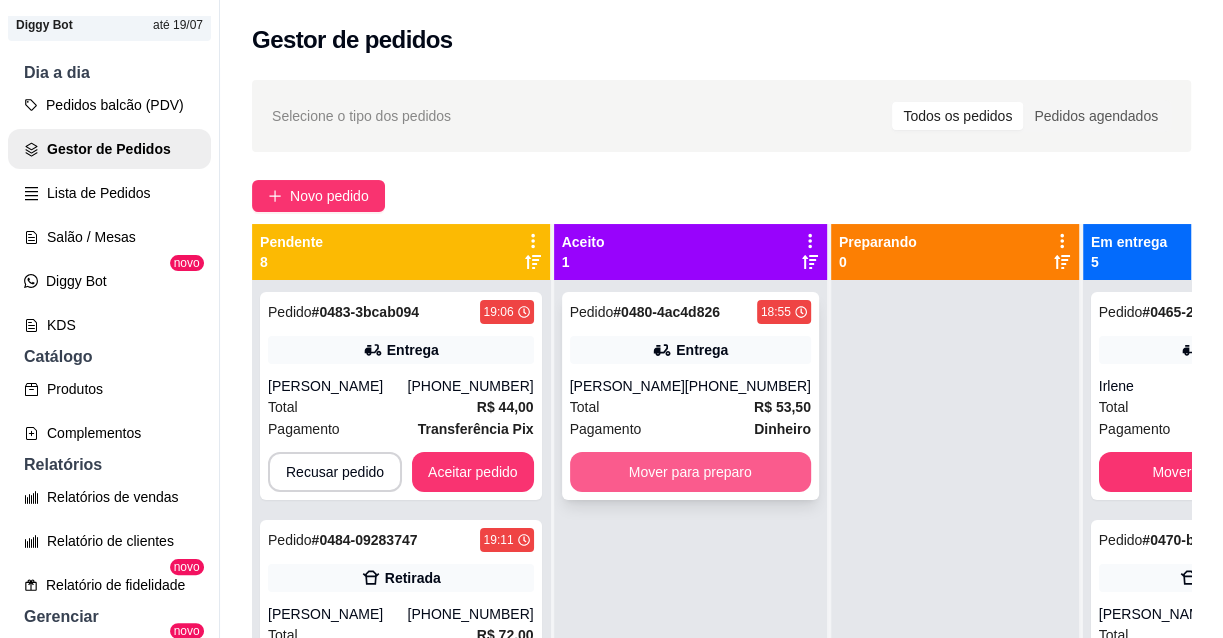 click on "Mover para preparo" at bounding box center [690, 472] 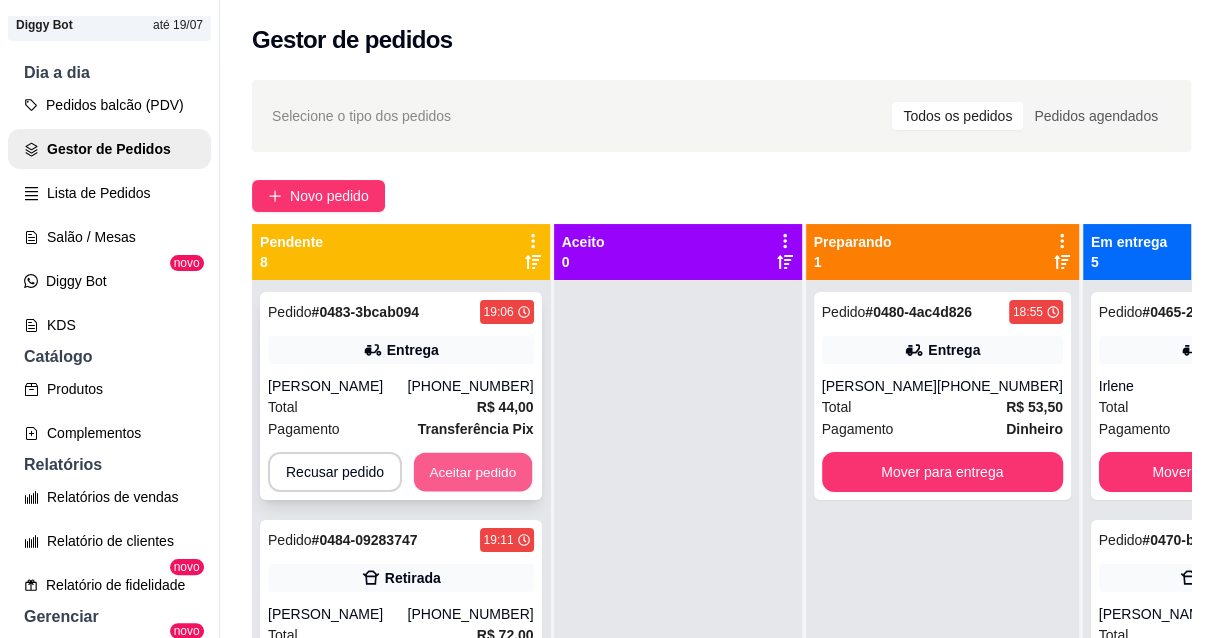 click on "Aceitar pedido" at bounding box center (473, 472) 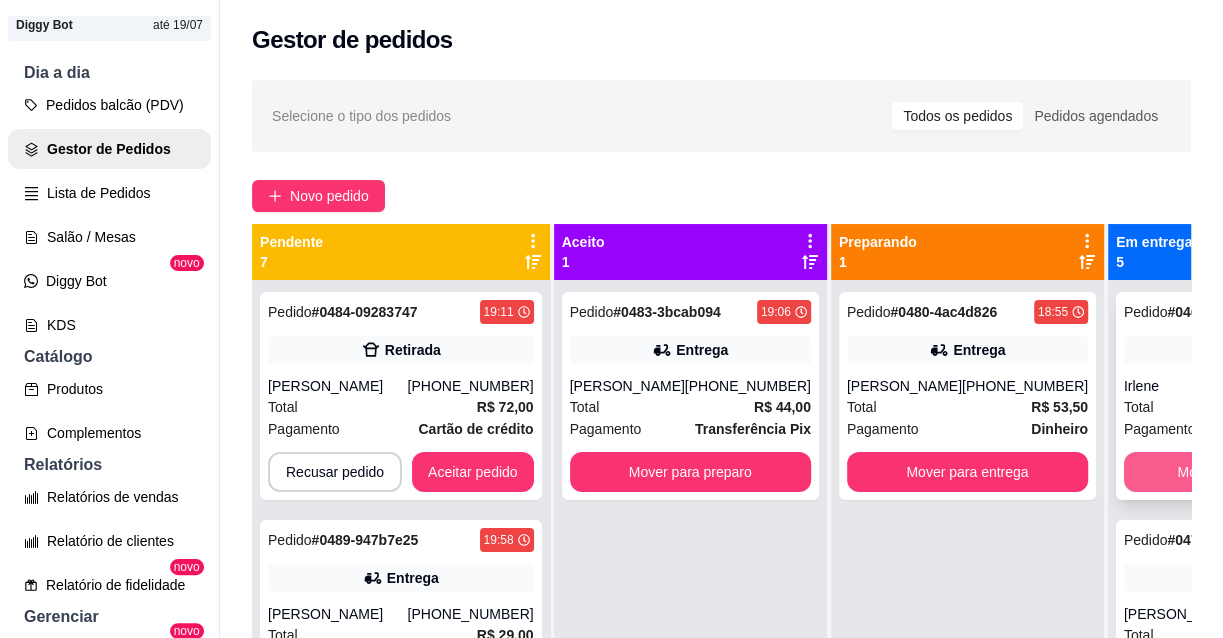 click on "Mover para finalizado" at bounding box center (1244, 472) 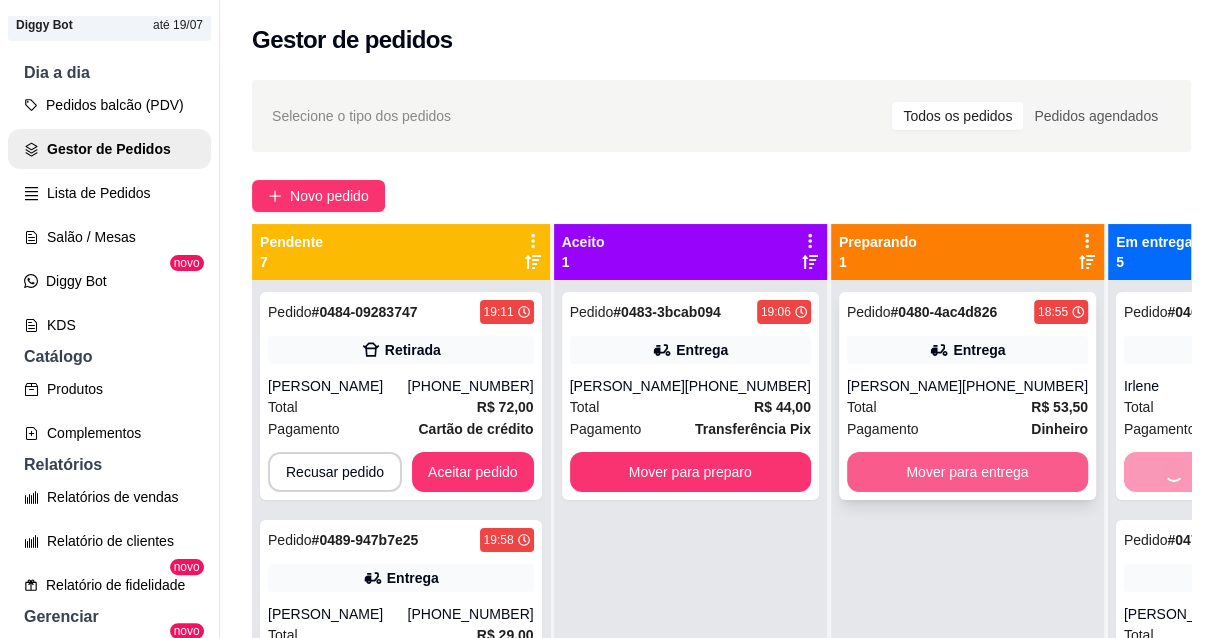 click on "Mover para entrega" at bounding box center (967, 472) 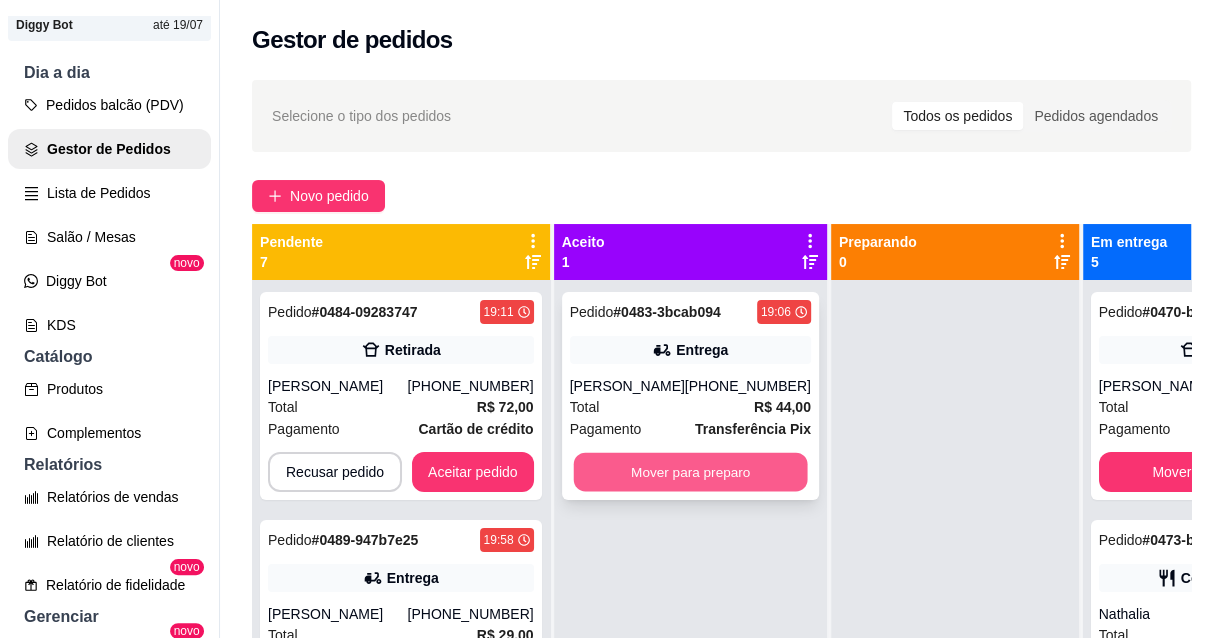 click on "Mover para preparo" at bounding box center [690, 472] 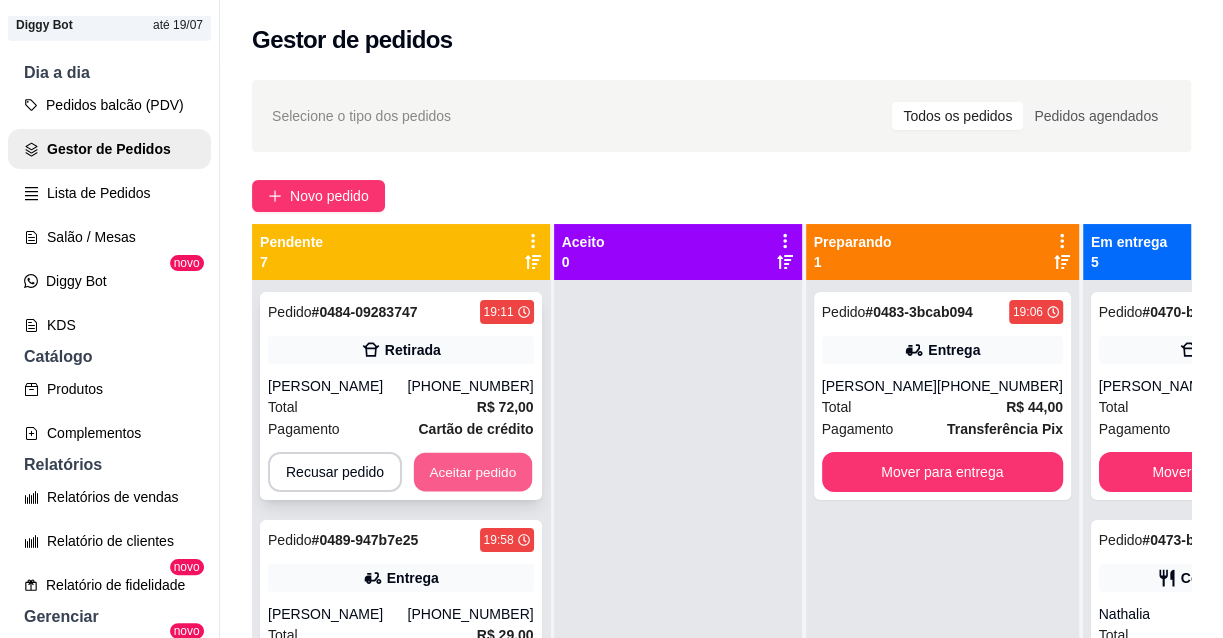 click on "Aceitar pedido" at bounding box center (473, 472) 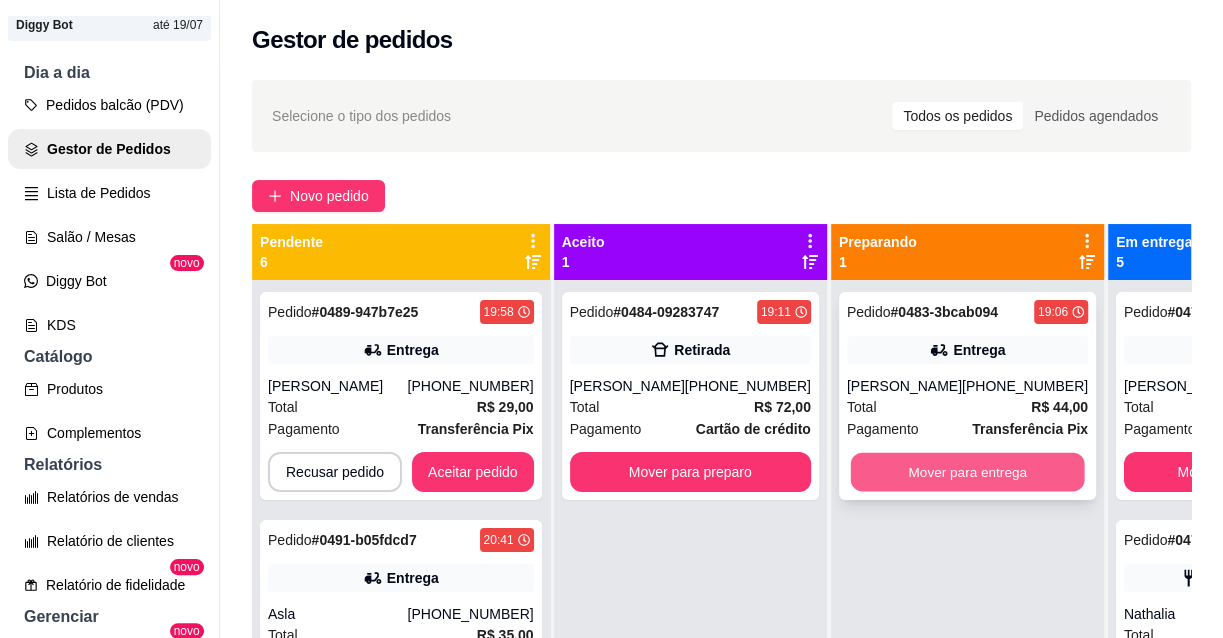 click on "Mover para entrega" at bounding box center [967, 472] 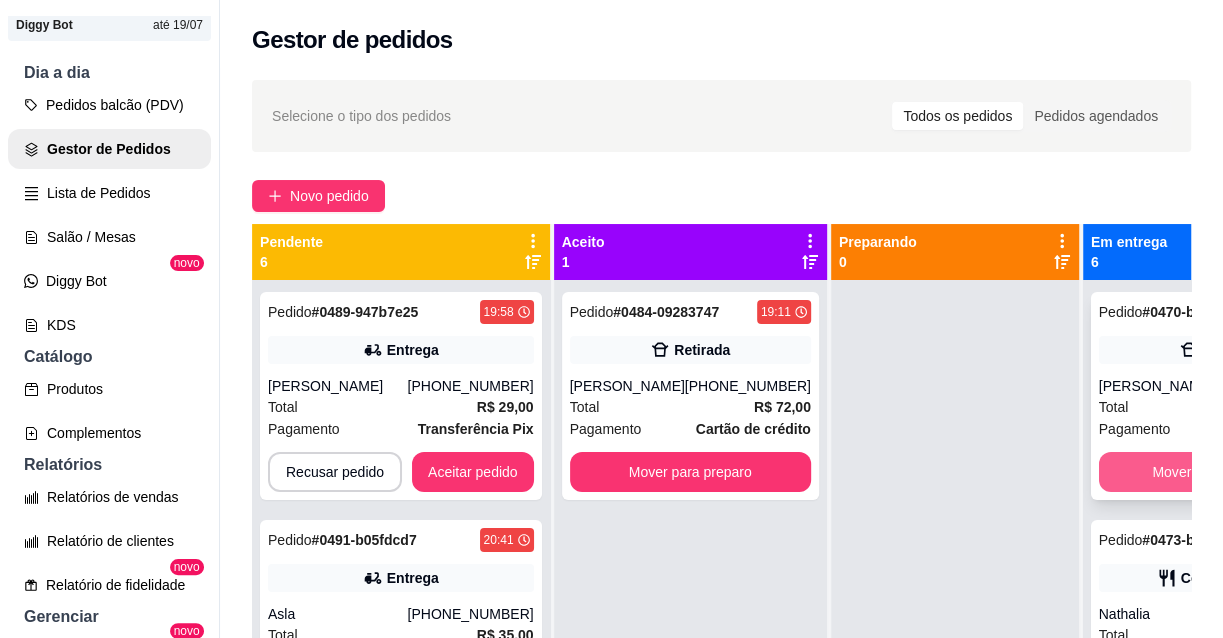click on "Mover para finalizado" at bounding box center [1219, 472] 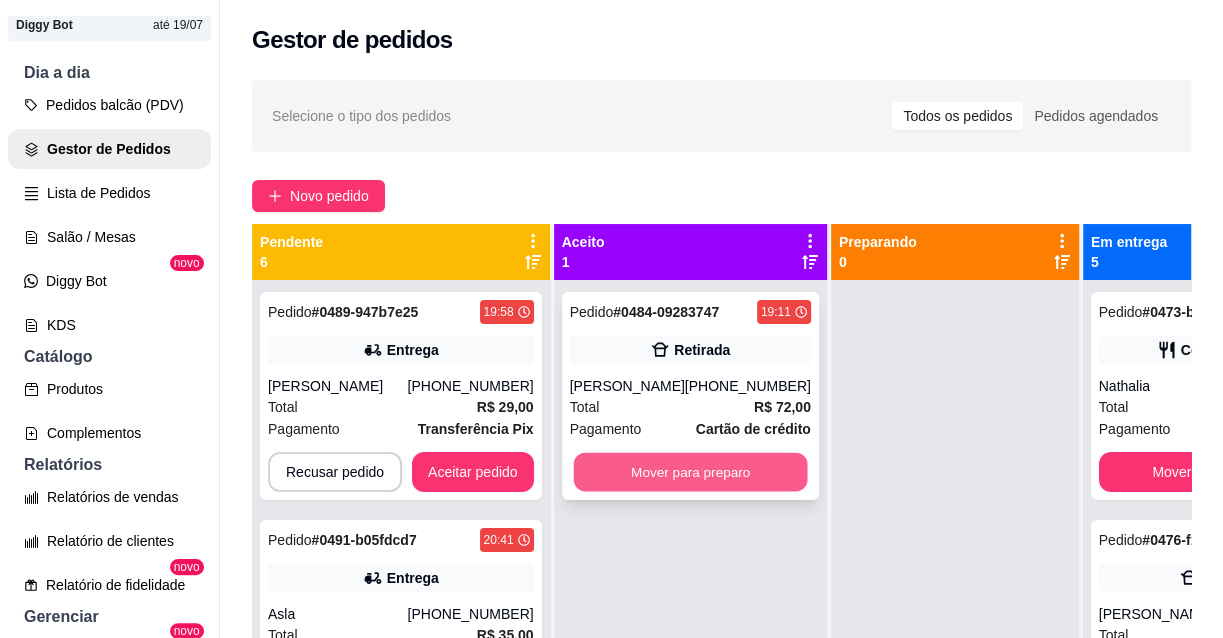 click on "Mover para preparo" at bounding box center (690, 472) 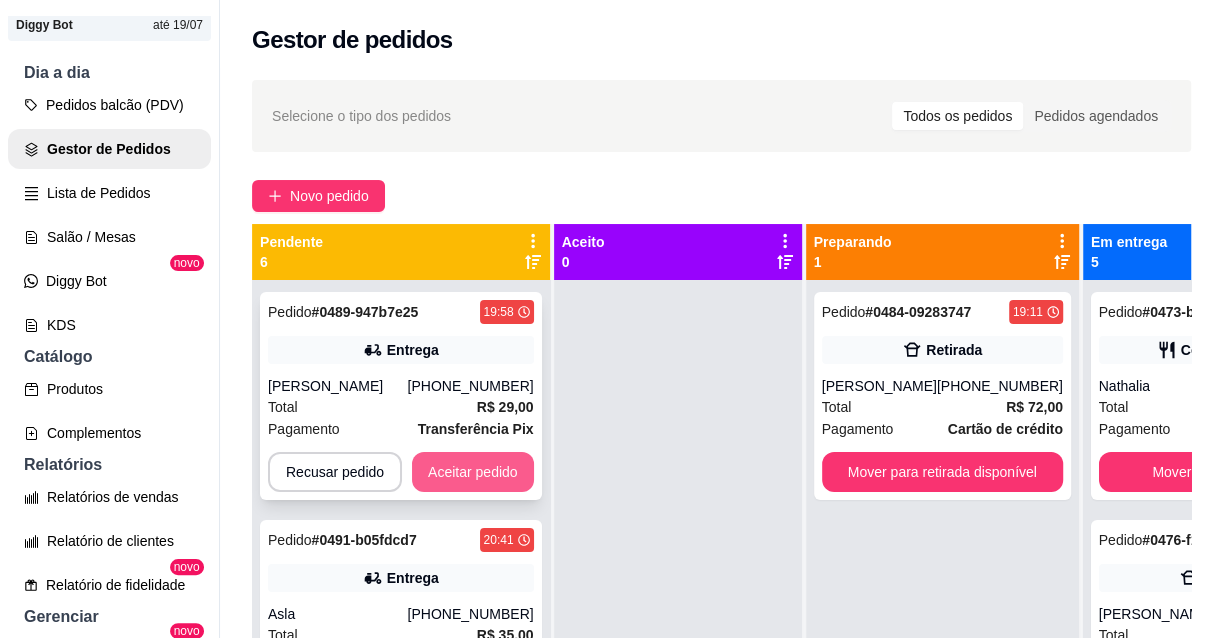 click on "Aceitar pedido" at bounding box center (473, 472) 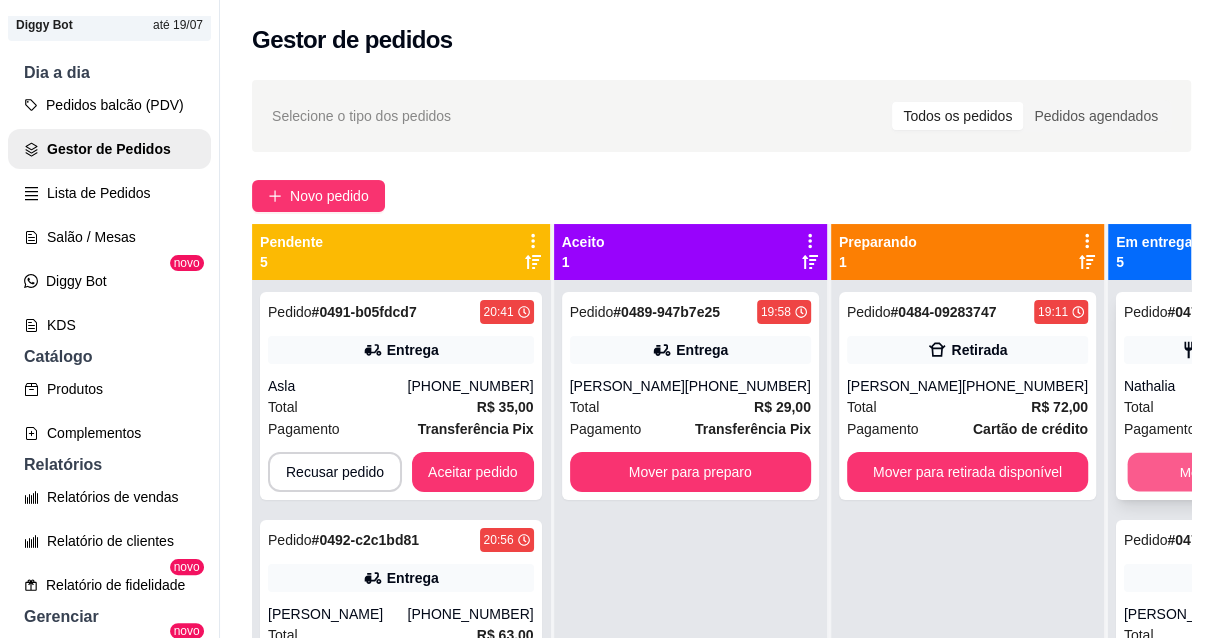 click on "Mover para finalizado" at bounding box center [1245, 472] 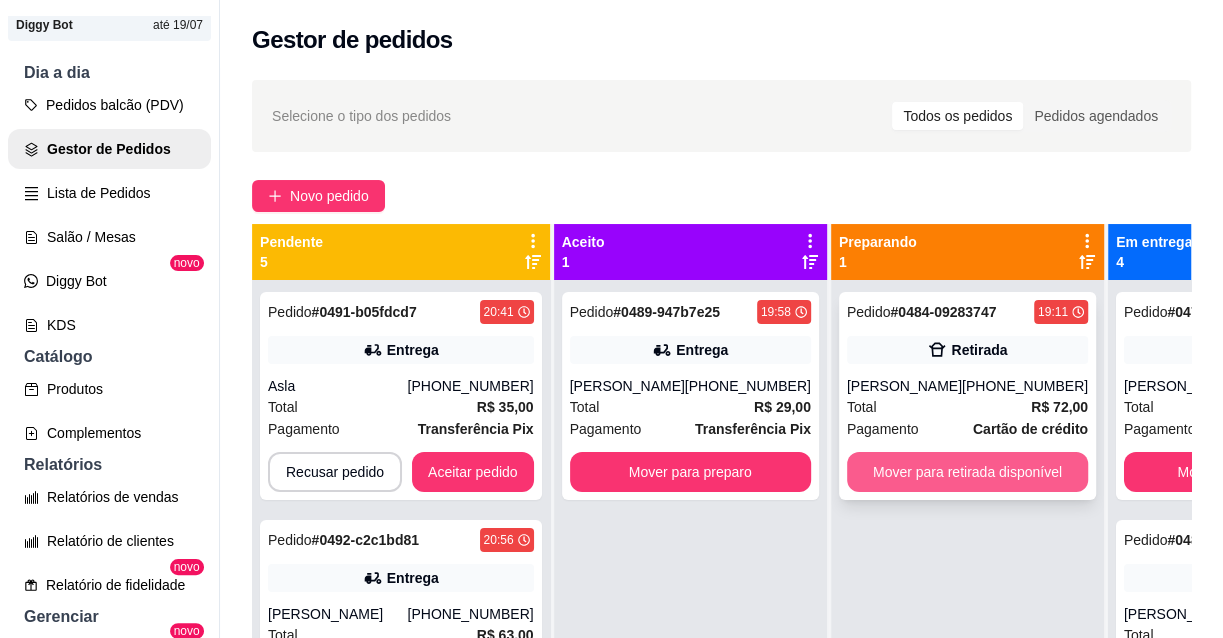click on "Mover para retirada disponível" at bounding box center [967, 472] 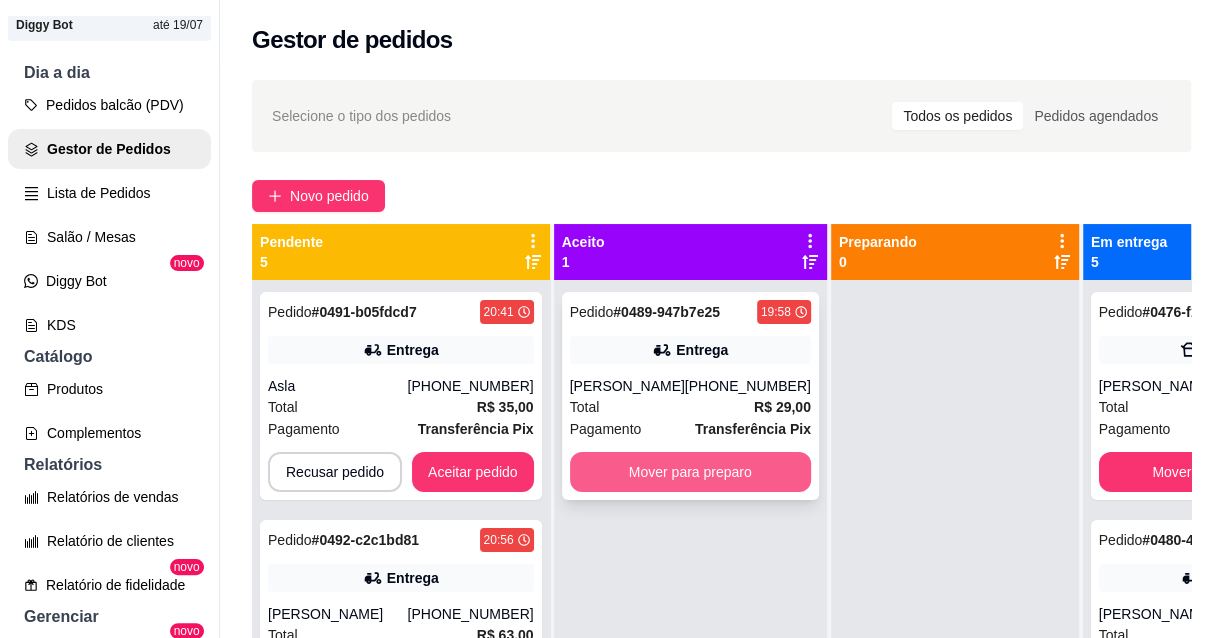 click on "Mover para preparo" at bounding box center [690, 472] 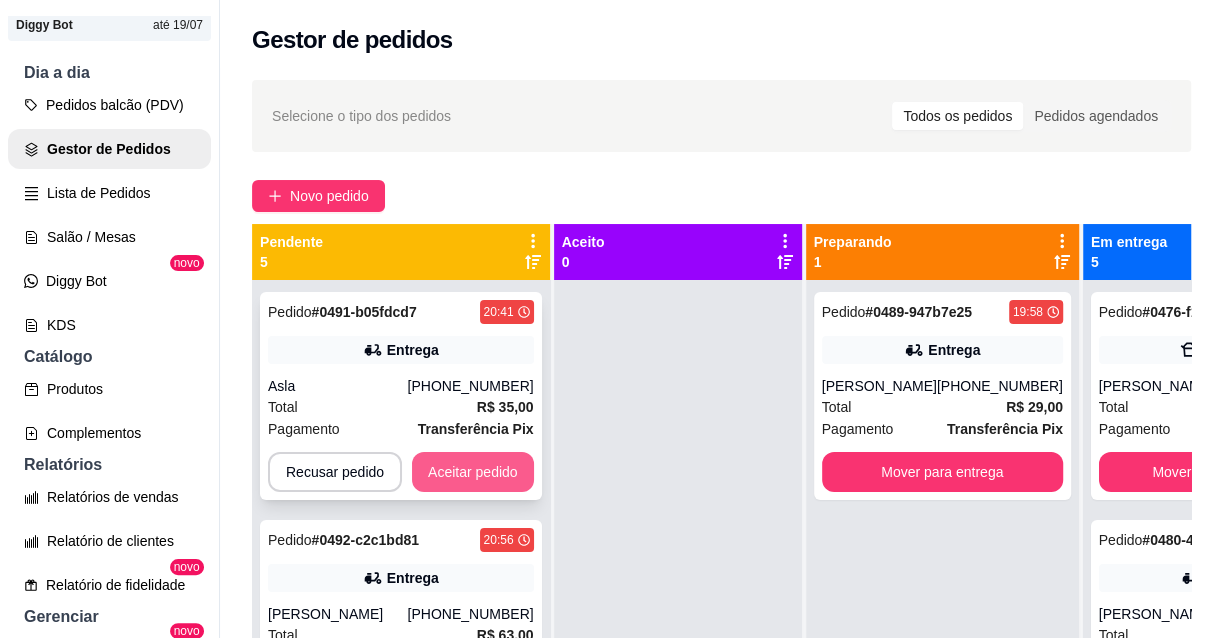 click on "Aceitar pedido" at bounding box center [473, 472] 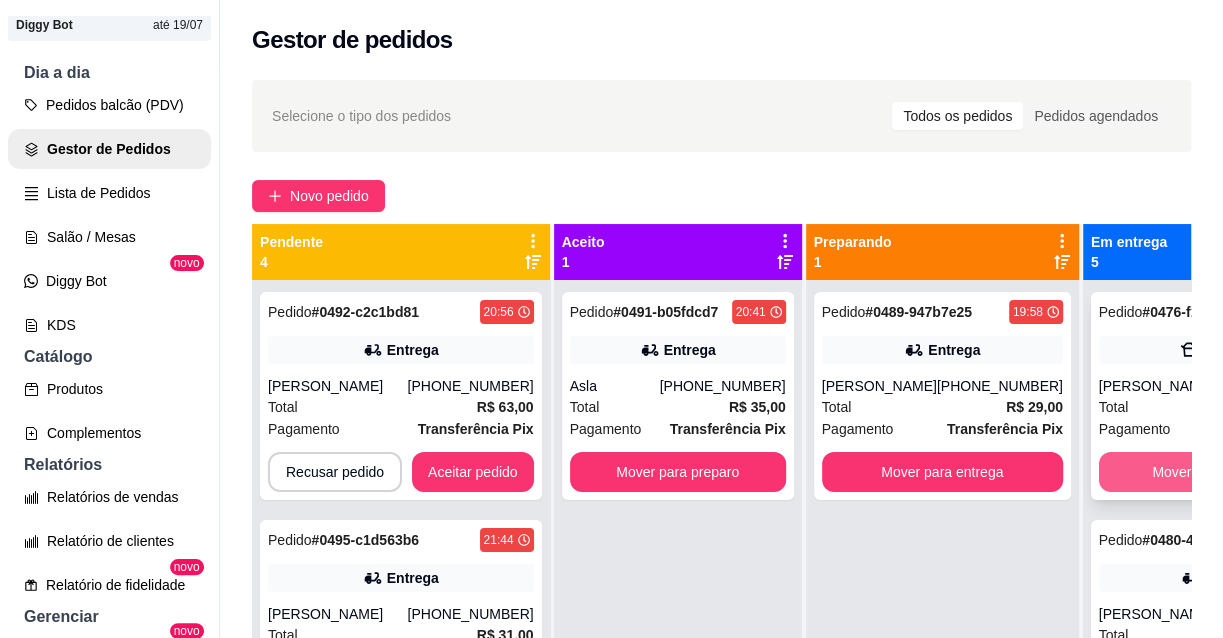 click on "Mover para finalizado" at bounding box center (1219, 472) 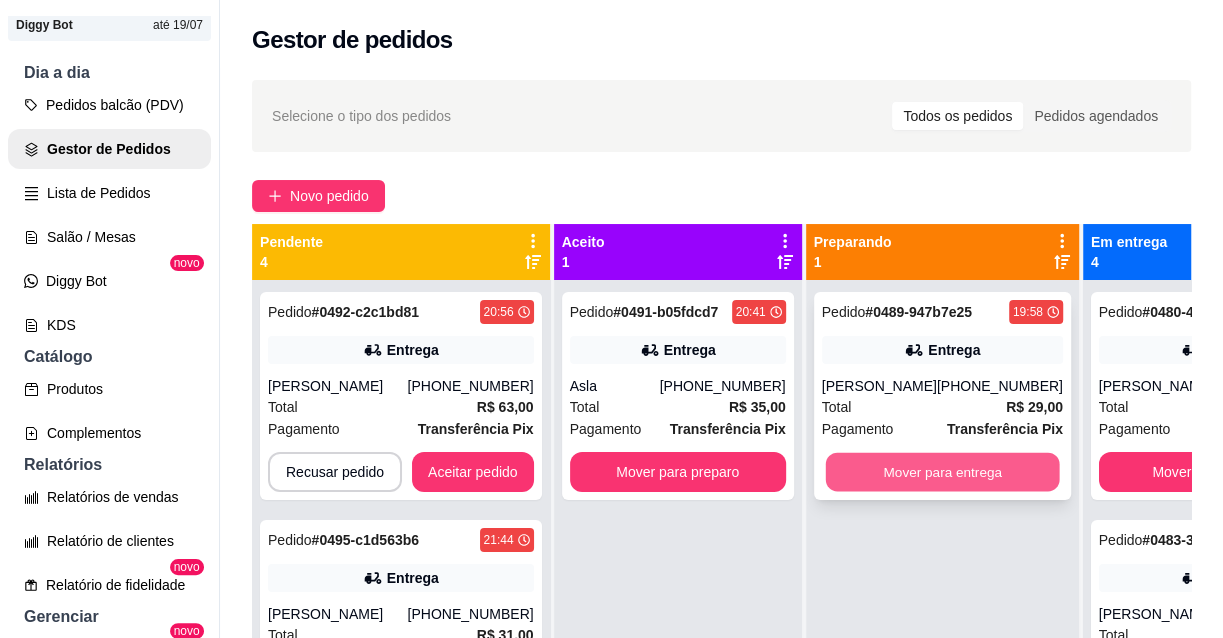 click on "Mover para entrega" at bounding box center [942, 472] 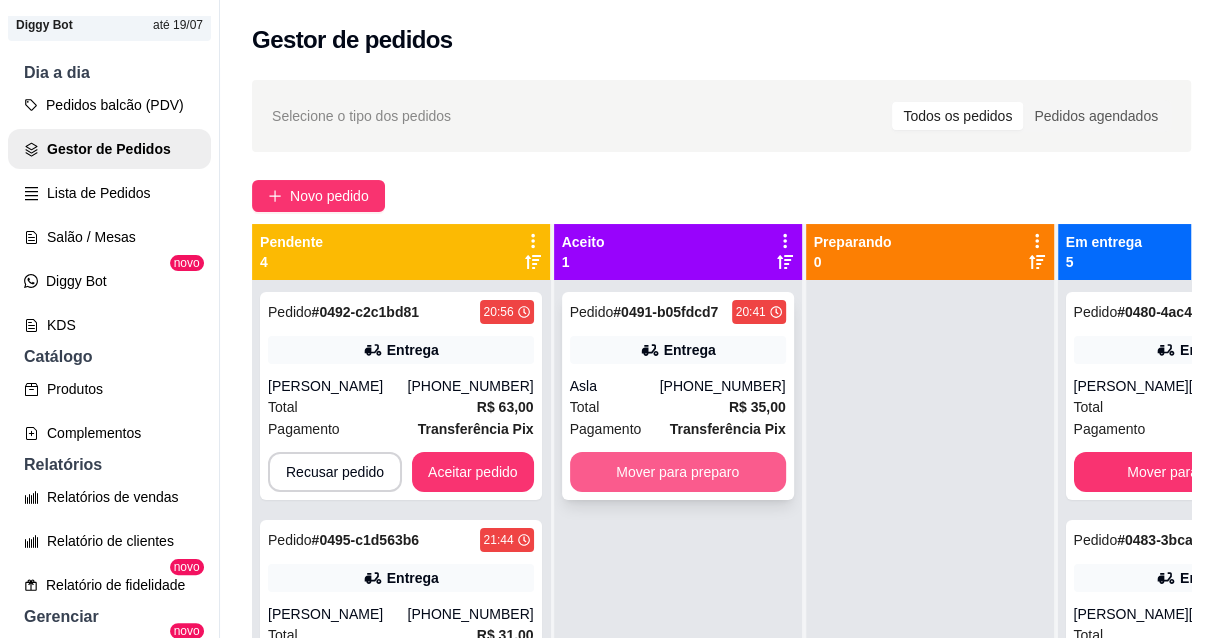click on "Mover para preparo" at bounding box center [678, 472] 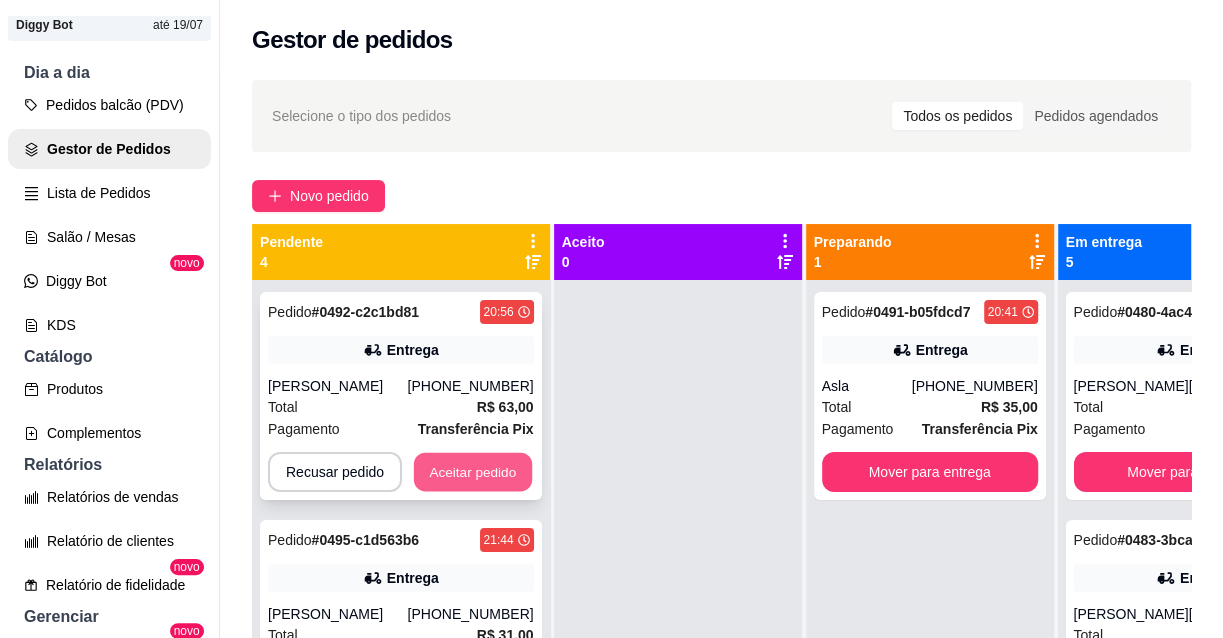 click on "Aceitar pedido" at bounding box center [473, 472] 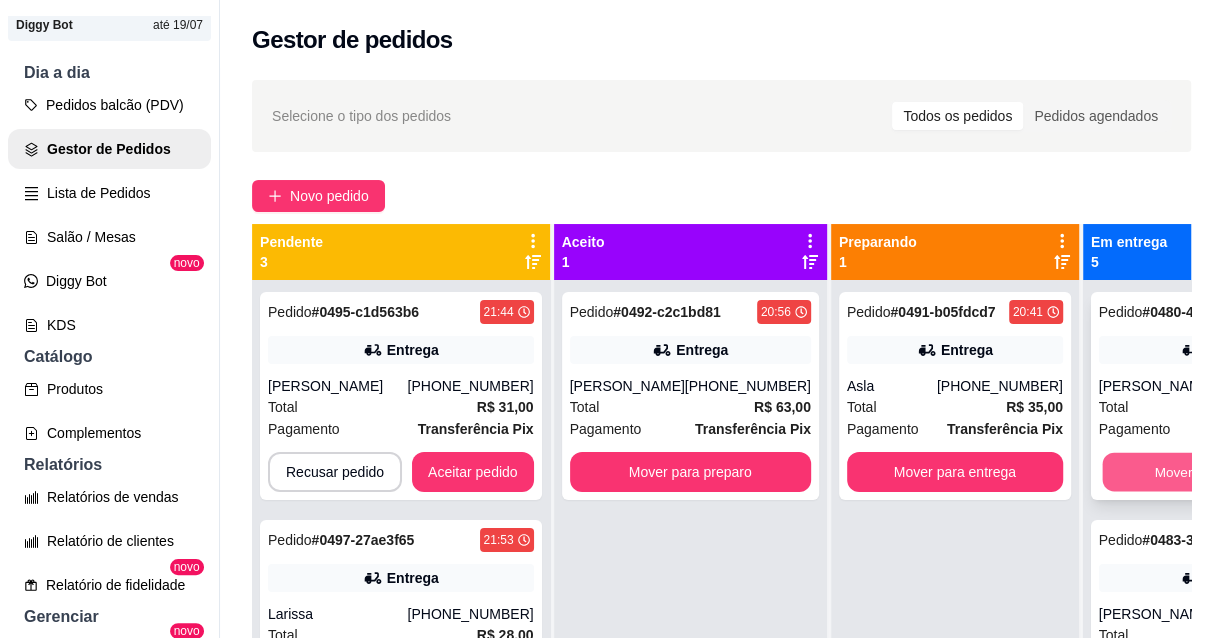 click on "Mover para finalizado" at bounding box center (1219, 472) 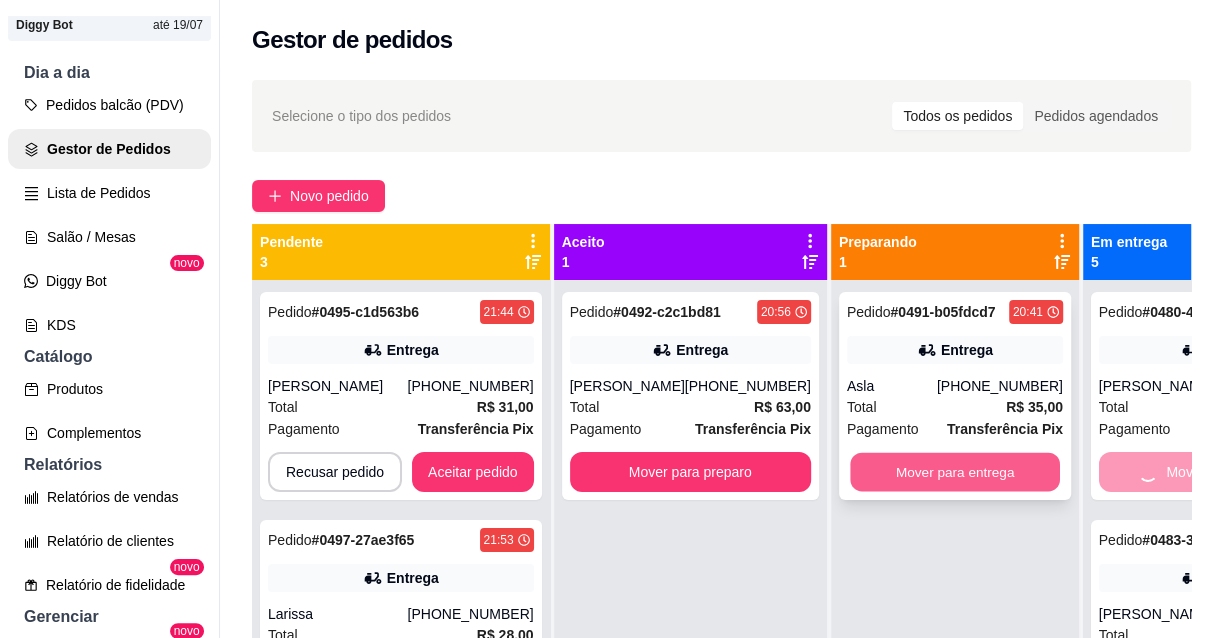 click on "Mover para entrega" at bounding box center [955, 472] 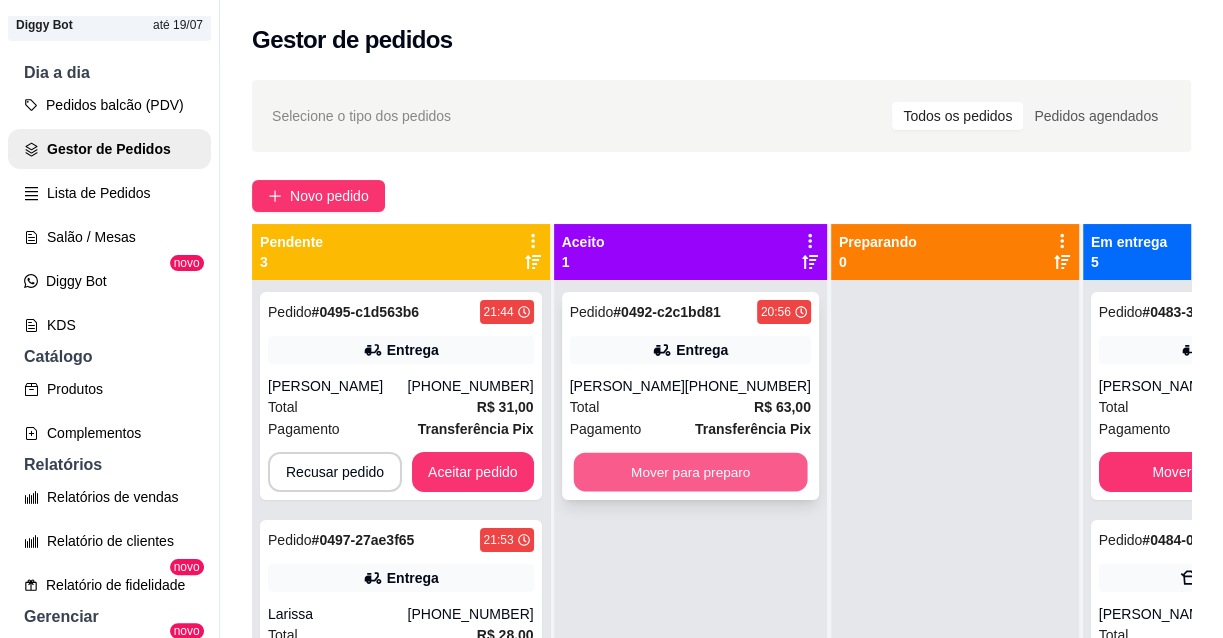 click on "Mover para preparo" at bounding box center (690, 472) 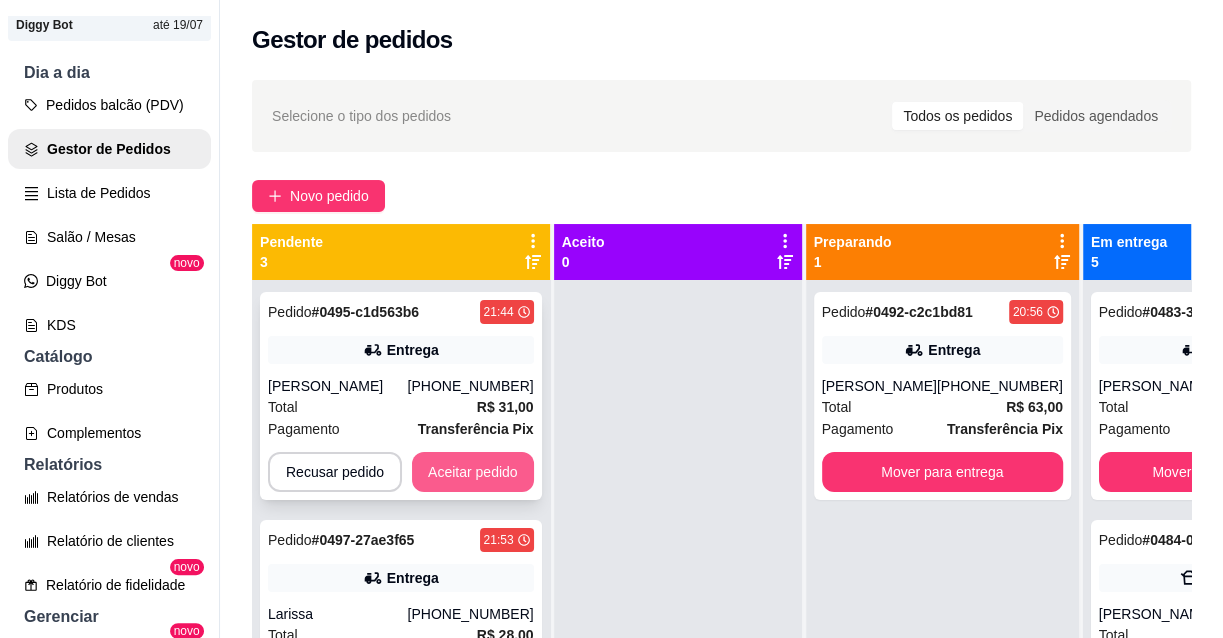 click on "Aceitar pedido" at bounding box center (473, 472) 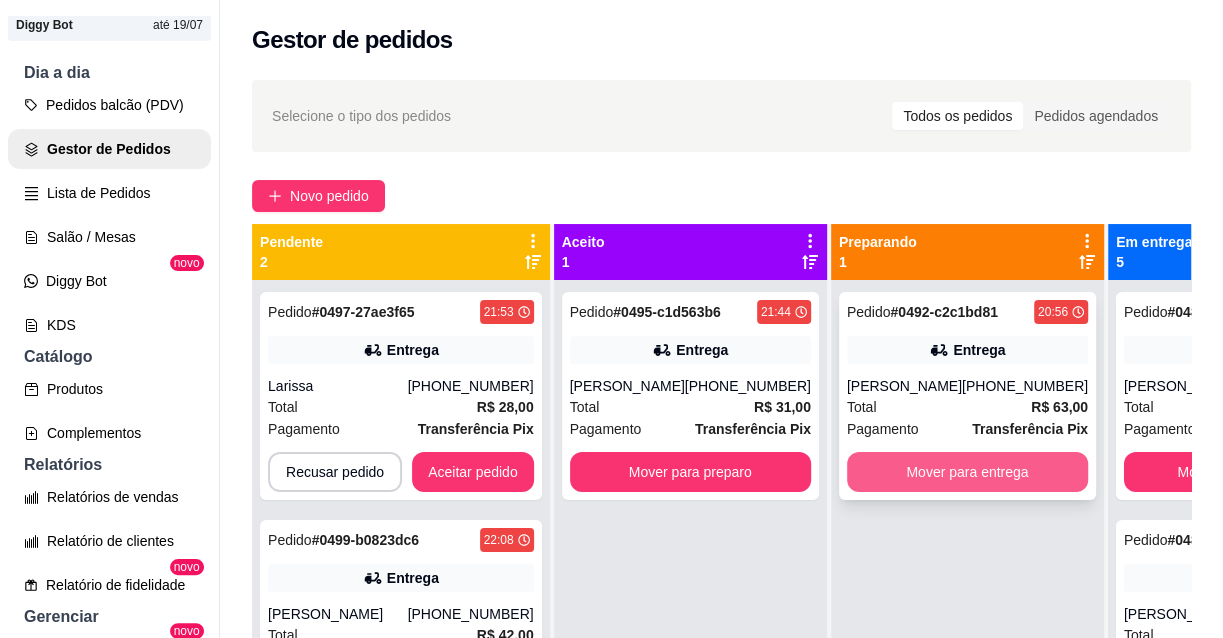 click on "Mover para entrega" at bounding box center [967, 472] 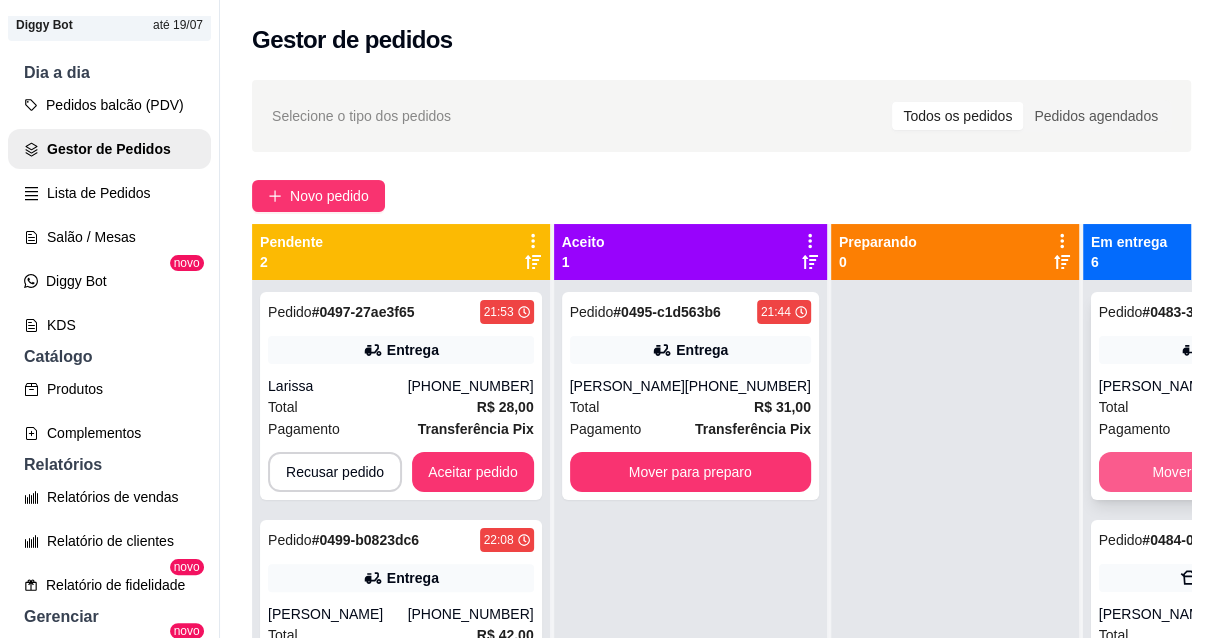 click on "Mover para finalizado" at bounding box center (1219, 472) 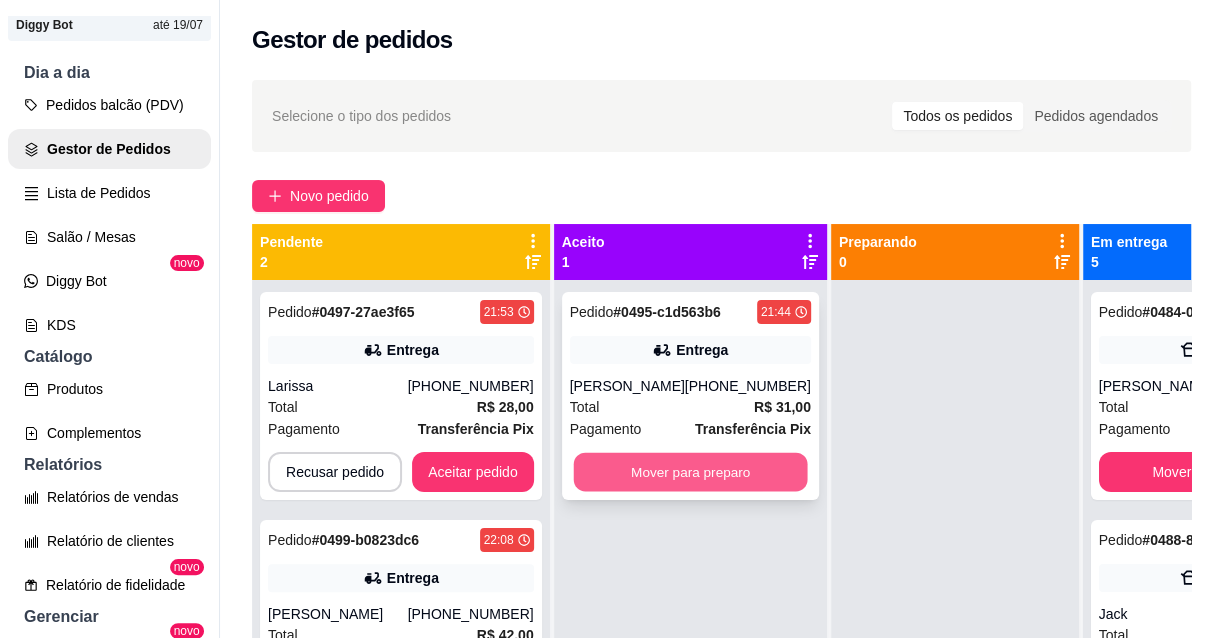 click on "Mover para preparo" at bounding box center (690, 472) 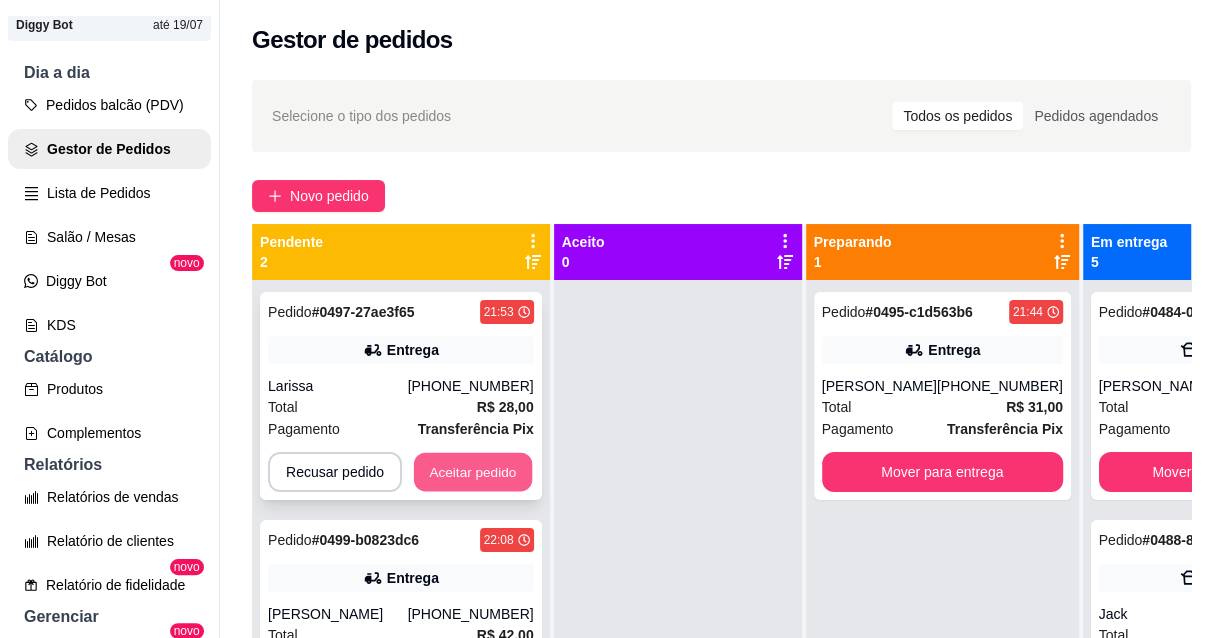 click on "Aceitar pedido" at bounding box center (473, 472) 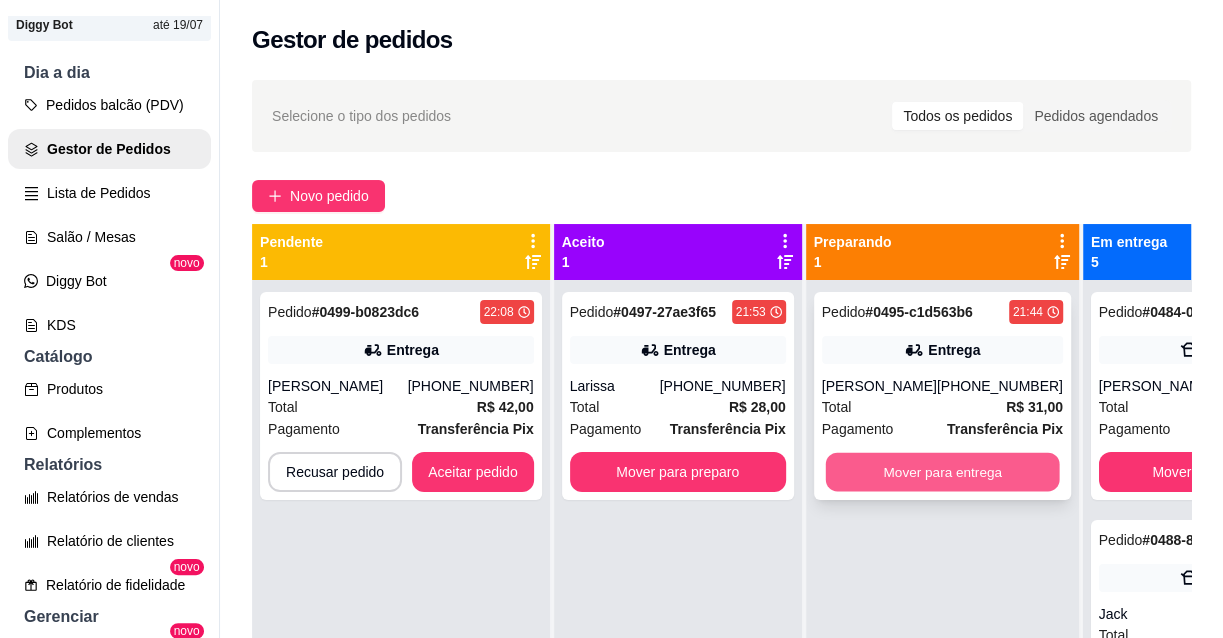click on "Mover para entrega" at bounding box center [942, 472] 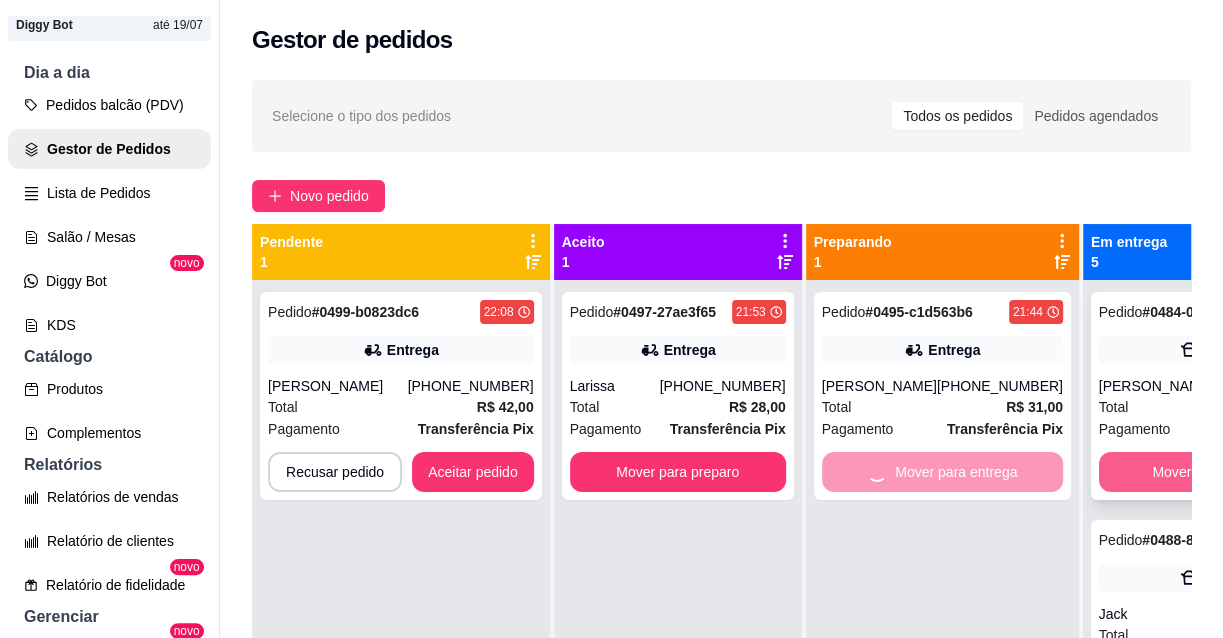 click on "Mover para finalizado" at bounding box center (1219, 472) 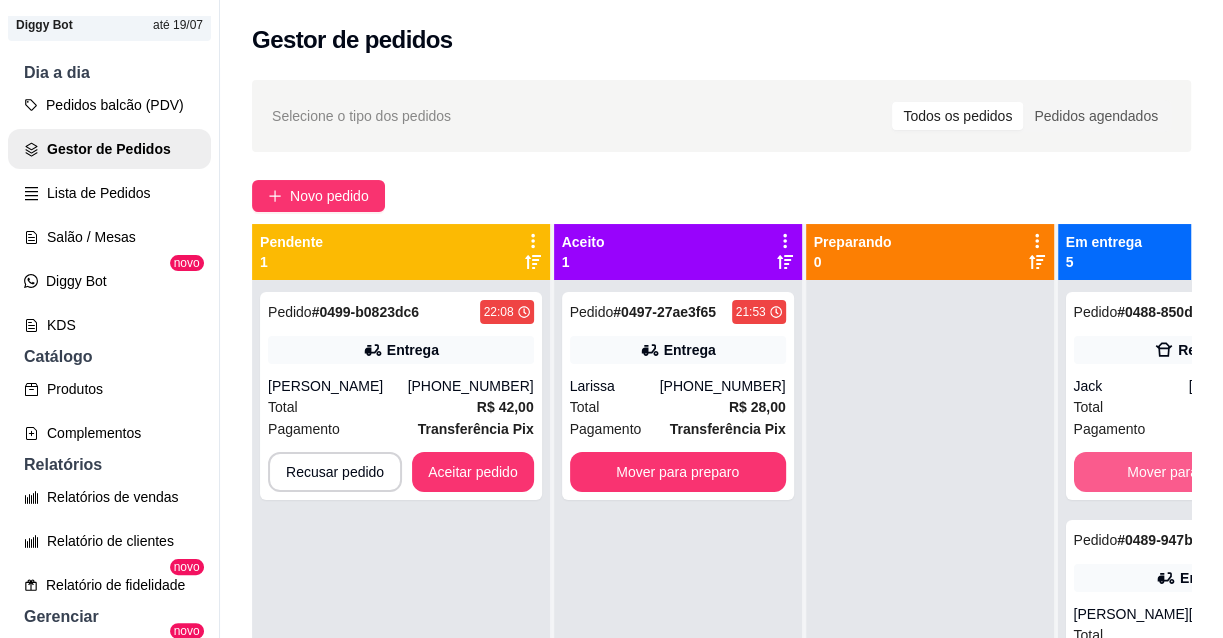 click on "Mover para finalizado" at bounding box center (1194, 472) 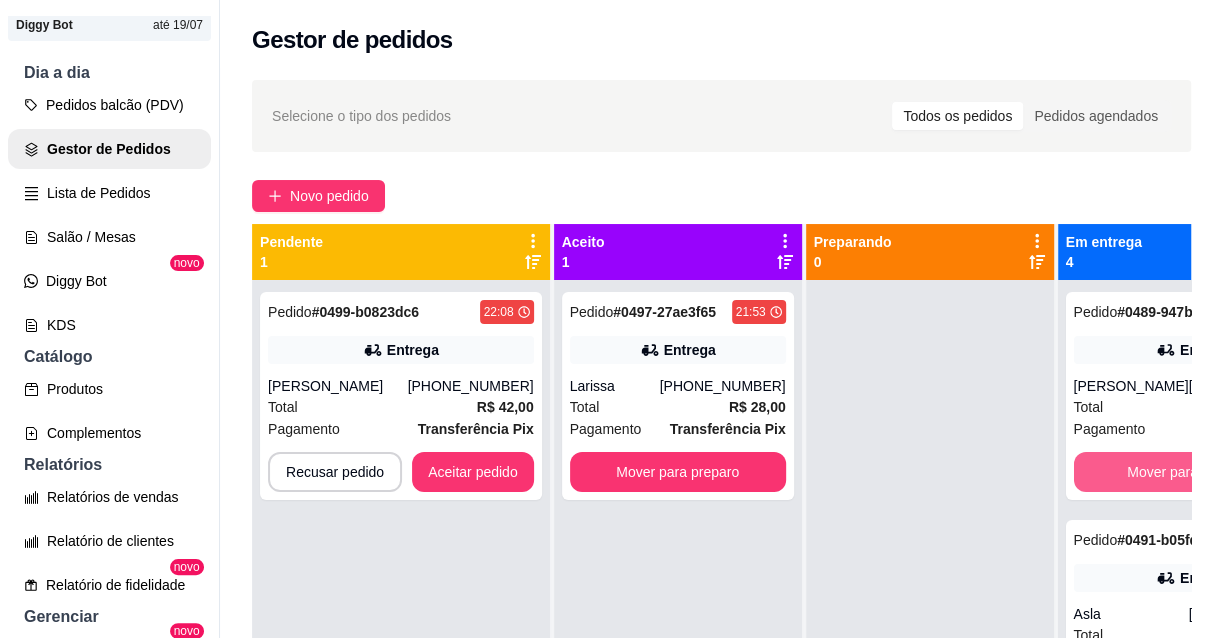 click on "Mover para finalizado" at bounding box center (1194, 472) 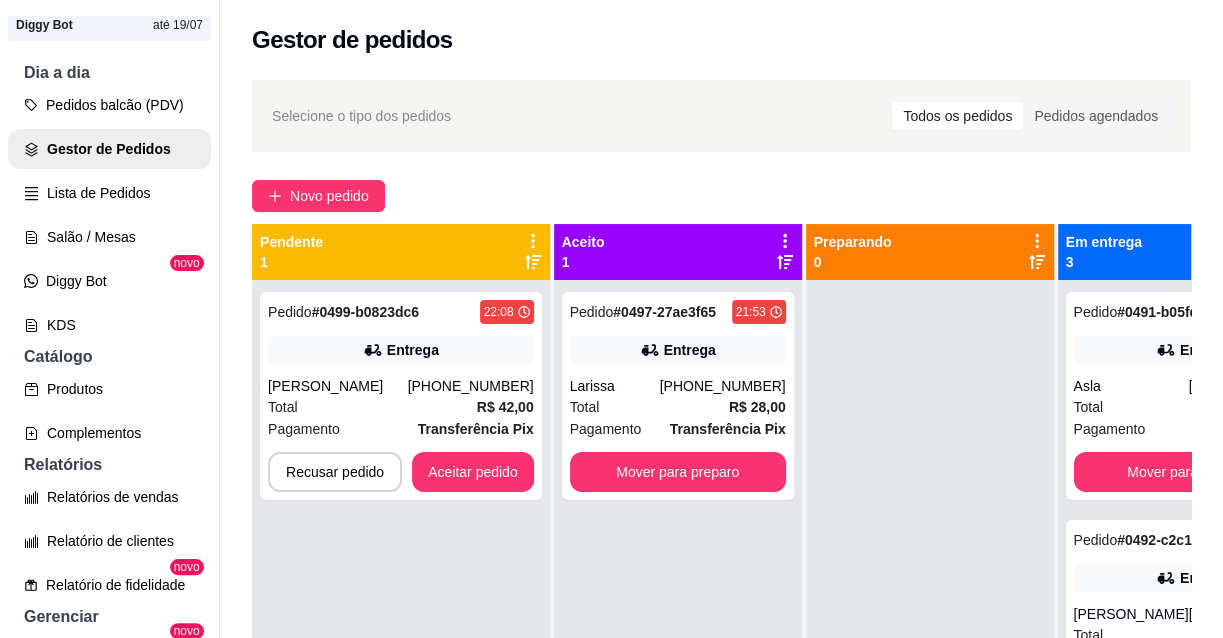 click on "Pedido  # 0491-b05fdcd7 20:41 Entrega Asla [PHONE_NUMBER] Total R$ 35,00 Pagamento Transferência Pix Mover para finalizado" at bounding box center (1194, 396) 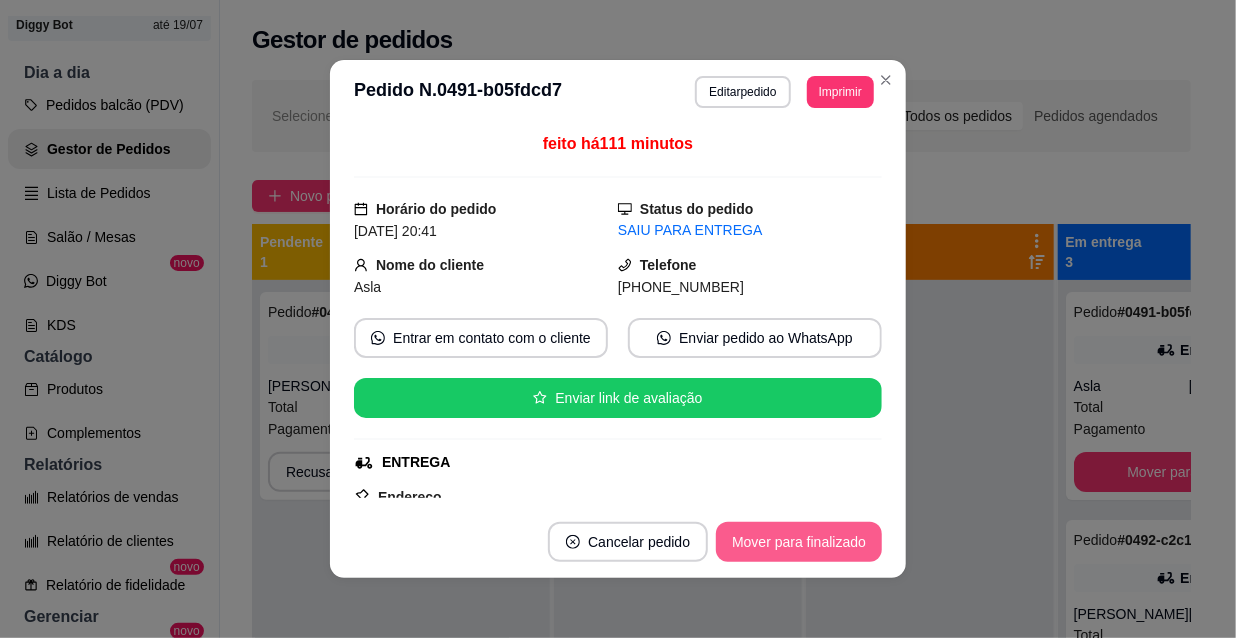 click on "Mover para finalizado" at bounding box center (799, 542) 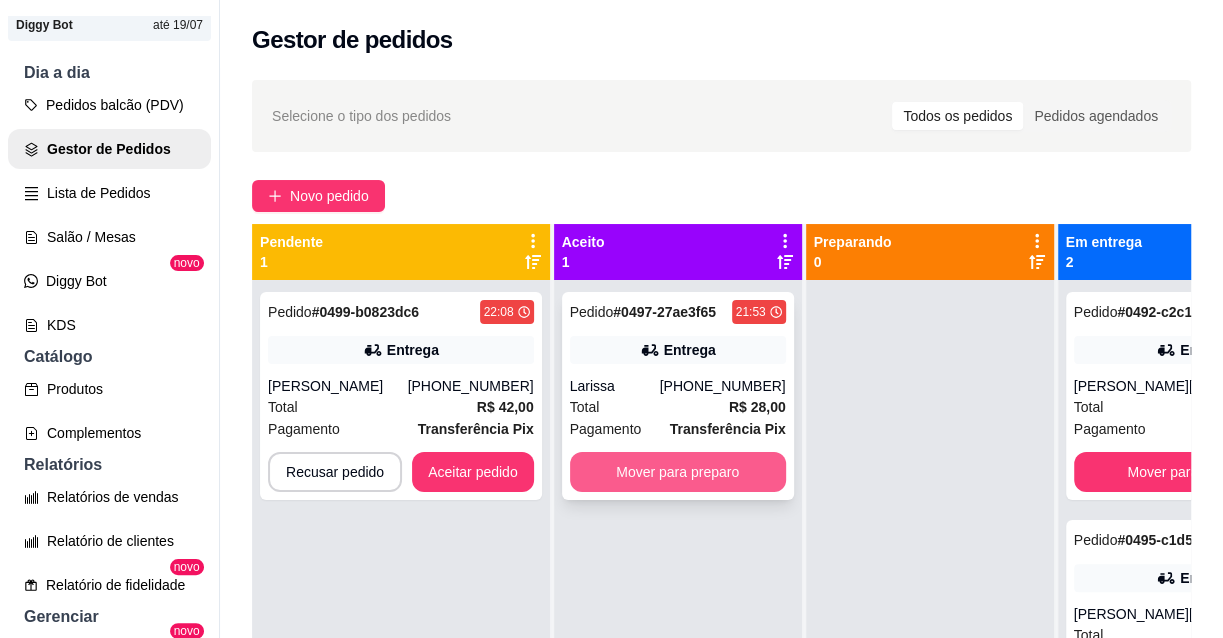 click on "Mover para preparo" at bounding box center (678, 472) 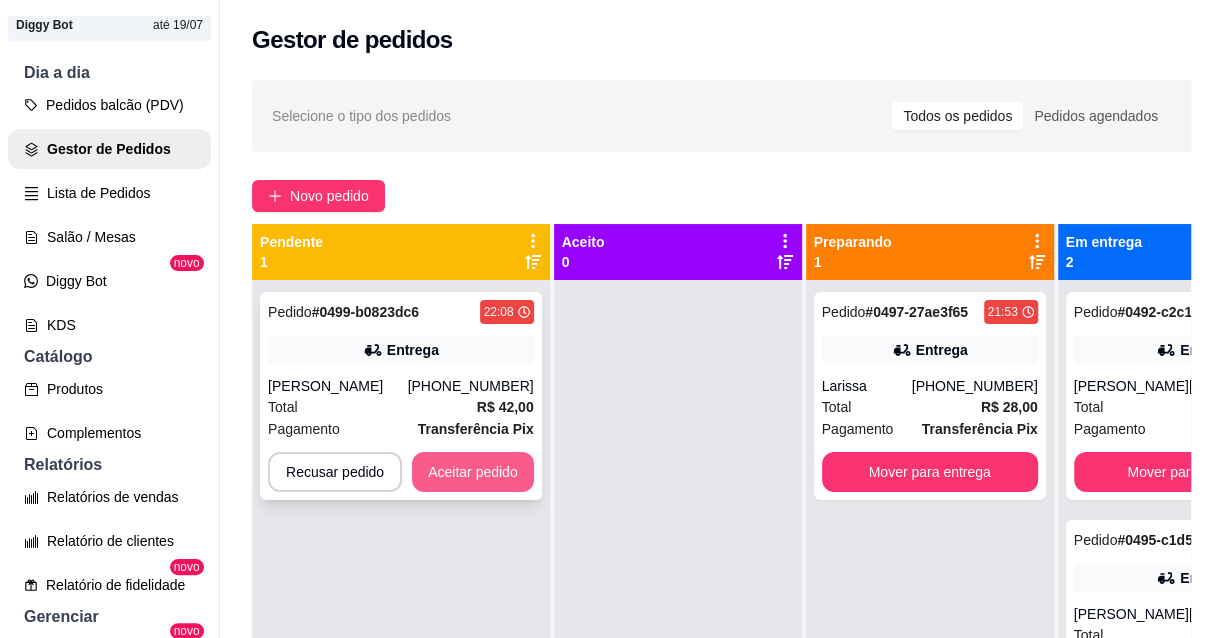 click on "Aceitar pedido" at bounding box center [473, 472] 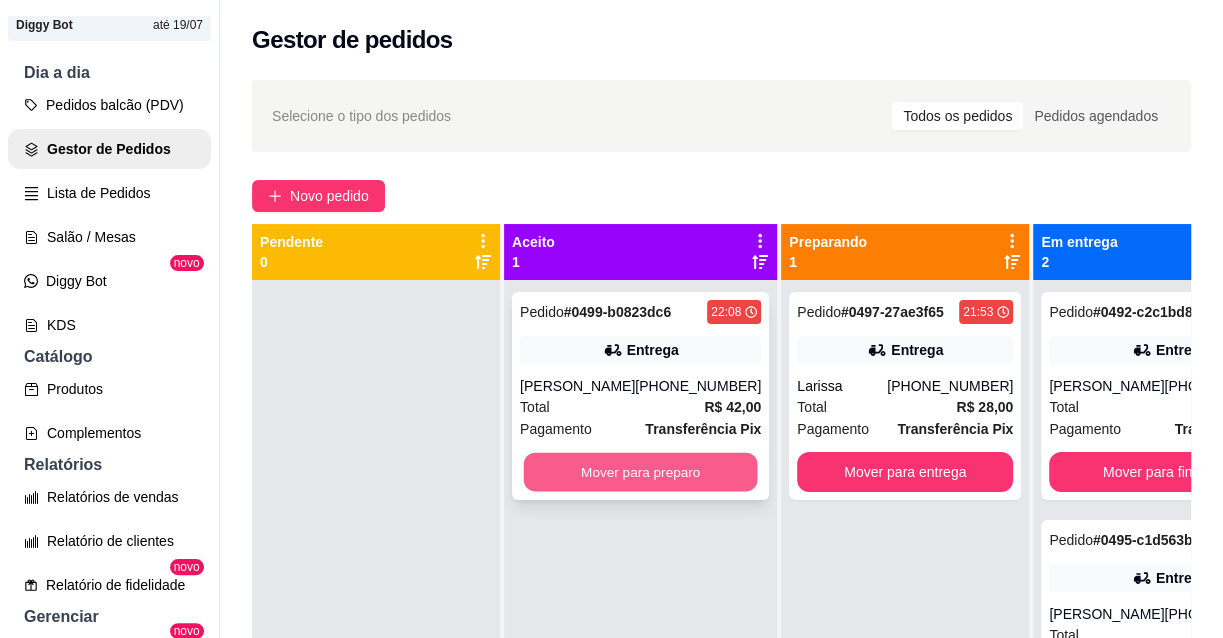 click on "Mover para preparo" at bounding box center [641, 472] 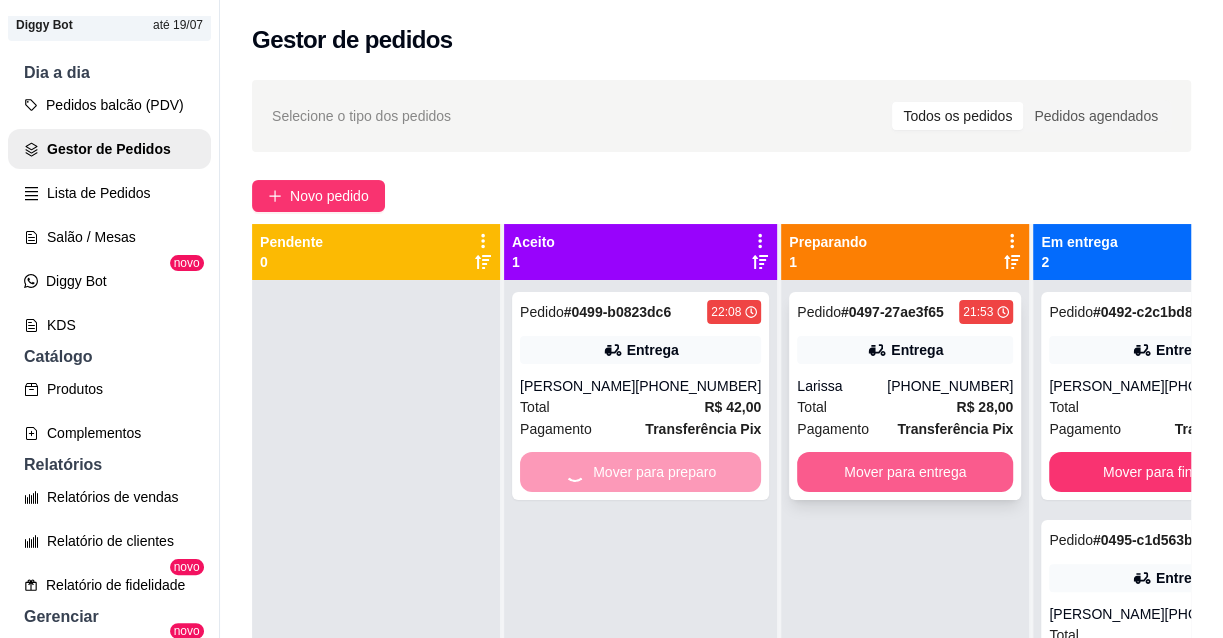 click on "Mover para entrega" at bounding box center (905, 472) 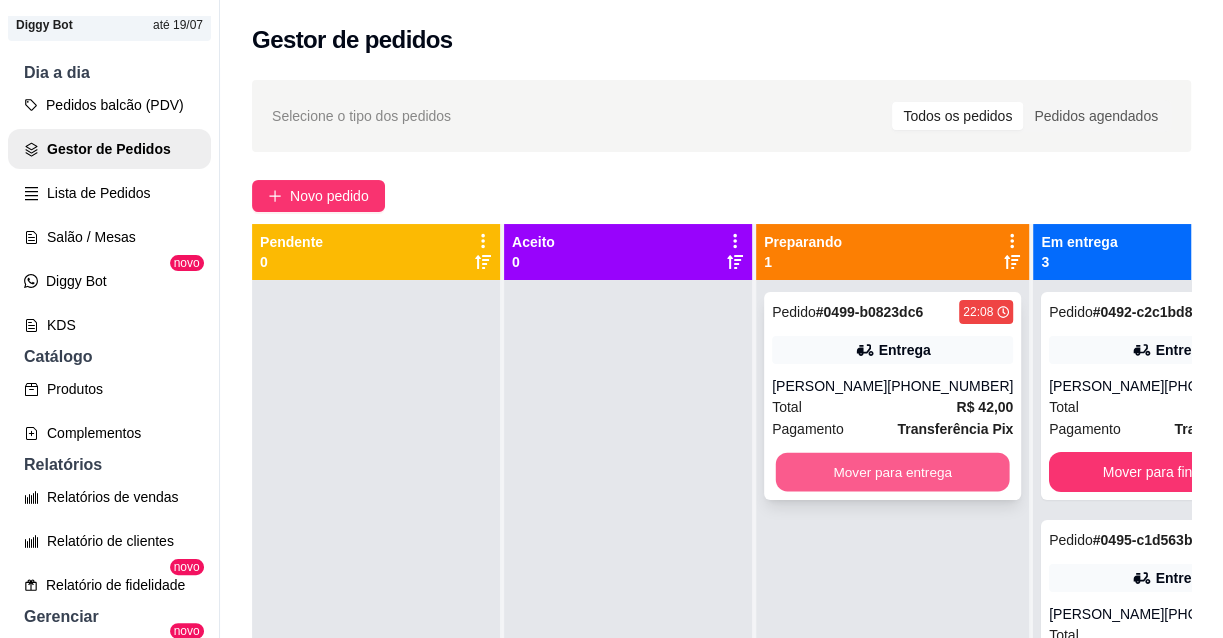 click on "Mover para entrega" at bounding box center [893, 472] 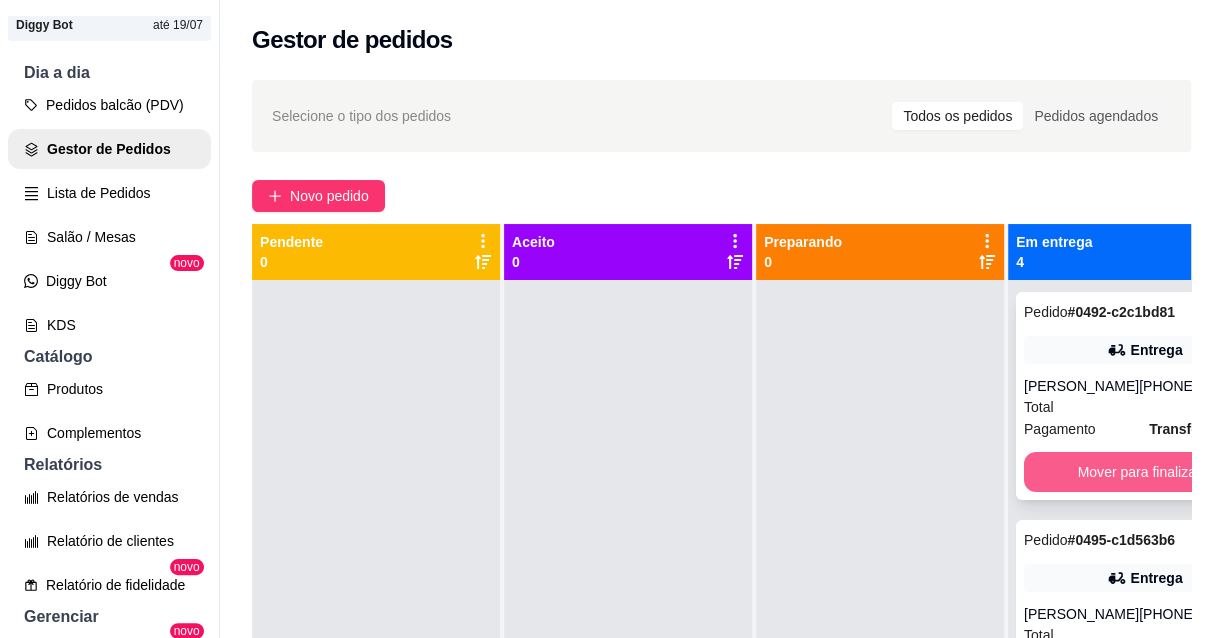 click on "Mover para finalizado" at bounding box center (1144, 472) 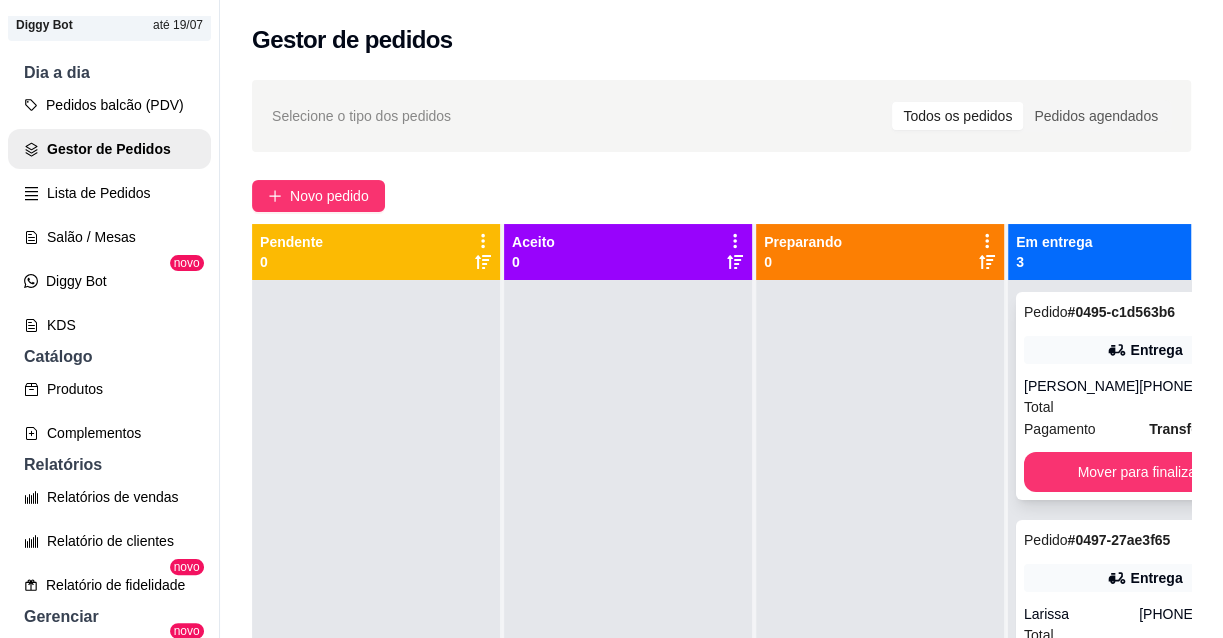 drag, startPoint x: 1083, startPoint y: 478, endPoint x: 1078, endPoint y: 490, distance: 13 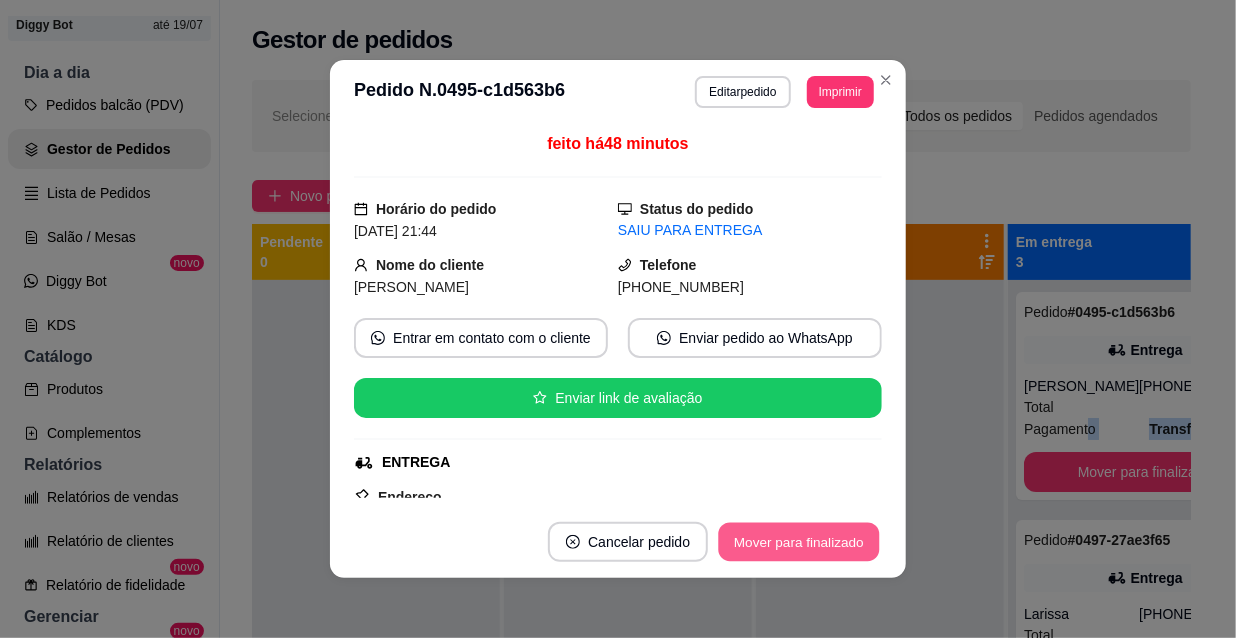 click on "Mover para finalizado" at bounding box center [799, 542] 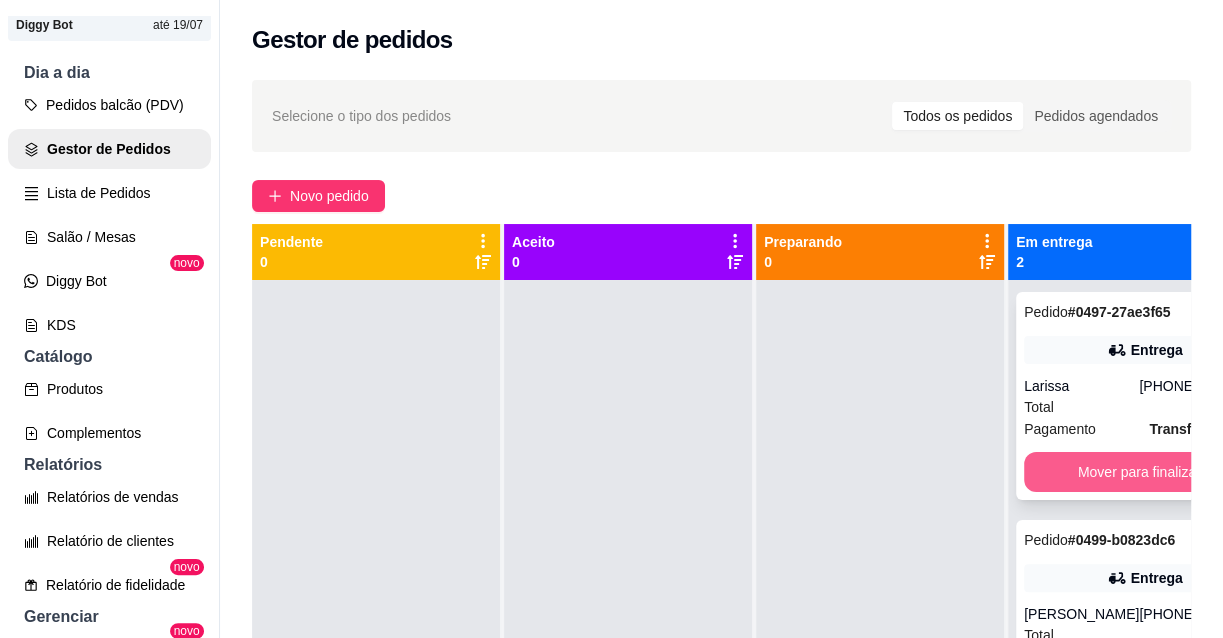 click on "Mover para finalizado" at bounding box center [1144, 472] 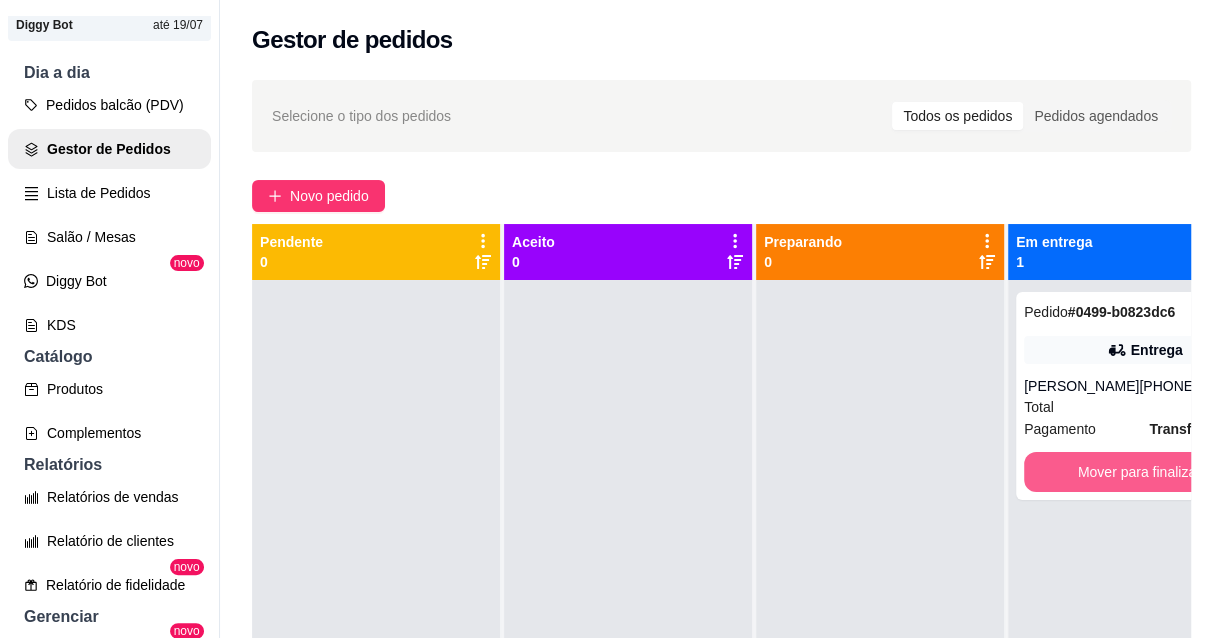 click on "Mover para finalizado" at bounding box center (1144, 472) 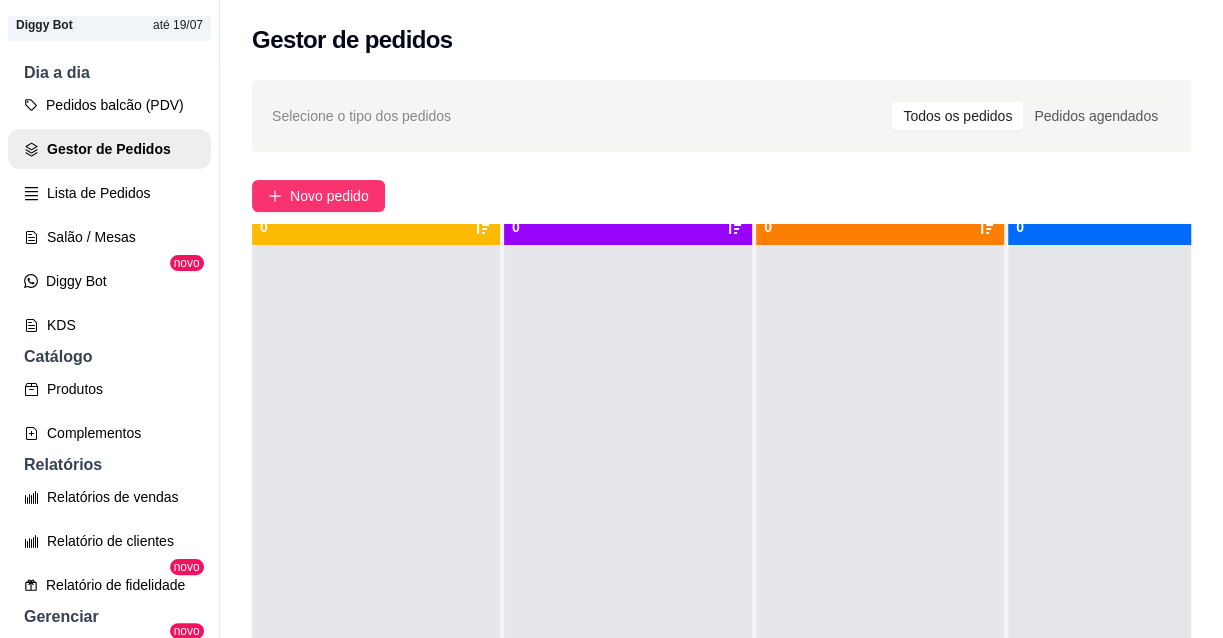 scroll, scrollTop: 70, scrollLeft: 0, axis: vertical 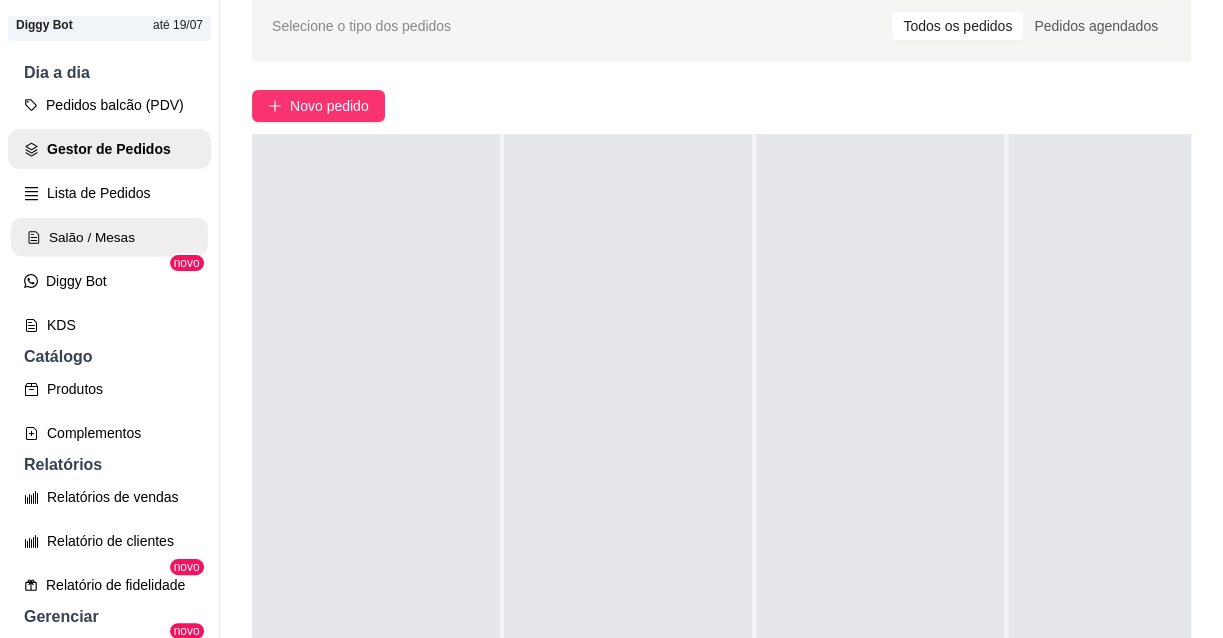 click on "Salão / Mesas" at bounding box center [109, 237] 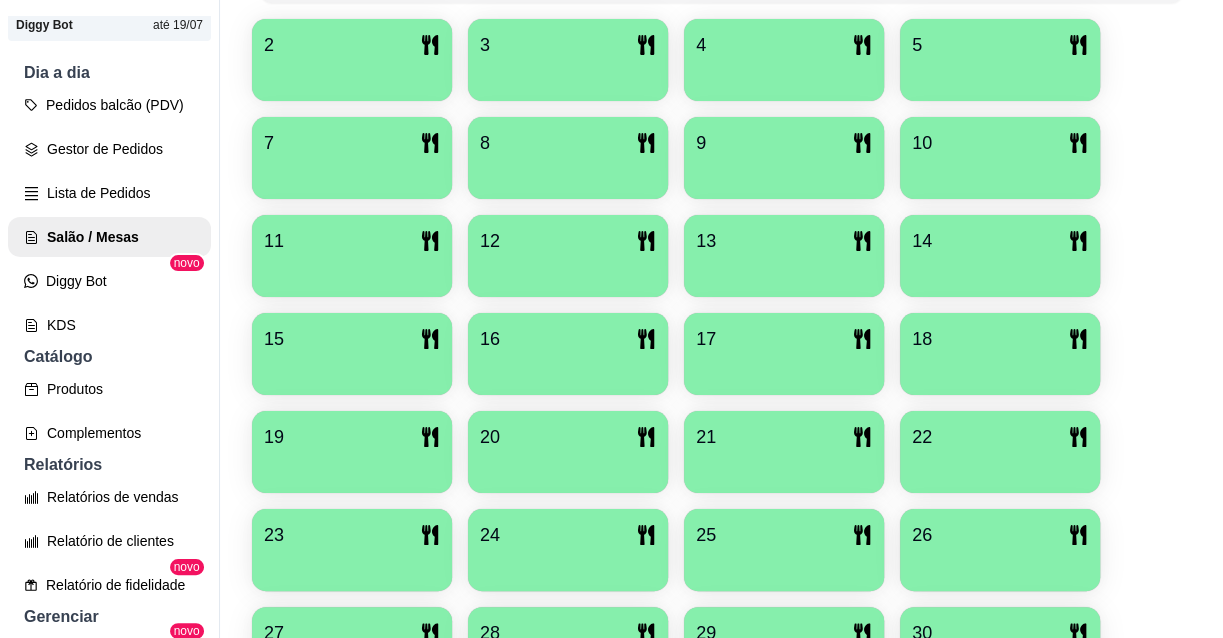 scroll, scrollTop: 613, scrollLeft: 0, axis: vertical 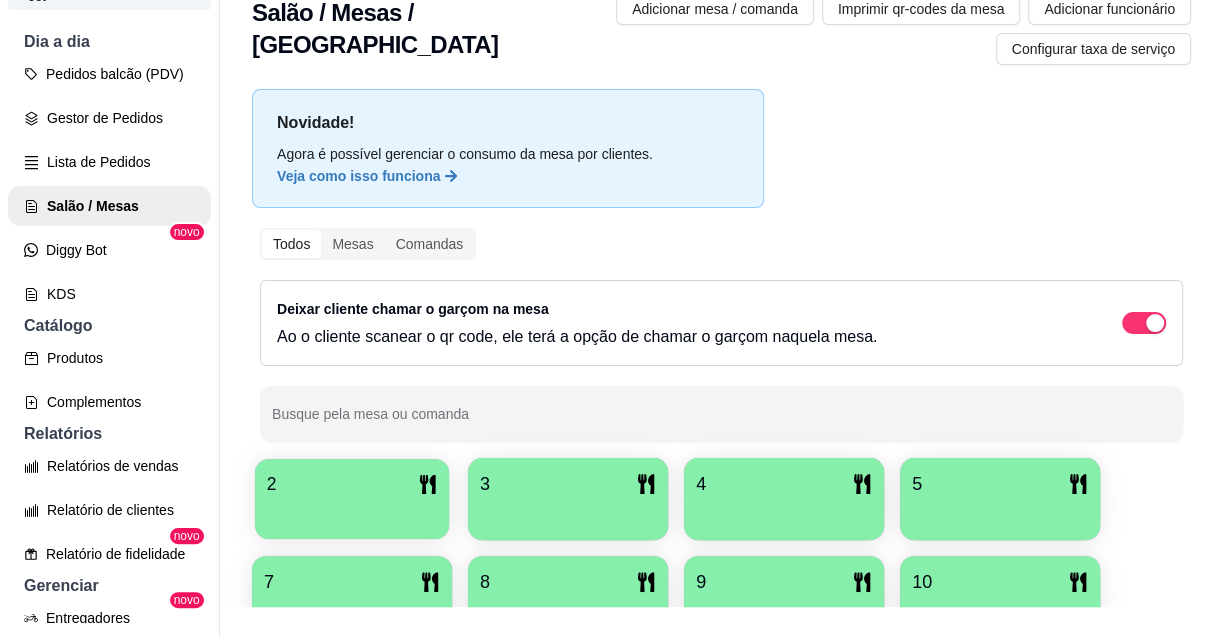 click at bounding box center [352, 512] 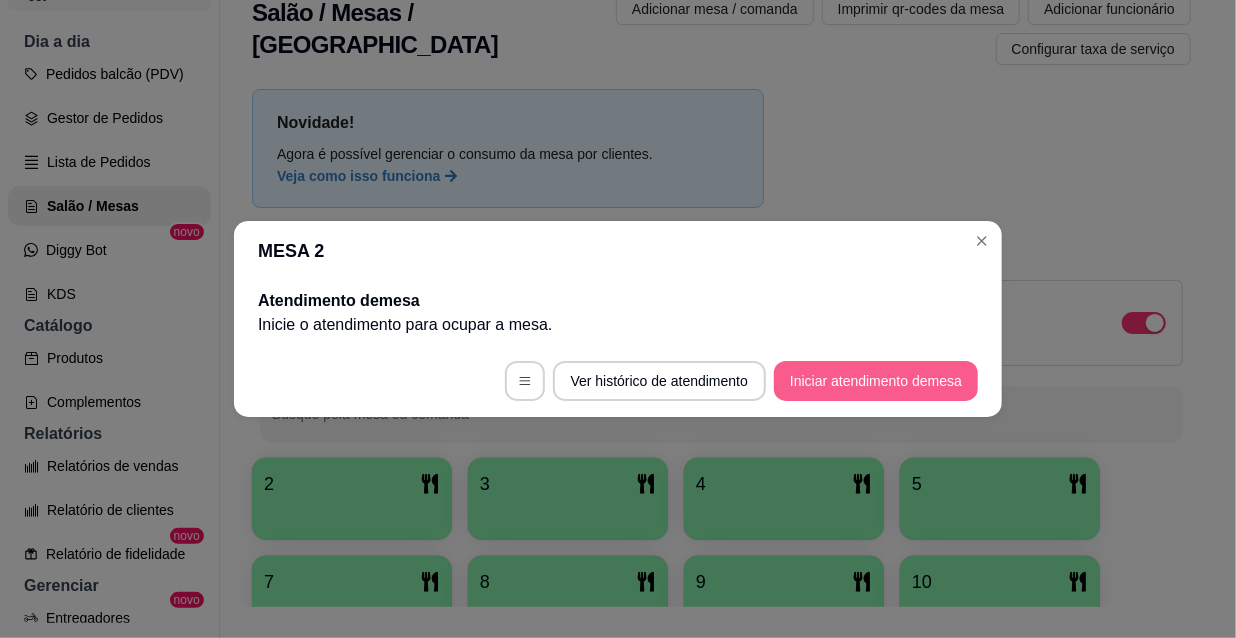 click on "Iniciar atendimento de  mesa" at bounding box center (876, 381) 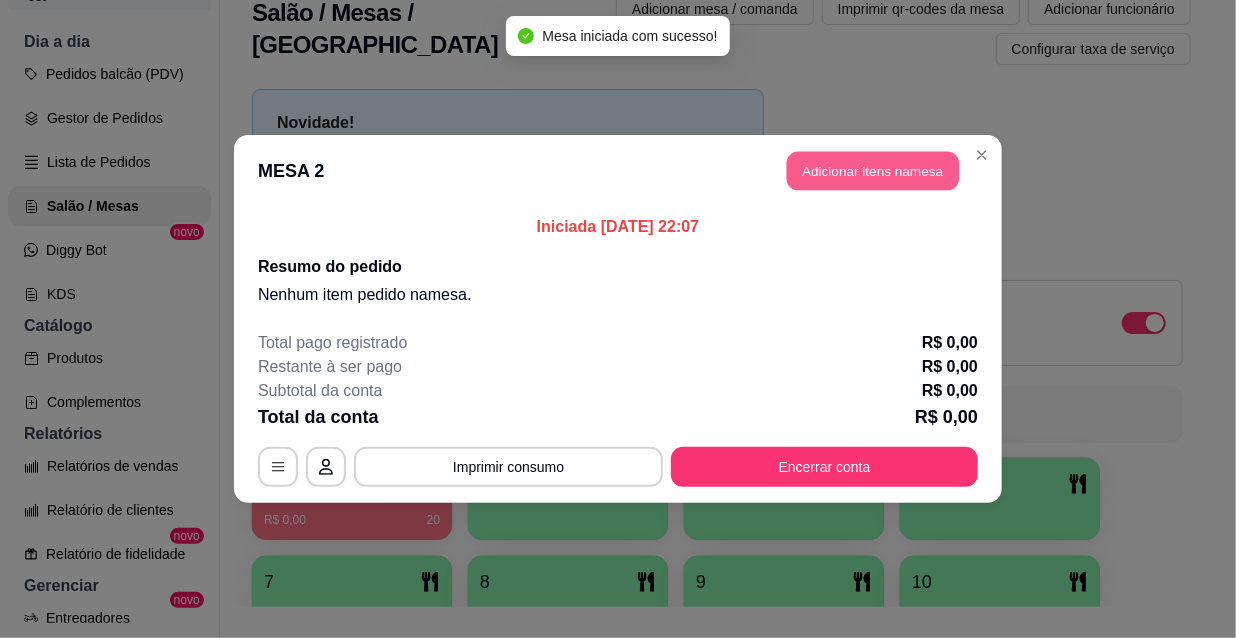click on "Adicionar itens na  mesa" at bounding box center (873, 171) 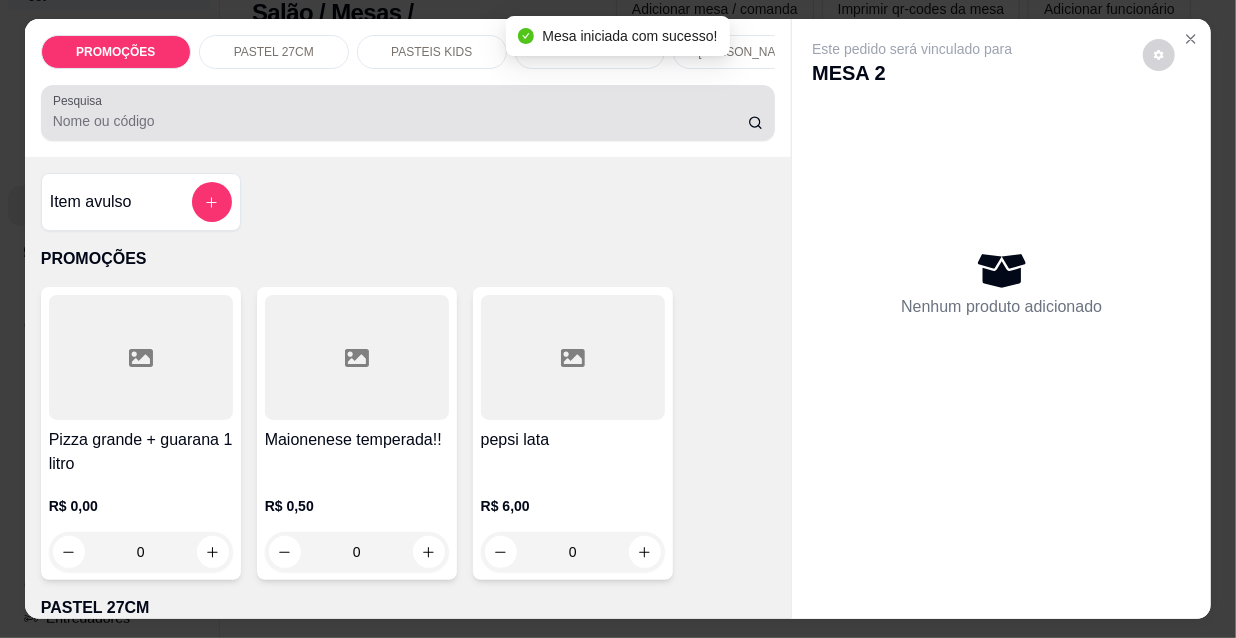 click on "Pesquisa" at bounding box center (400, 121) 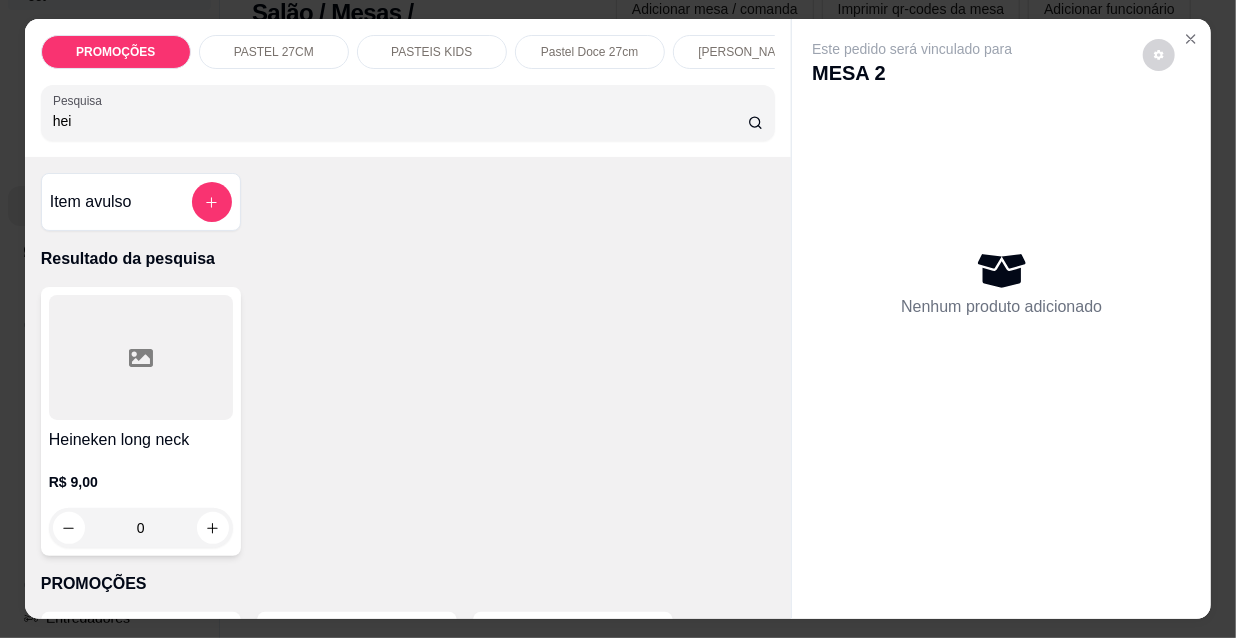 type on "hei" 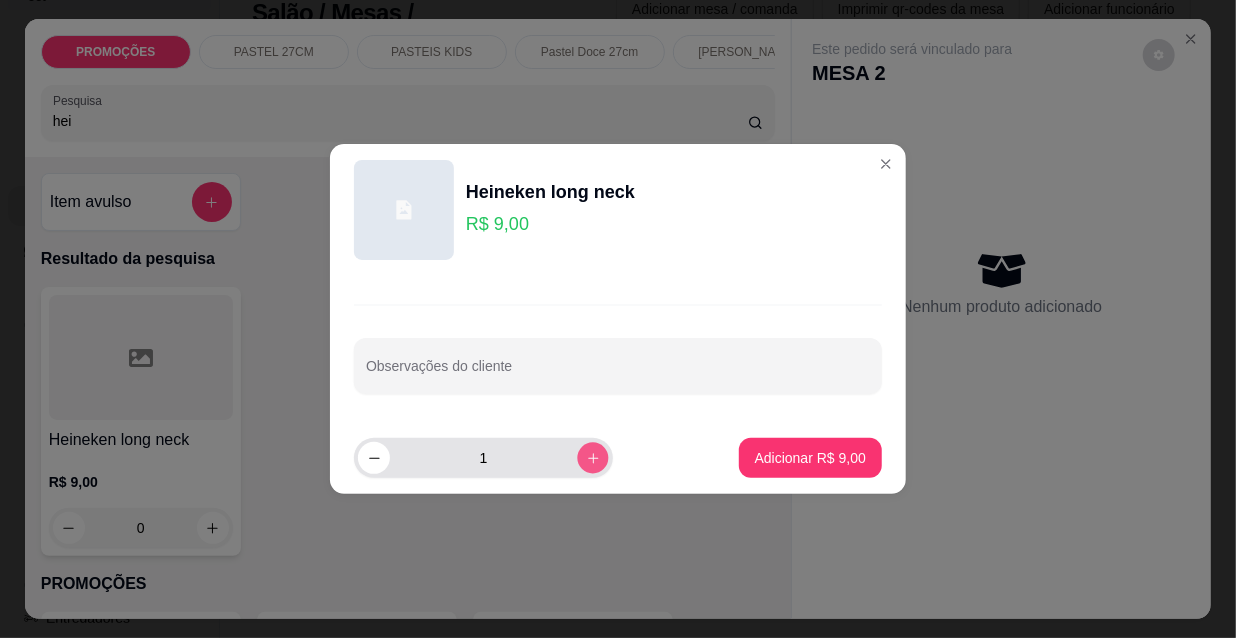 click 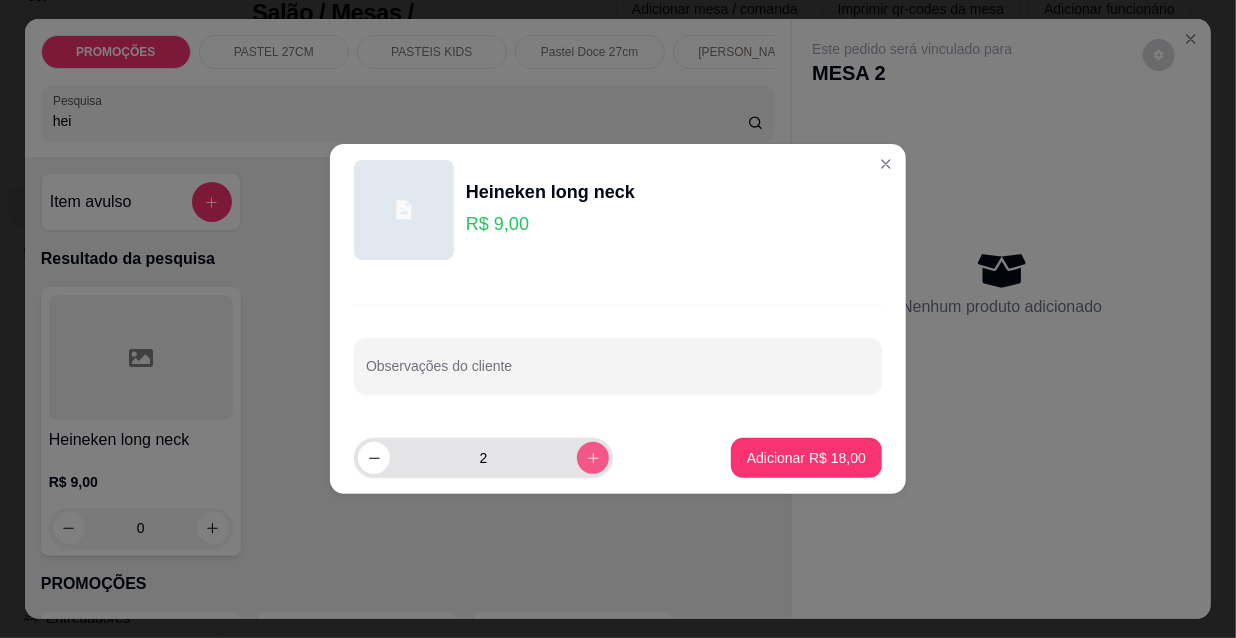 click 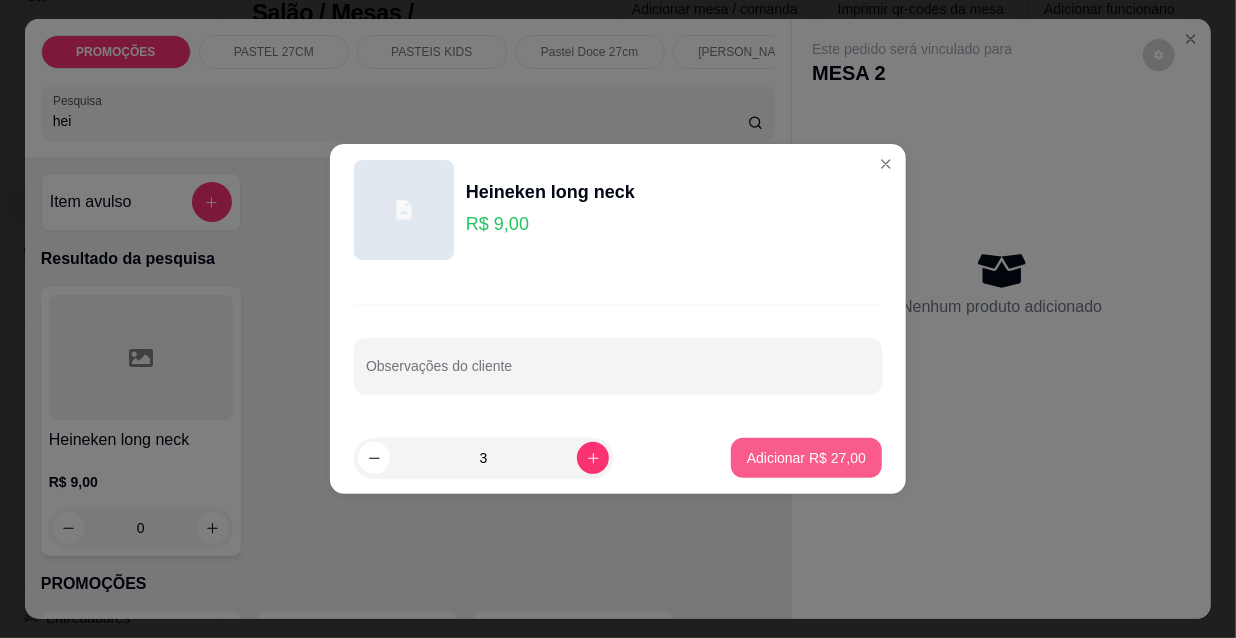 click on "Adicionar   R$ 27,00" at bounding box center [806, 458] 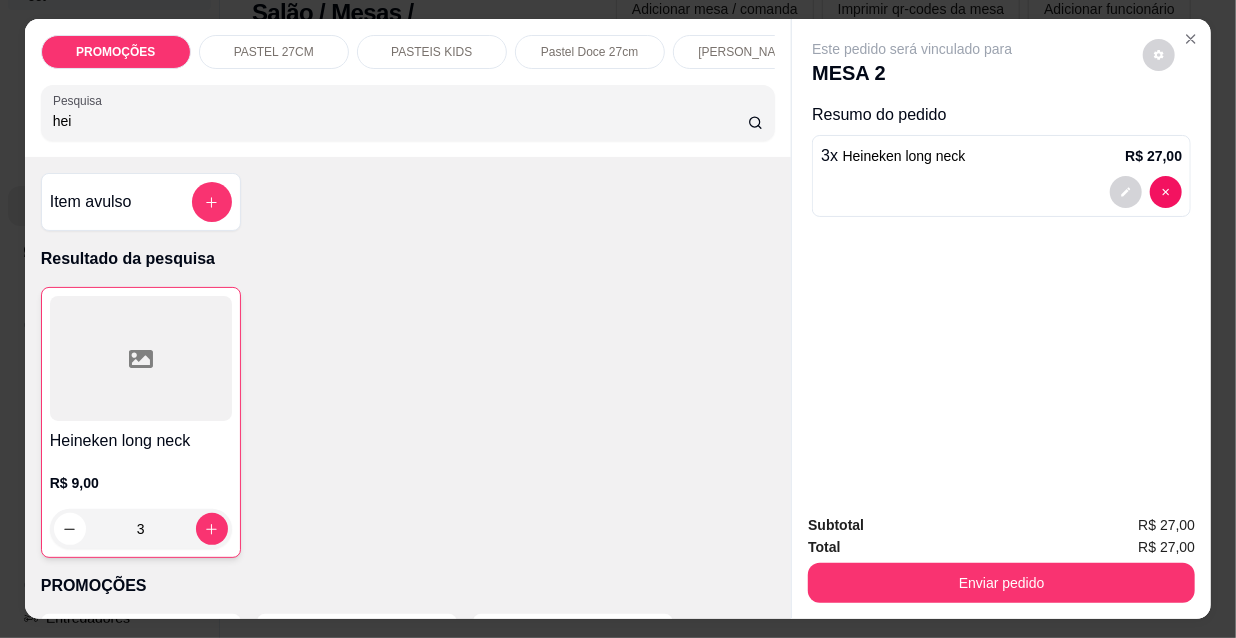 type on "3" 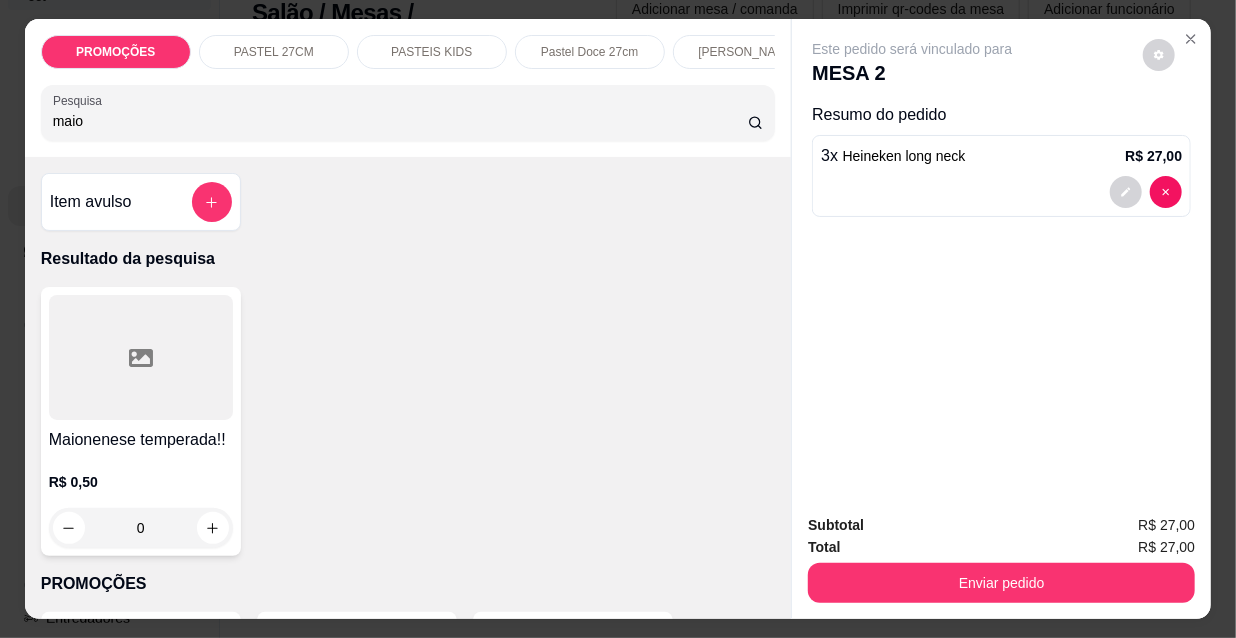 type on "maio" 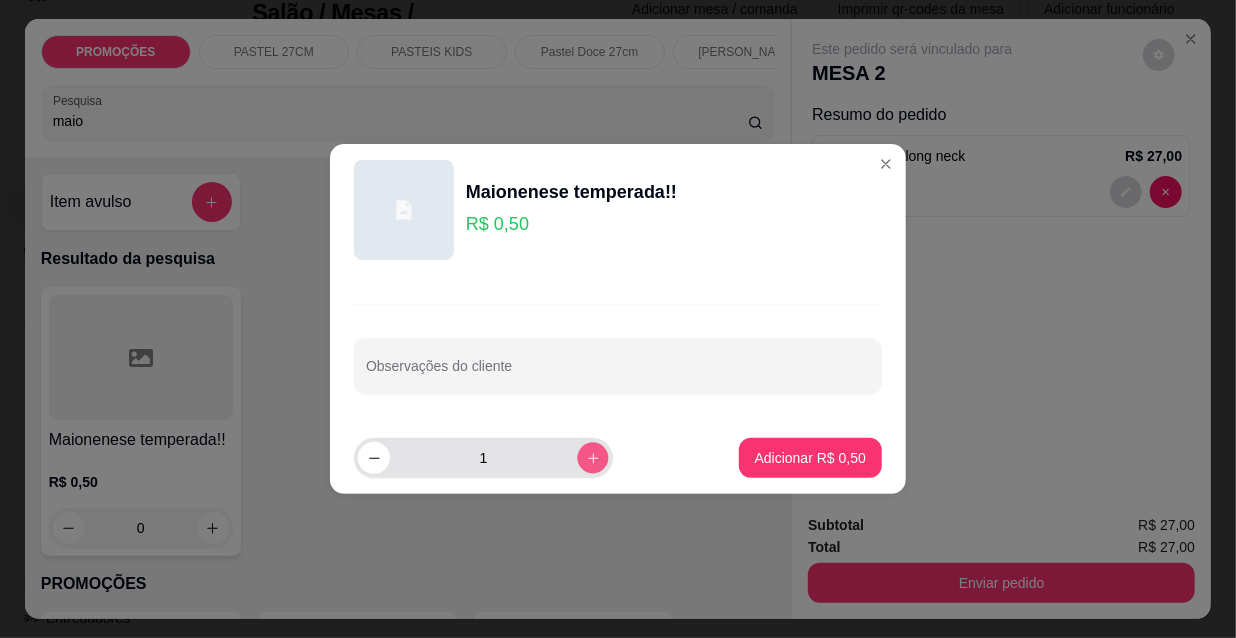 click at bounding box center [592, 457] 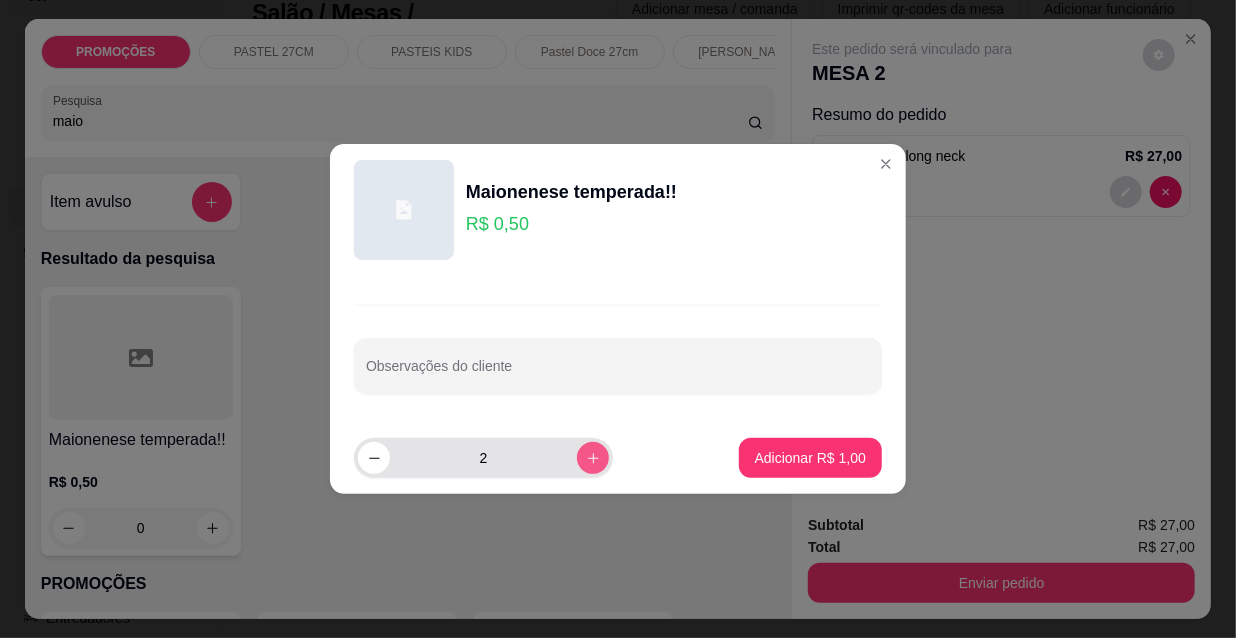click at bounding box center (593, 458) 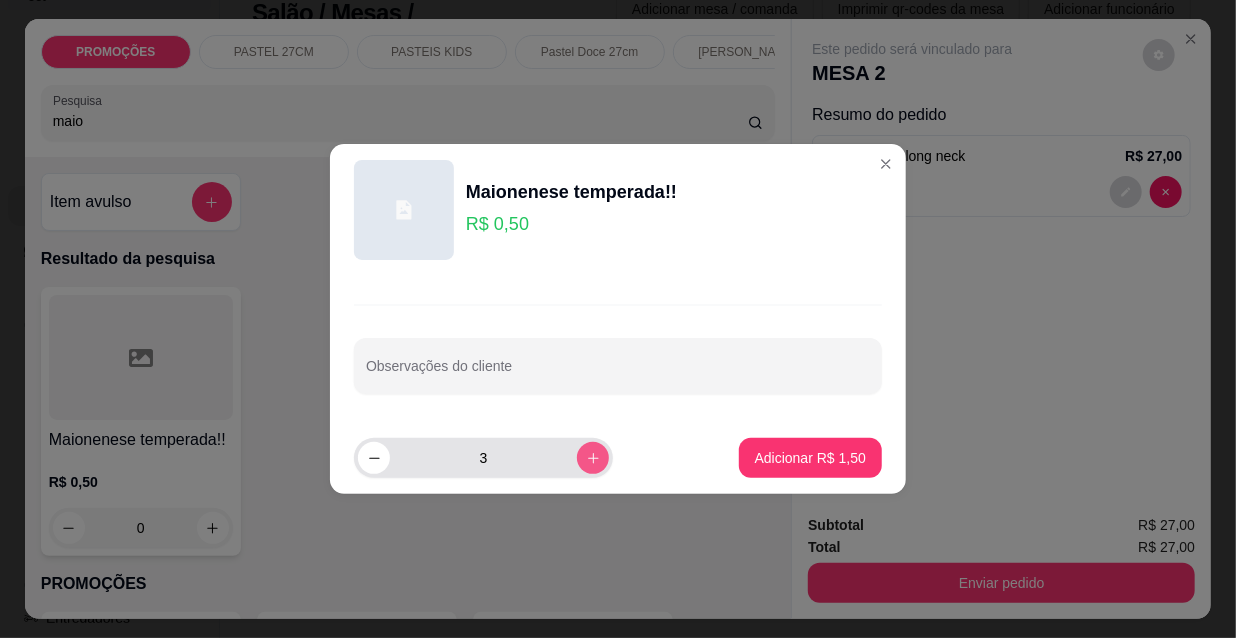 click at bounding box center [593, 458] 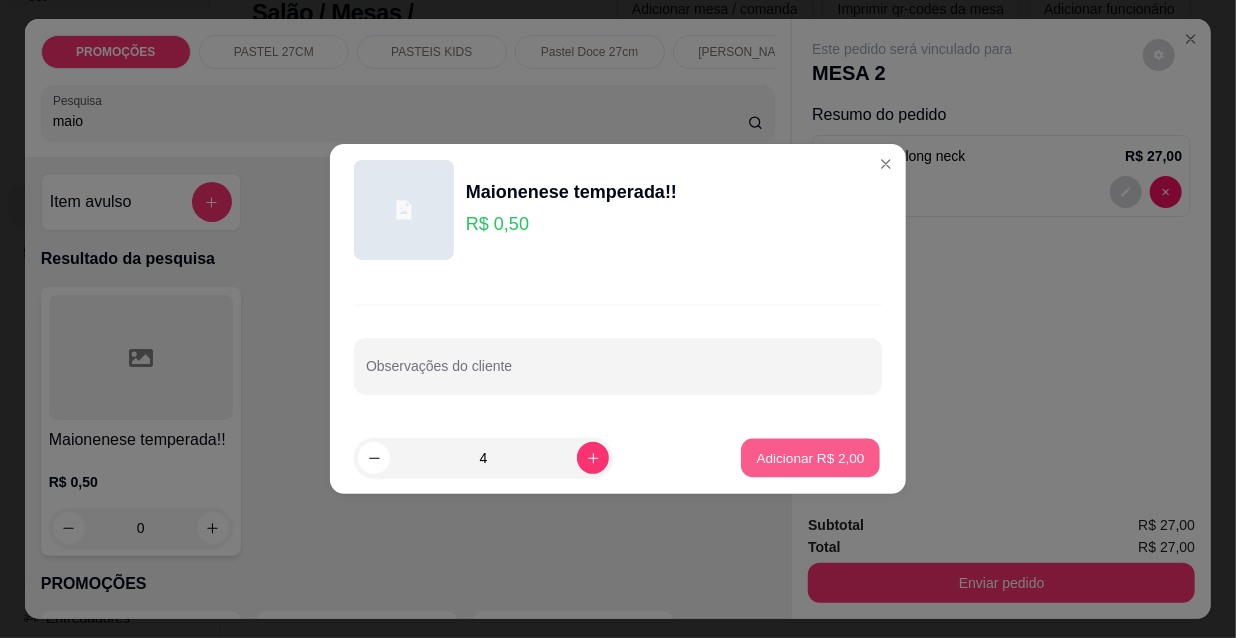 click on "Adicionar   R$ 2,00" at bounding box center (810, 457) 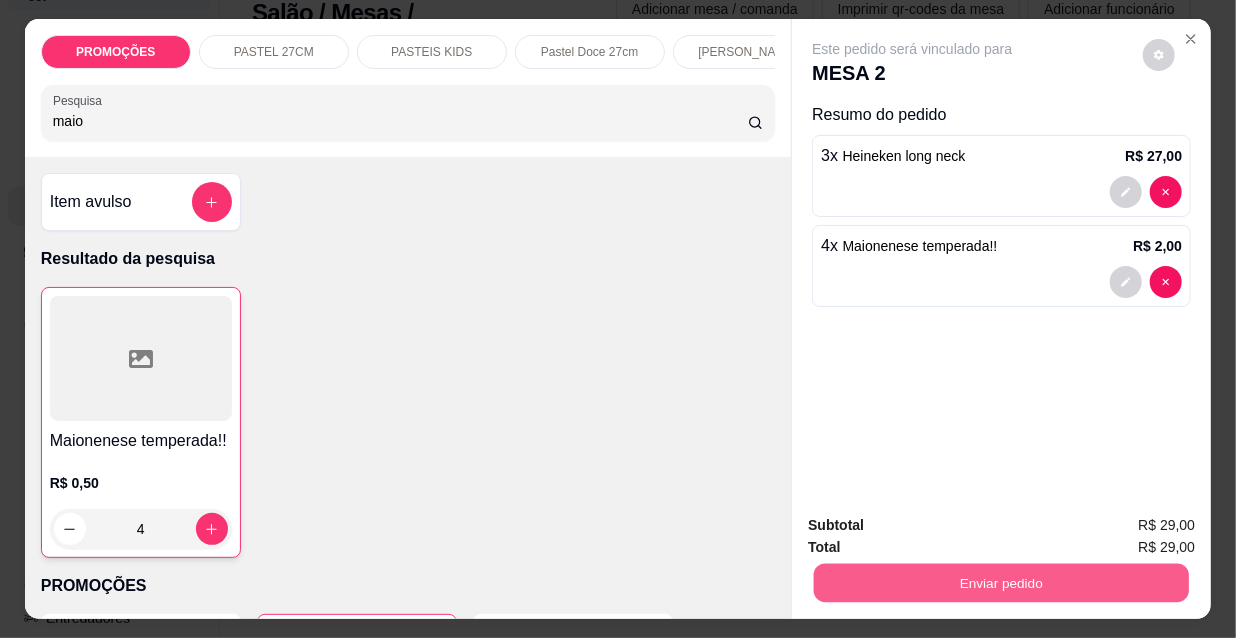 click on "Enviar pedido" at bounding box center [1001, 582] 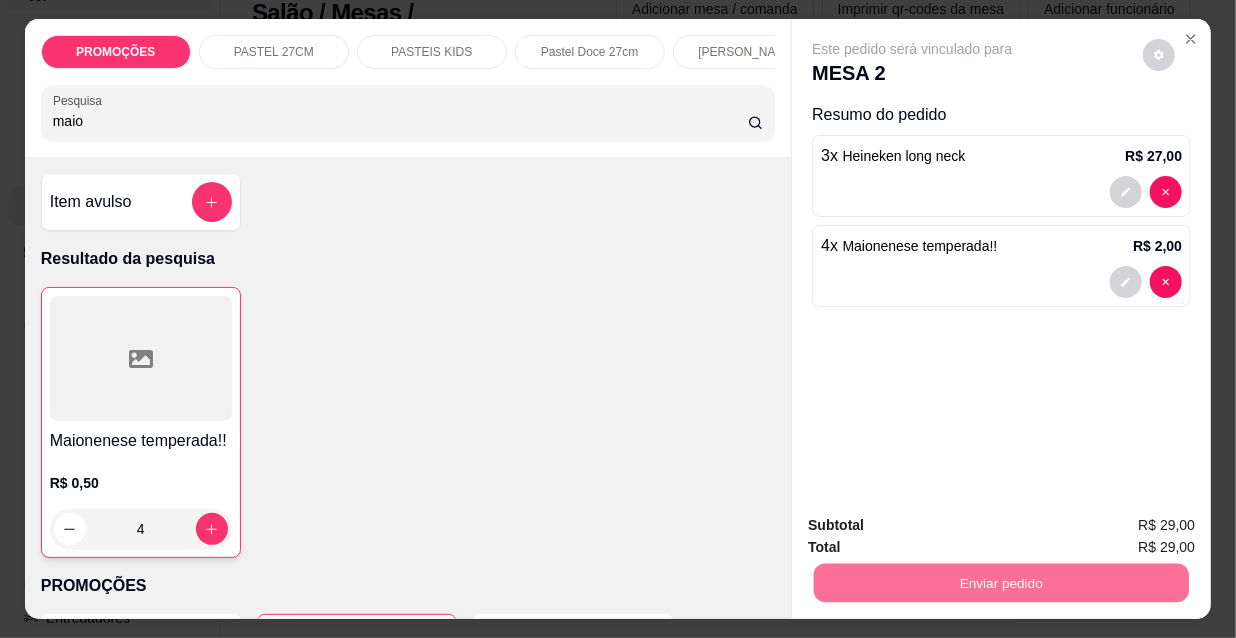 click on "Não registrar e enviar pedido" at bounding box center (937, 527) 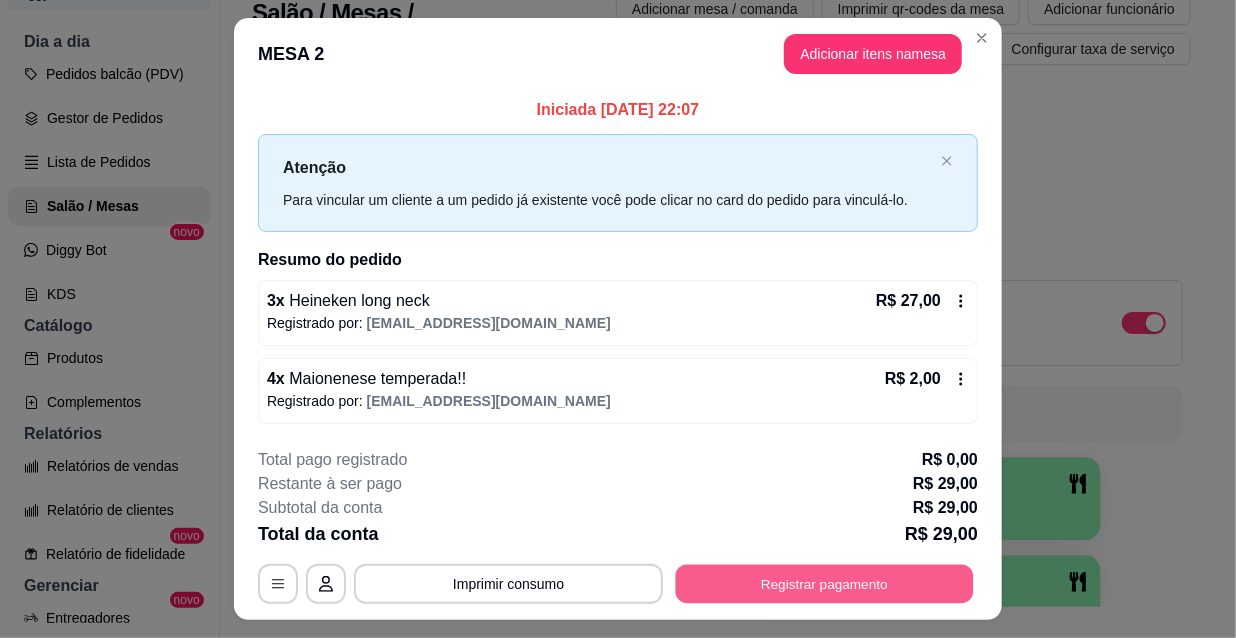 click on "Registrar pagamento" at bounding box center [825, 583] 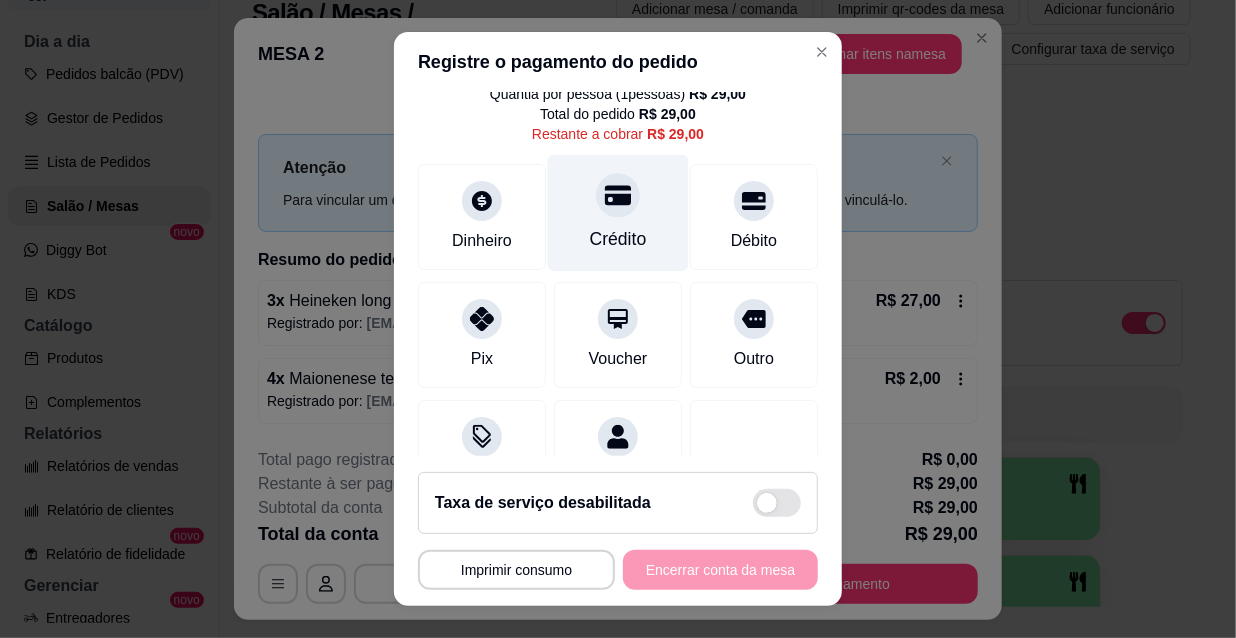 scroll, scrollTop: 149, scrollLeft: 0, axis: vertical 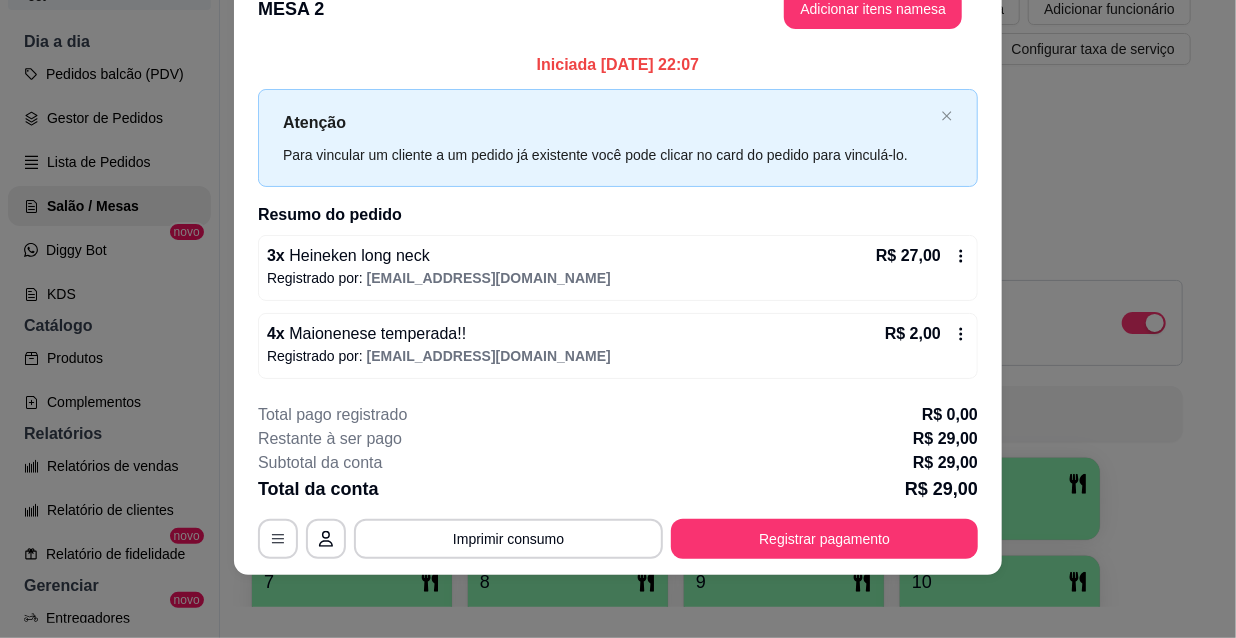 click on "4 x   Maionenese temperada!! R$ 2,00" at bounding box center (618, 334) 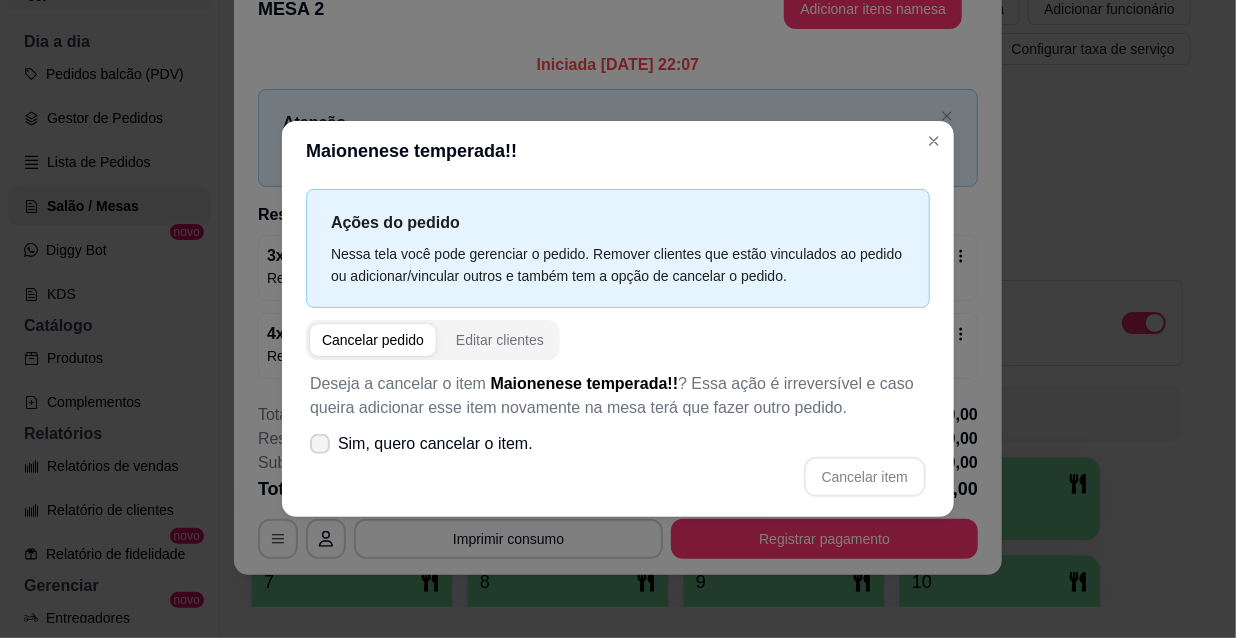 click 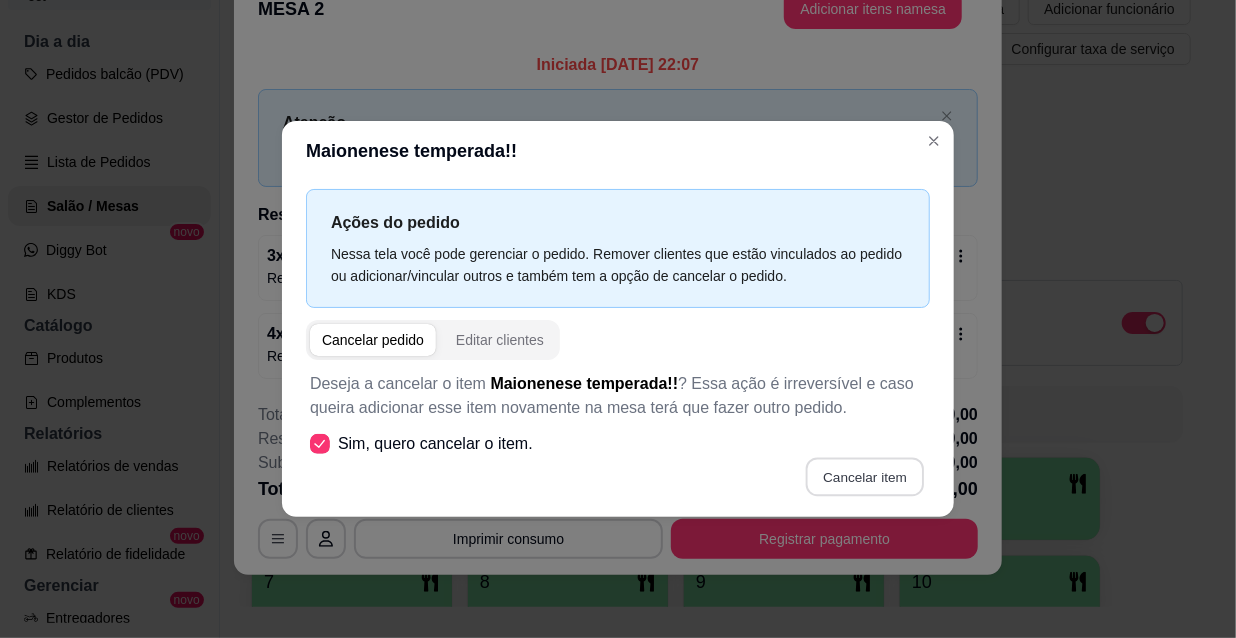 click on "Cancelar item" at bounding box center (864, 477) 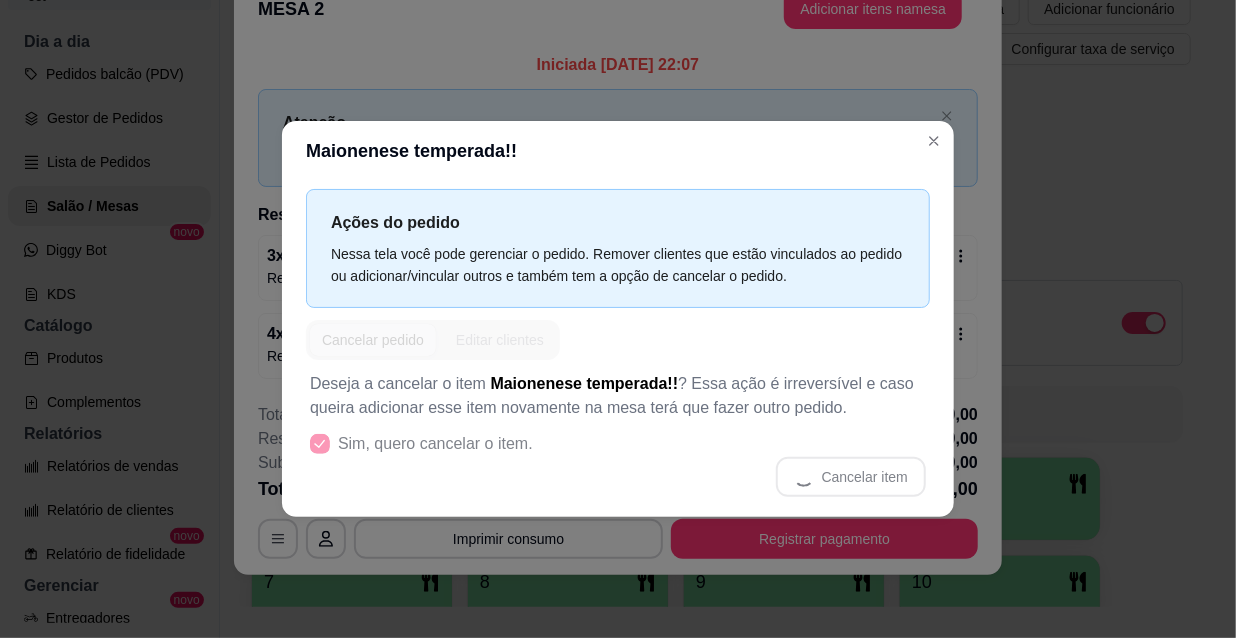 scroll, scrollTop: 30, scrollLeft: 0, axis: vertical 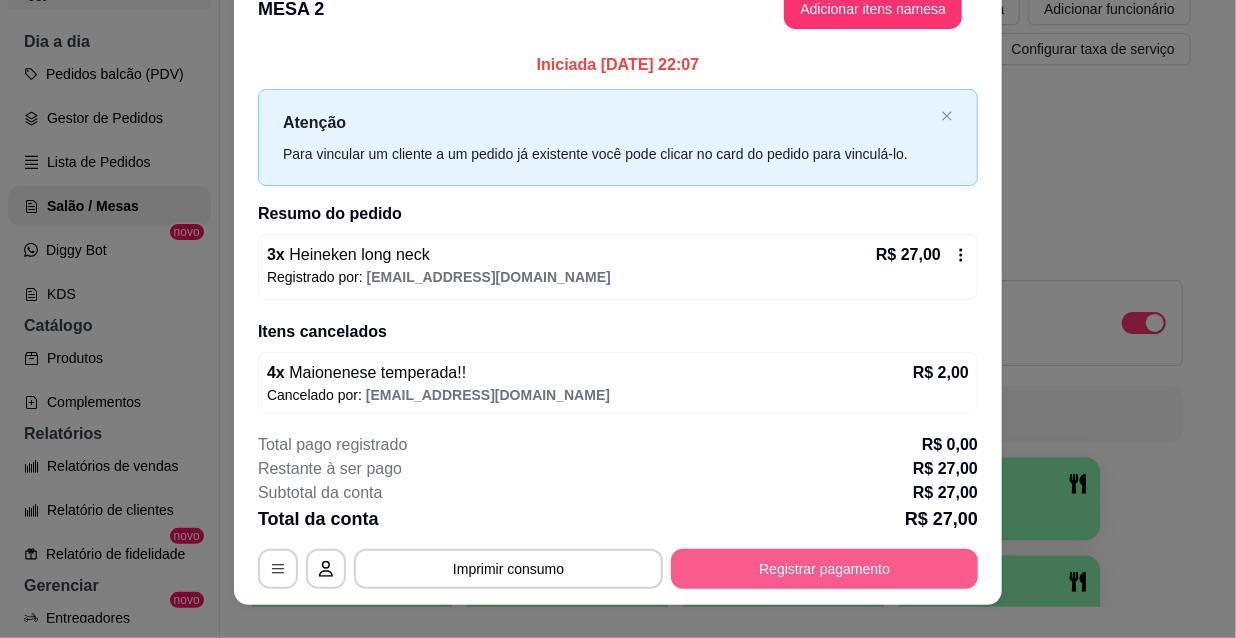 click on "Registrar pagamento" at bounding box center (824, 569) 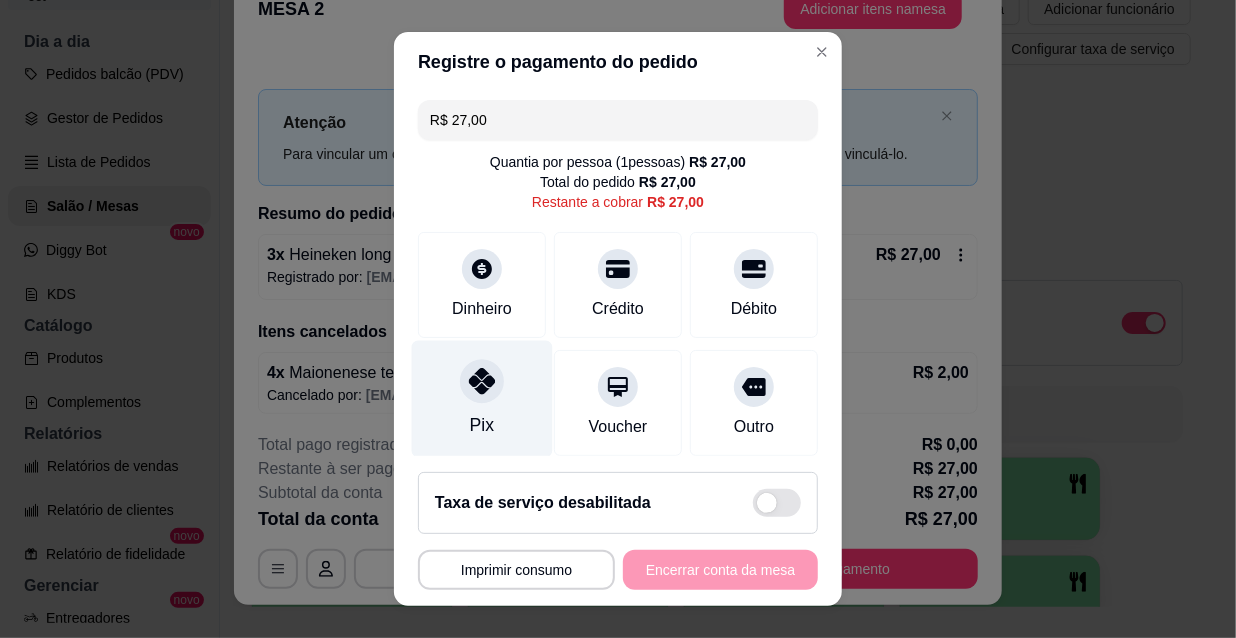 click at bounding box center [482, 381] 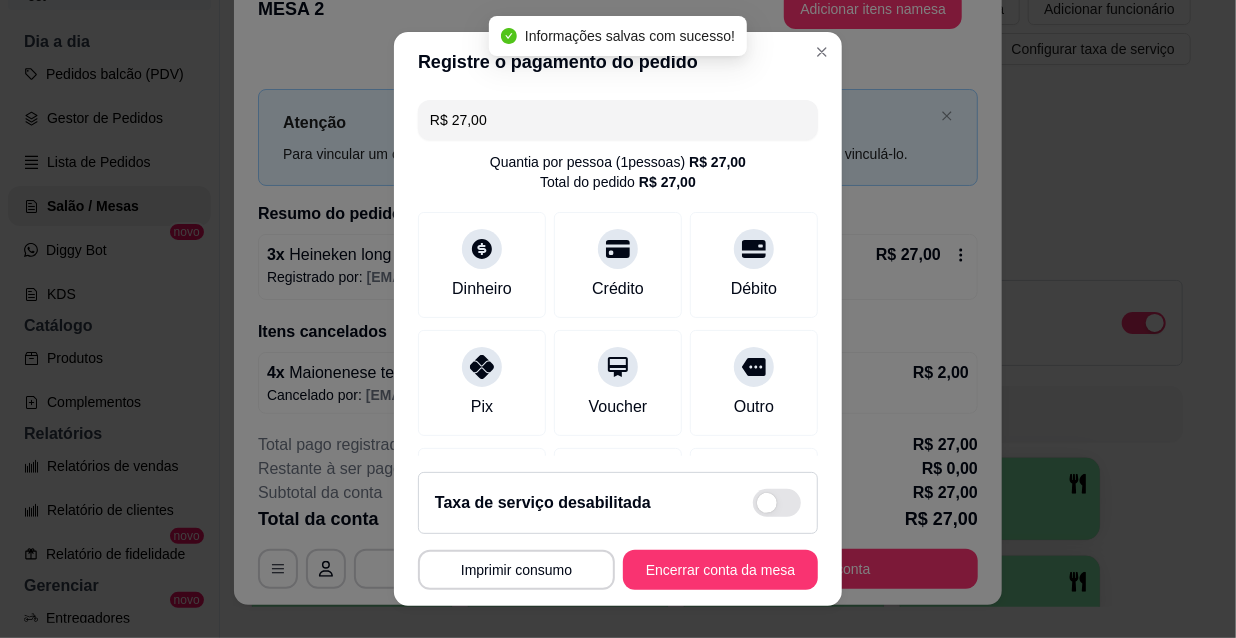 type on "R$ 0,00" 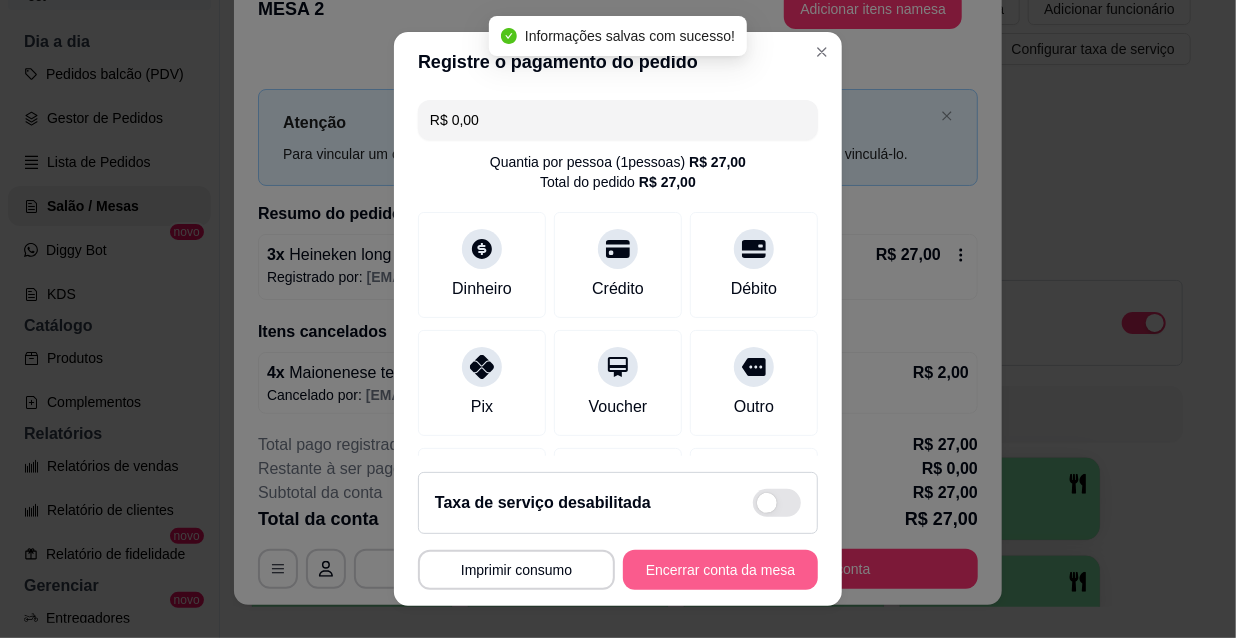 click on "Encerrar conta da mesa" at bounding box center (720, 570) 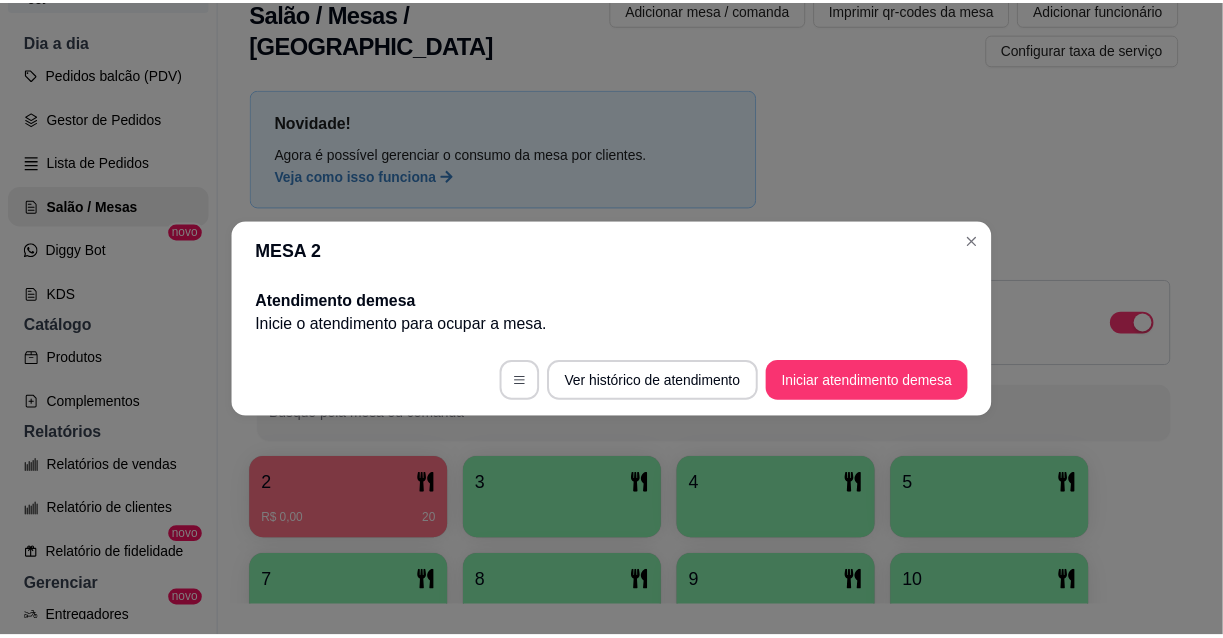 scroll, scrollTop: 0, scrollLeft: 0, axis: both 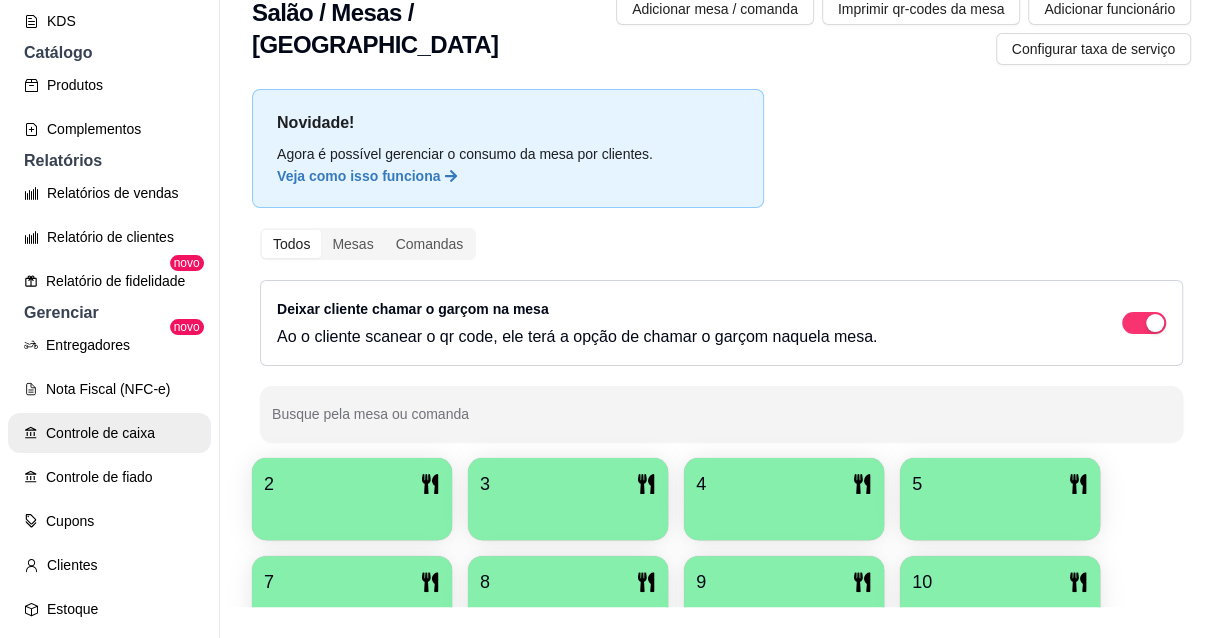 click on "Controle de caixa" at bounding box center (109, 433) 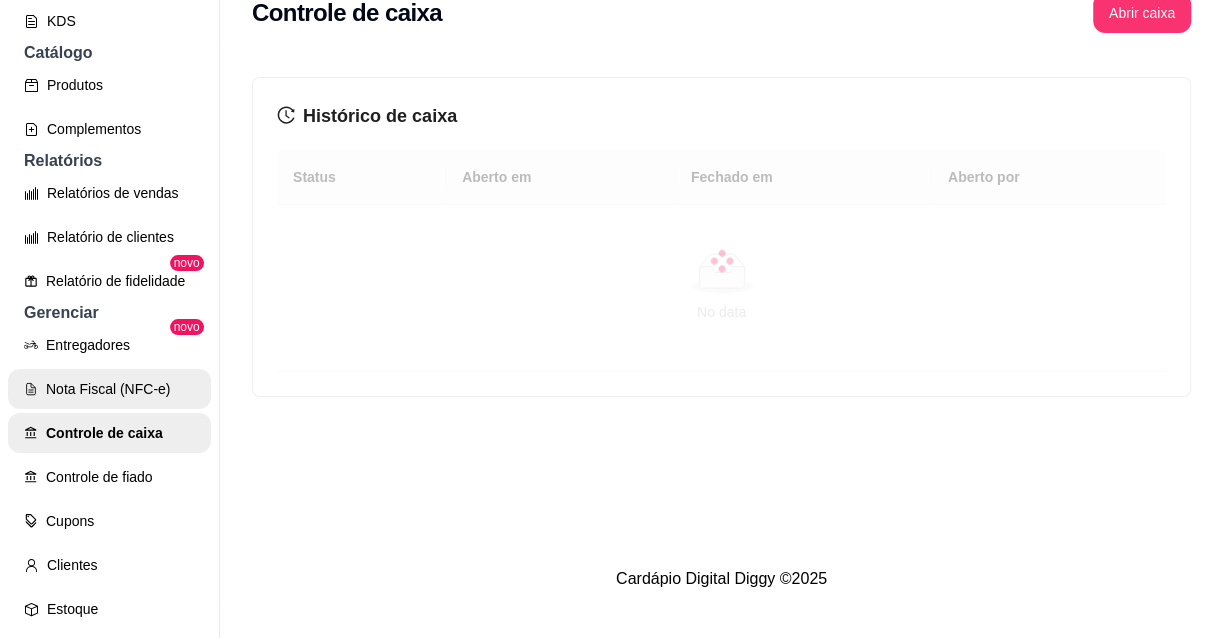 scroll, scrollTop: 0, scrollLeft: 0, axis: both 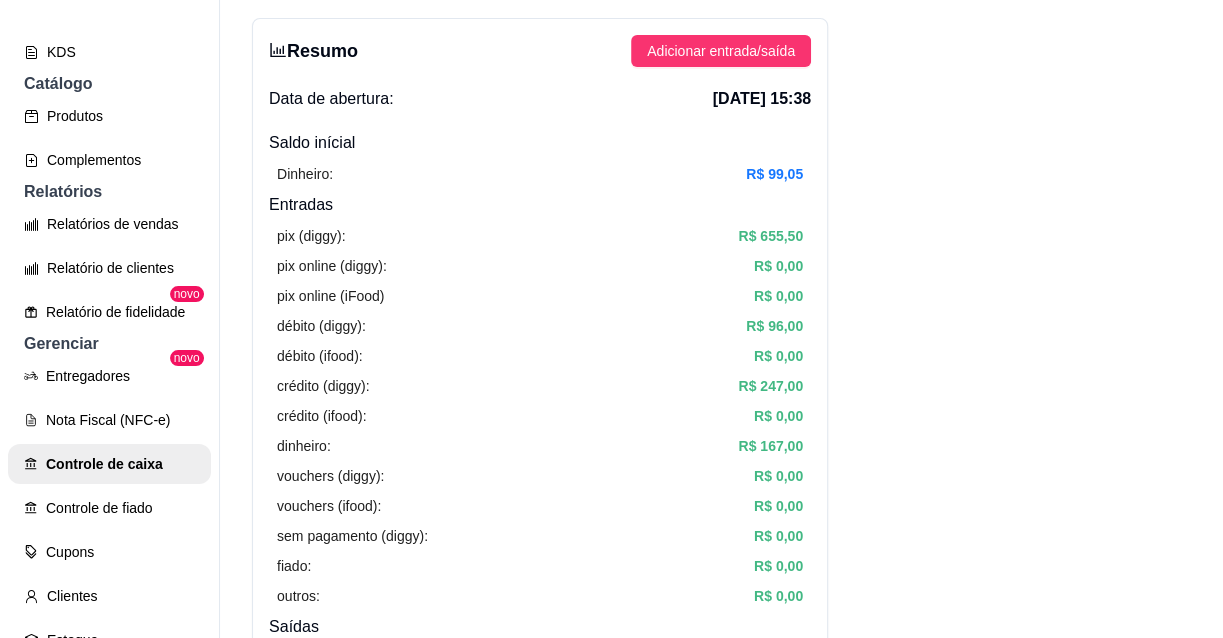click on "pix online (iFood)" at bounding box center (330, 296) 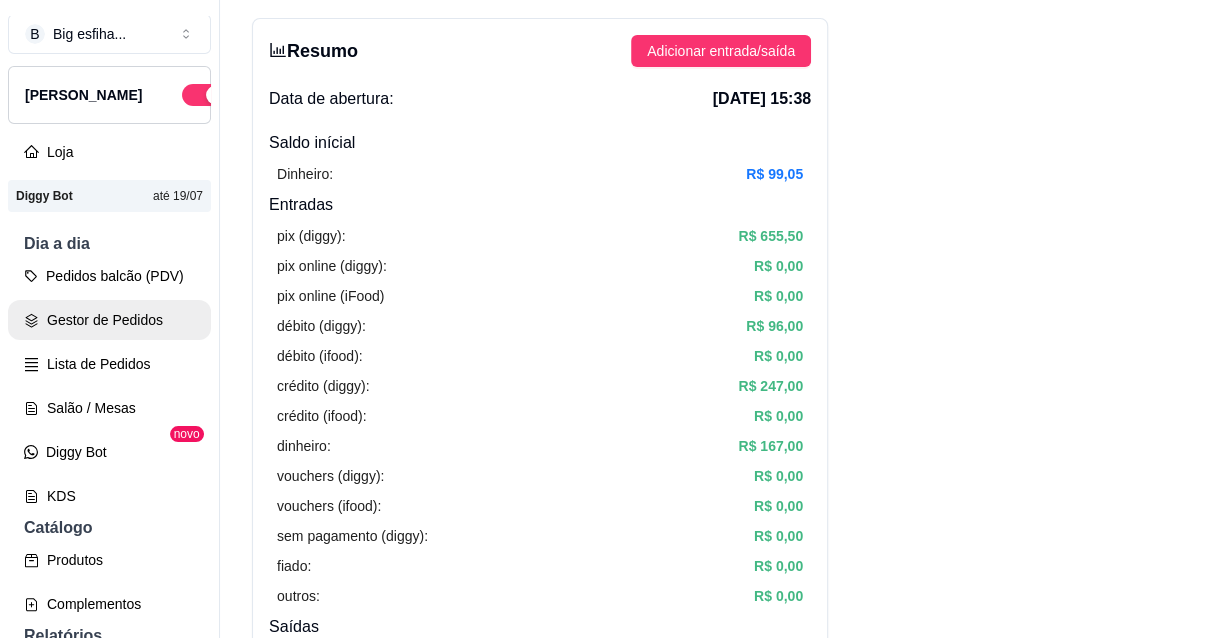 scroll, scrollTop: 0, scrollLeft: 0, axis: both 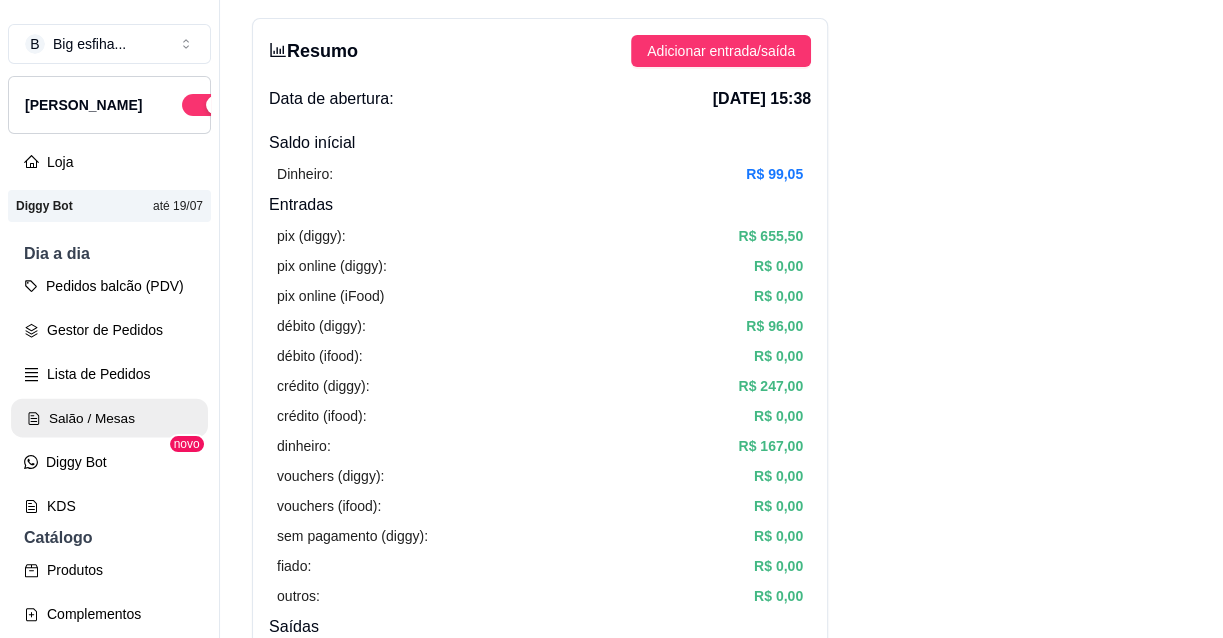 click on "Salão / Mesas" at bounding box center (109, 418) 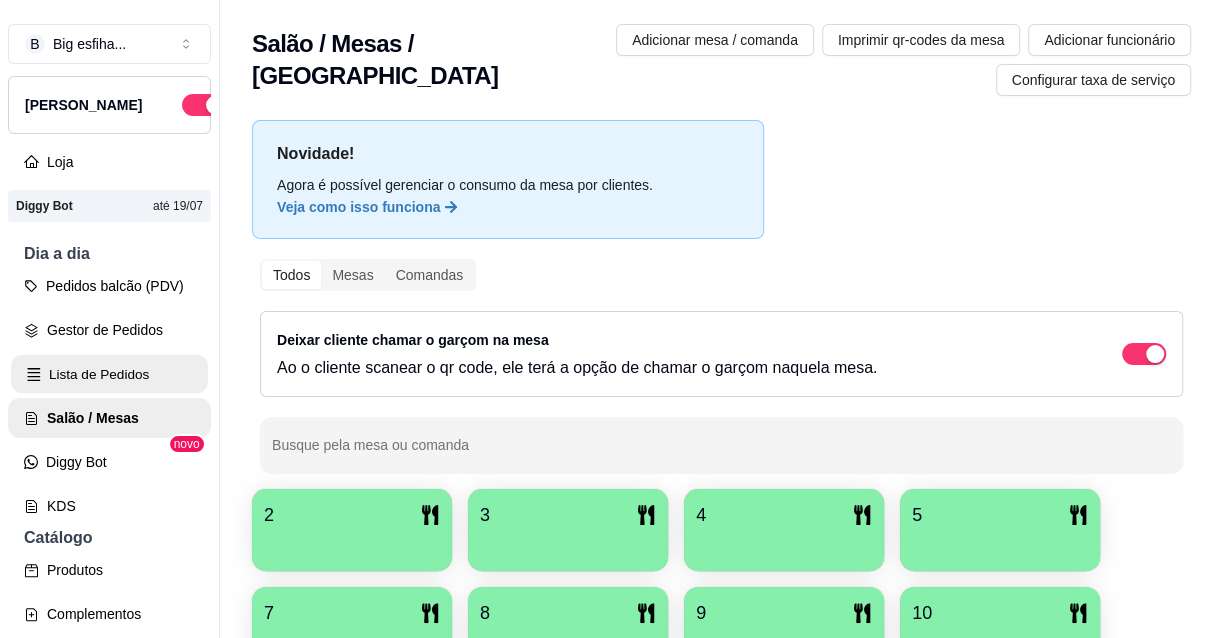 click on "Lista de Pedidos" at bounding box center [109, 374] 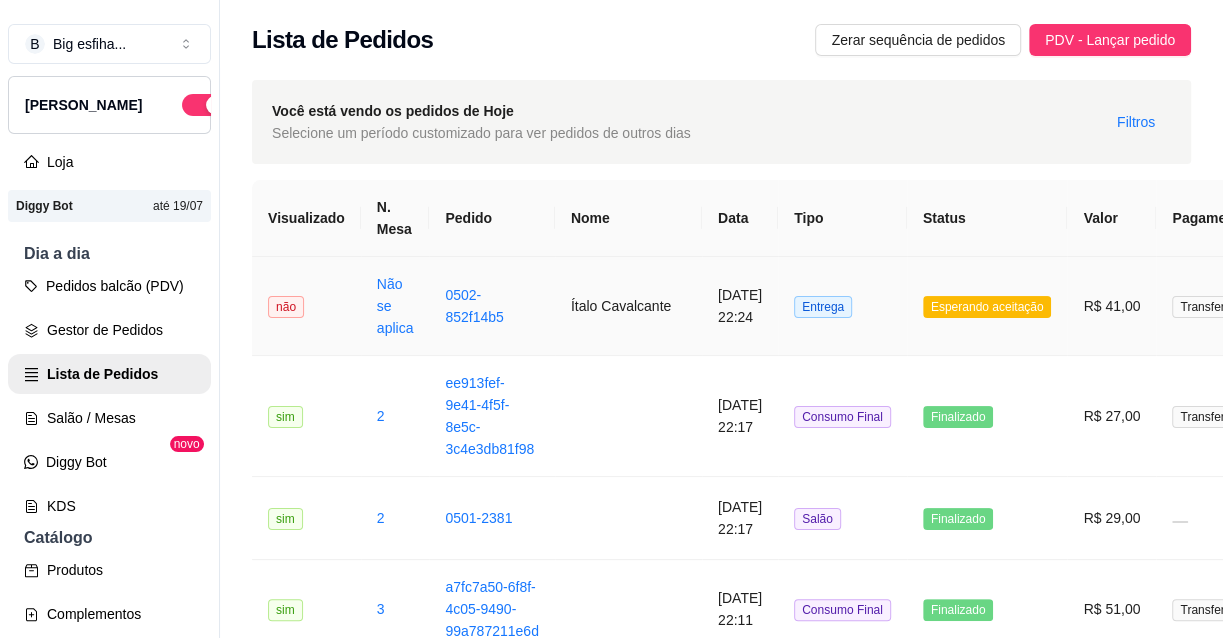 click on "Ítalo Cavalcante" at bounding box center (628, 306) 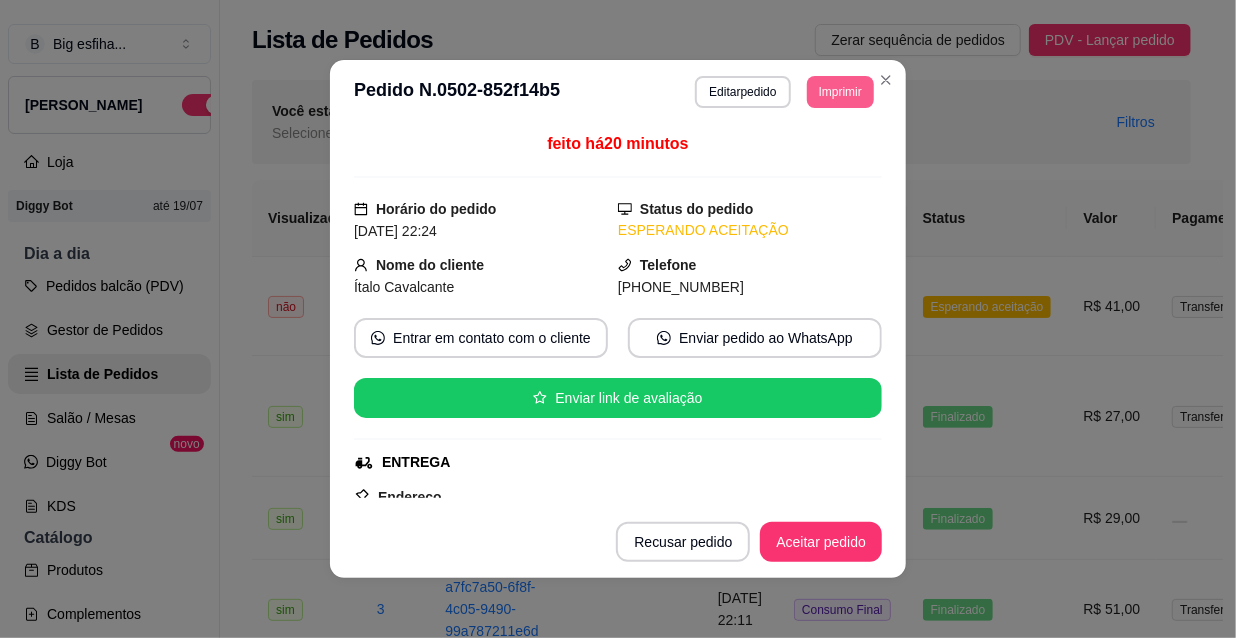 click on "Imprimir" at bounding box center (840, 92) 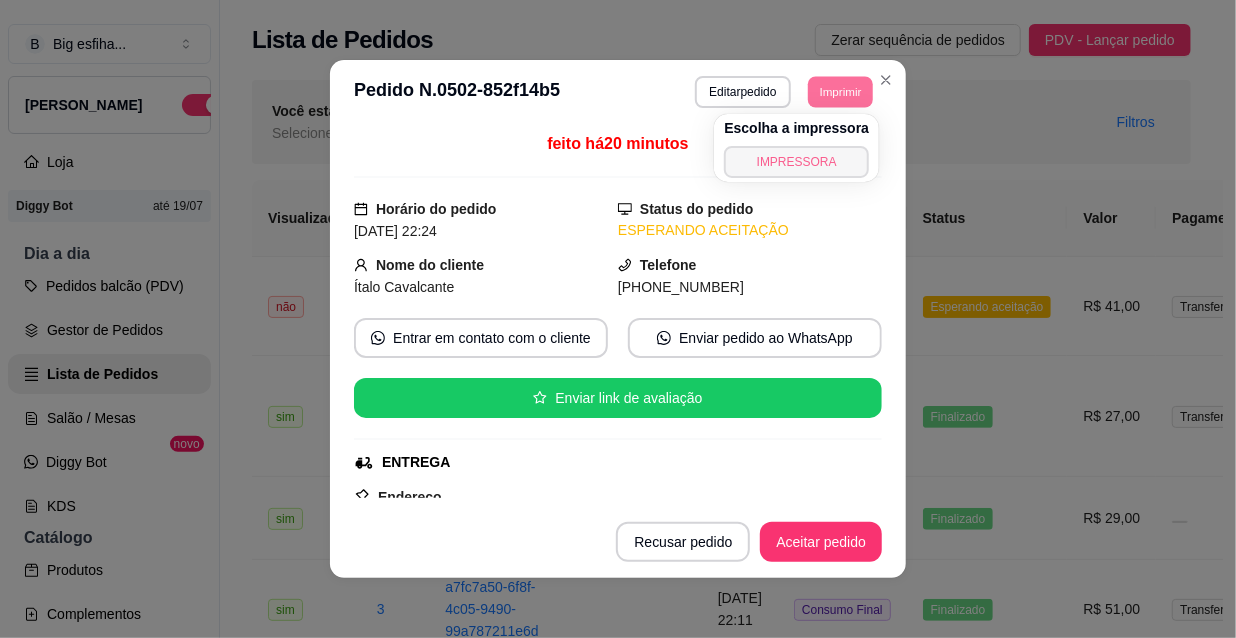 click on "IMPRESSORA" at bounding box center (796, 162) 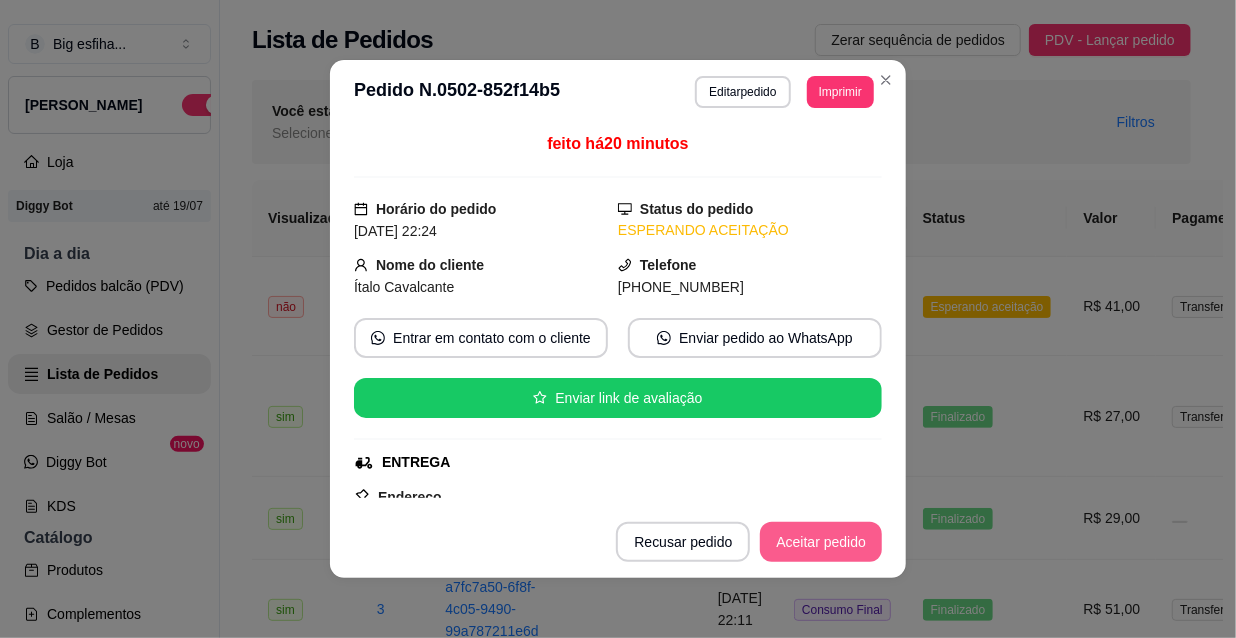 click on "Aceitar pedido" at bounding box center (821, 542) 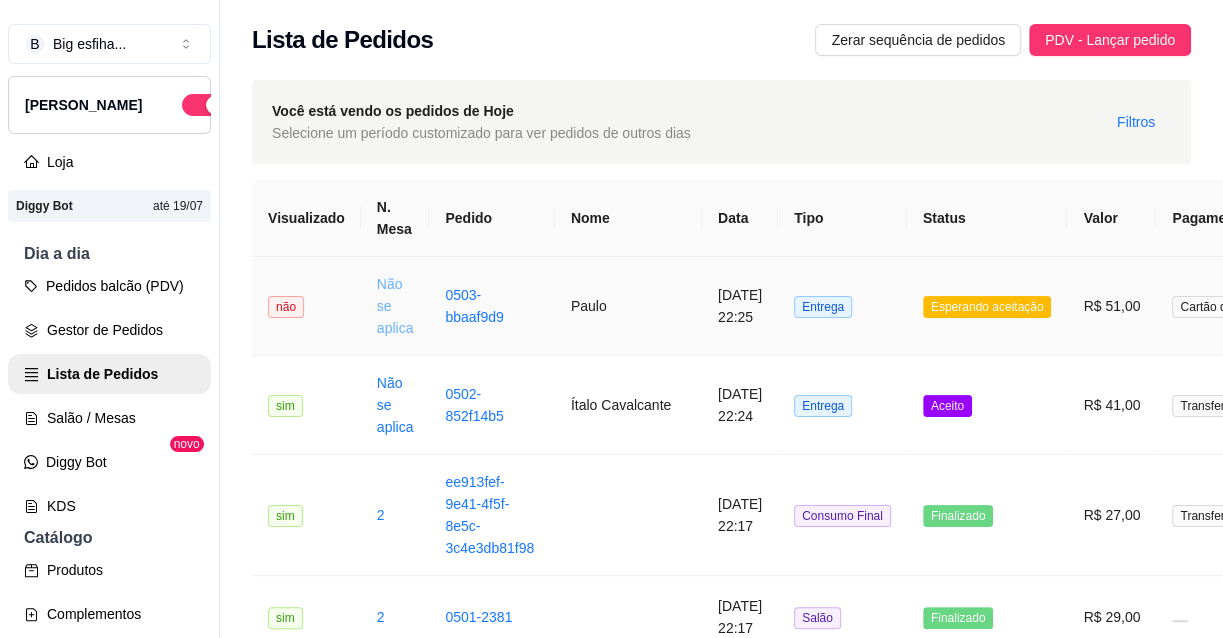 click on "Não se aplica" at bounding box center (395, 306) 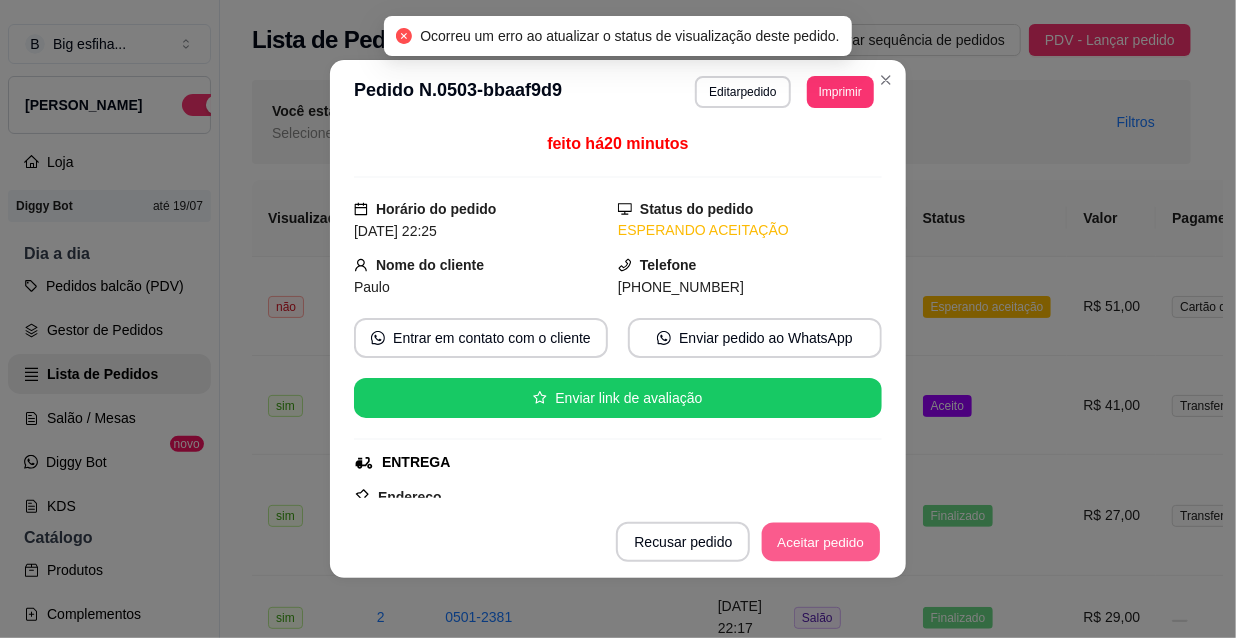 click on "Aceitar pedido" at bounding box center (821, 542) 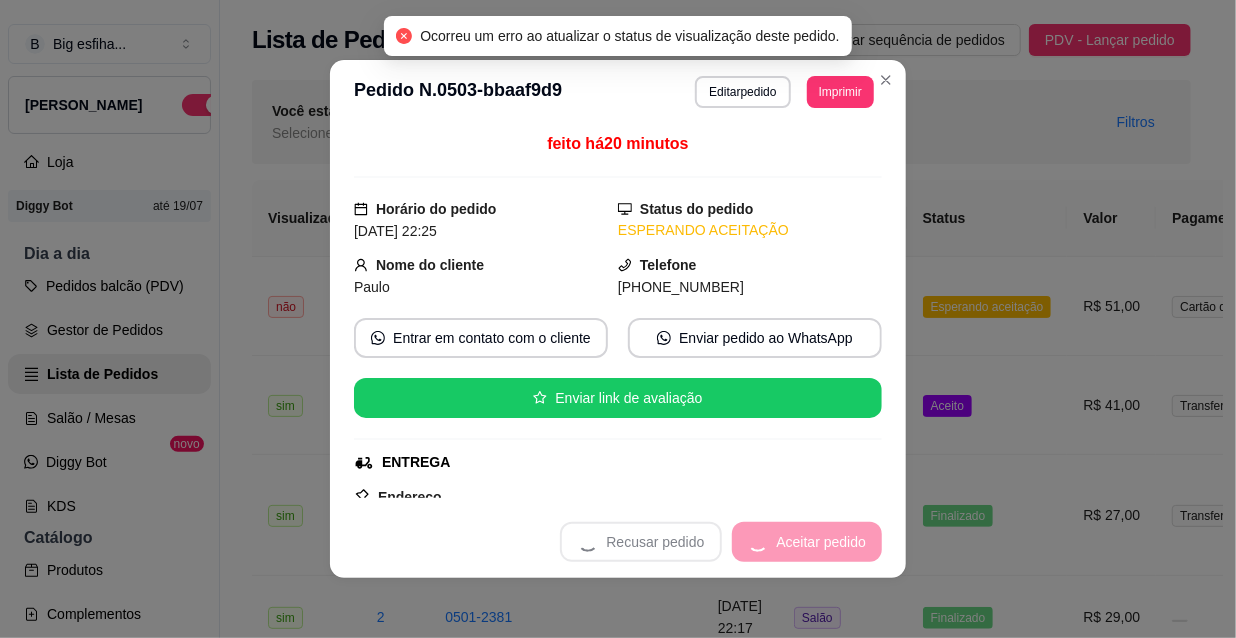 click on "Imprimir" at bounding box center [840, 92] 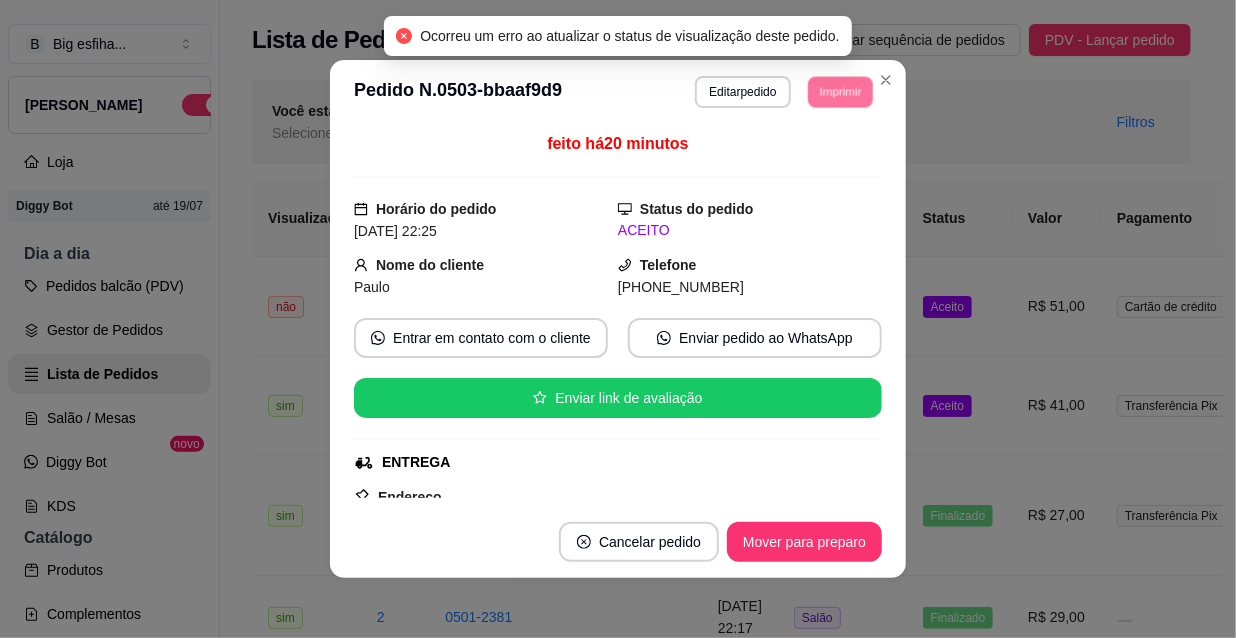 click on "feito há  20   minutos Horário do pedido [DATE] 22:25 Status do pedido ACEITO Nome do cliente Paulo Telefone [PHONE_NUMBER] Entrar em contato com o cliente Enviar pedido ao WhatsApp Enviar link de avaliação ENTREGA Endereço  [GEOGRAPHIC_DATA] , 747  - Hospital Monte klinikum Taxa de entrega  R$ 5,00 Copiar Endereço Pagamento Cartão de crédito   R$ 51,00 Resumo do pedido 3 x     Pastel queijo coalho R$ 33,00 1 x     pastel calabresa com coalho R$ 13,00 Subtotal R$ 46,00 Total R$ 51,00" at bounding box center (618, 315) 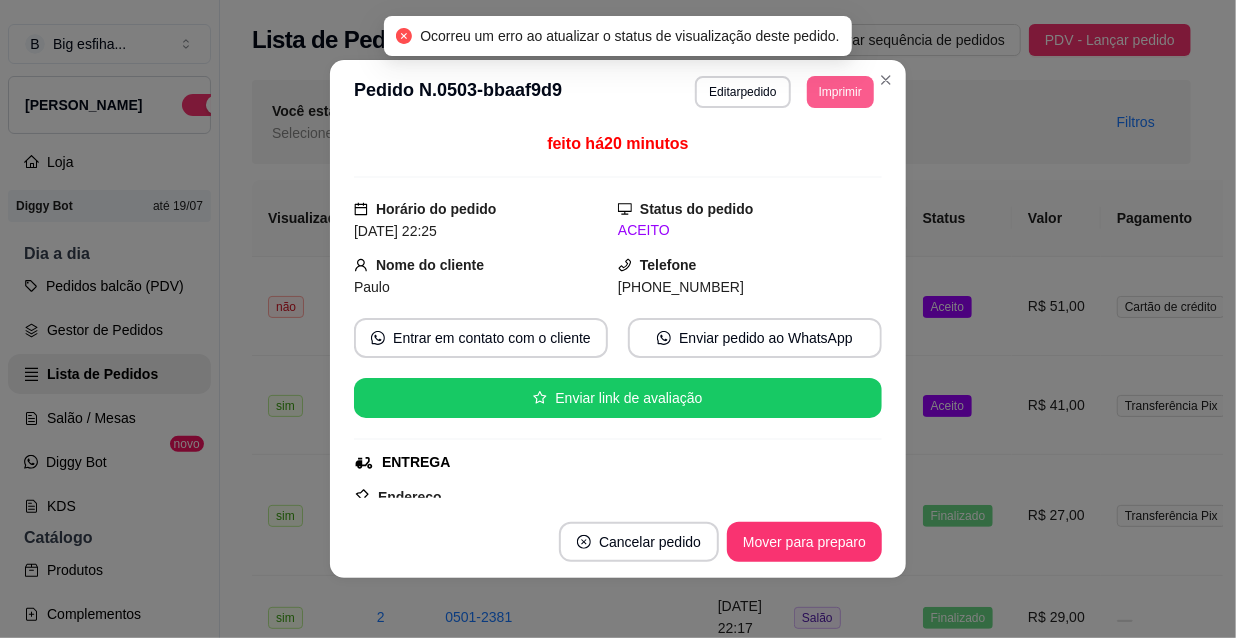 click on "Imprimir" at bounding box center (840, 92) 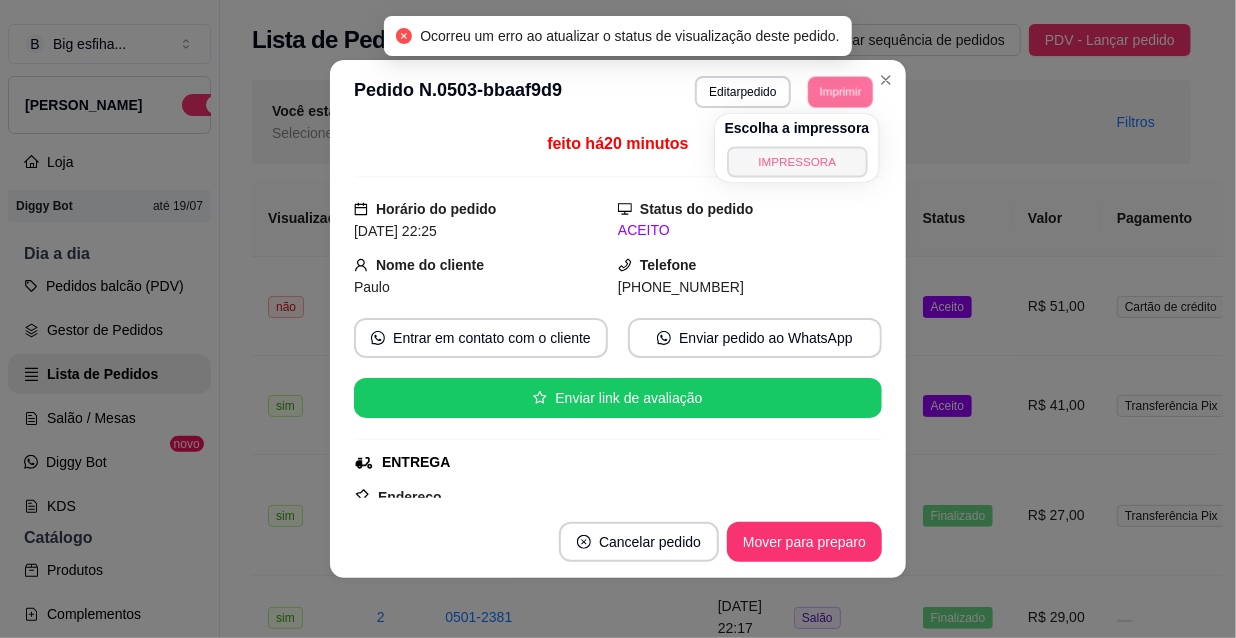 click on "IMPRESSORA" at bounding box center (797, 161) 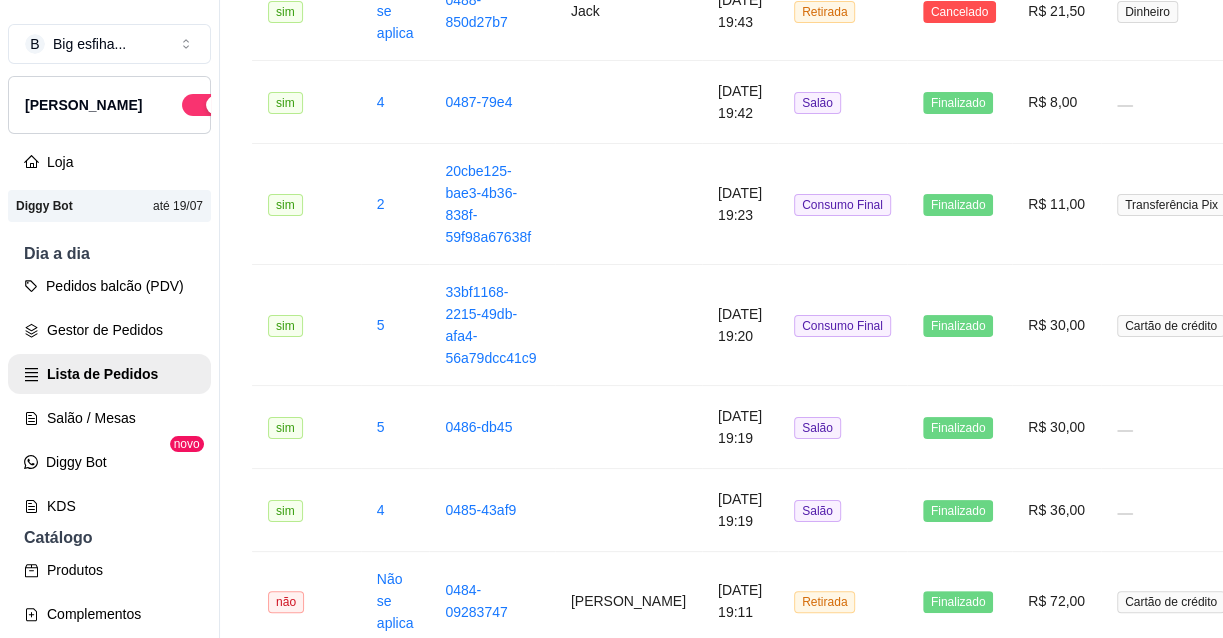 scroll, scrollTop: 2737, scrollLeft: 0, axis: vertical 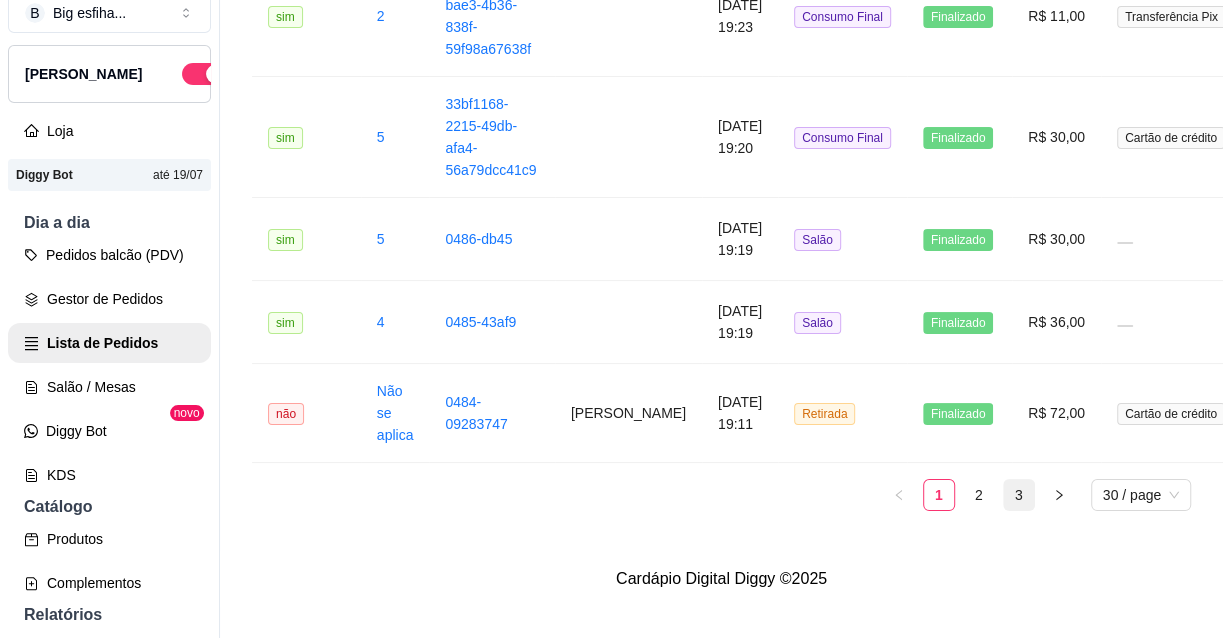 click on "3" at bounding box center [1019, 495] 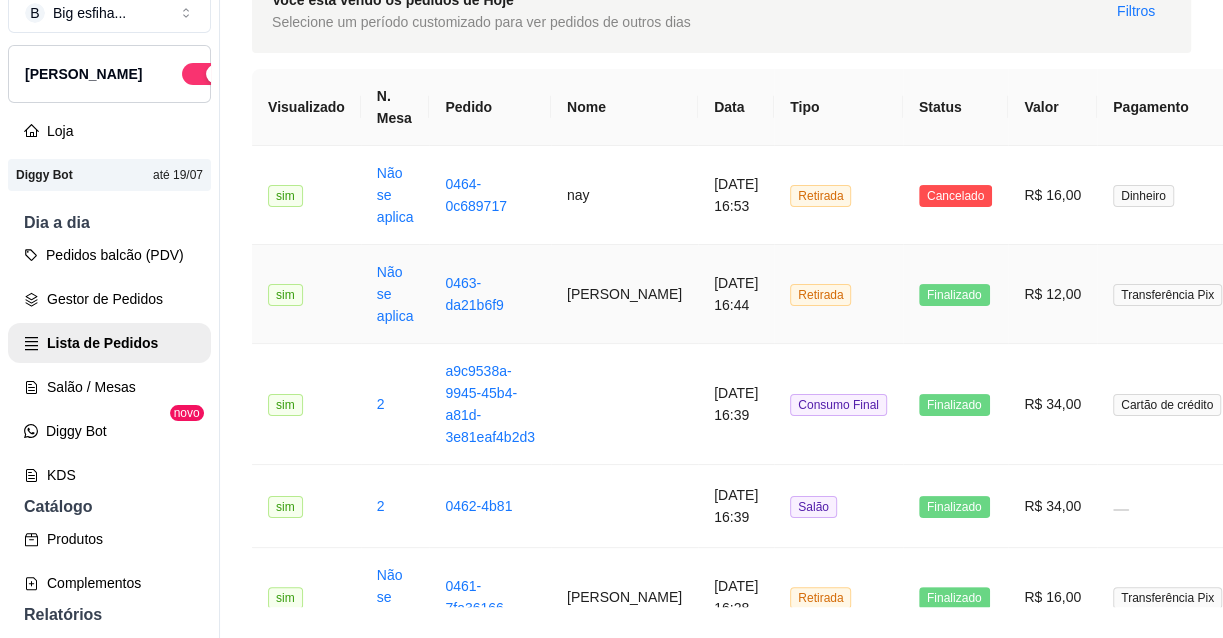 scroll, scrollTop: 518, scrollLeft: 0, axis: vertical 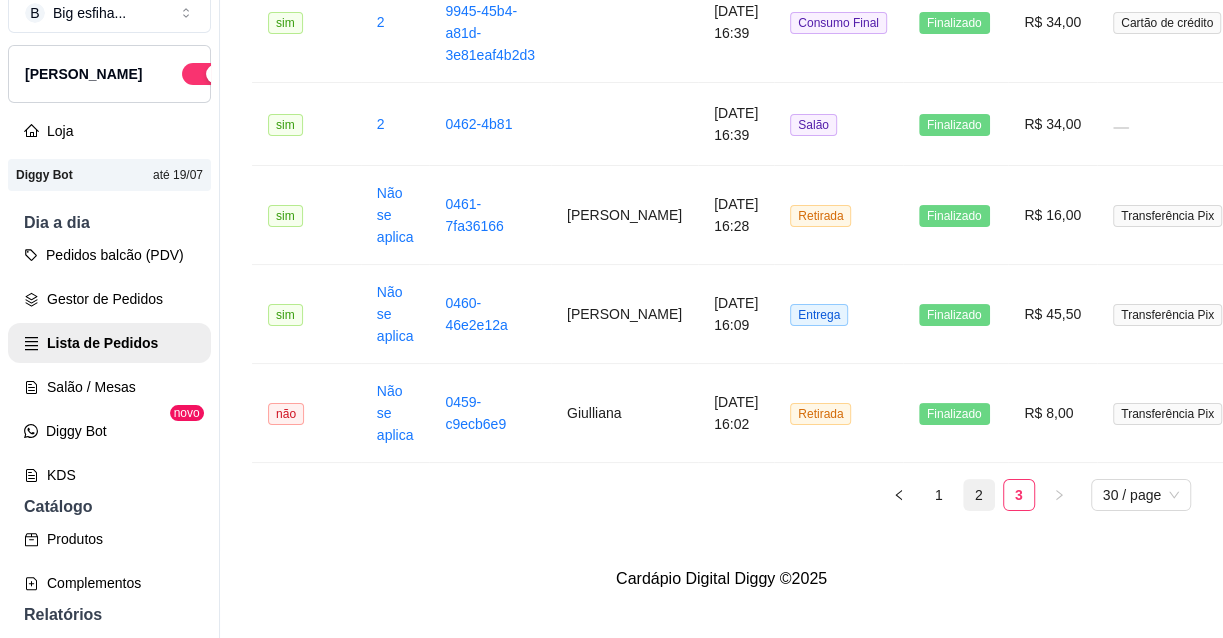 click on "2" at bounding box center (979, 495) 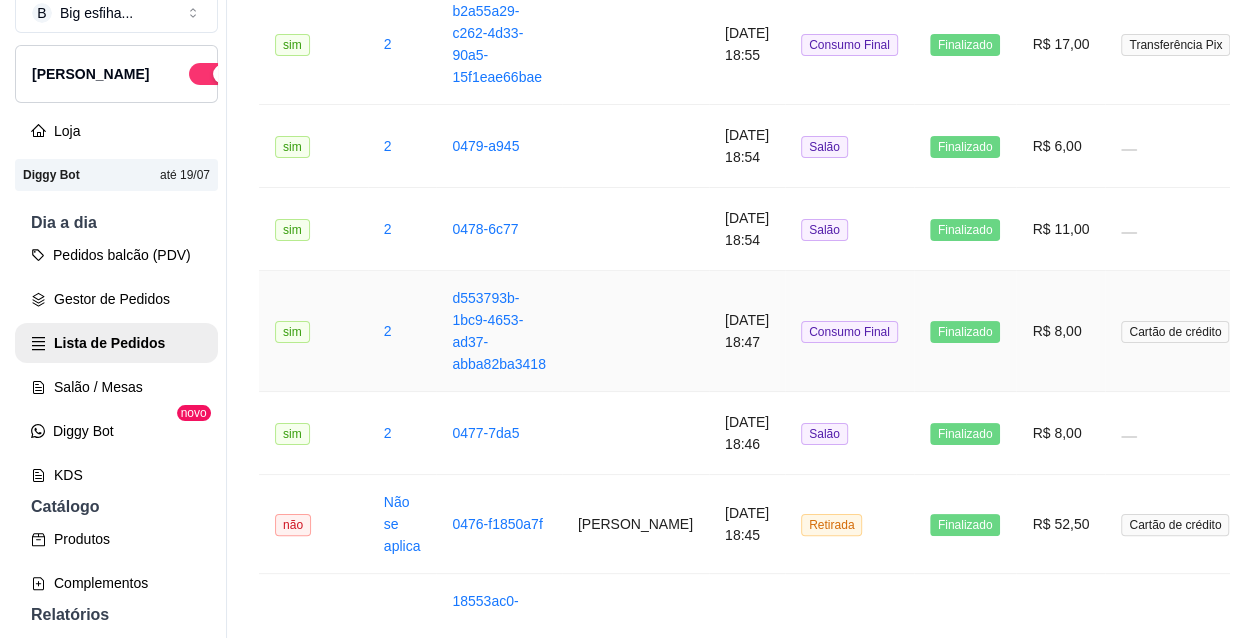 scroll, scrollTop: 573, scrollLeft: 0, axis: vertical 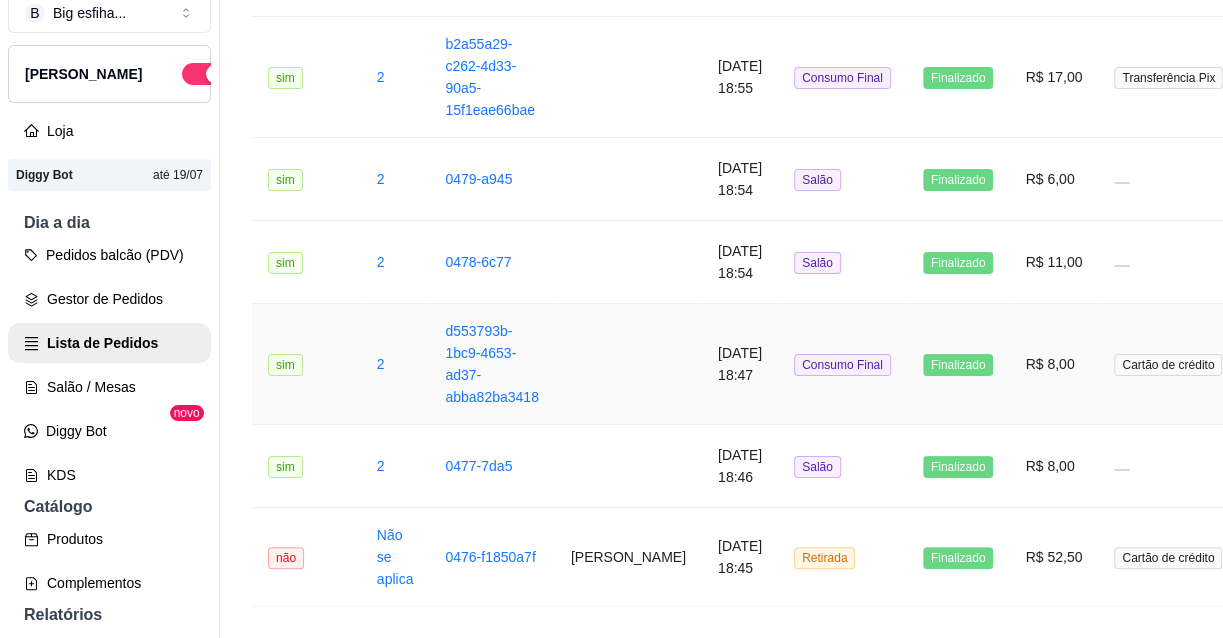 click on "Finalizado" at bounding box center (958, 364) 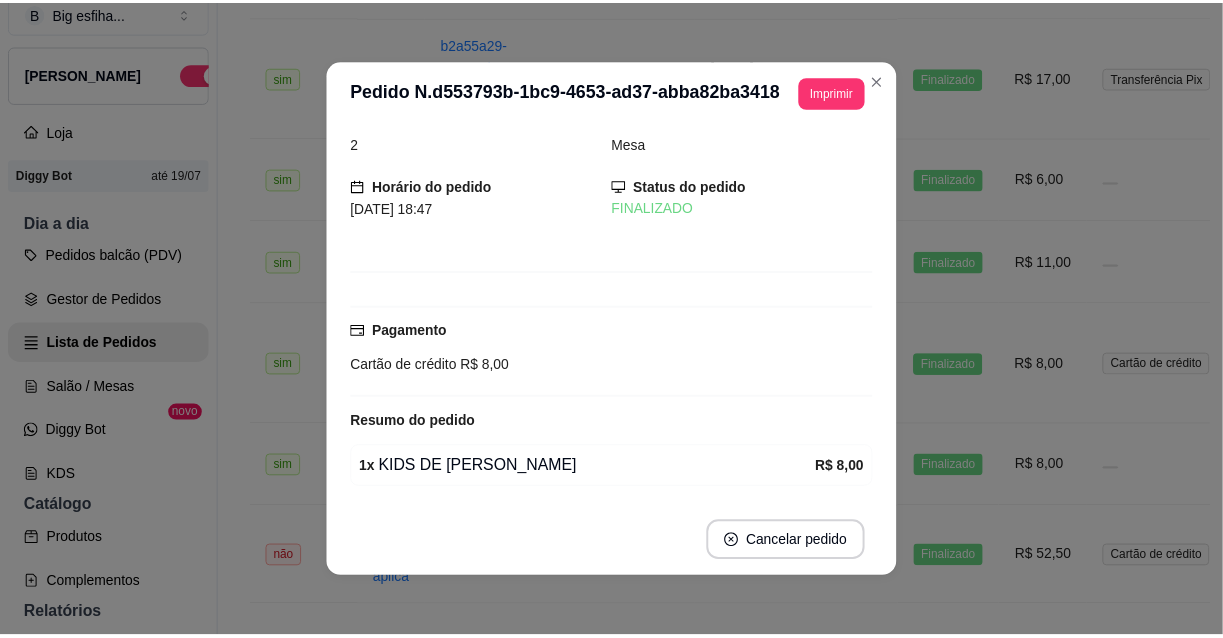 scroll, scrollTop: 87, scrollLeft: 0, axis: vertical 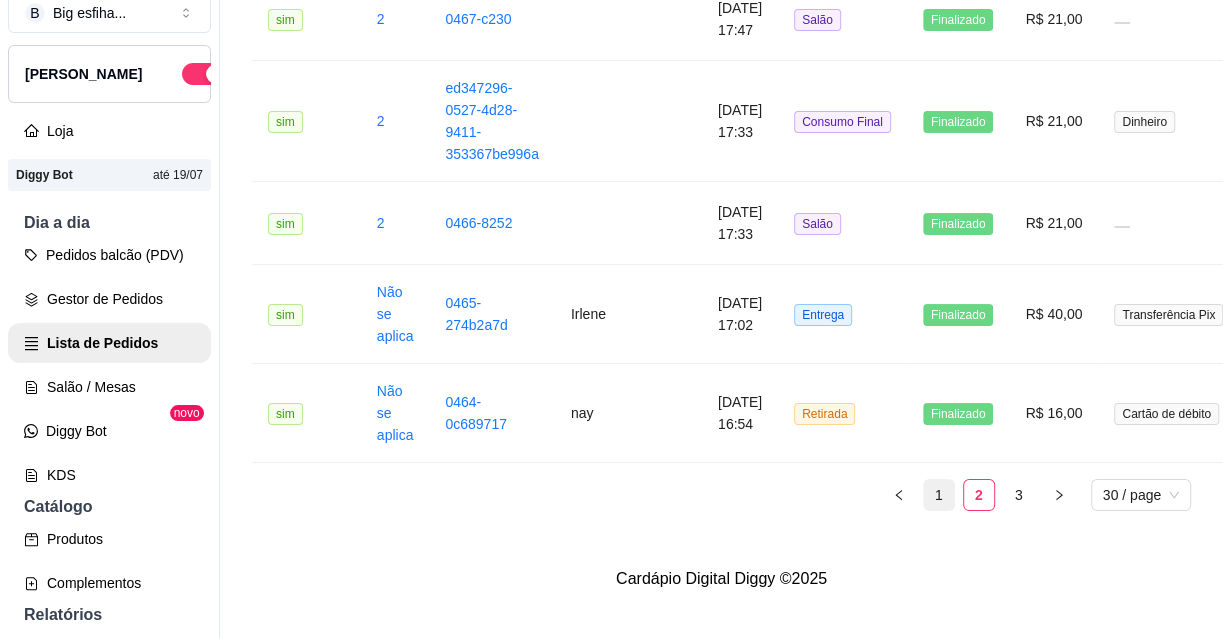 click on "1" at bounding box center [939, 495] 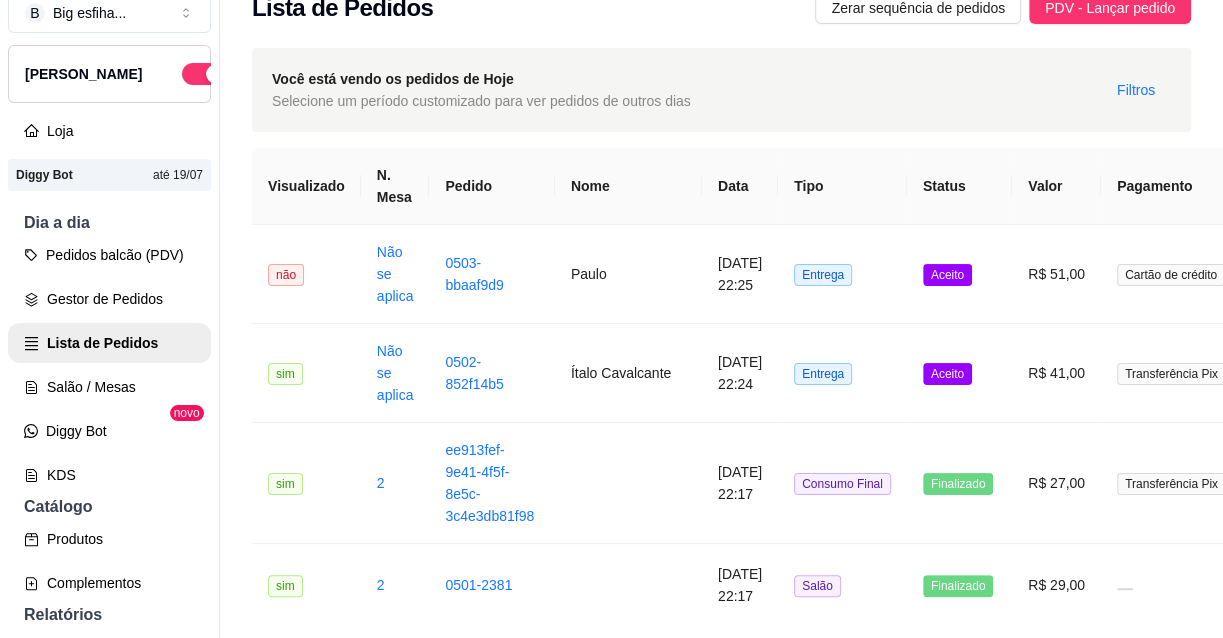 scroll, scrollTop: 0, scrollLeft: 0, axis: both 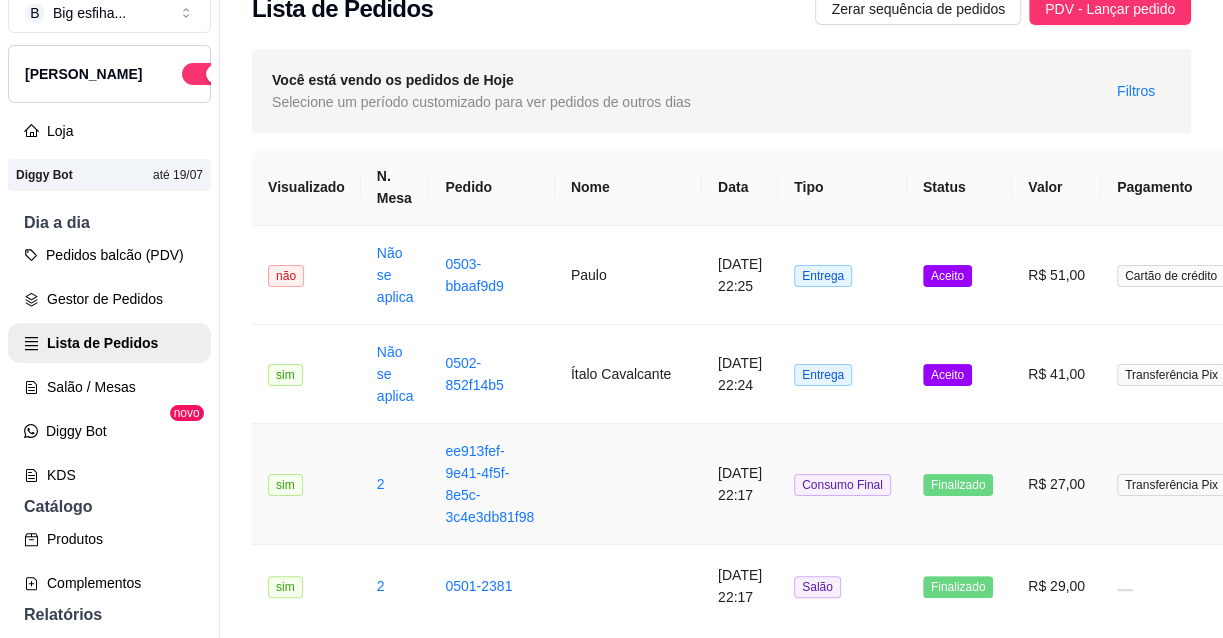 click on "**********" at bounding box center [721, 1657] 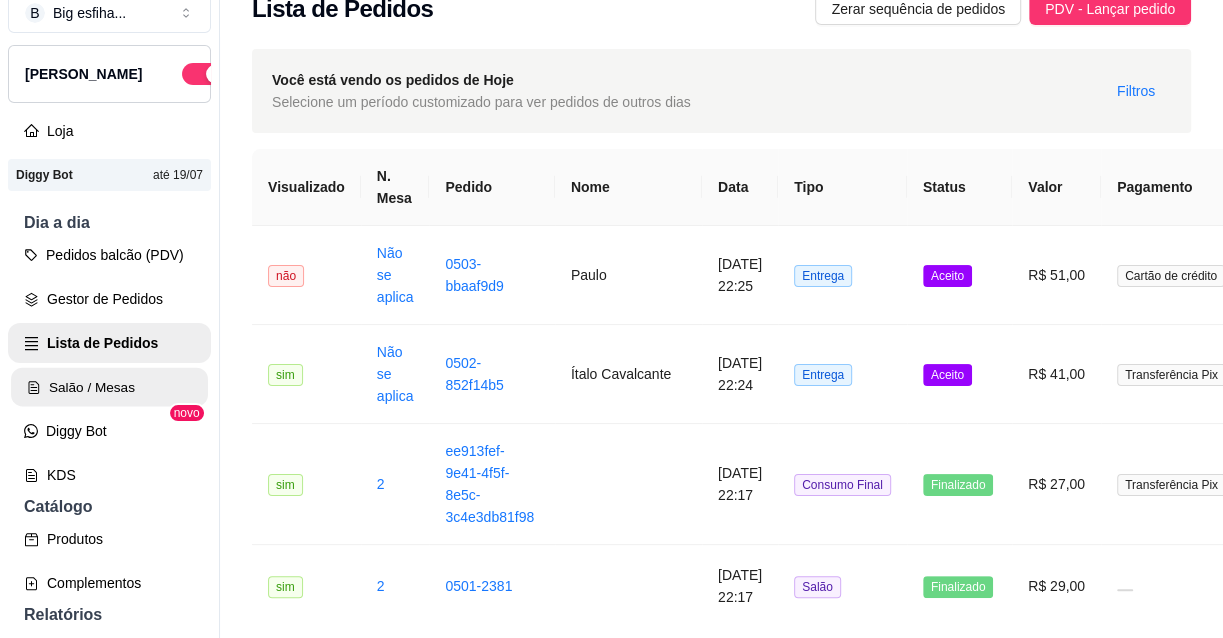 click on "Salão / Mesas" at bounding box center [109, 387] 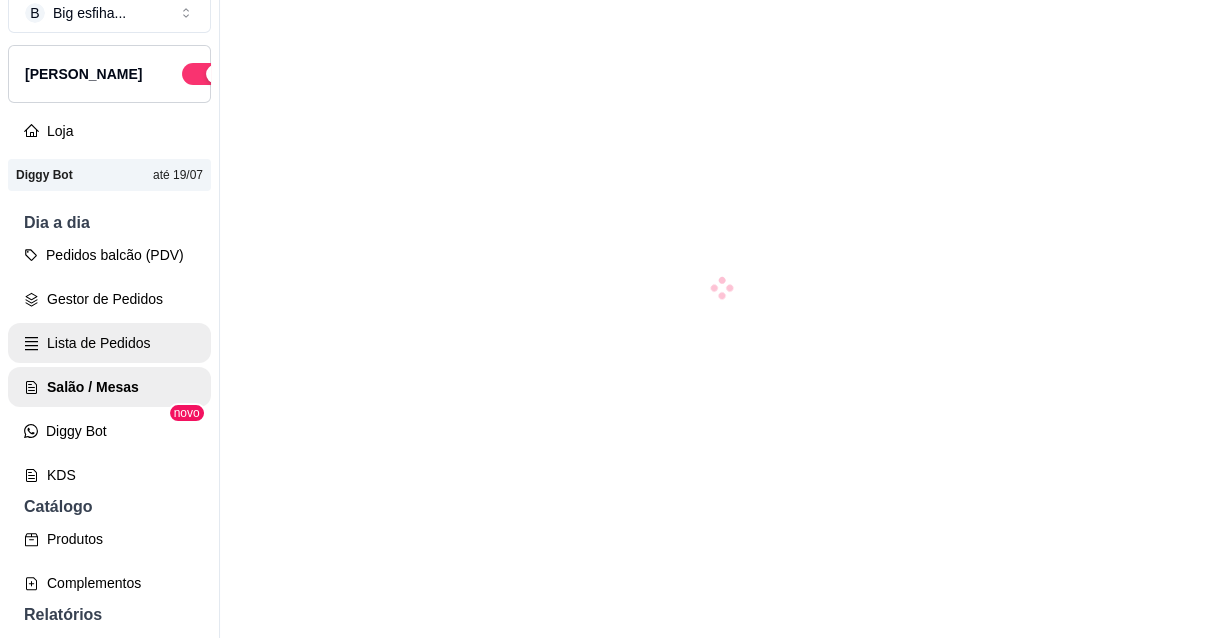 scroll, scrollTop: 0, scrollLeft: 0, axis: both 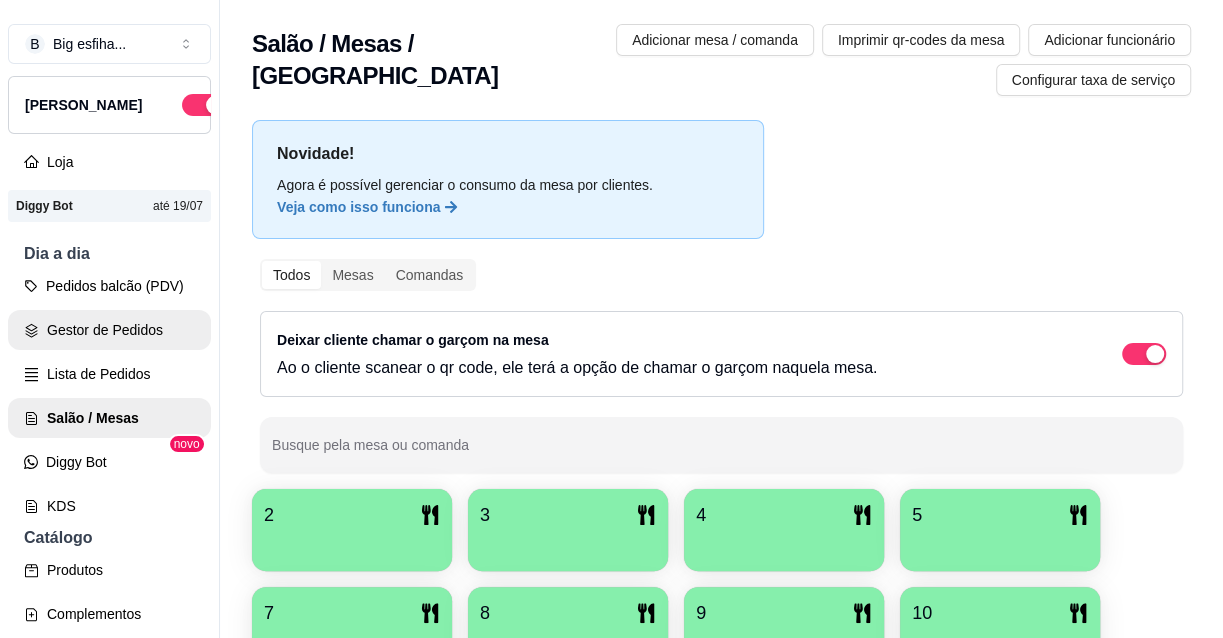 click on "Gestor de Pedidos" at bounding box center (109, 330) 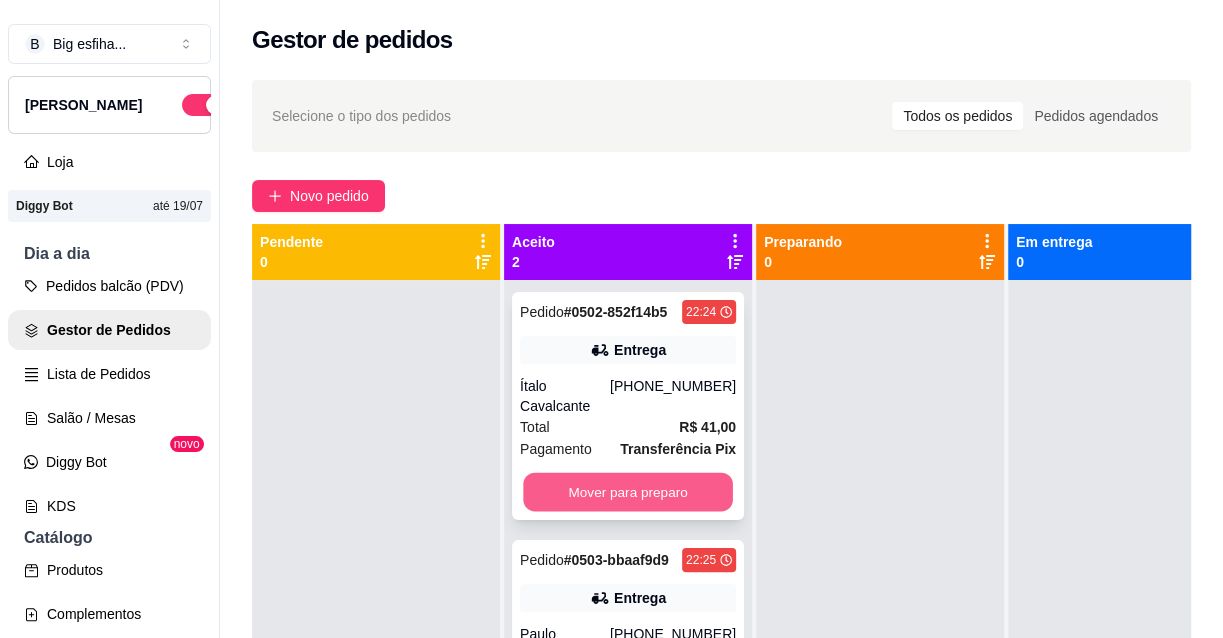 click on "Mover para preparo" at bounding box center (628, 492) 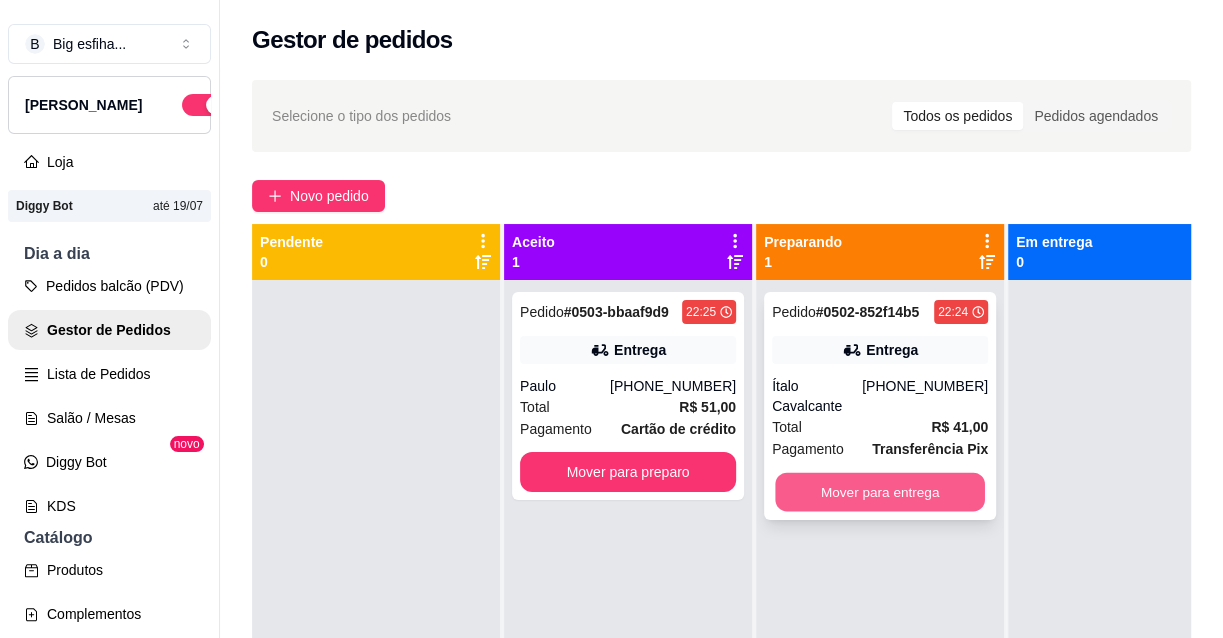 click on "Mover para entrega" at bounding box center [880, 492] 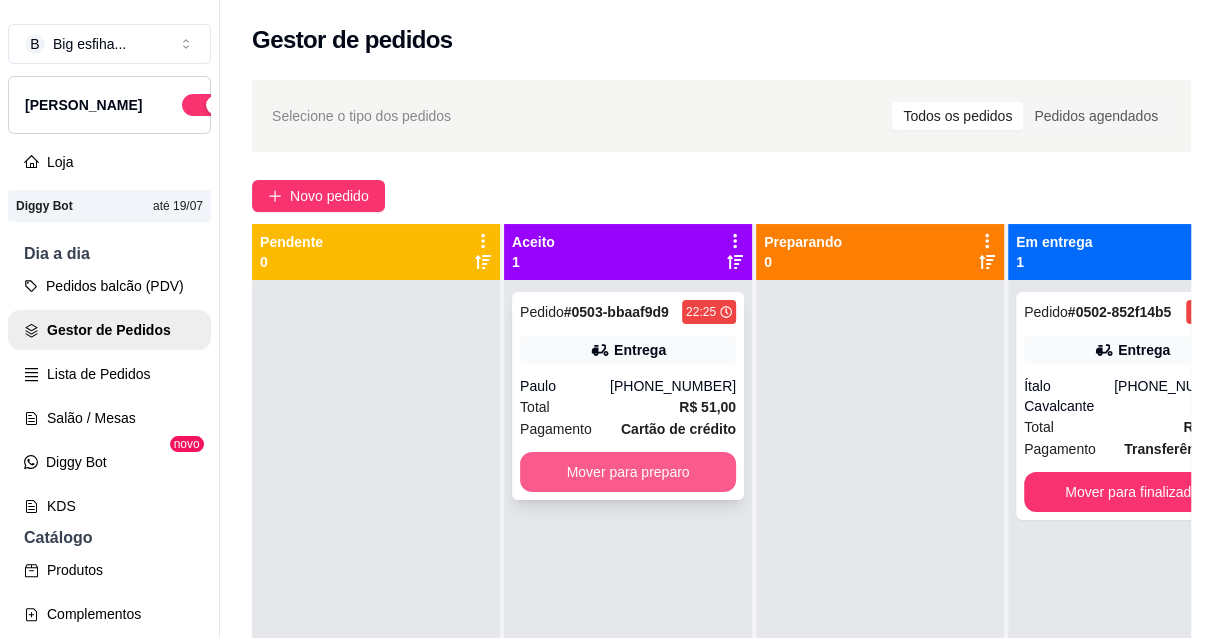 click on "Mover para preparo" at bounding box center [628, 472] 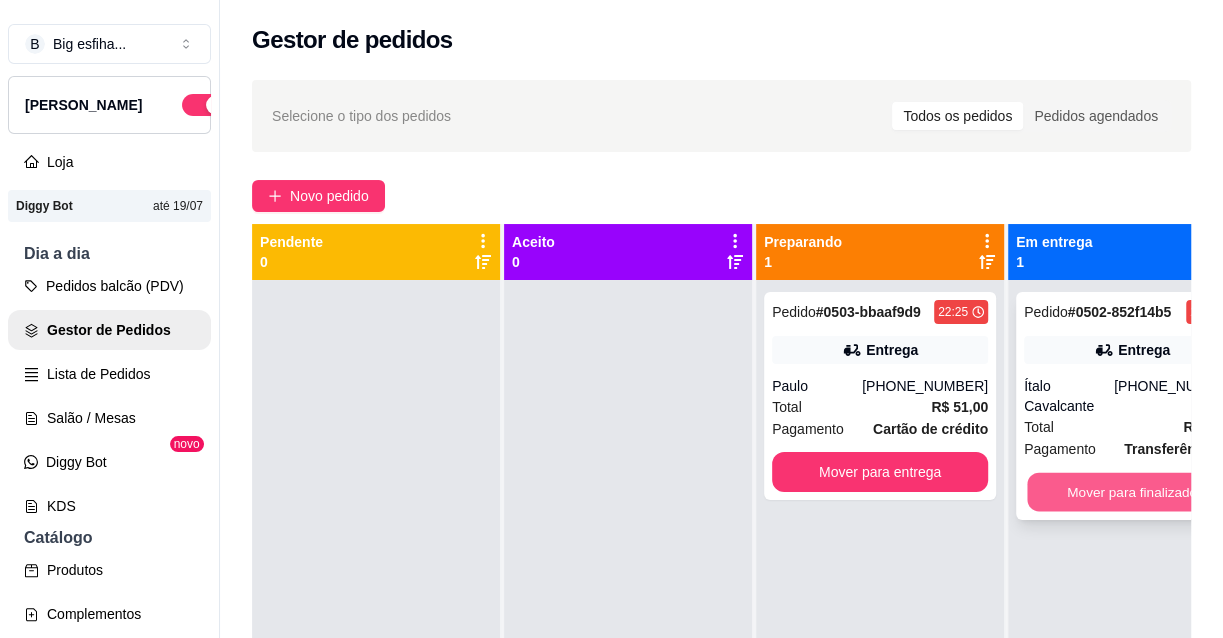 click on "Mover para finalizado" at bounding box center [1132, 492] 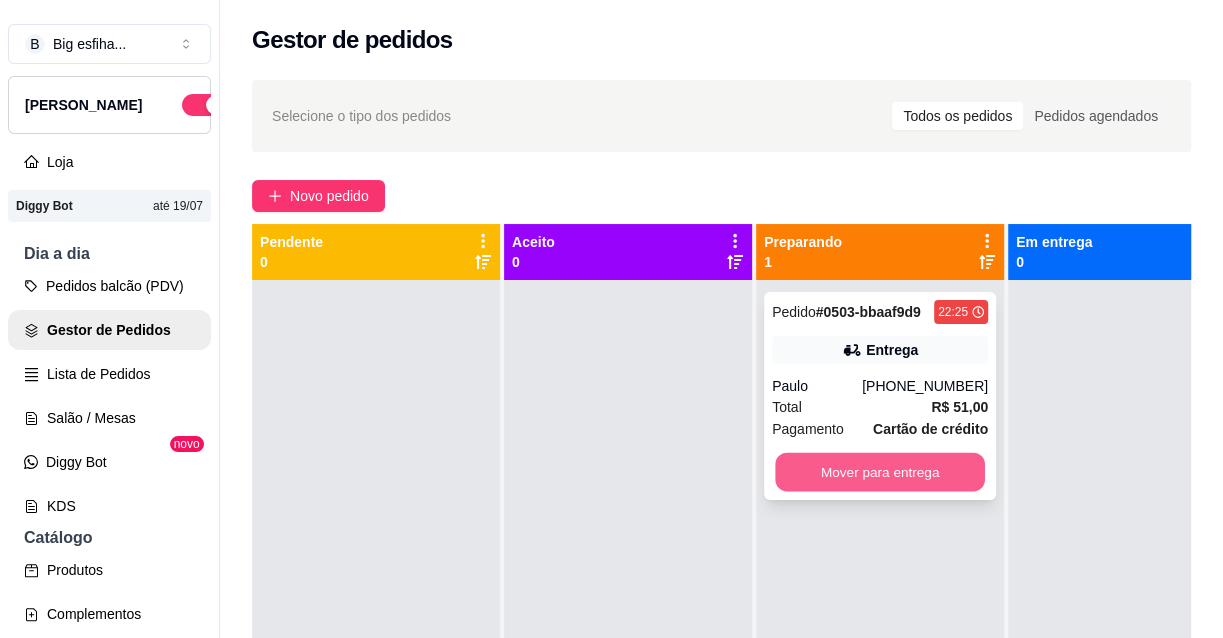 click on "Mover para entrega" at bounding box center (880, 472) 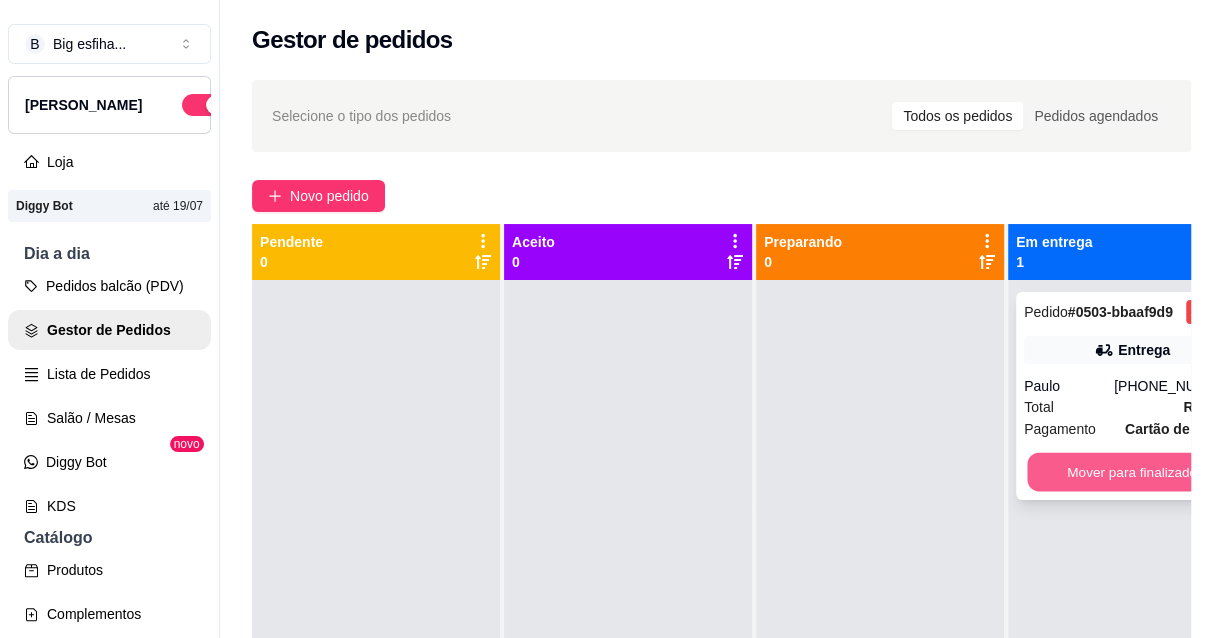 click on "Mover para finalizado" at bounding box center [1132, 472] 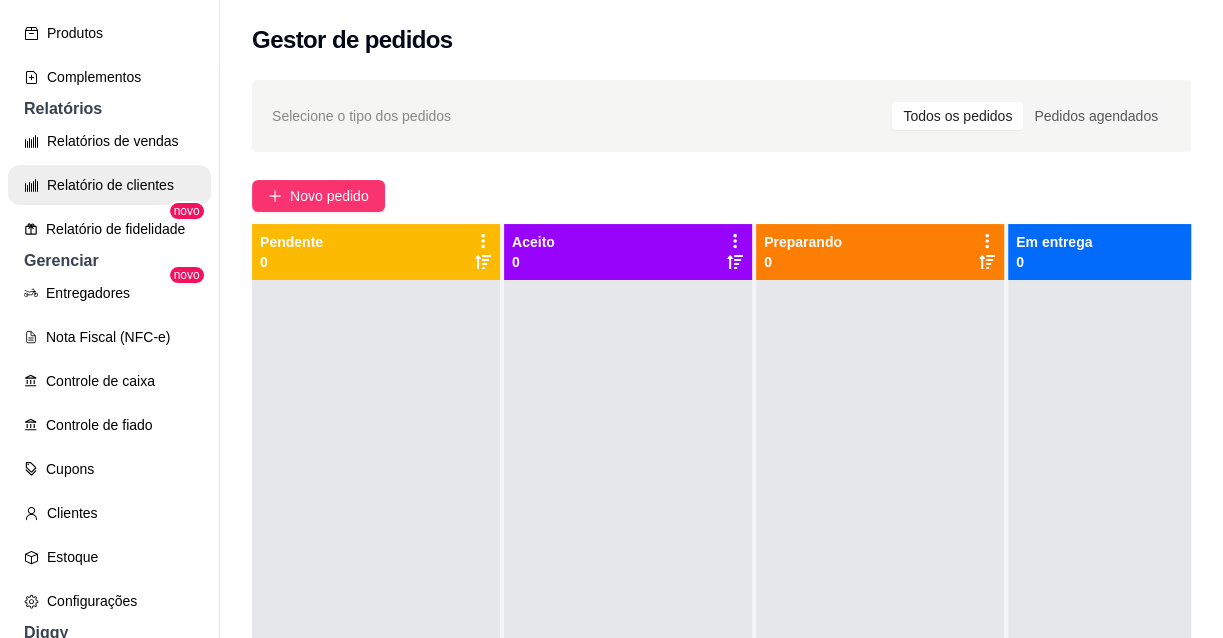 scroll, scrollTop: 545, scrollLeft: 0, axis: vertical 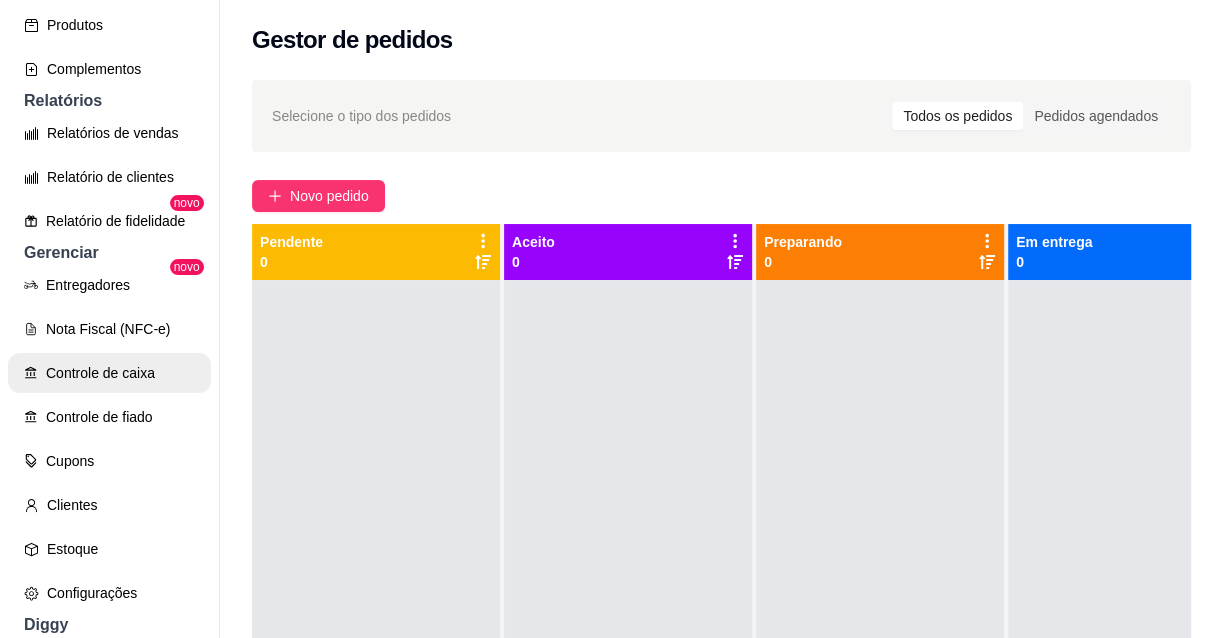click on "Controle de caixa" at bounding box center (109, 373) 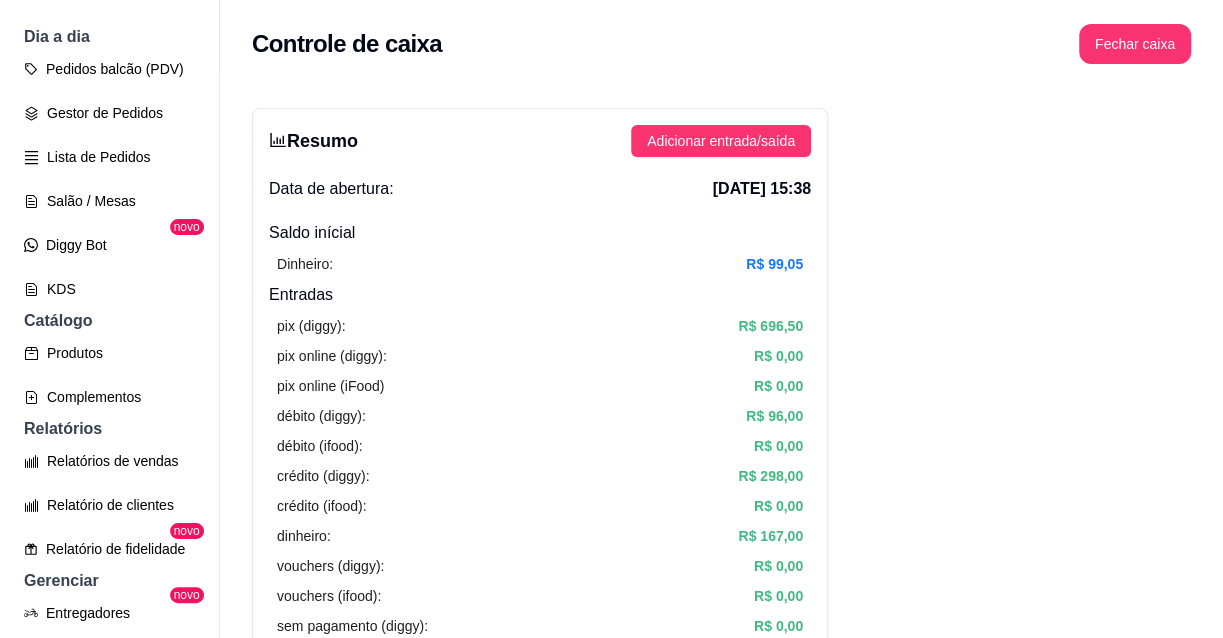 scroll, scrollTop: 0, scrollLeft: 0, axis: both 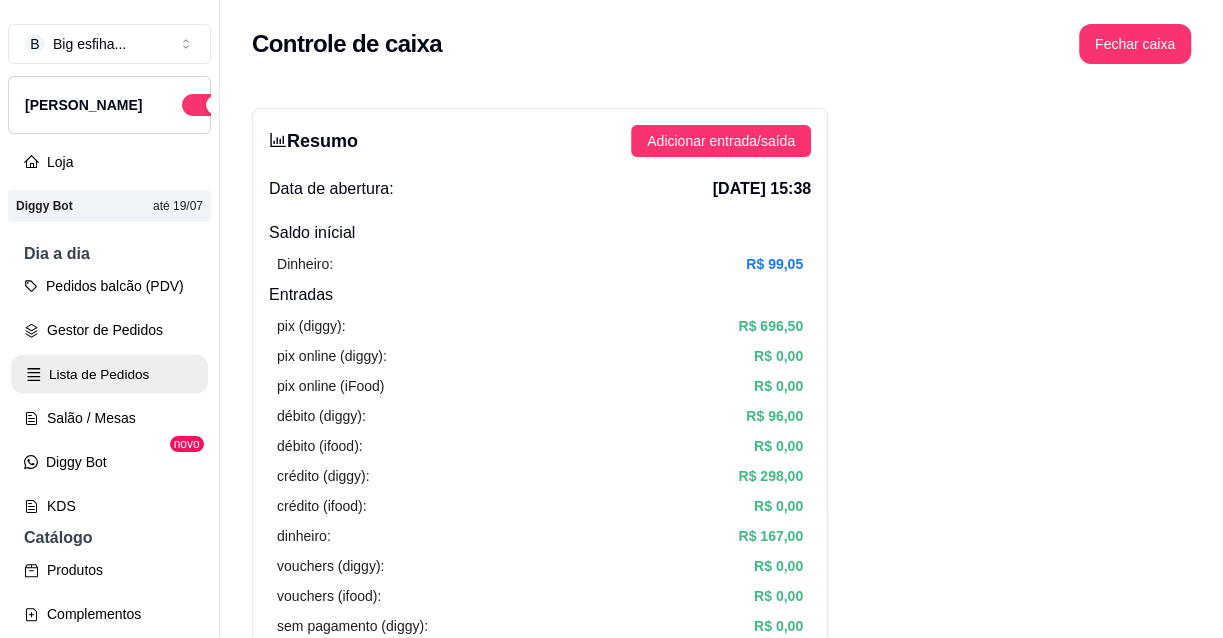 click on "Lista de Pedidos" at bounding box center (109, 374) 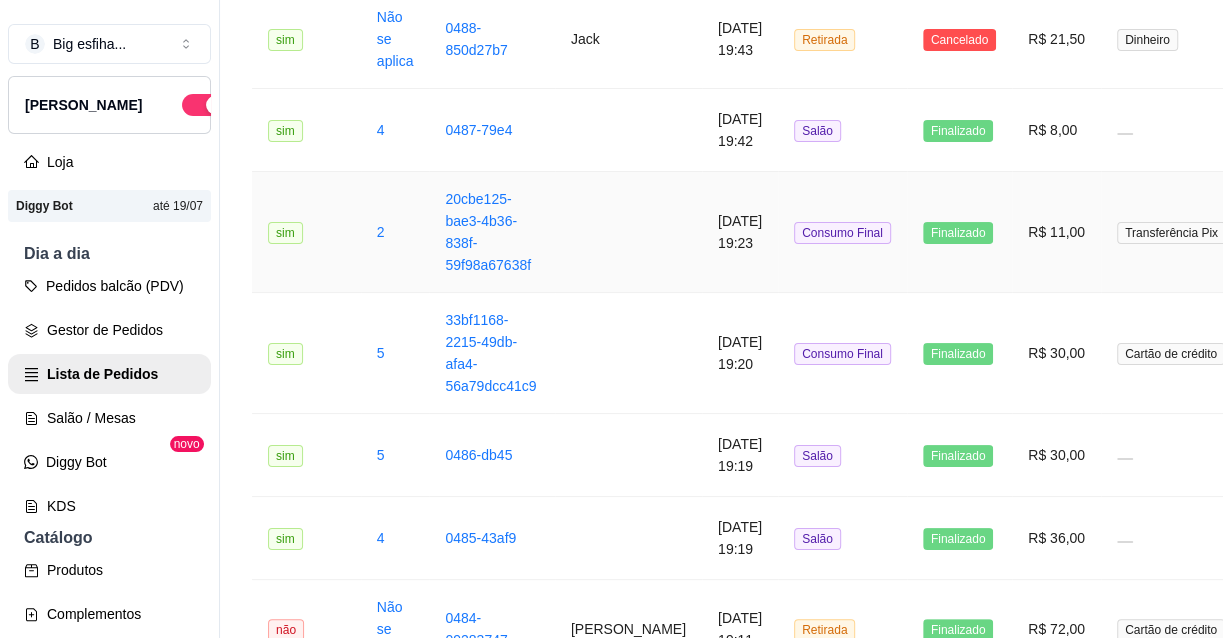 scroll, scrollTop: 2737, scrollLeft: 0, axis: vertical 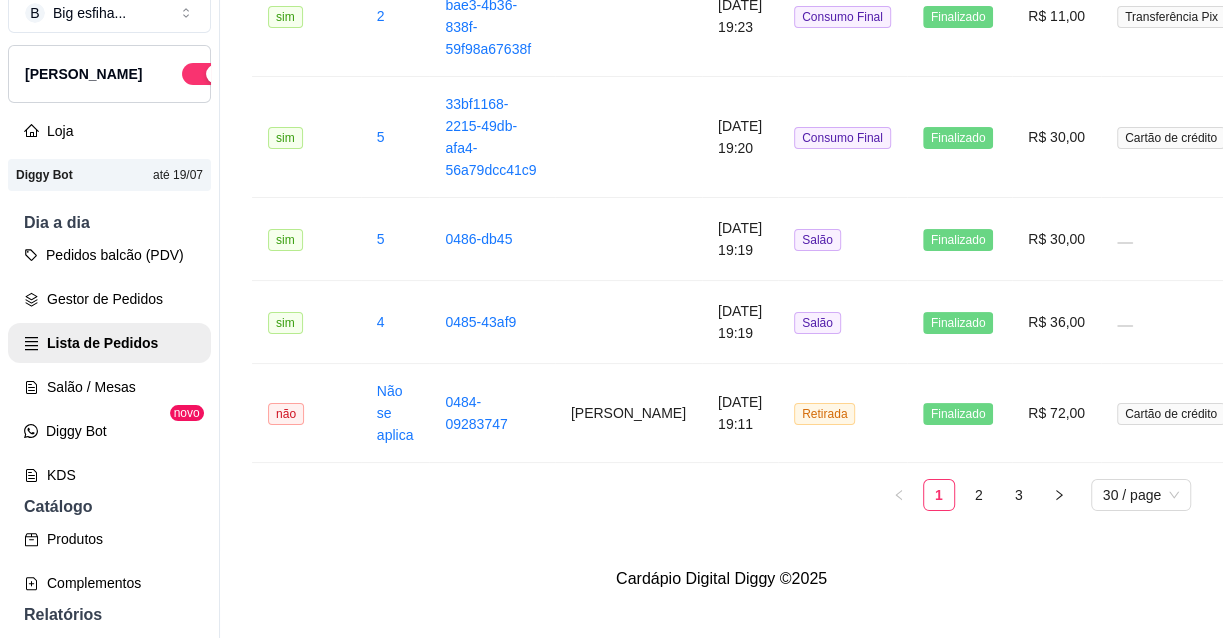 click on "1 2 3 30 / page" at bounding box center [721, 495] 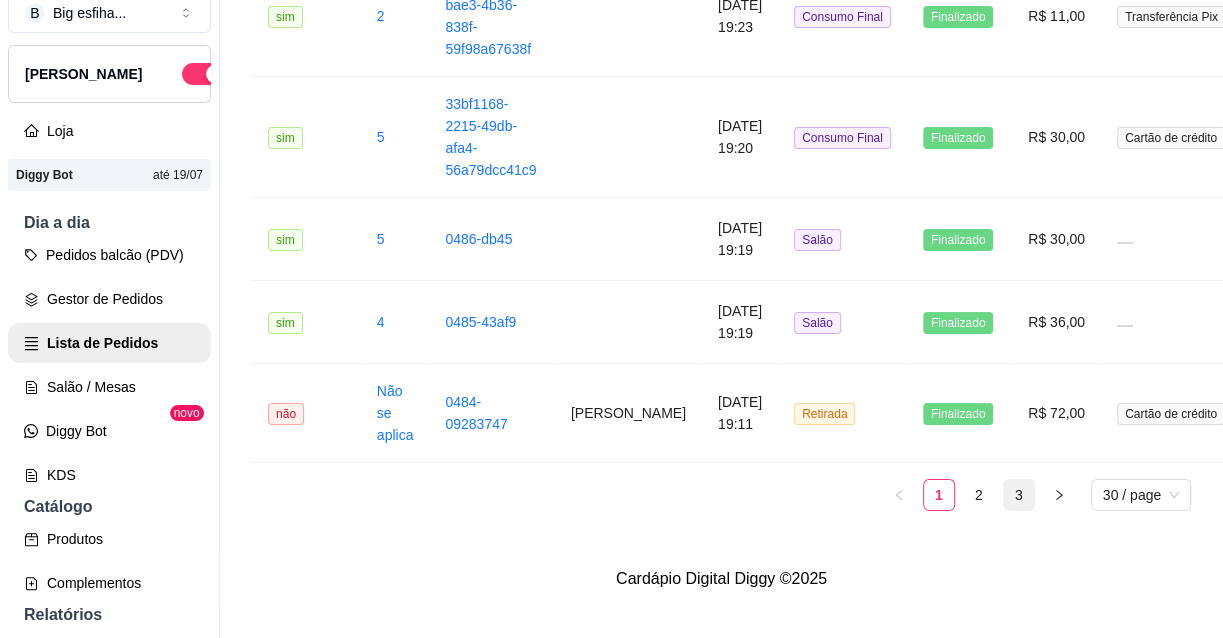 click on "3" at bounding box center [1019, 495] 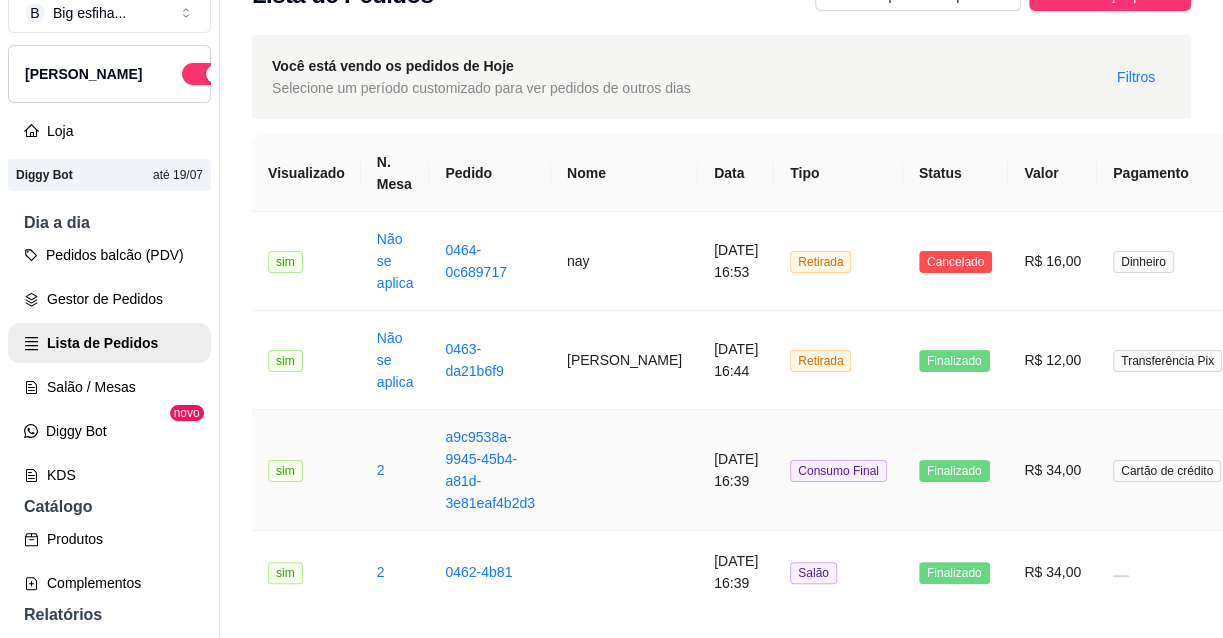 scroll, scrollTop: 0, scrollLeft: 0, axis: both 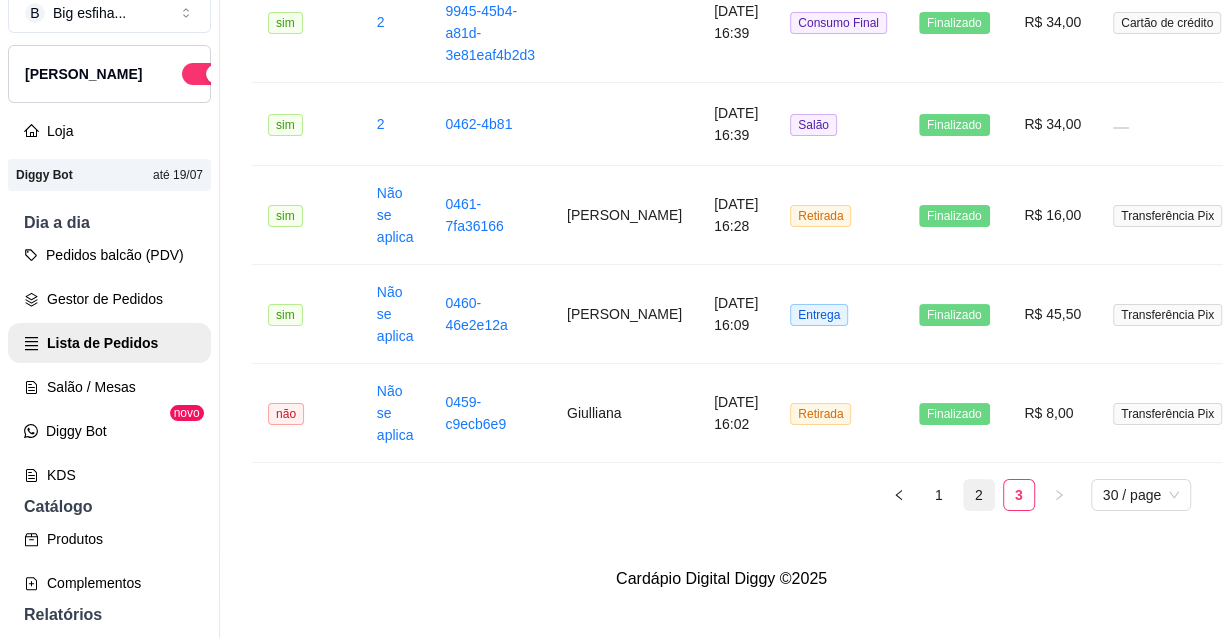click on "2" at bounding box center [979, 495] 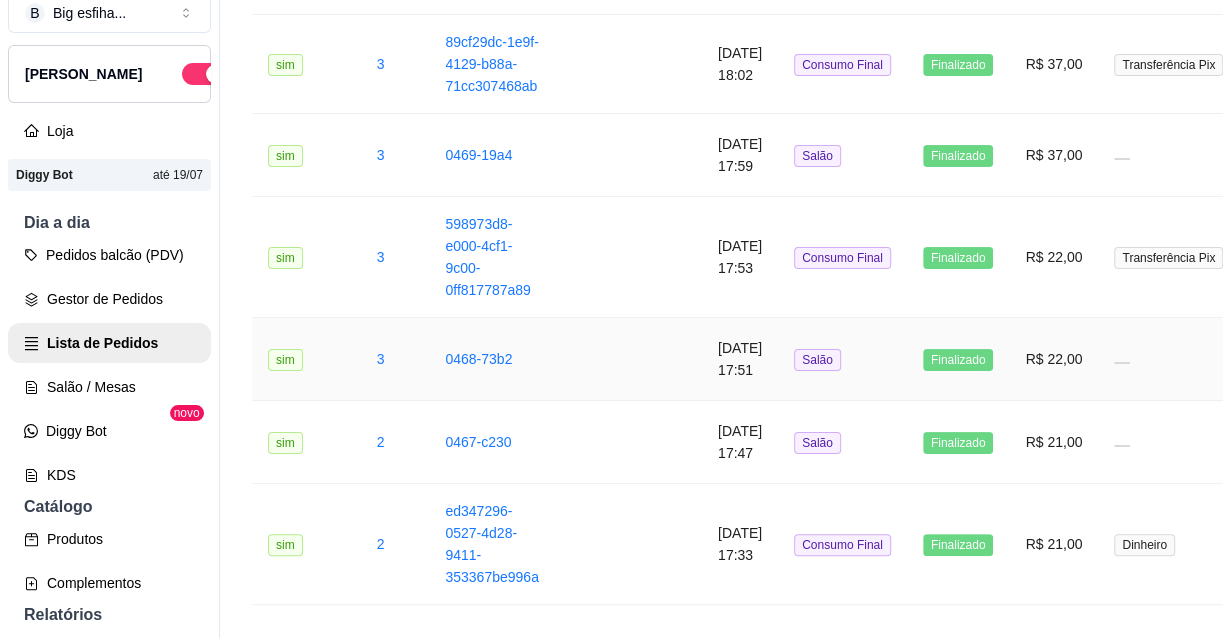 scroll, scrollTop: 2755, scrollLeft: 0, axis: vertical 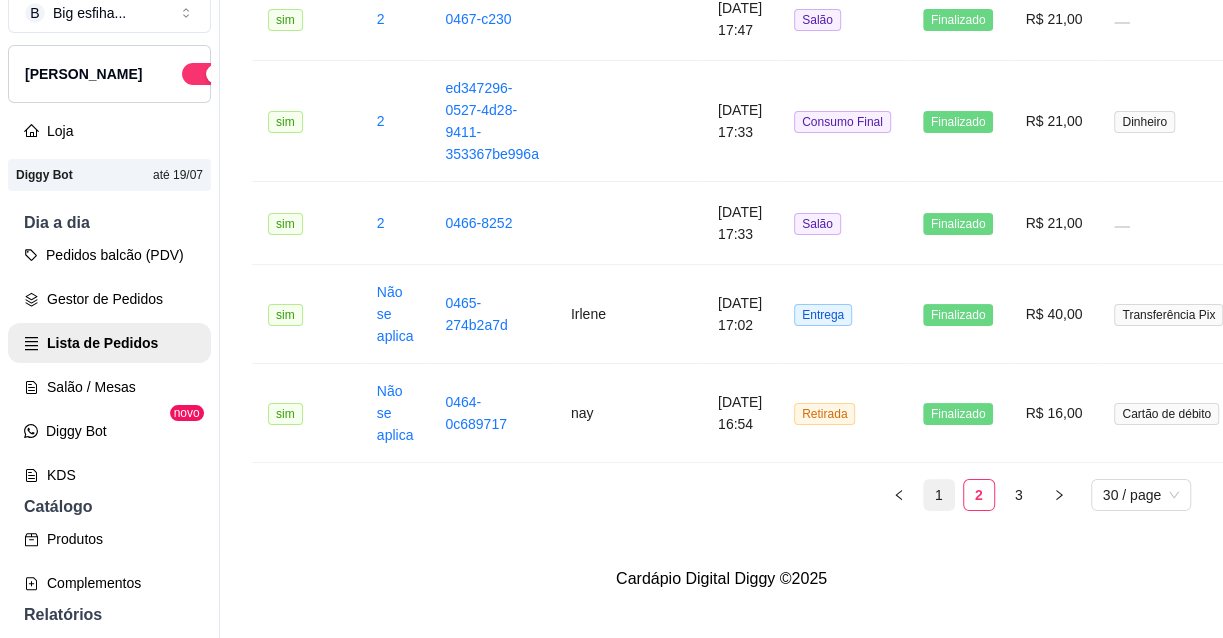 click on "1" at bounding box center (939, 495) 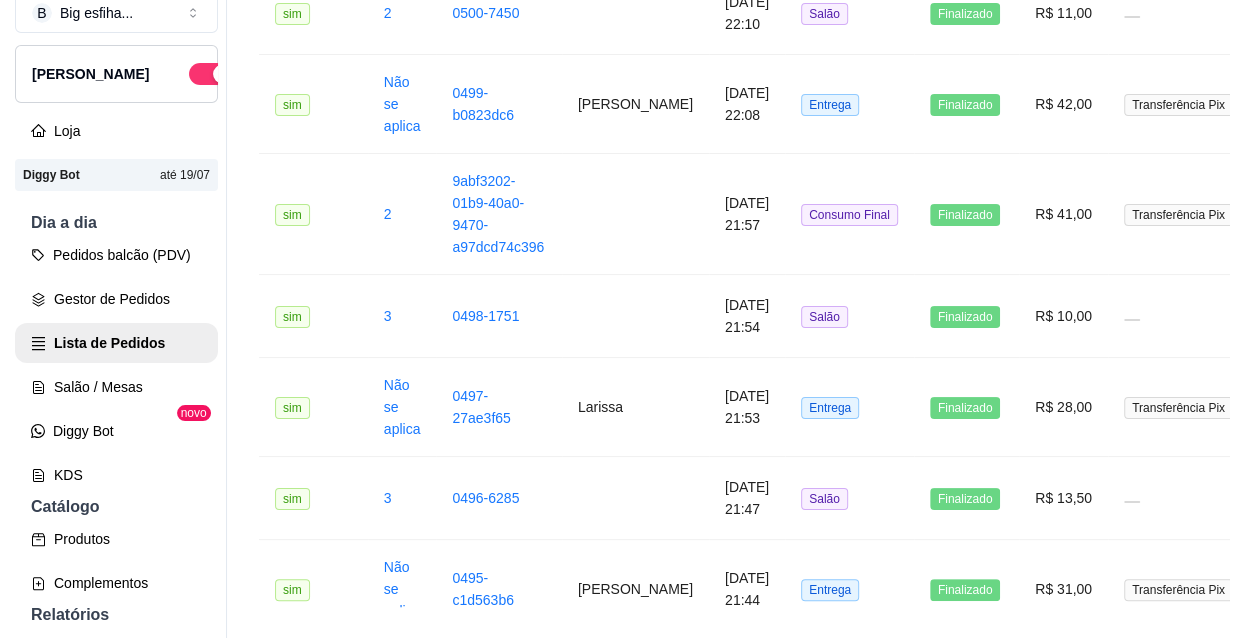 scroll, scrollTop: 828, scrollLeft: 0, axis: vertical 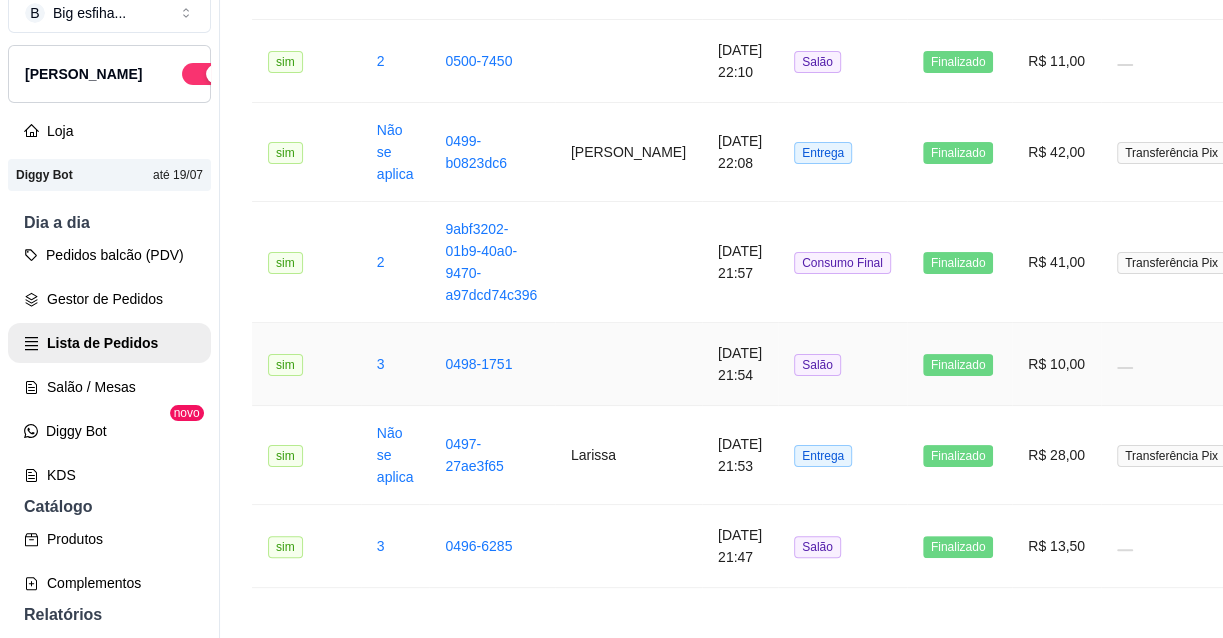 click on "R$ 10,00" at bounding box center [1056, 364] 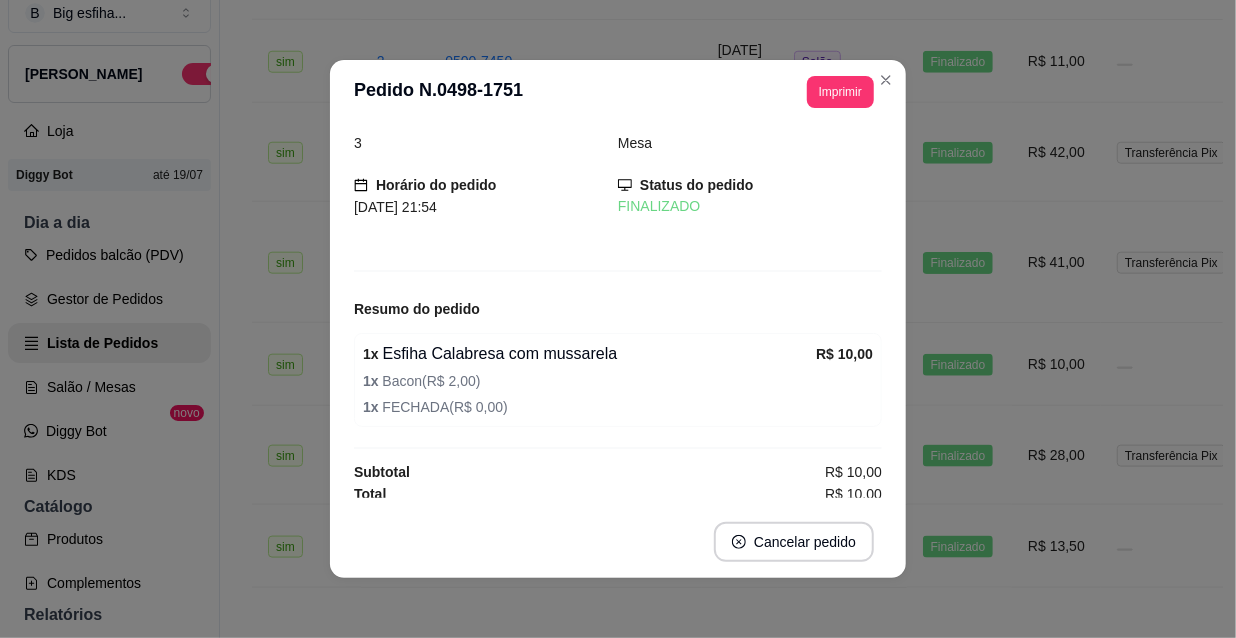 scroll, scrollTop: 28, scrollLeft: 0, axis: vertical 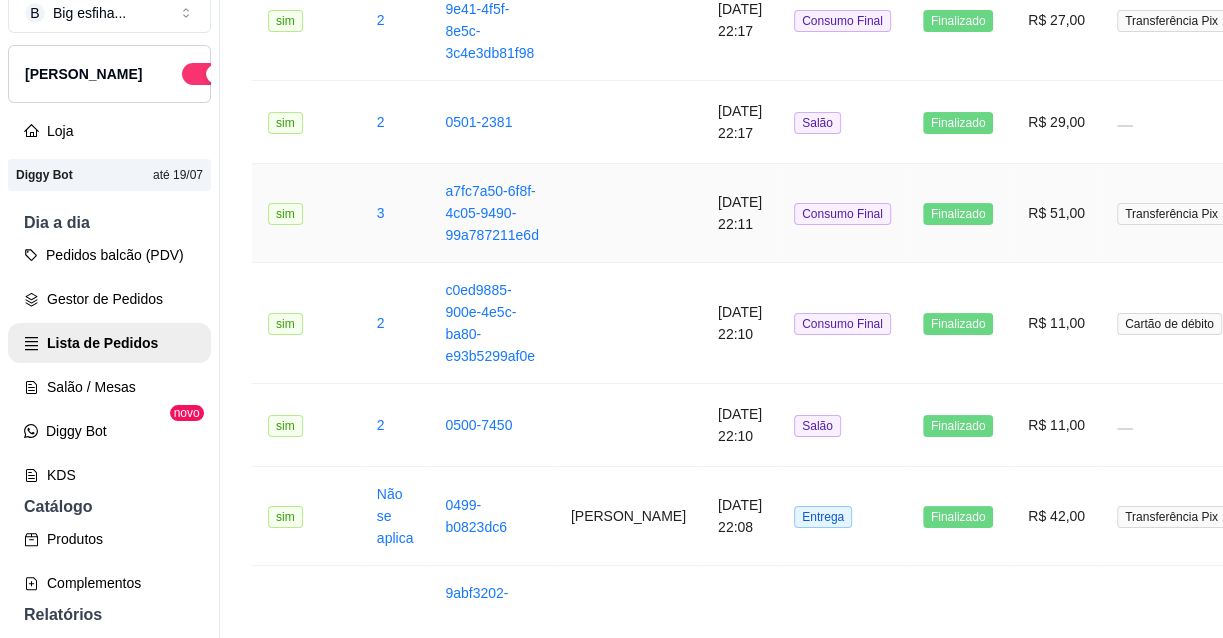 click on "Finalizado" at bounding box center (959, 213) 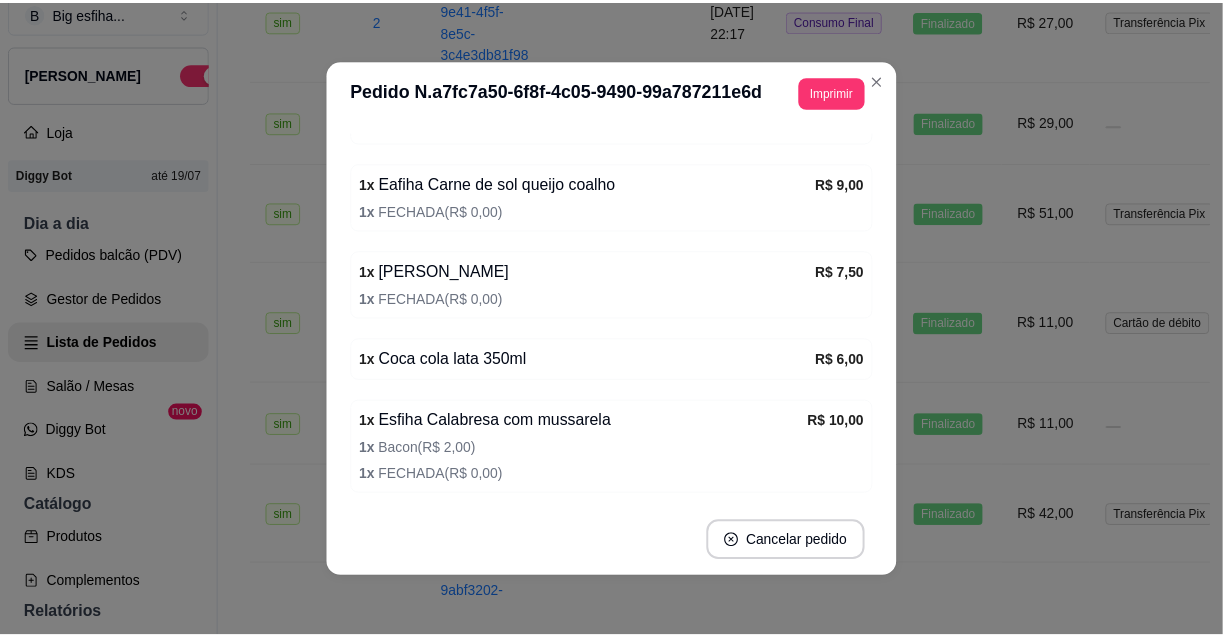 scroll, scrollTop: 526, scrollLeft: 0, axis: vertical 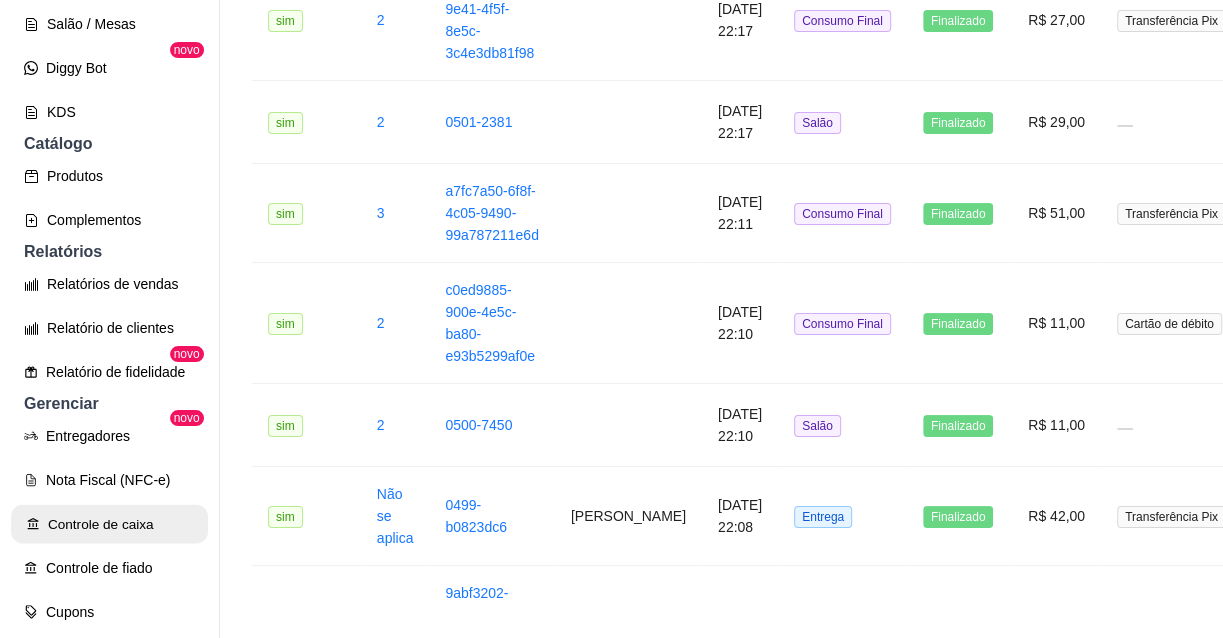 click on "Controle de caixa" at bounding box center [109, 524] 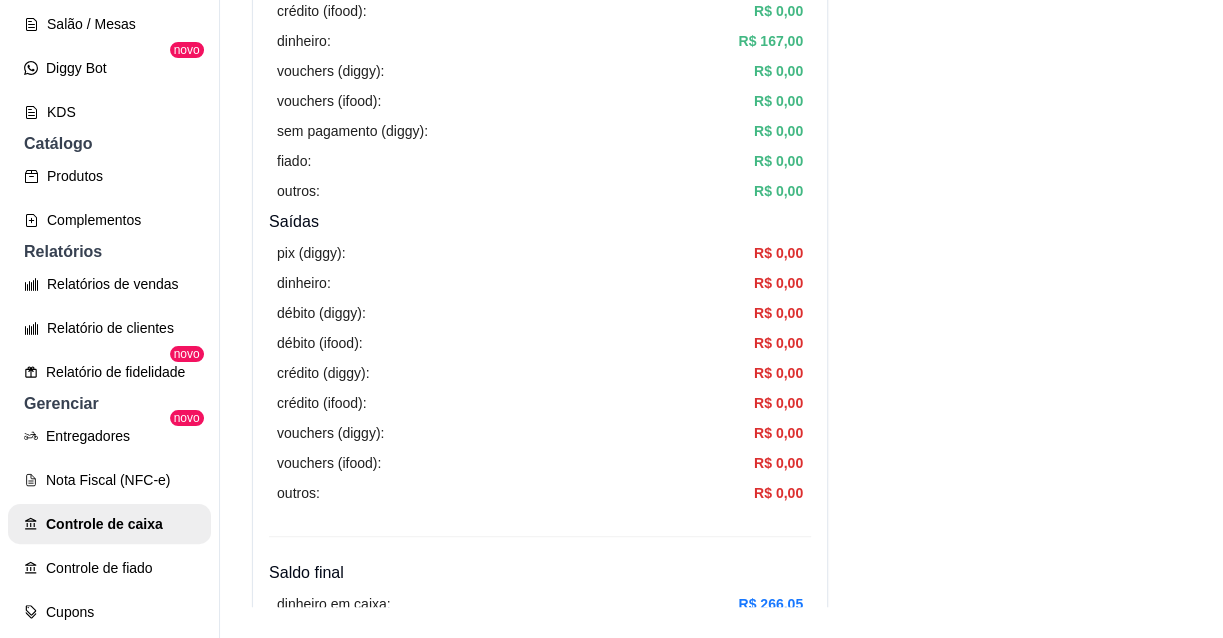 scroll, scrollTop: 0, scrollLeft: 0, axis: both 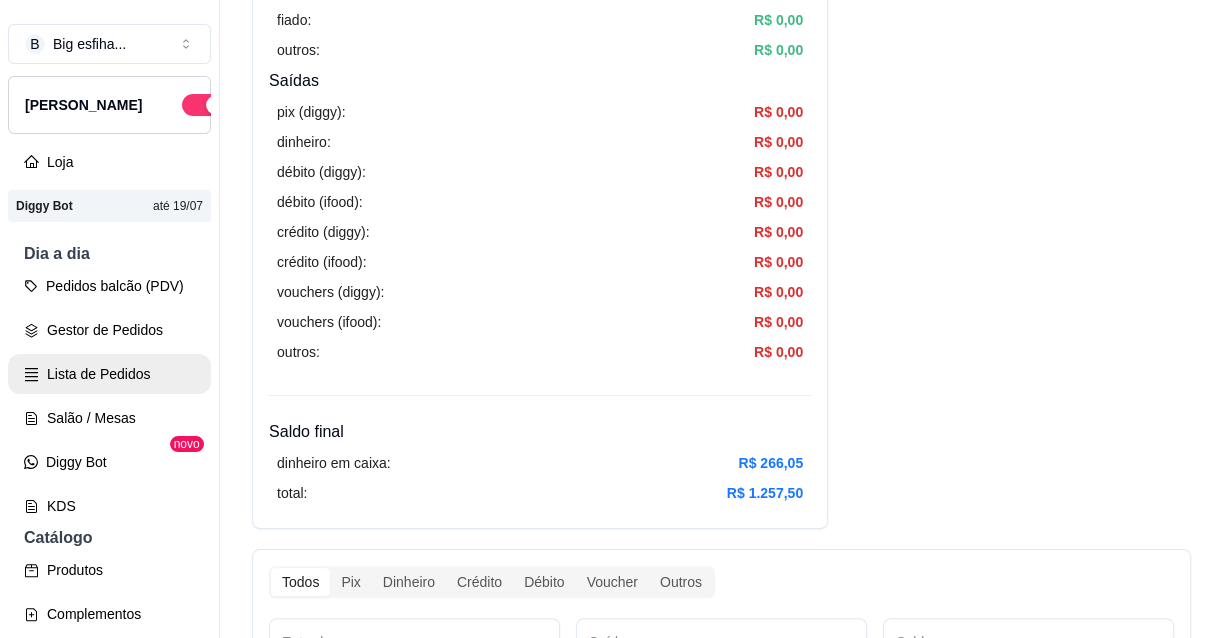 click on "Lista de Pedidos" at bounding box center [109, 374] 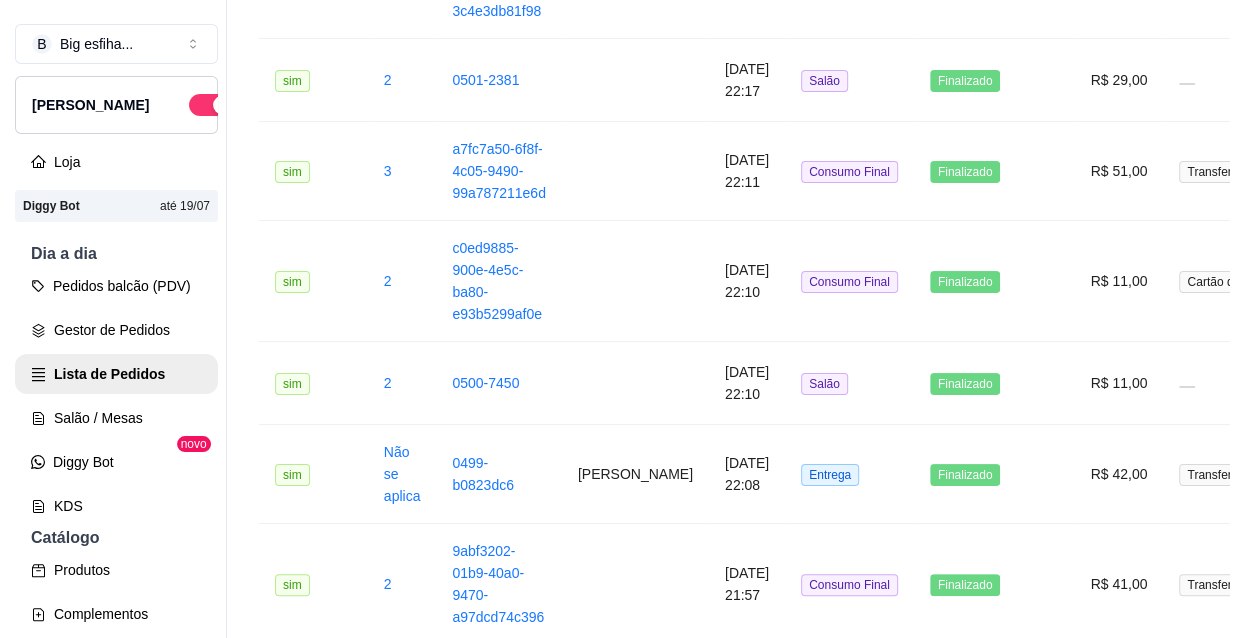 scroll, scrollTop: 0, scrollLeft: 0, axis: both 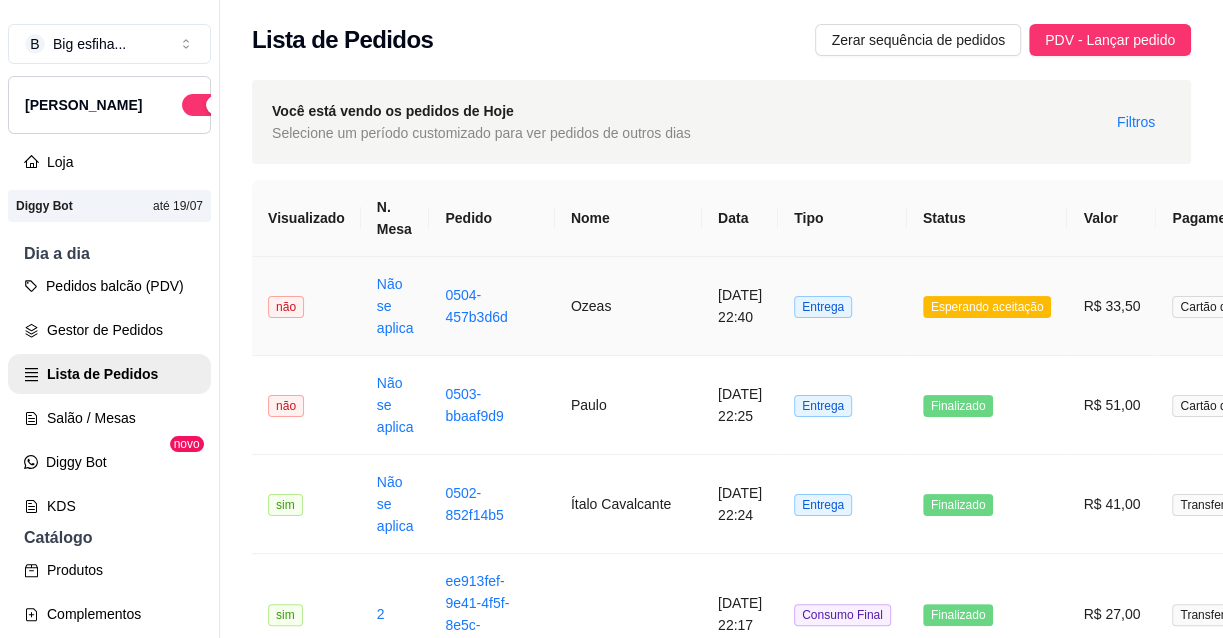 click on "[DATE] 22:40" at bounding box center [740, 306] 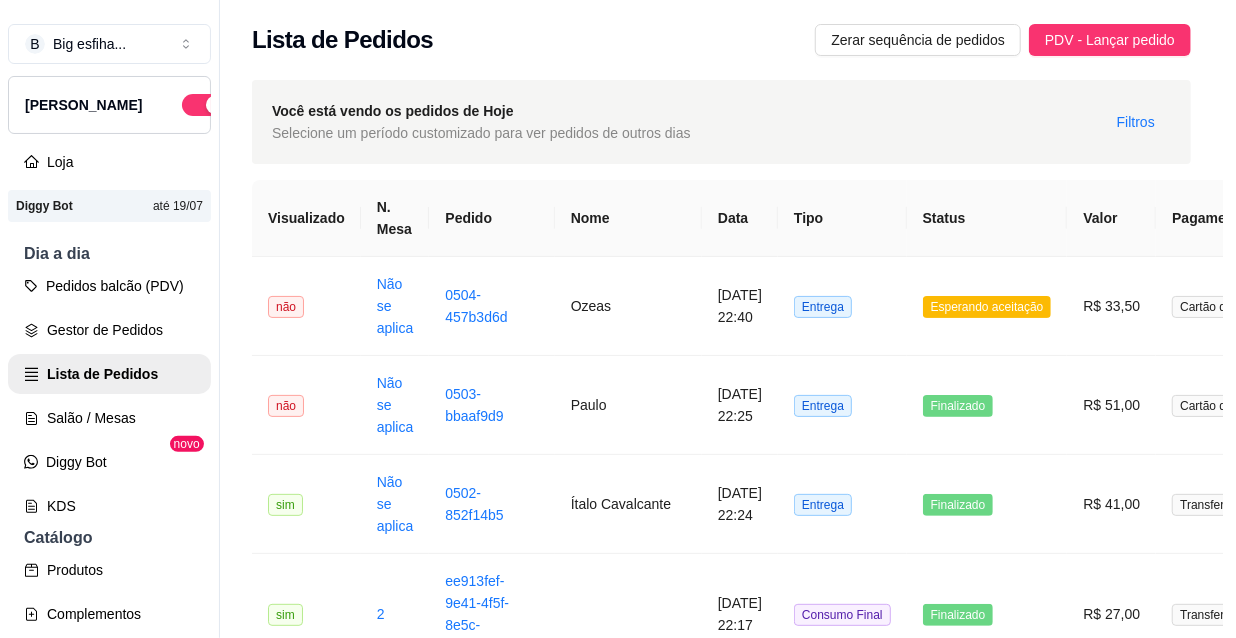 click on "Aceitar pedido" at bounding box center [821, 542] 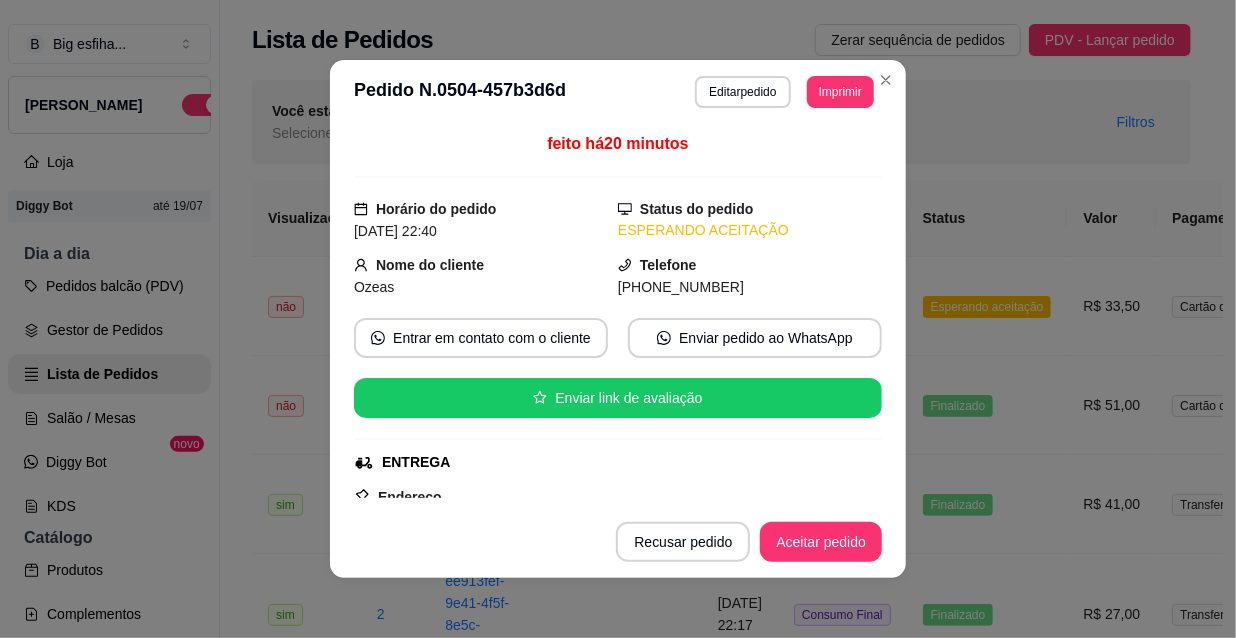 click on "**********" at bounding box center [618, 92] 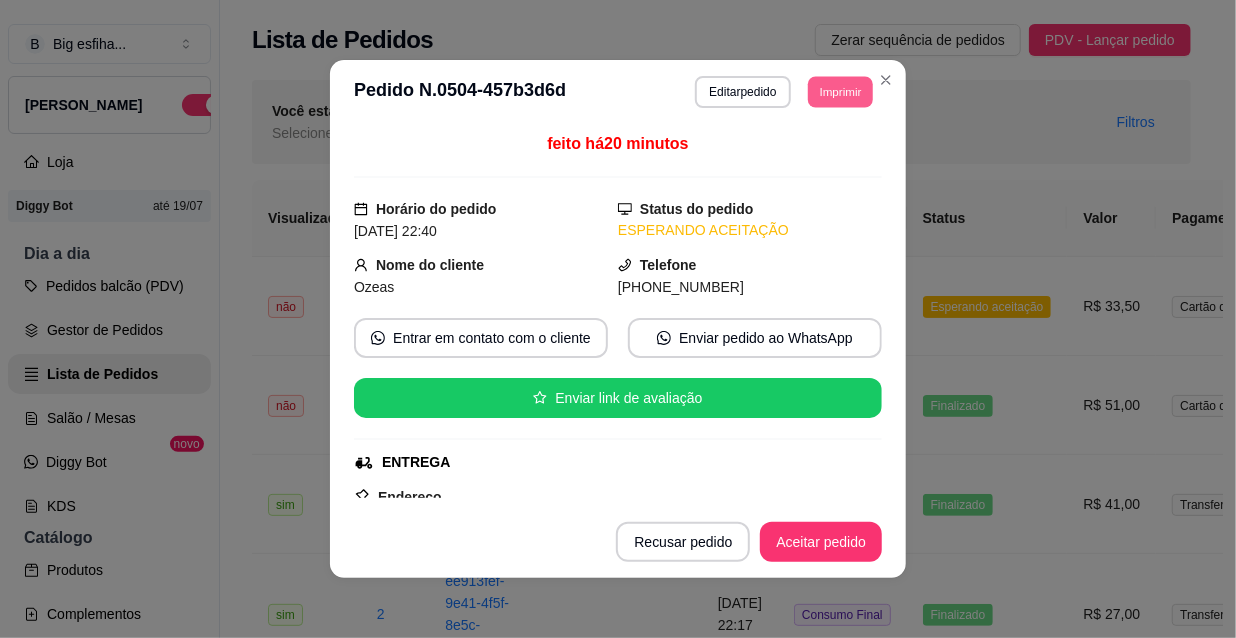 click on "Imprimir" at bounding box center (840, 91) 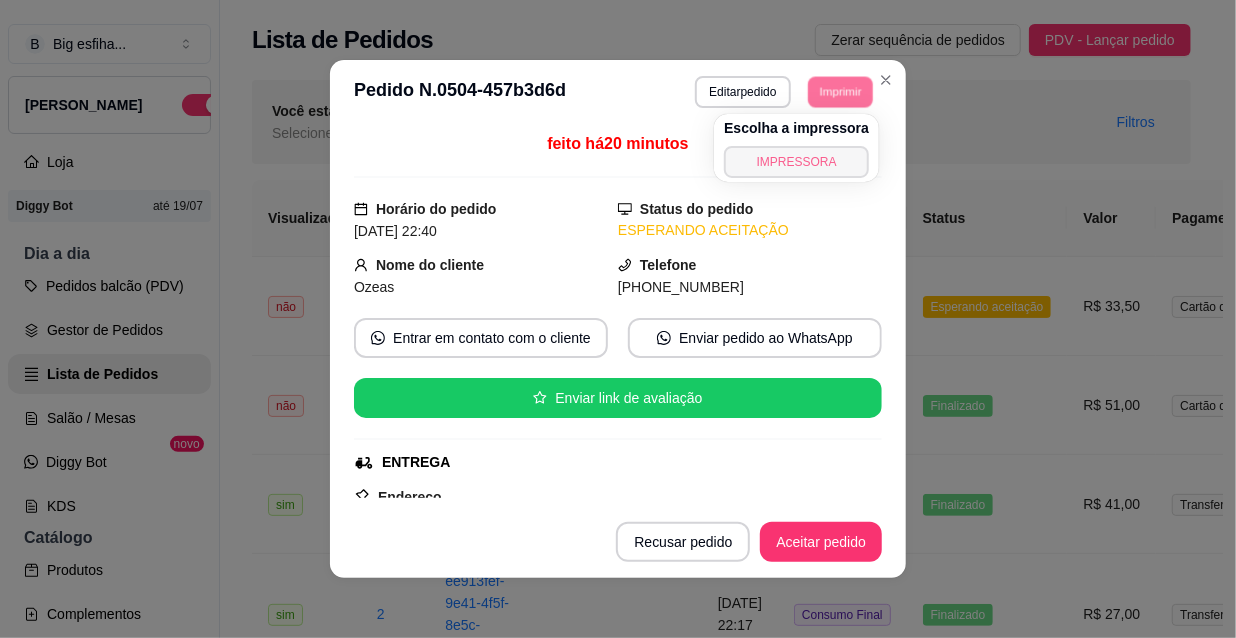 click on "IMPRESSORA" at bounding box center [796, 162] 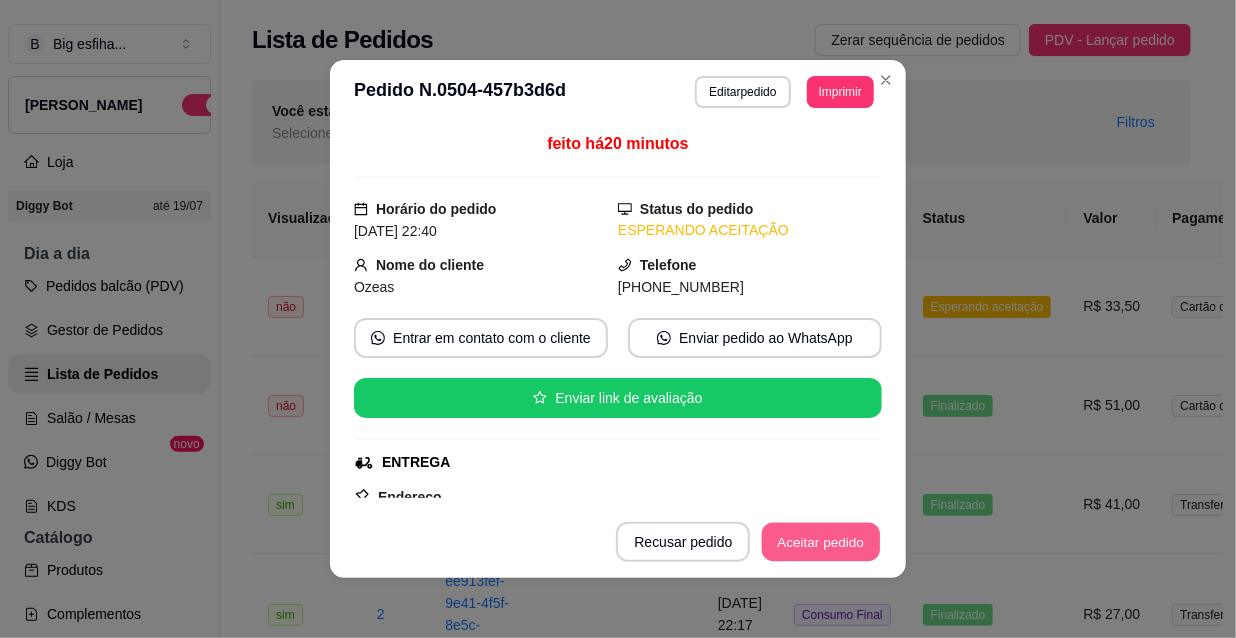 click on "Aceitar pedido" at bounding box center (821, 542) 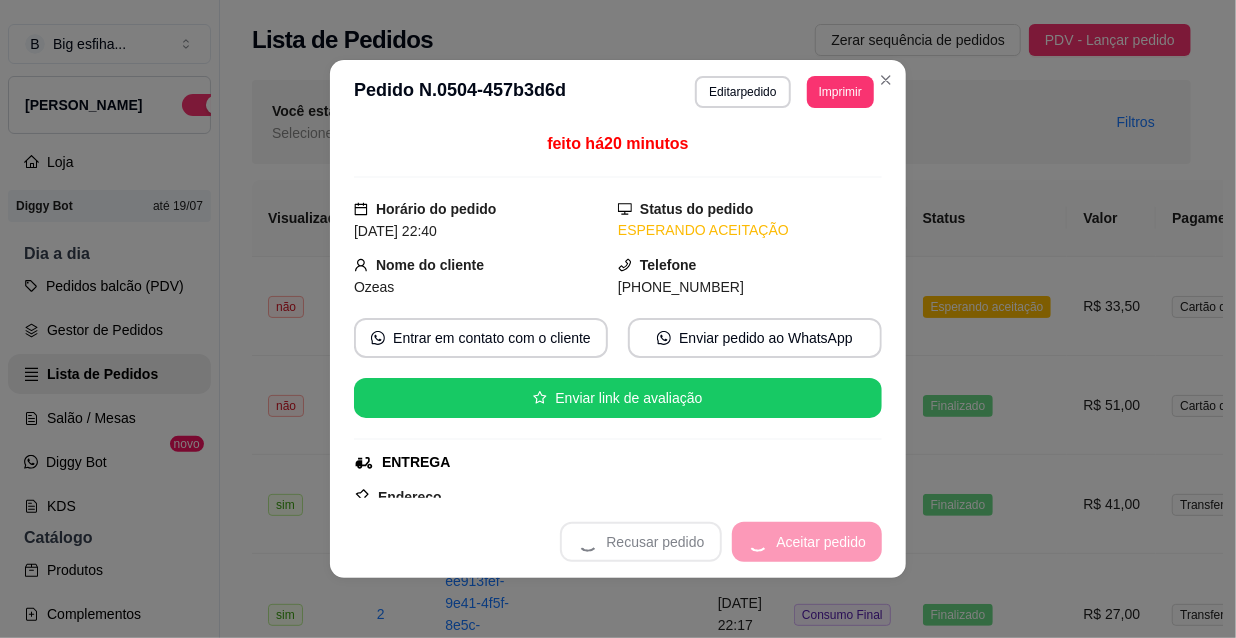 click on "Recusar pedido Aceitar pedido" at bounding box center (721, 542) 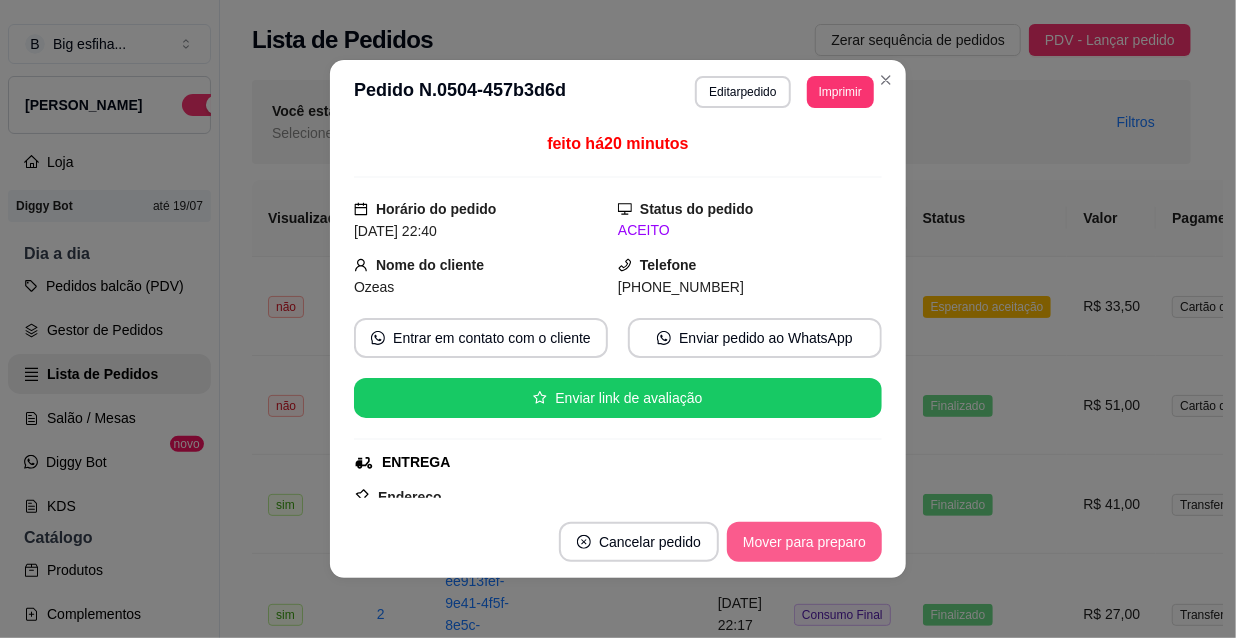 click on "Mover para preparo" at bounding box center [804, 542] 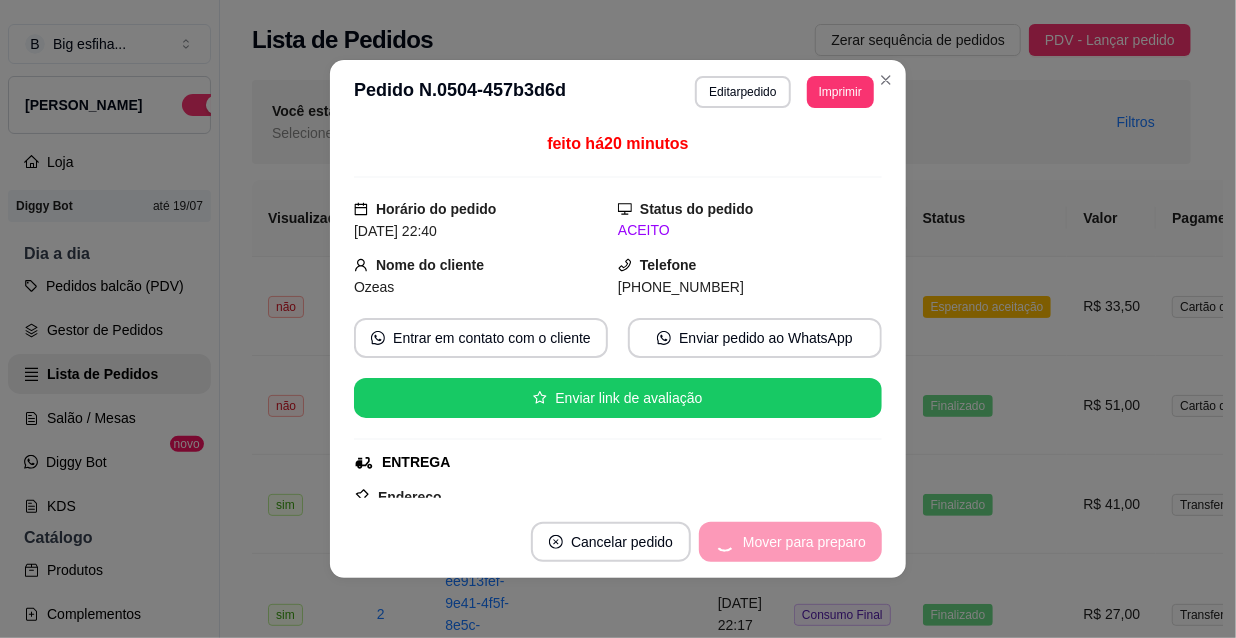 click on "Mover para preparo" at bounding box center (790, 542) 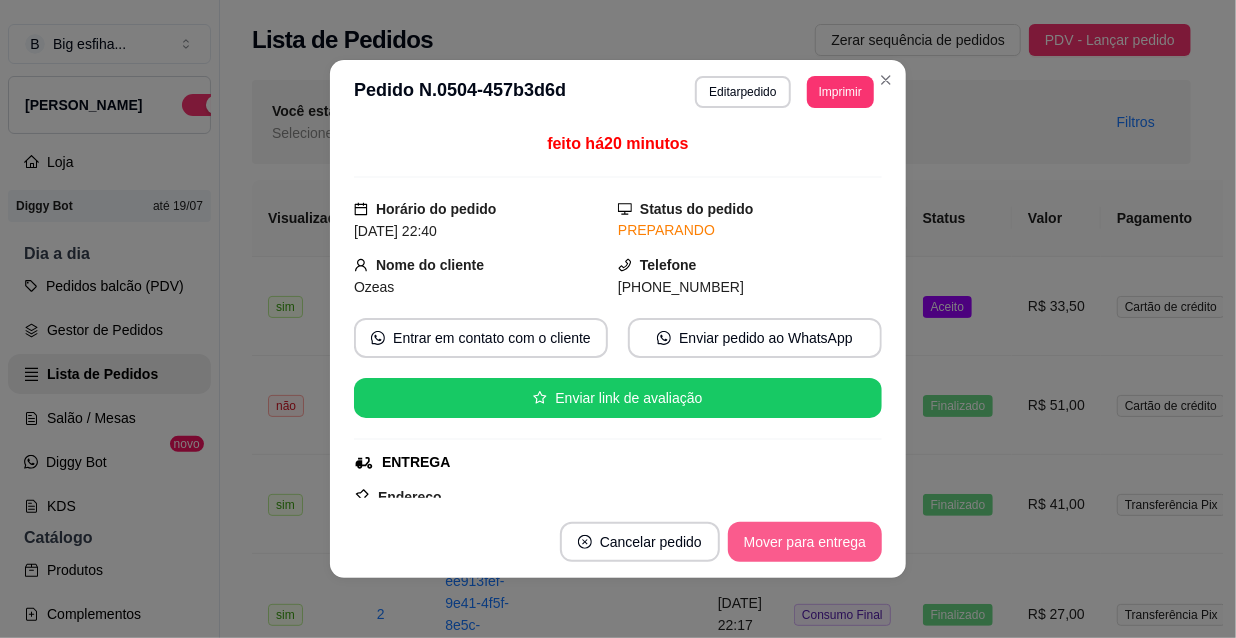 click on "Mover para entrega" at bounding box center [805, 542] 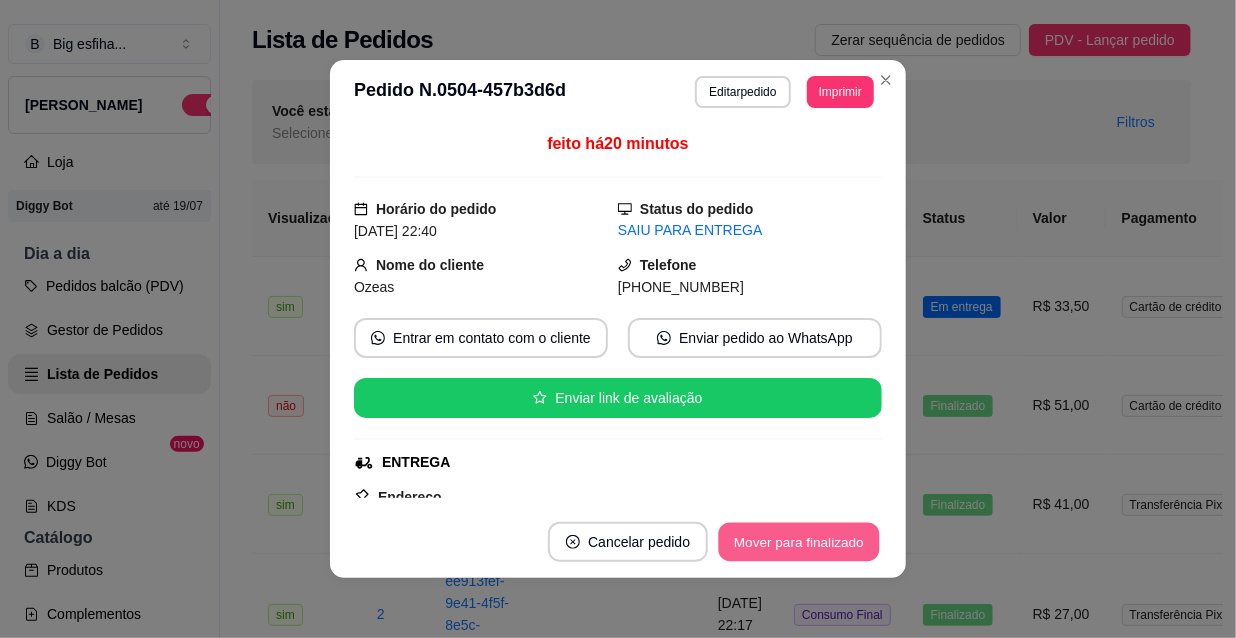 click on "Mover para finalizado" at bounding box center (799, 542) 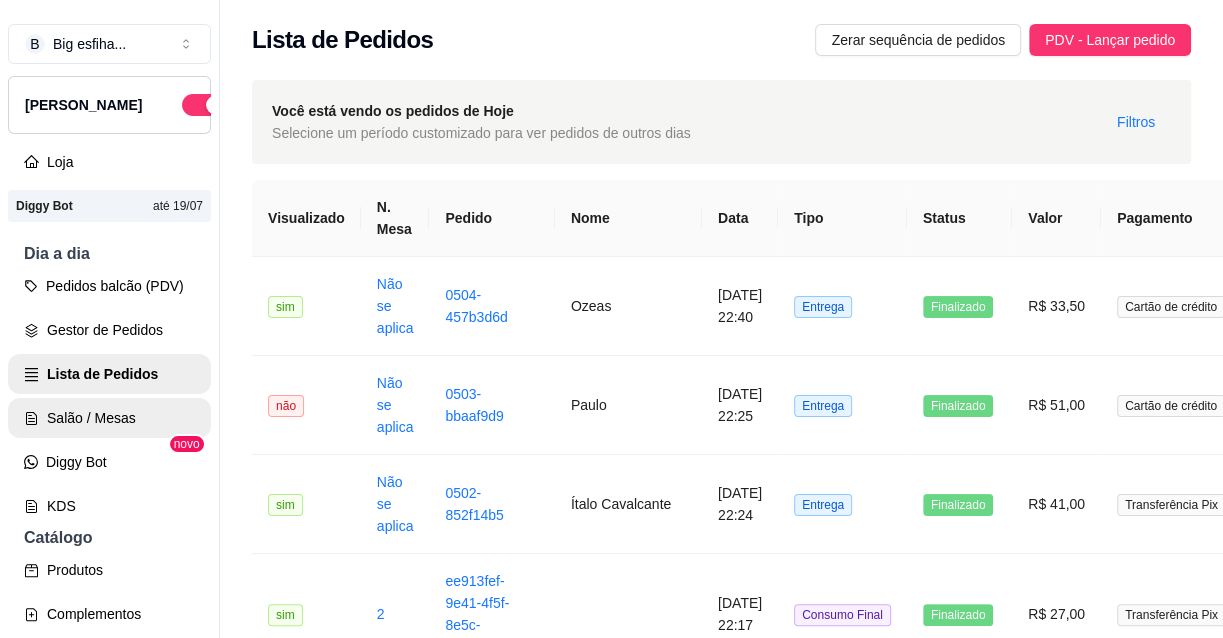 click on "Salão / Mesas" at bounding box center [109, 418] 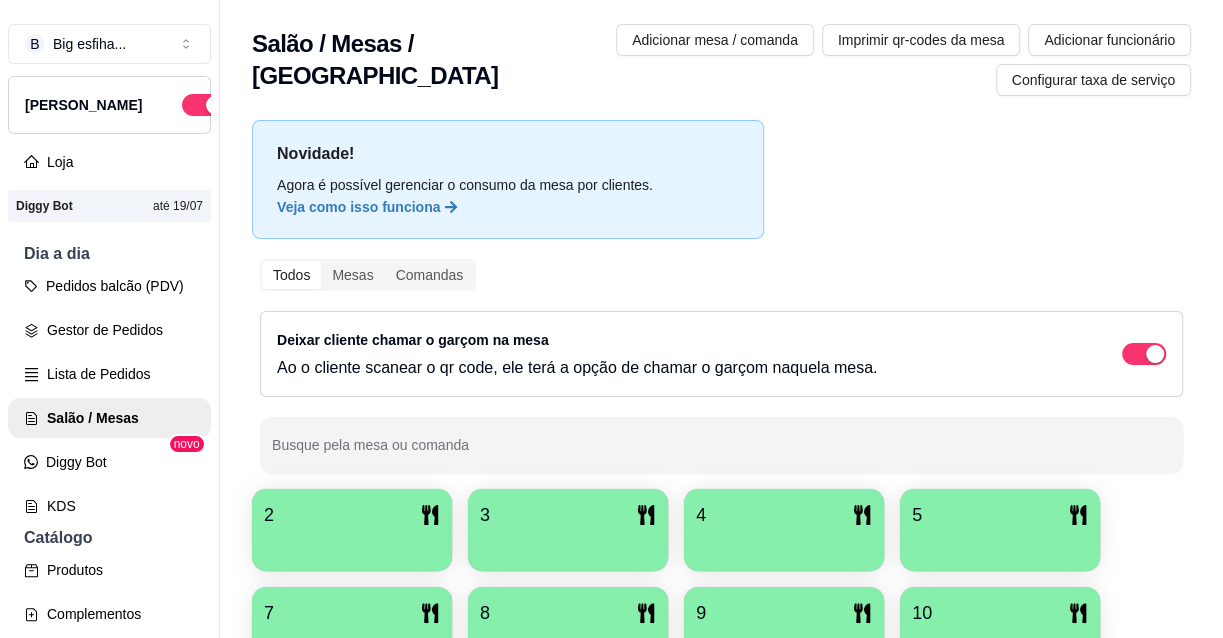 click on "2" at bounding box center [352, 515] 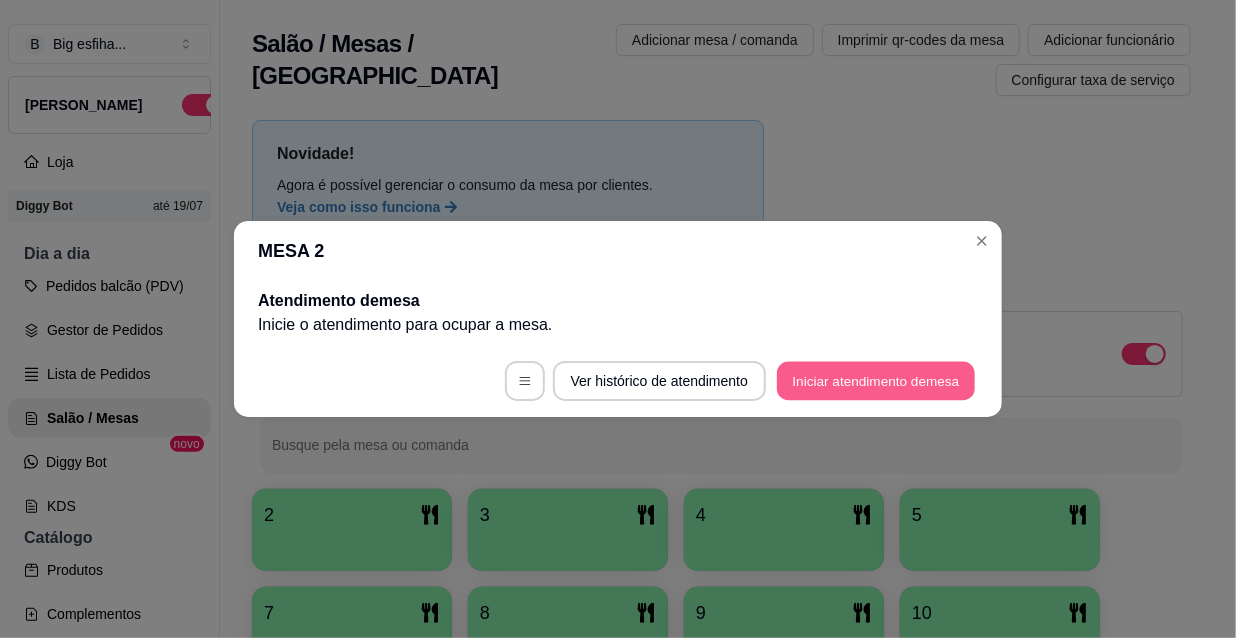 click on "Iniciar atendimento de  mesa" at bounding box center (876, 381) 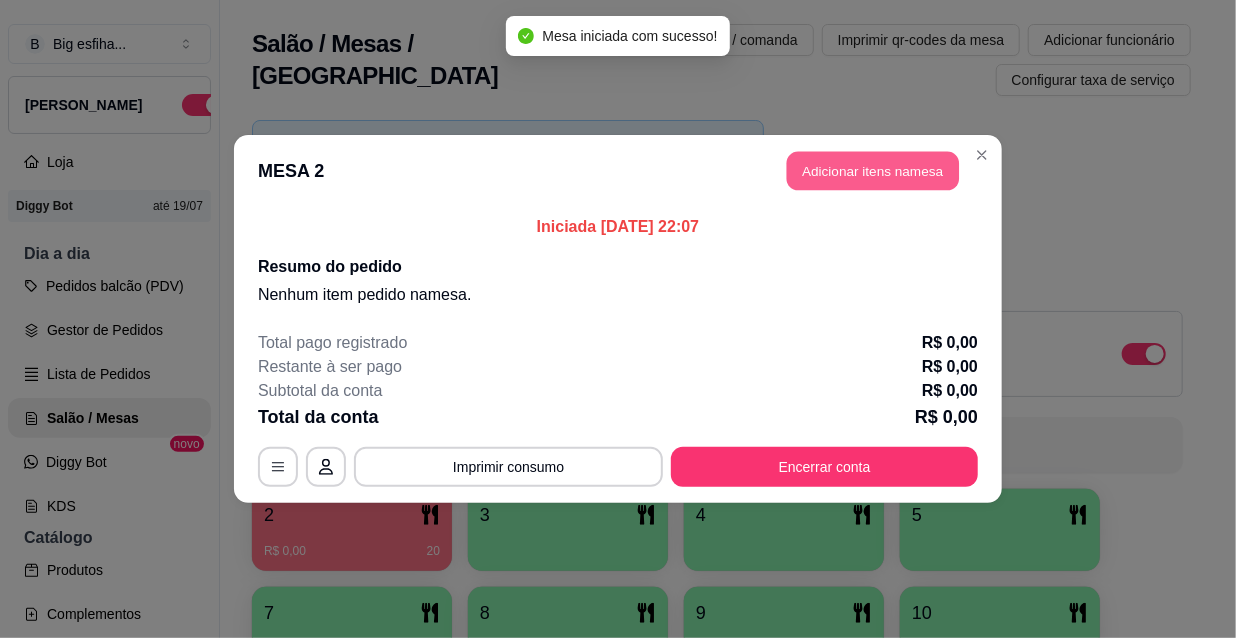 click on "Adicionar itens na  mesa" at bounding box center [873, 171] 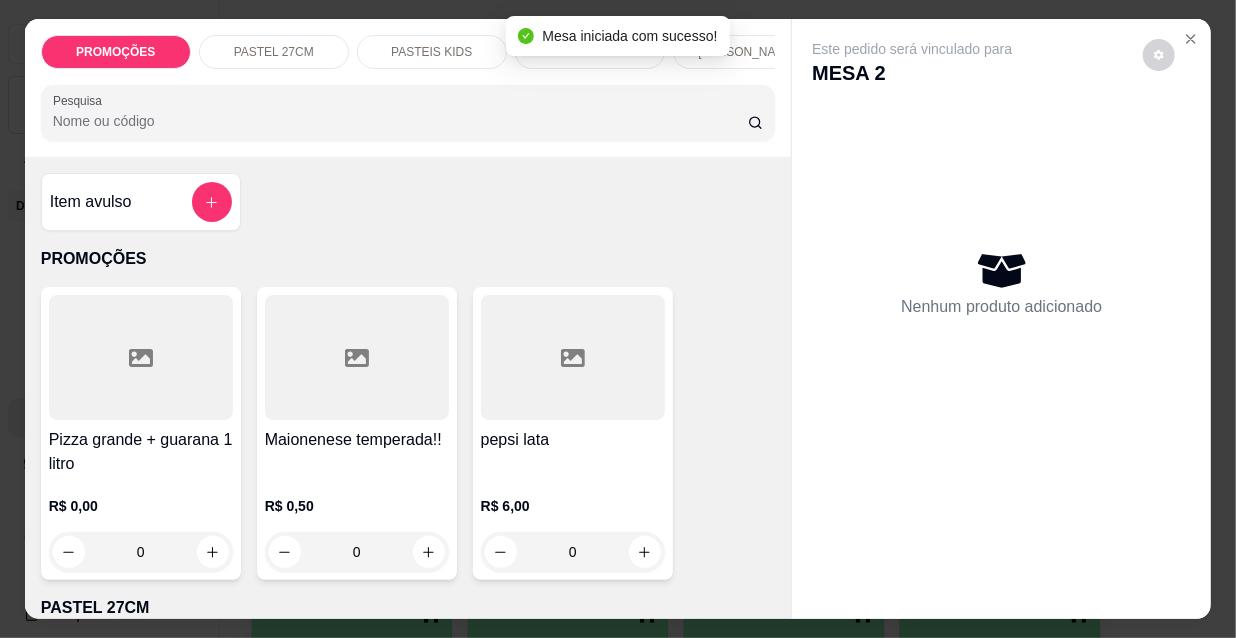 click on "Pesquisa" at bounding box center (400, 121) 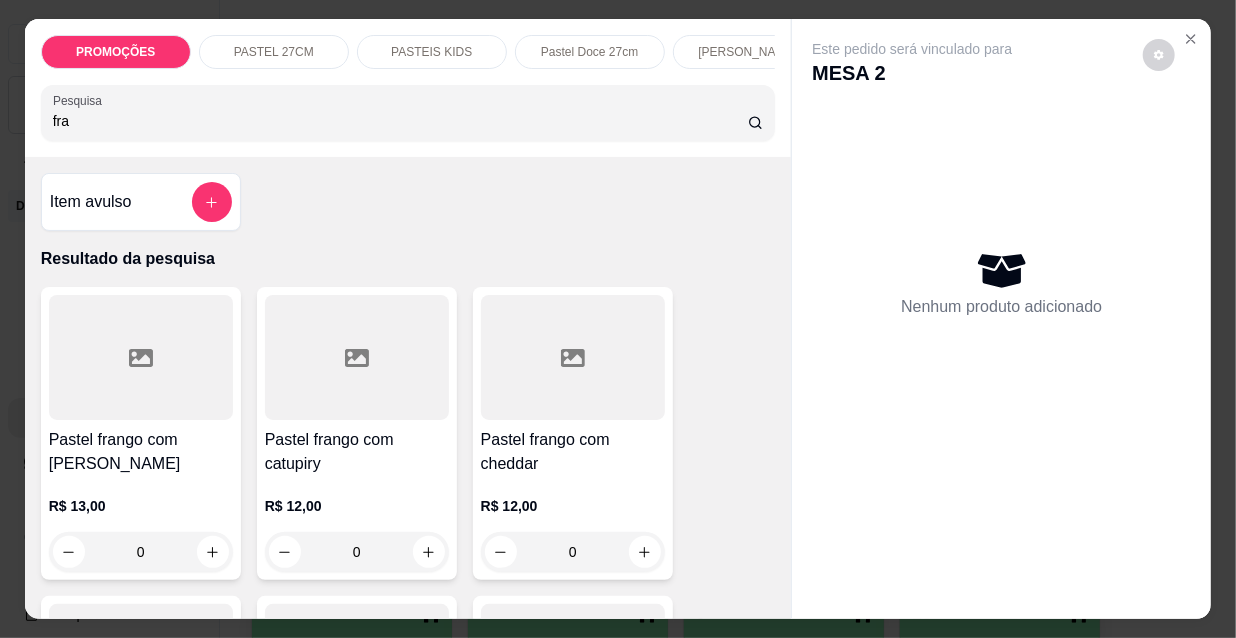 type on "fra" 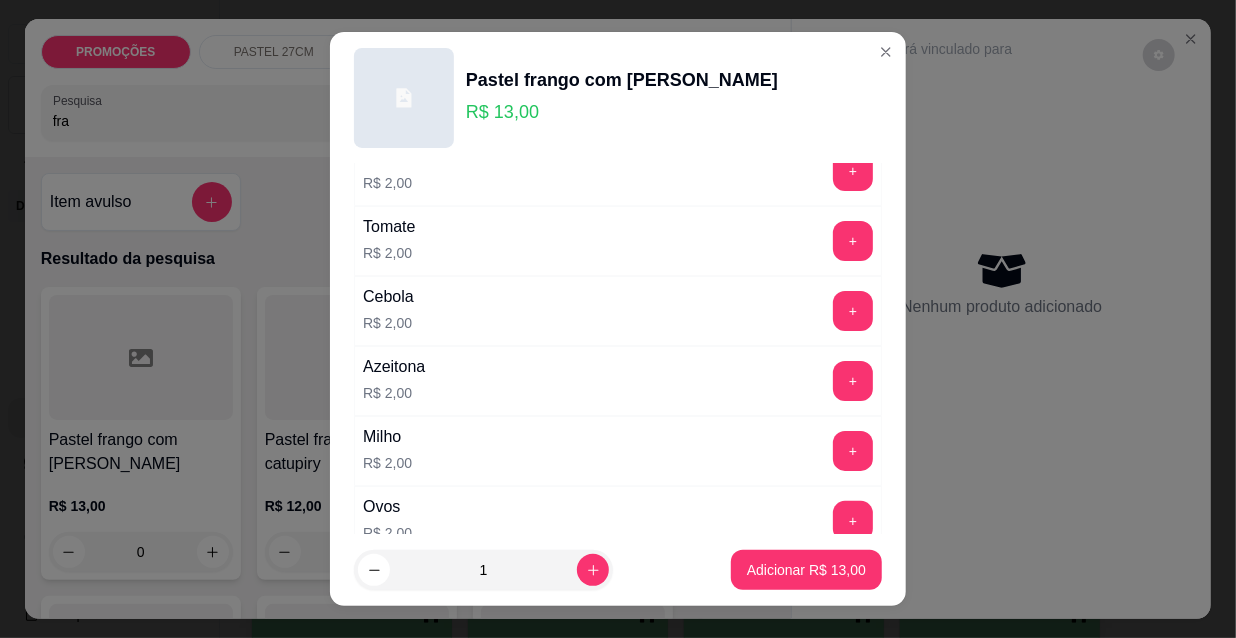 scroll, scrollTop: 181, scrollLeft: 0, axis: vertical 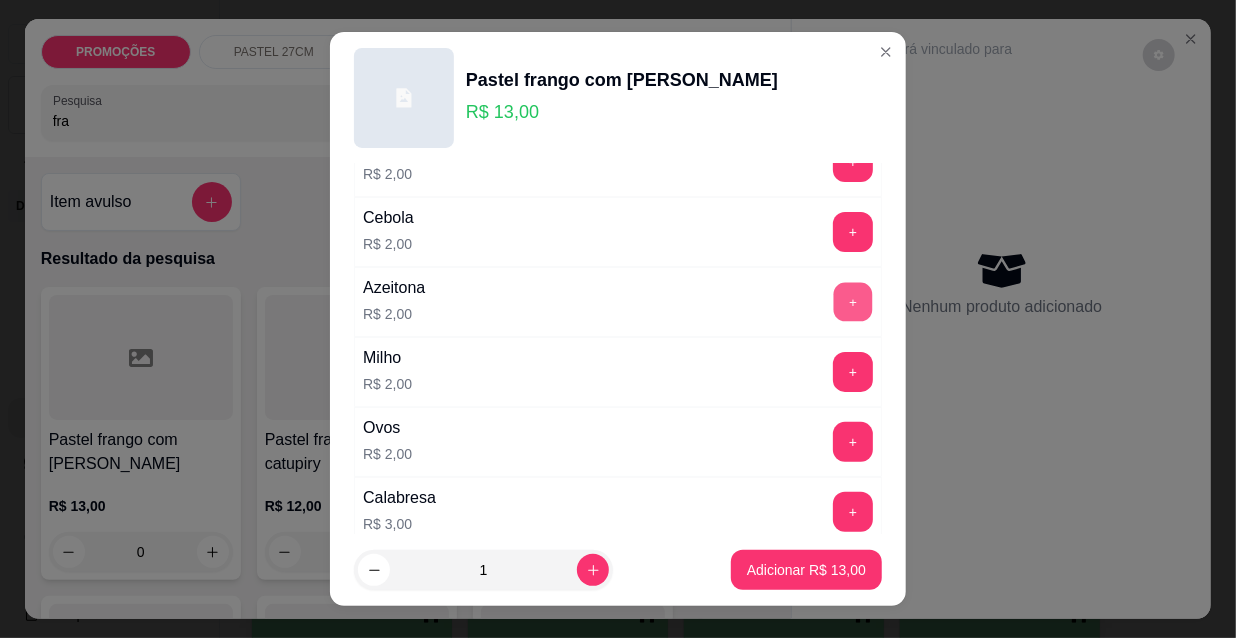 click on "+" at bounding box center (853, 302) 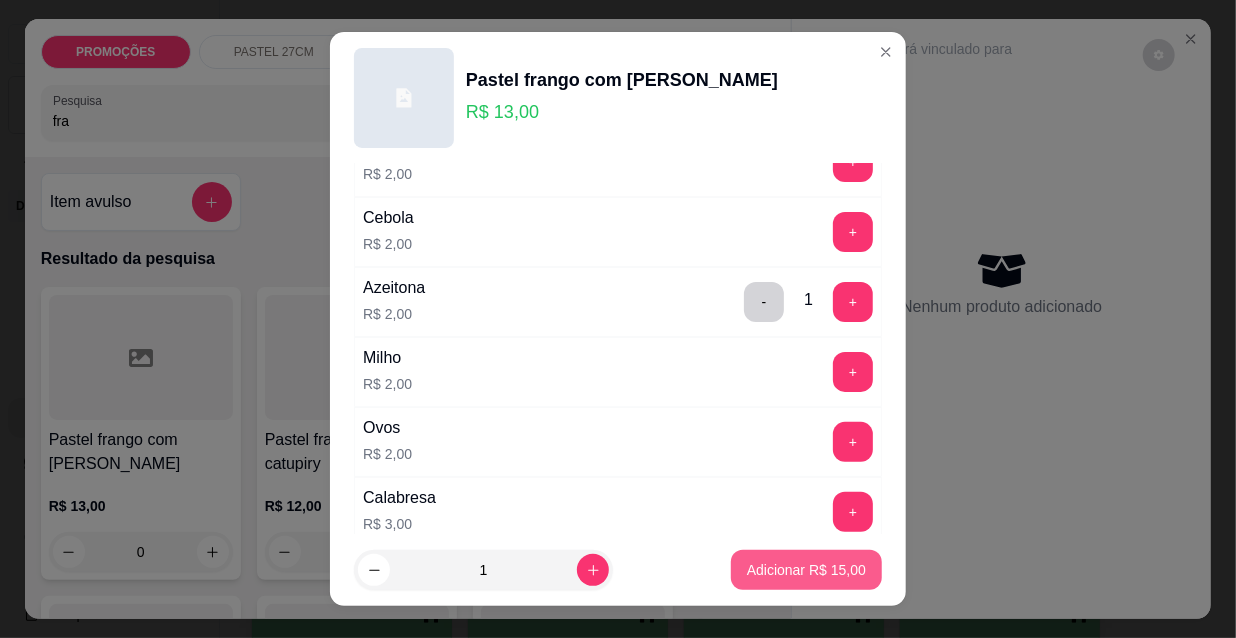 click on "Adicionar   R$ 15,00" at bounding box center (806, 570) 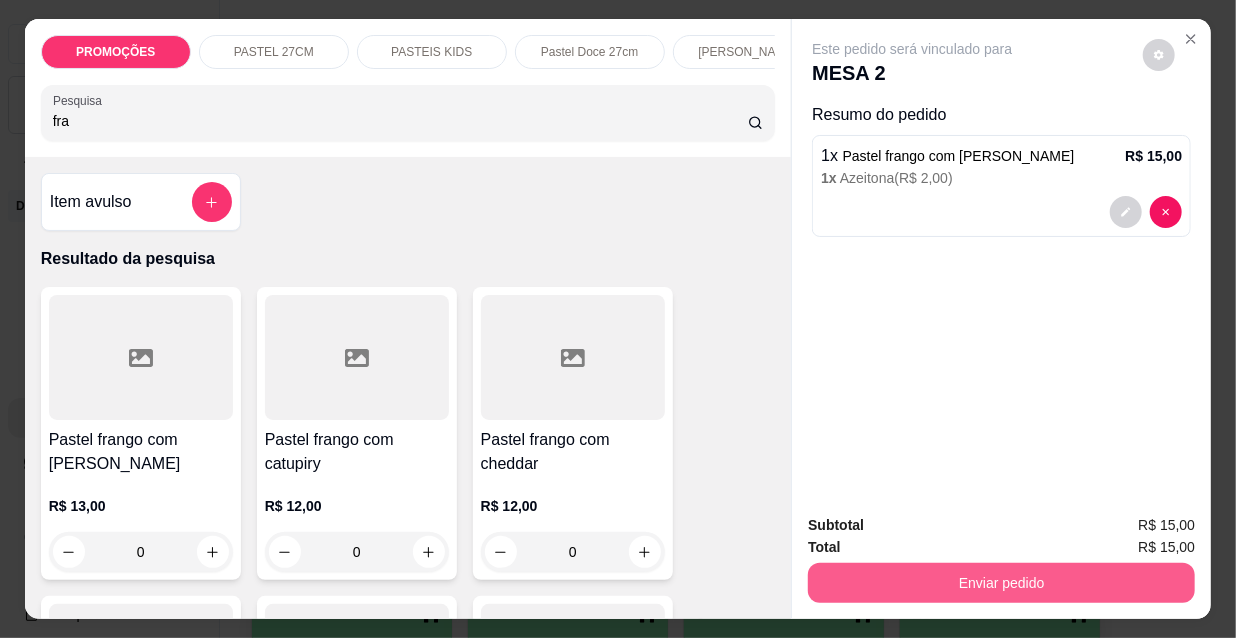 click on "Enviar pedido" at bounding box center (1001, 583) 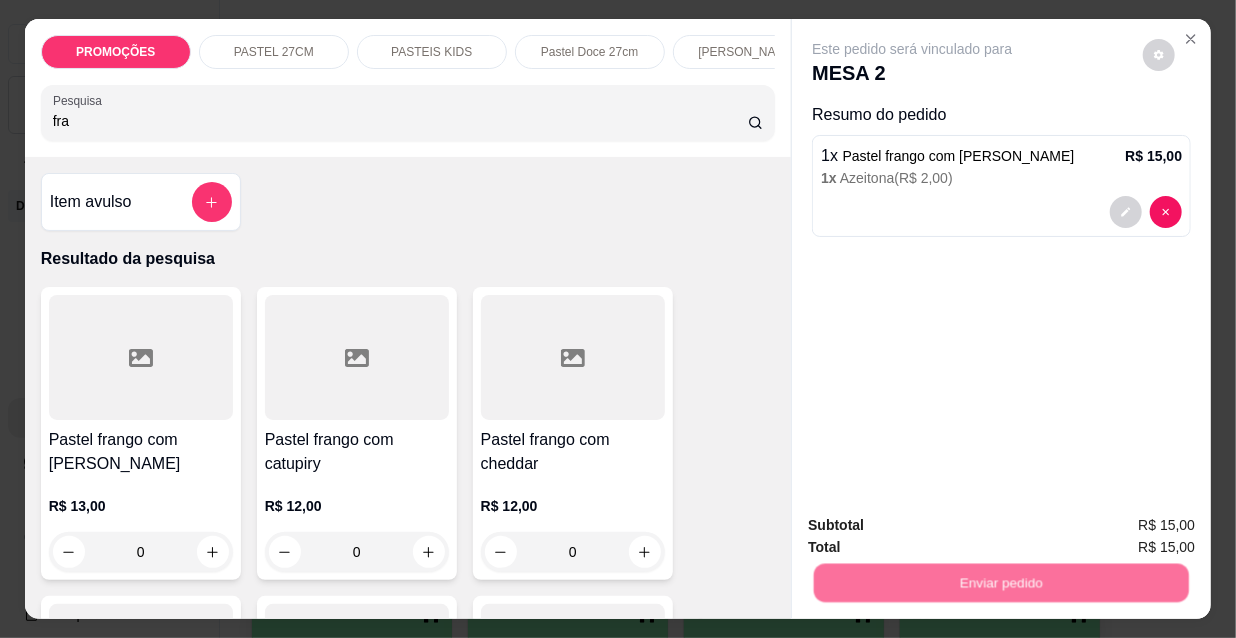 click on "Não registrar e enviar pedido" at bounding box center (937, 527) 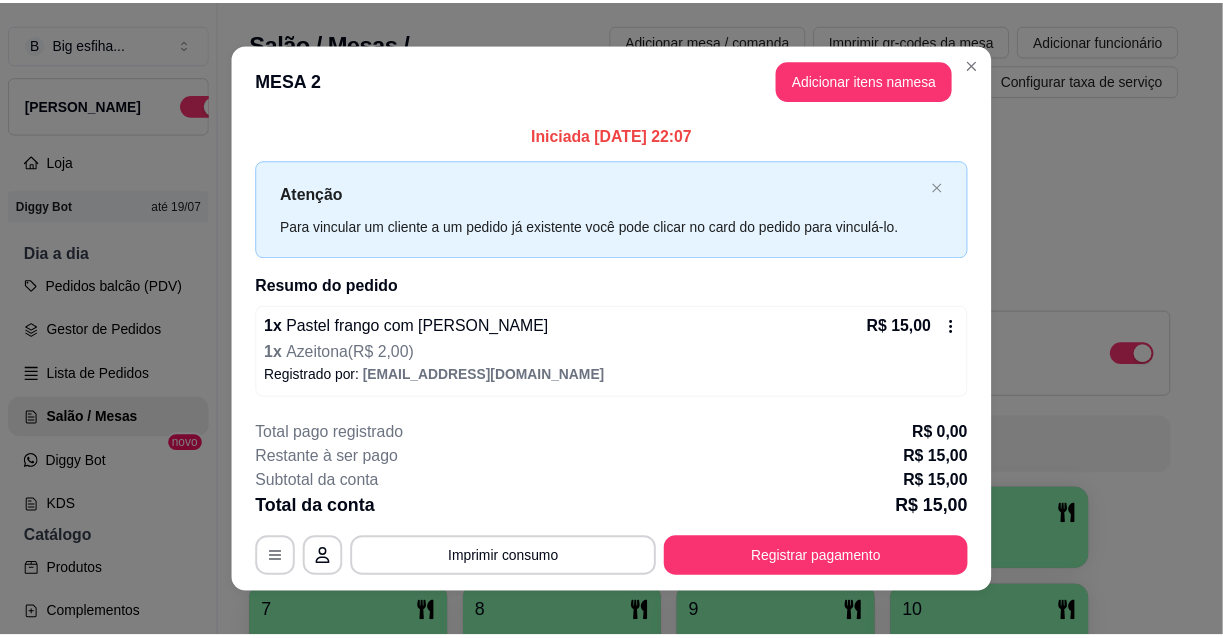 scroll, scrollTop: 19, scrollLeft: 0, axis: vertical 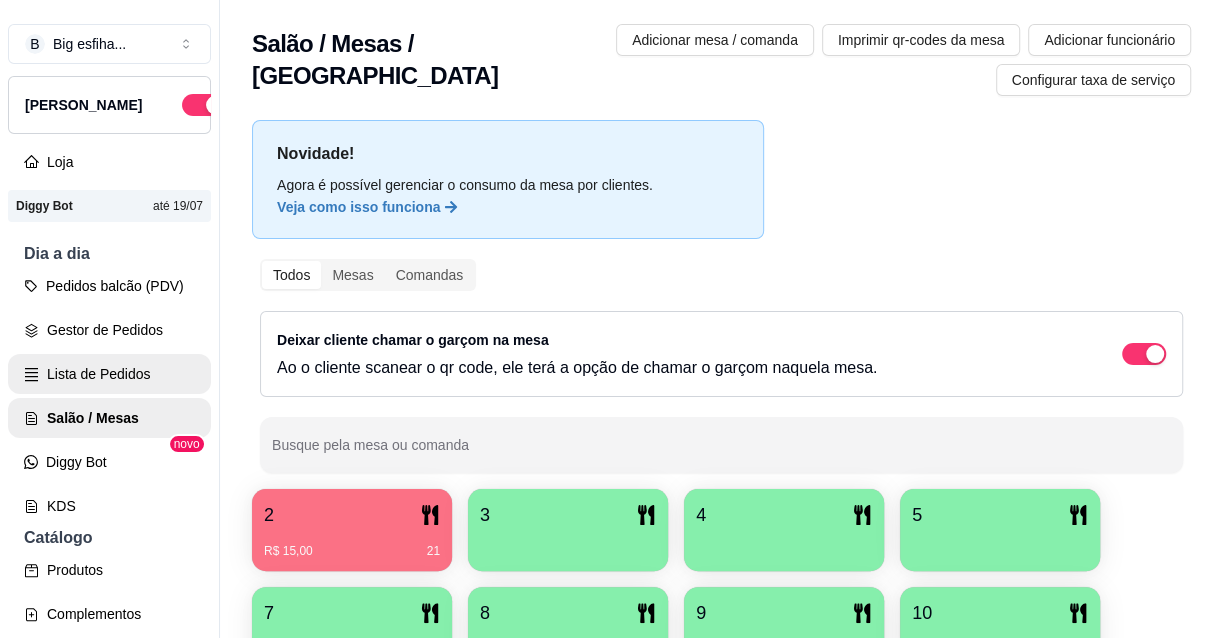 click on "Lista de Pedidos" at bounding box center [109, 374] 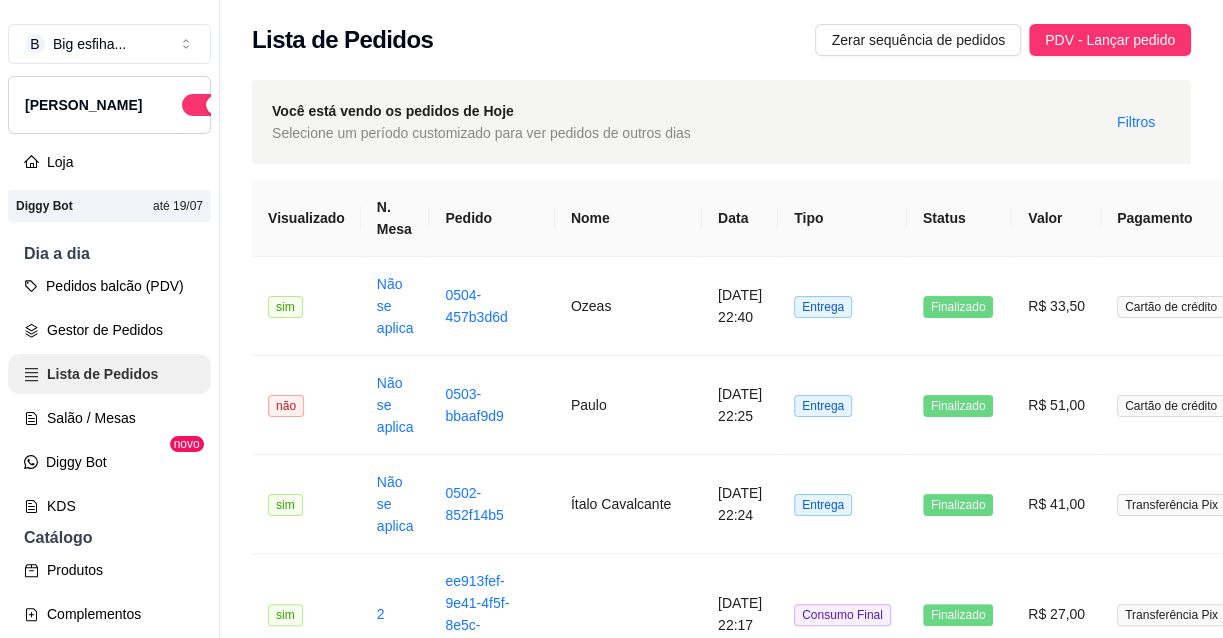 click on "Lista de Pedidos" at bounding box center [109, 374] 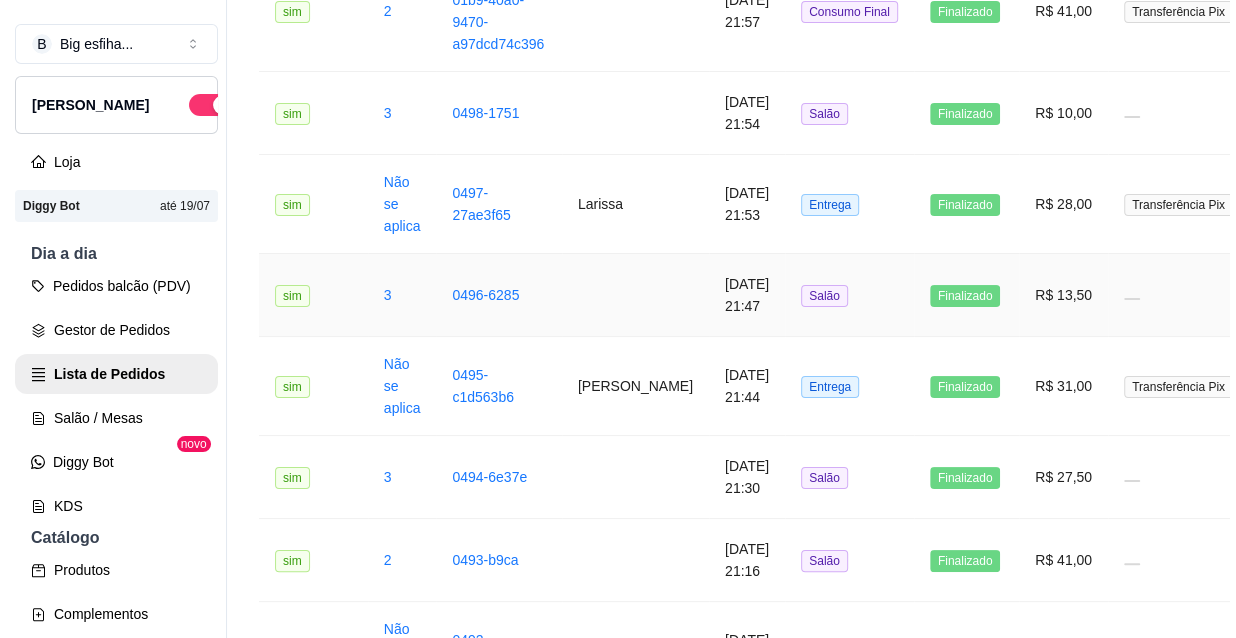 scroll, scrollTop: 1191, scrollLeft: 0, axis: vertical 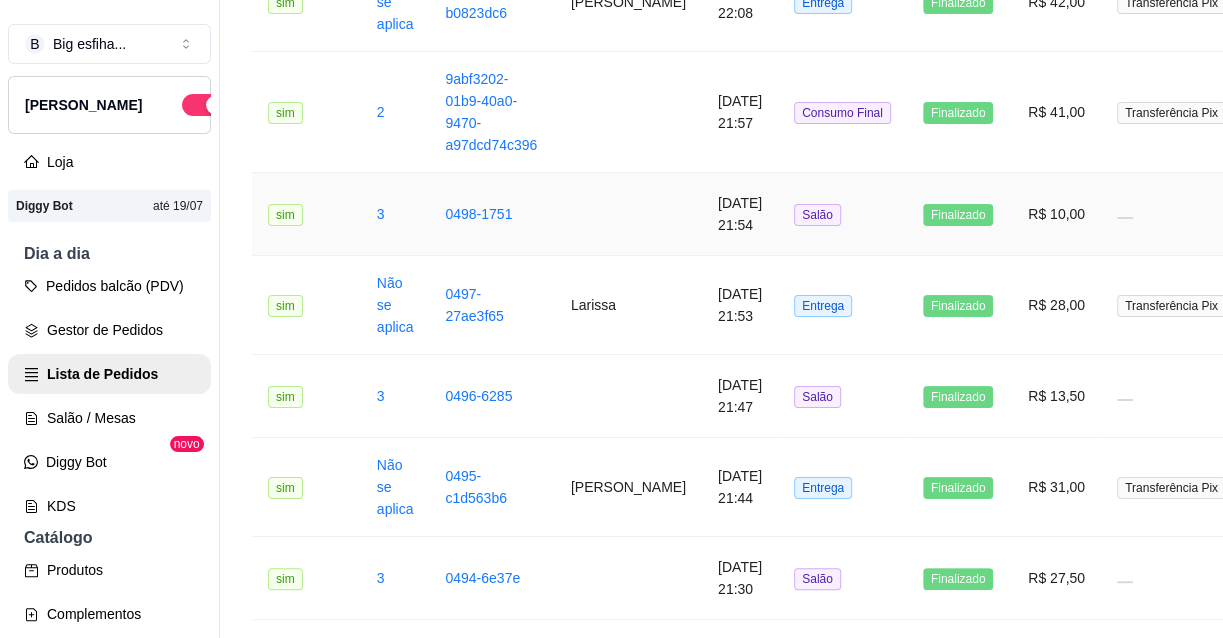 click on "Finalizado" at bounding box center (958, 215) 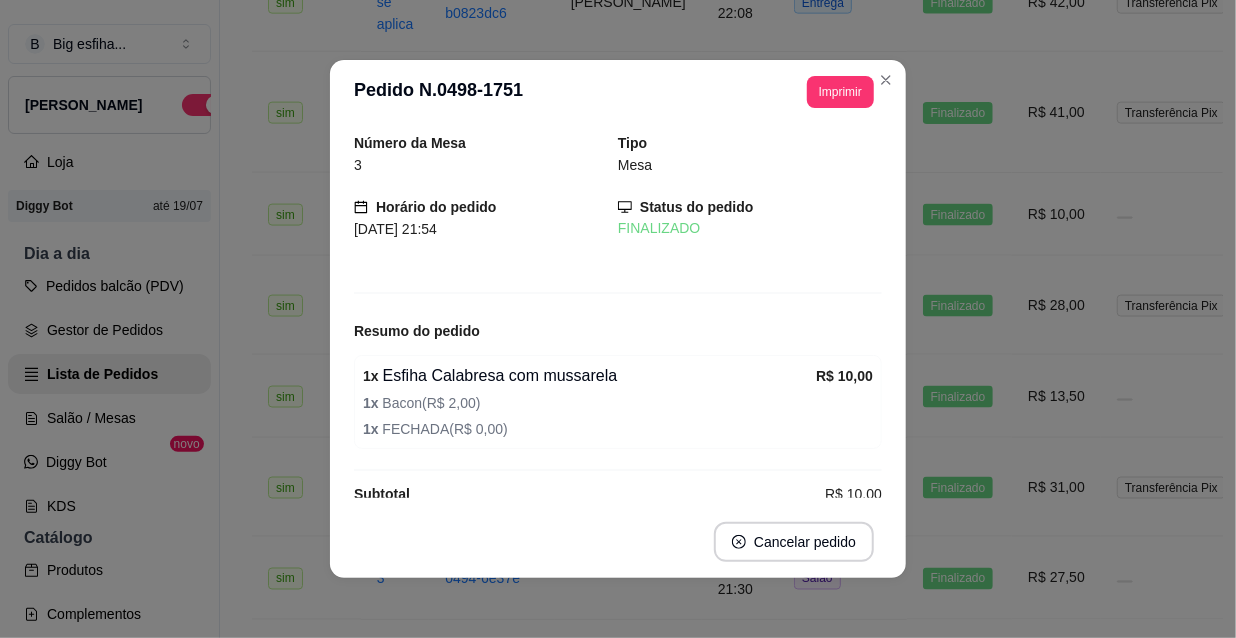 scroll, scrollTop: 28, scrollLeft: 0, axis: vertical 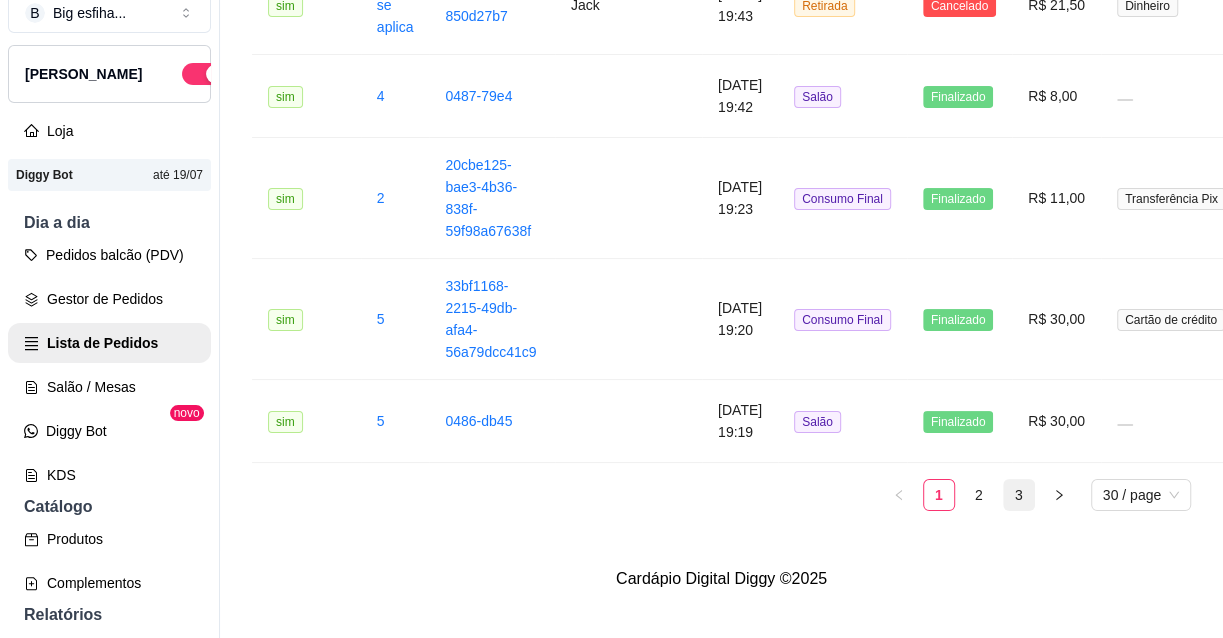 click on "3" at bounding box center (1019, 495) 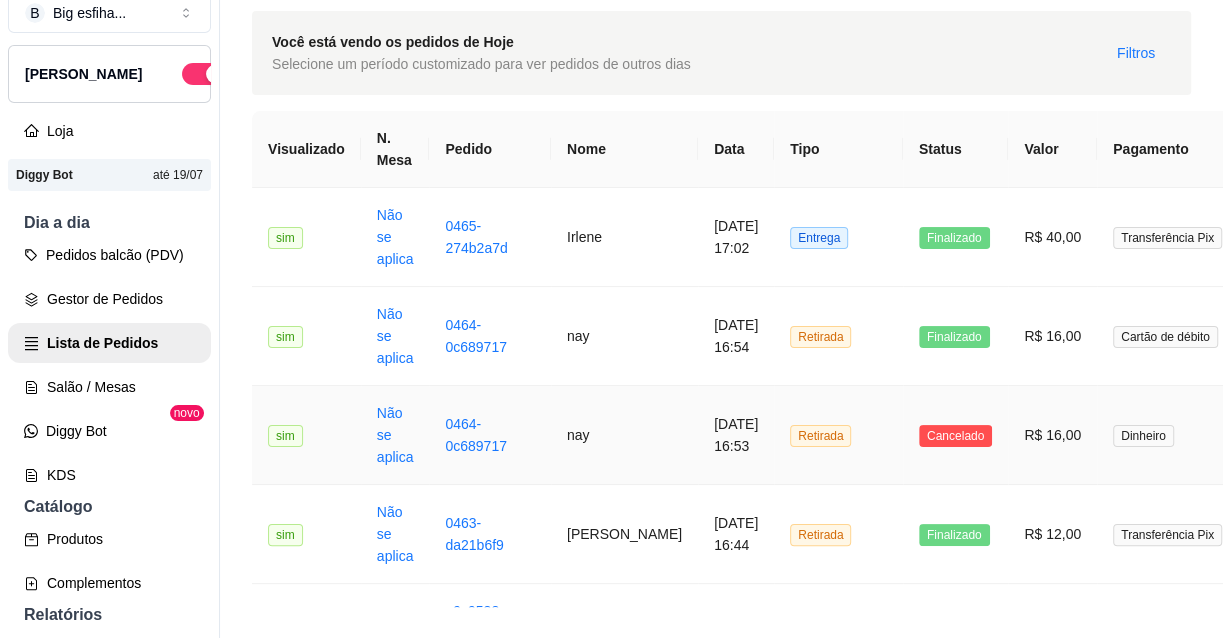 scroll, scrollTop: 0, scrollLeft: 0, axis: both 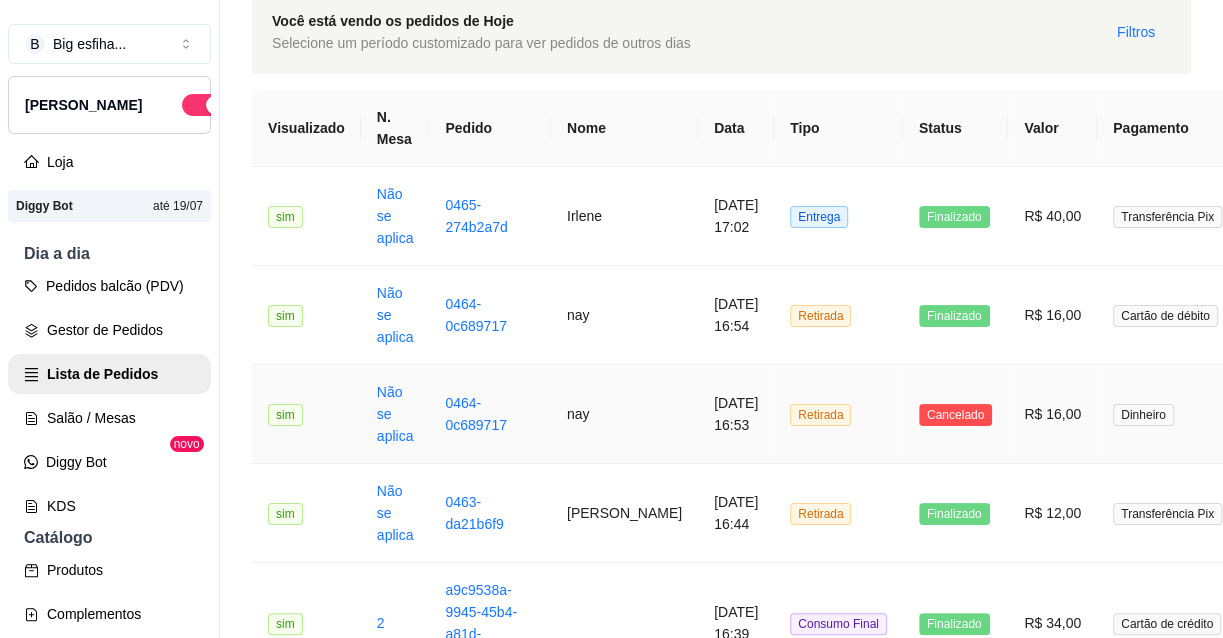 click on "Retirada" at bounding box center (838, 414) 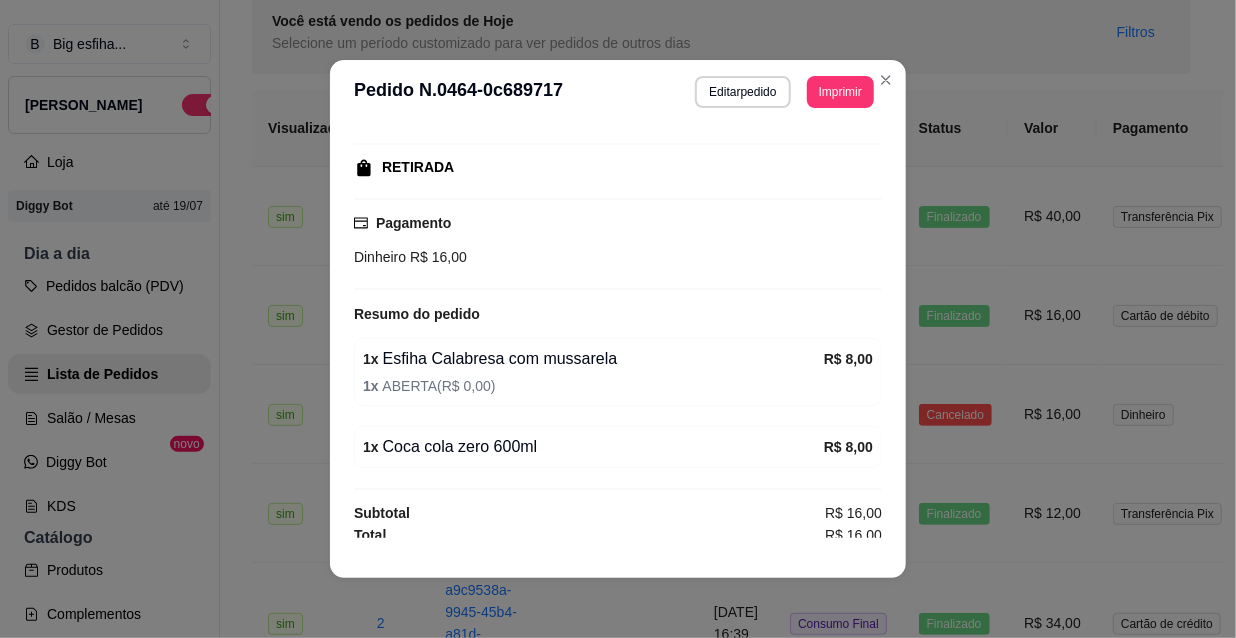 scroll, scrollTop: 300, scrollLeft: 0, axis: vertical 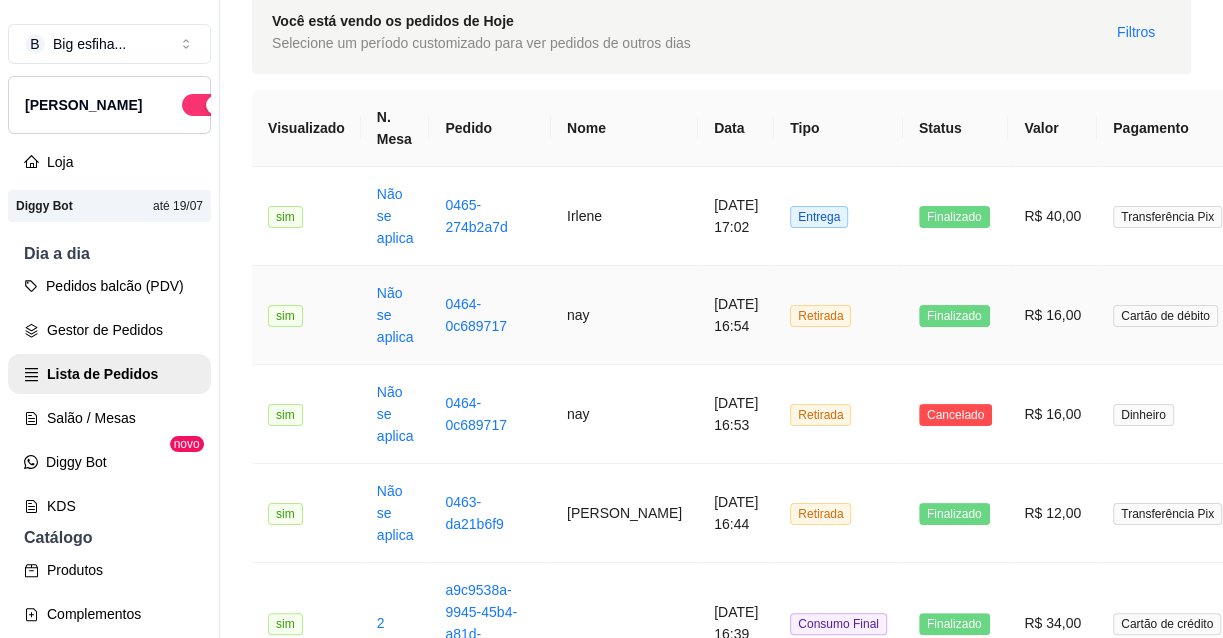 click on "Retirada" at bounding box center [838, 315] 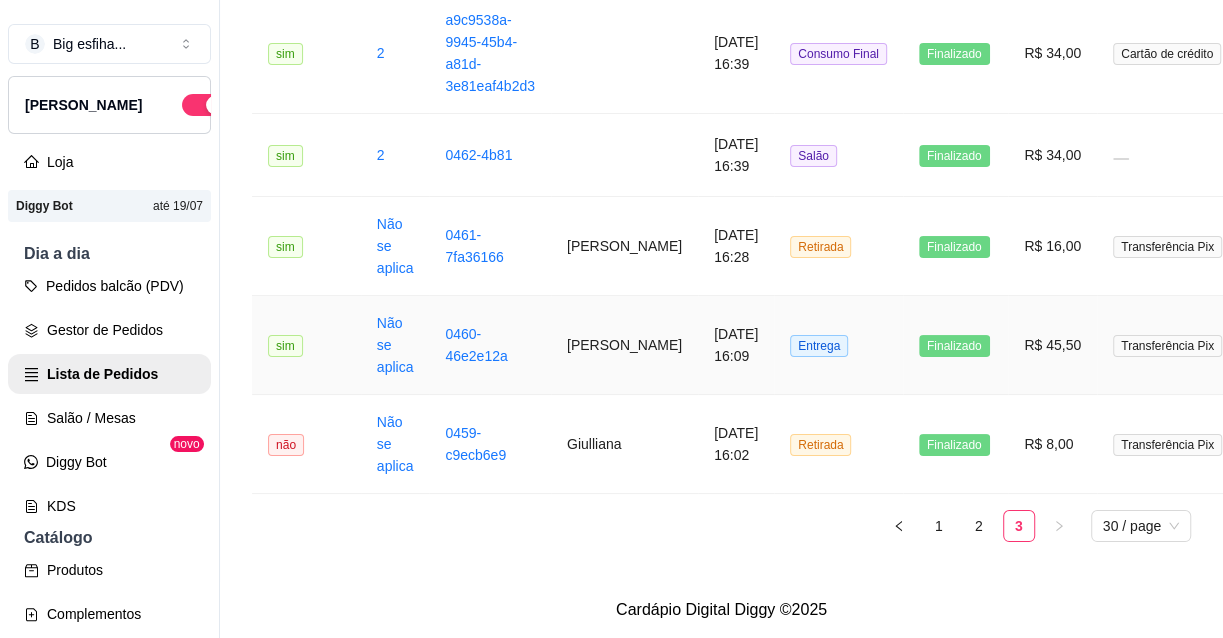 scroll, scrollTop: 716, scrollLeft: 0, axis: vertical 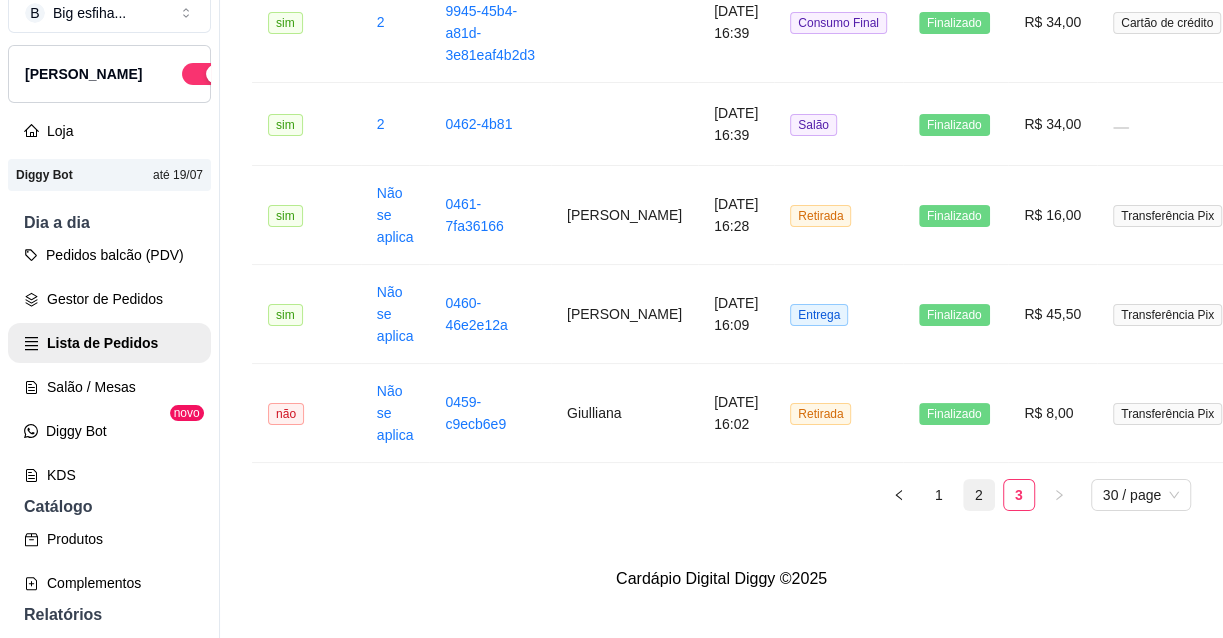 click on "2" at bounding box center [979, 495] 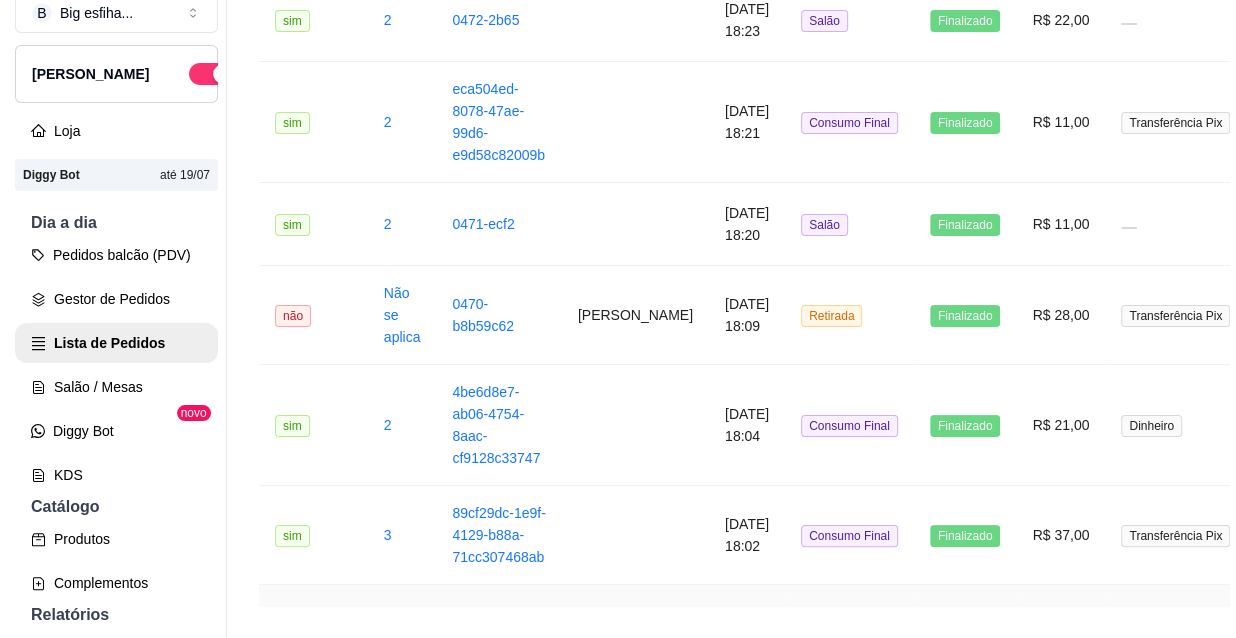 scroll, scrollTop: 1920, scrollLeft: 0, axis: vertical 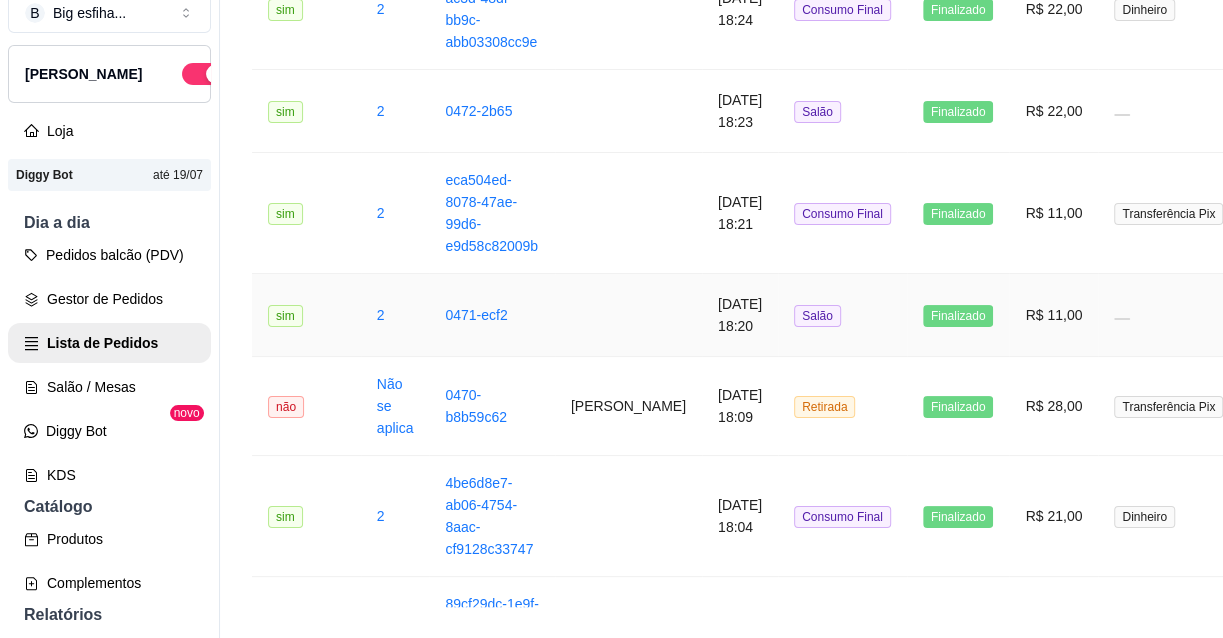 click on "R$ 11,00" at bounding box center (1053, 315) 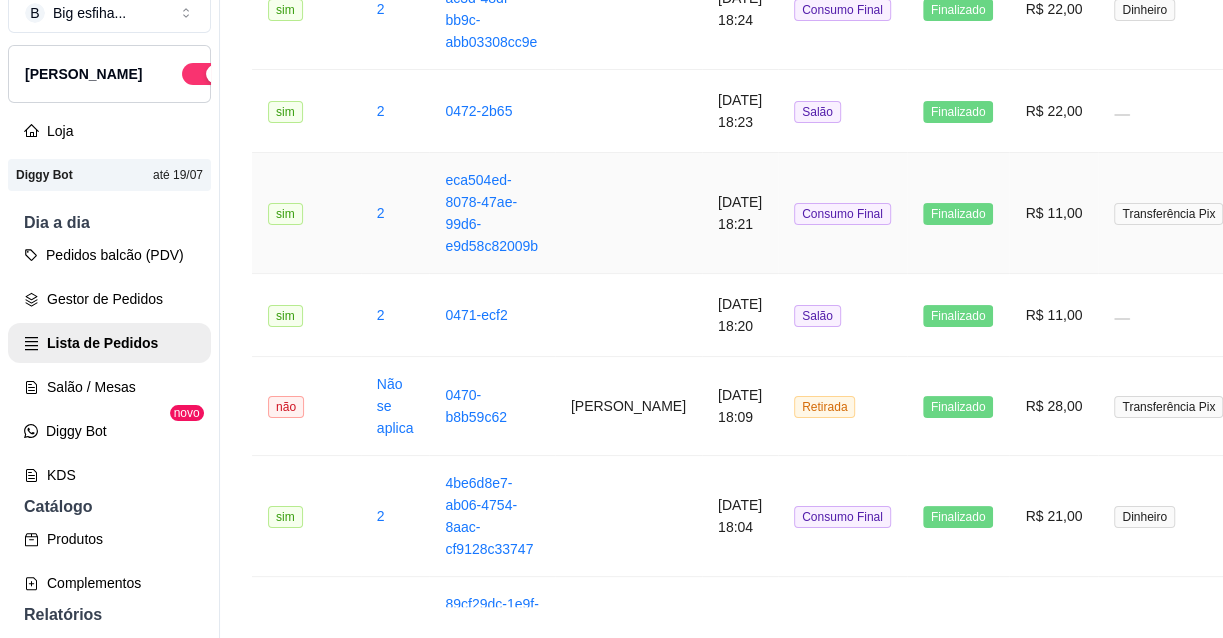 click on "R$ 11,00" at bounding box center [1053, 213] 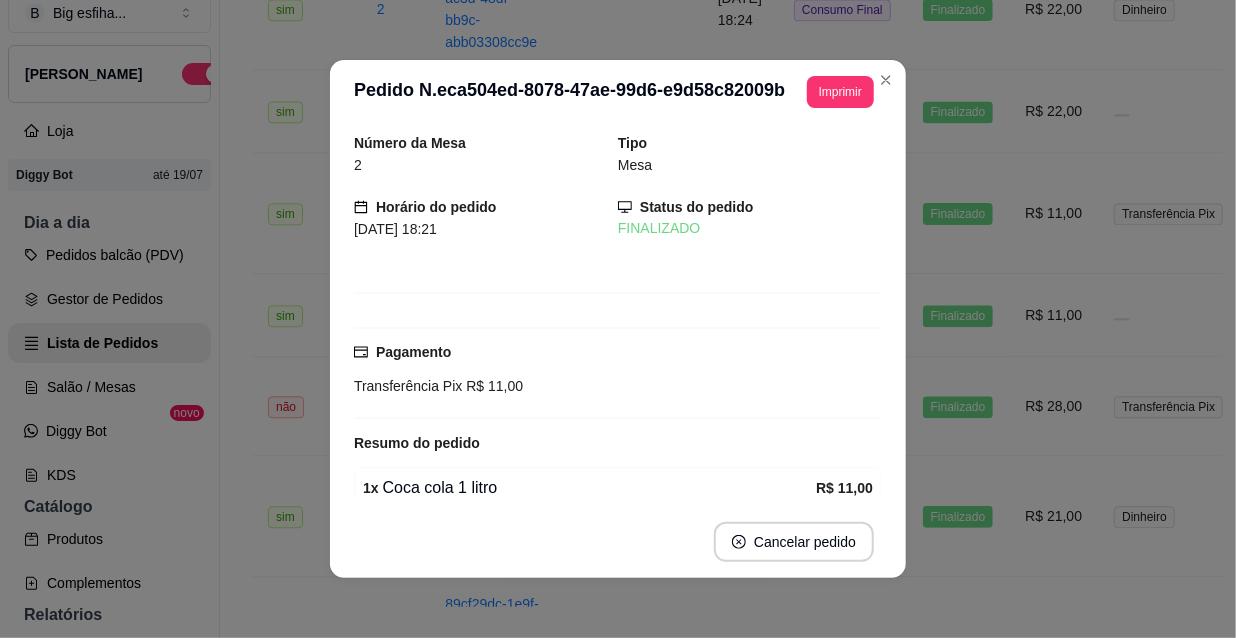scroll, scrollTop: 87, scrollLeft: 0, axis: vertical 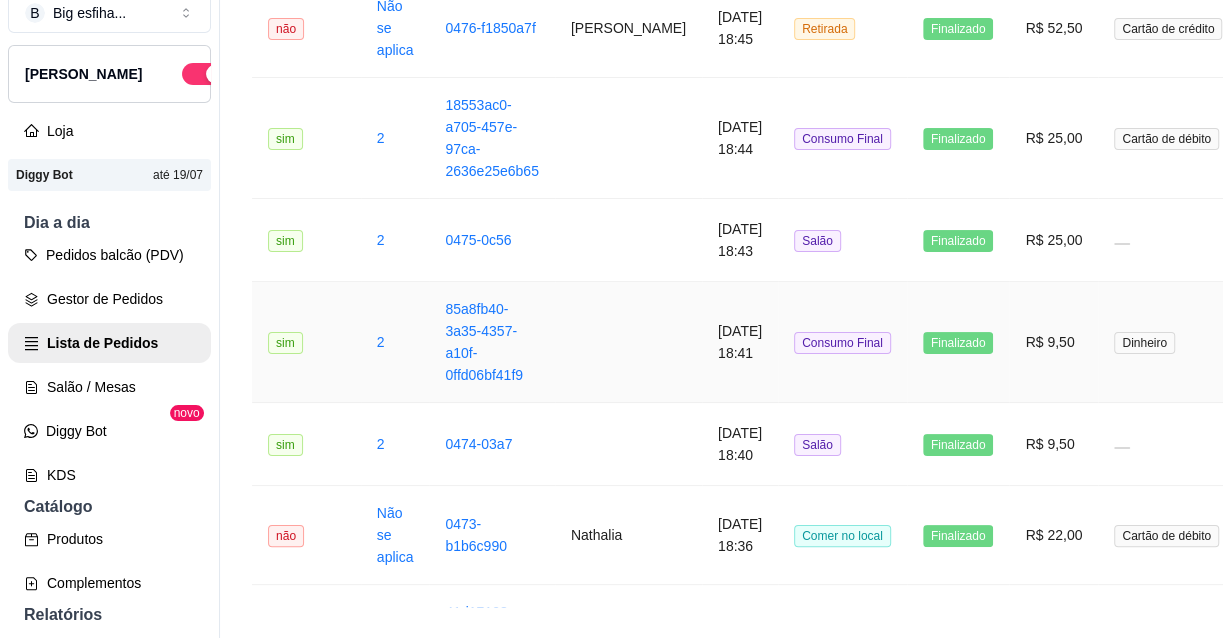 click on "R$ 9,50" at bounding box center [1053, 342] 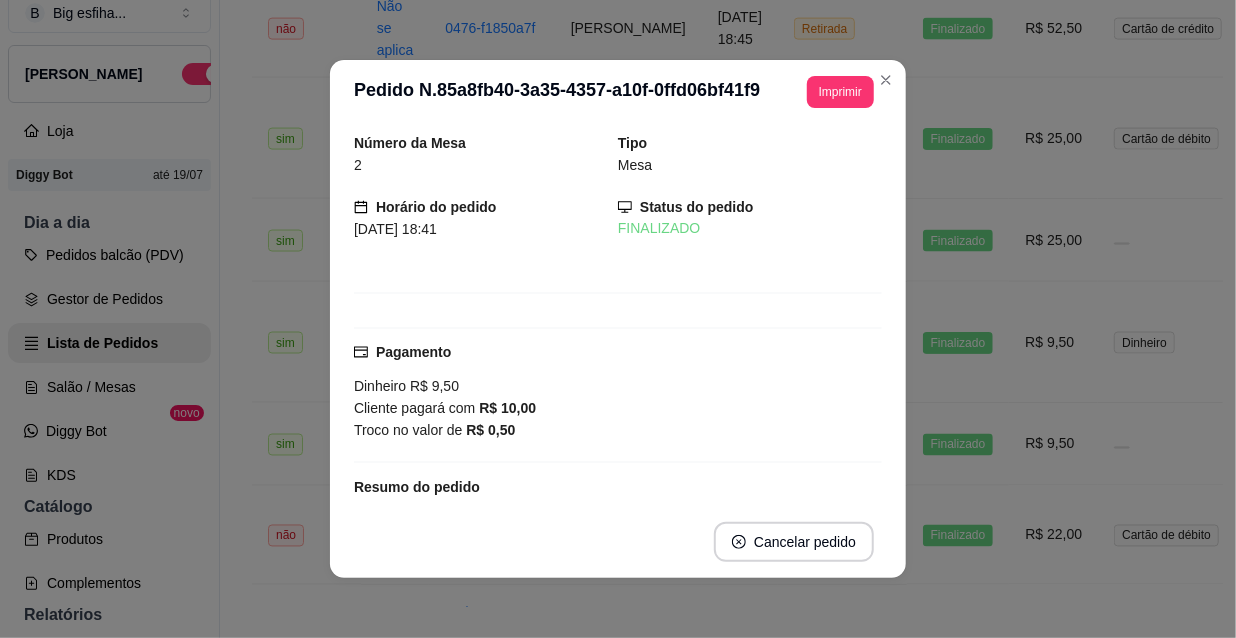 scroll, scrollTop: 183, scrollLeft: 0, axis: vertical 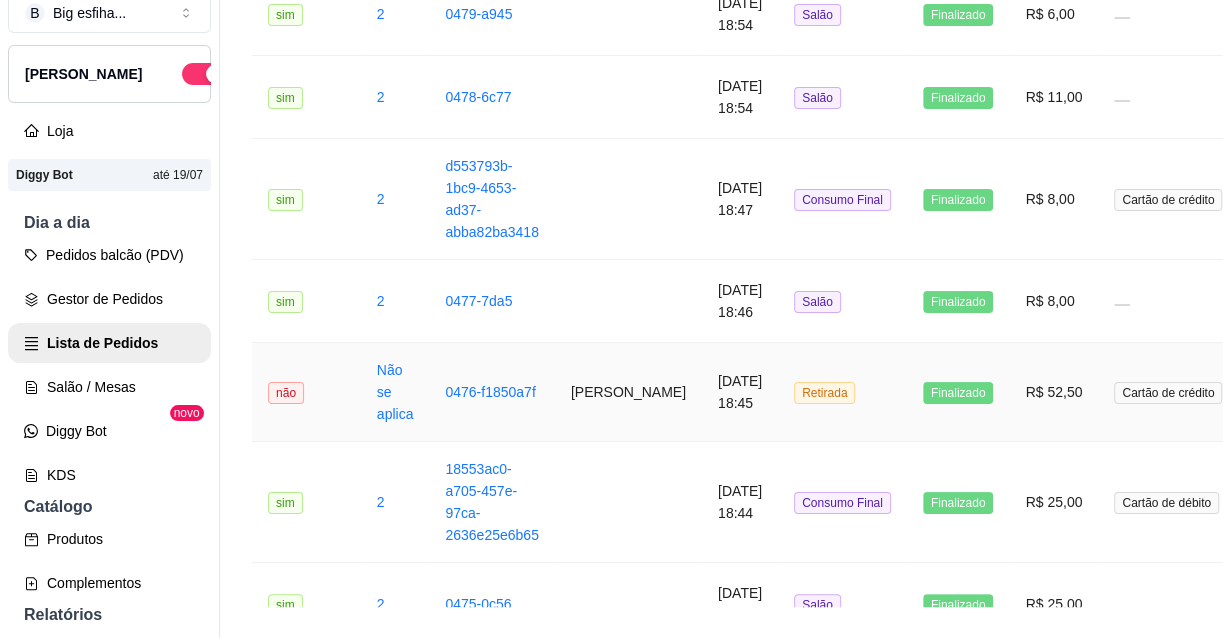 click on "Finalizado" at bounding box center (958, 393) 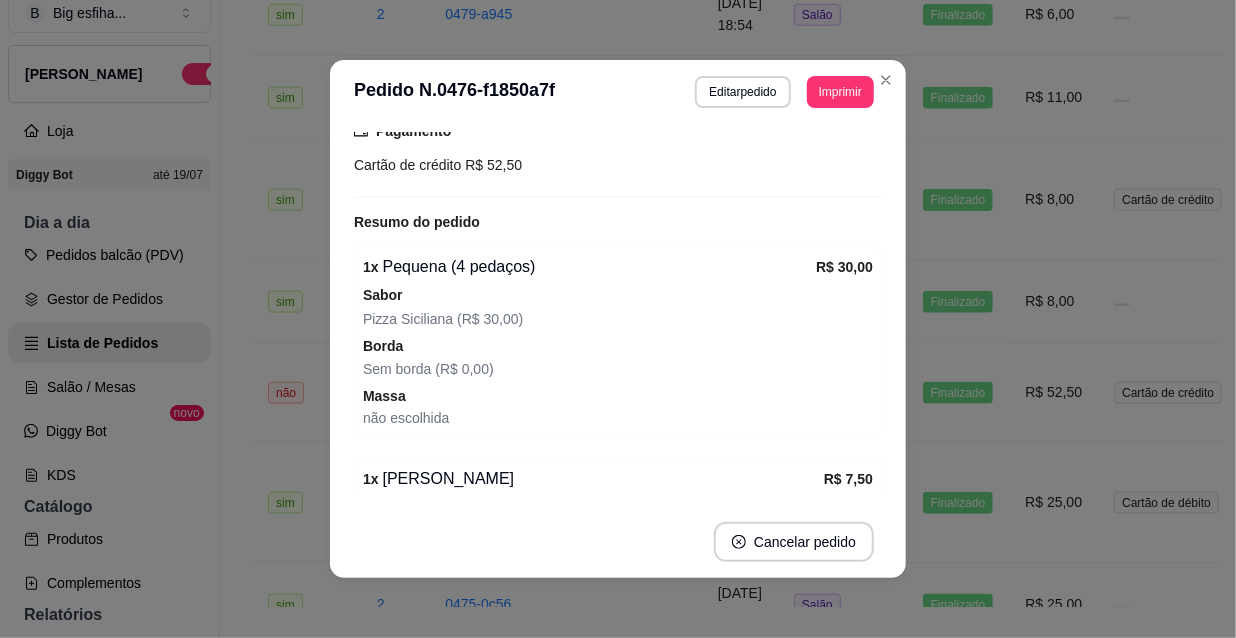 scroll, scrollTop: 533, scrollLeft: 0, axis: vertical 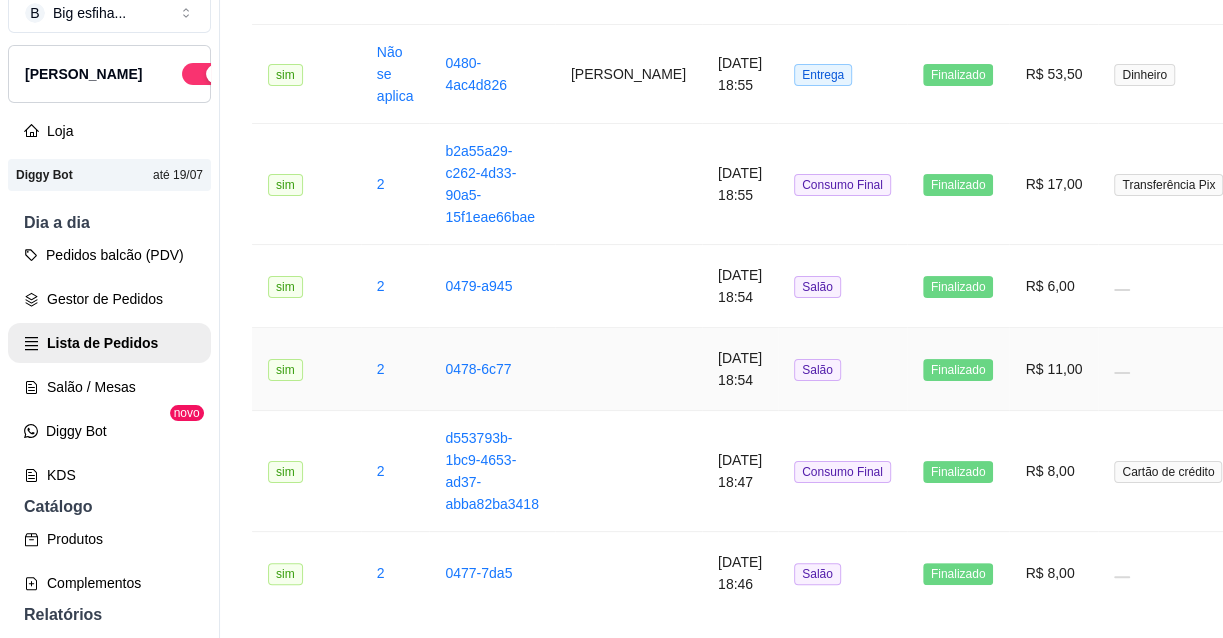 click on "R$ 11,00" at bounding box center [1053, 369] 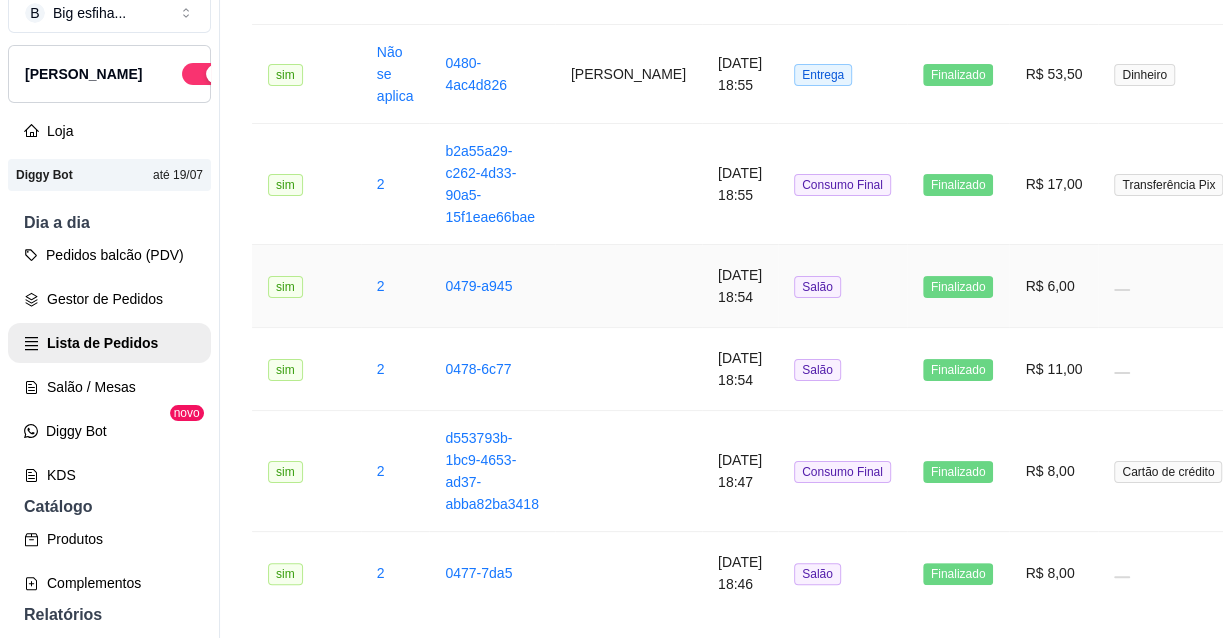 click on "R$ 6,00" at bounding box center (1053, 286) 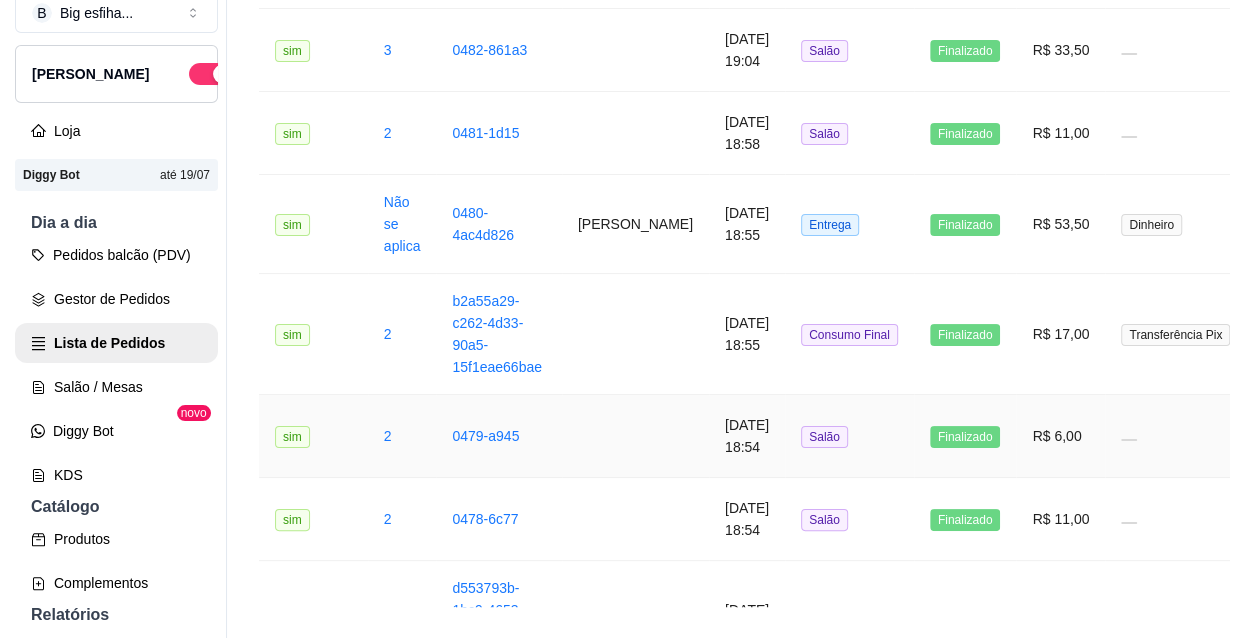 scroll, scrollTop: 466, scrollLeft: 0, axis: vertical 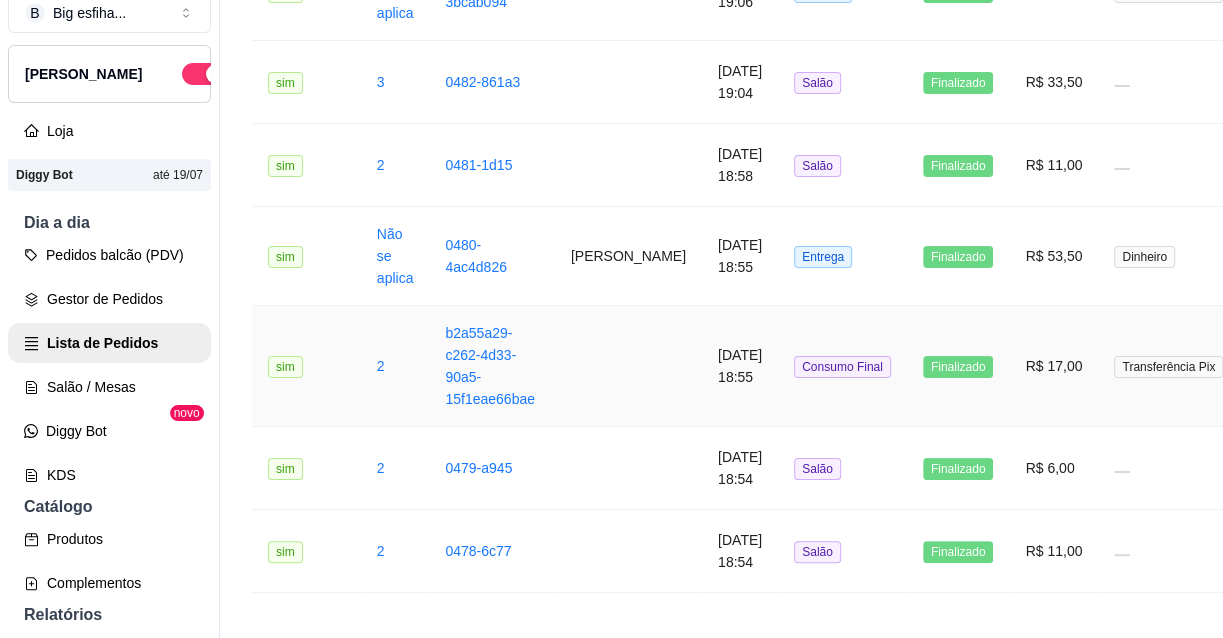 click on "Consumo Final" at bounding box center [842, 366] 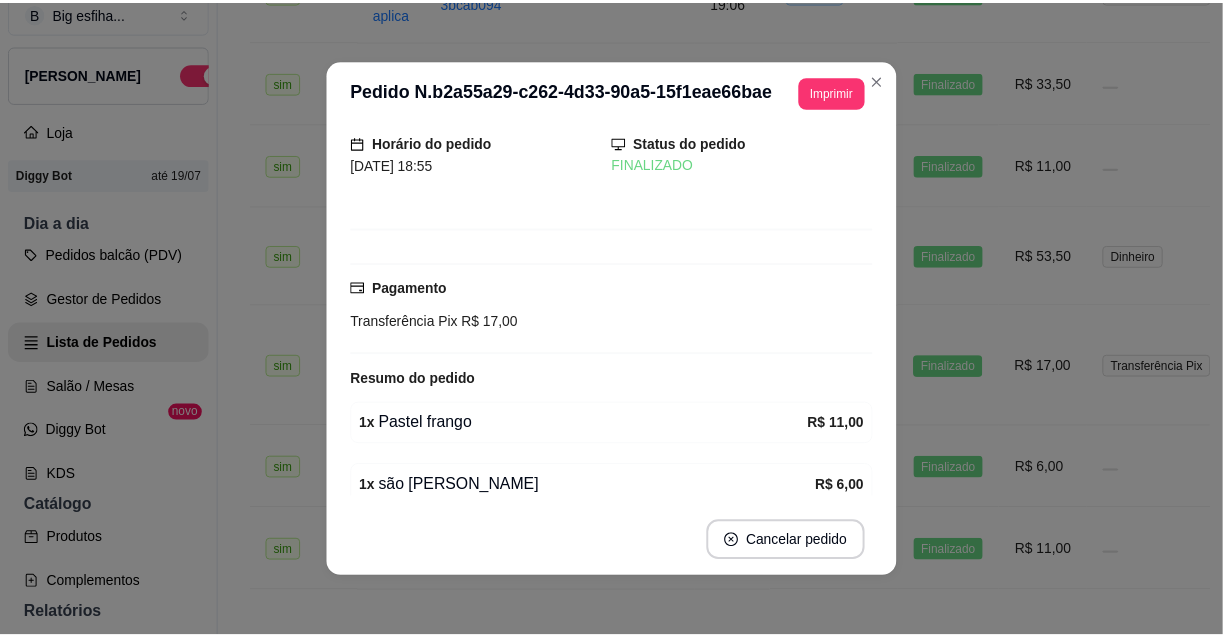 scroll, scrollTop: 0, scrollLeft: 0, axis: both 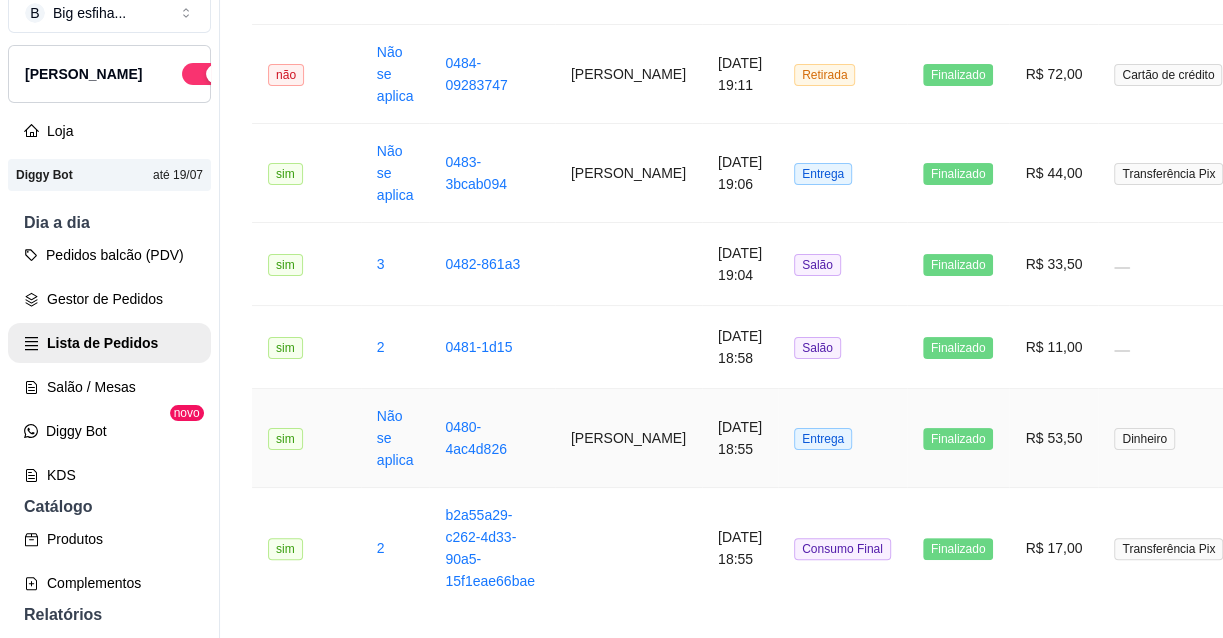 click on "Finalizado" at bounding box center (958, 438) 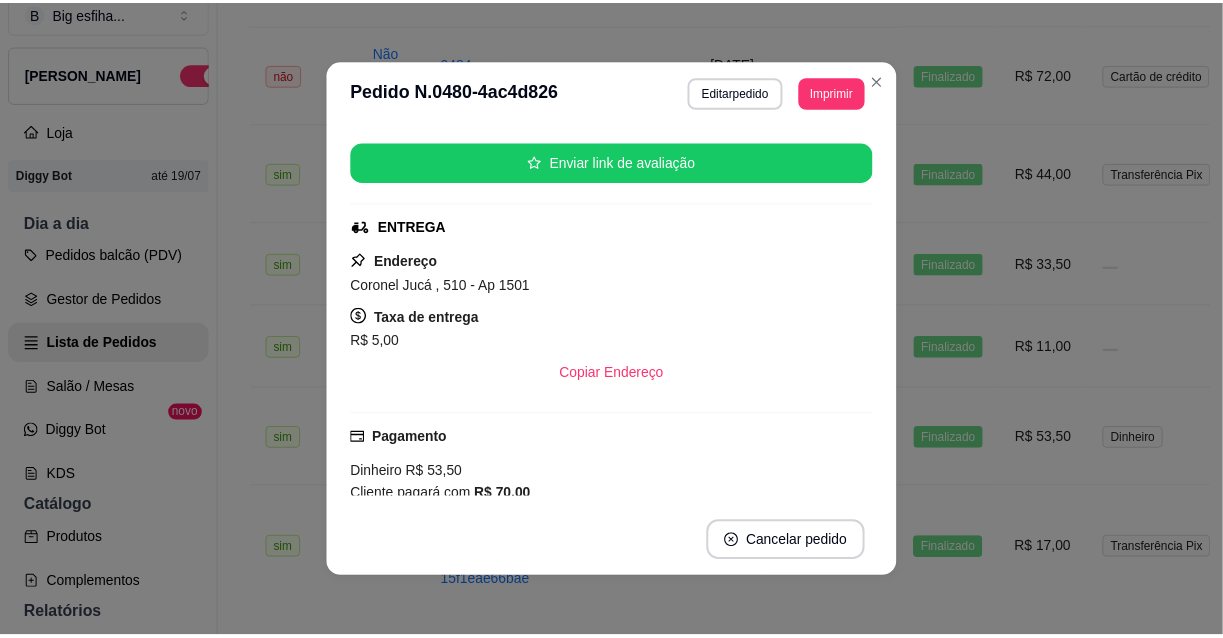 scroll, scrollTop: 583, scrollLeft: 0, axis: vertical 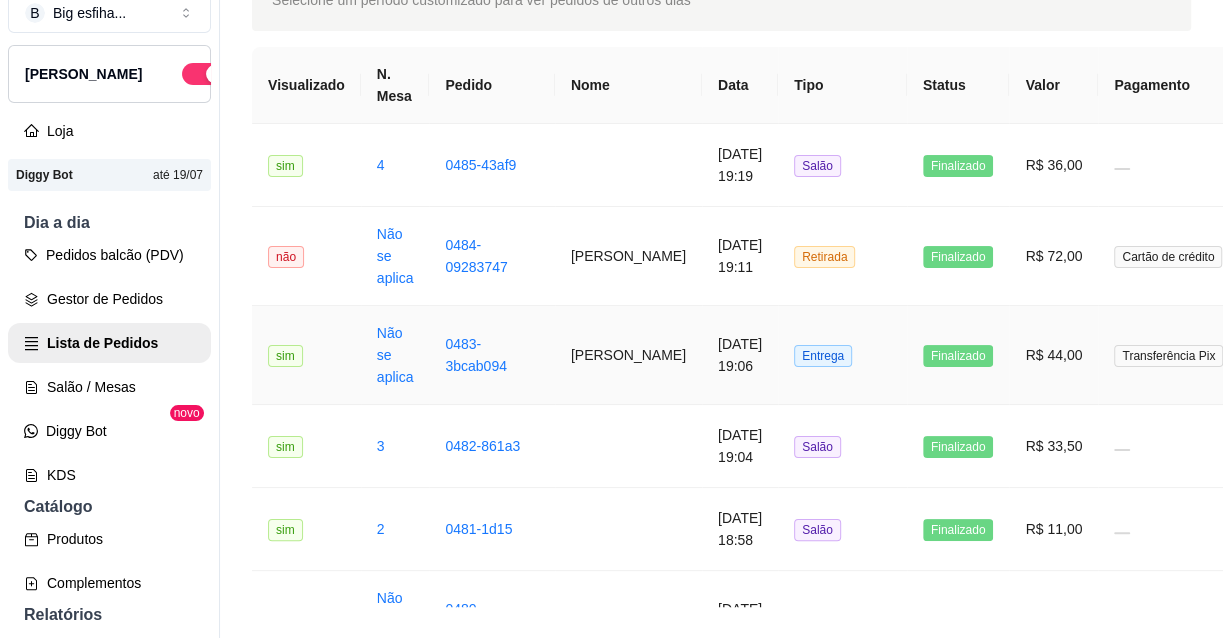 click on "R$ 44,00" at bounding box center [1053, 355] 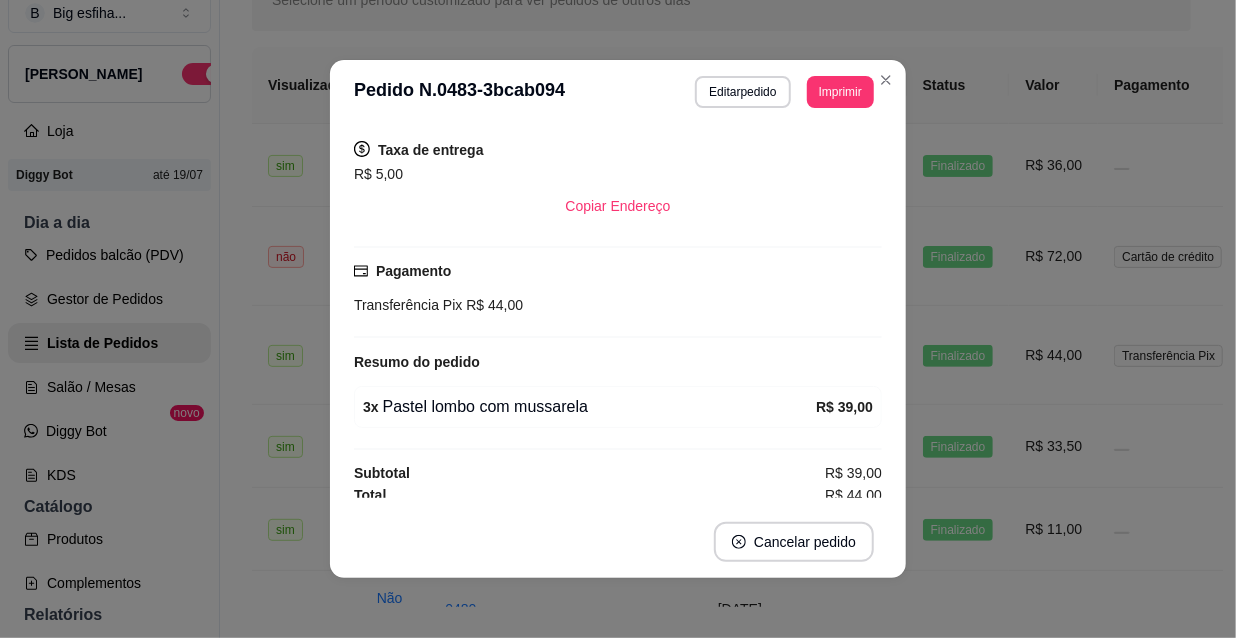 scroll, scrollTop: 363, scrollLeft: 0, axis: vertical 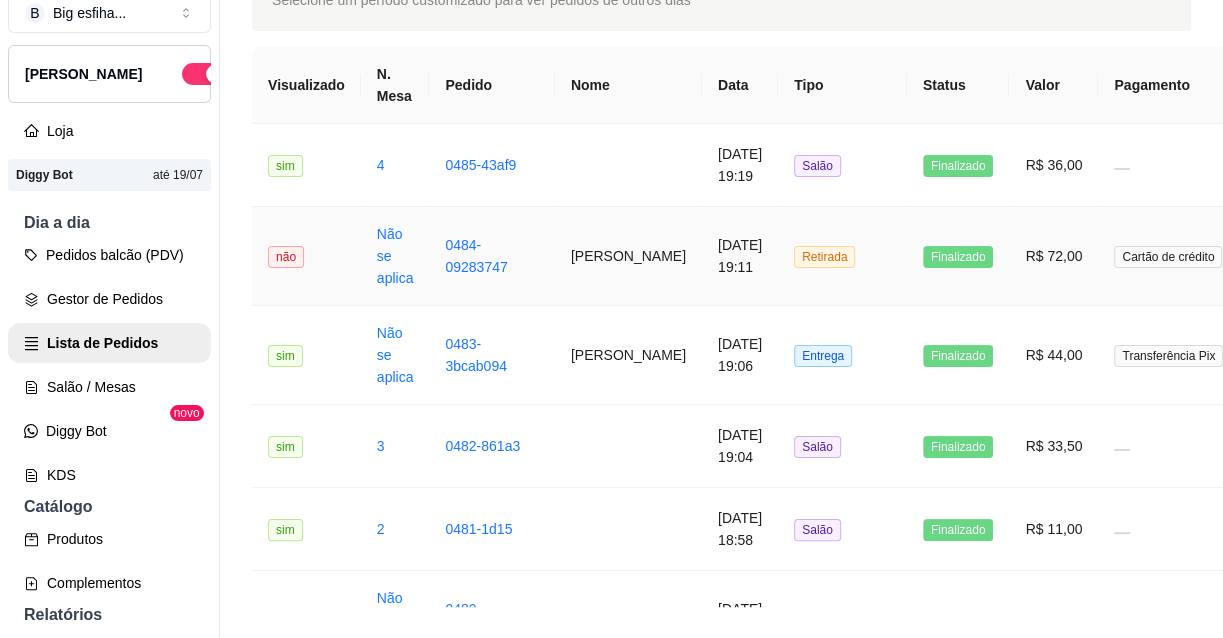 click on "R$ 72,00" at bounding box center (1053, 256) 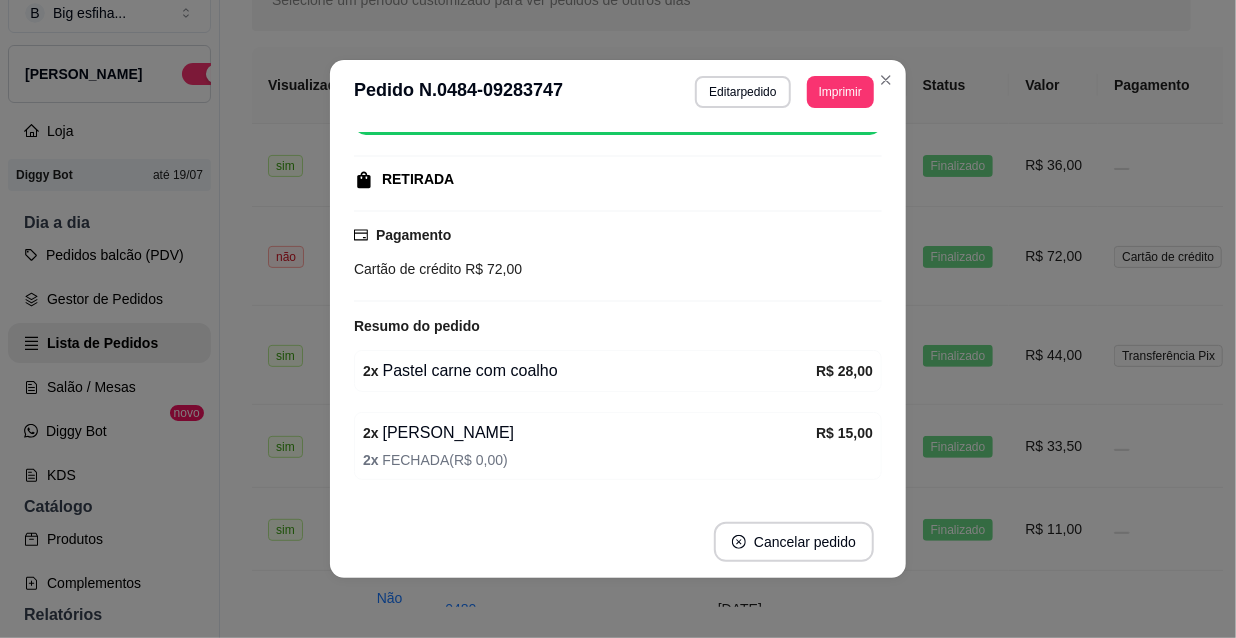 scroll, scrollTop: 419, scrollLeft: 0, axis: vertical 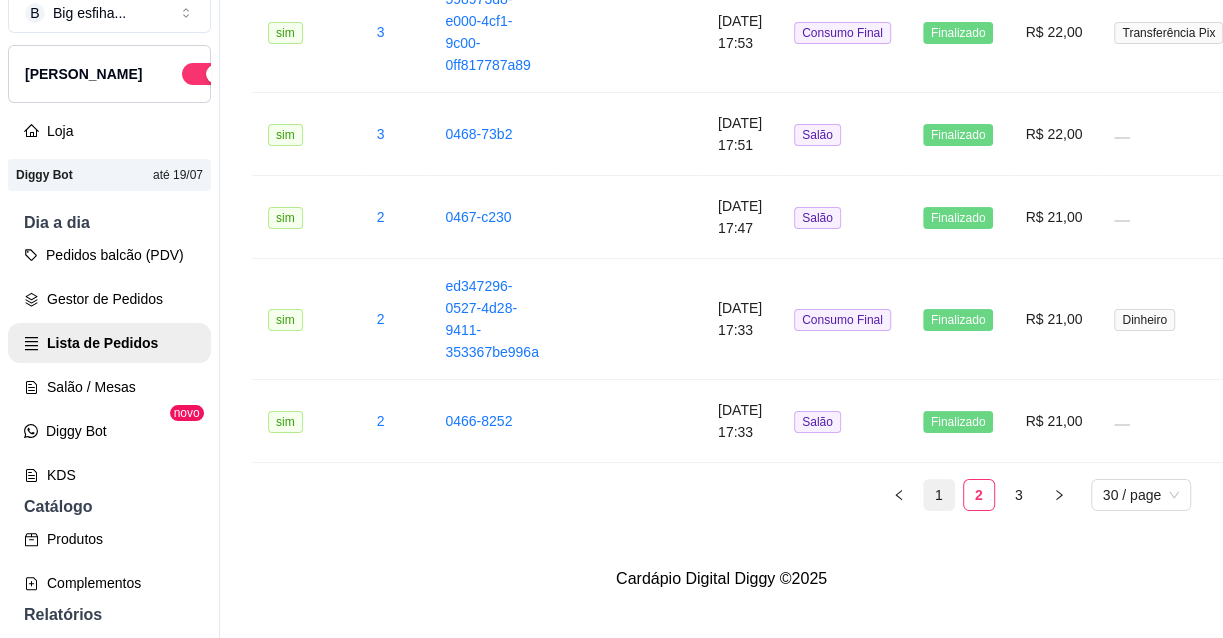 click on "1" at bounding box center (939, 495) 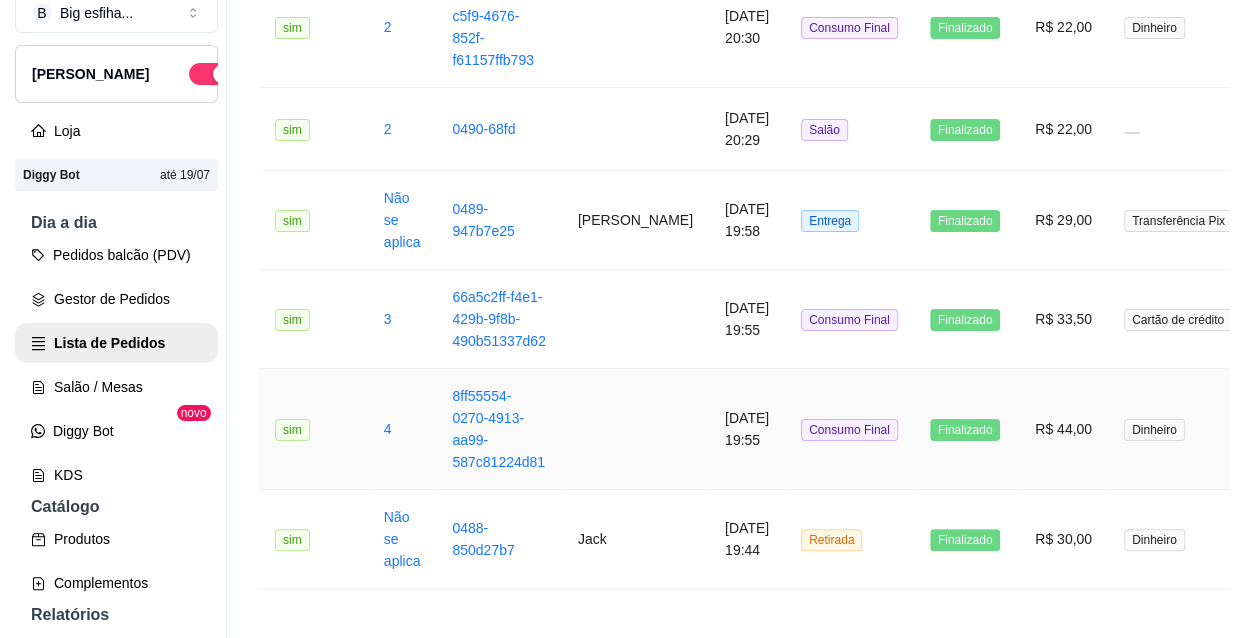 scroll, scrollTop: 2282, scrollLeft: 0, axis: vertical 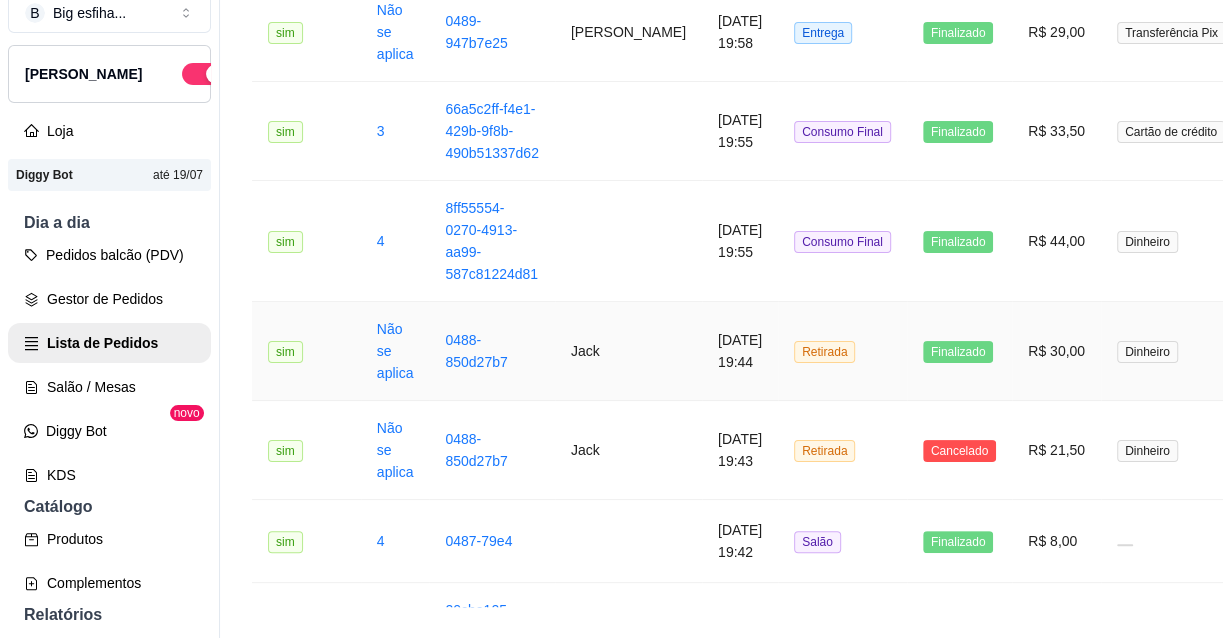 click on "Finalizado" at bounding box center (958, 352) 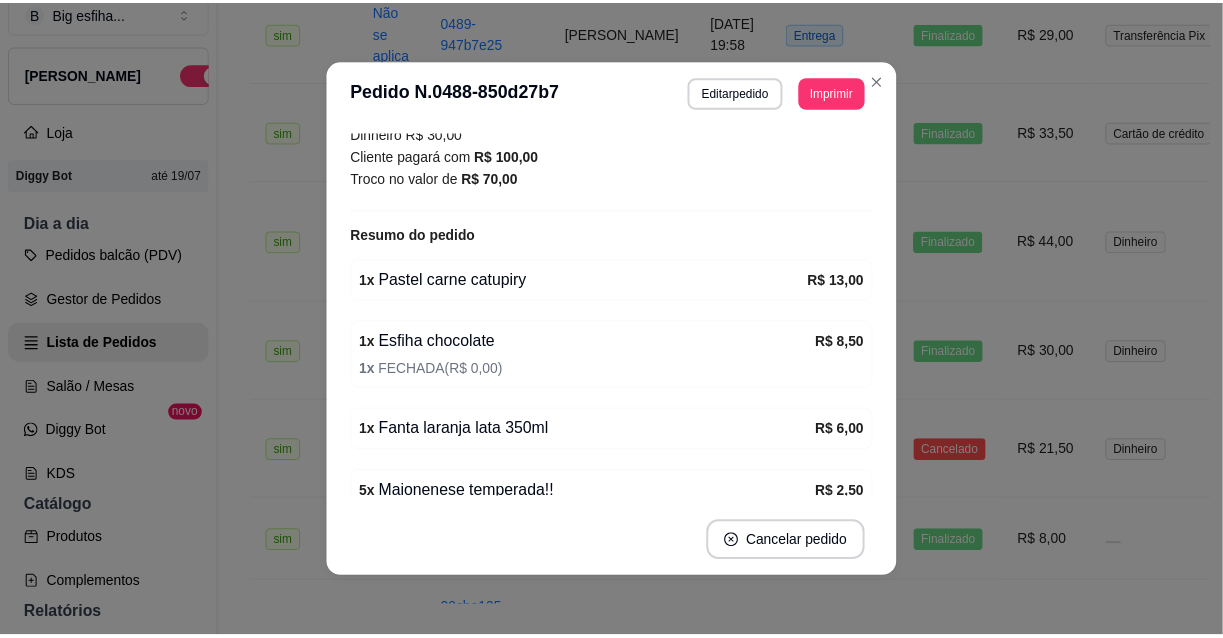 scroll, scrollTop: 427, scrollLeft: 0, axis: vertical 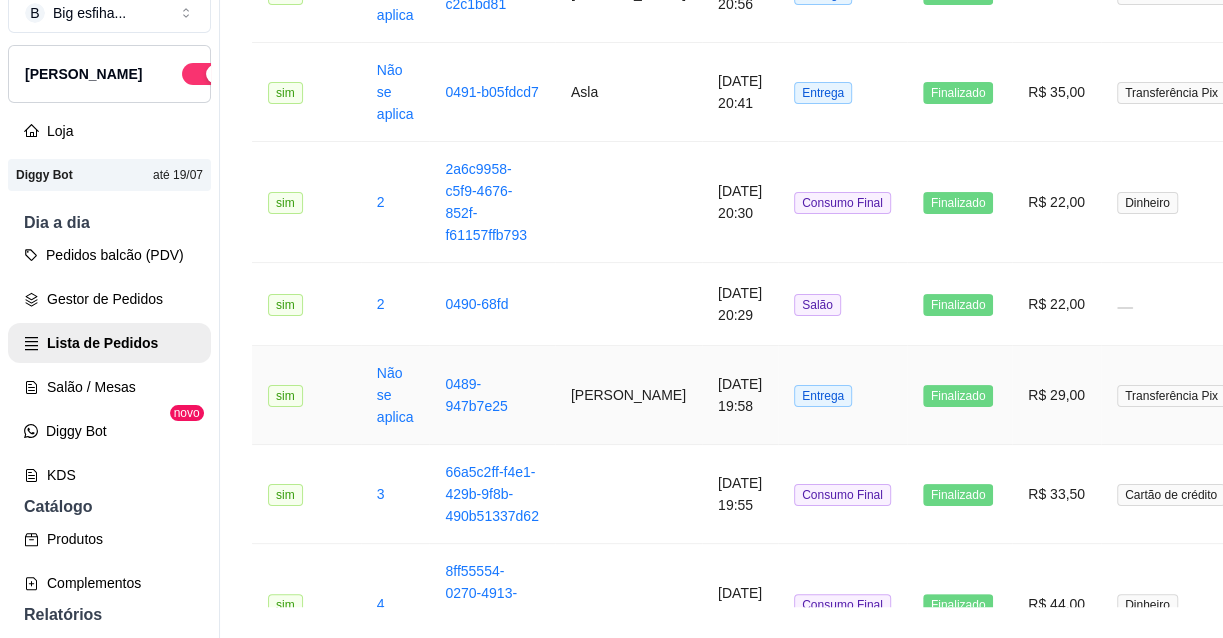 click on "Entrega" at bounding box center (842, 395) 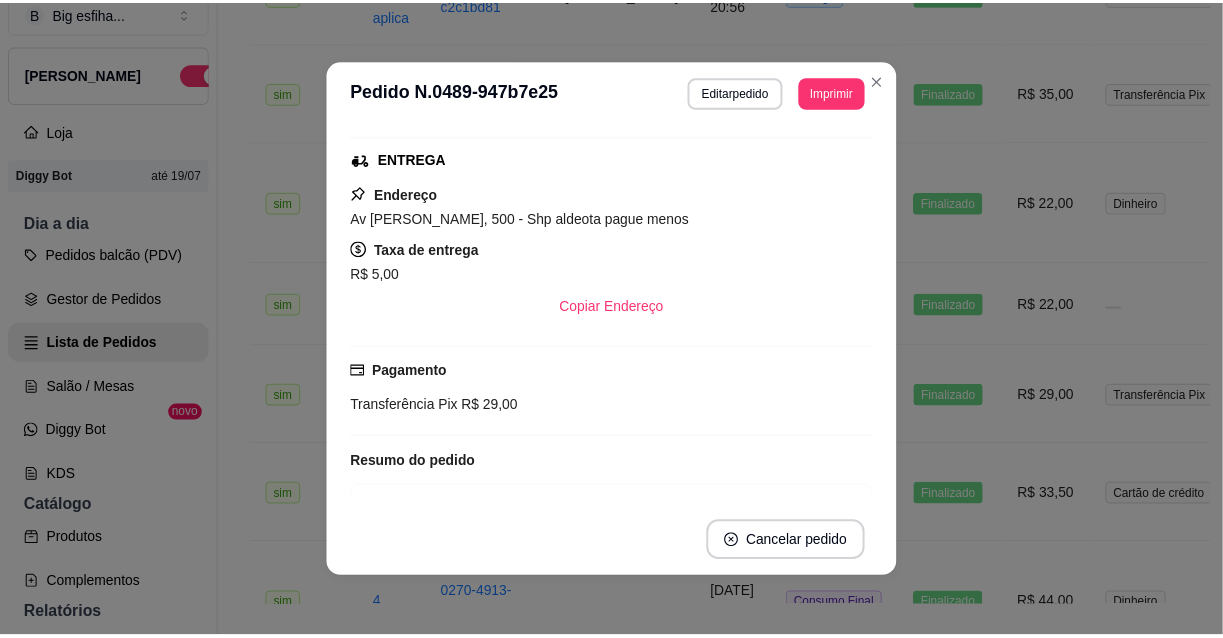 scroll, scrollTop: 363, scrollLeft: 0, axis: vertical 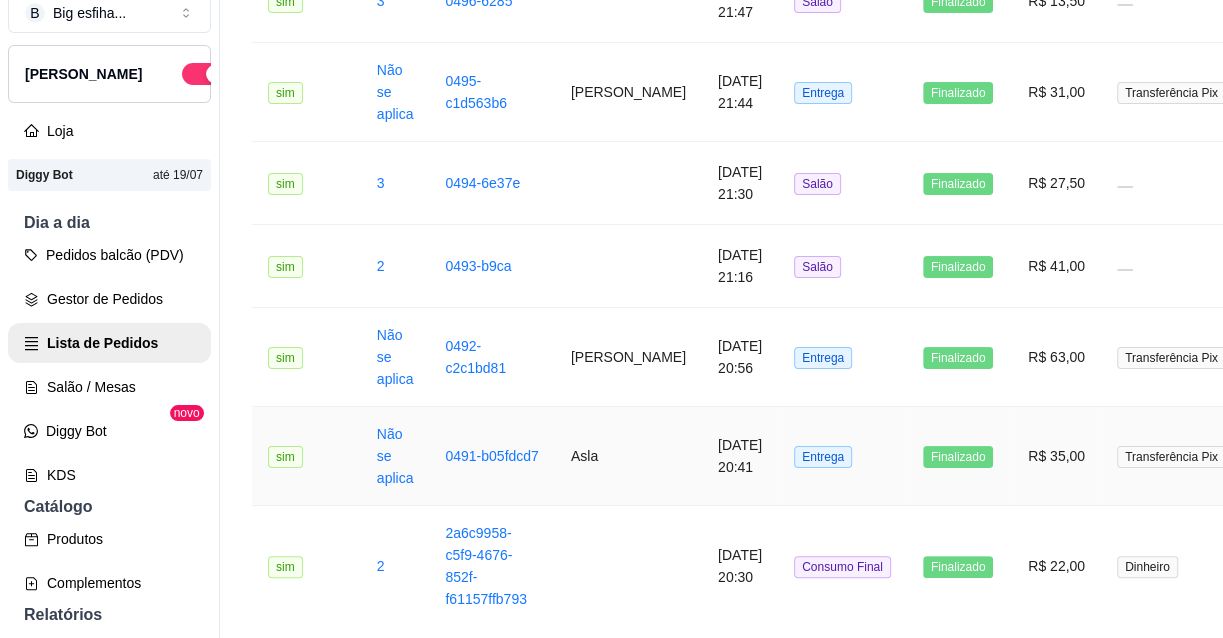 click on "Finalizado" at bounding box center (958, 457) 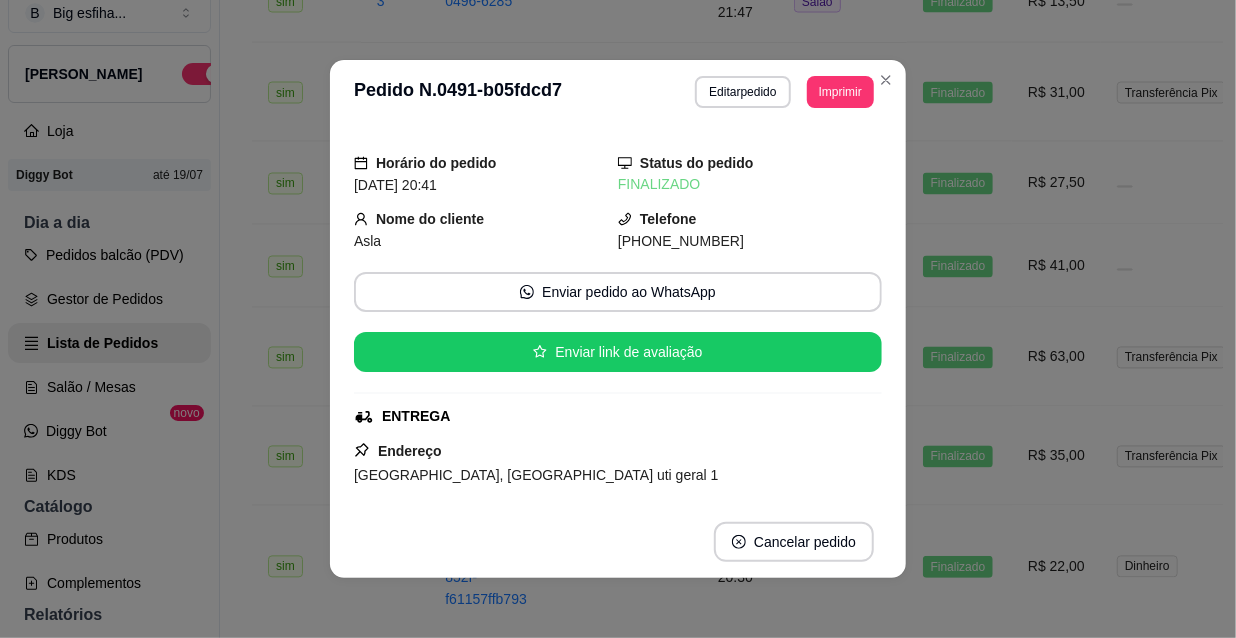 scroll, scrollTop: 3, scrollLeft: 0, axis: vertical 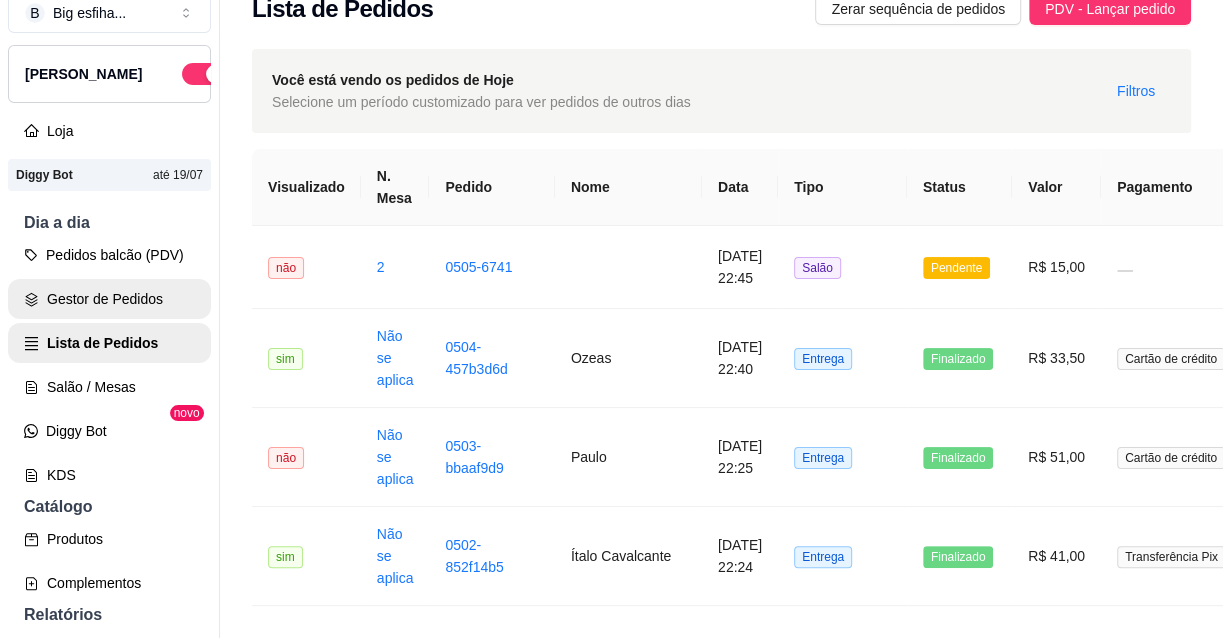 click on "Gestor de Pedidos" at bounding box center (109, 299) 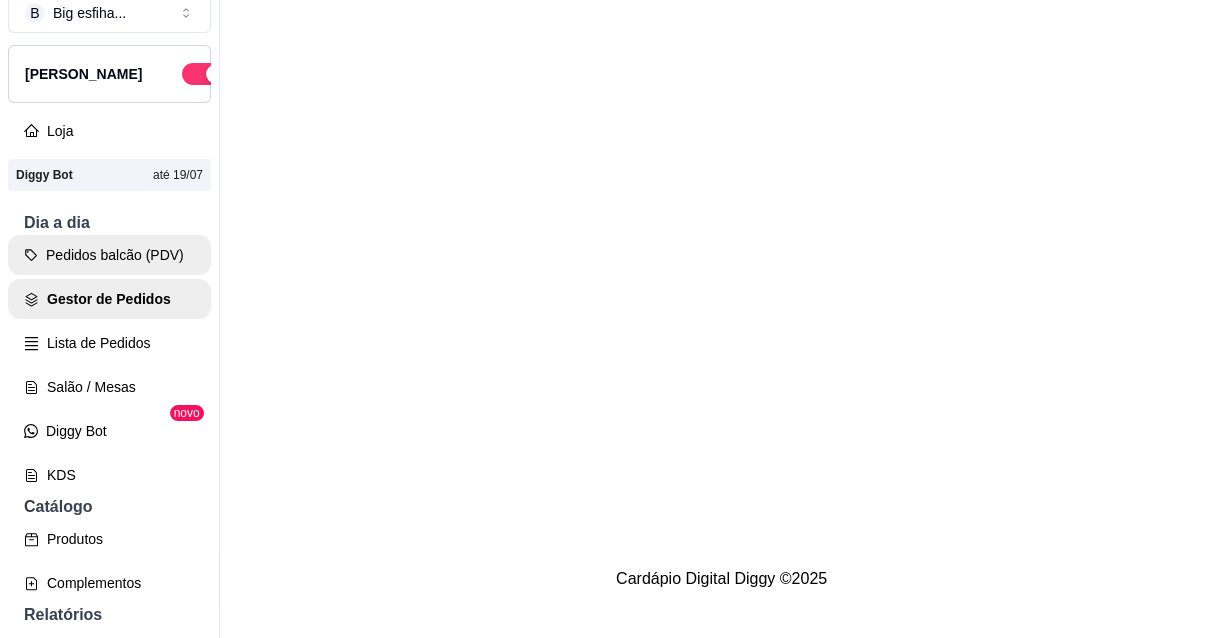 scroll, scrollTop: 0, scrollLeft: 0, axis: both 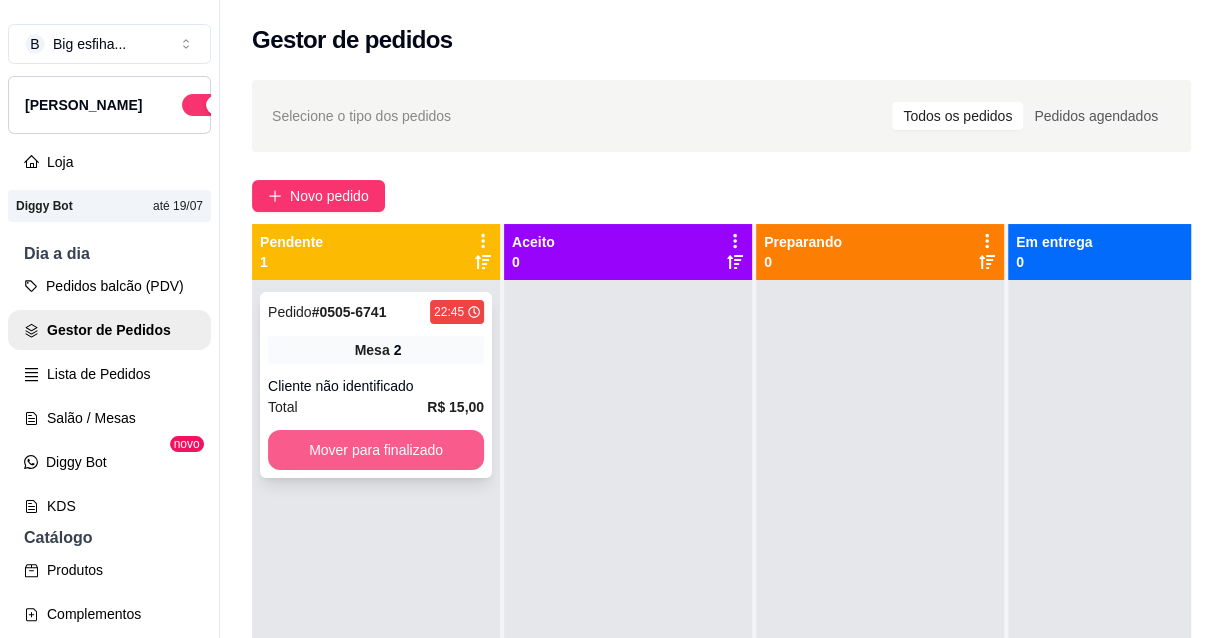 click on "Mover para finalizado" at bounding box center (376, 450) 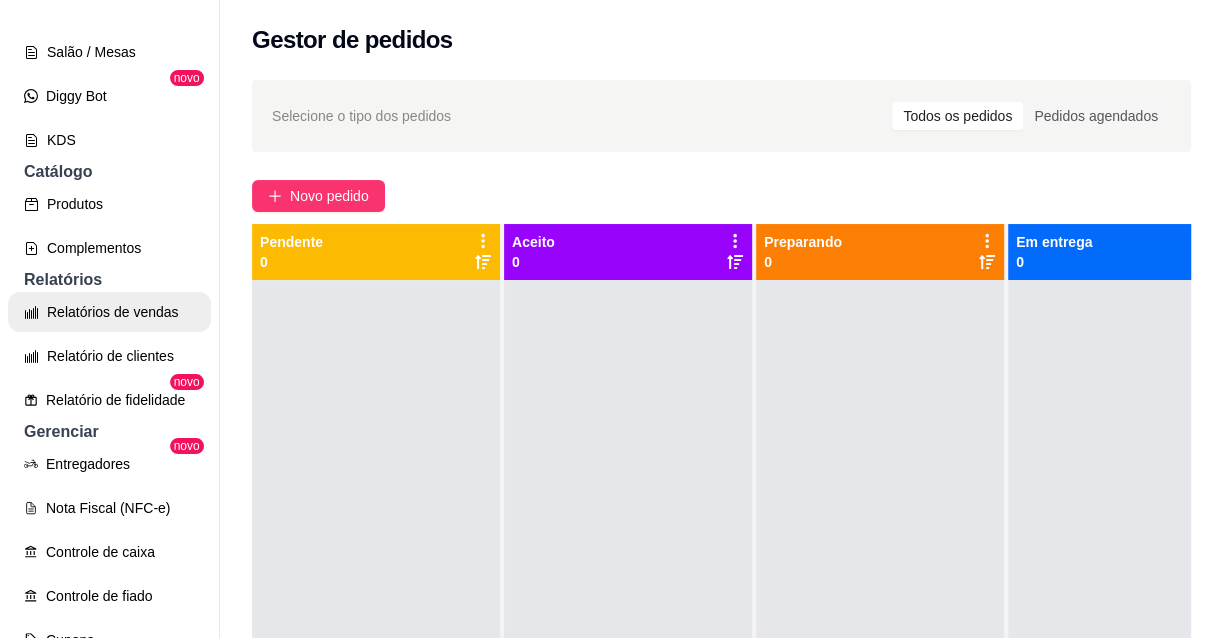 scroll, scrollTop: 454, scrollLeft: 0, axis: vertical 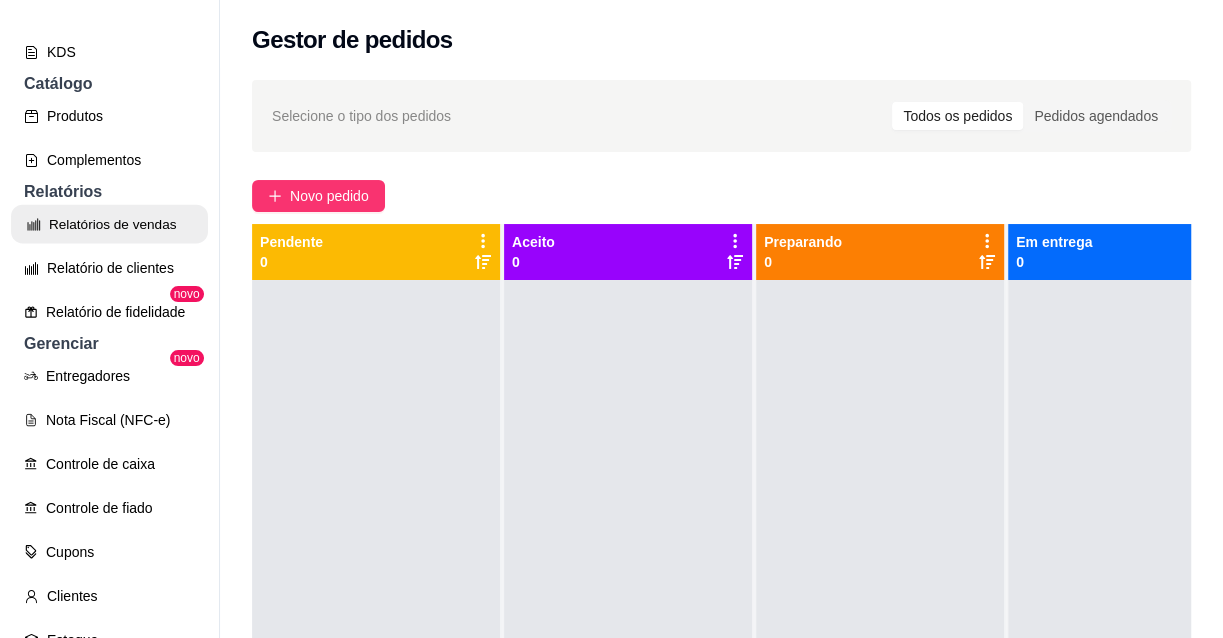 click on "Relatórios de vendas" at bounding box center [109, 224] 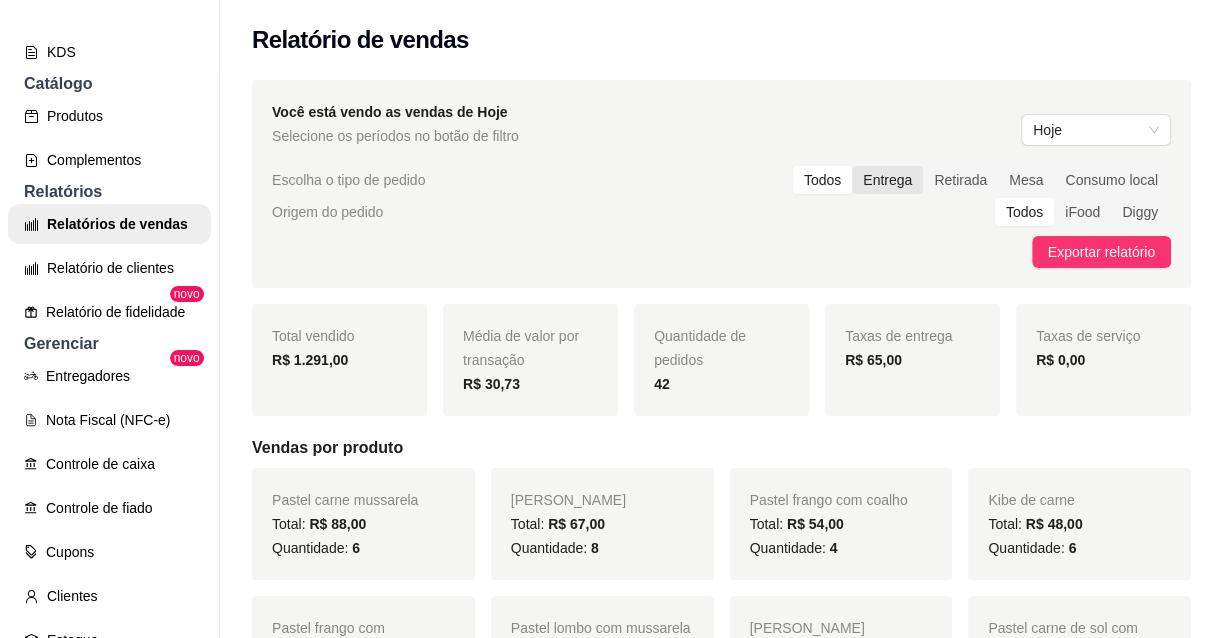 click on "Entrega" at bounding box center [887, 180] 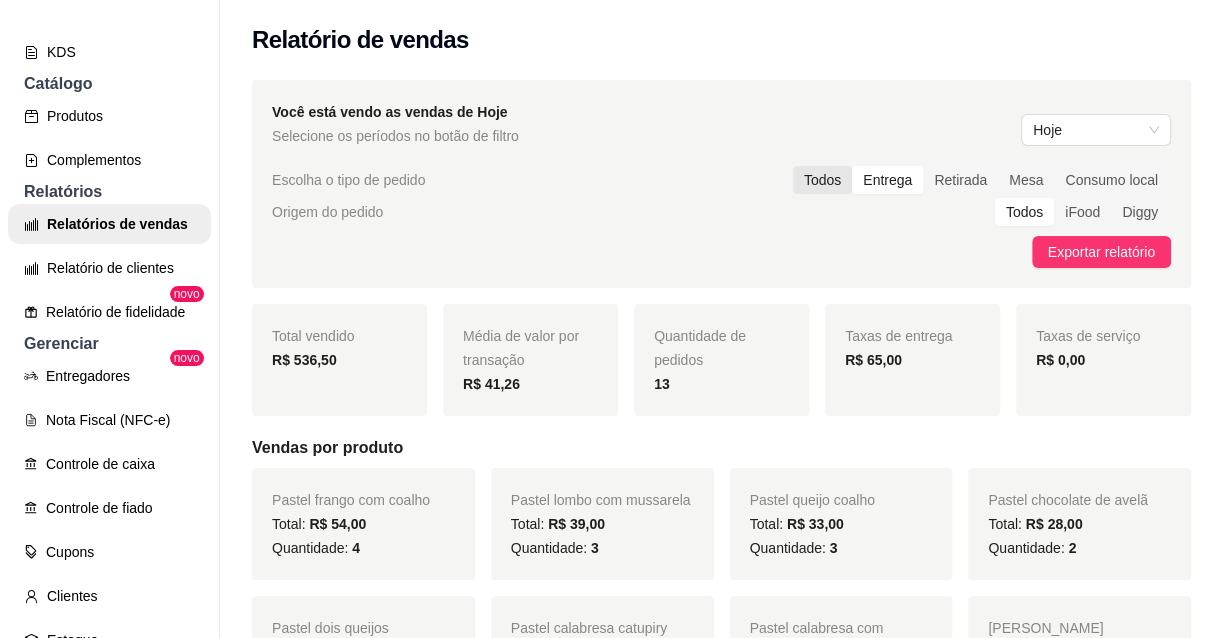 click on "Todos" at bounding box center (822, 180) 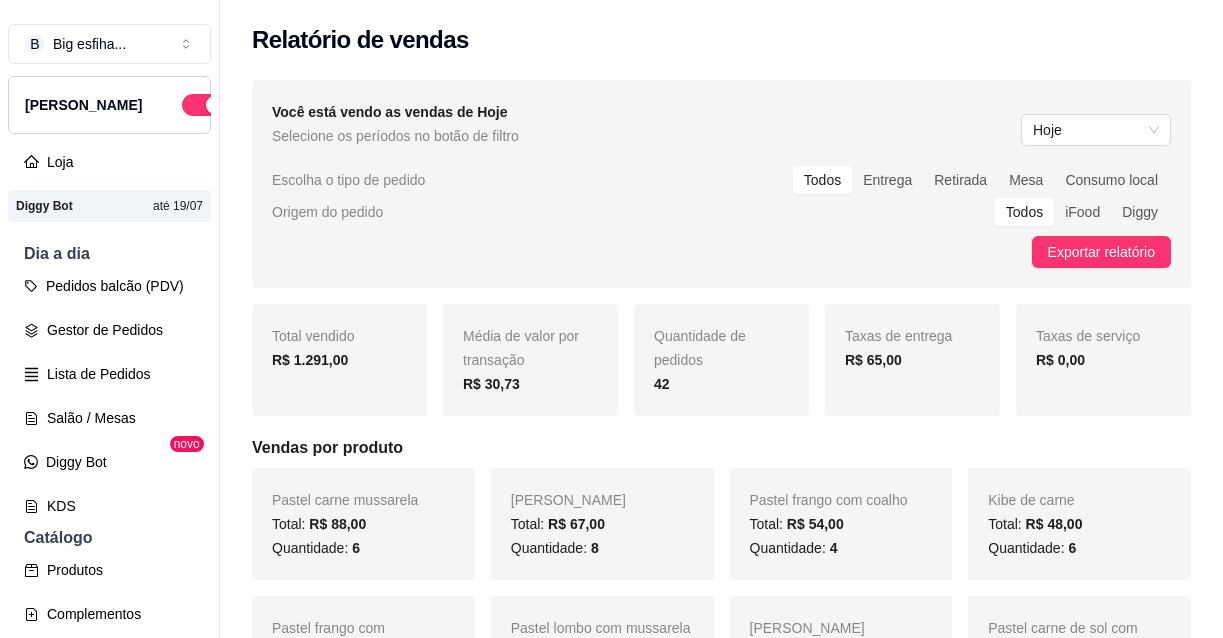 scroll, scrollTop: 0, scrollLeft: 0, axis: both 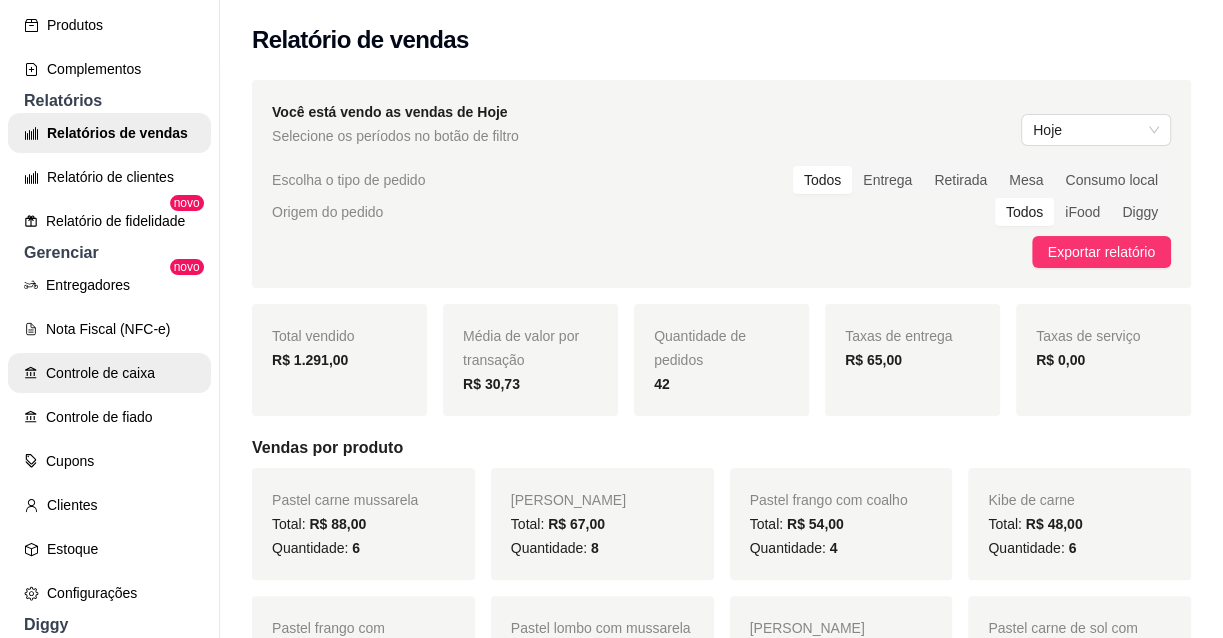 click on "Controle de caixa" at bounding box center (109, 373) 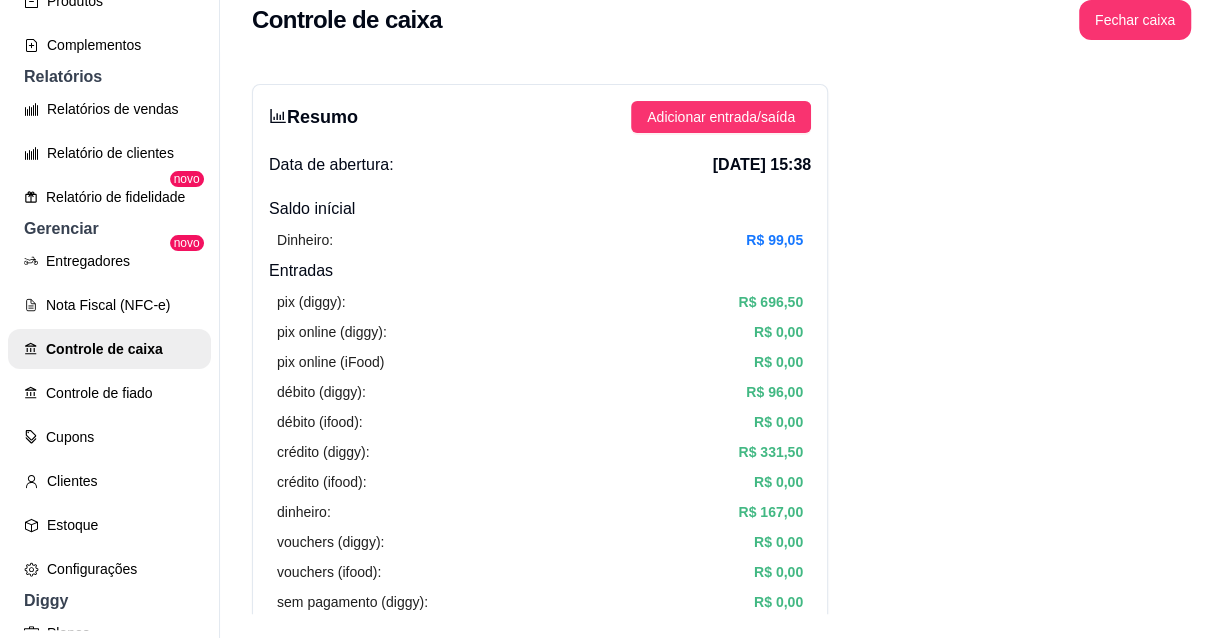 scroll, scrollTop: 31, scrollLeft: 0, axis: vertical 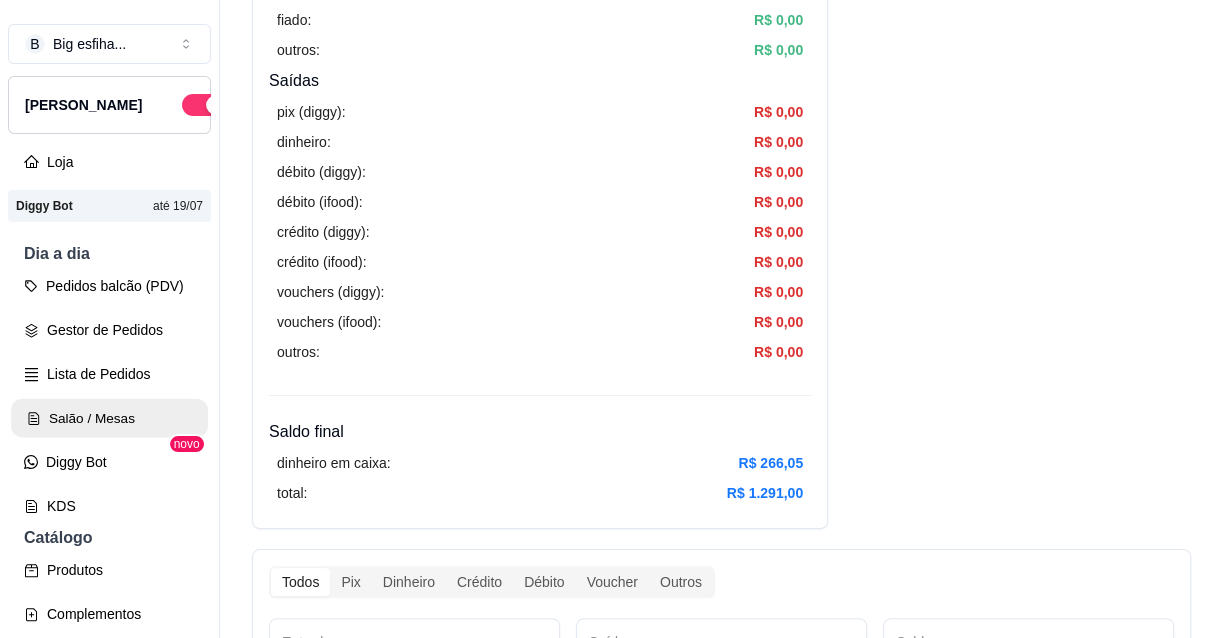 click on "Salão / Mesas" at bounding box center (109, 418) 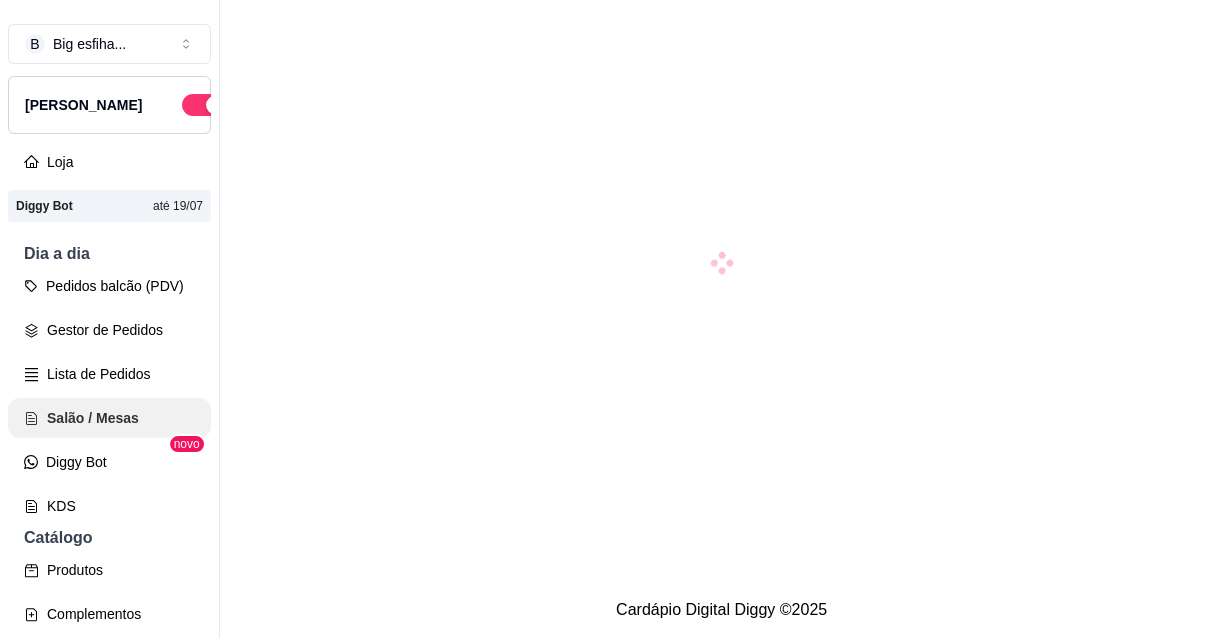 scroll, scrollTop: 0, scrollLeft: 0, axis: both 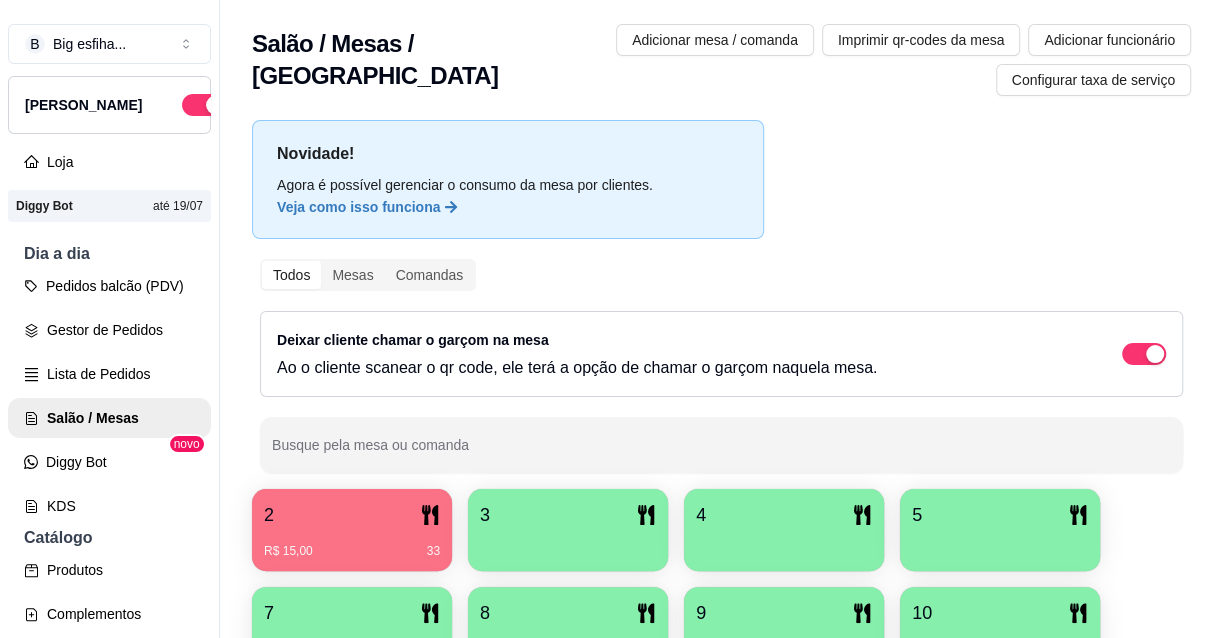 click on "R$ 15,00 33" at bounding box center [352, 544] 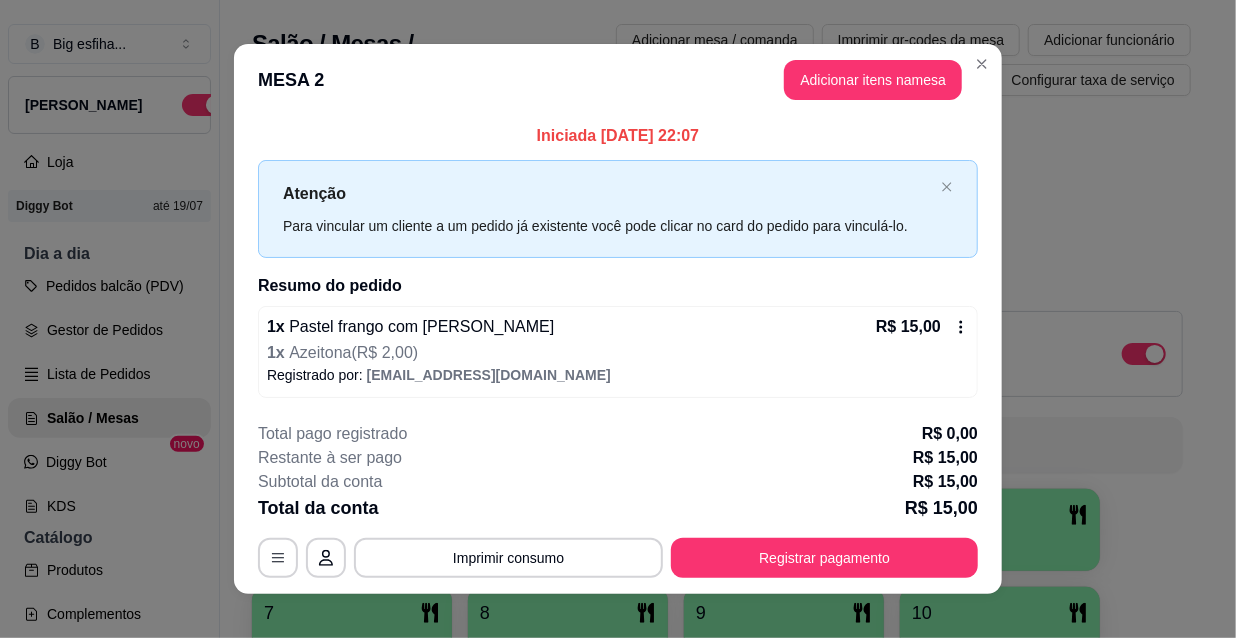 click on "Registrar pagamento" at bounding box center [824, 558] 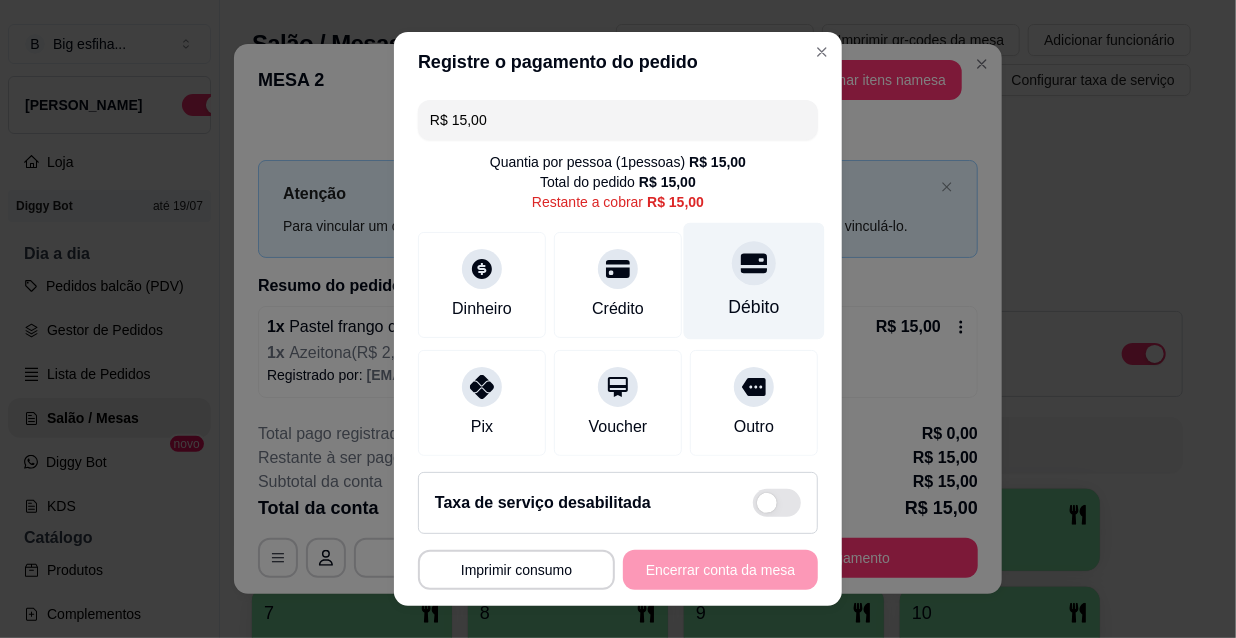 click at bounding box center [754, 263] 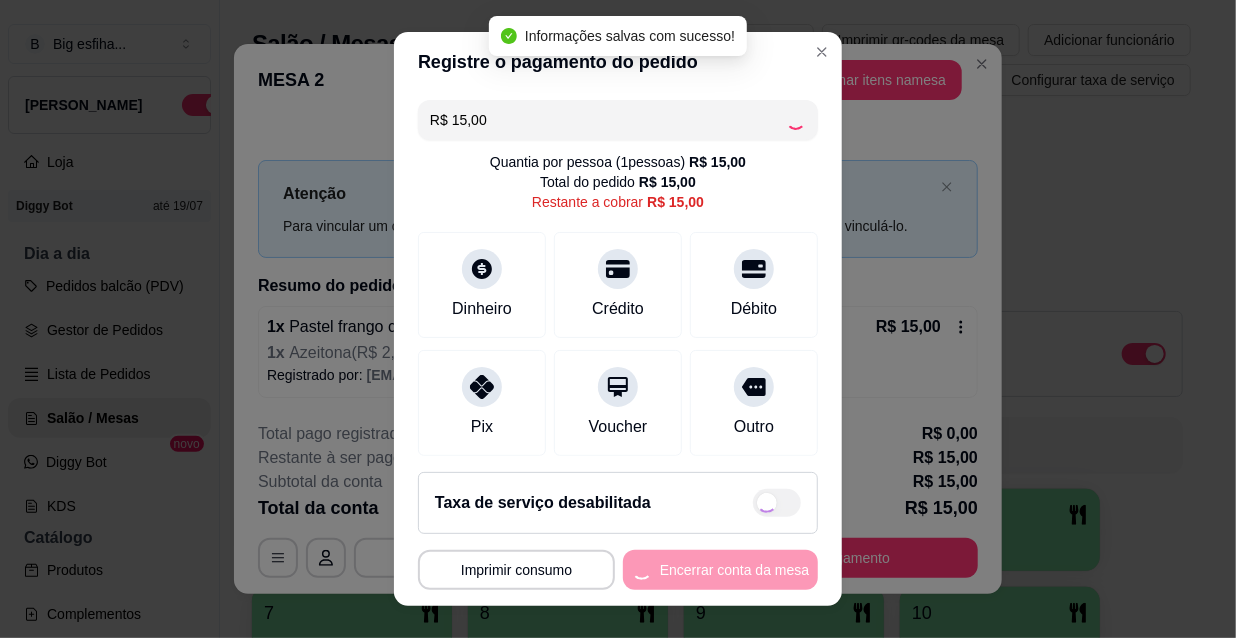 type on "R$ 0,00" 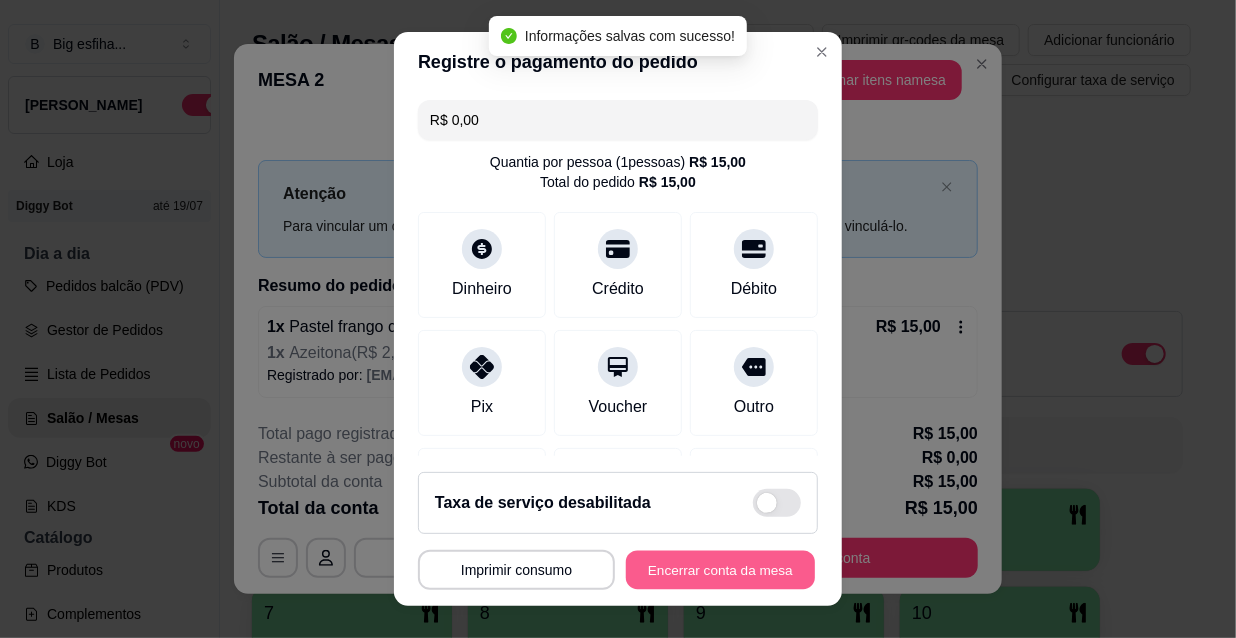 click on "Encerrar conta da mesa" at bounding box center [720, 570] 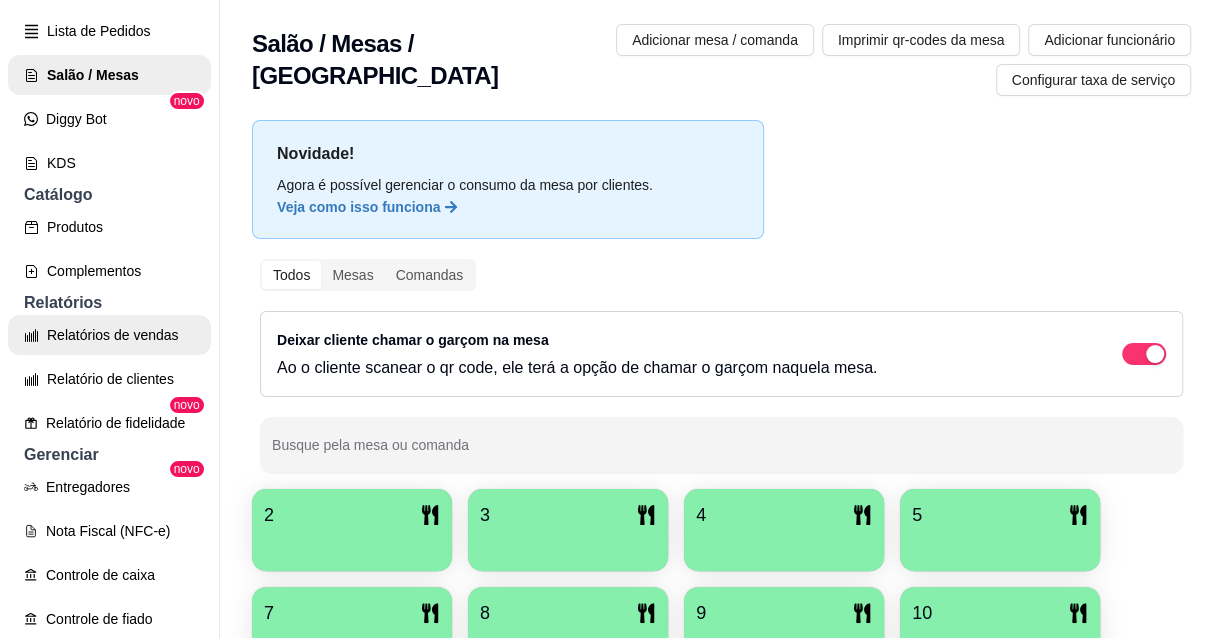 scroll, scrollTop: 363, scrollLeft: 0, axis: vertical 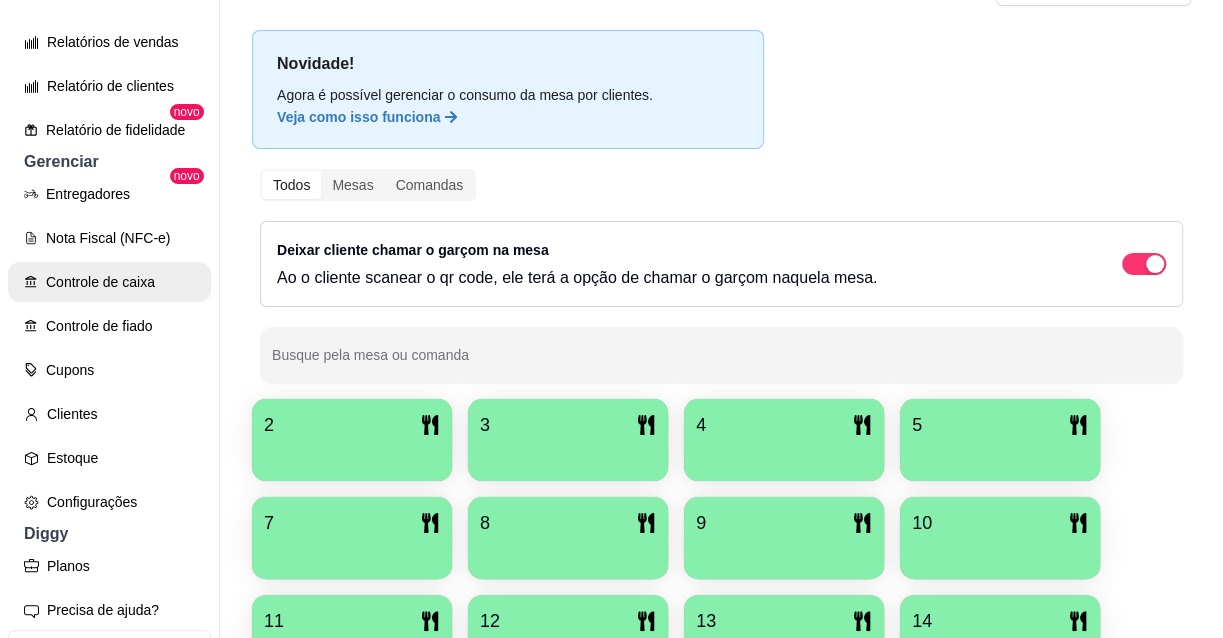 click on "Controle de caixa" at bounding box center [109, 282] 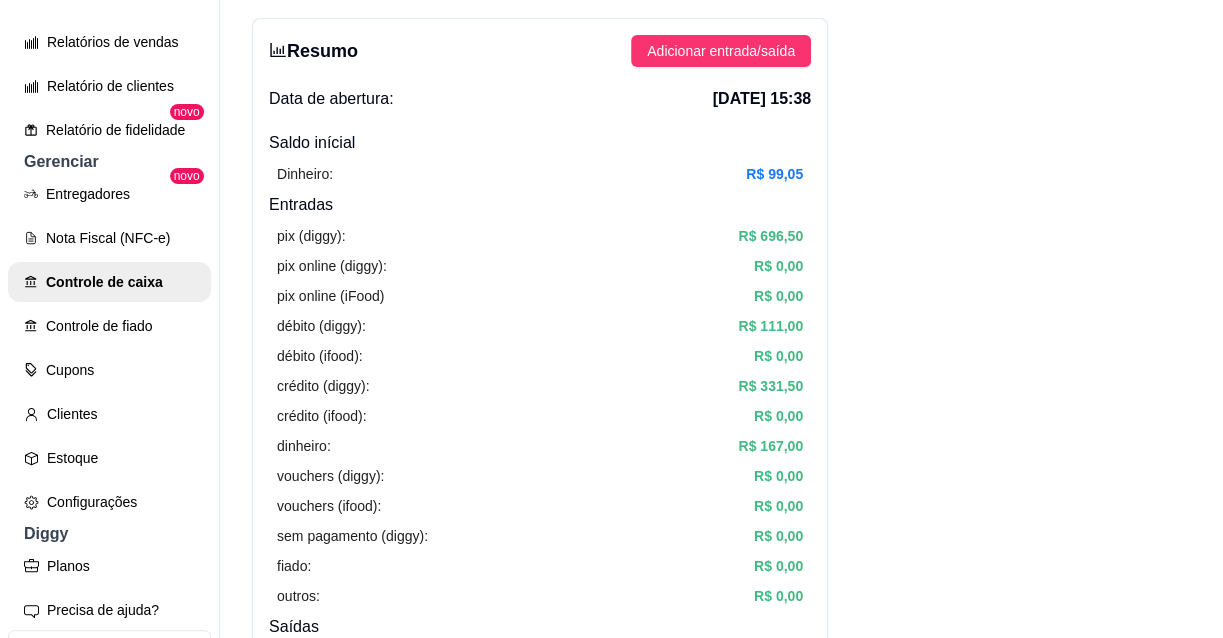 scroll, scrollTop: 181, scrollLeft: 0, axis: vertical 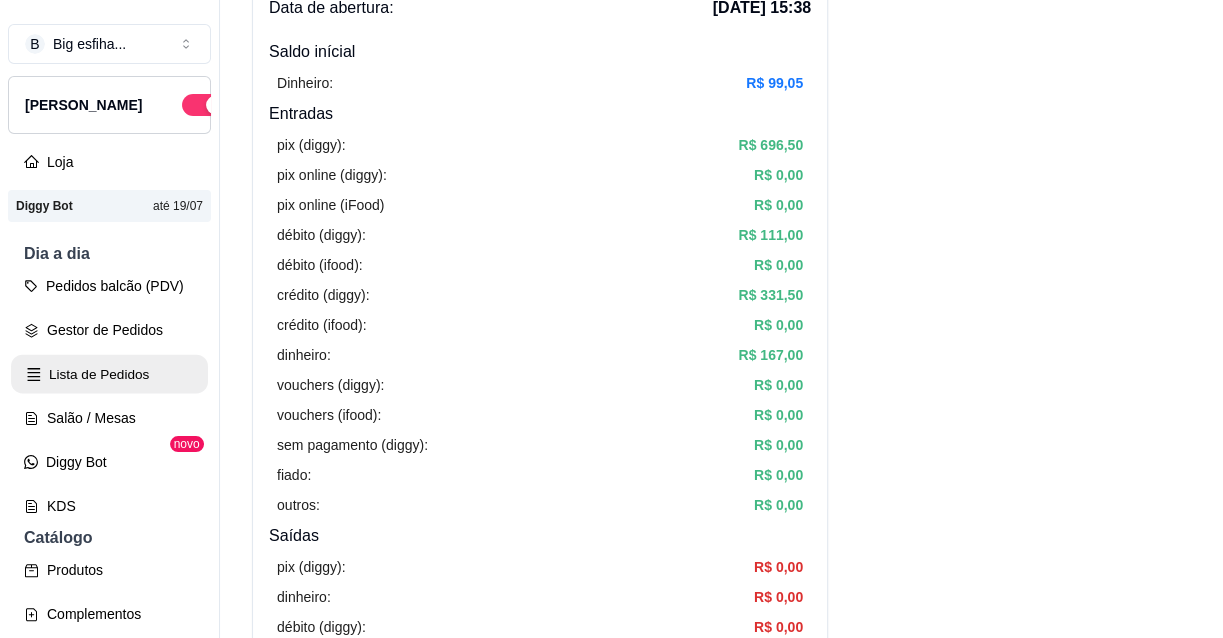 click on "Lista de Pedidos" at bounding box center (109, 374) 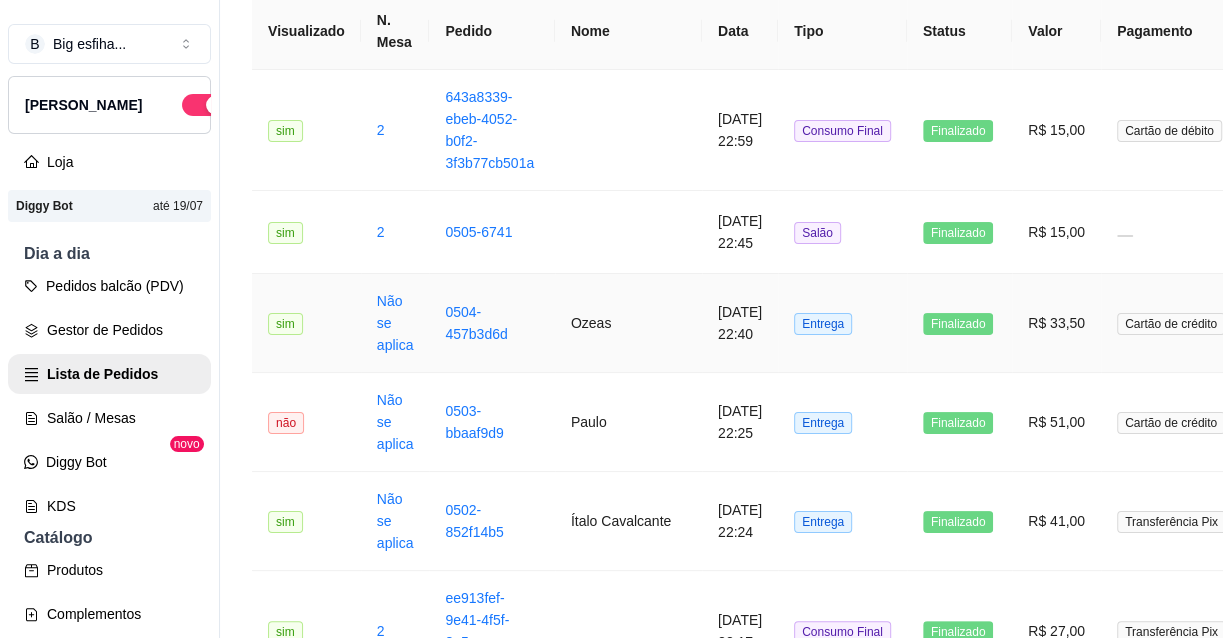 scroll, scrollTop: 272, scrollLeft: 0, axis: vertical 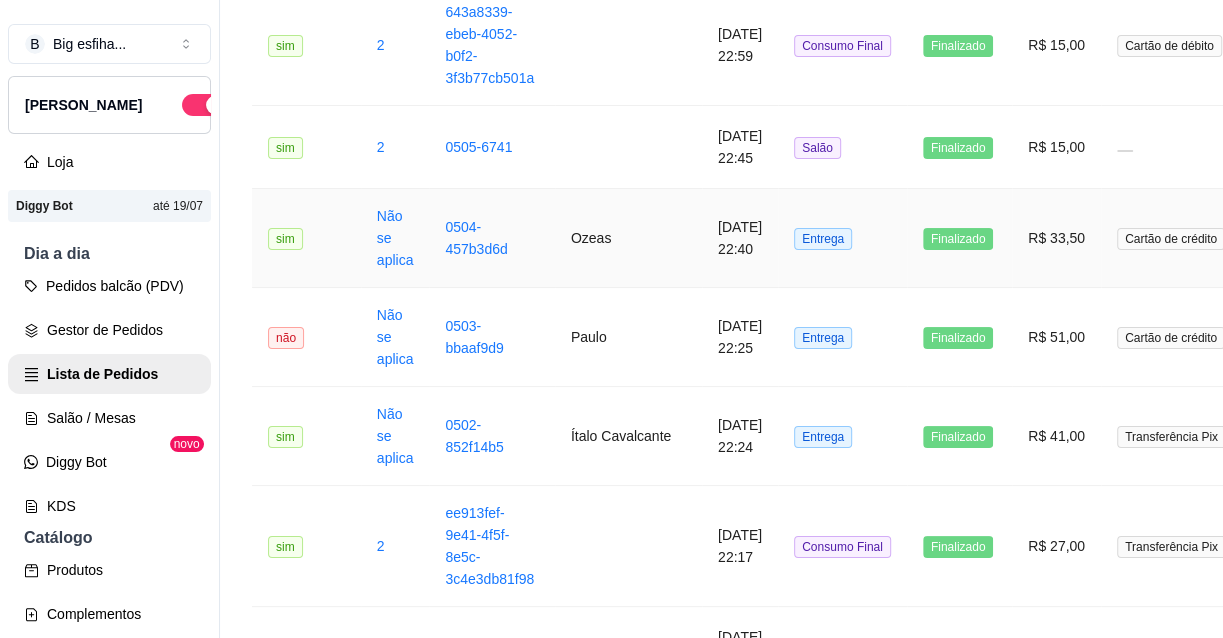 click on "[DATE] 22:40" at bounding box center (740, 238) 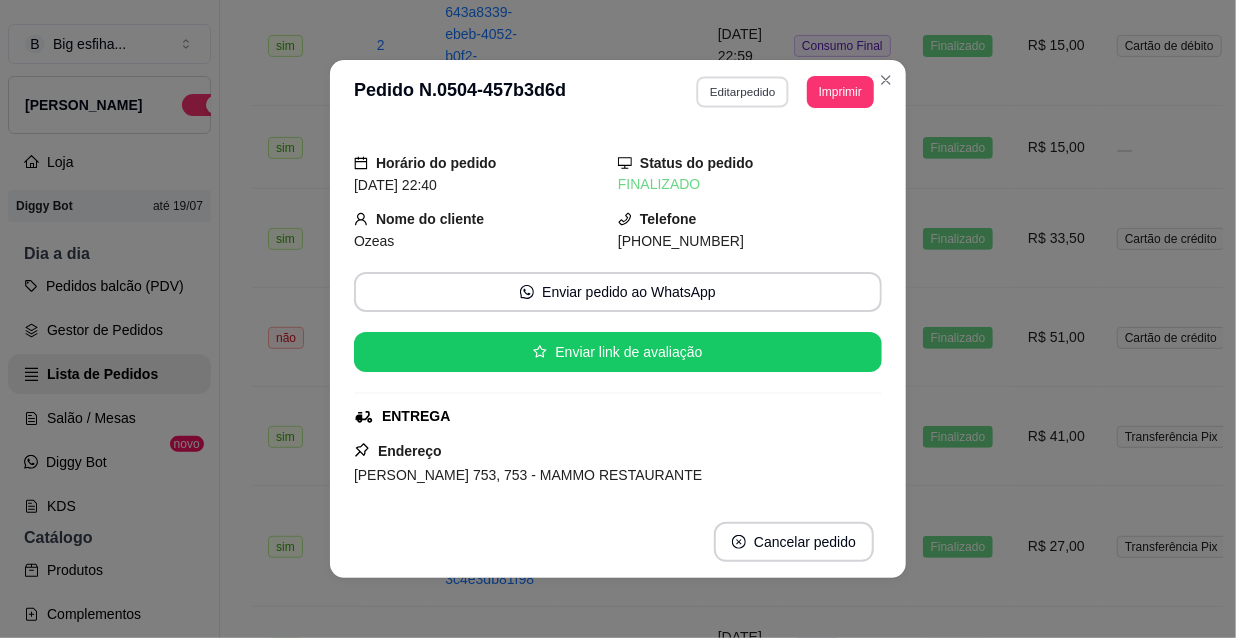 click on "Editar  pedido" at bounding box center (743, 91) 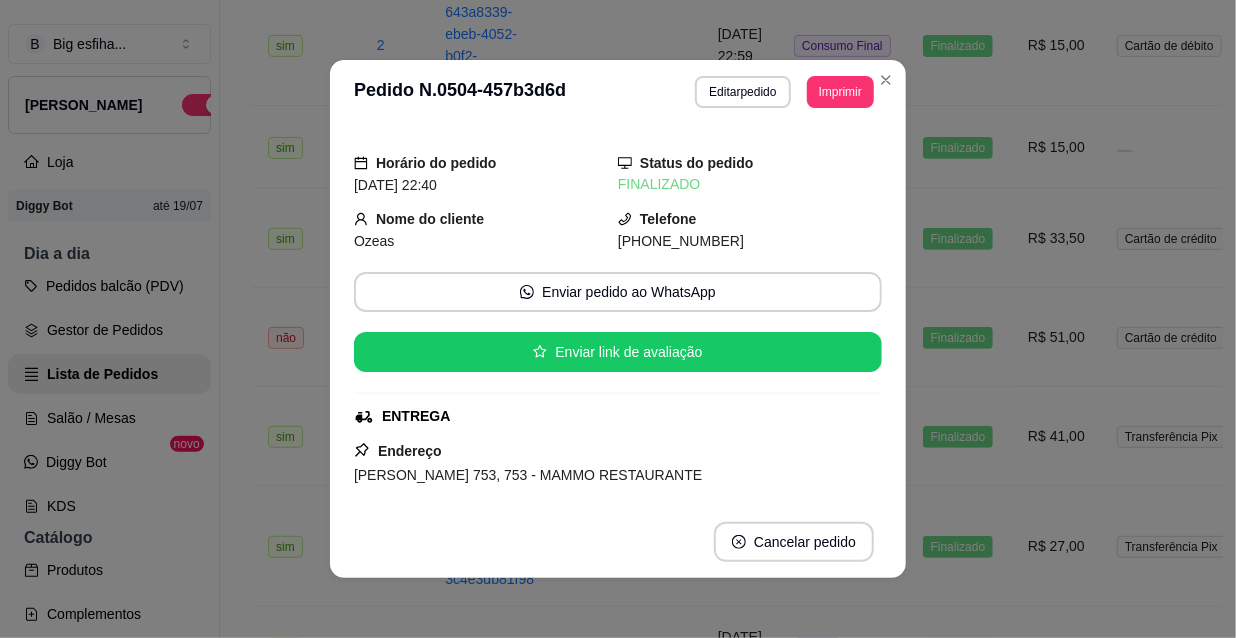 click on "Continuar" at bounding box center [1001, 583] 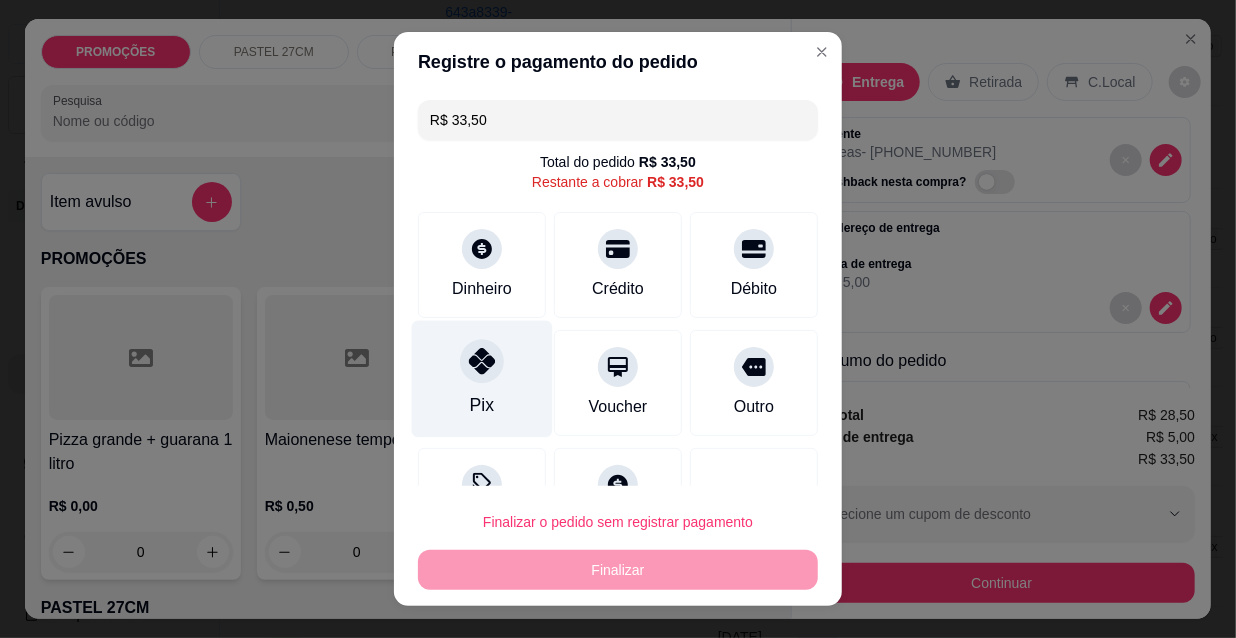 click at bounding box center (482, 361) 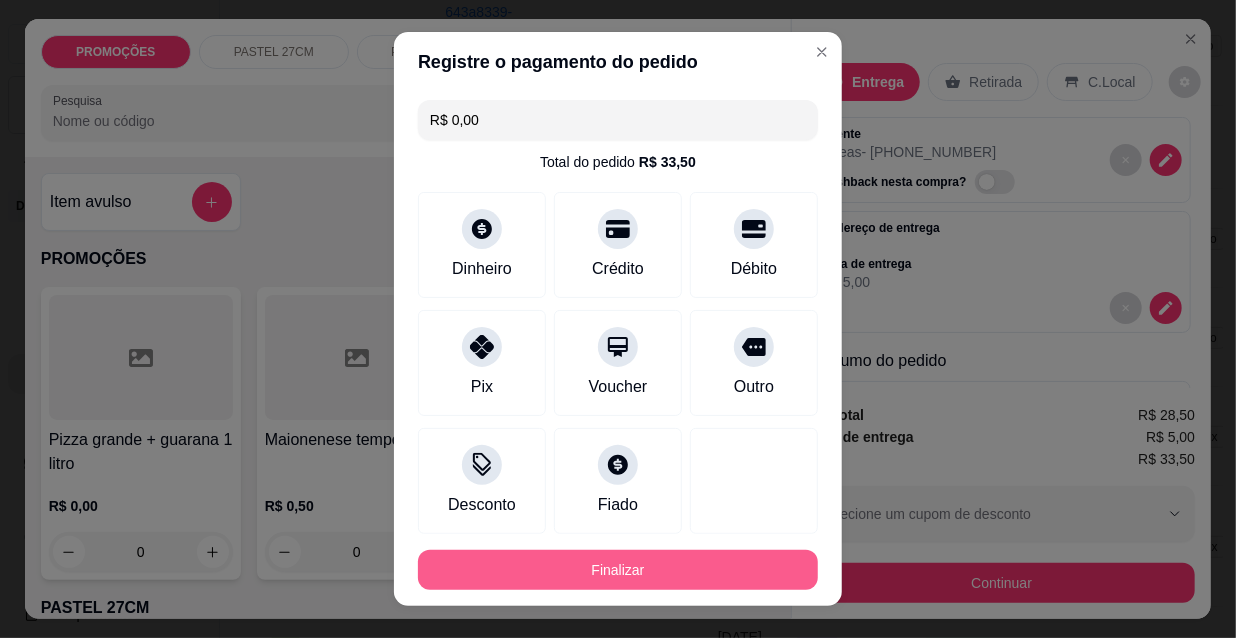 click on "Finalizar" at bounding box center [618, 570] 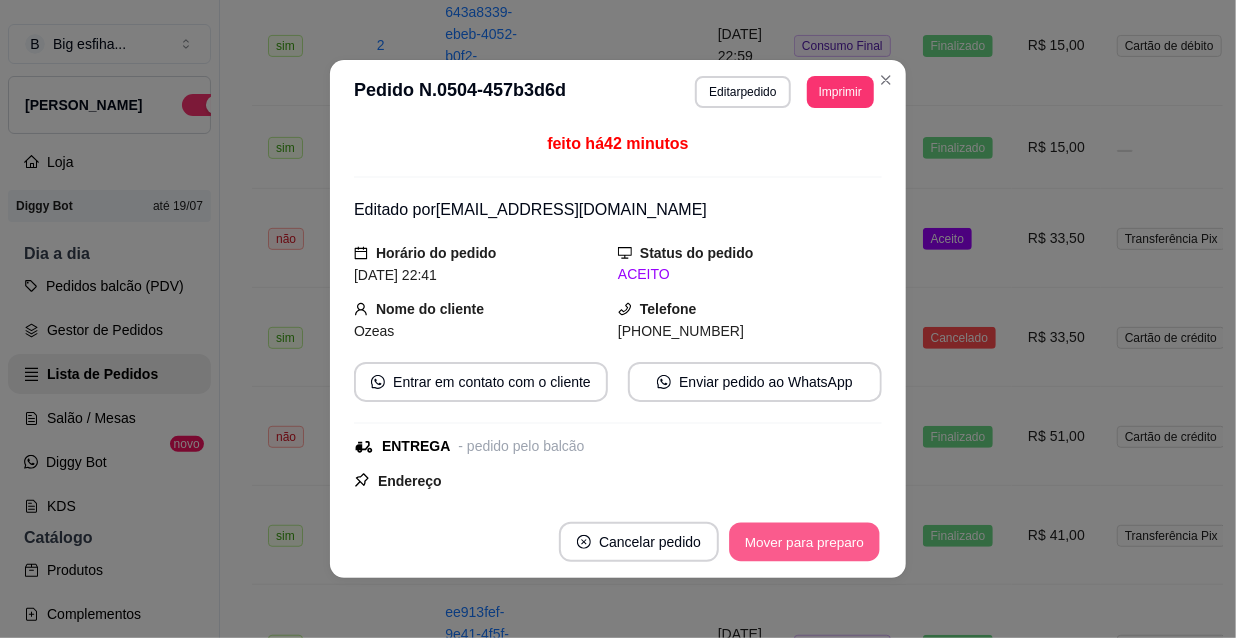 click on "Mover para preparo" at bounding box center (804, 542) 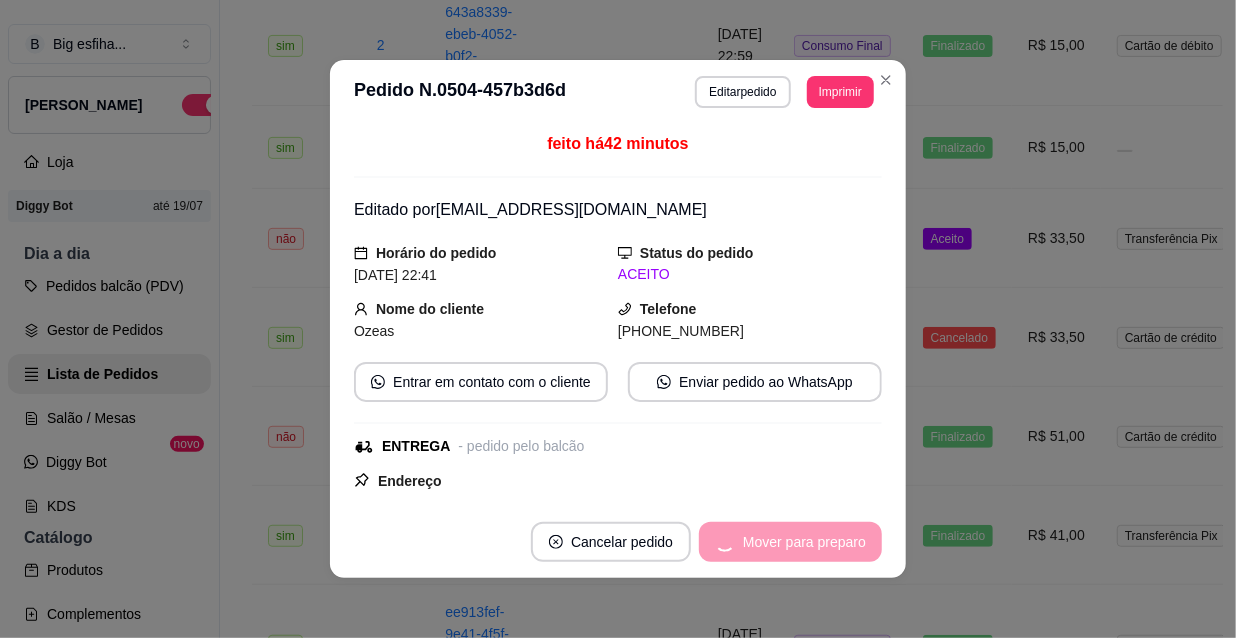 click on "Mover para preparo" at bounding box center (790, 542) 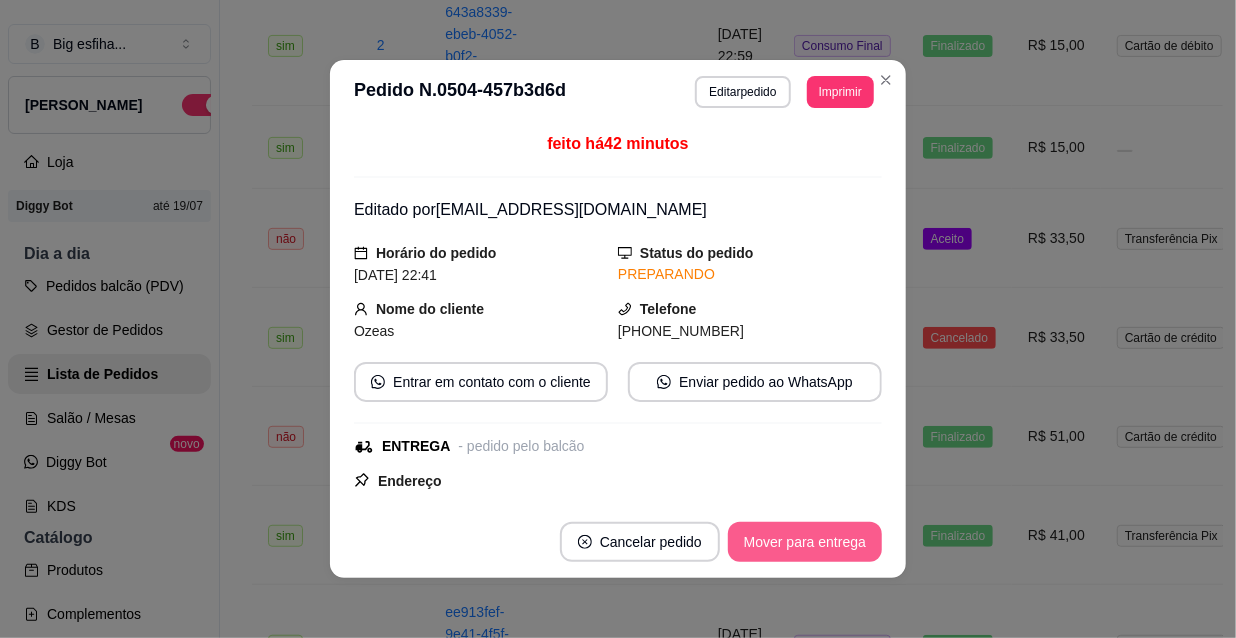 click on "Mover para entrega" at bounding box center (805, 542) 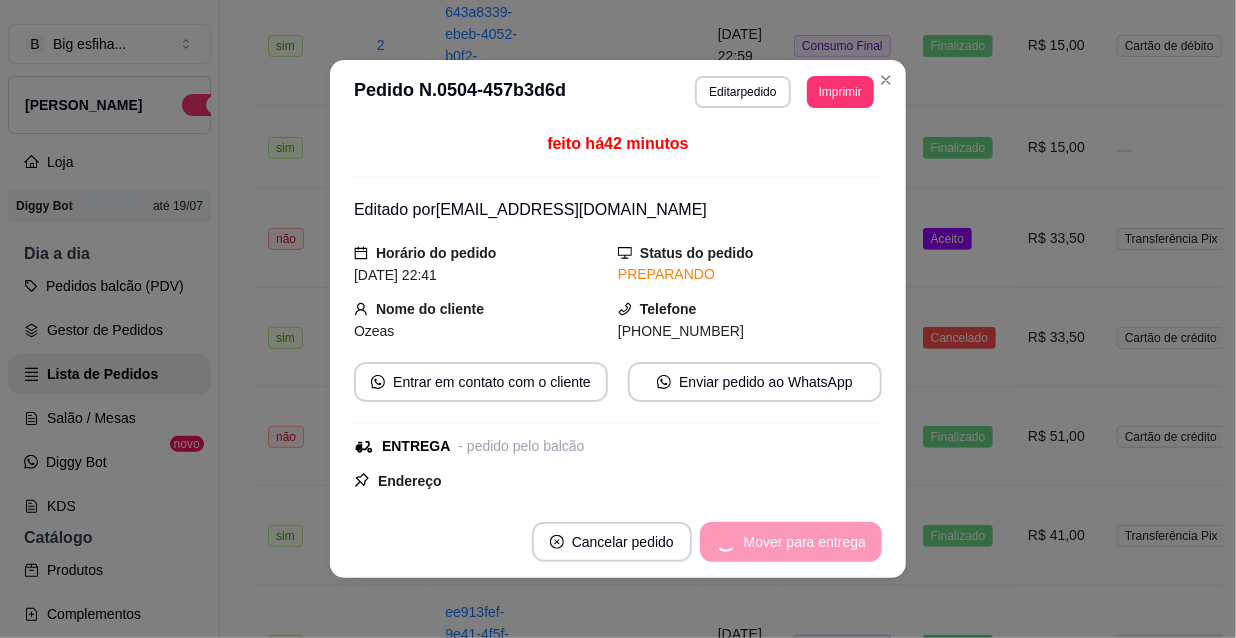click on "Mover para entrega" at bounding box center [791, 542] 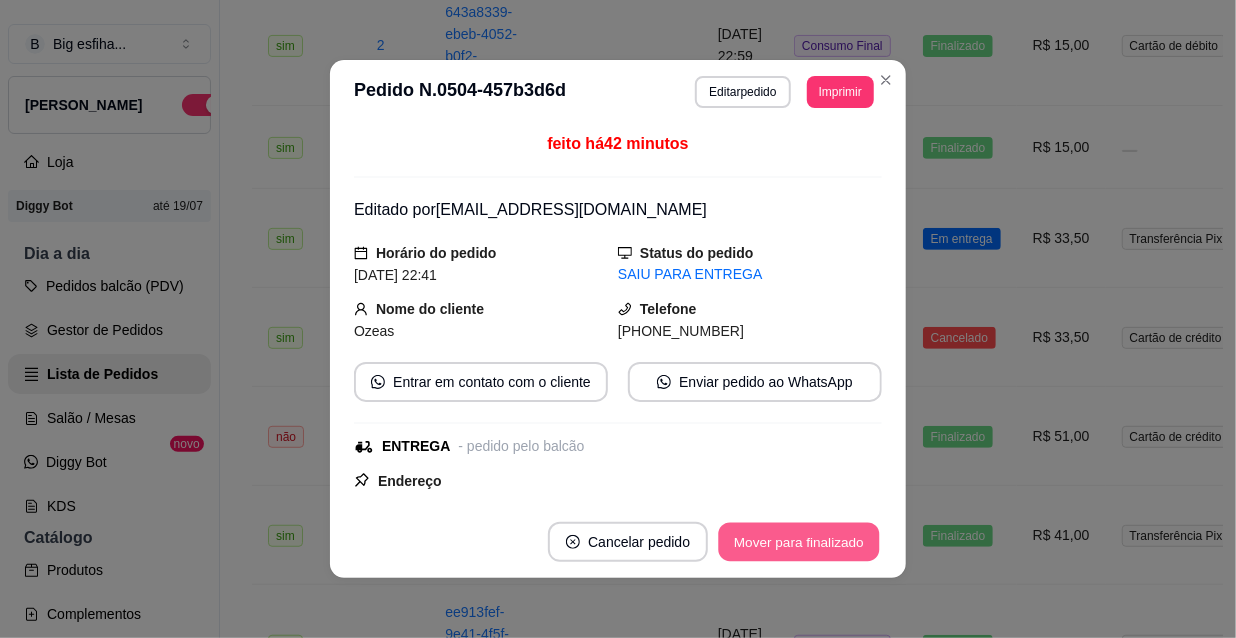 click on "Mover para finalizado" at bounding box center (799, 542) 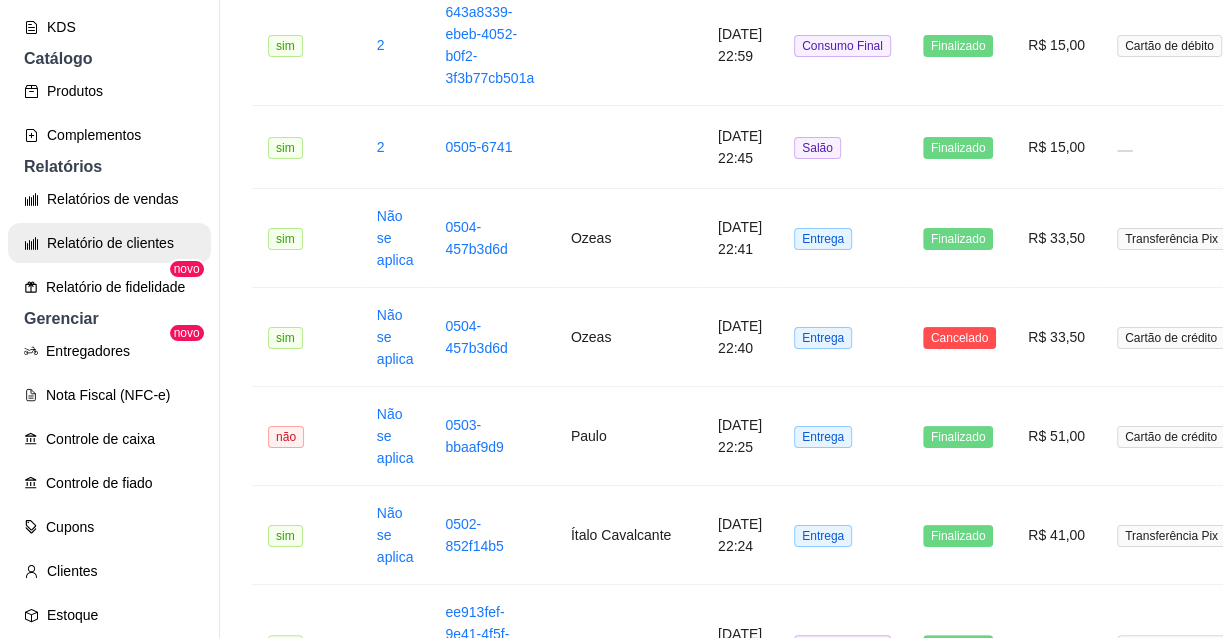 scroll, scrollTop: 545, scrollLeft: 0, axis: vertical 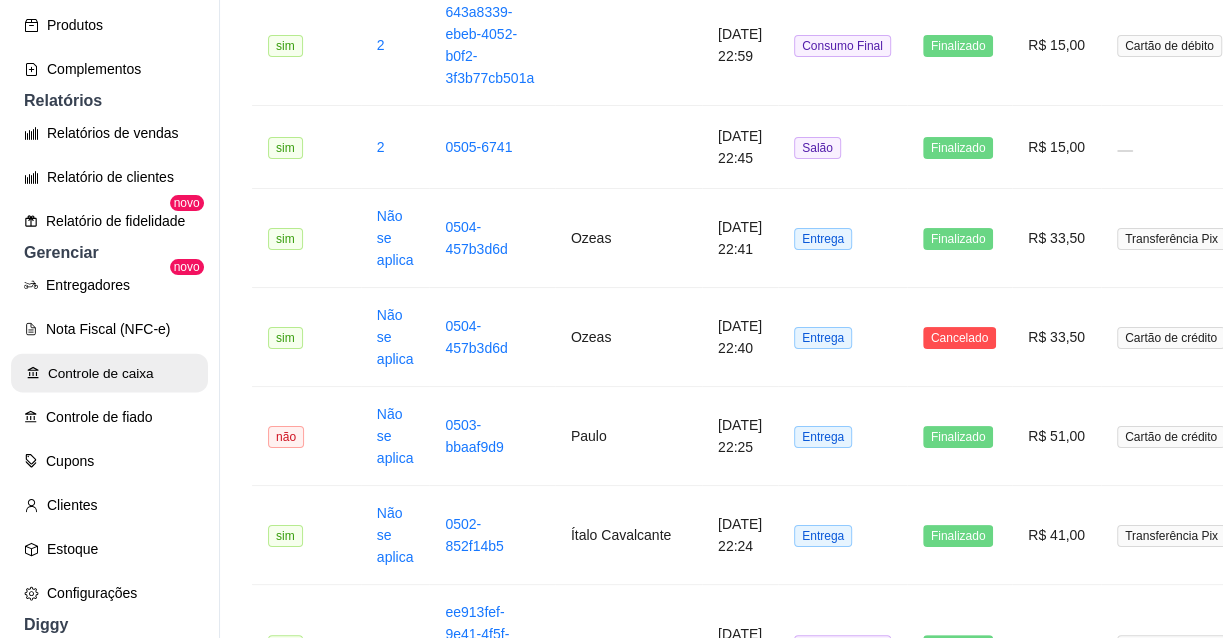 click on "Controle de caixa" at bounding box center (109, 373) 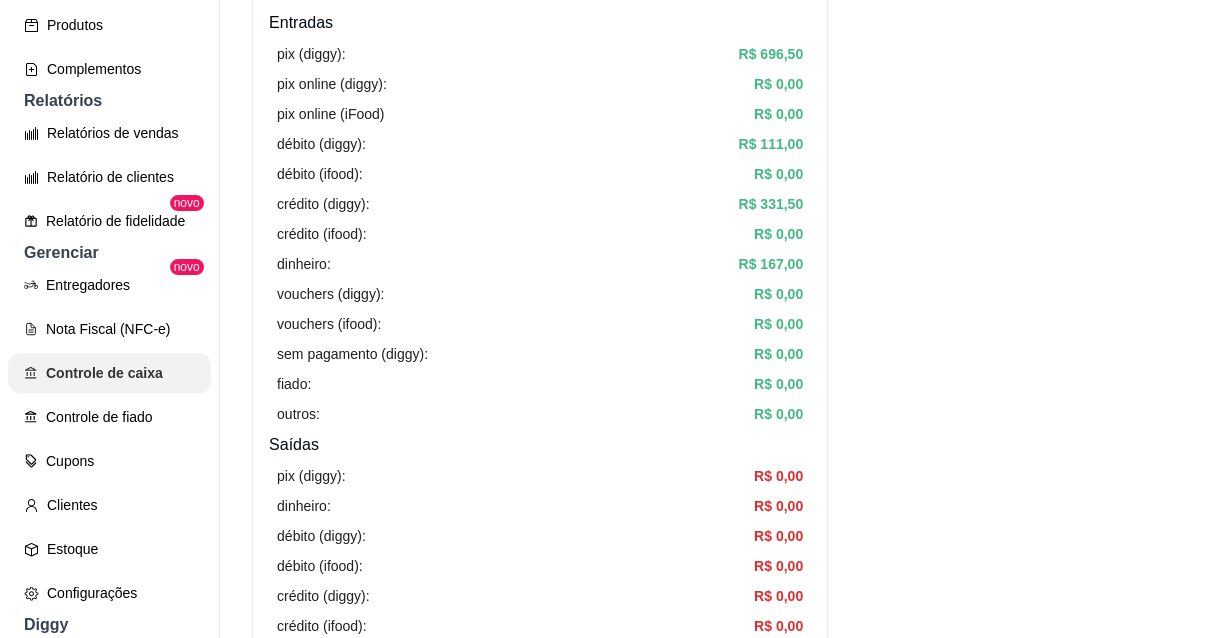 scroll, scrollTop: 0, scrollLeft: 0, axis: both 